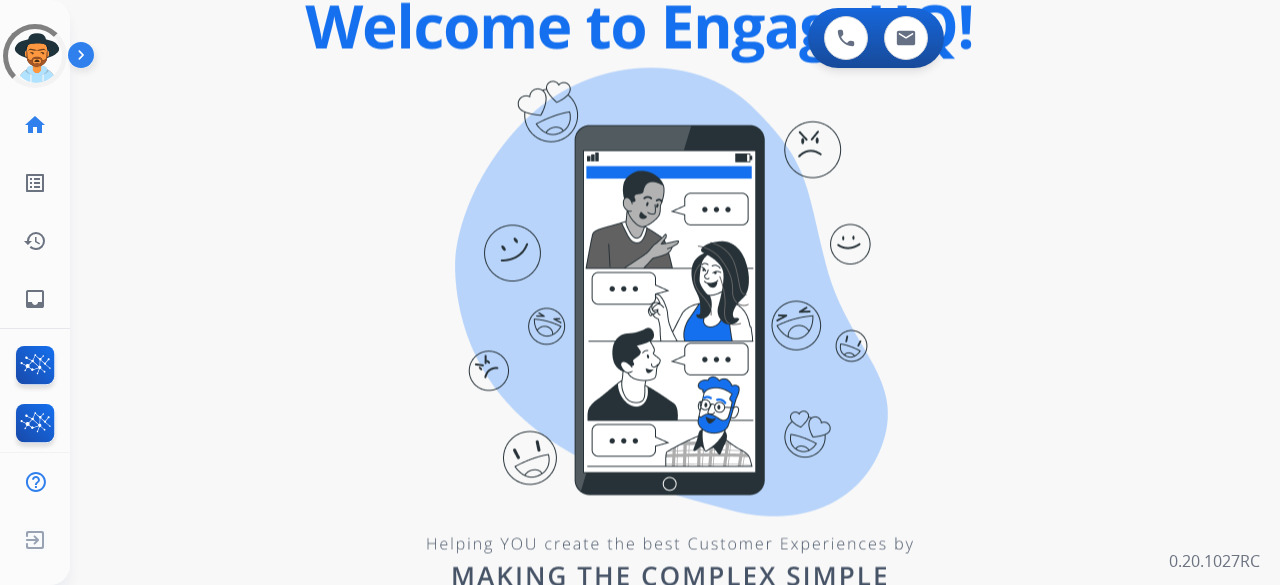 scroll, scrollTop: 0, scrollLeft: 0, axis: both 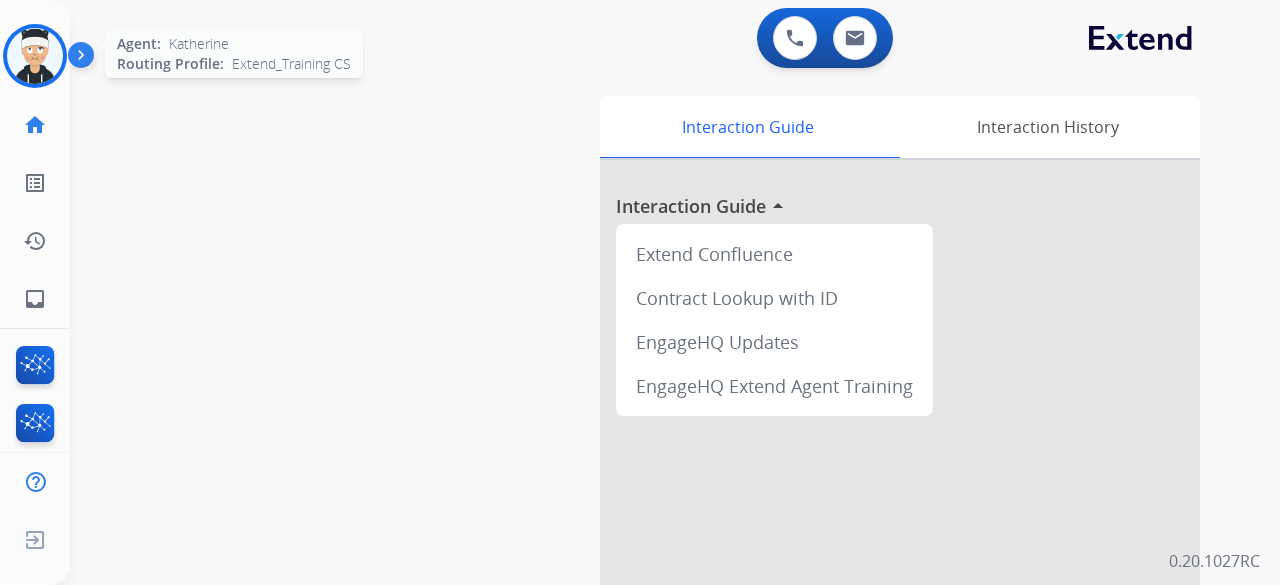 click at bounding box center (35, 56) 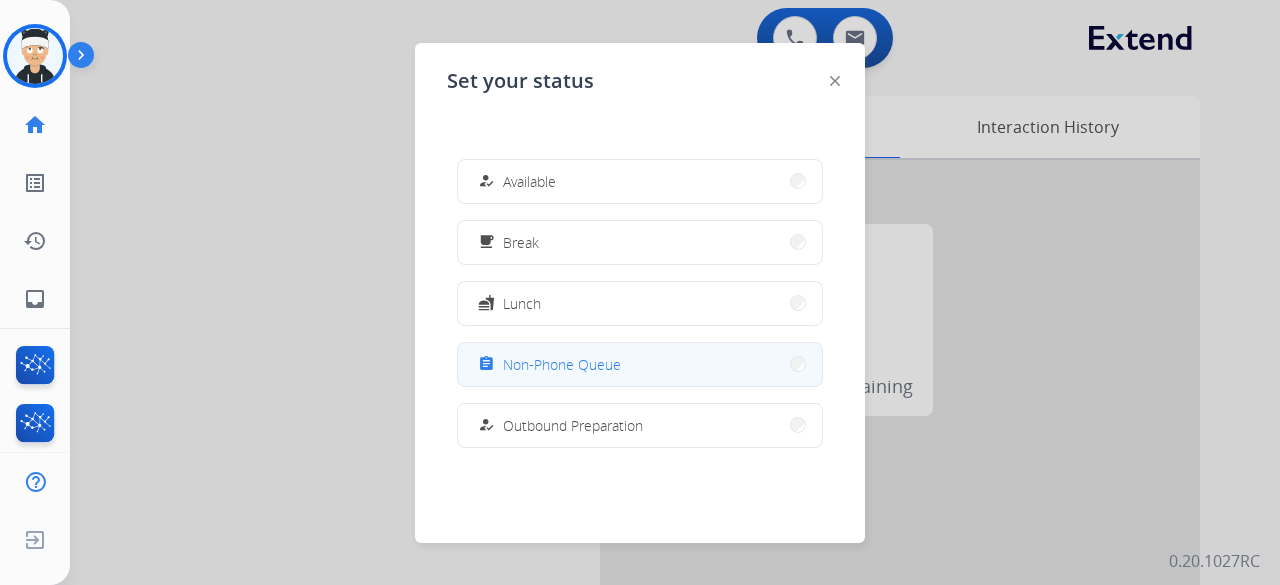 click on "Non-Phone Queue" at bounding box center [562, 364] 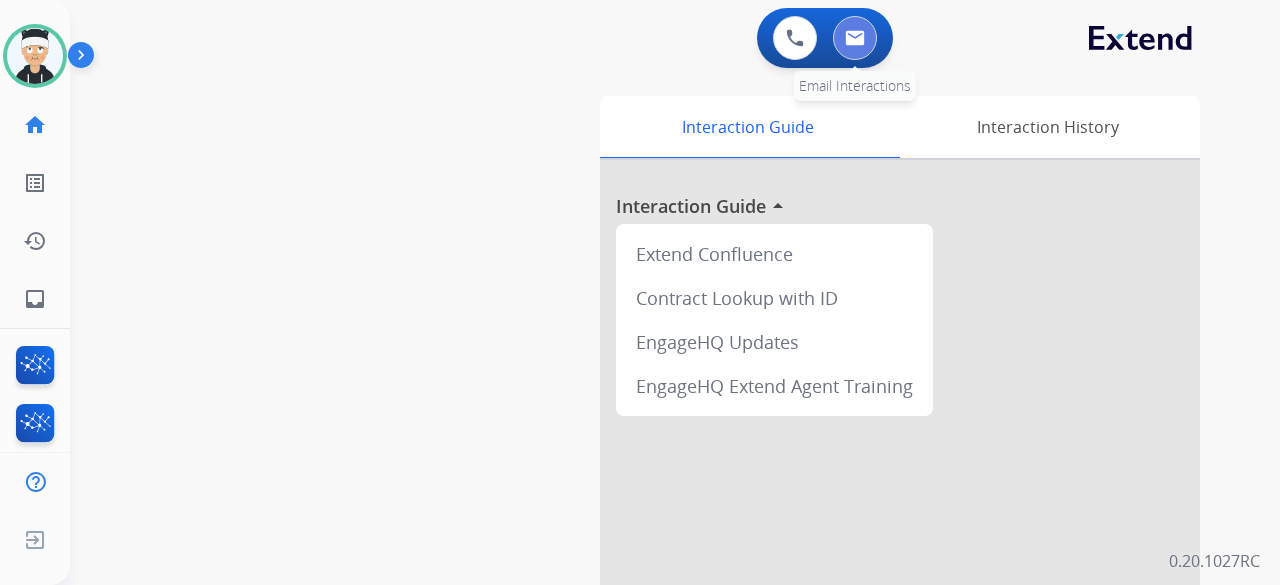 click at bounding box center [855, 38] 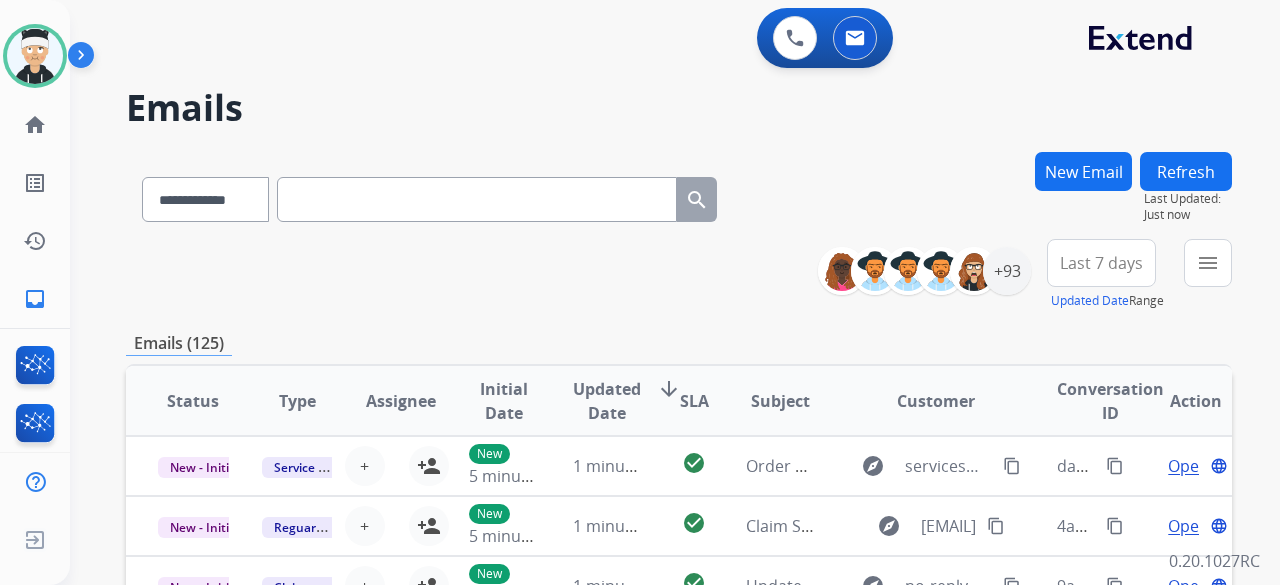 click on "**********" at bounding box center (429, 195) 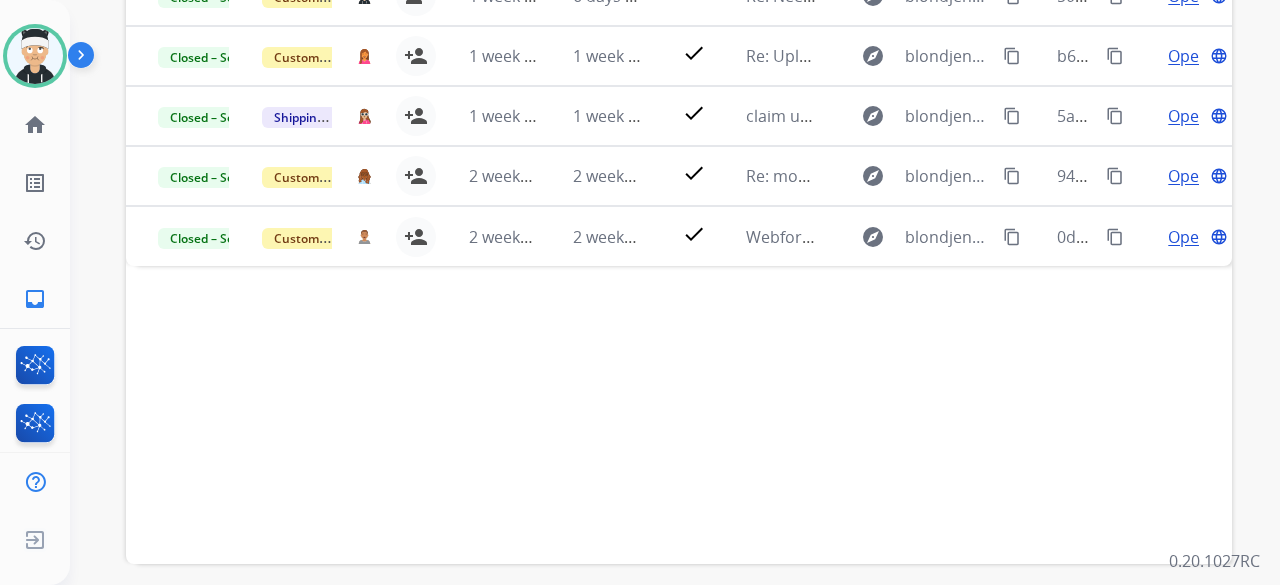 scroll, scrollTop: 0, scrollLeft: 0, axis: both 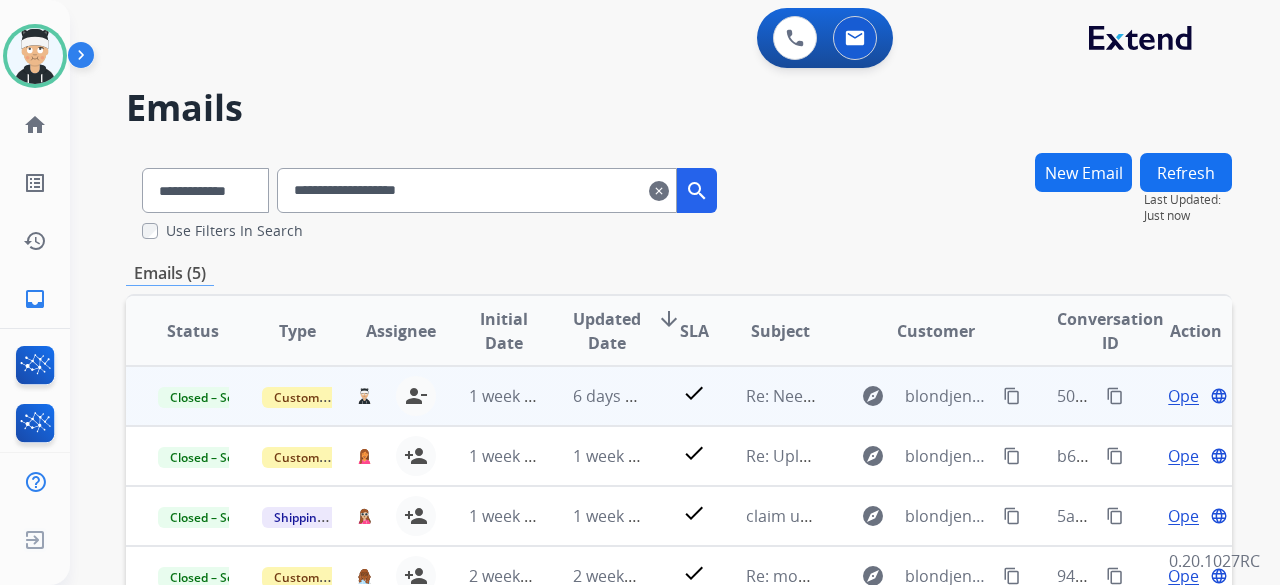 click on "Open" at bounding box center [1188, 396] 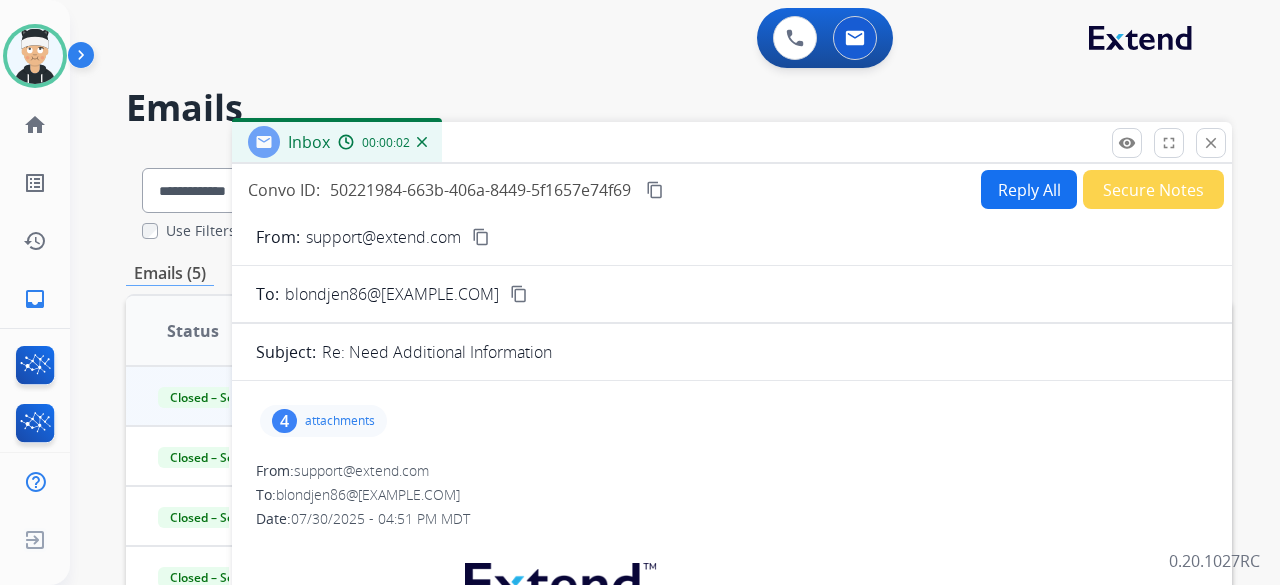 click on "4 attachments" at bounding box center (323, 421) 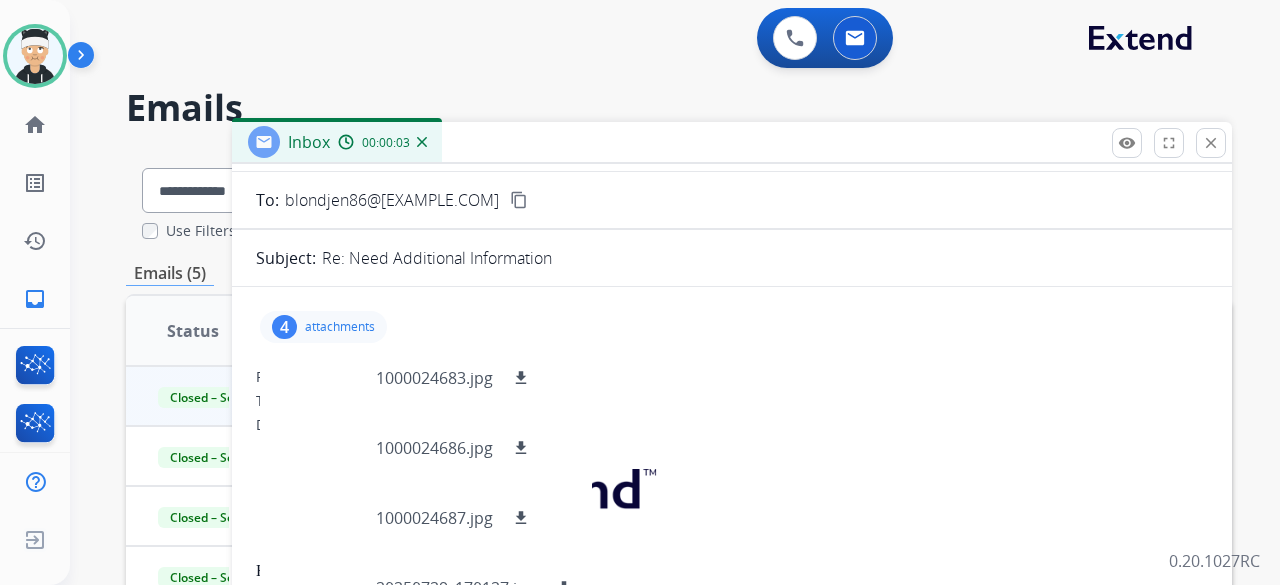 scroll, scrollTop: 100, scrollLeft: 0, axis: vertical 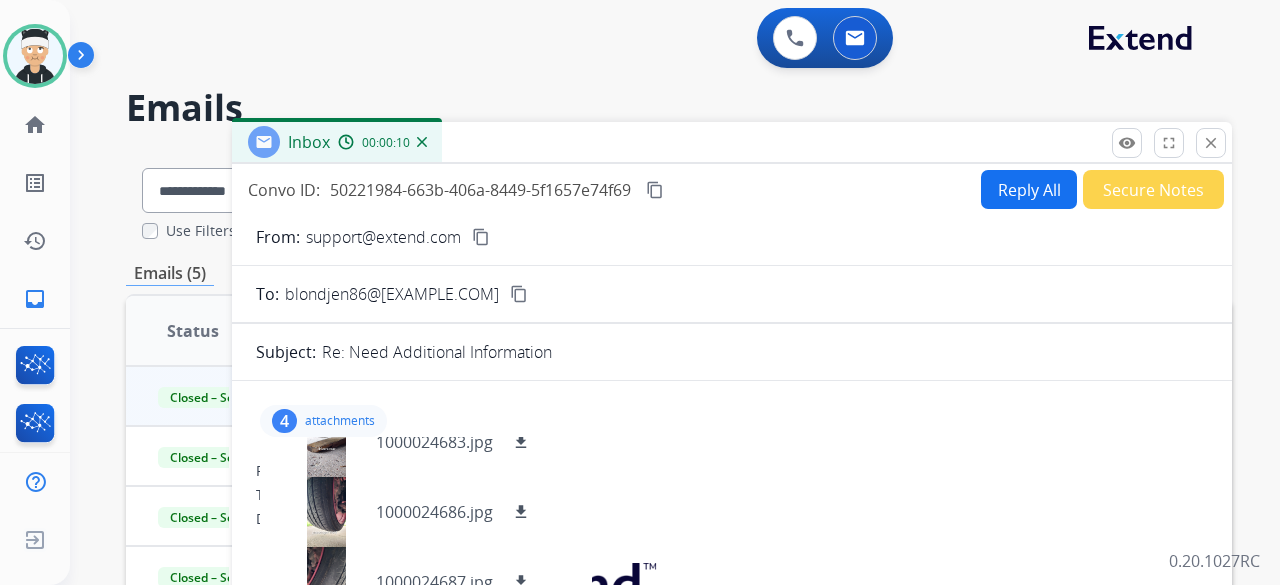click on "attachments" at bounding box center (340, 421) 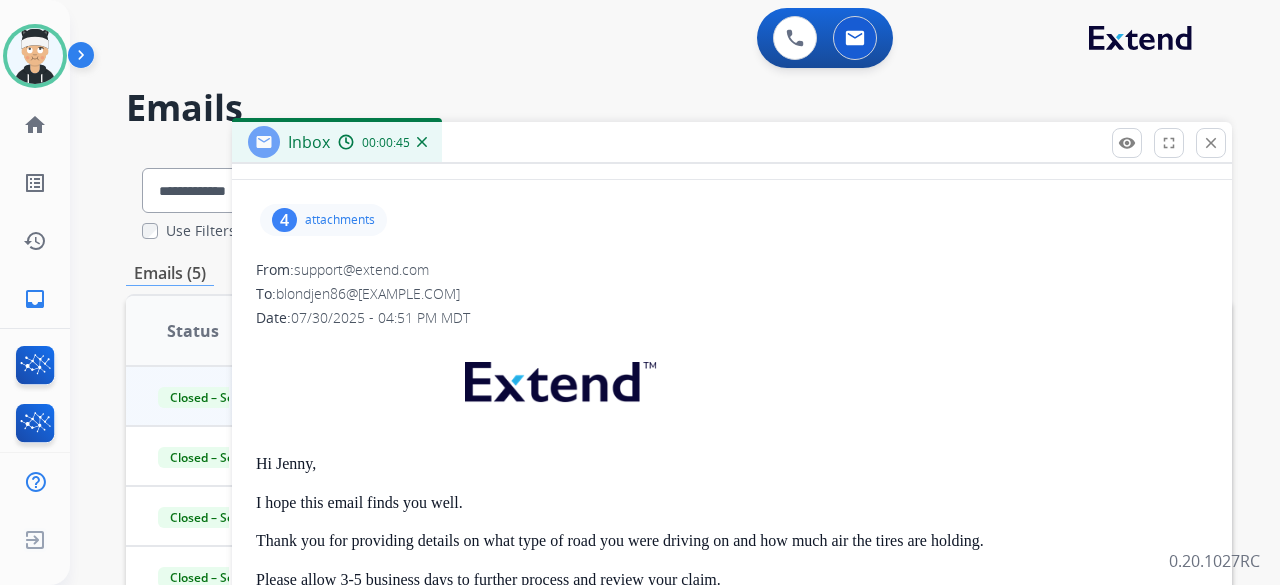 scroll, scrollTop: 200, scrollLeft: 0, axis: vertical 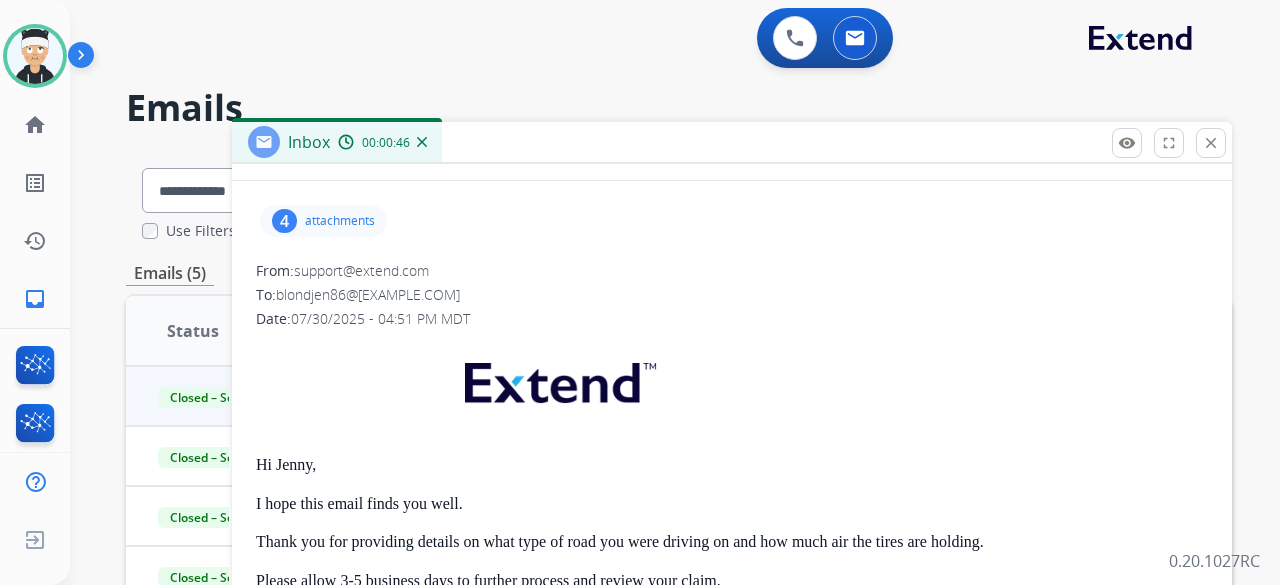 click on "attachments" at bounding box center [340, 221] 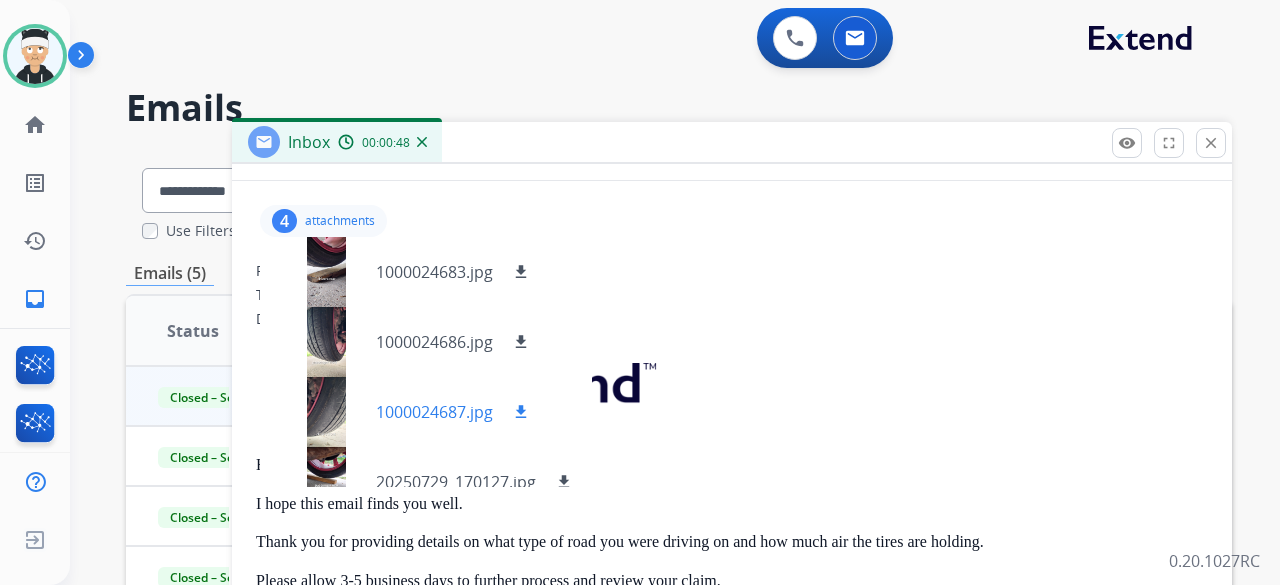 click at bounding box center (326, 412) 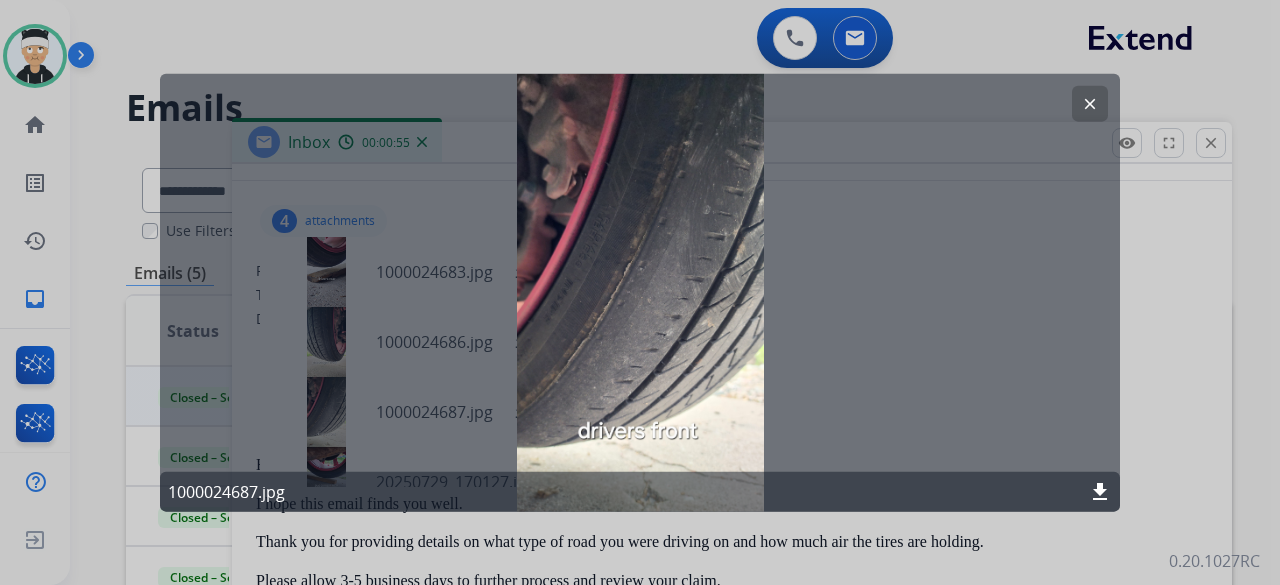 click on "clear" 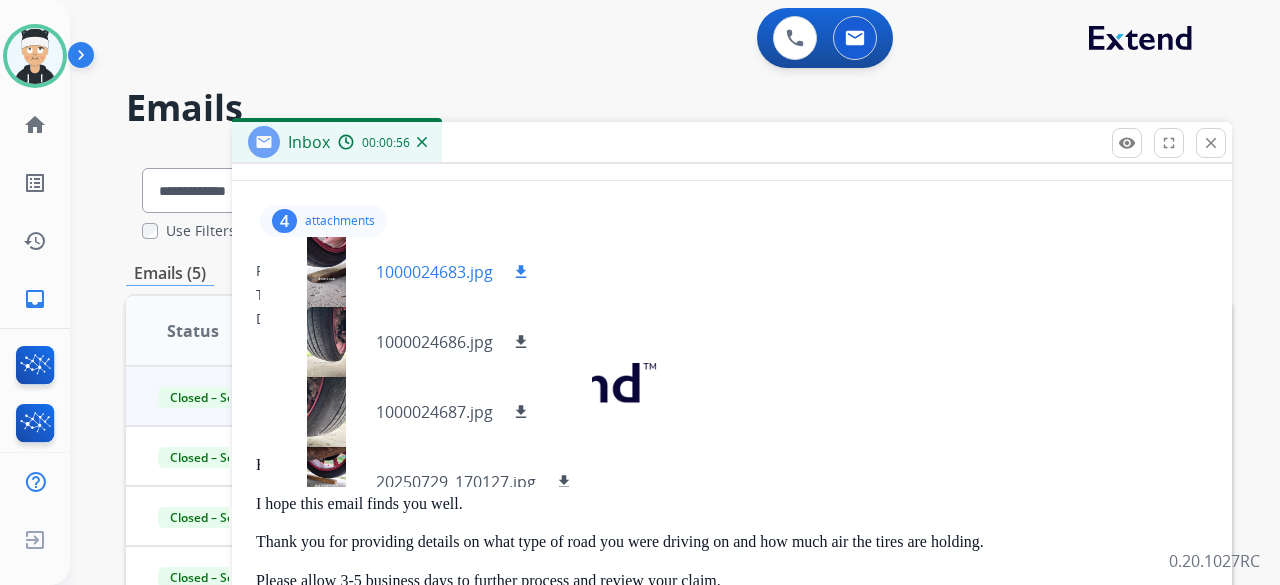 click at bounding box center [326, 272] 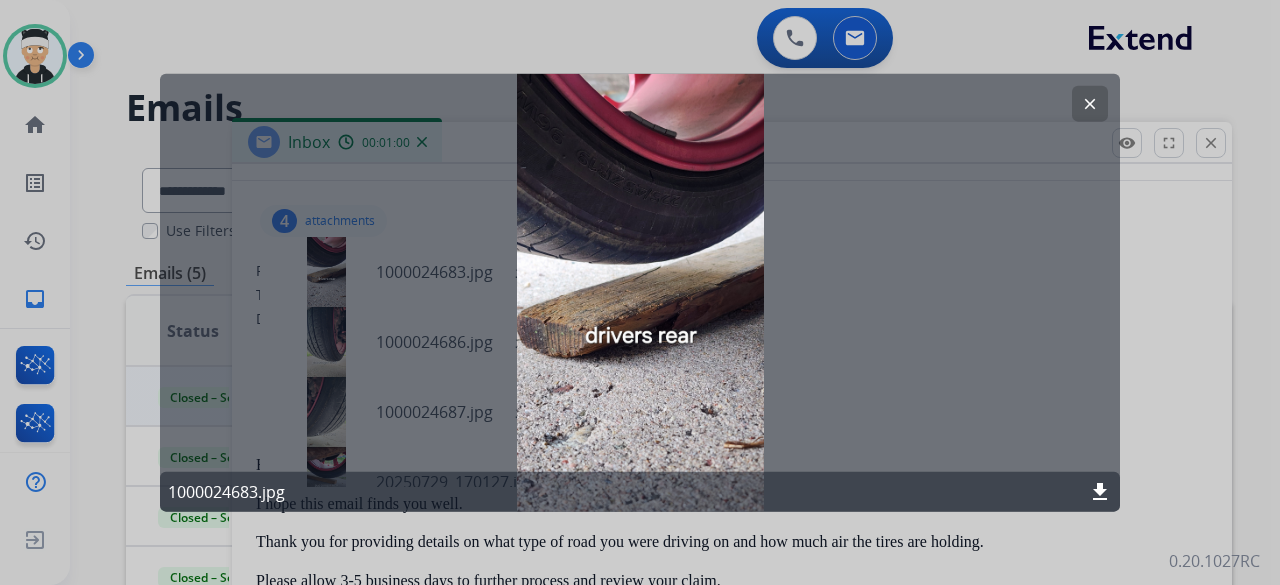 click on "clear" 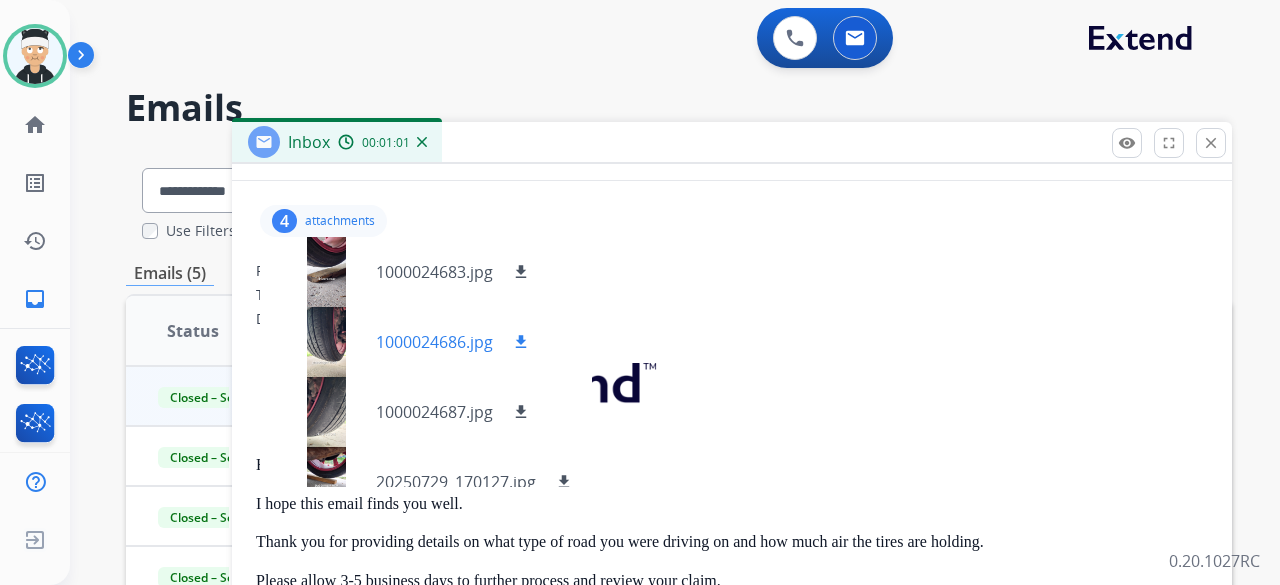 click at bounding box center (326, 342) 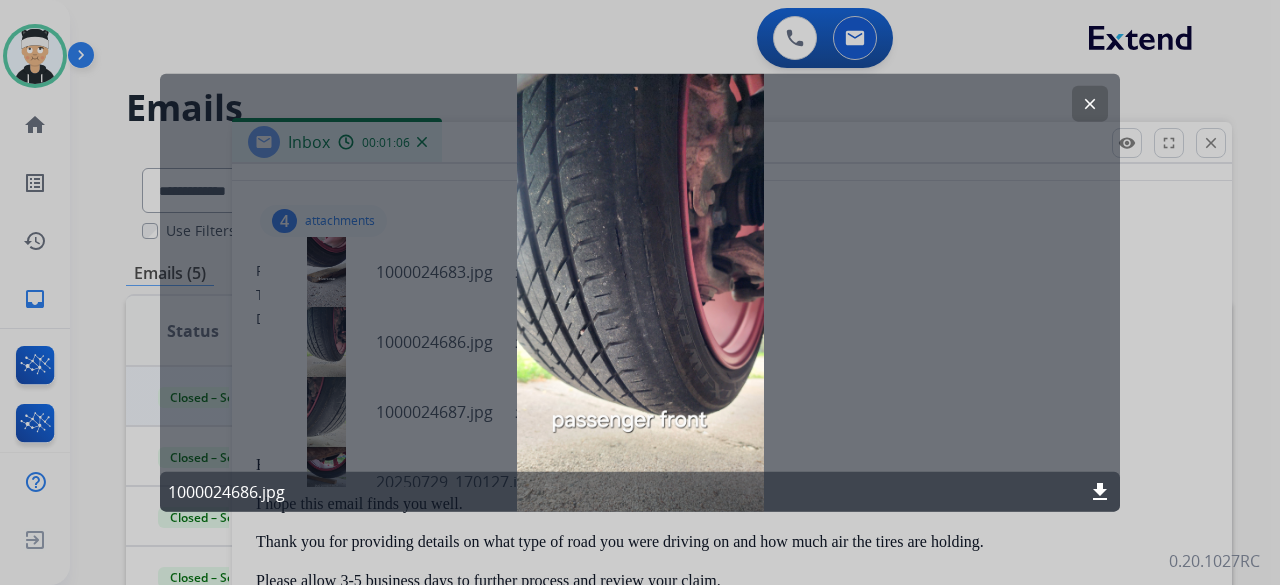 click on "clear" 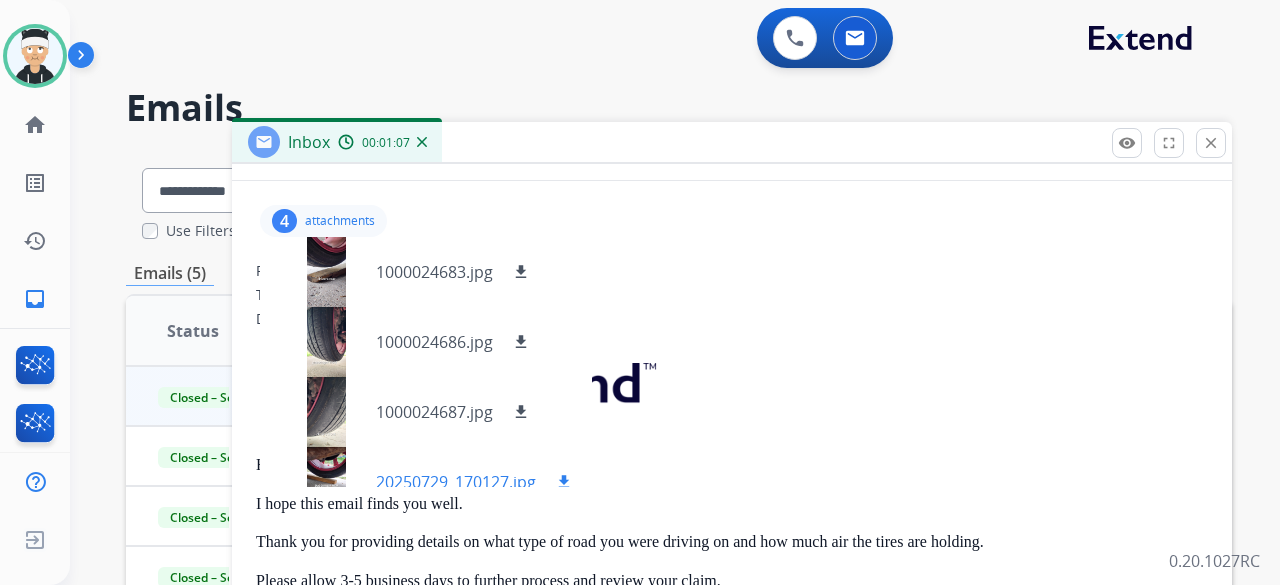 click at bounding box center (326, 482) 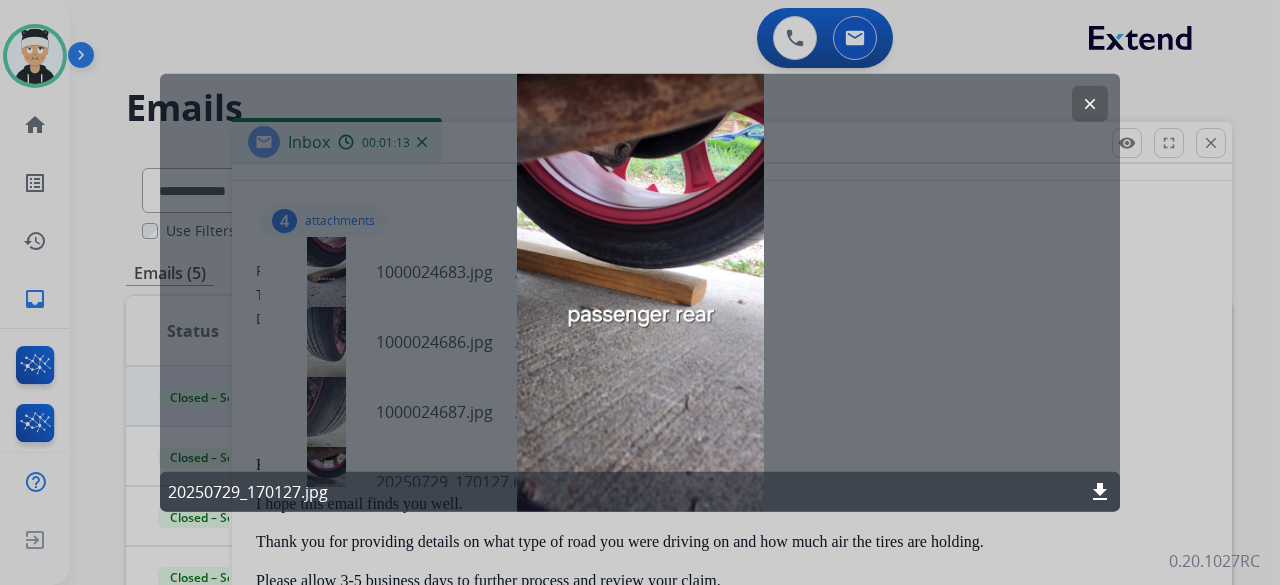 click on "clear" 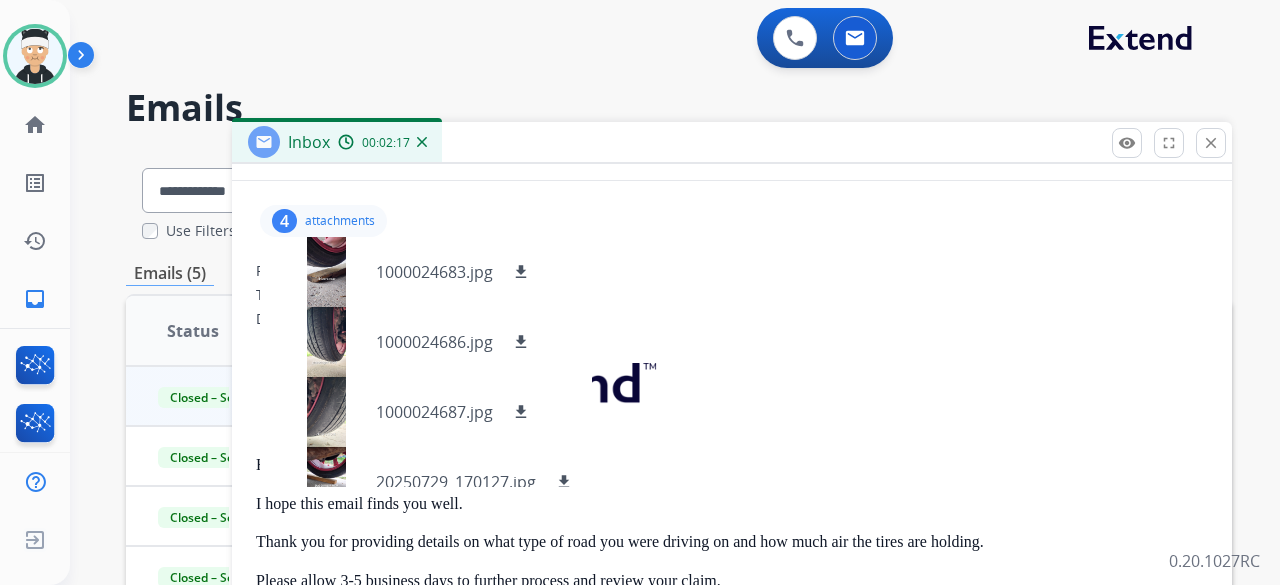 click on "attachments" at bounding box center (340, 221) 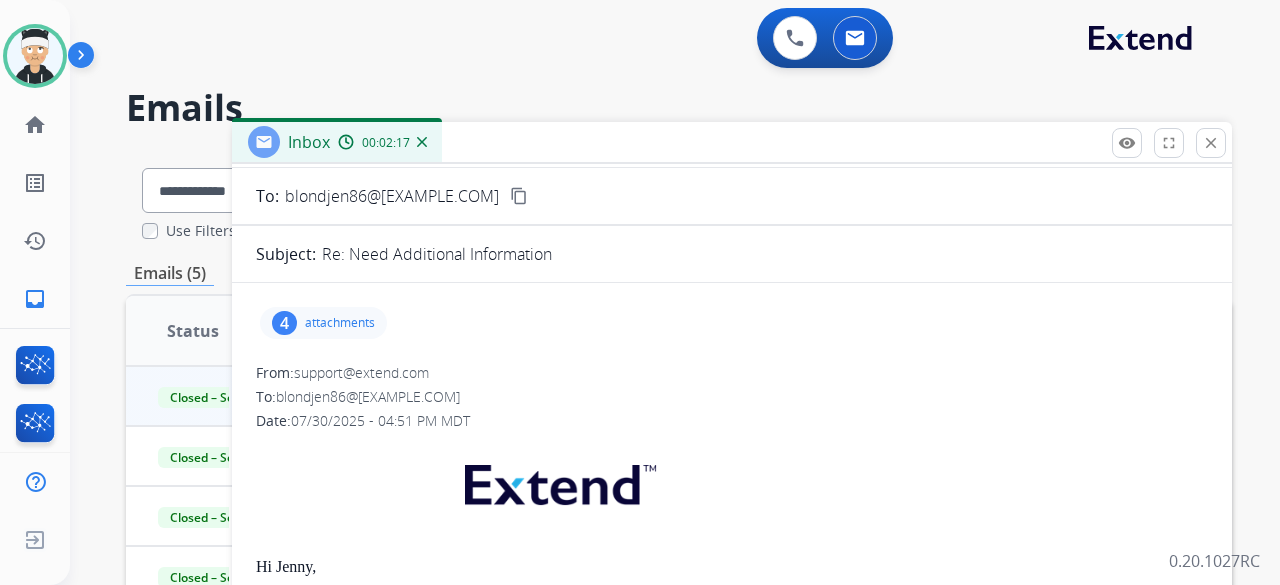 scroll, scrollTop: 0, scrollLeft: 0, axis: both 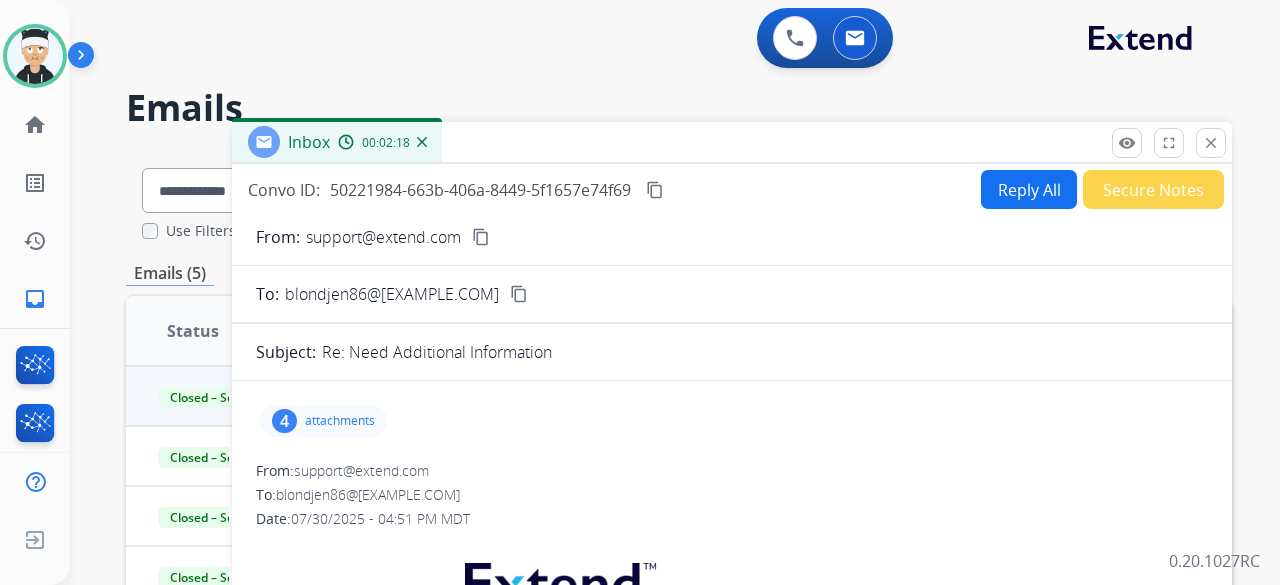 click on "Reply All" at bounding box center (1029, 189) 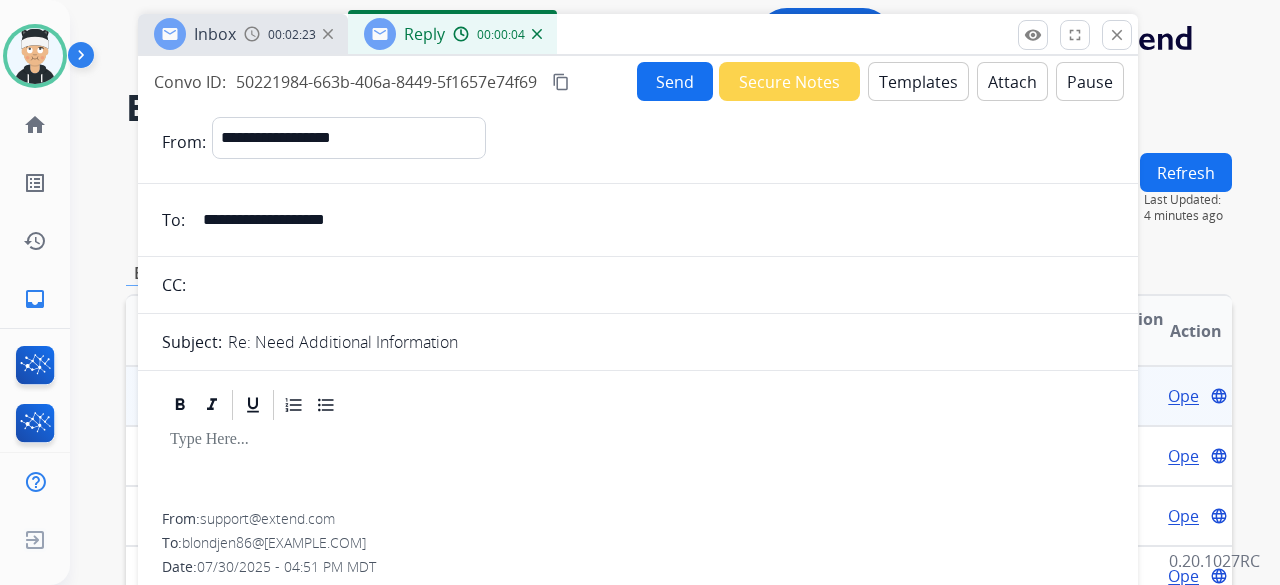drag, startPoint x: 776, startPoint y: 141, endPoint x: 682, endPoint y: 33, distance: 143.1782 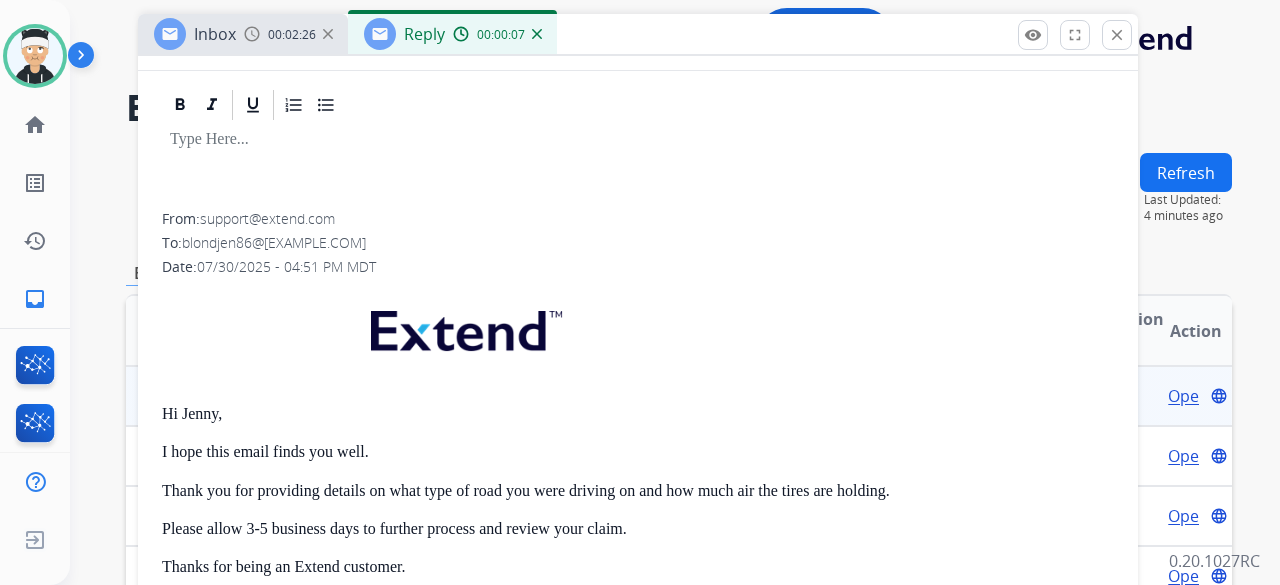 scroll, scrollTop: 0, scrollLeft: 0, axis: both 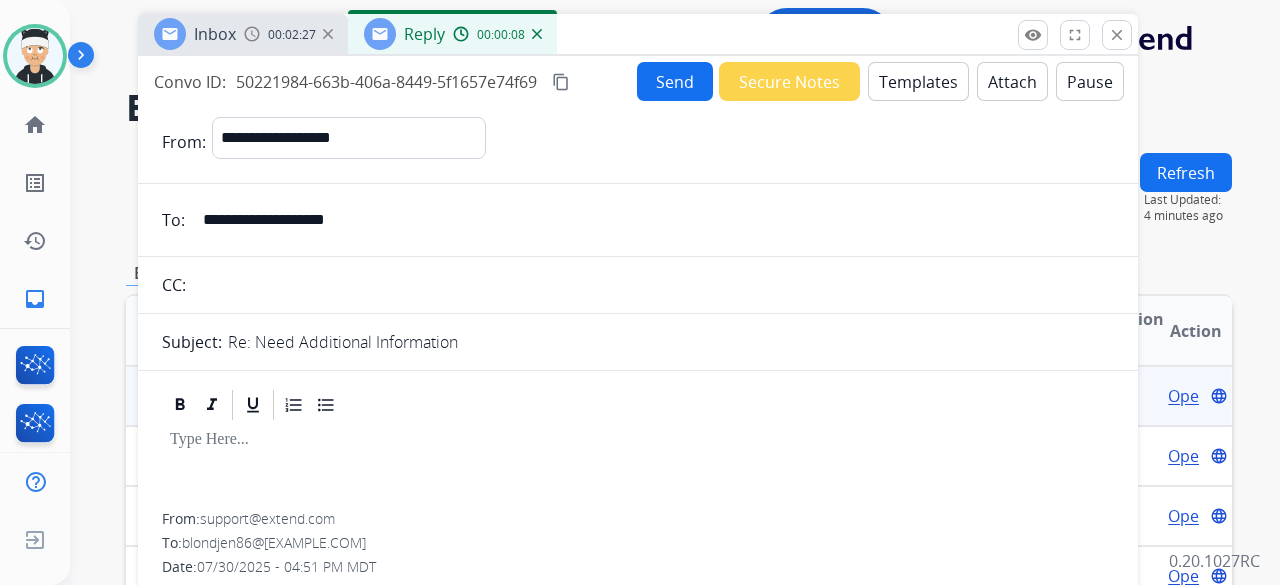 click on "Templates" at bounding box center (918, 81) 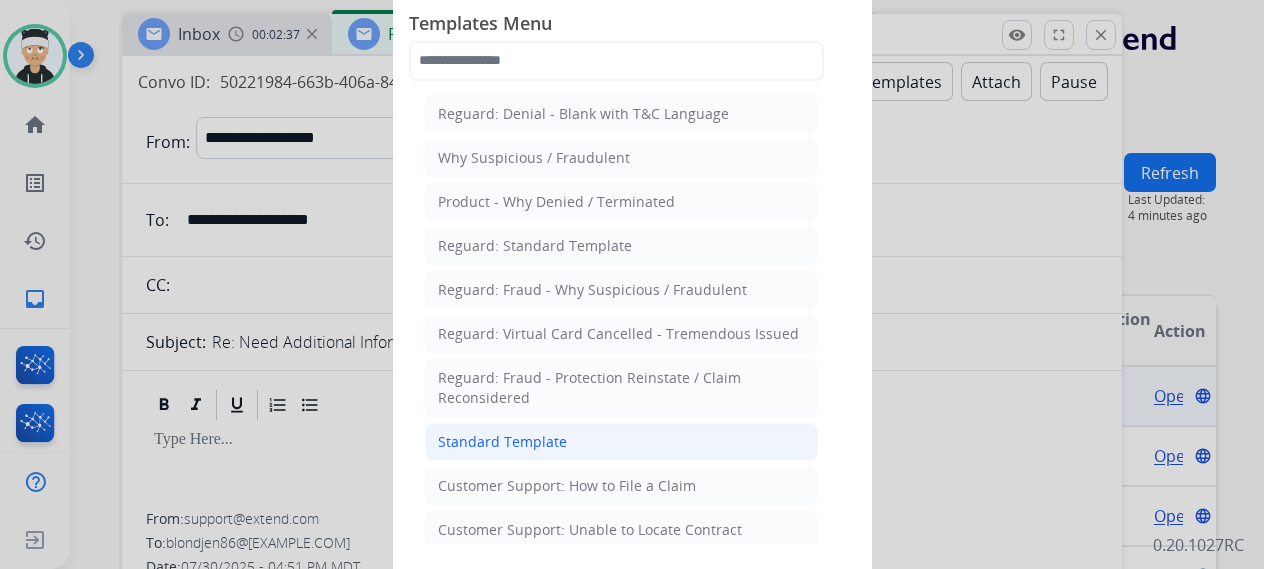click on "Standard Template" 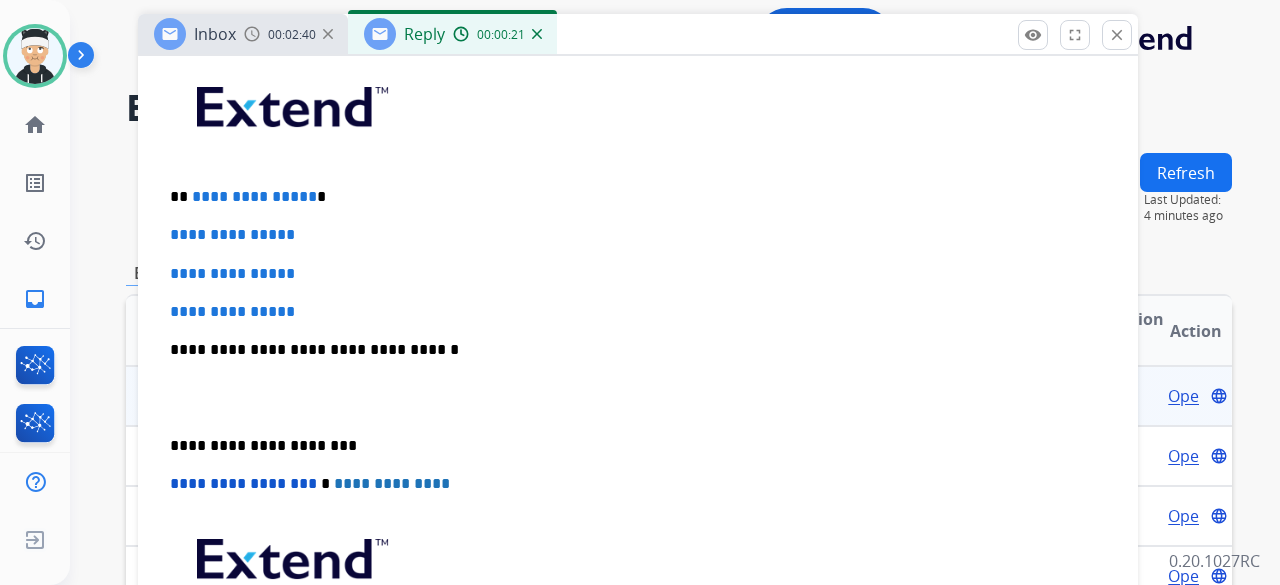 scroll, scrollTop: 500, scrollLeft: 0, axis: vertical 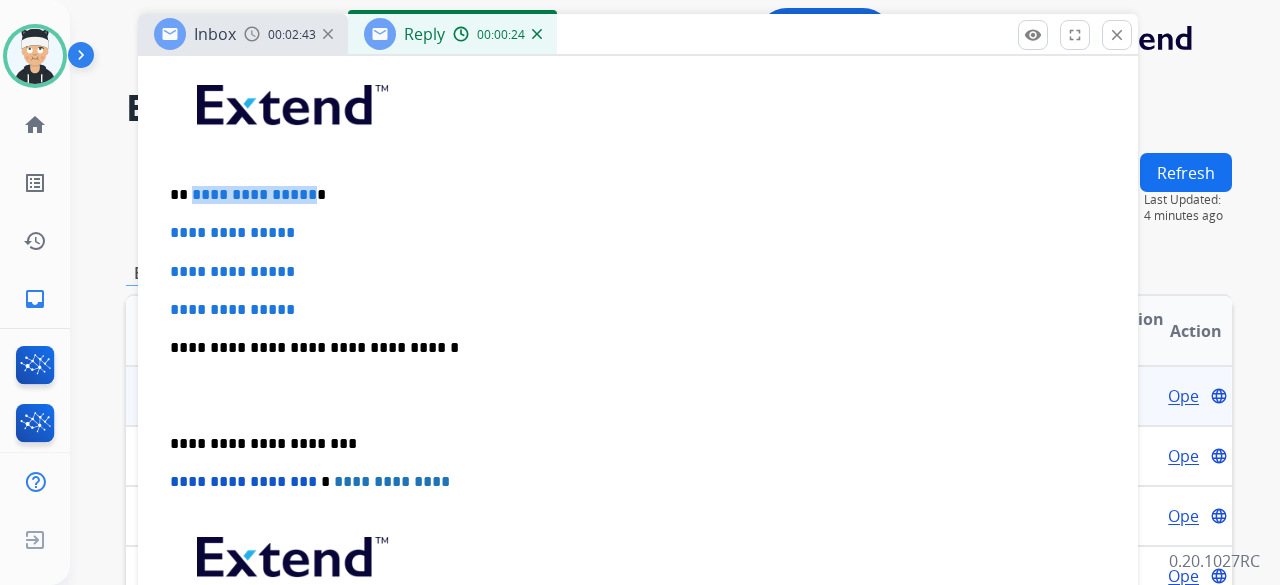 drag, startPoint x: 303, startPoint y: 191, endPoint x: 190, endPoint y: 184, distance: 113.216606 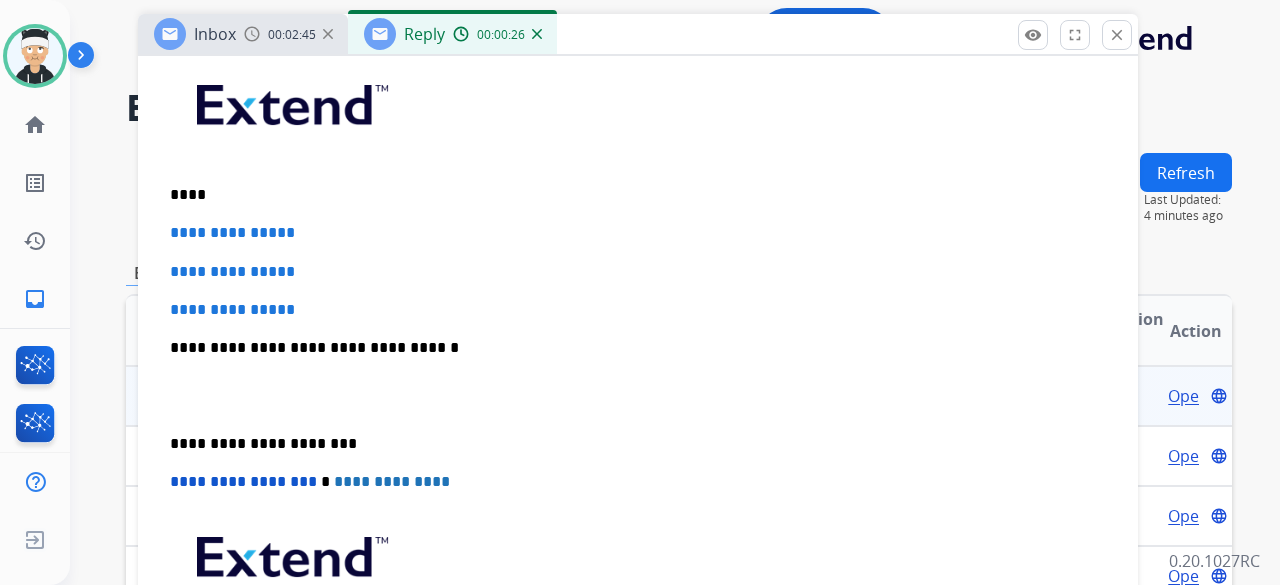 type 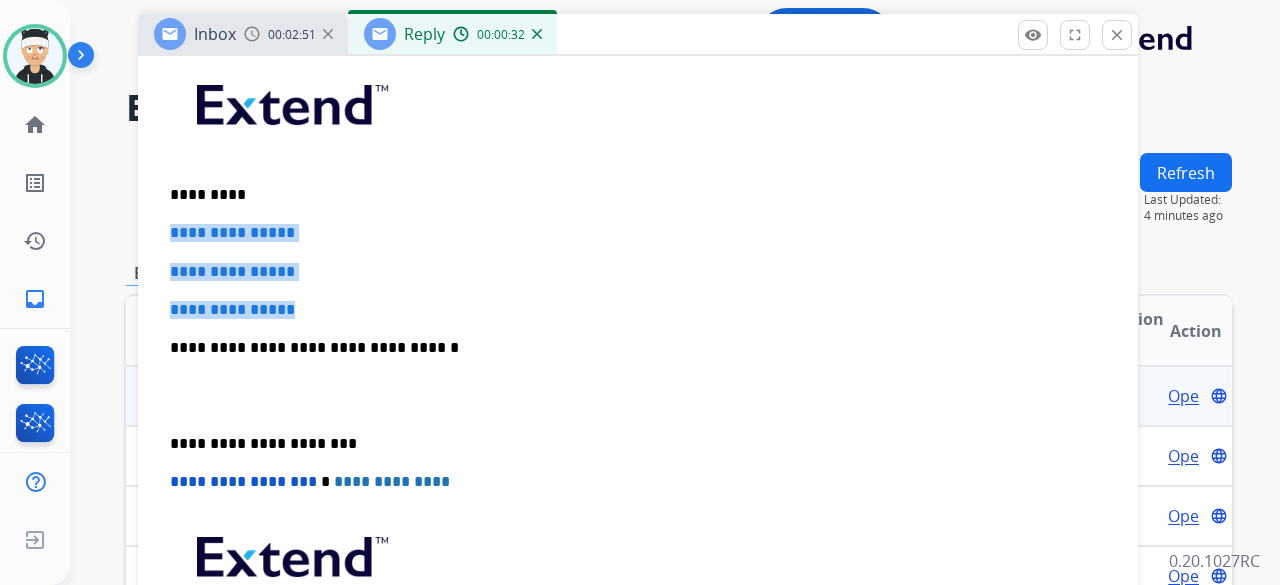 drag, startPoint x: 317, startPoint y: 303, endPoint x: 164, endPoint y: 238, distance: 166.23477 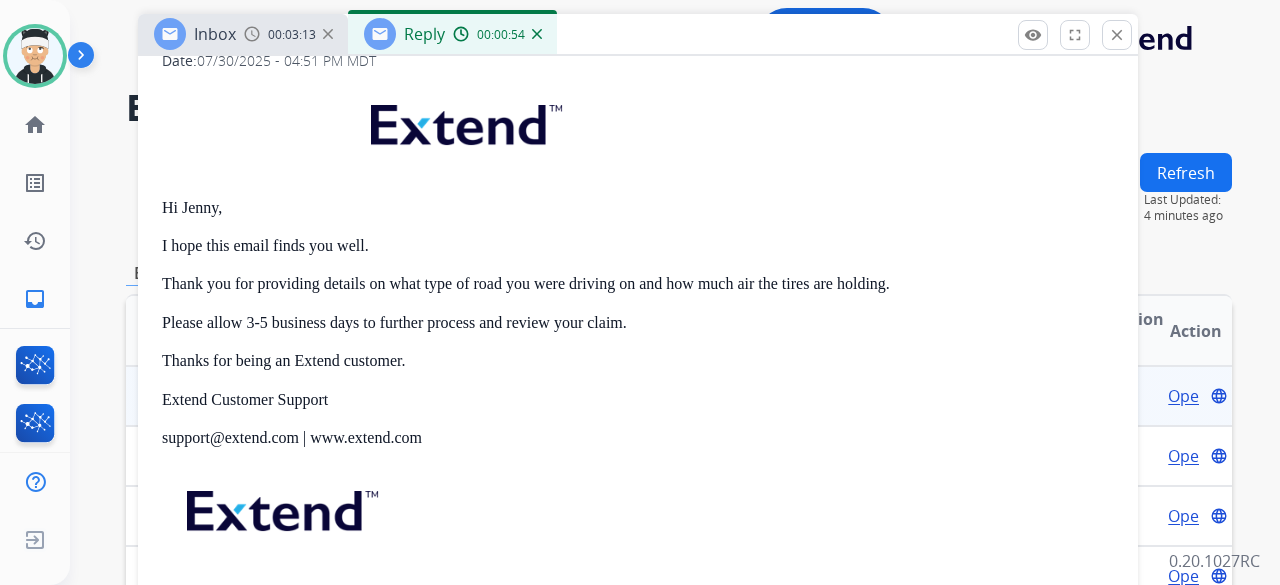 scroll, scrollTop: 1200, scrollLeft: 0, axis: vertical 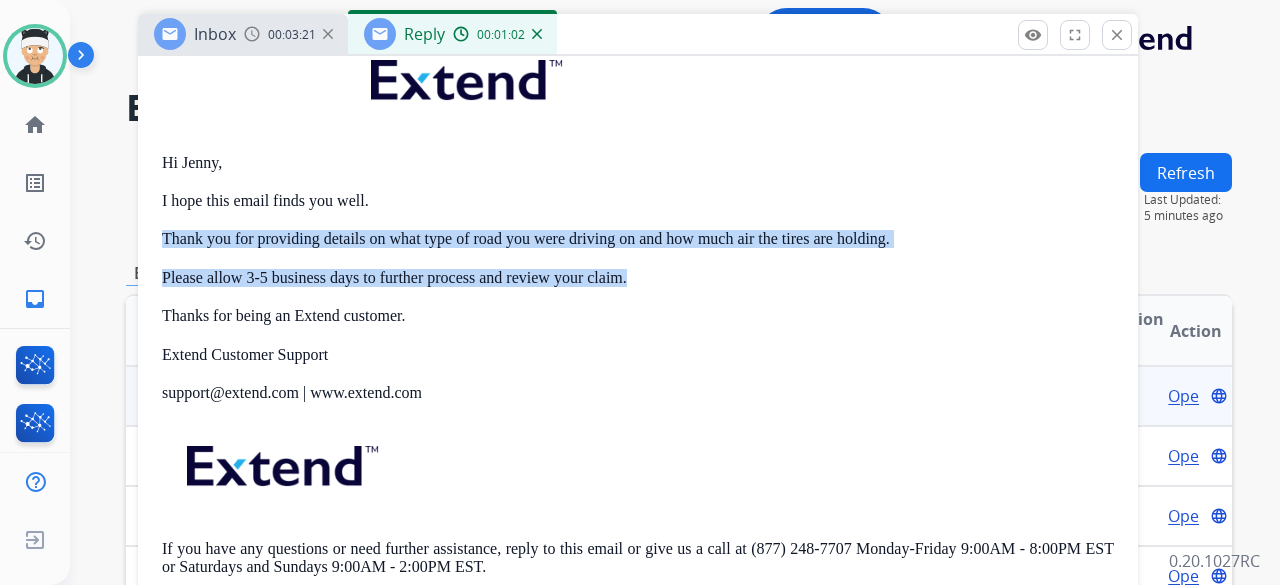 drag, startPoint x: 662, startPoint y: 279, endPoint x: 164, endPoint y: 229, distance: 500.50375 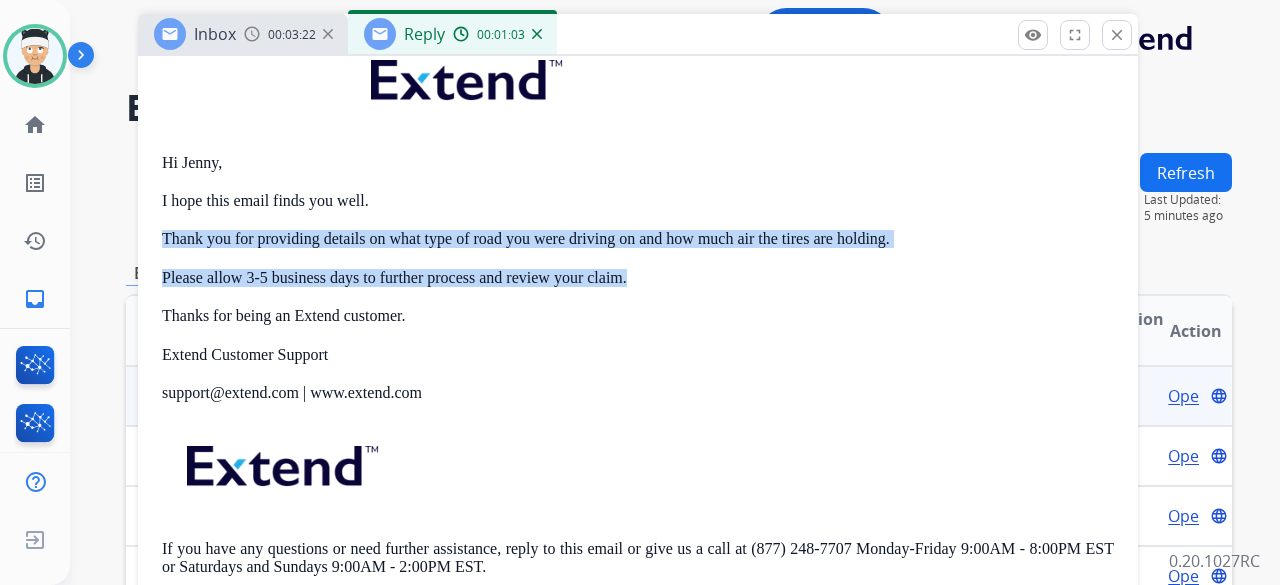 click on "Hi Jenny, I hope this email finds you well. Thank you for providing details on what type of road you were driving on and how much air the tires are holding. Please allow 3-5 business days to further process and review your claim. Thanks for being an Extend customer. Extend Customer Support support@[EXTEND.COM] | www.extend.com If you have any questions or need further assistance, reply to this email or give us a call at [PHONE] Monday-Friday 9:00AM - 8:00PM EST or Saturdays and Sundays 9:00AM - 2:00PM EST." at bounding box center (638, 322) 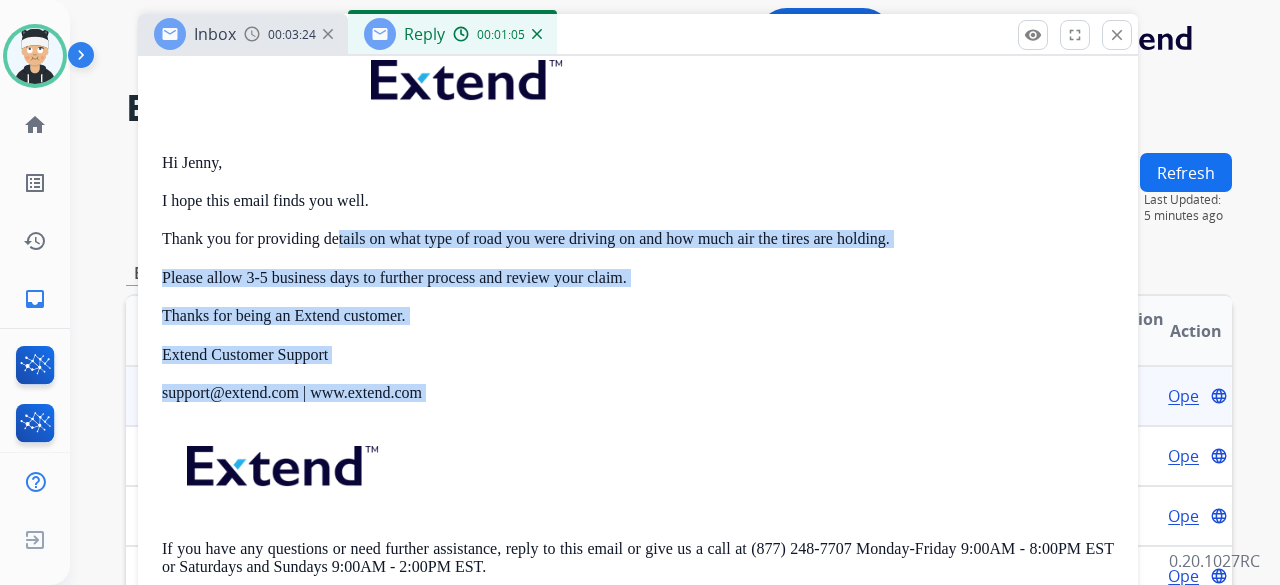drag, startPoint x: 461, startPoint y: 409, endPoint x: 341, endPoint y: 243, distance: 204.83163 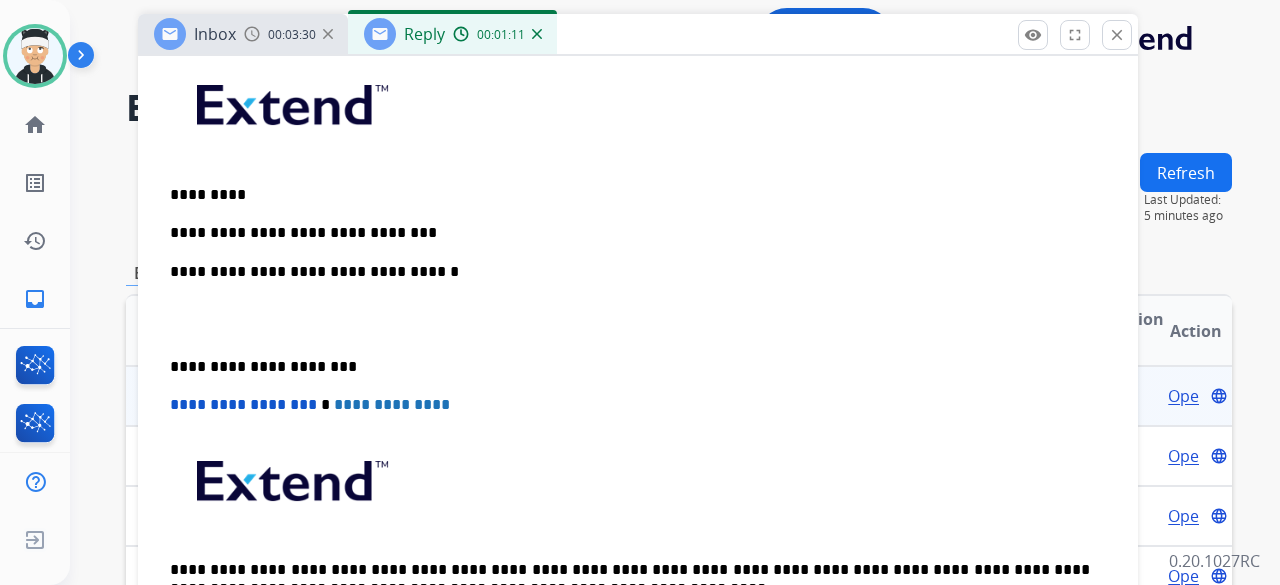 scroll, scrollTop: 500, scrollLeft: 0, axis: vertical 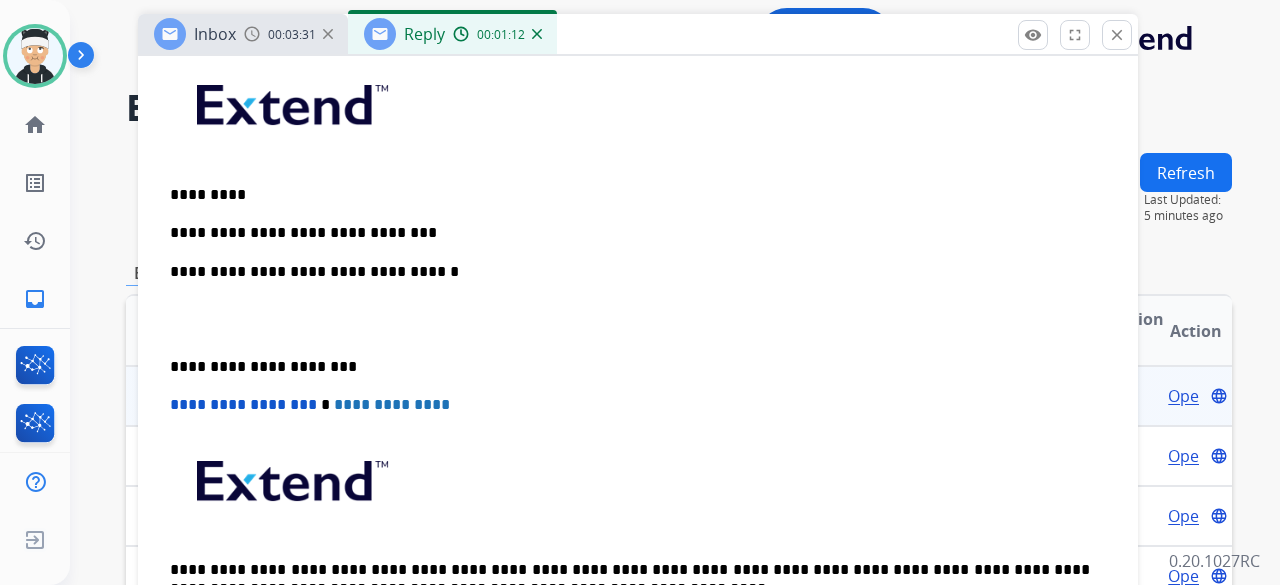 click on "**********" at bounding box center [630, 233] 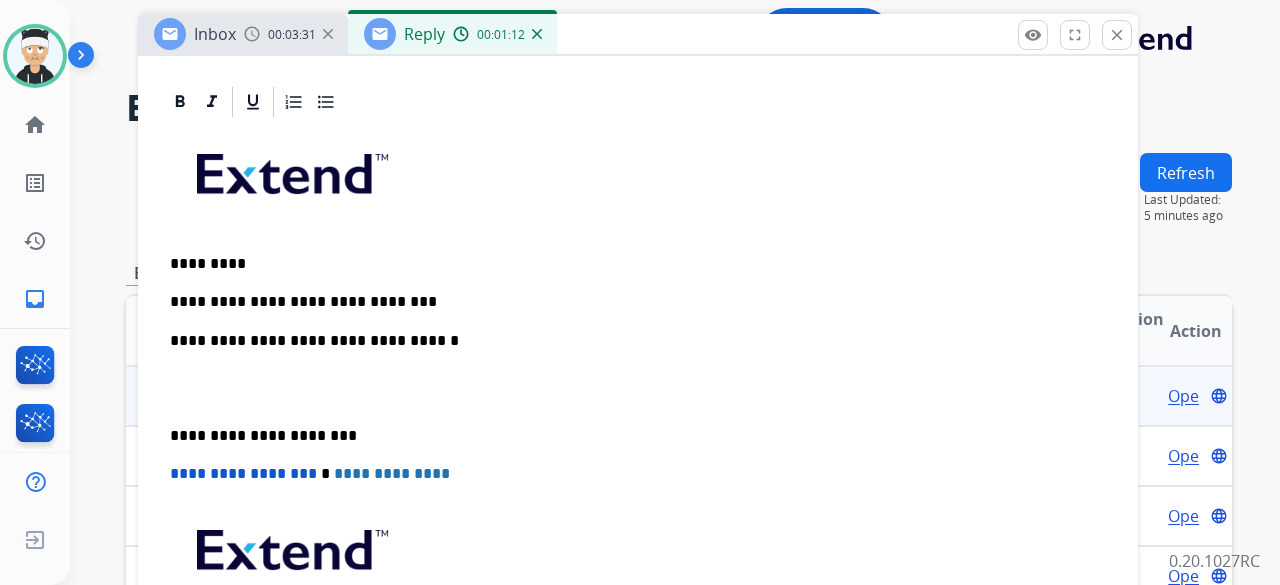 scroll, scrollTop: 400, scrollLeft: 0, axis: vertical 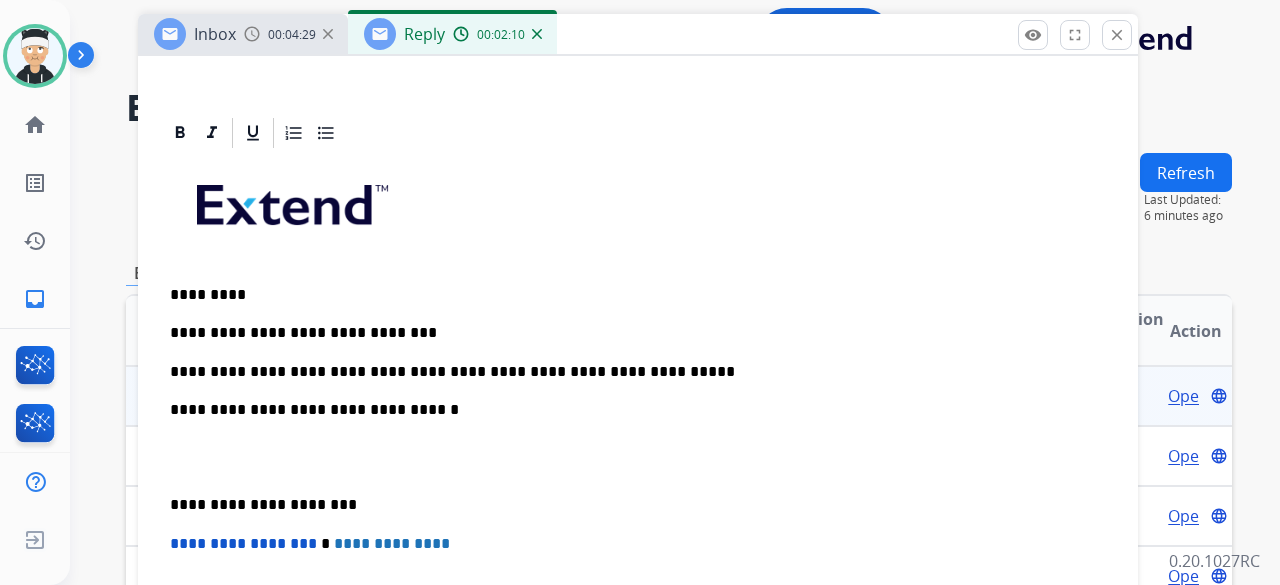 click on "**********" at bounding box center (630, 372) 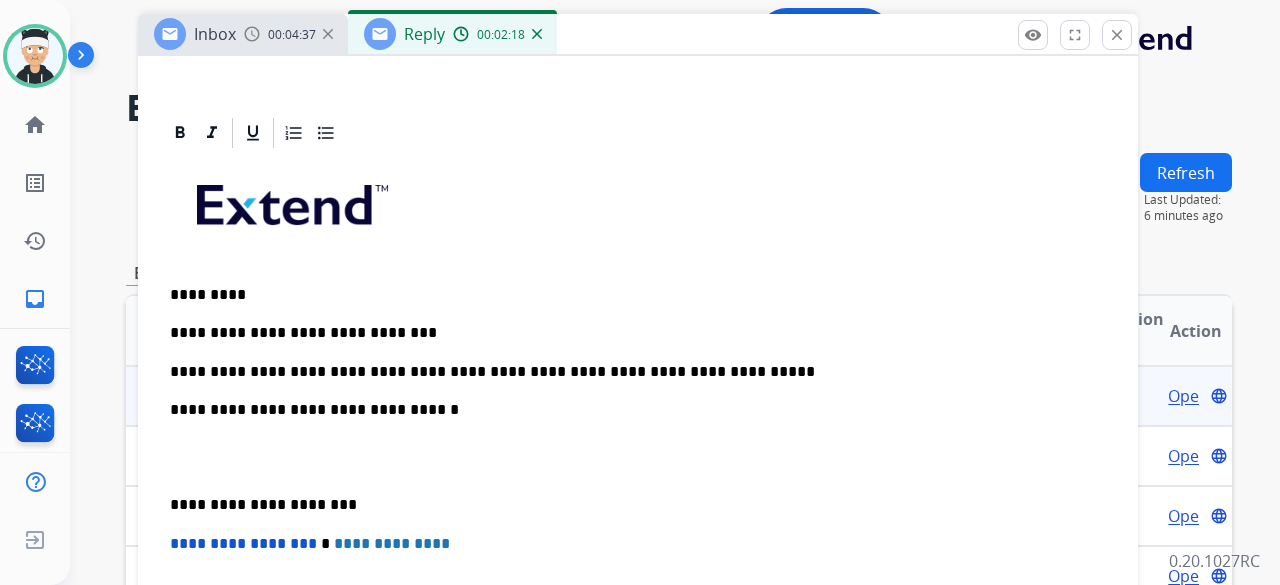 click on "**********" at bounding box center (630, 372) 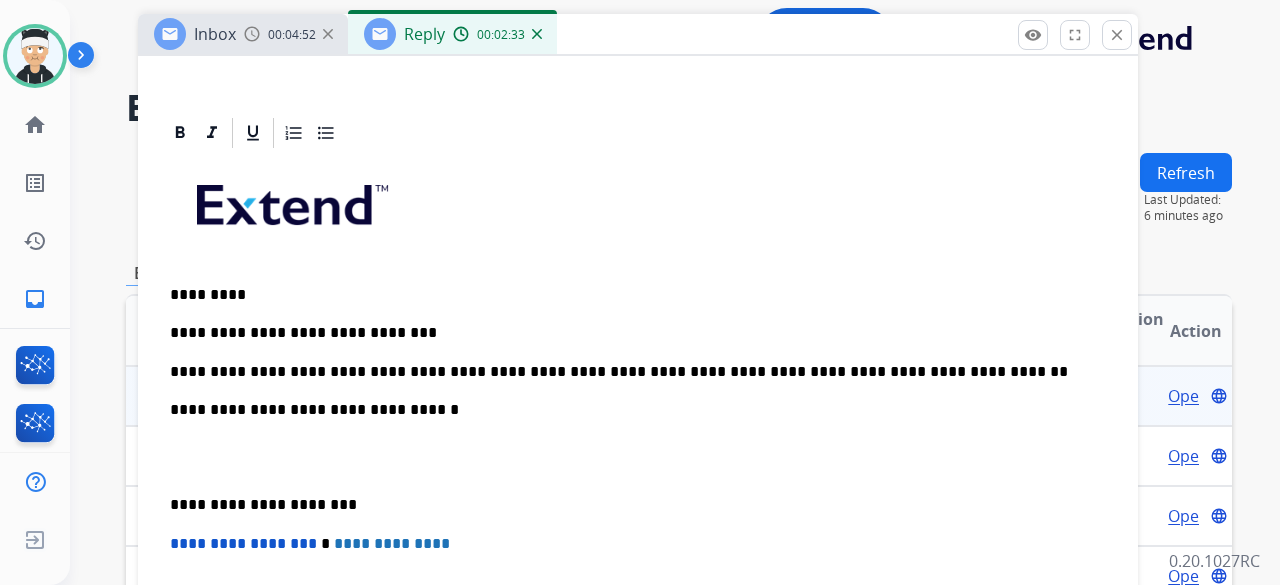 click on "**********" at bounding box center [630, 372] 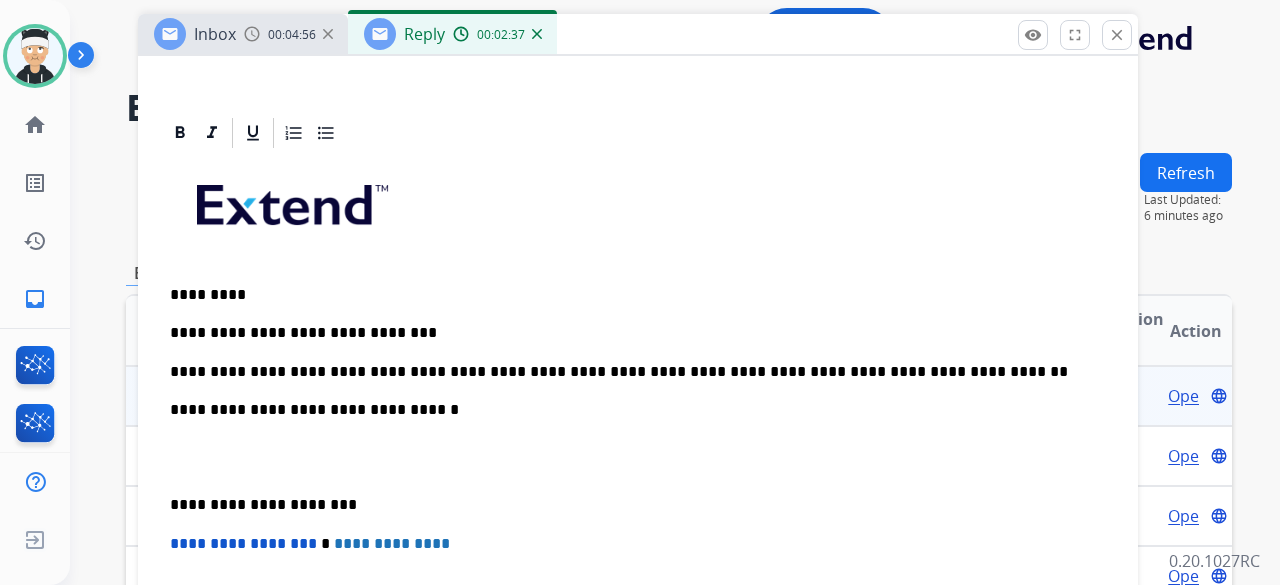 click on "**********" at bounding box center (630, 372) 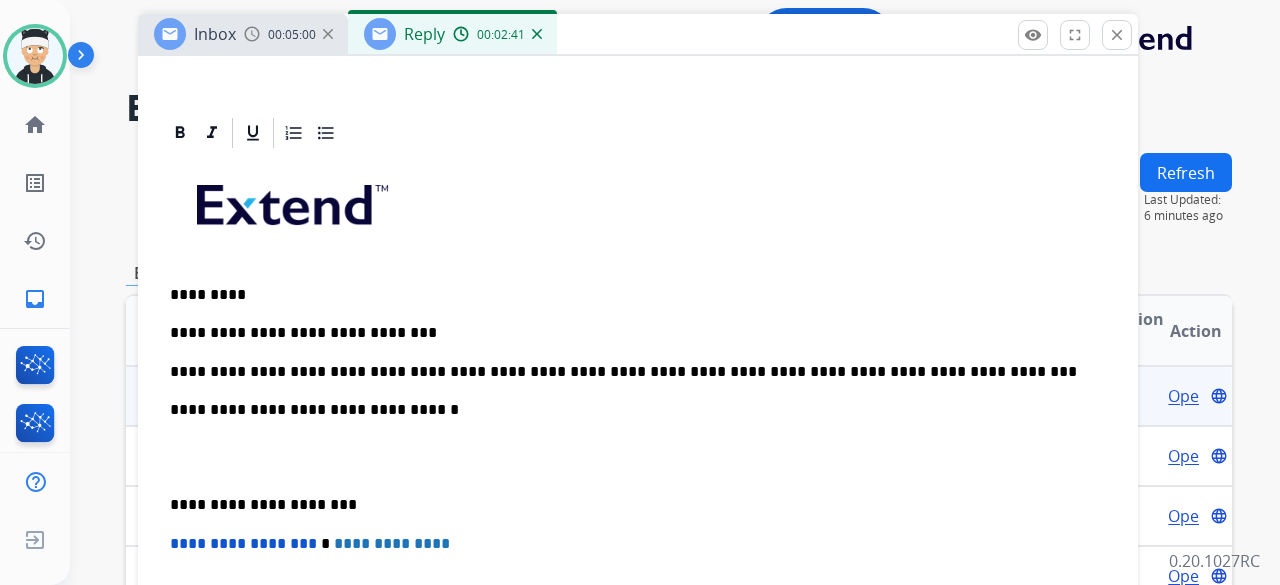 click on "*********" at bounding box center [630, 295] 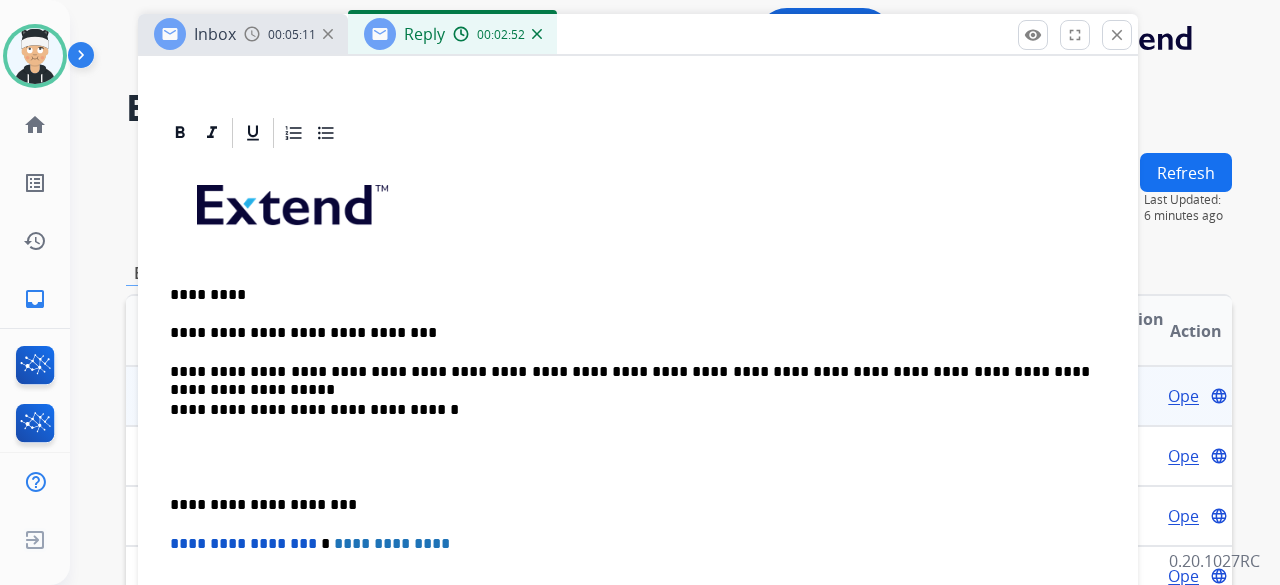 click on "**********" at bounding box center [638, 476] 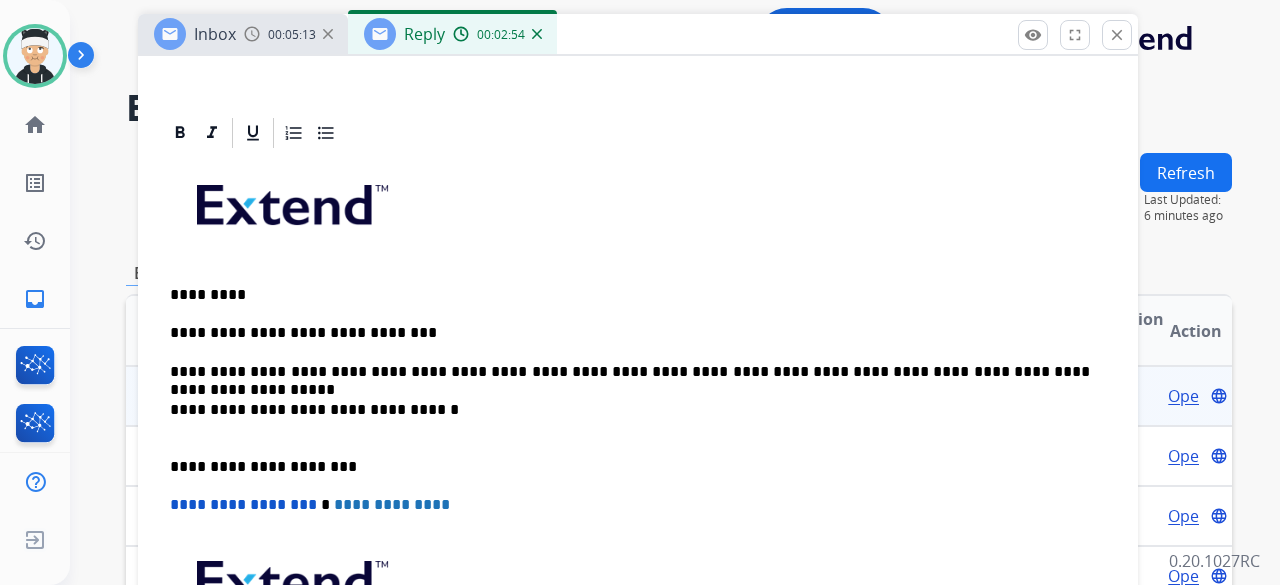 scroll, scrollTop: 0, scrollLeft: 0, axis: both 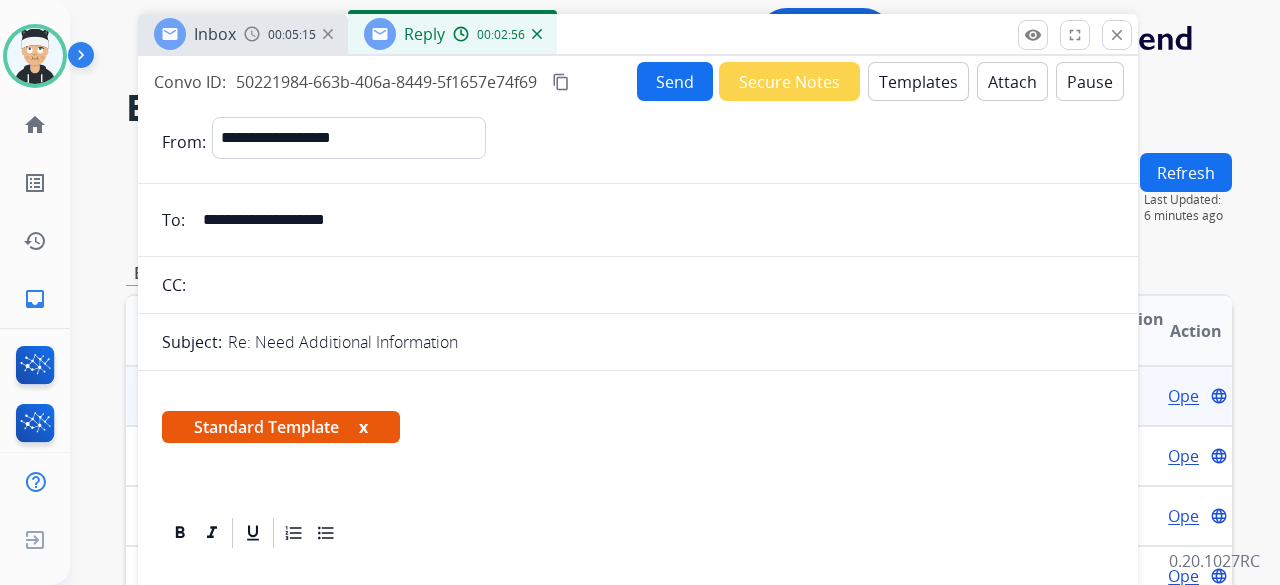 click on "Send" at bounding box center (675, 81) 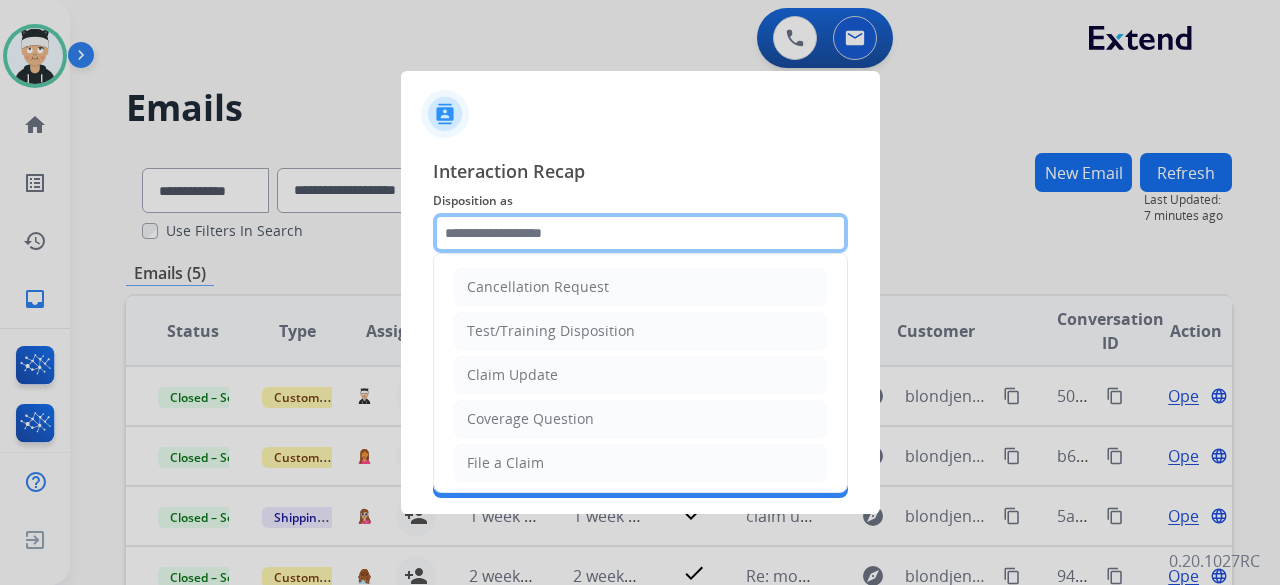 click 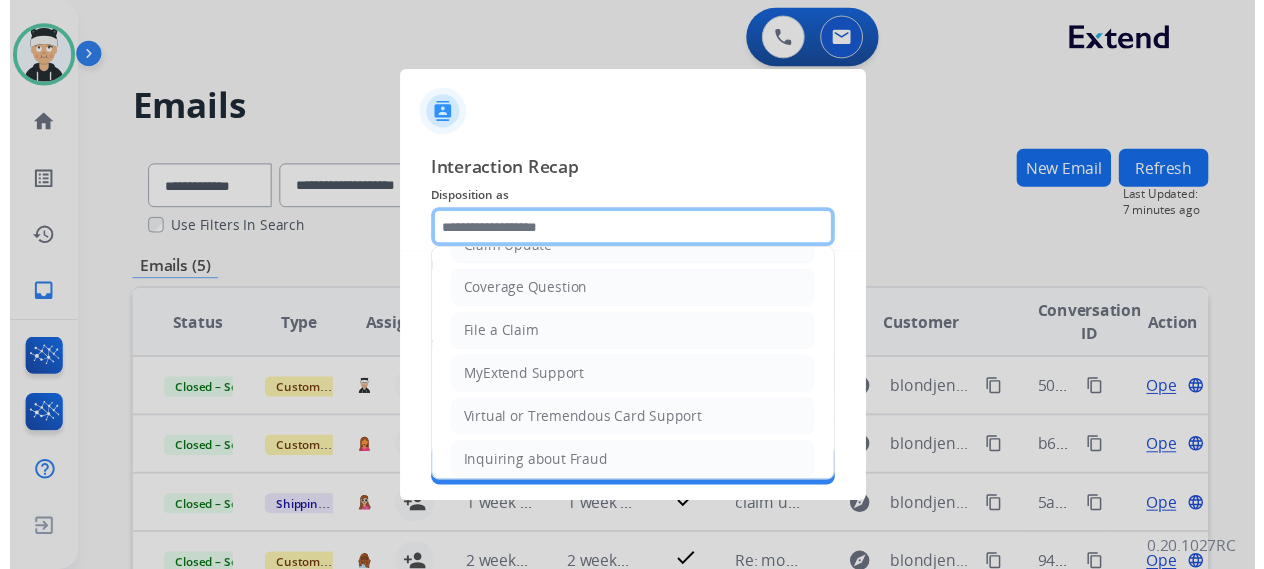 scroll, scrollTop: 0, scrollLeft: 0, axis: both 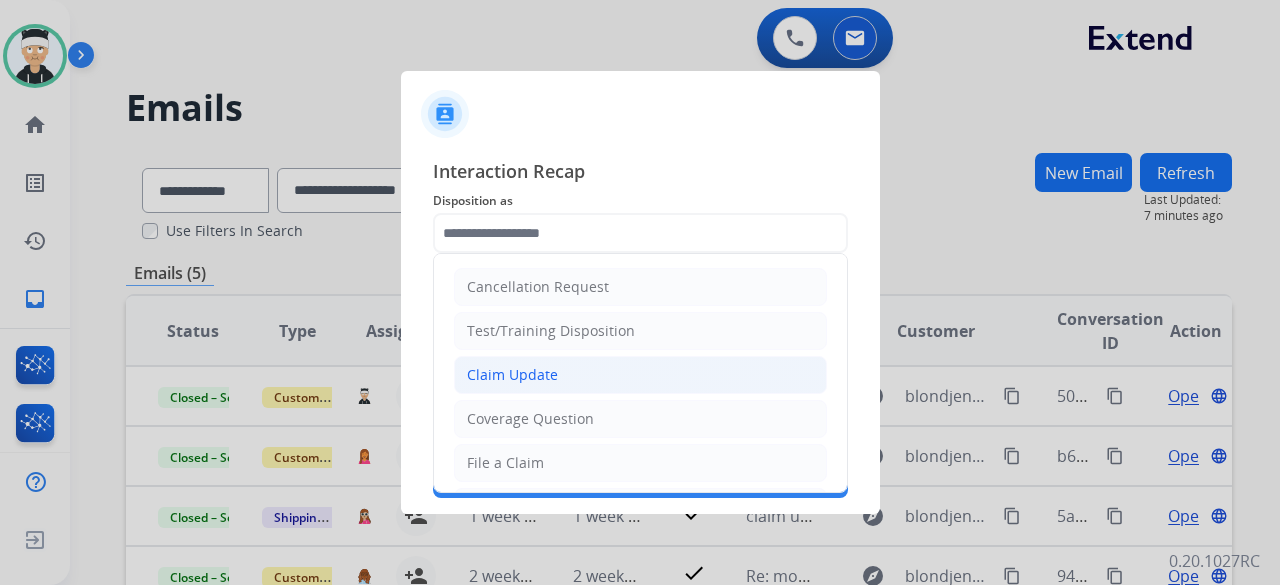 click on "Claim Update" 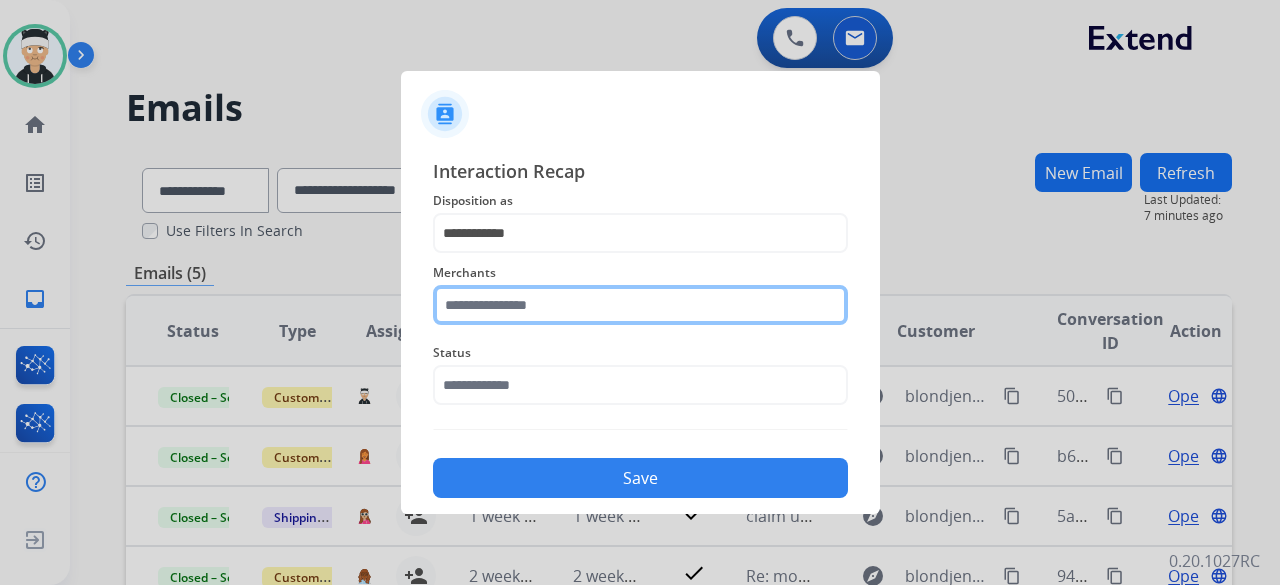 click 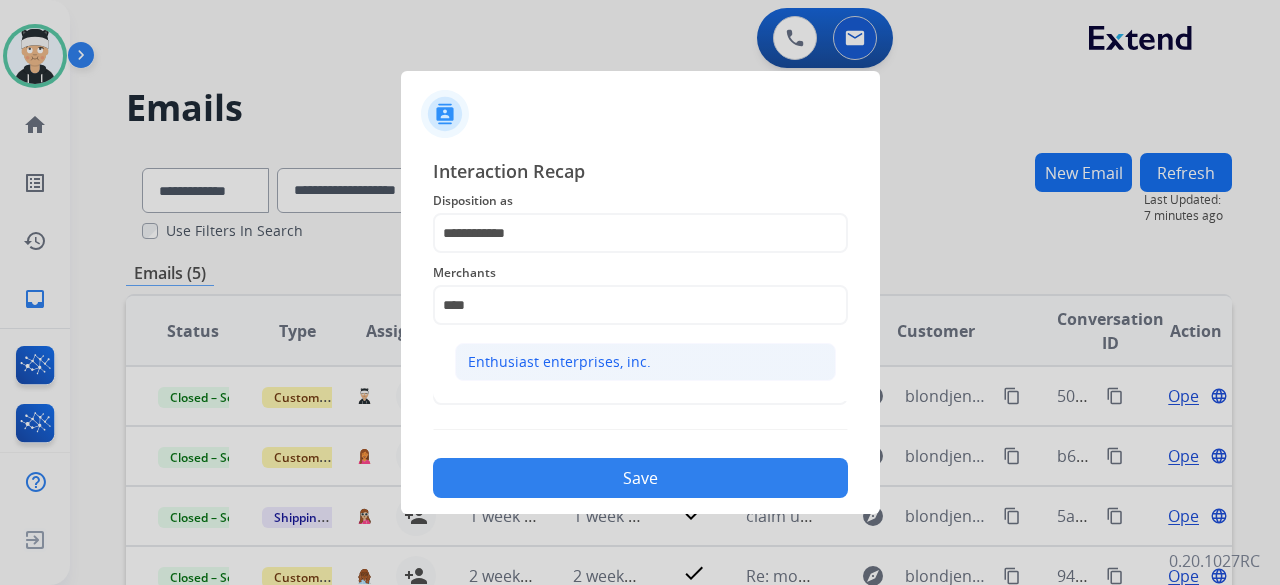 click on "Enthusiast enterprises, inc." 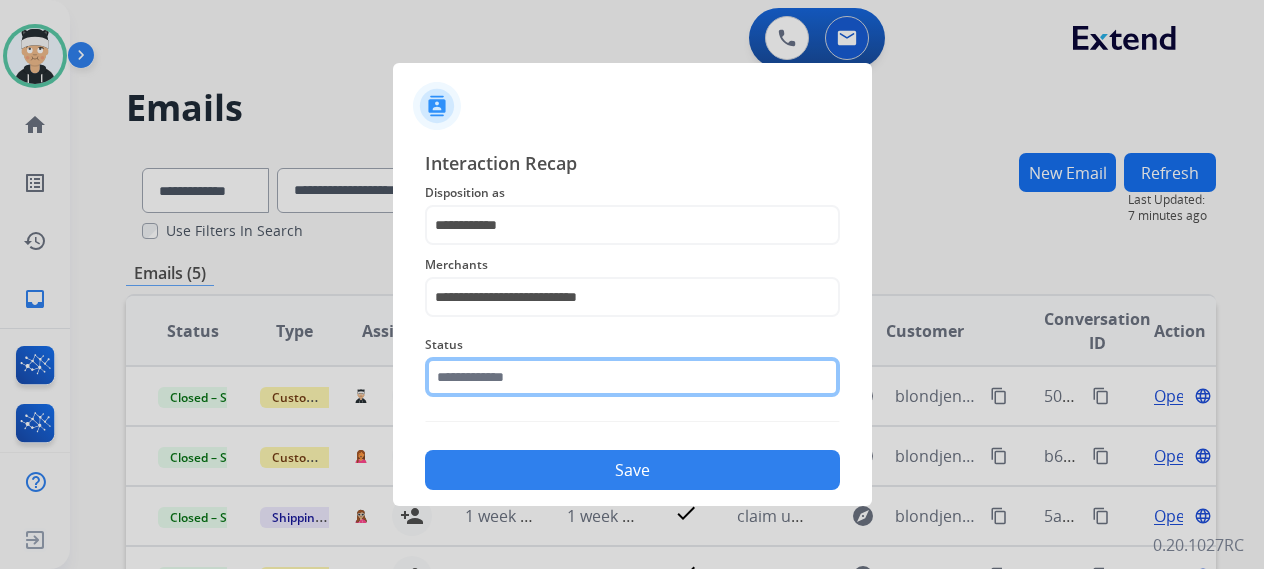 click 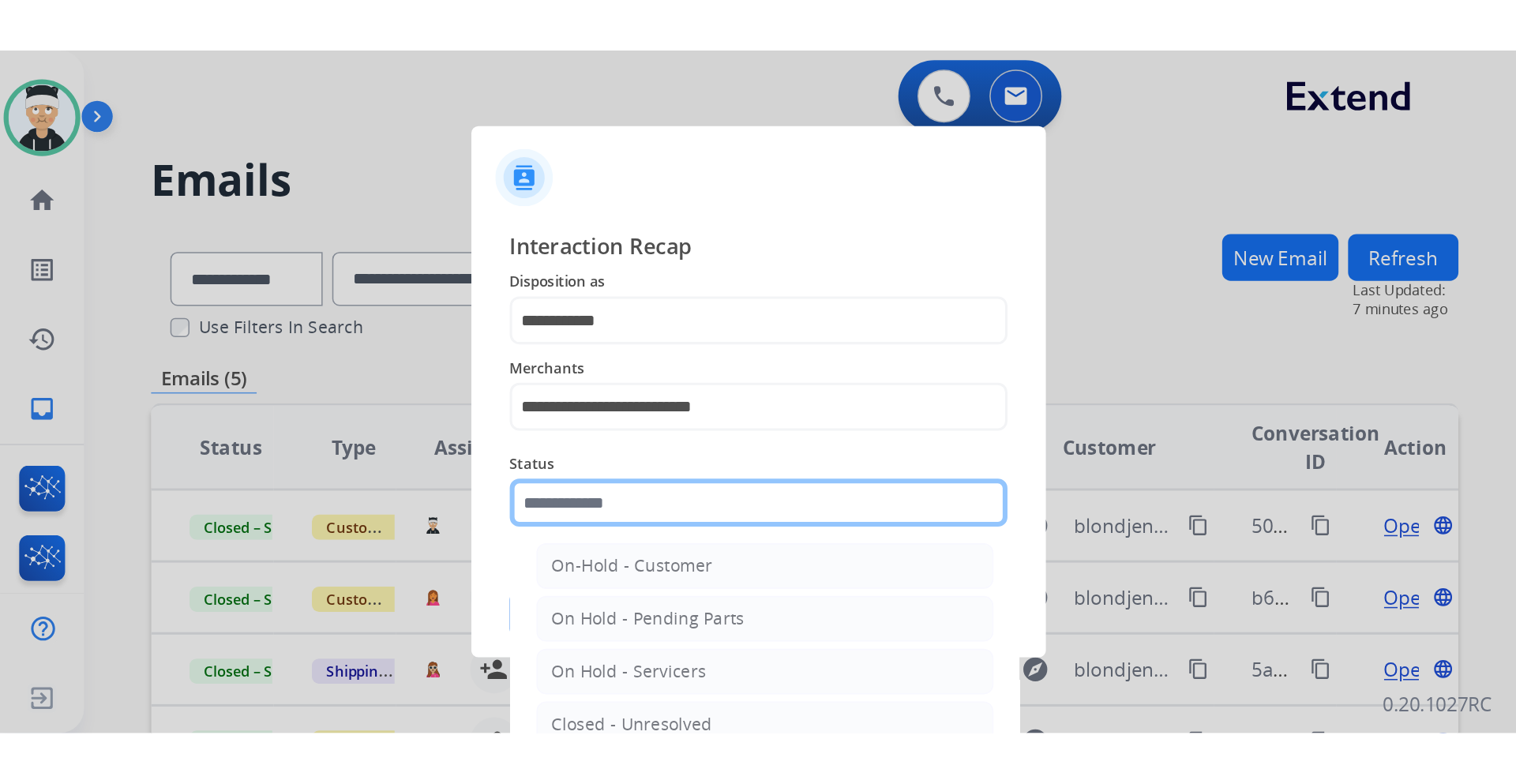 scroll, scrollTop: 90, scrollLeft: 0, axis: vertical 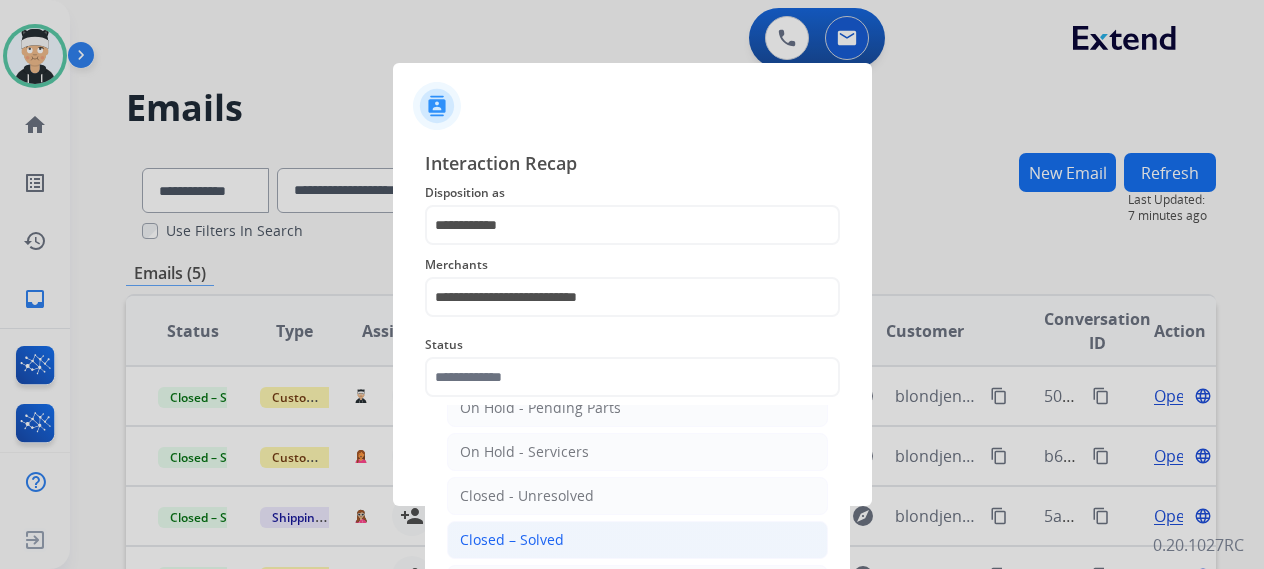 click on "Closed – Solved" 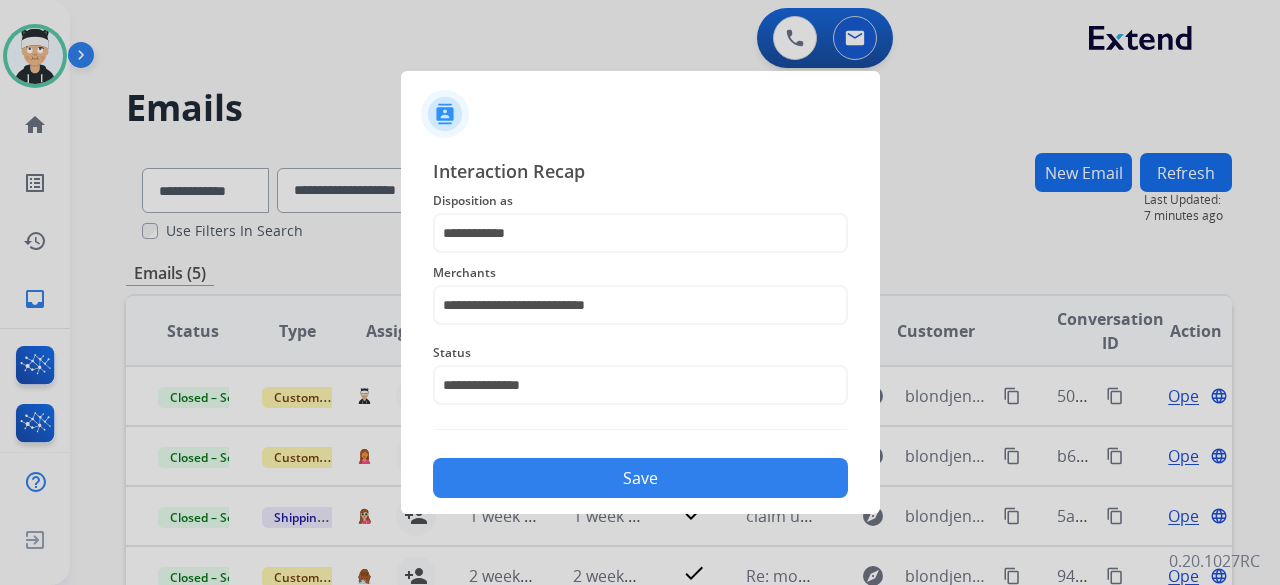 click on "Save" 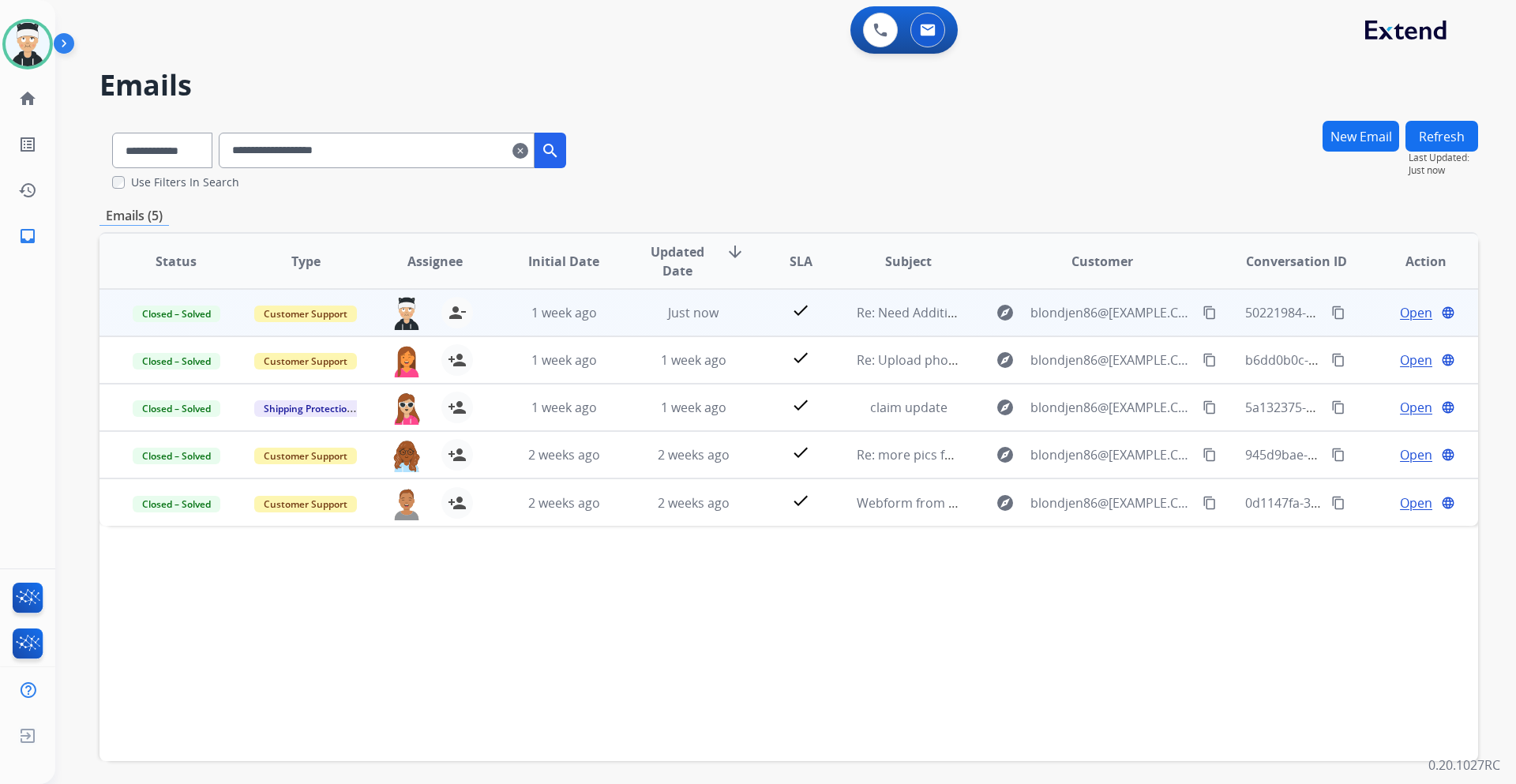 click on "Open" at bounding box center (1416, 313) 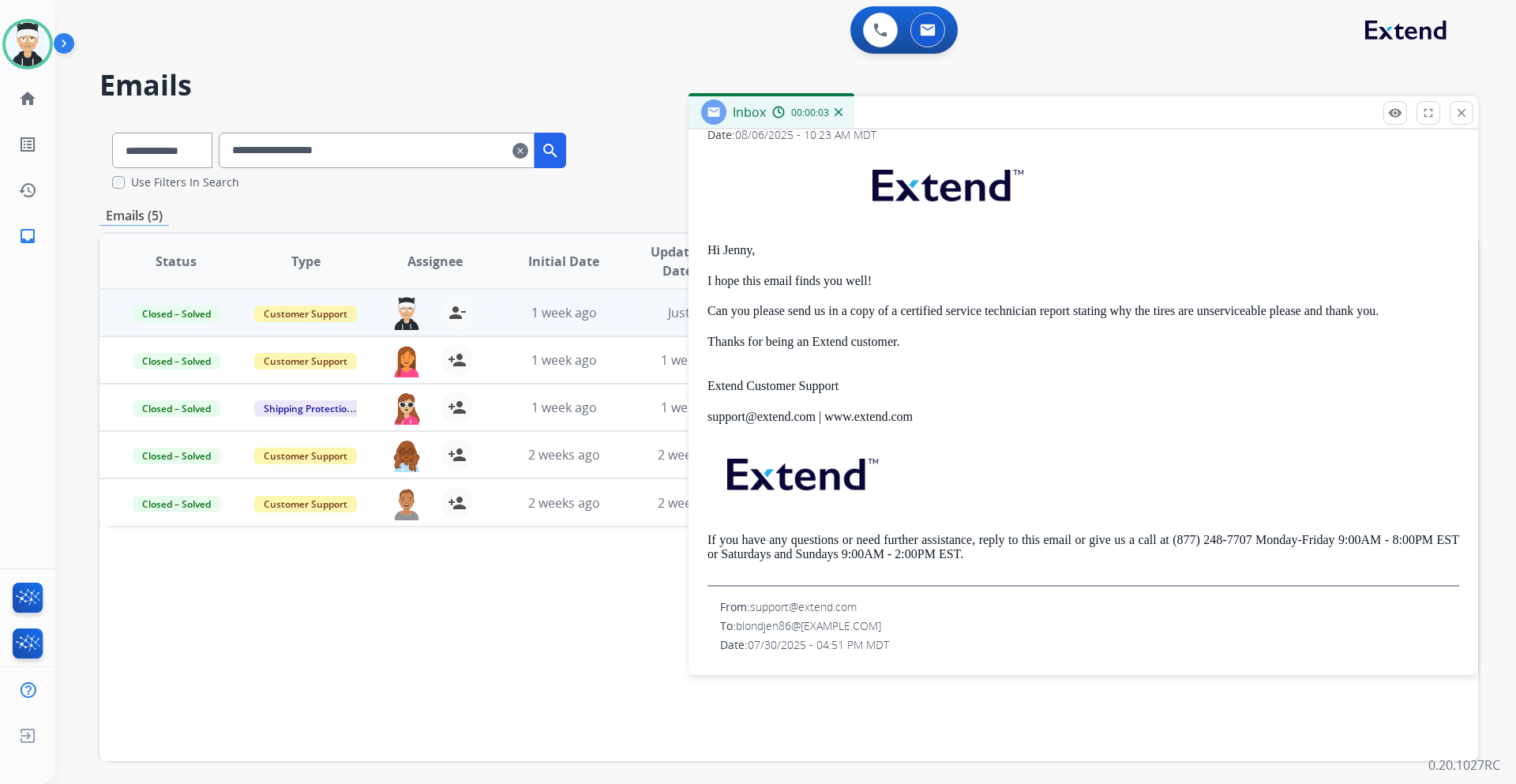 scroll, scrollTop: 316, scrollLeft: 0, axis: vertical 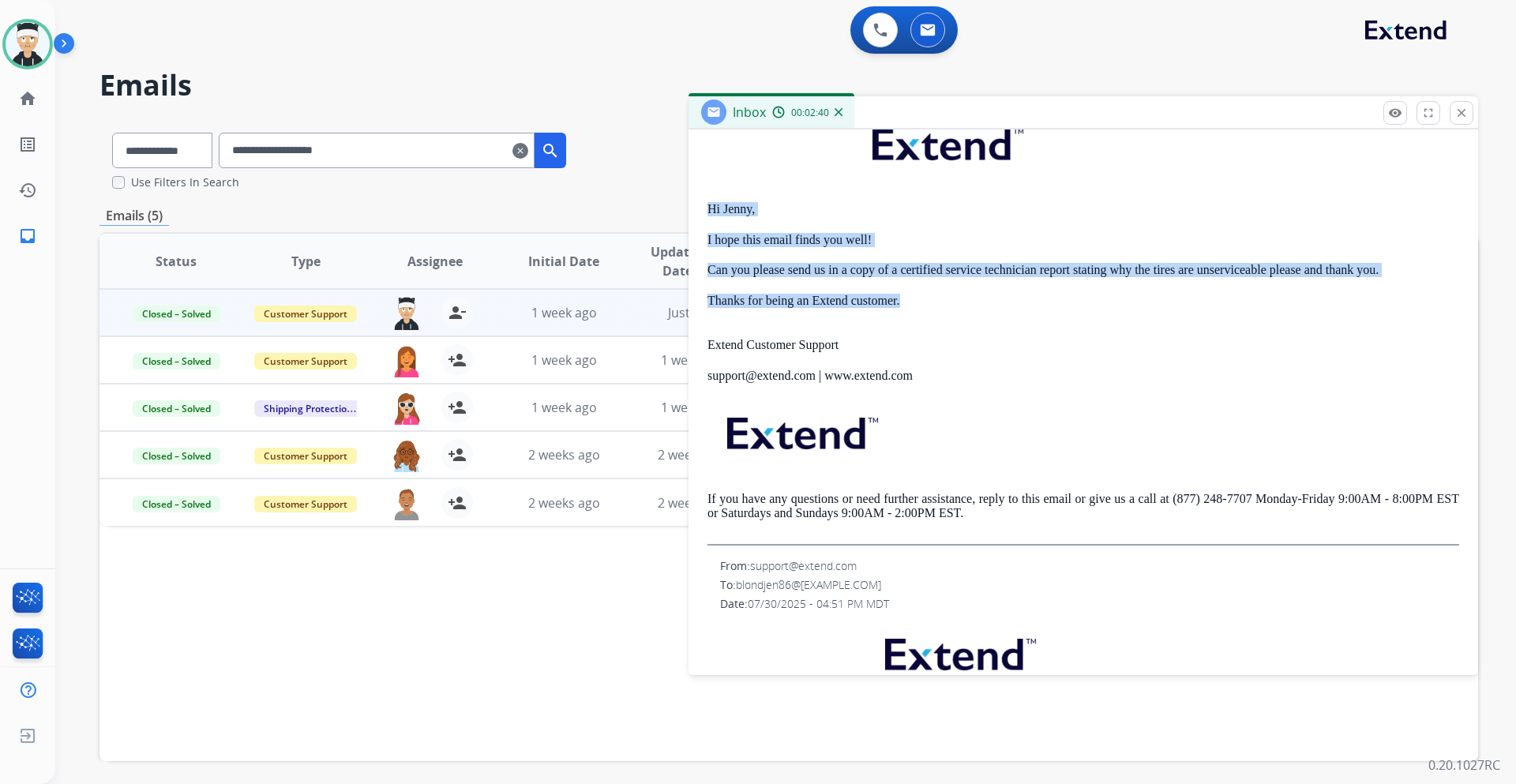 drag, startPoint x: 913, startPoint y: 299, endPoint x: 711, endPoint y: 210, distance: 220.7374 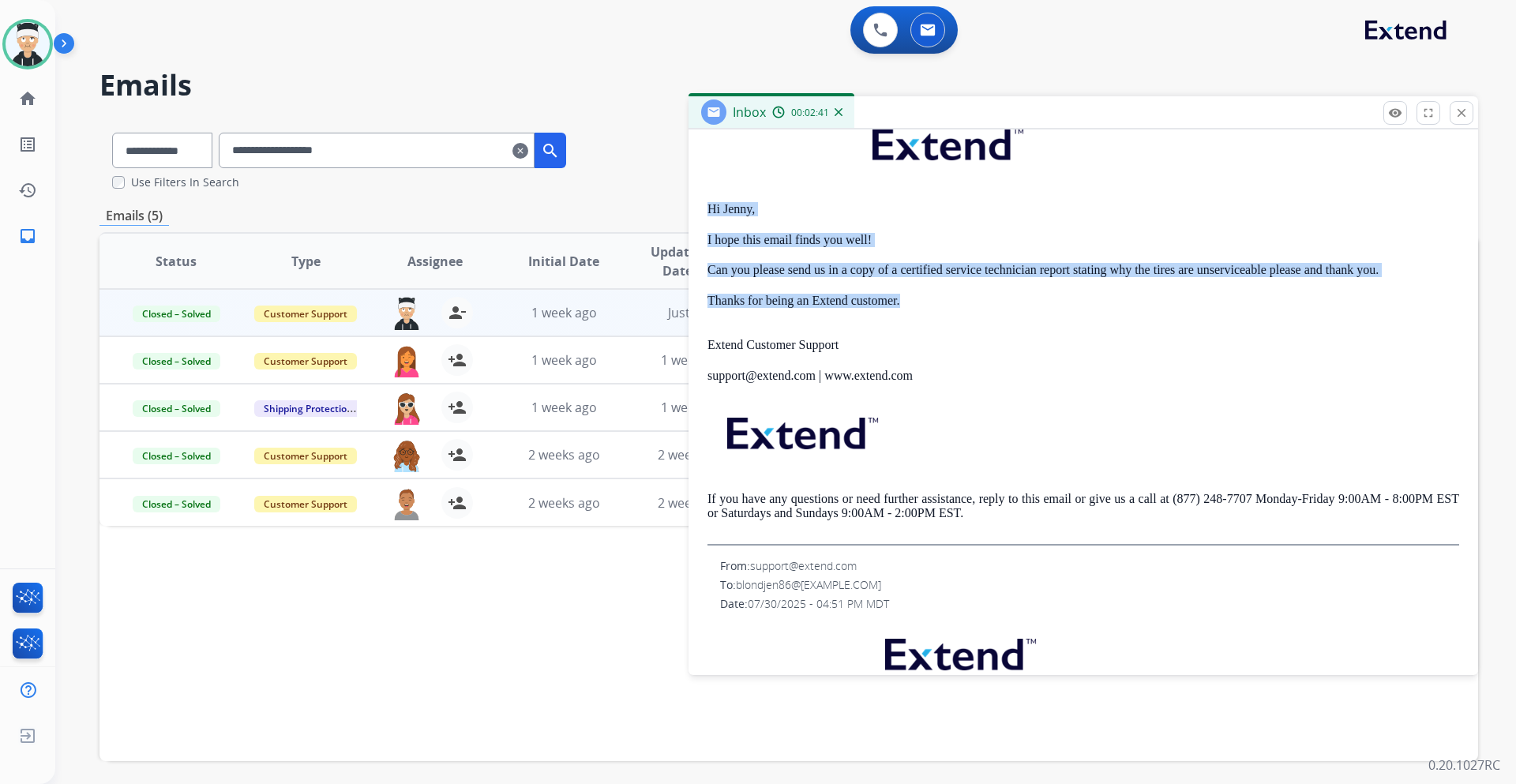 copy on "Hi [PERSON], I hope this email finds you well!  Can you please send us in a copy of a certified service technician report stating why the tires are unserviceable please and thank you. Thanks for being an Extend customer." 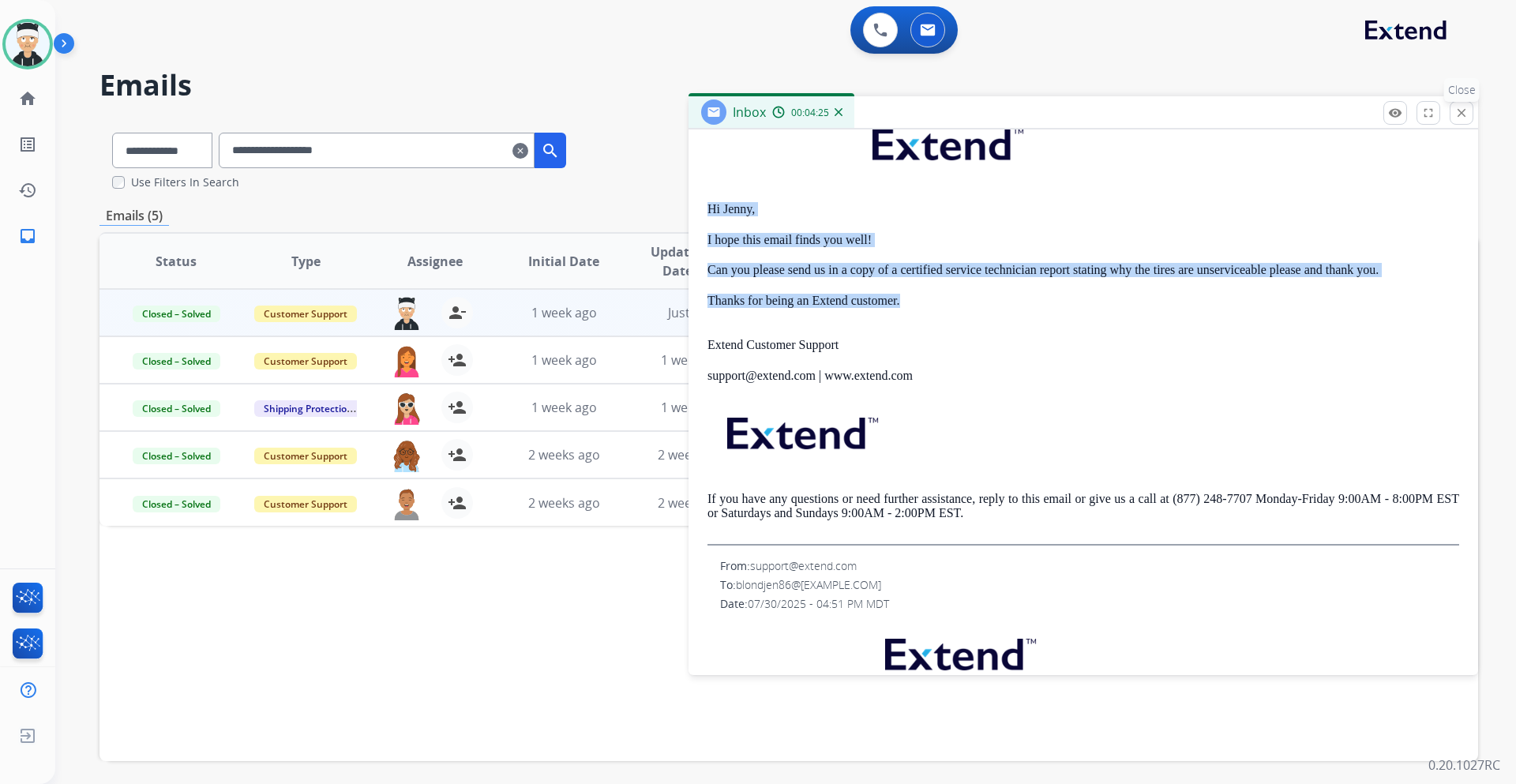 click on "close" at bounding box center [1462, 113] 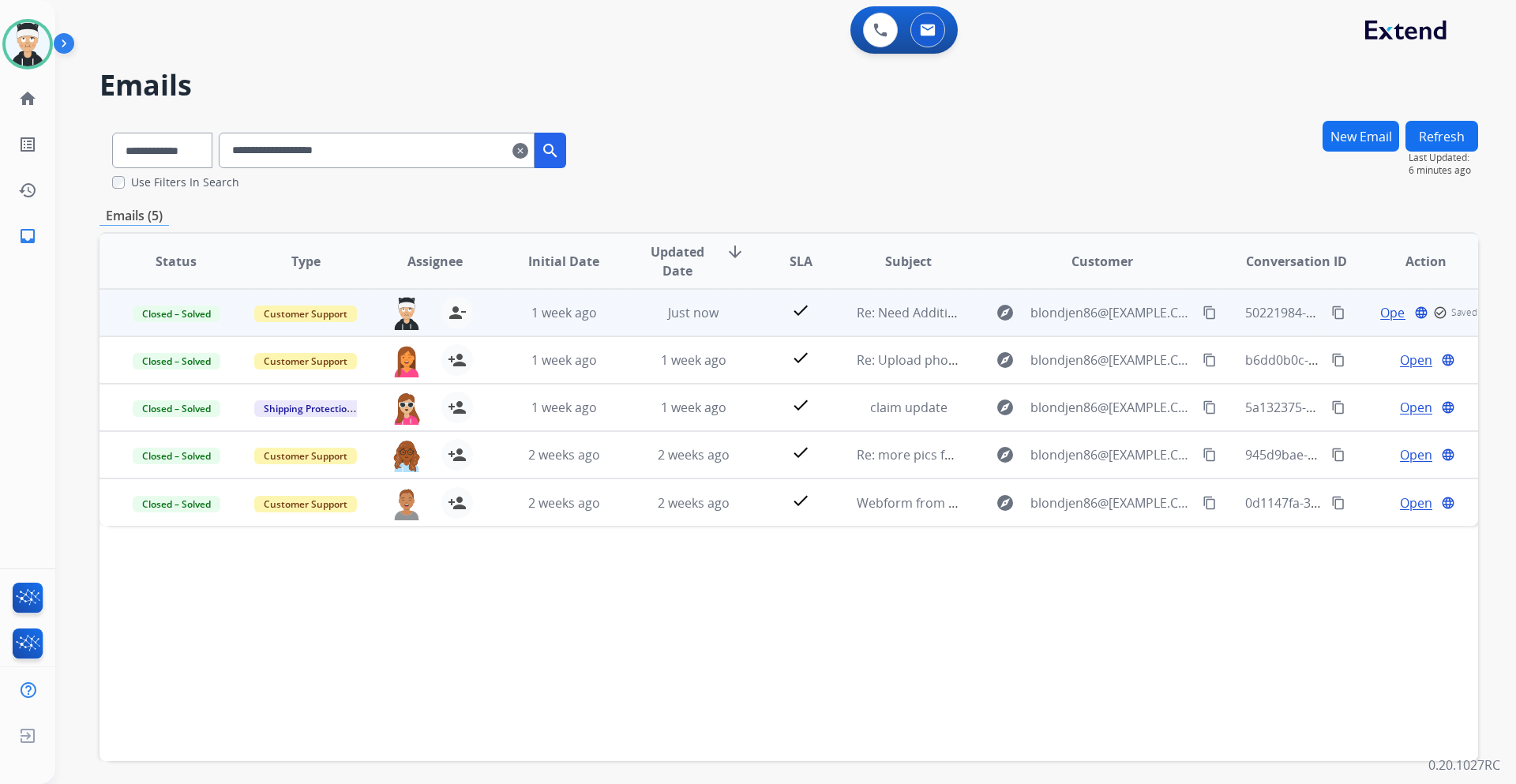 click on "content_copy" at bounding box center (1338, 313) 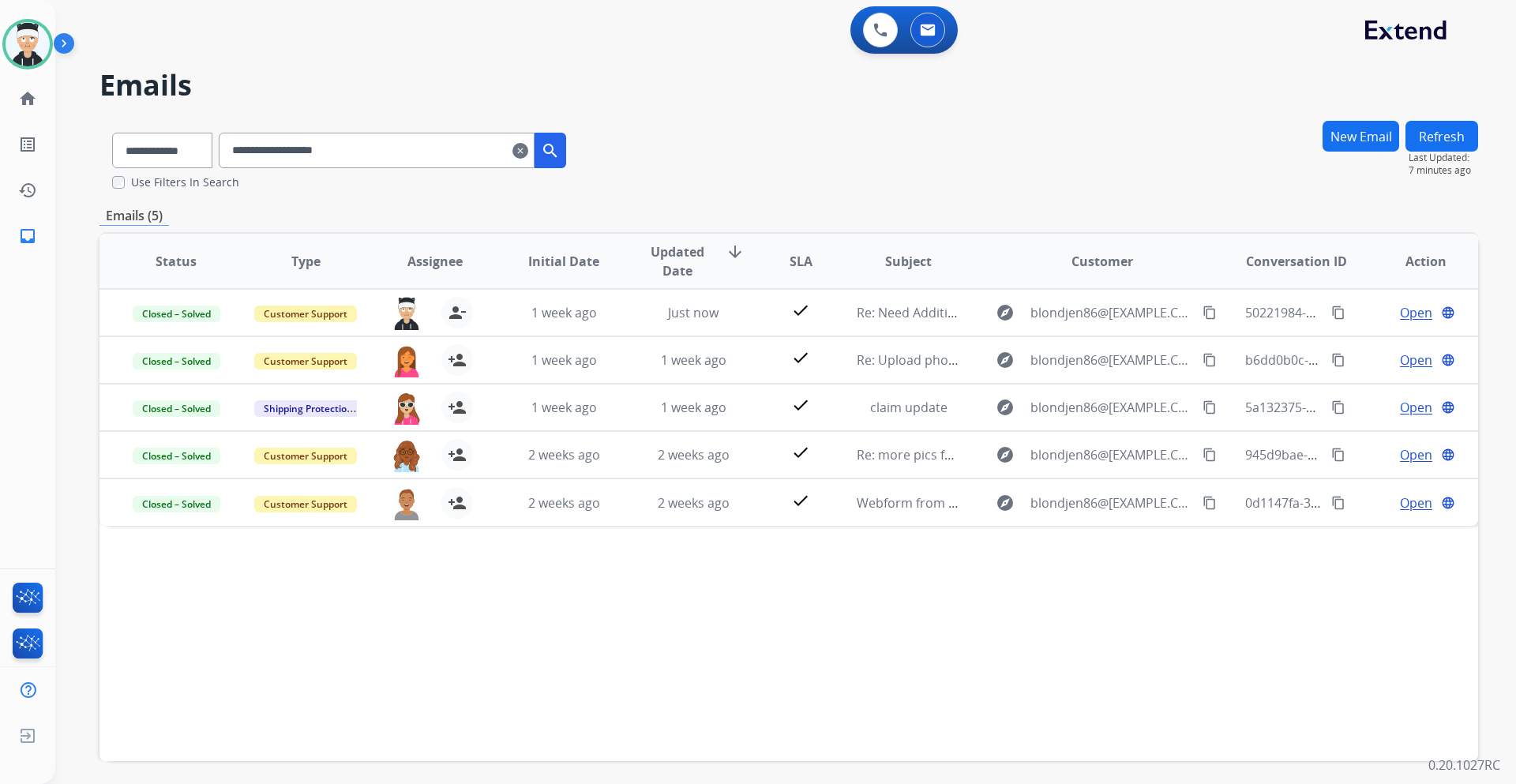 click on "New Email" at bounding box center [1360, 136] 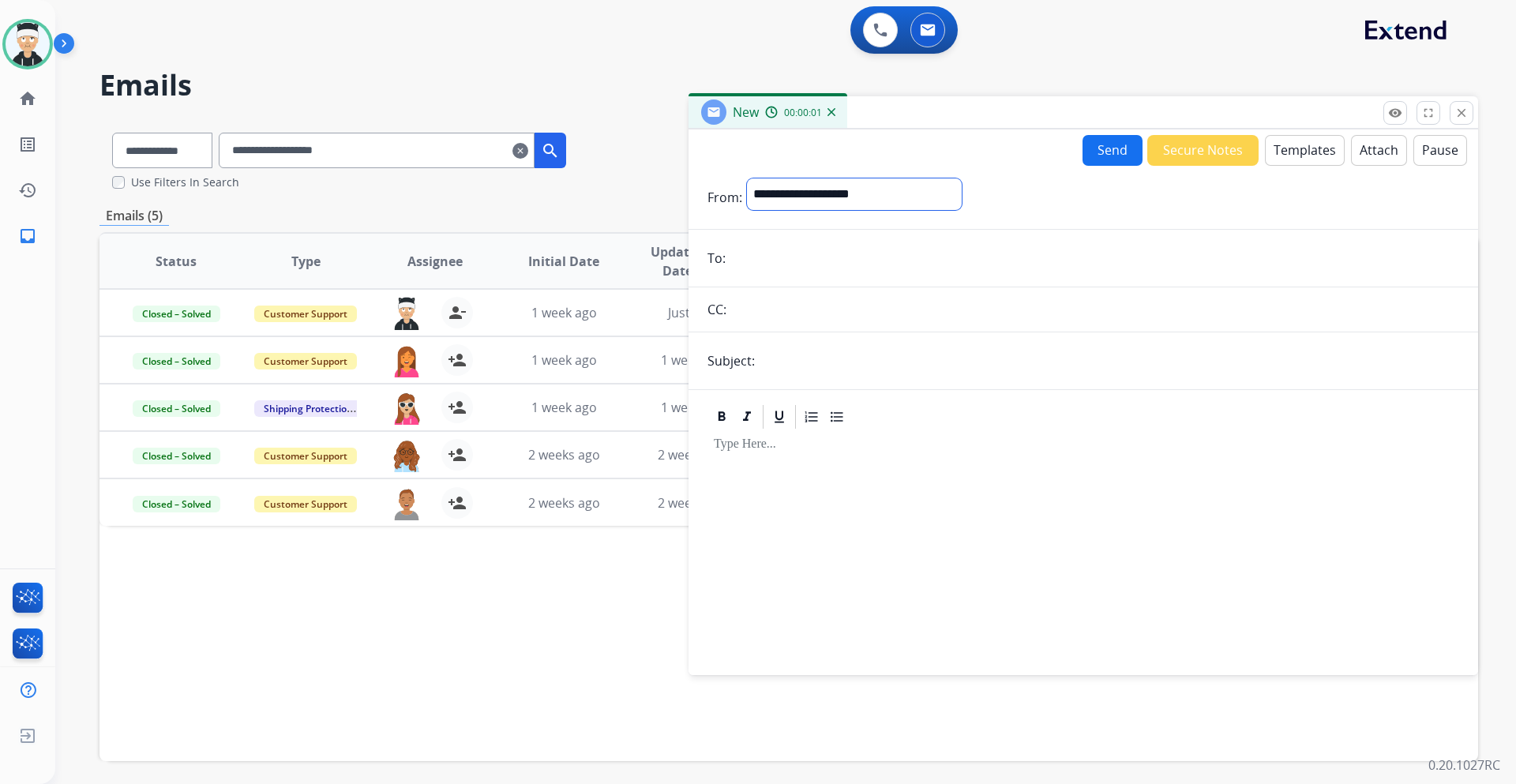 click on "**********" at bounding box center (854, 194) 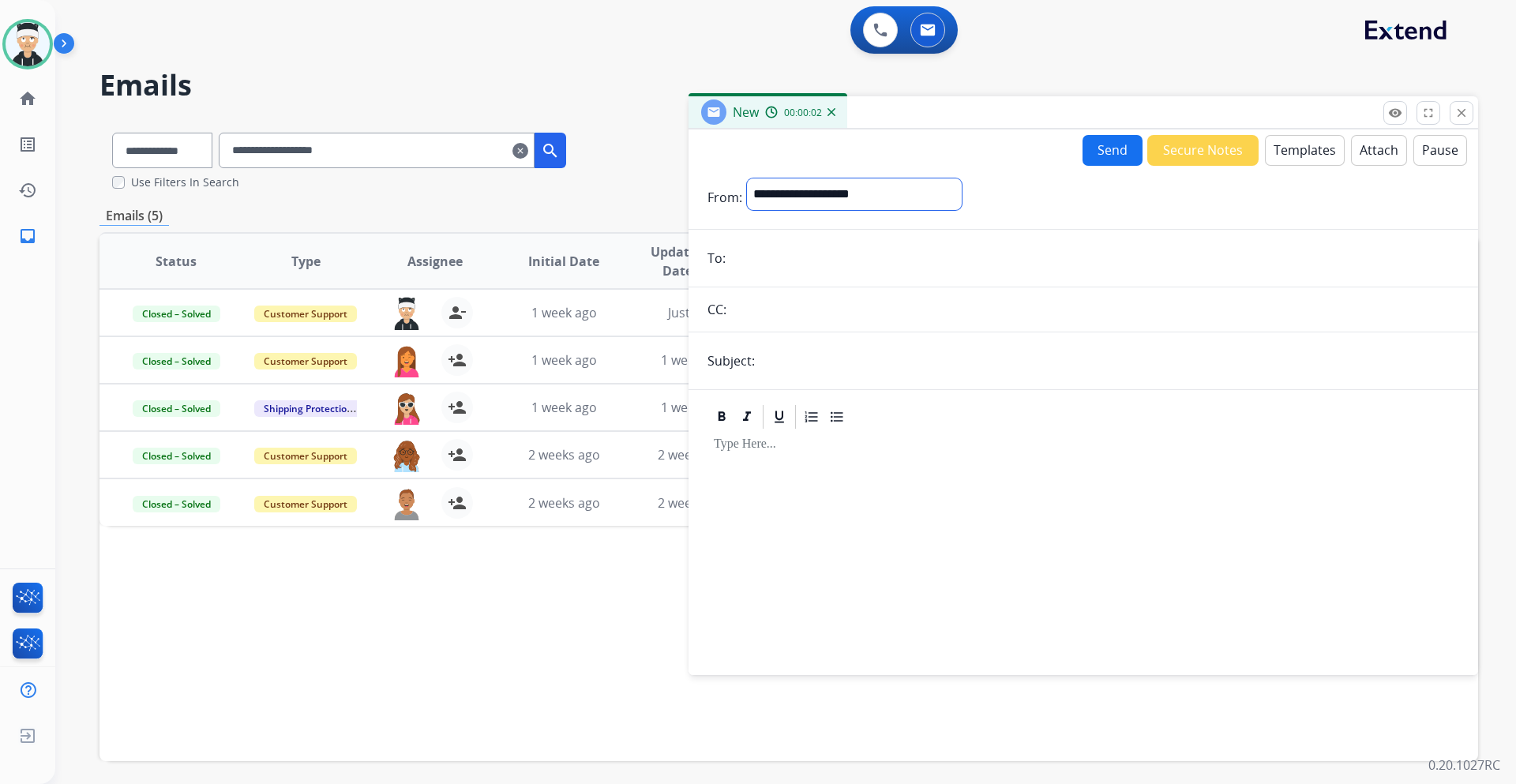 select on "**********" 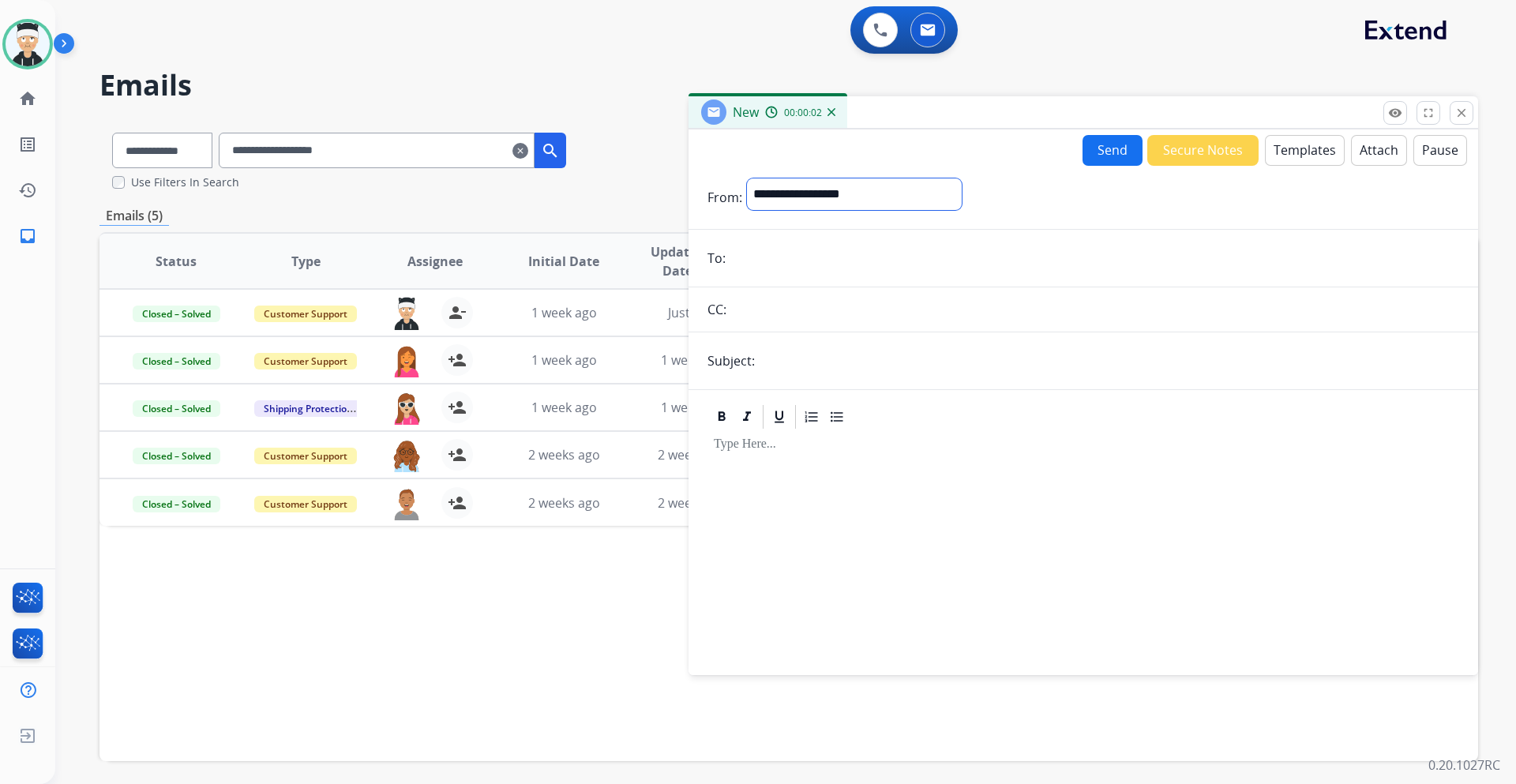 click on "**********" at bounding box center (854, 194) 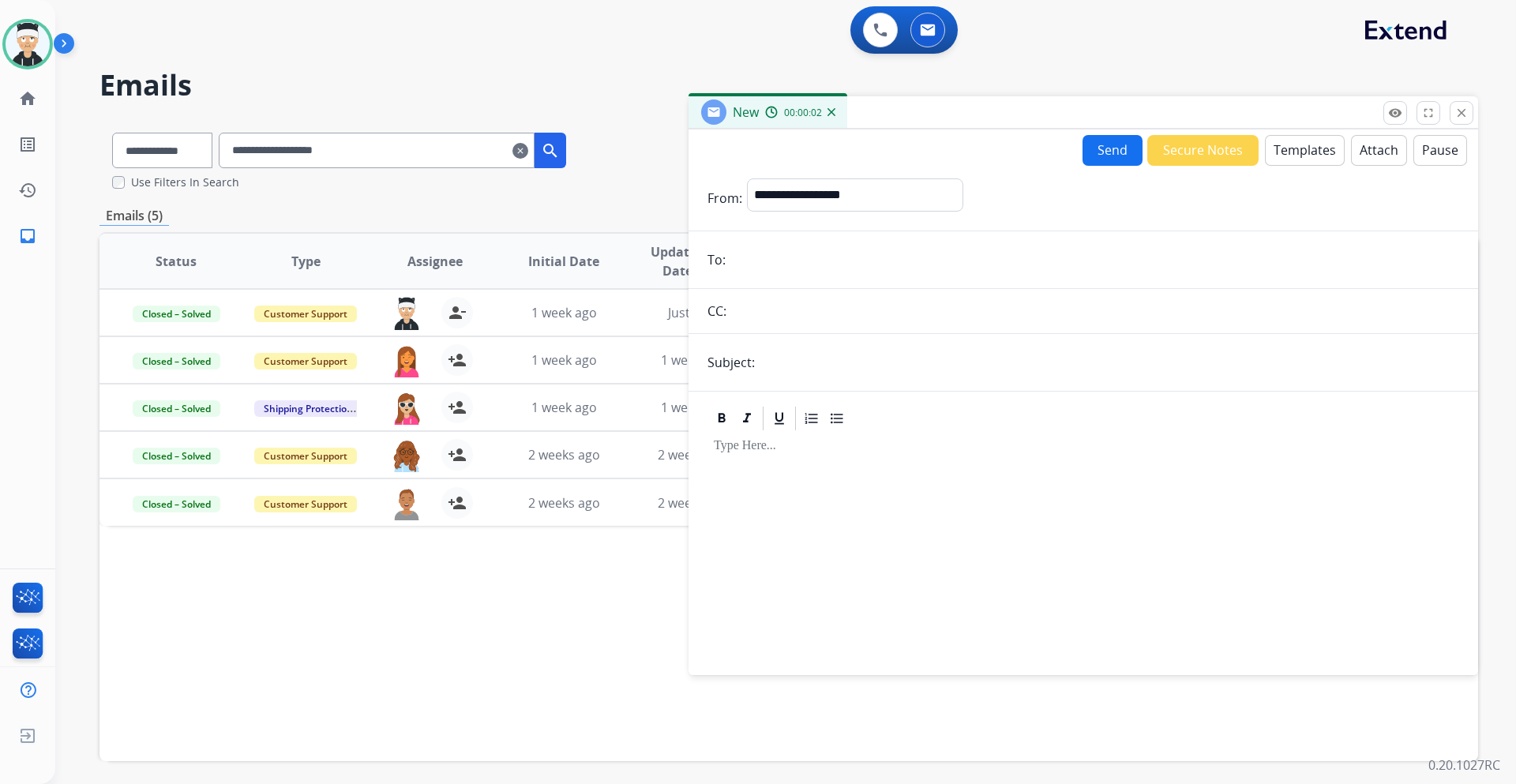 click on "**********" at bounding box center [1083, 417] 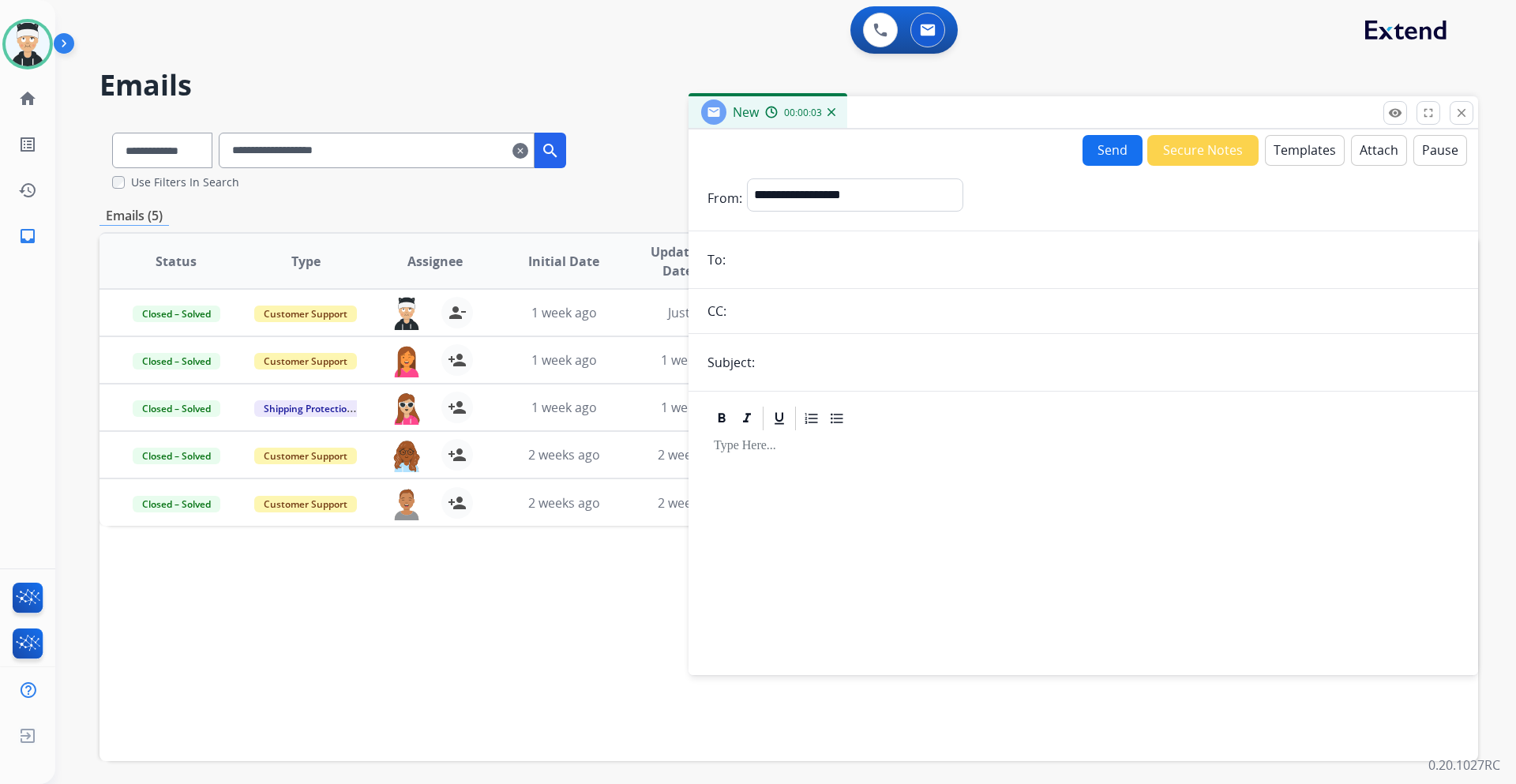 click on "**********" at bounding box center [1083, 417] 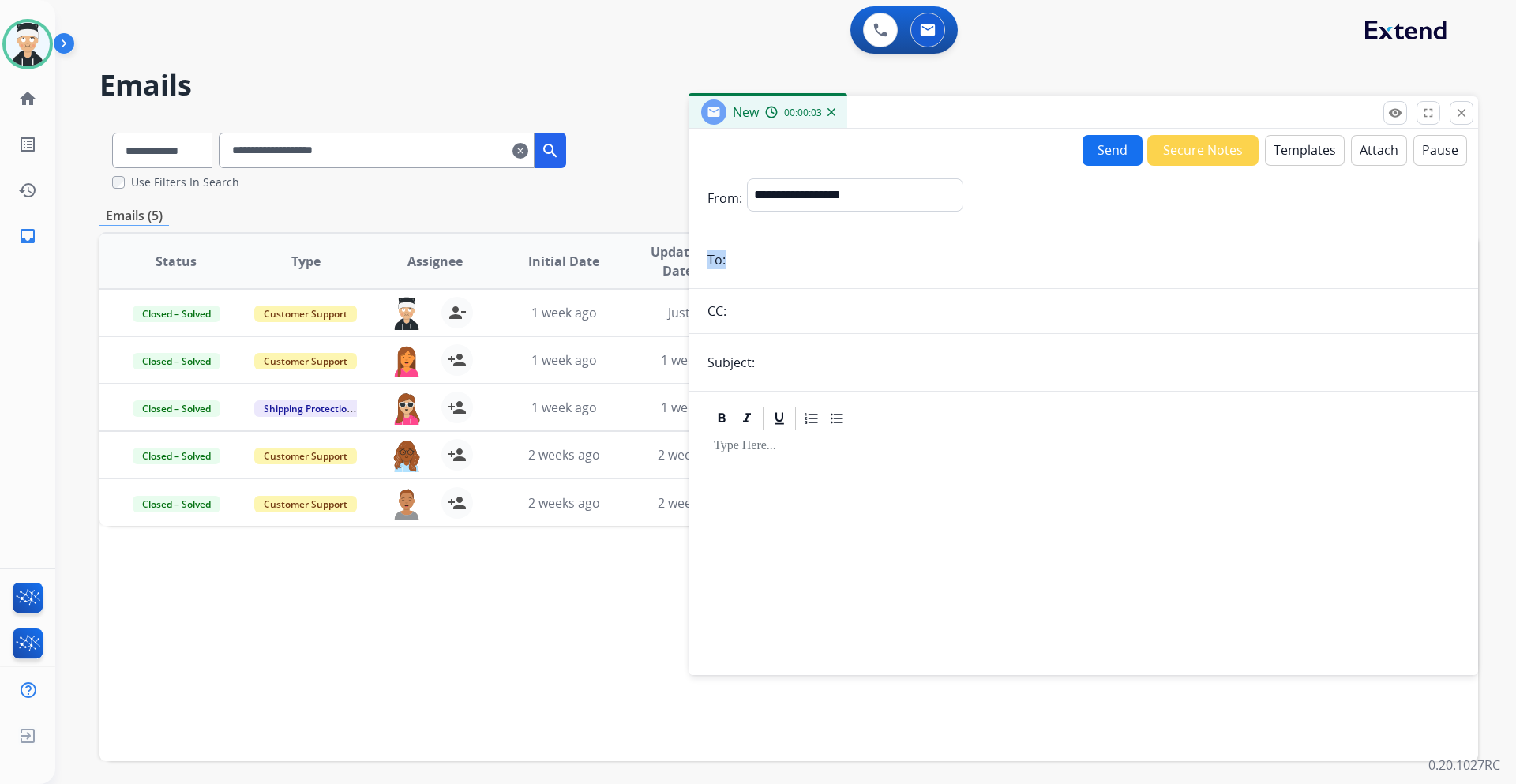 click at bounding box center [1094, 260] 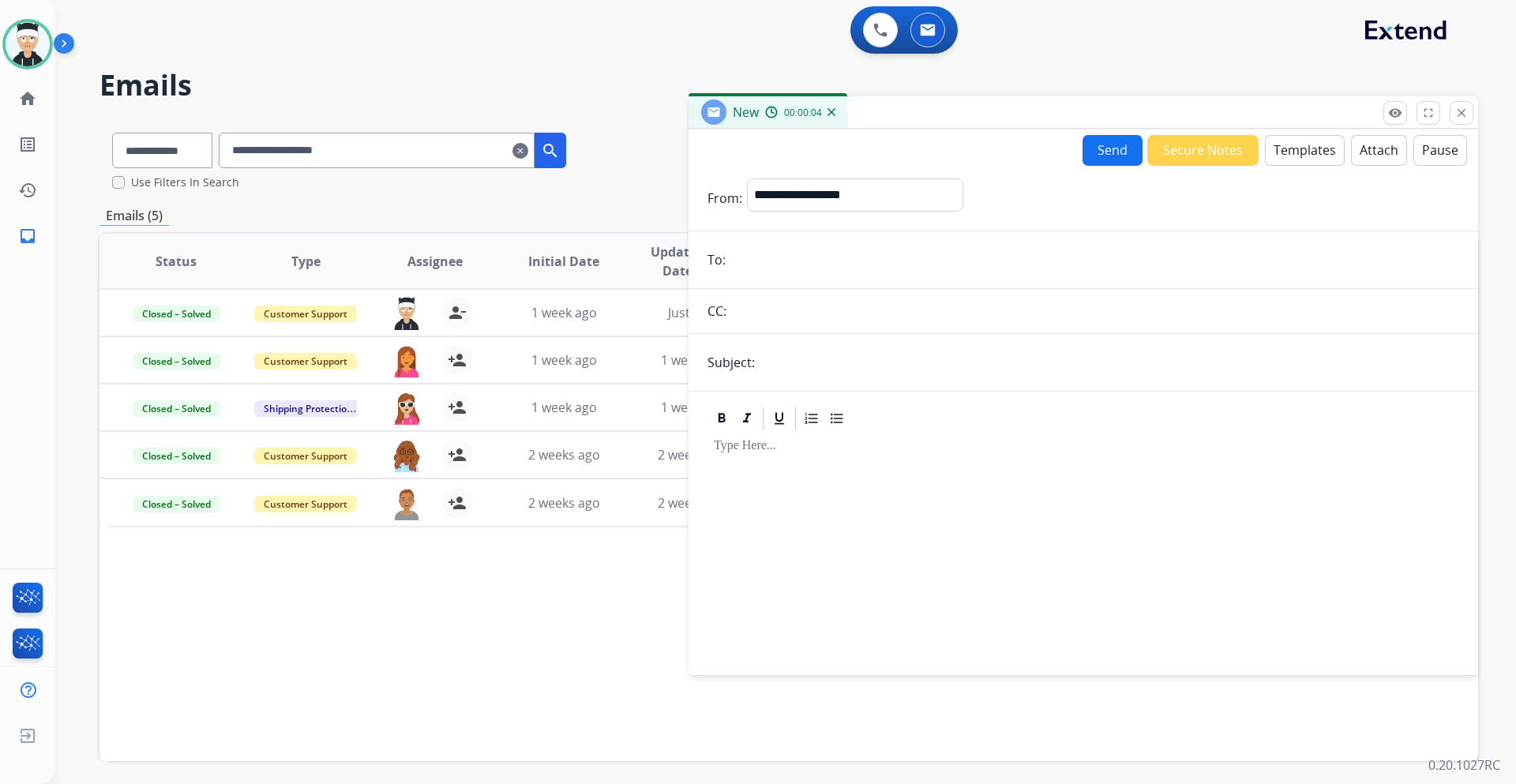 paste on "**********" 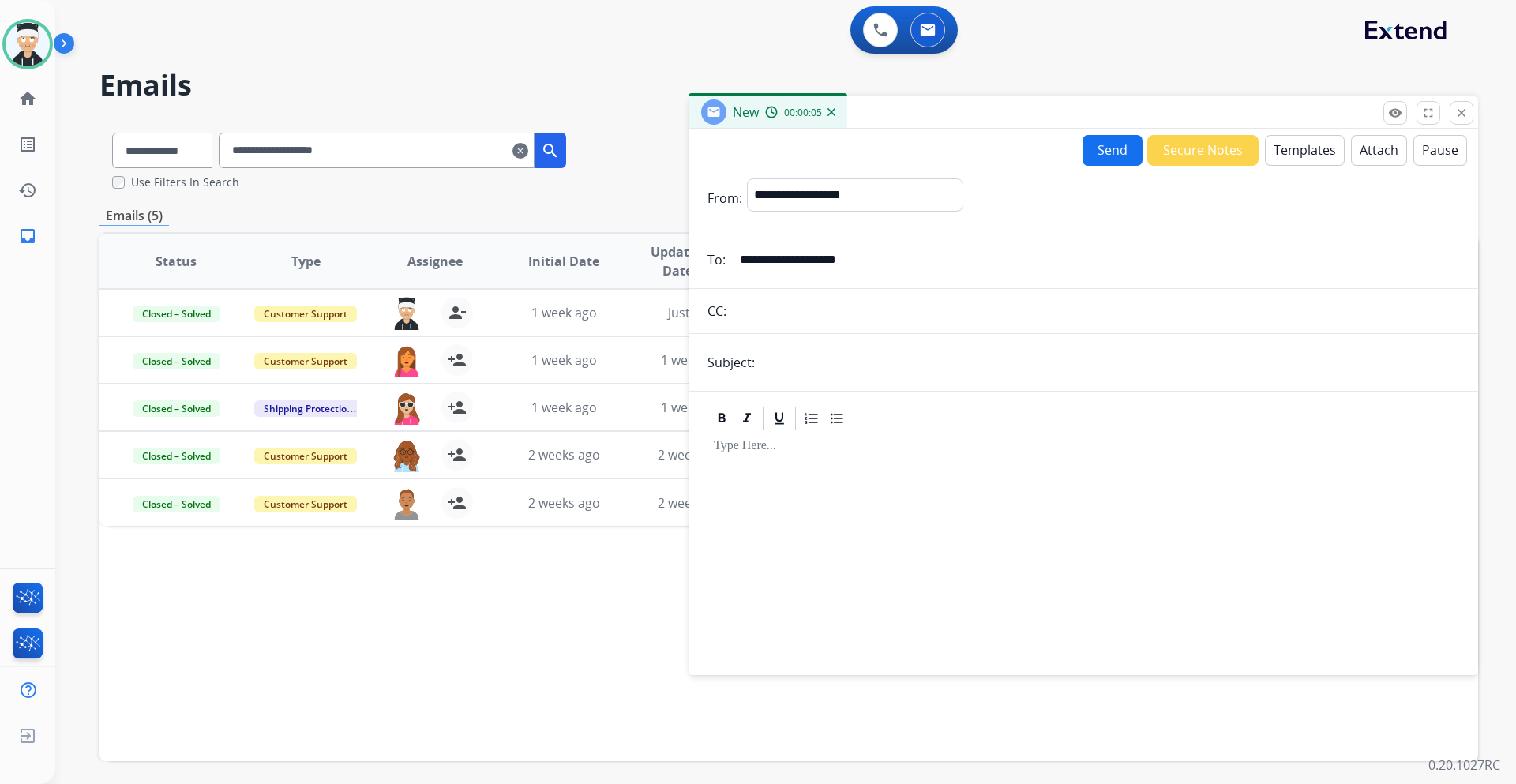type on "**********" 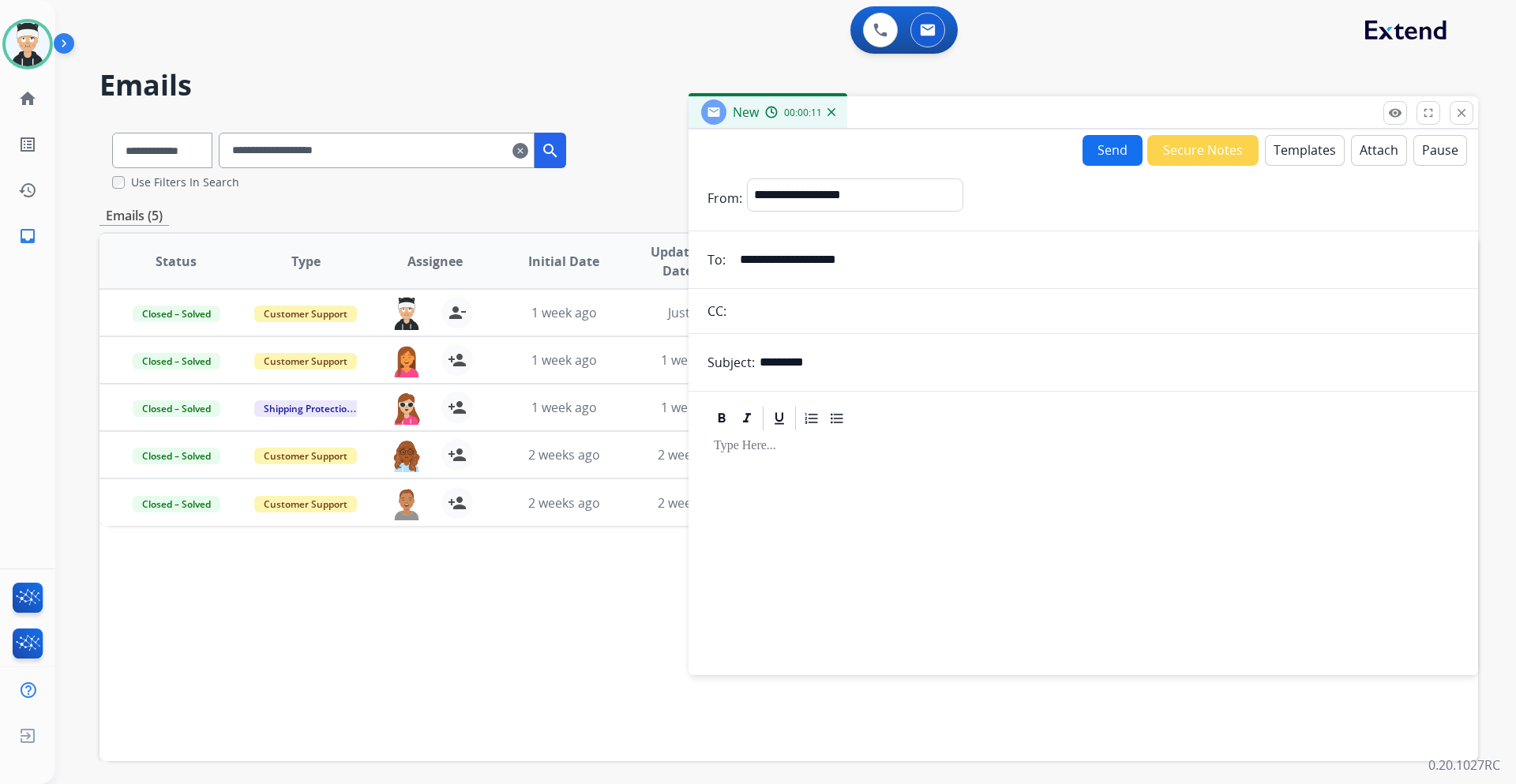 type on "*********" 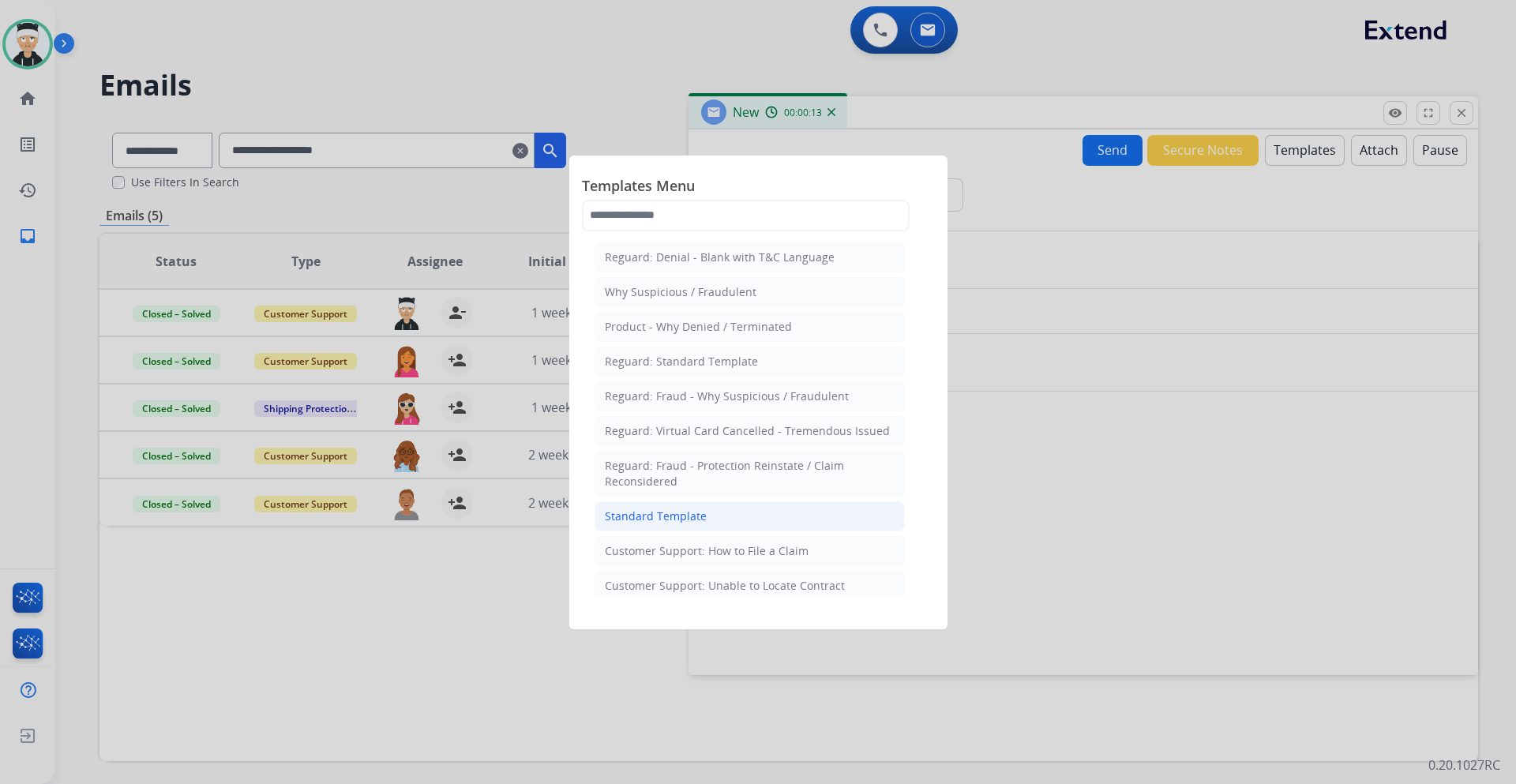 click on "Standard Template" 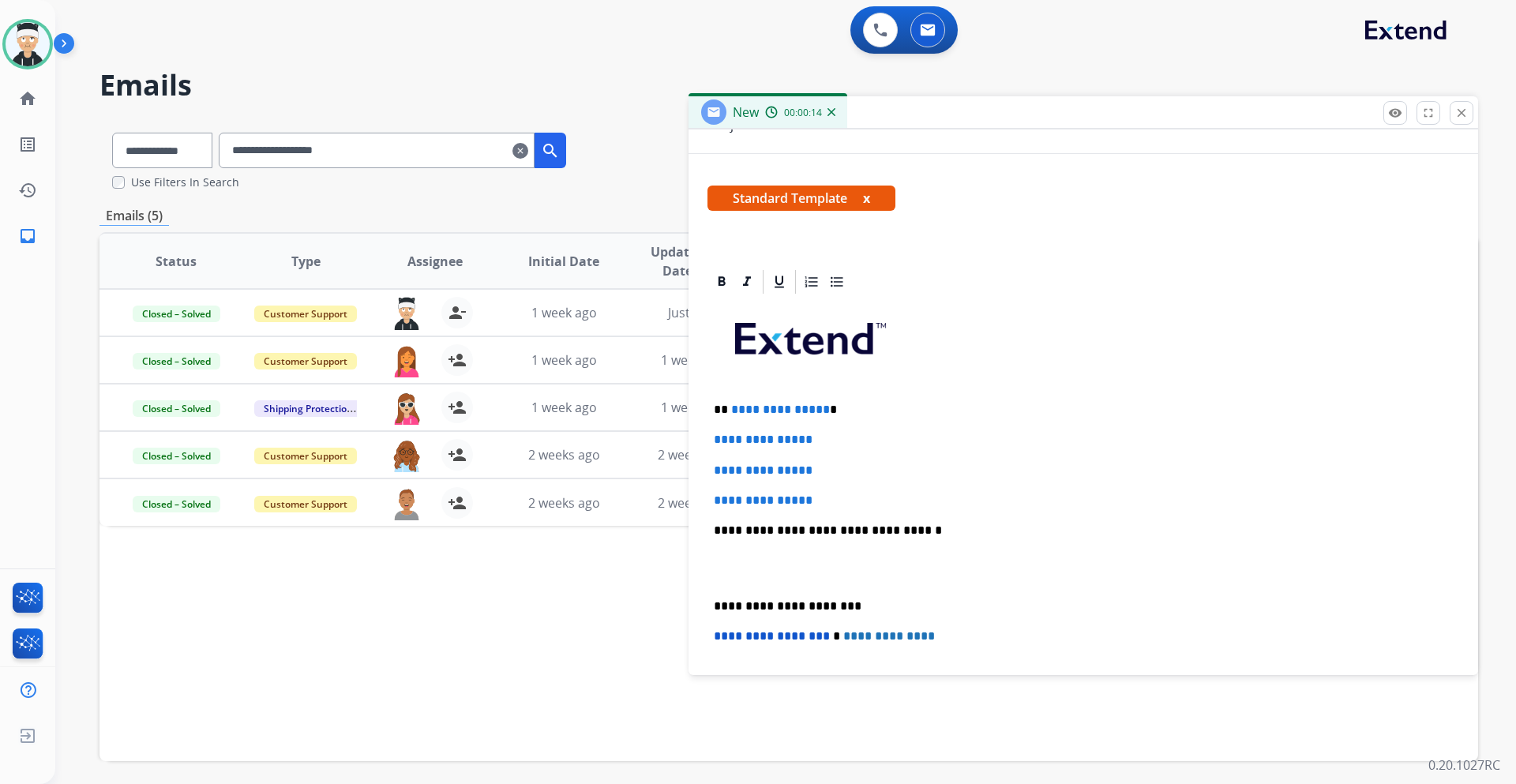 scroll, scrollTop: 316, scrollLeft: 0, axis: vertical 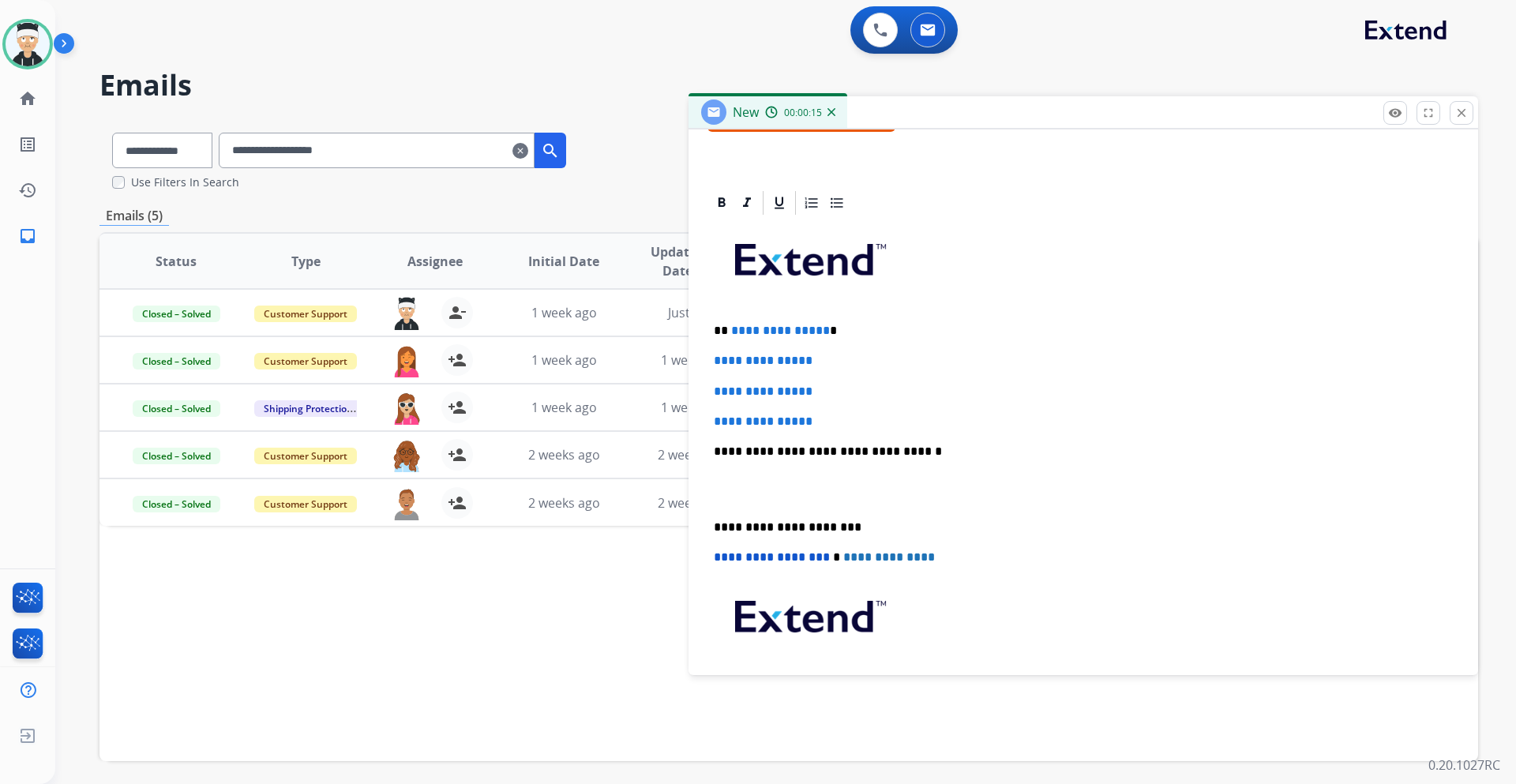 click on "**********" at bounding box center (1077, 331) 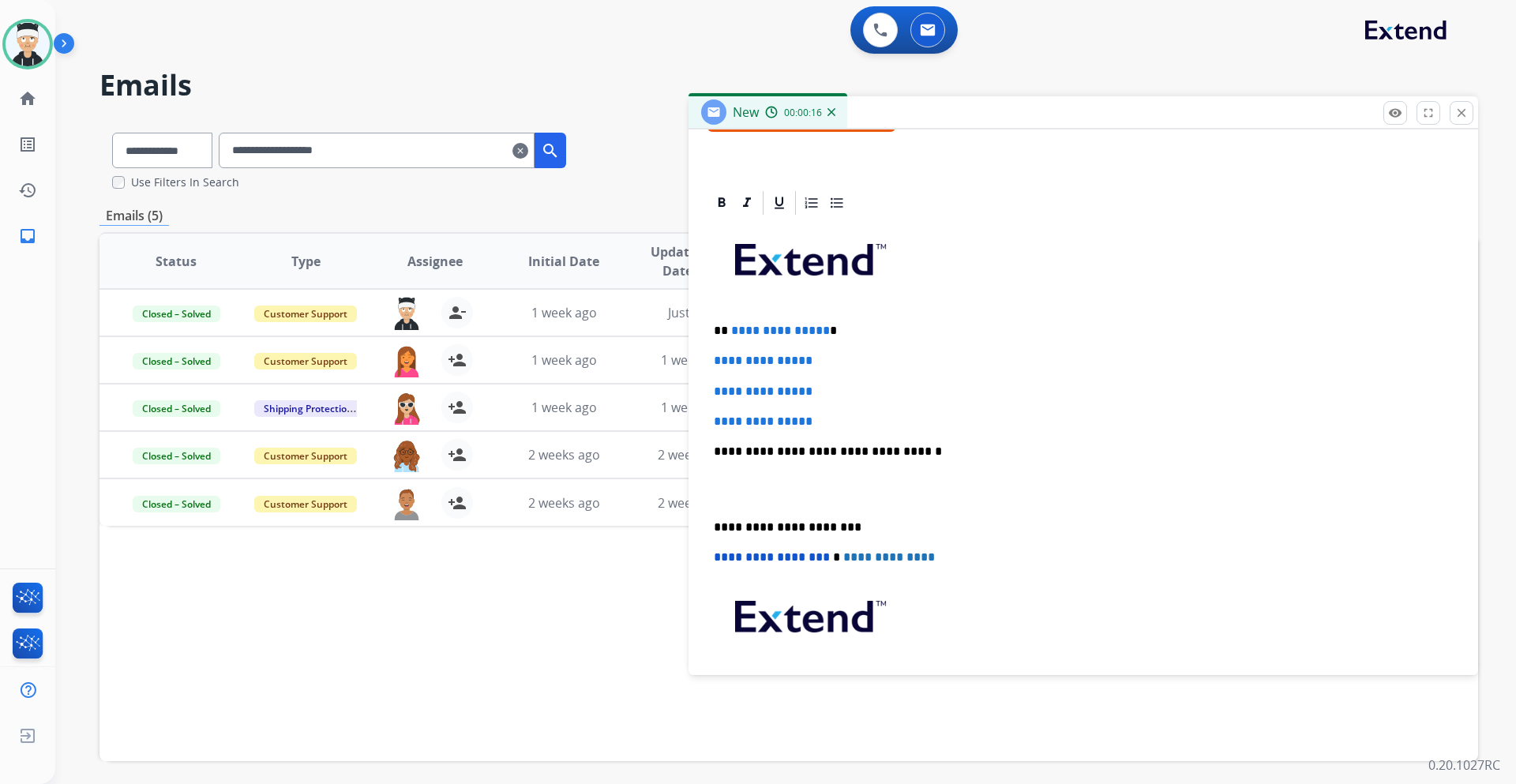 type 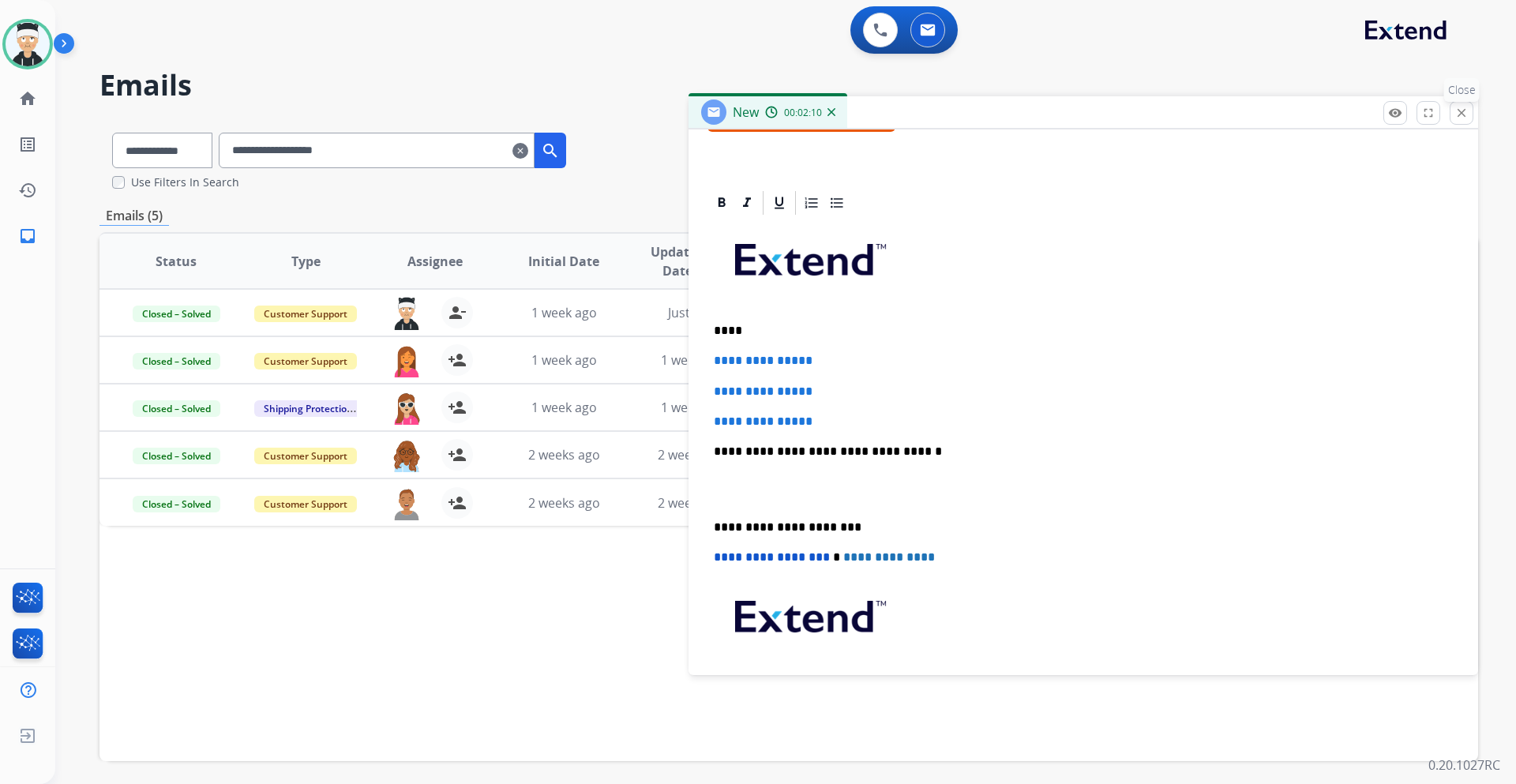 click on "close Close" at bounding box center [1462, 113] 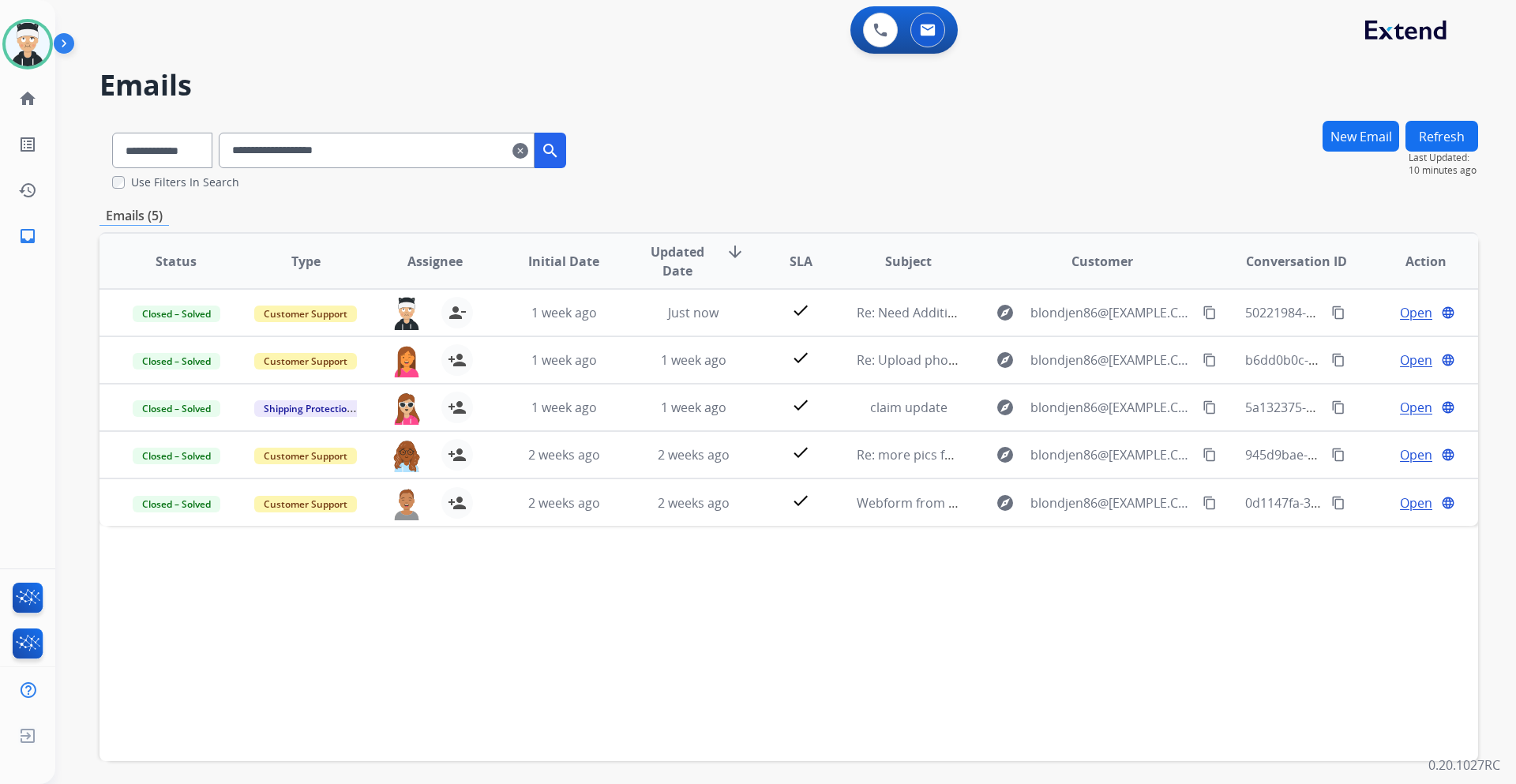 click on "0 Voice Interactions  0  Email Interactions" at bounding box center [904, 30] 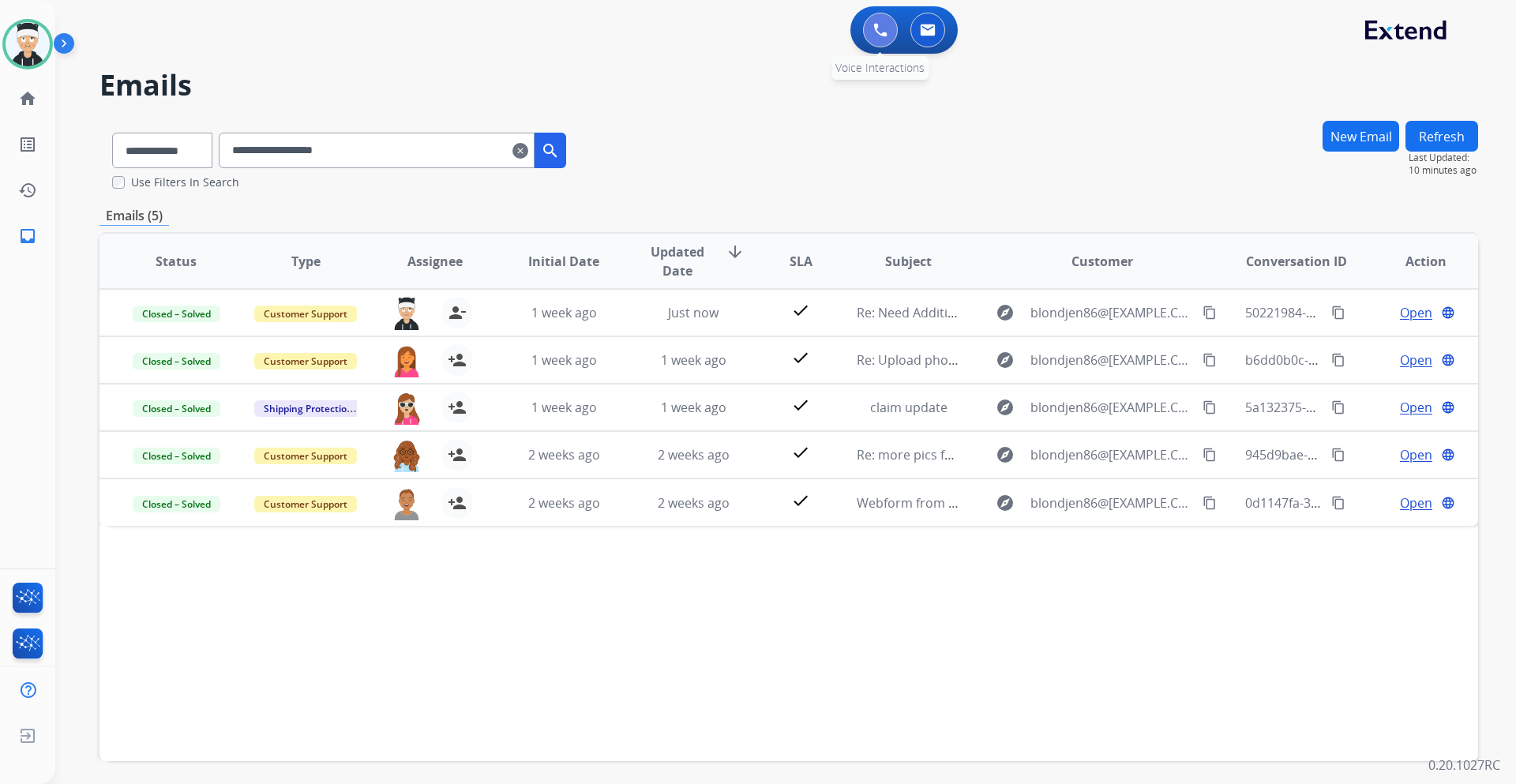 click at bounding box center [880, 30] 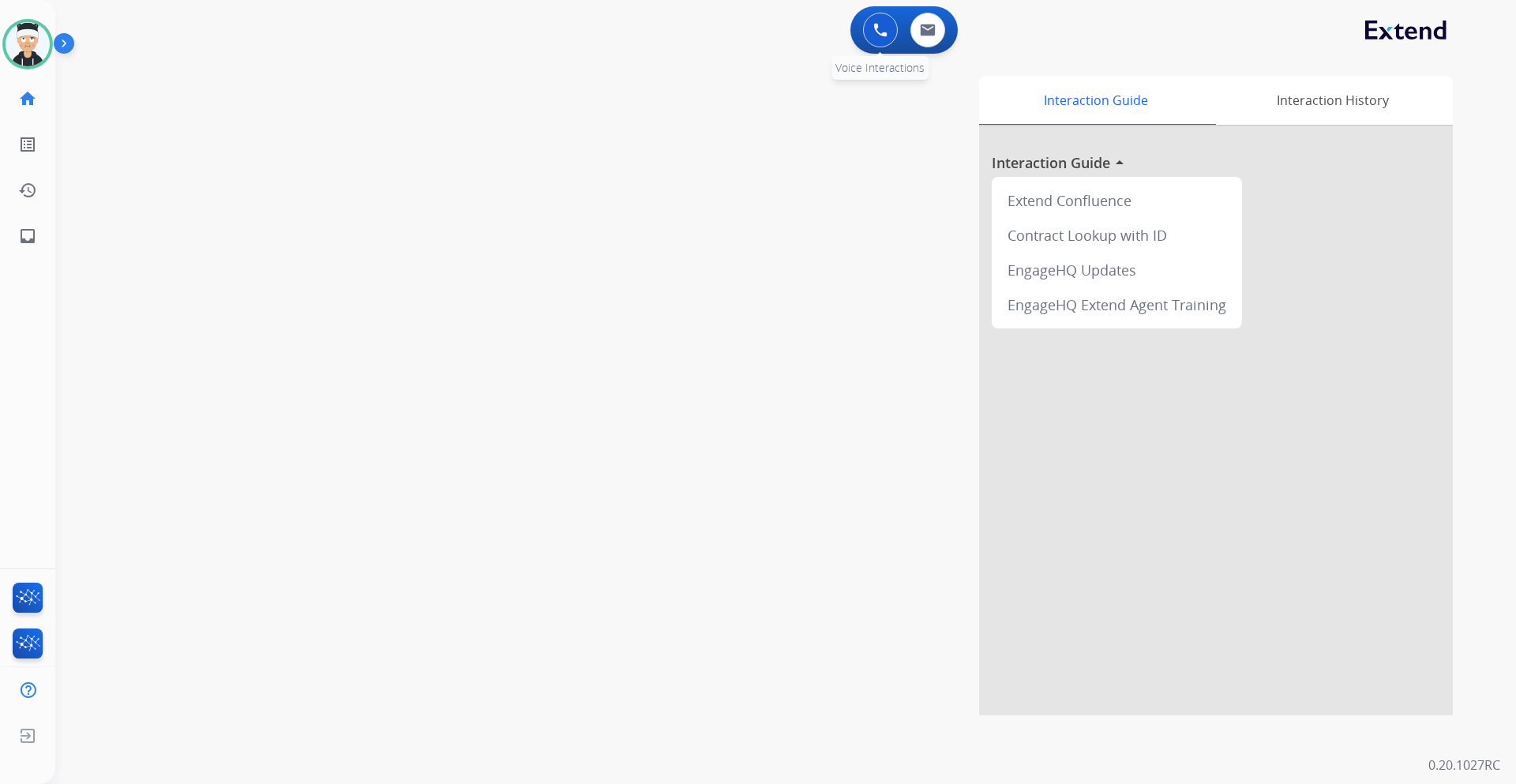 click at bounding box center [880, 30] 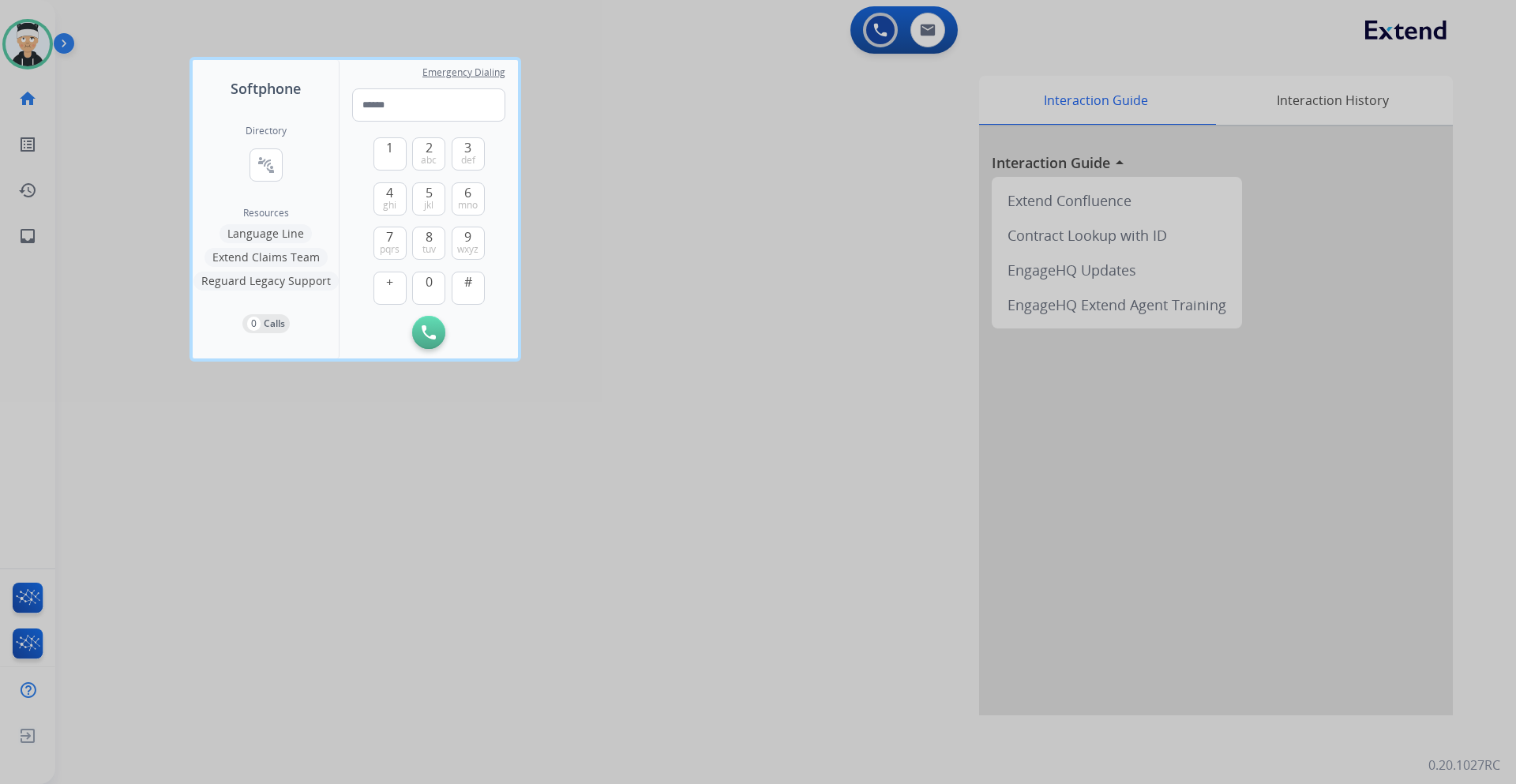click at bounding box center (758, 392) 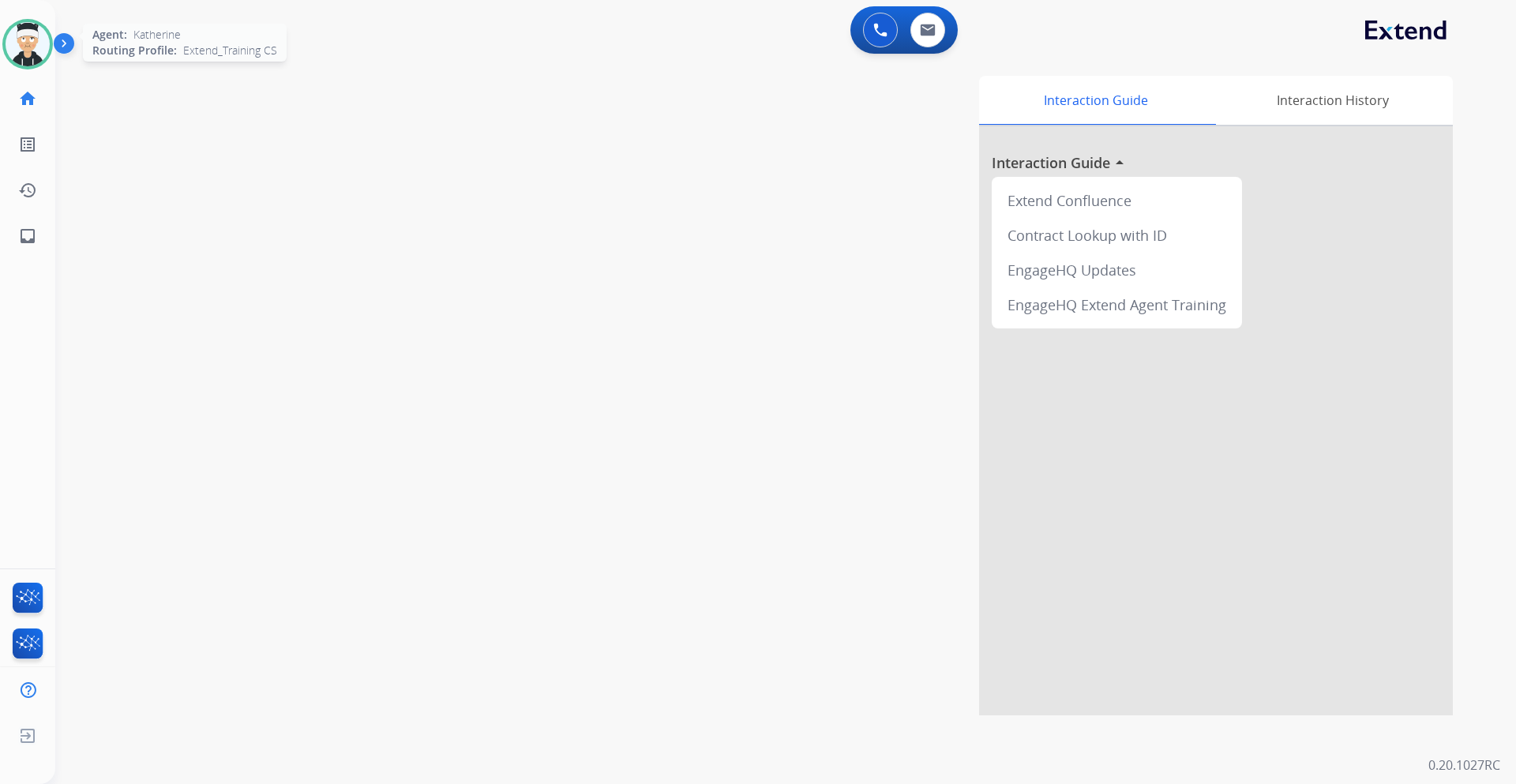 click at bounding box center [28, 44] 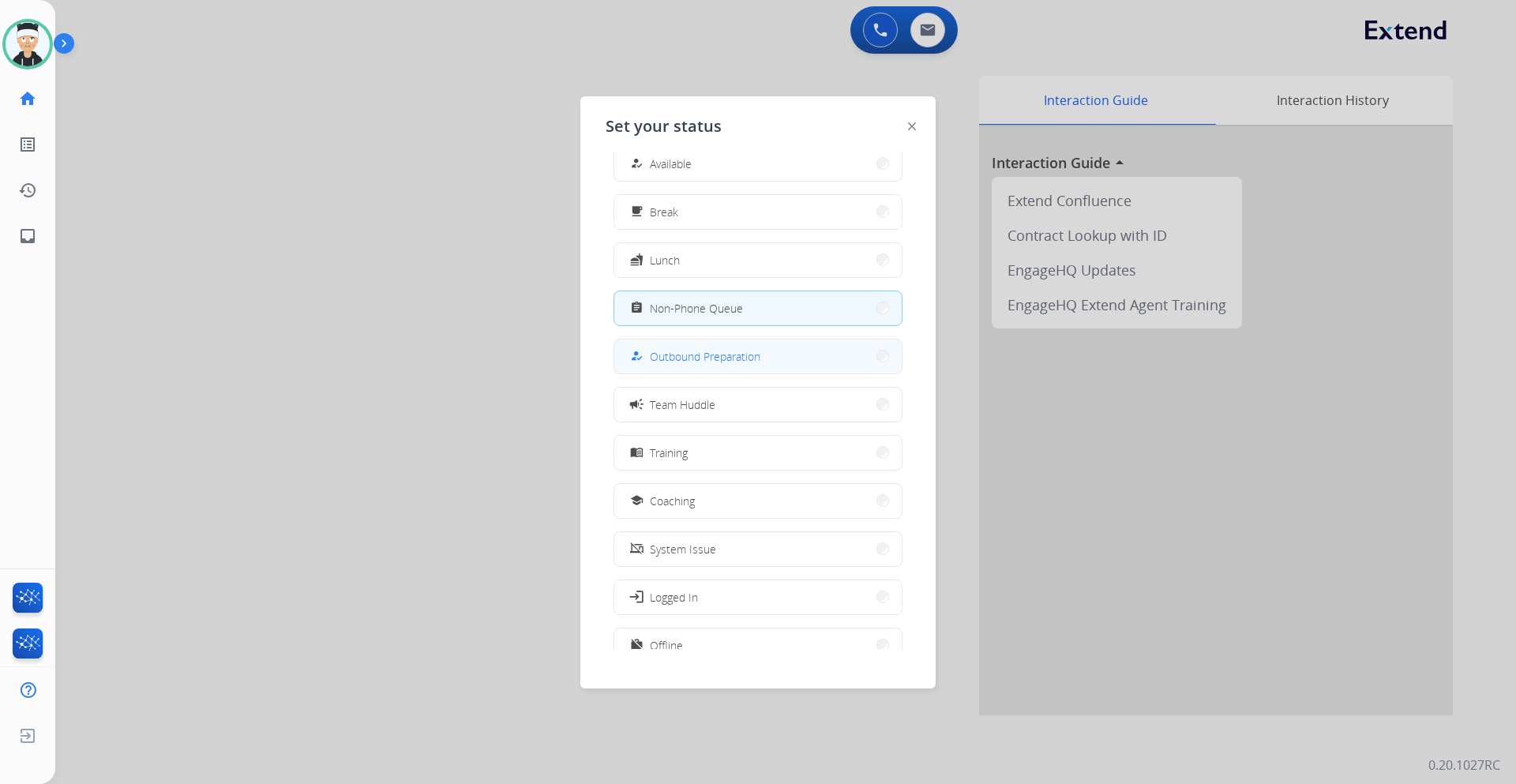 scroll, scrollTop: 0, scrollLeft: 0, axis: both 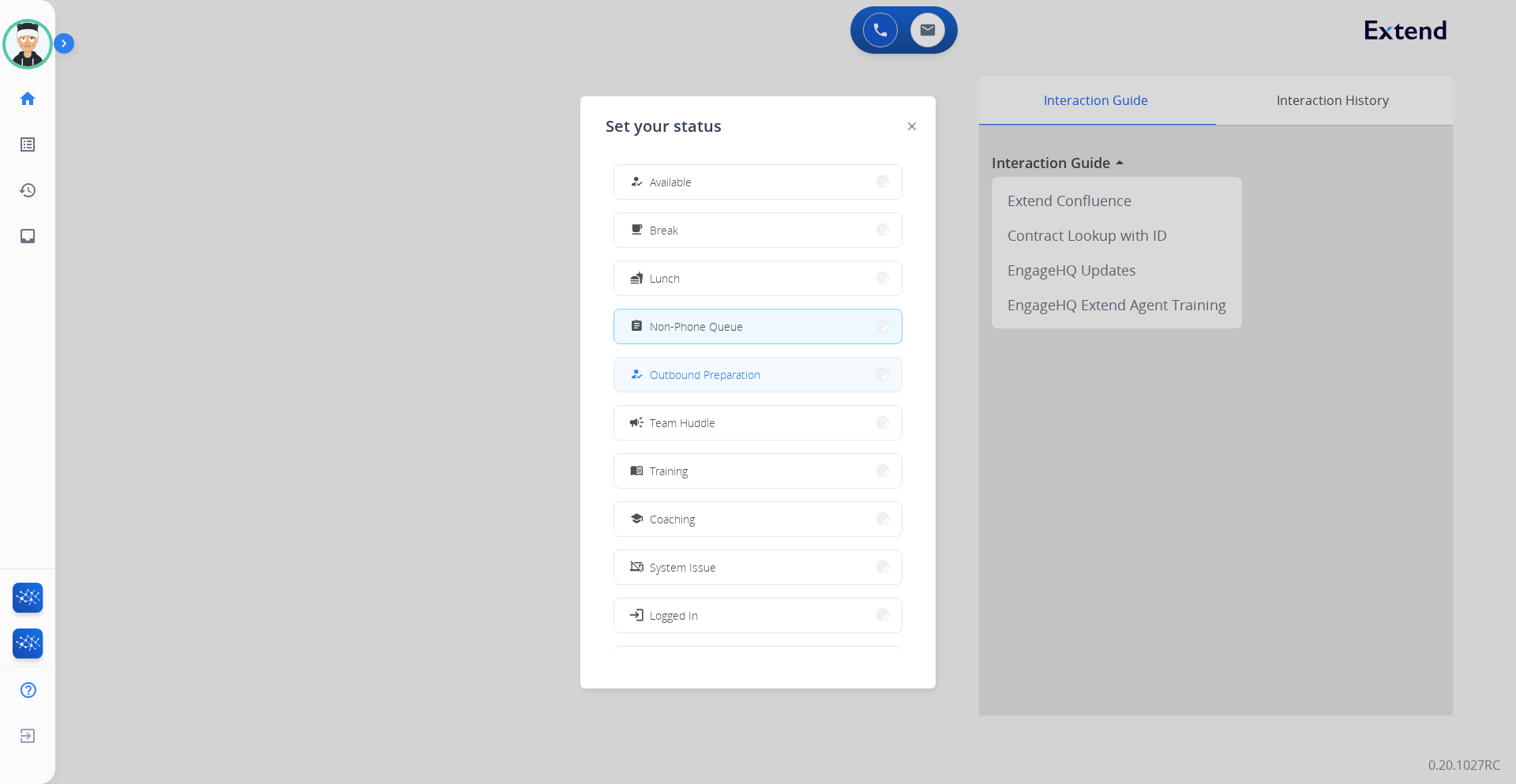 click on "how_to_reg Outbound Preparation" at bounding box center (758, 374) 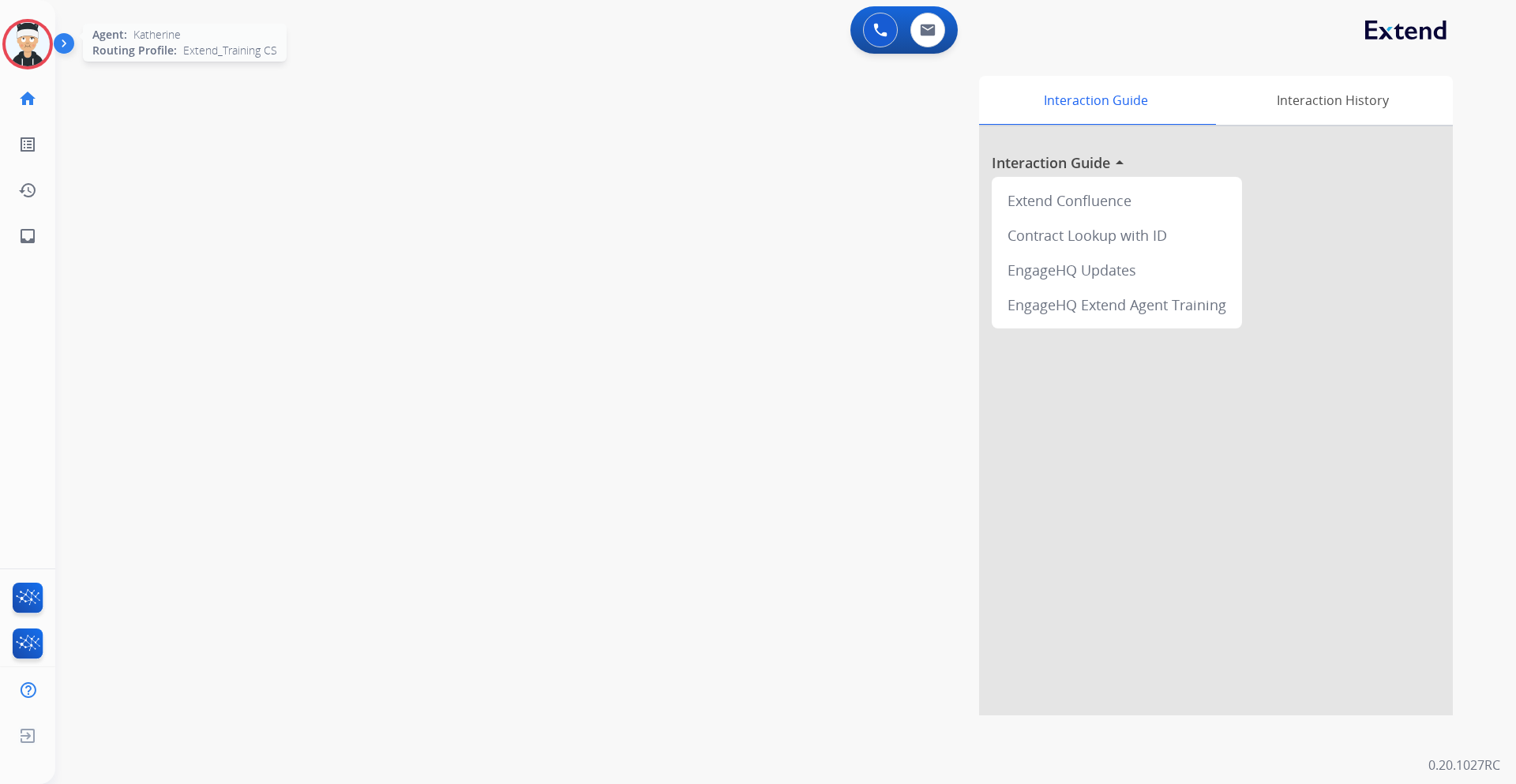 click at bounding box center [28, 44] 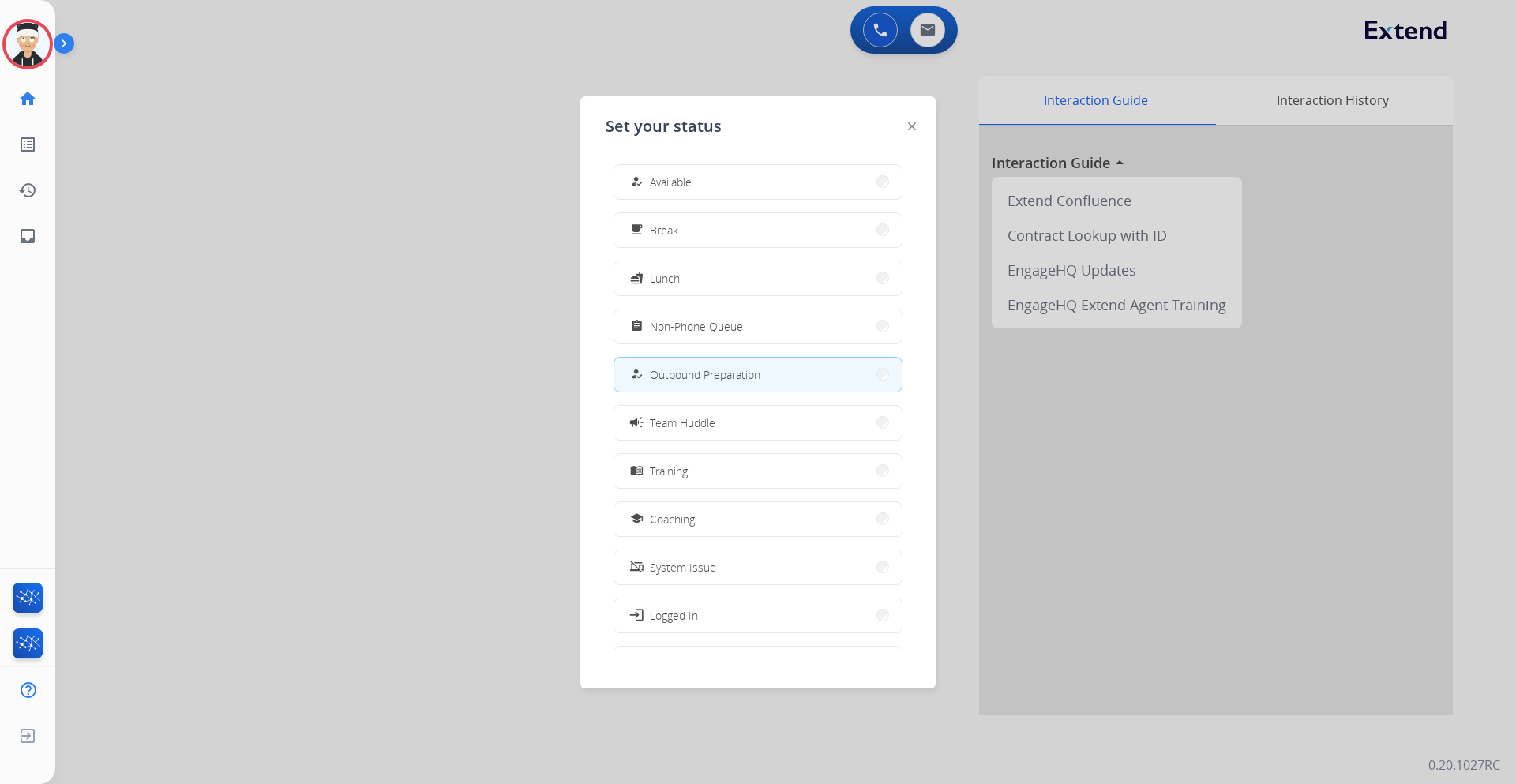 drag, startPoint x: 260, startPoint y: 311, endPoint x: 458, endPoint y: 150, distance: 255.196 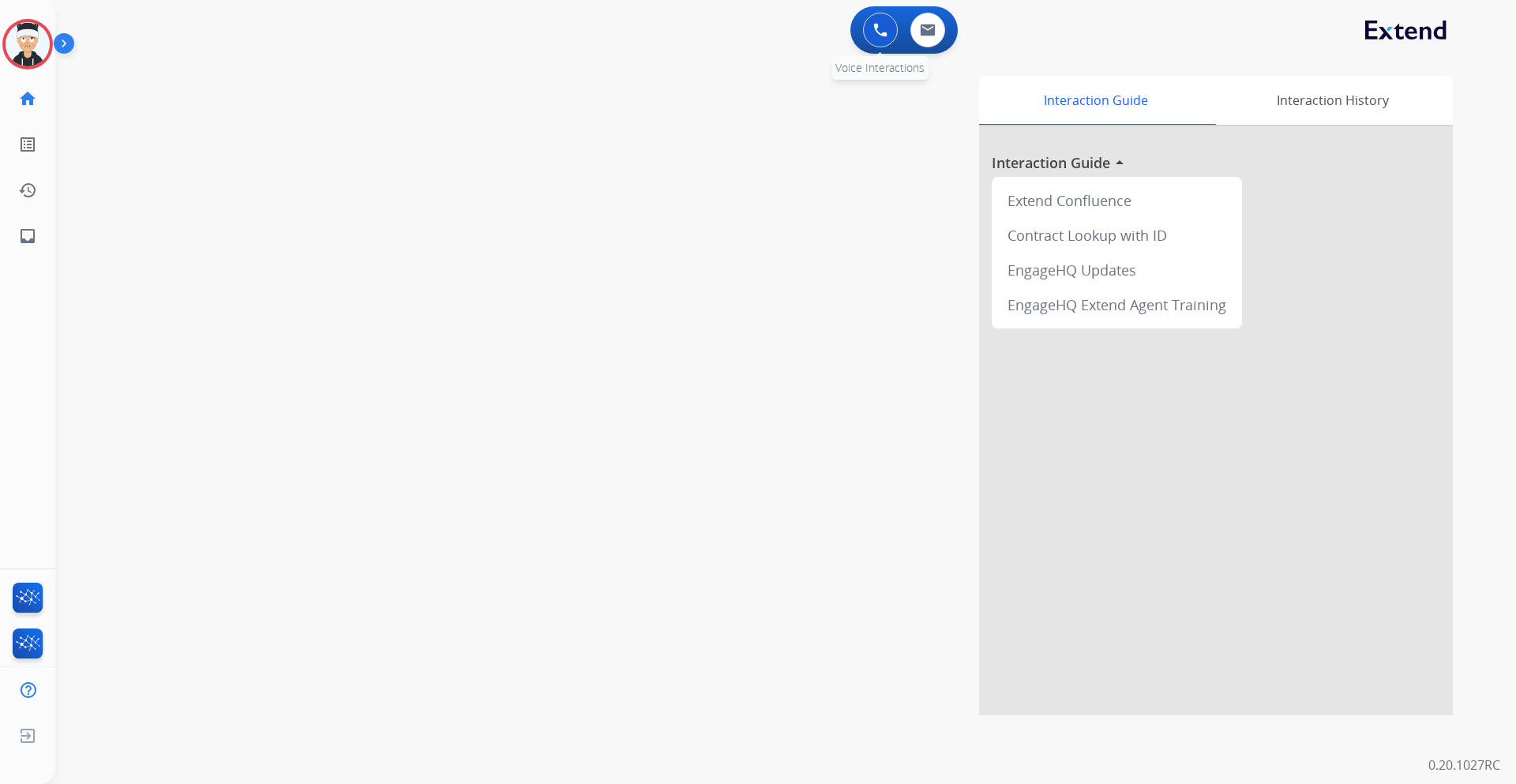 click at bounding box center (880, 30) 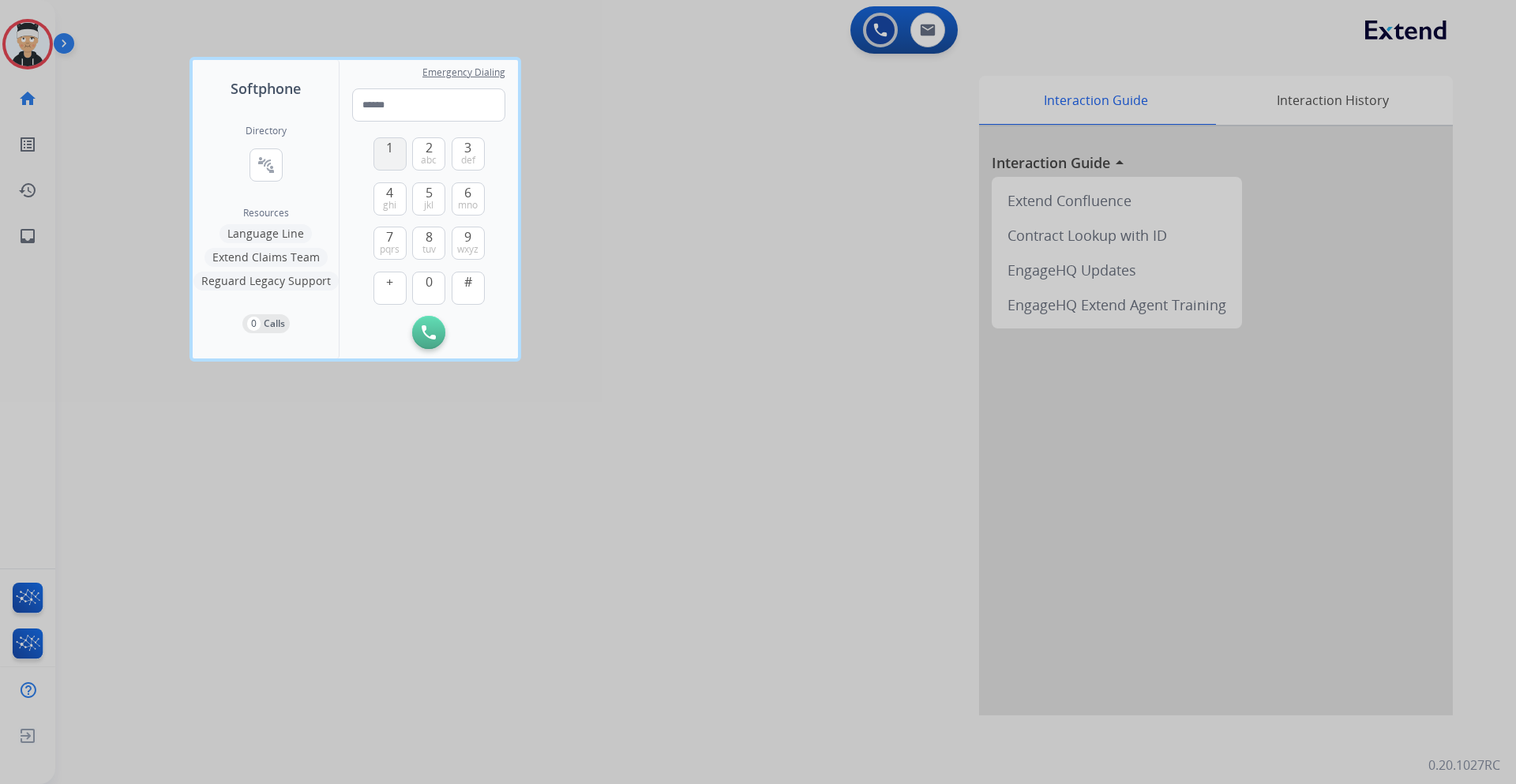 click on "1" at bounding box center [389, 148] 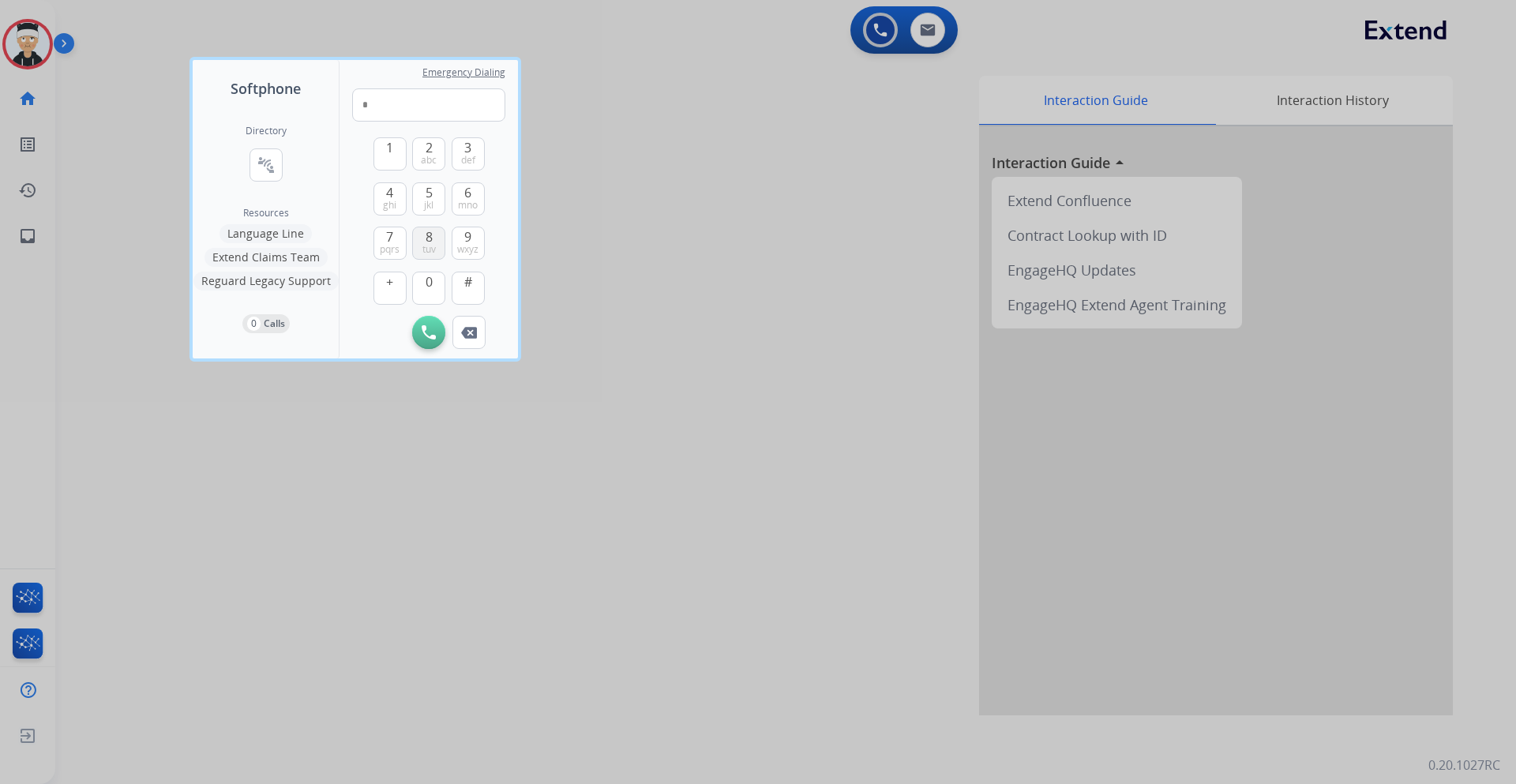 click on "tuv" at bounding box center [429, 249] 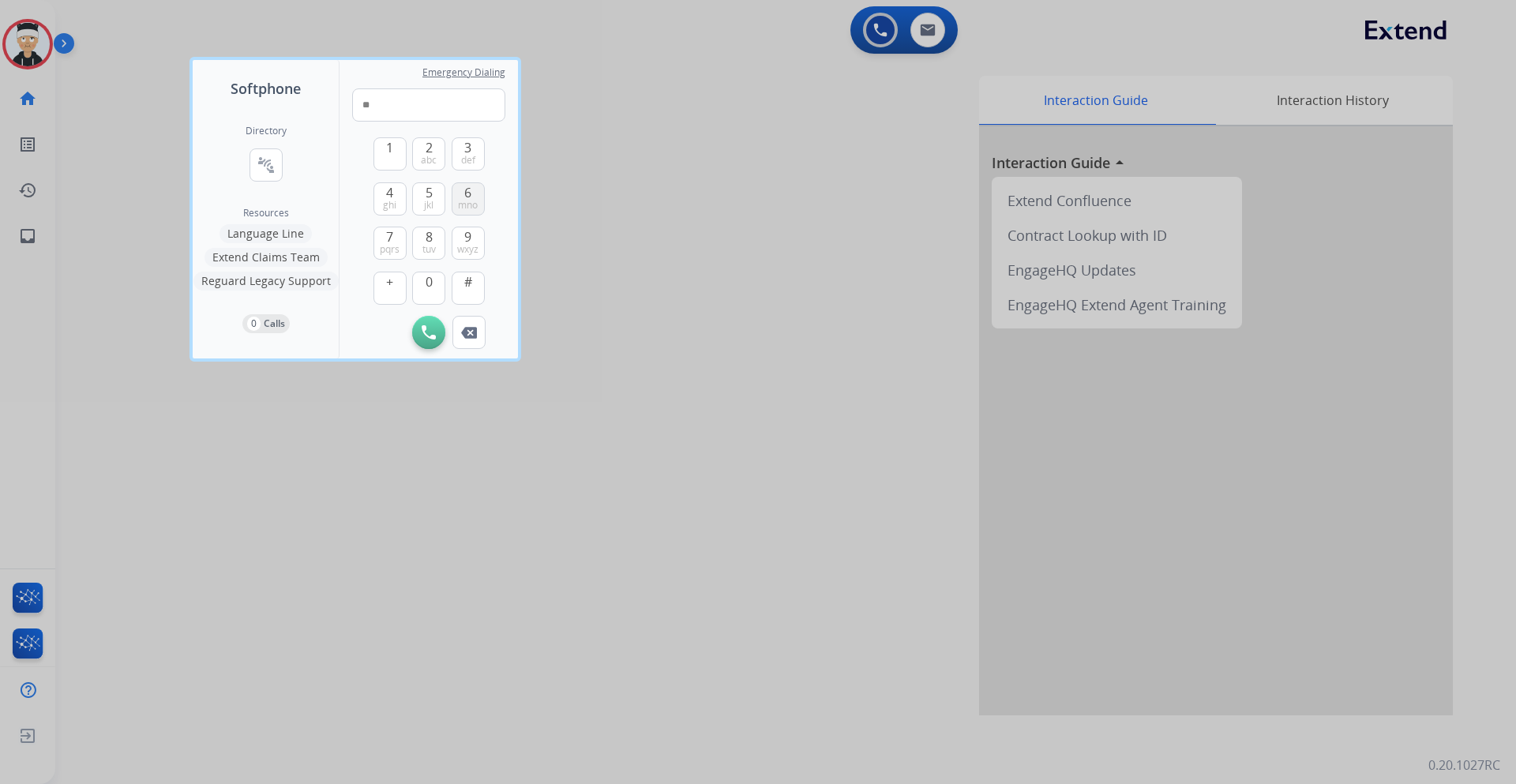 click on "6 mno" at bounding box center [468, 199] 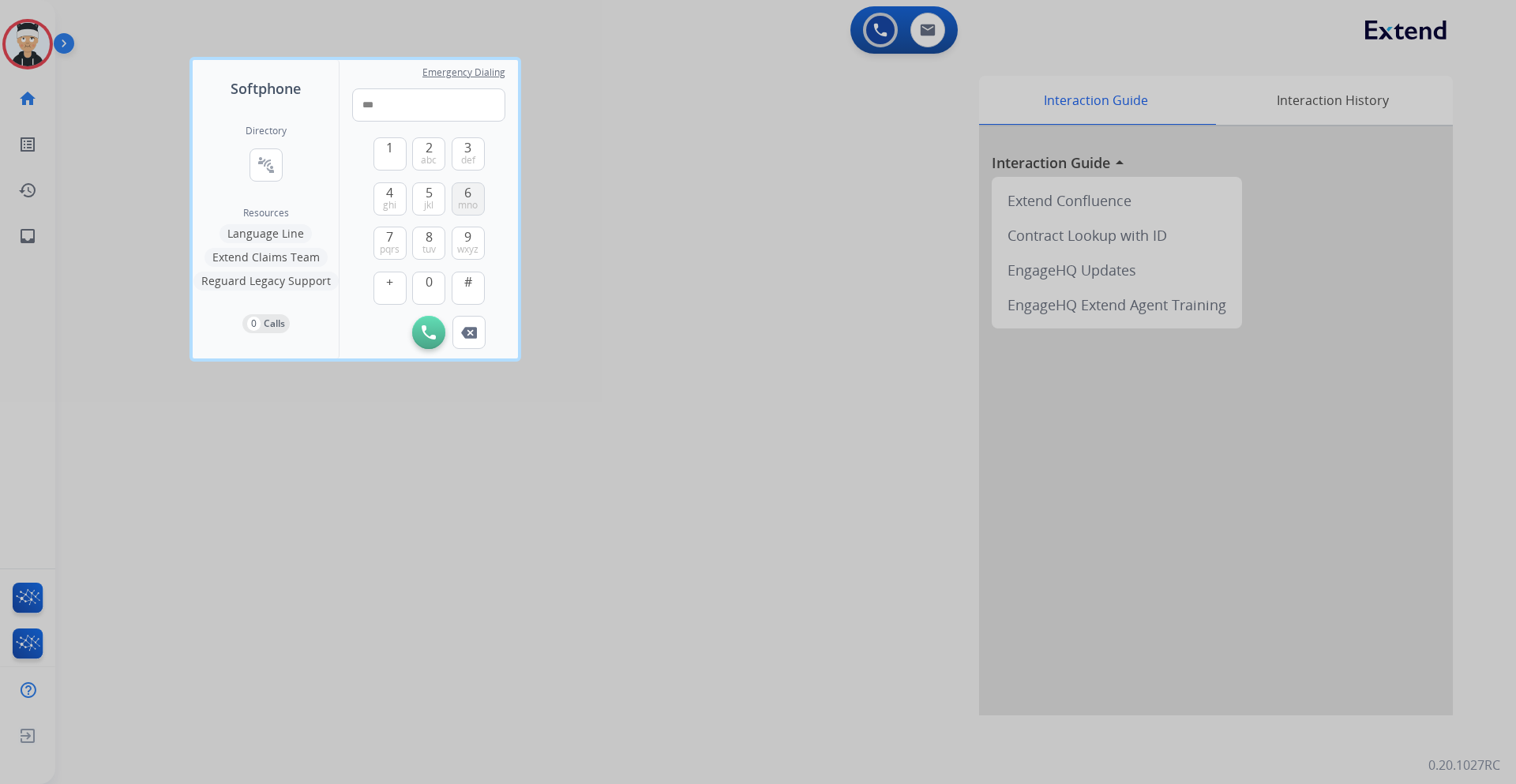 click on "6 mno" at bounding box center (468, 199) 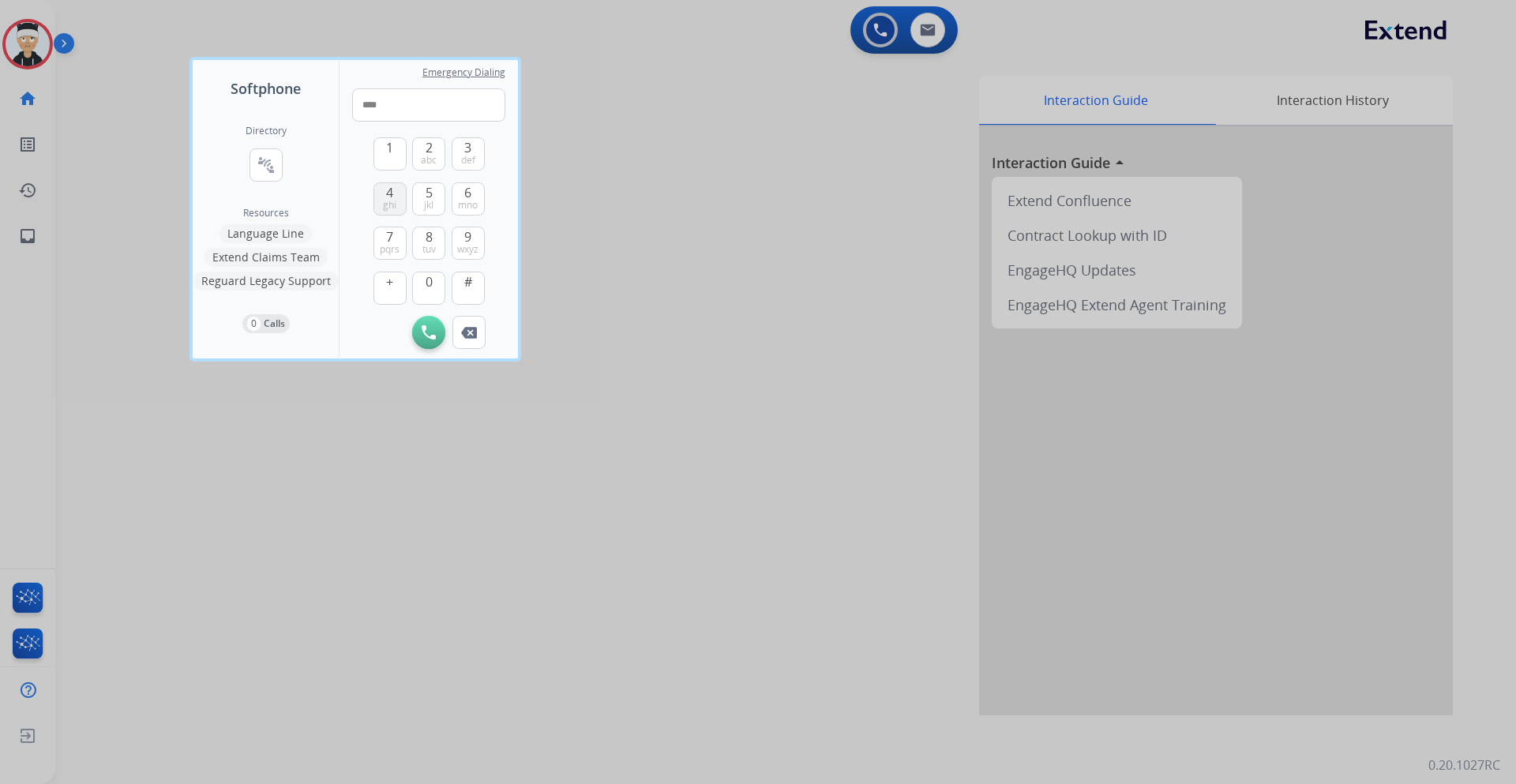 click on "4 ghi" at bounding box center (390, 199) 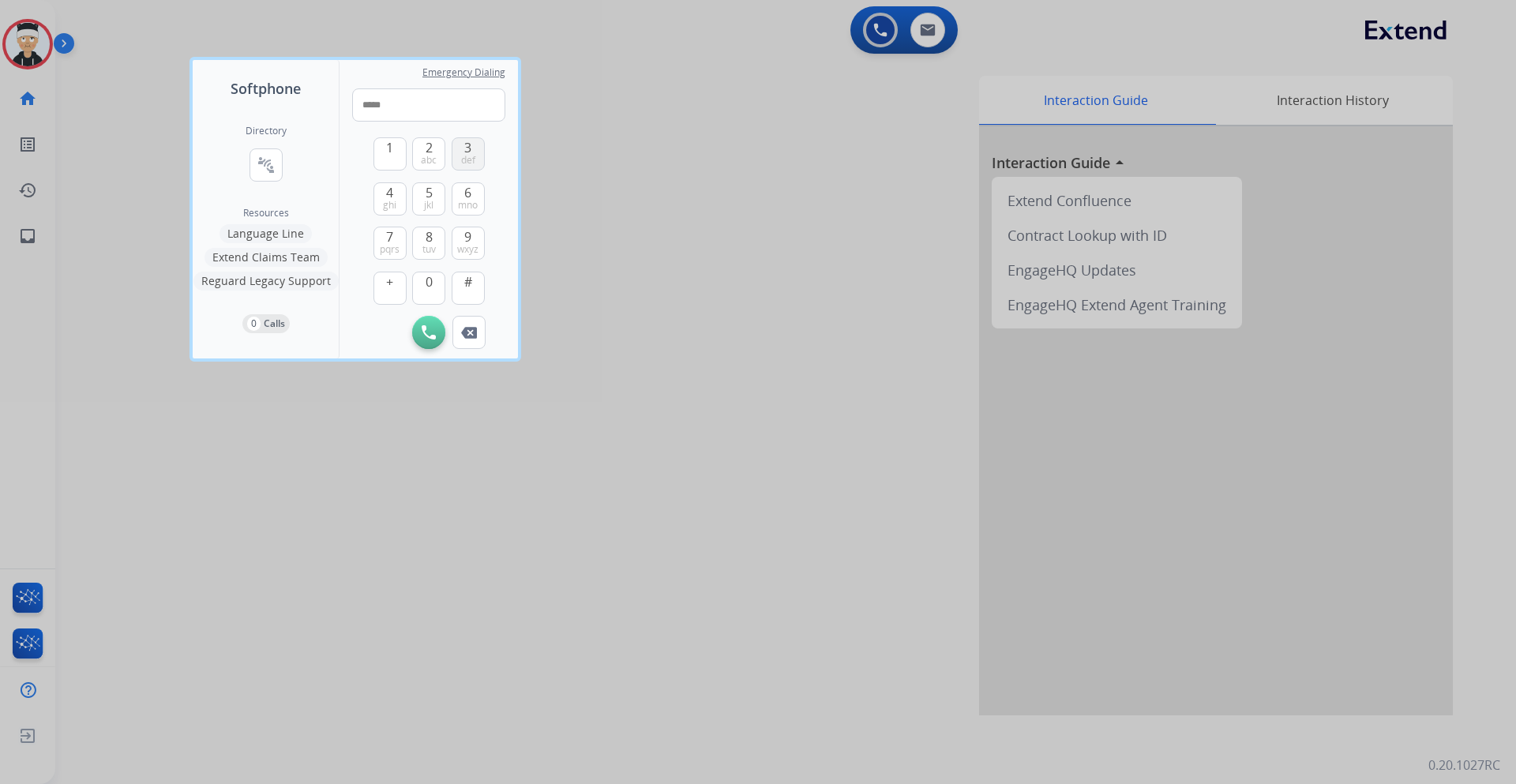click on "def" at bounding box center (468, 160) 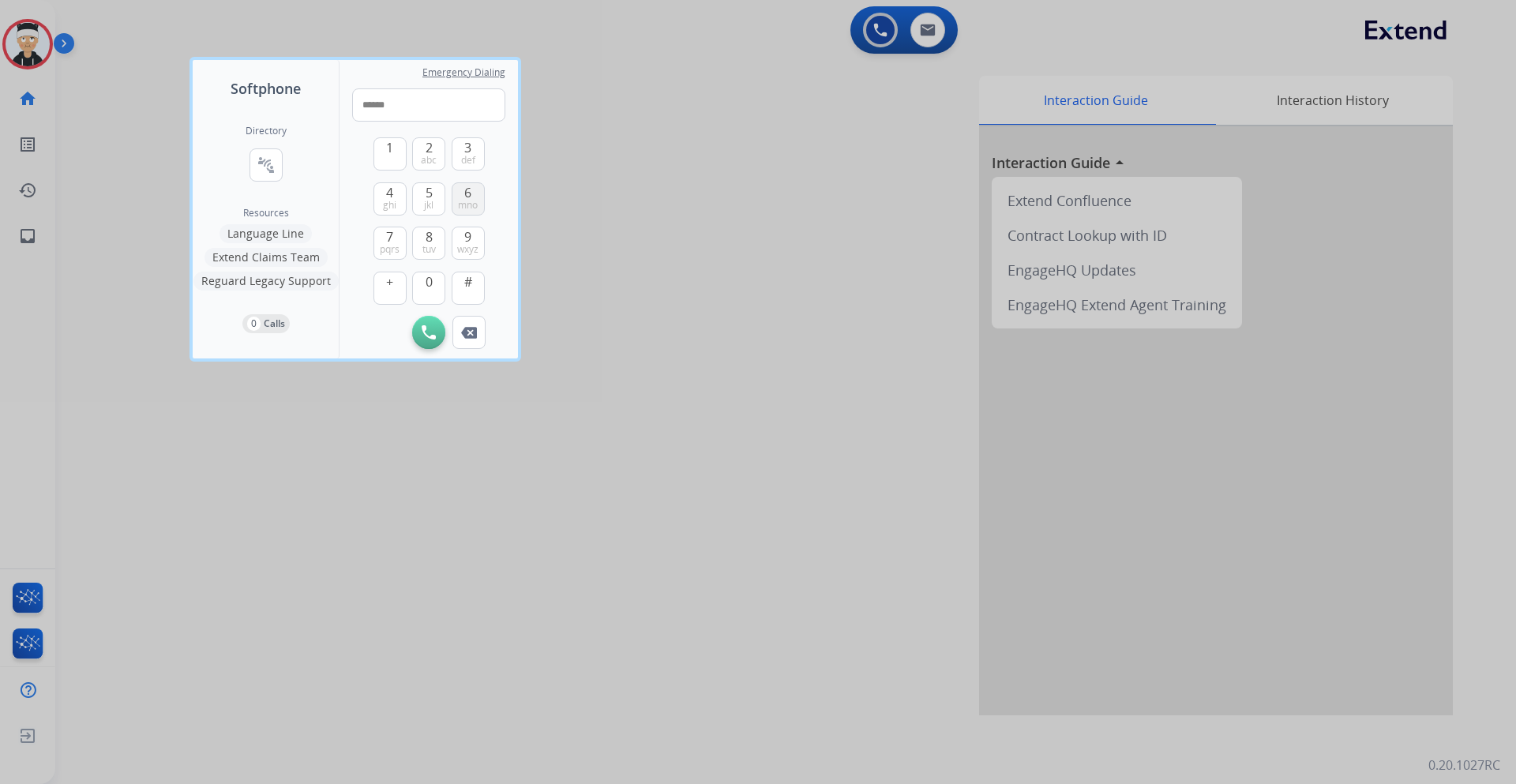 click on "mno" at bounding box center [467, 205] 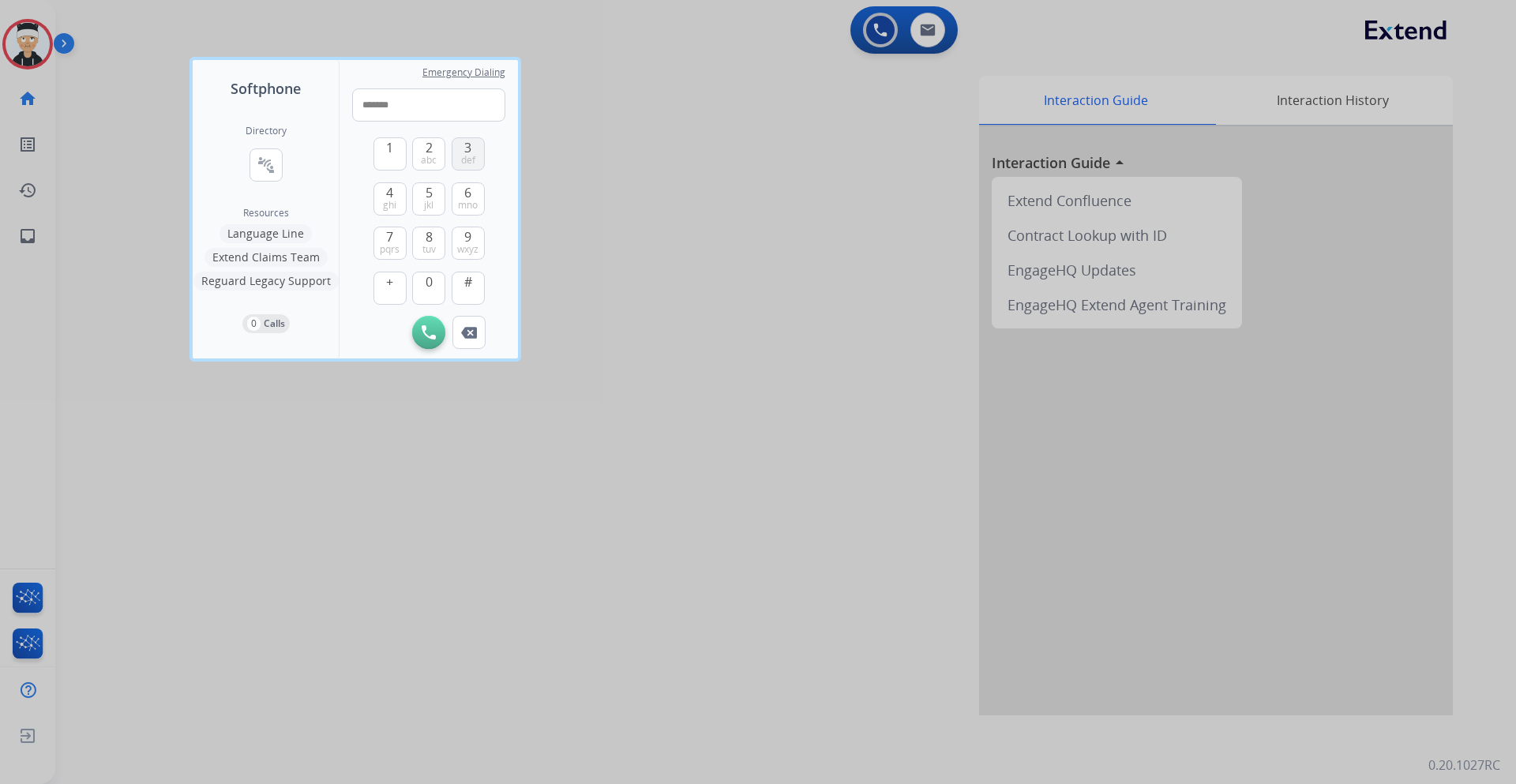 click on "def" at bounding box center (468, 160) 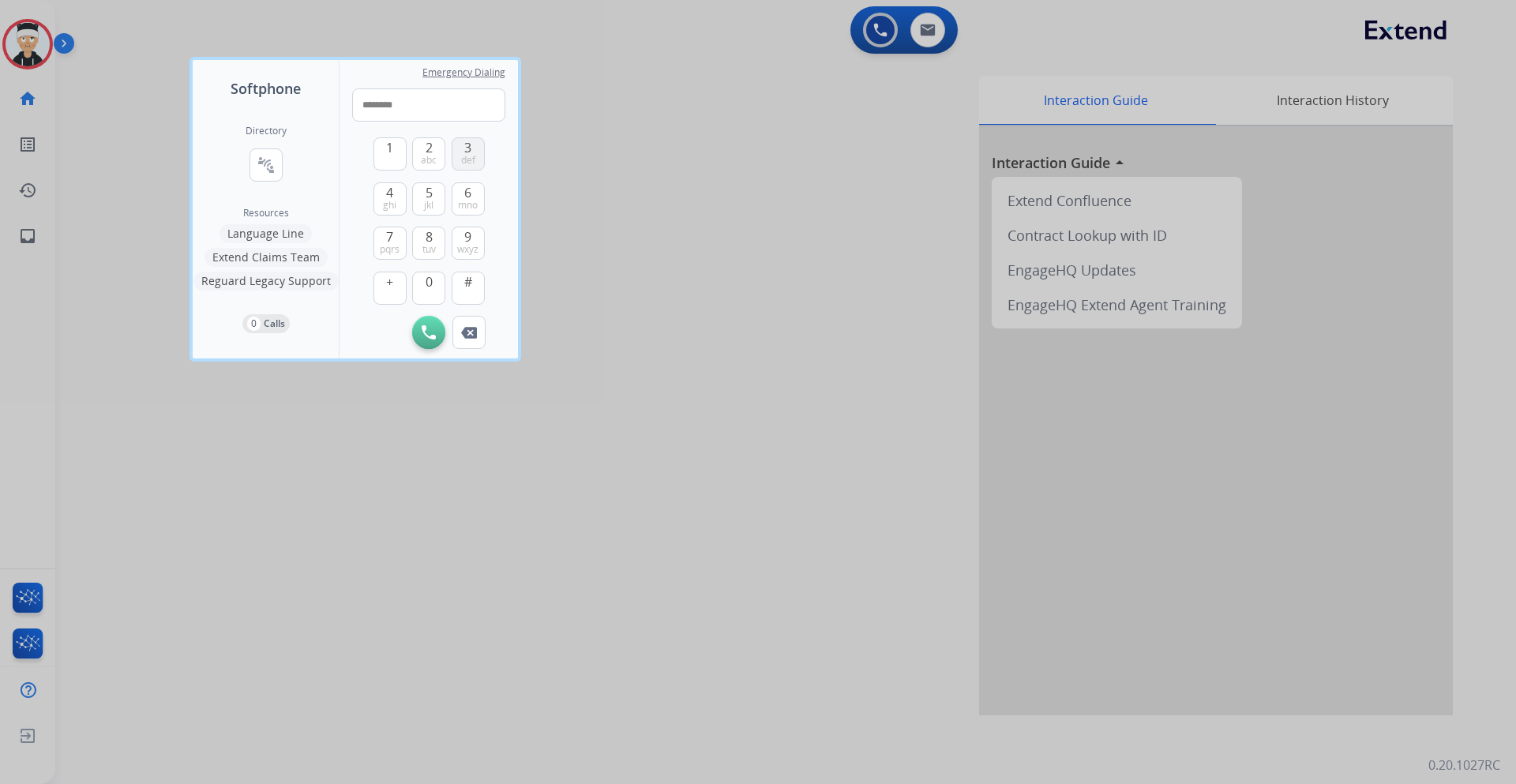 click on "def" at bounding box center [468, 160] 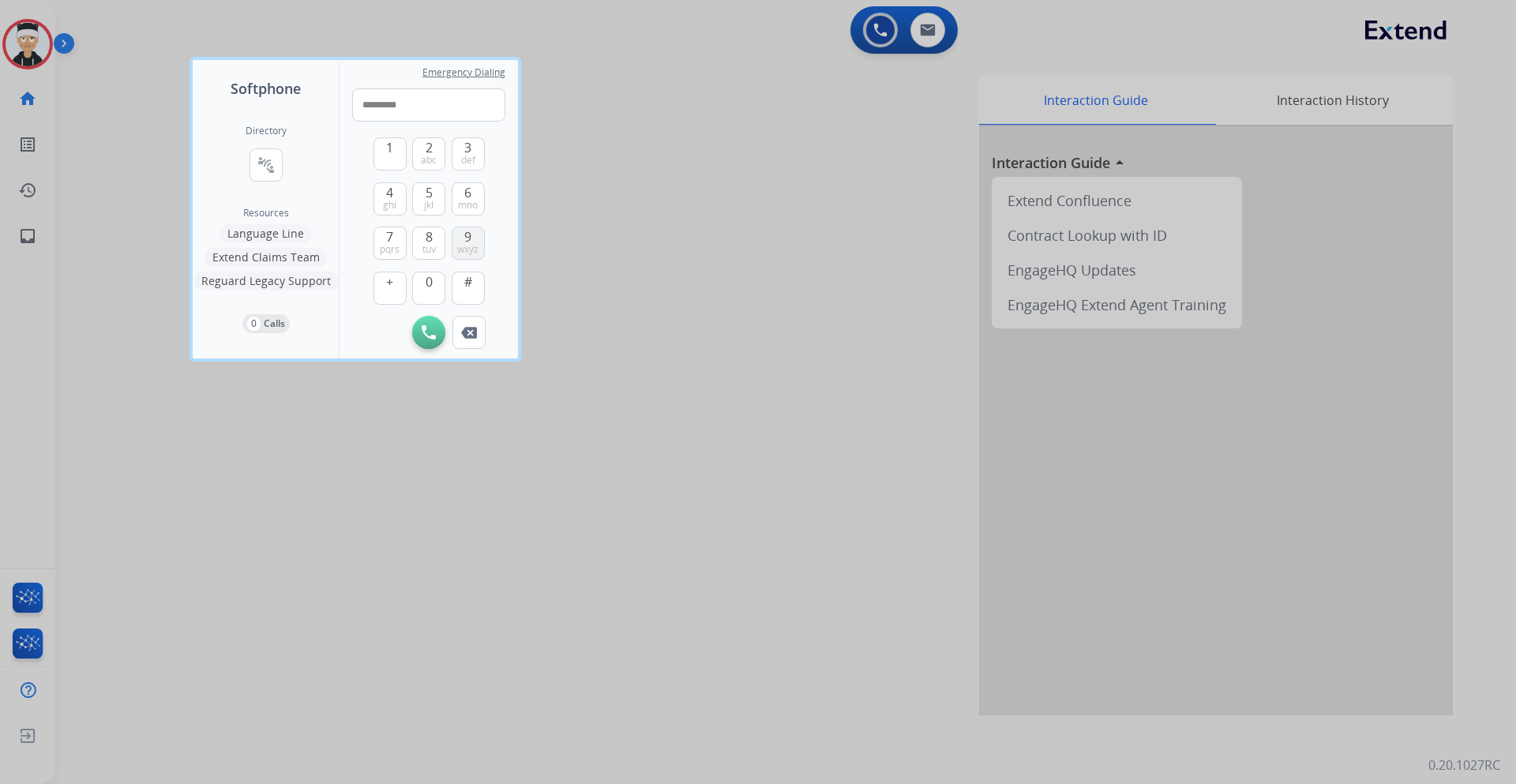 click on "9" at bounding box center (467, 237) 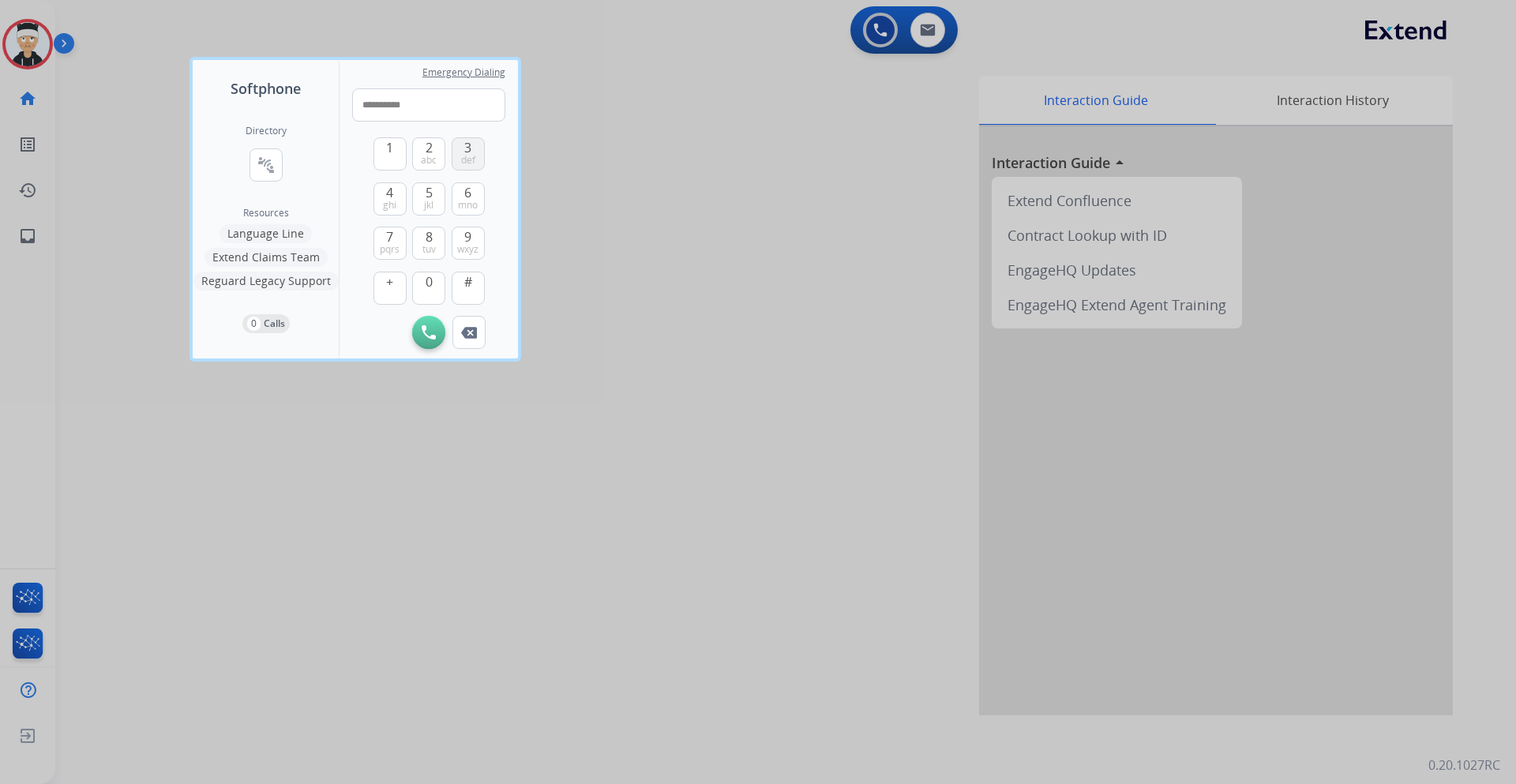click on "3" at bounding box center (467, 148) 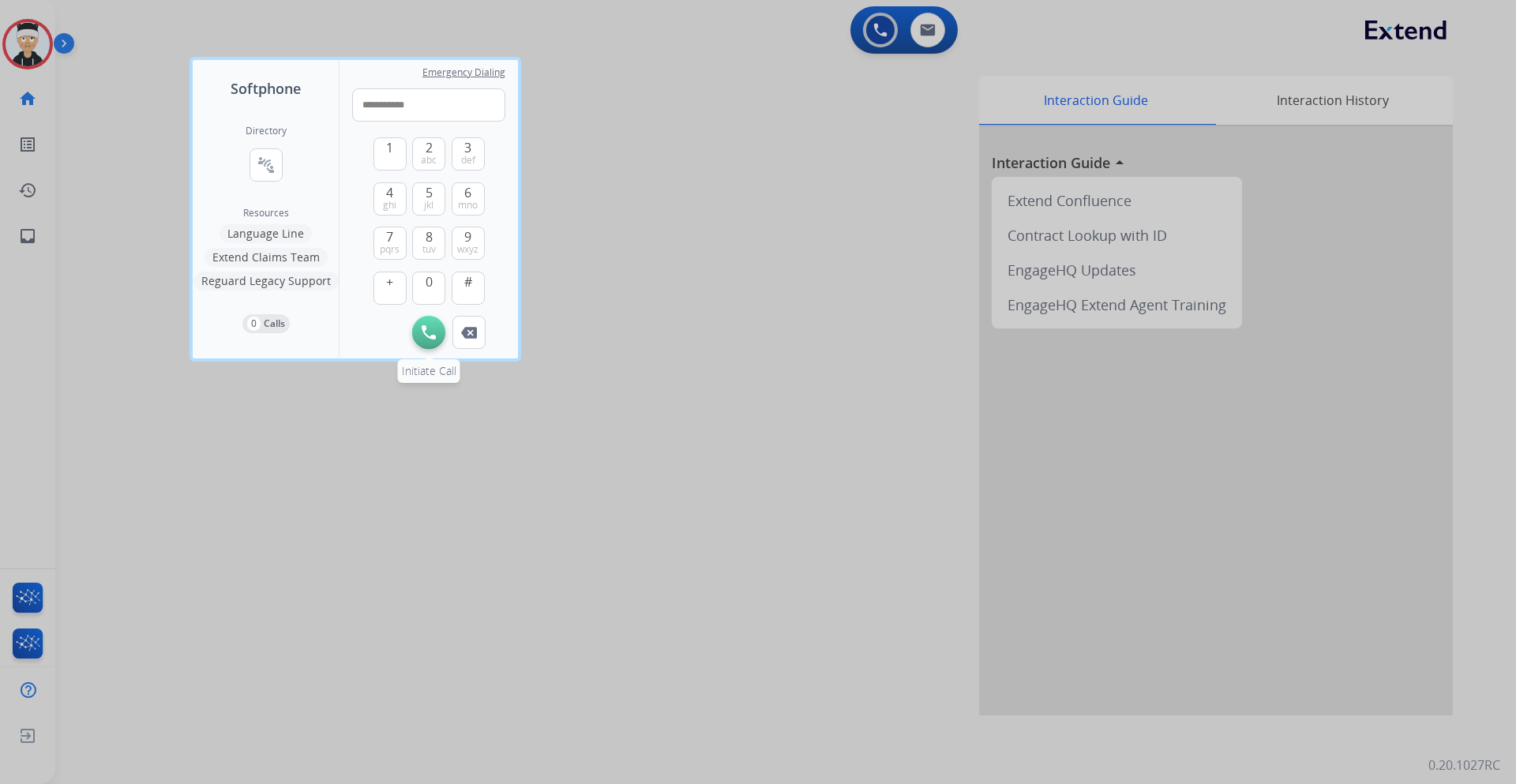 click at bounding box center (429, 332) 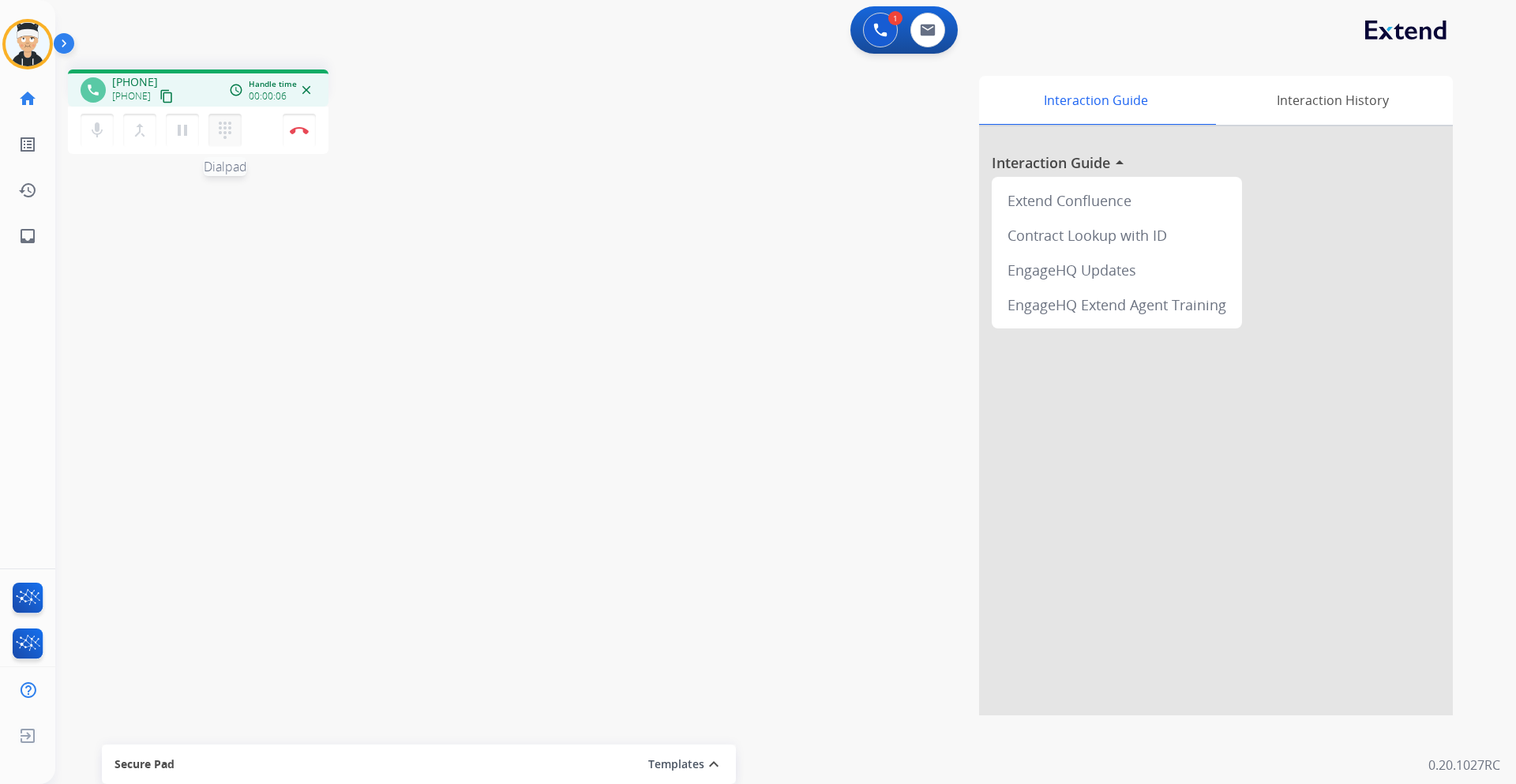 click on "dialpad" at bounding box center (225, 130) 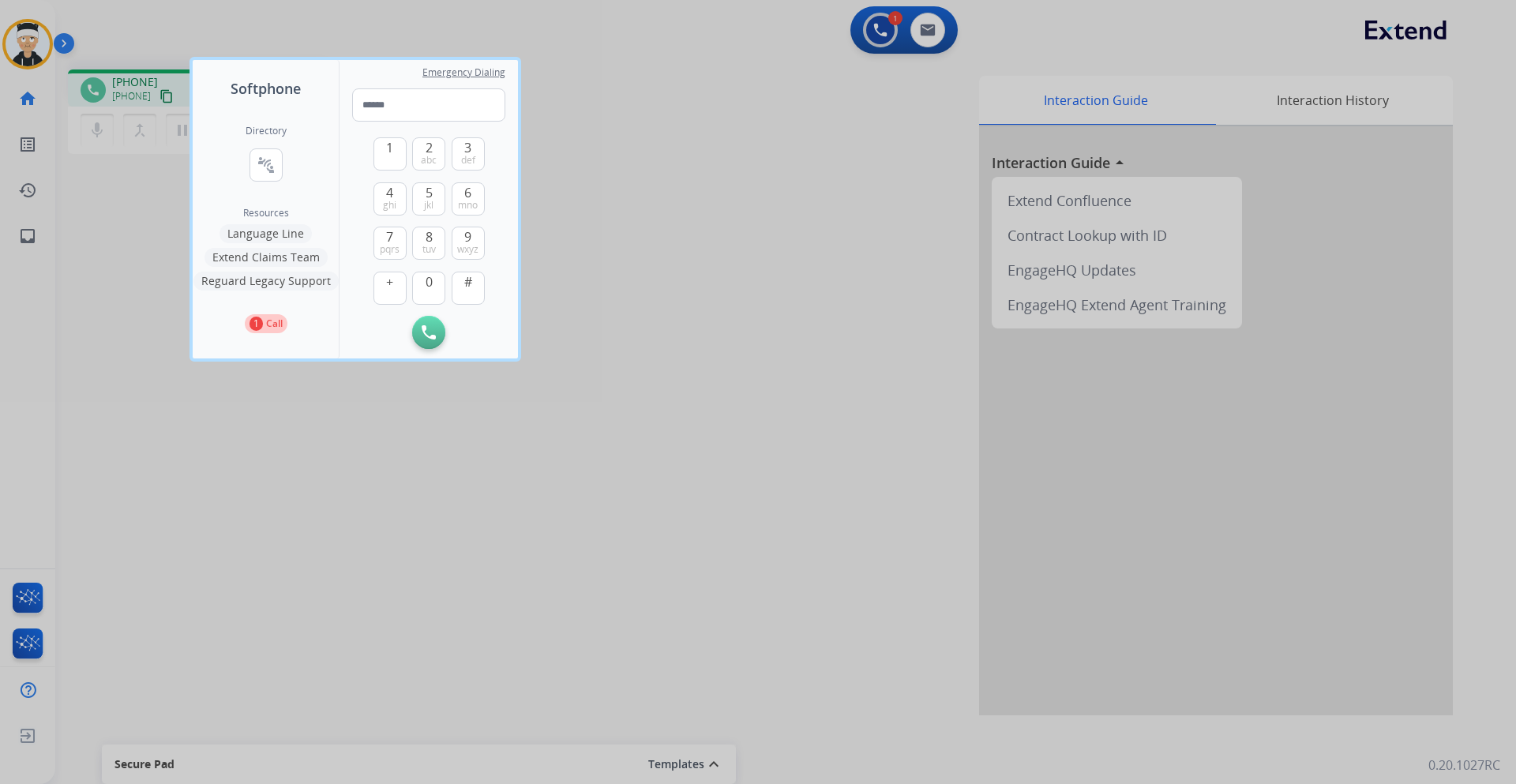 drag, startPoint x: 606, startPoint y: 587, endPoint x: 592, endPoint y: 560, distance: 30.413813 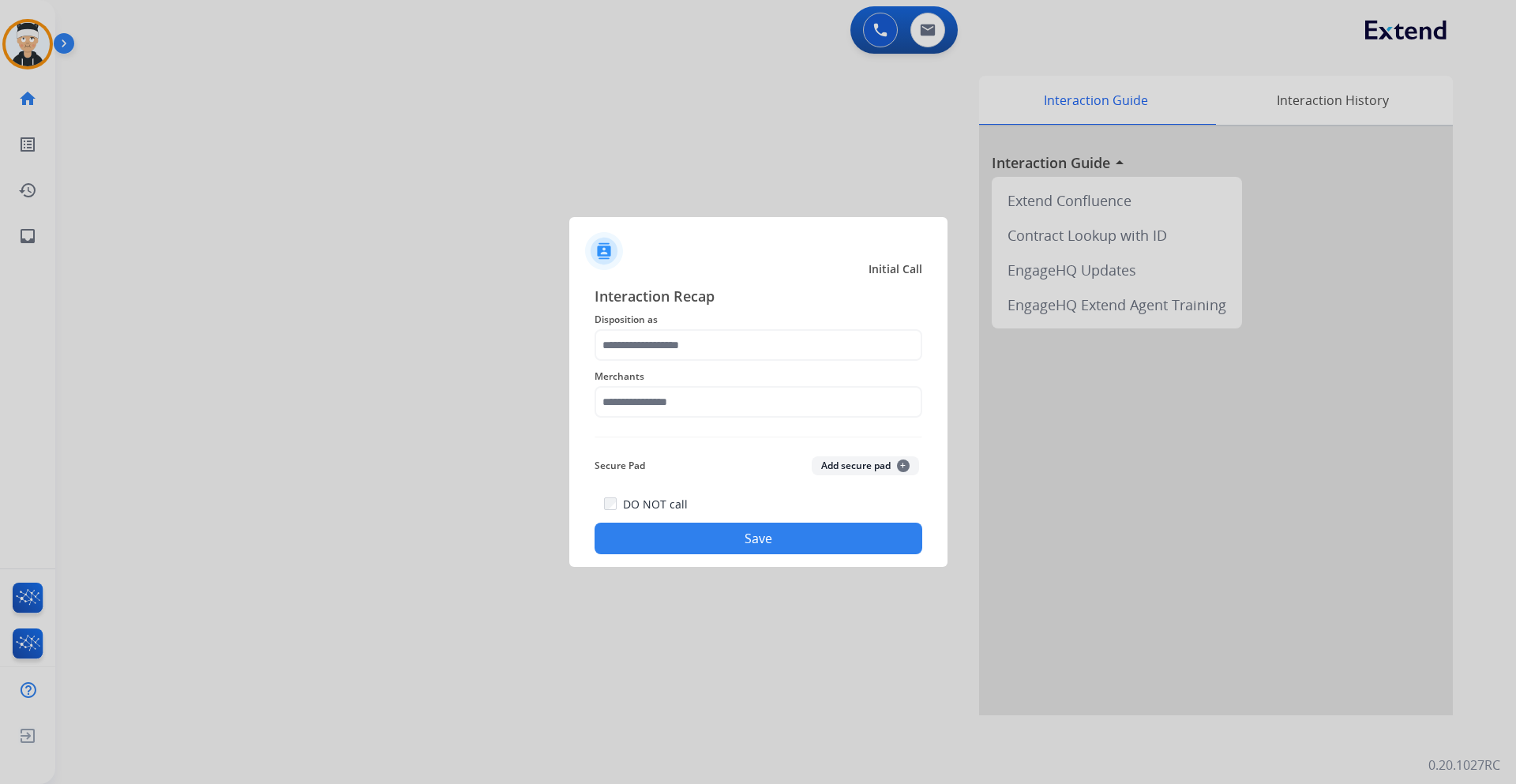 click on "Disposition as" 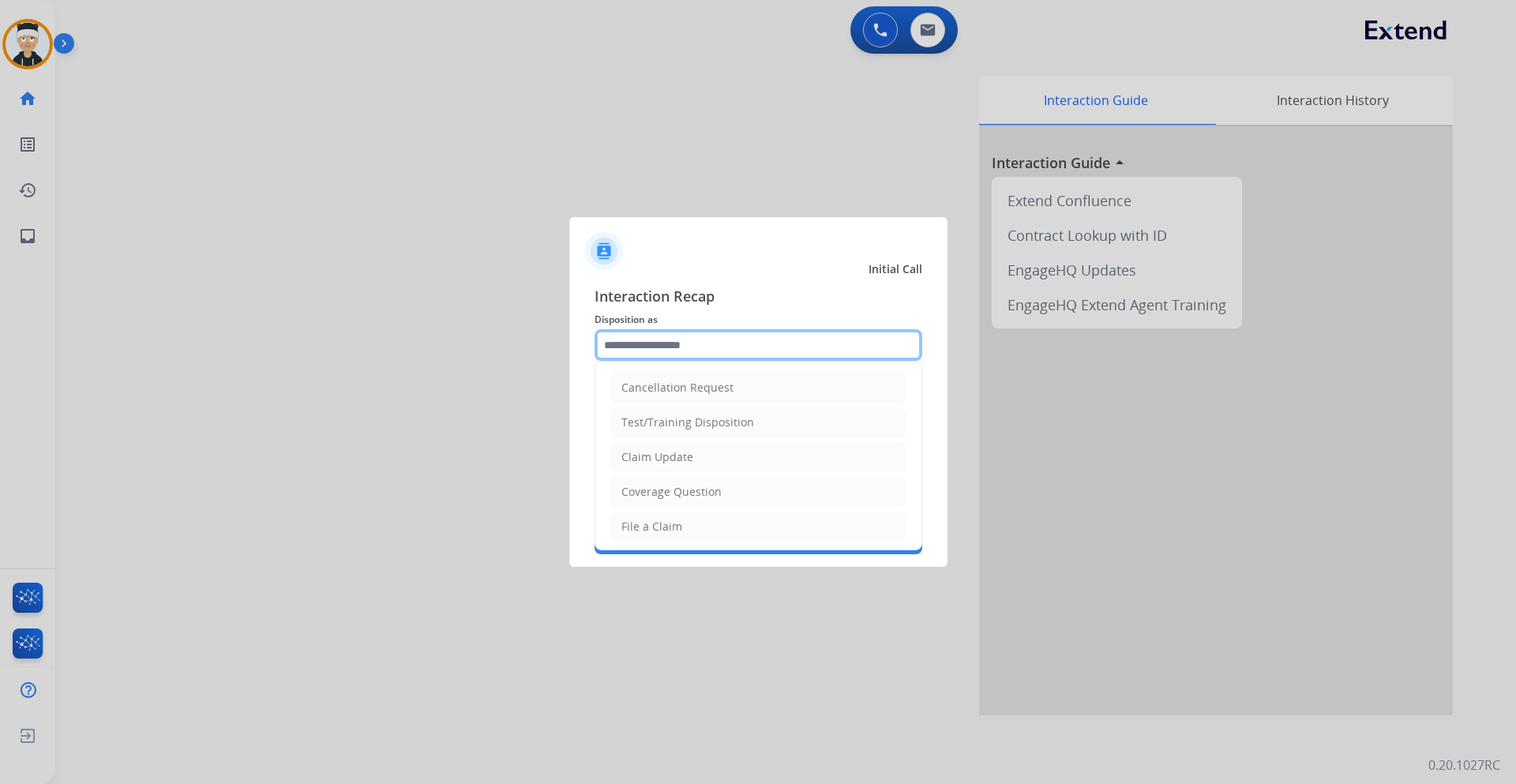 click 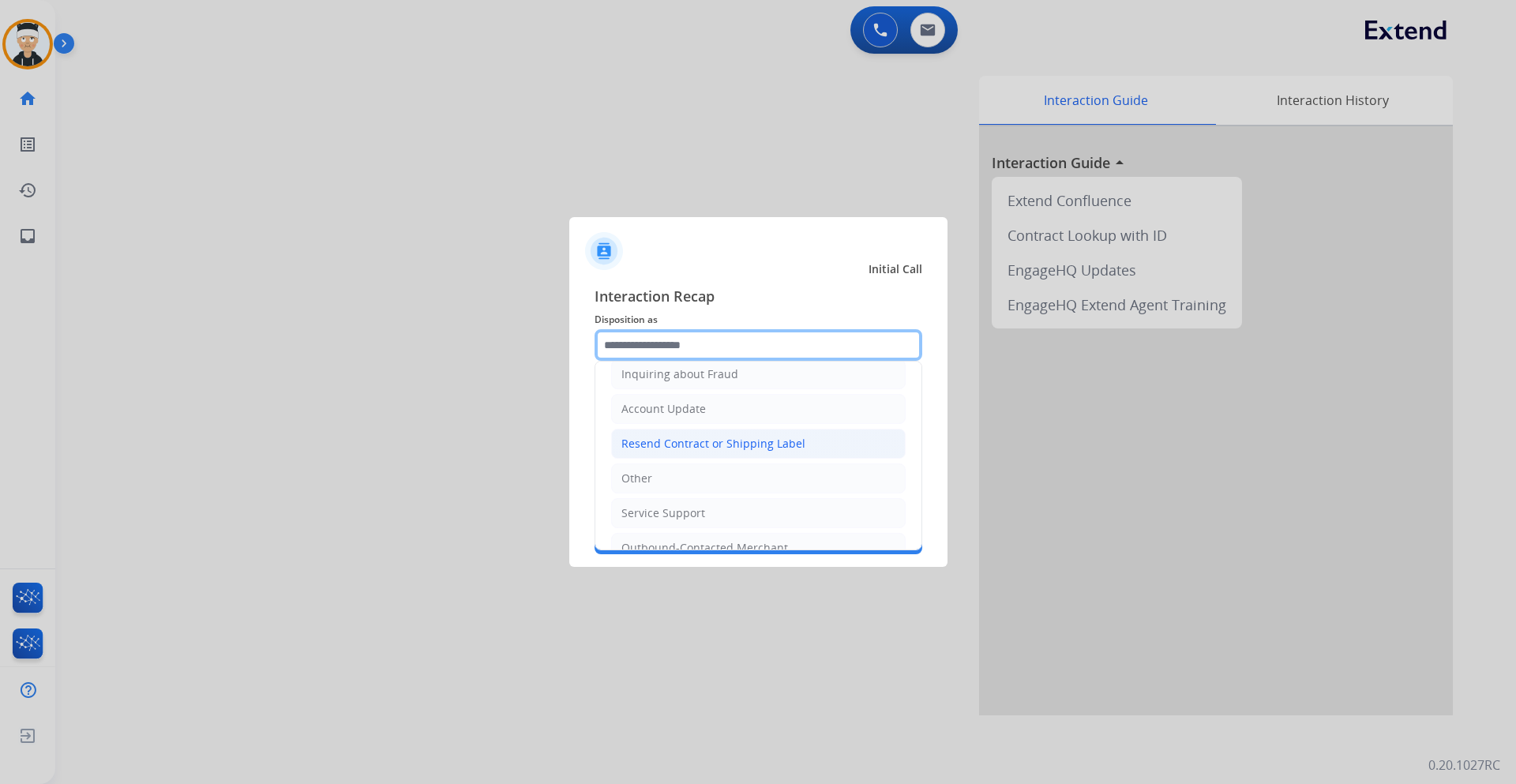scroll, scrollTop: 316, scrollLeft: 0, axis: vertical 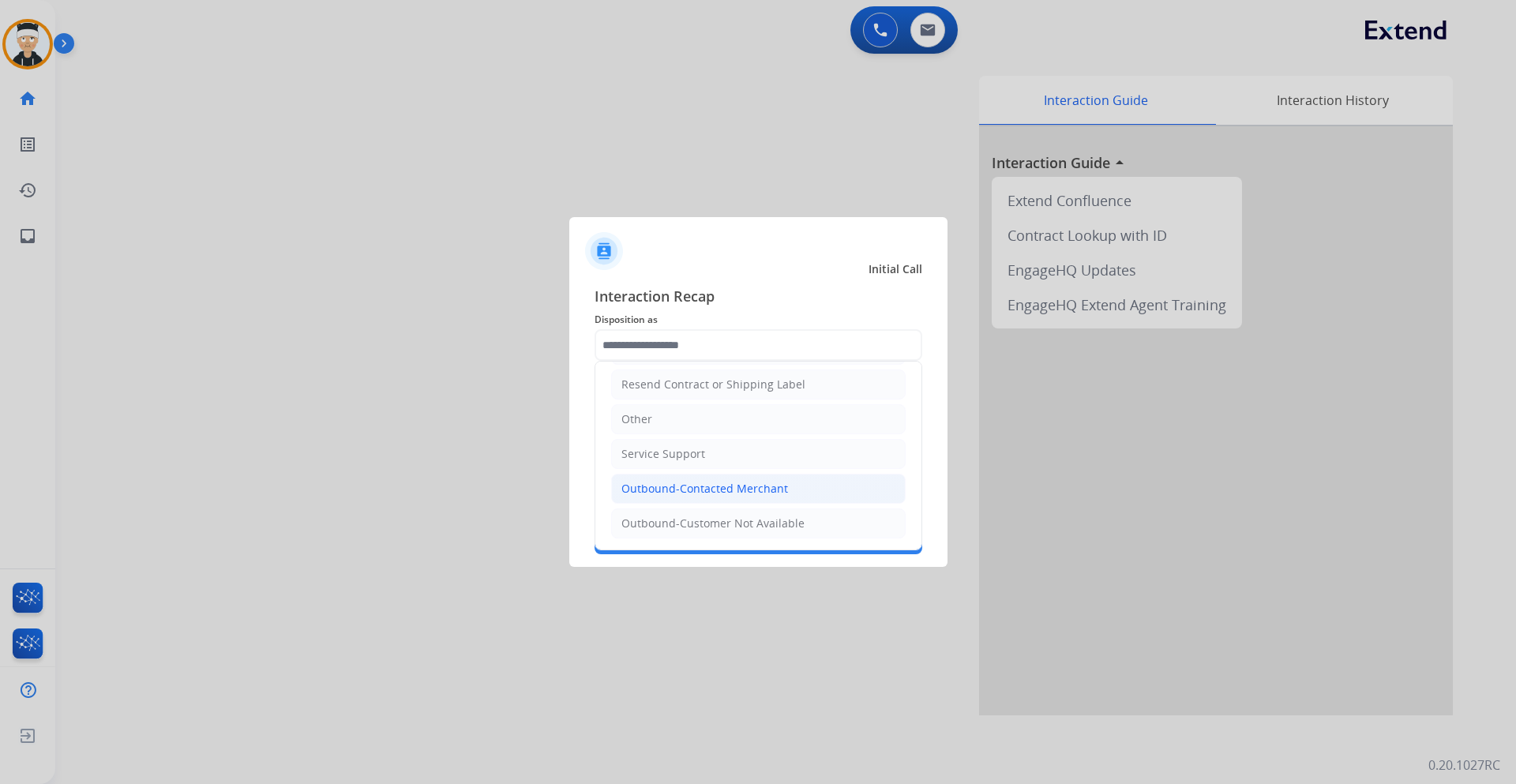 click on "Outbound-Contacted Merchant" 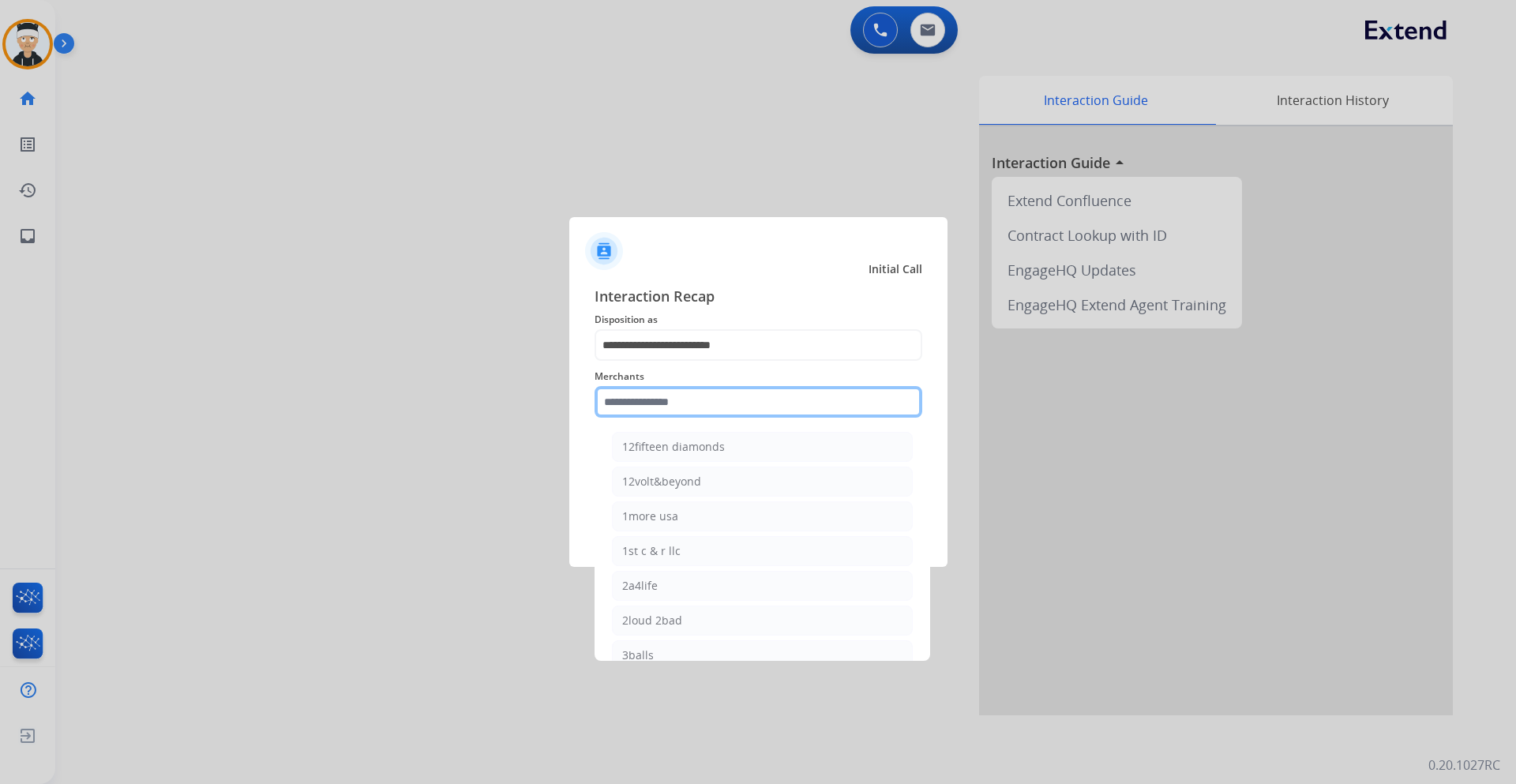 click 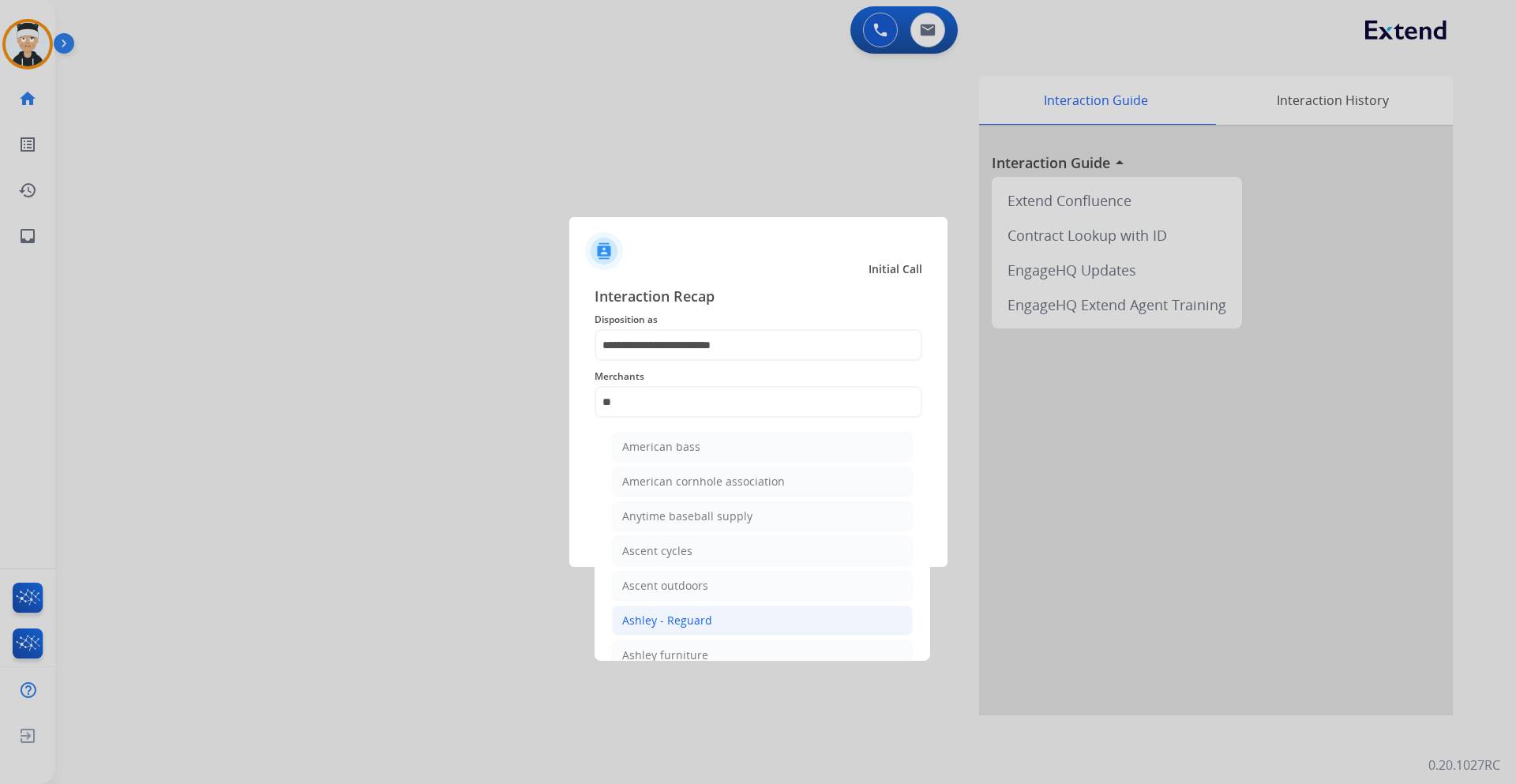 click on "Ashley - Reguard" 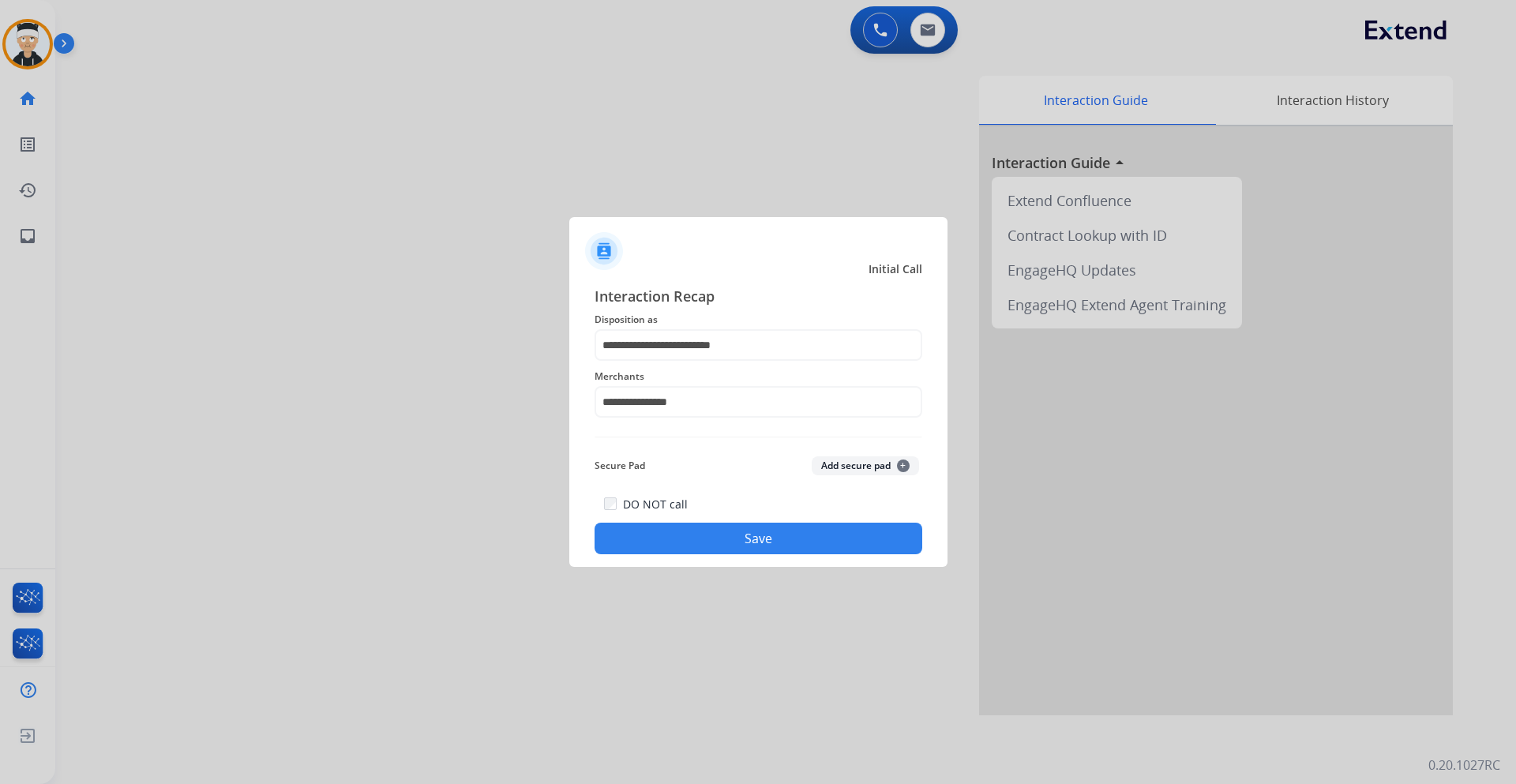 click on "Save" 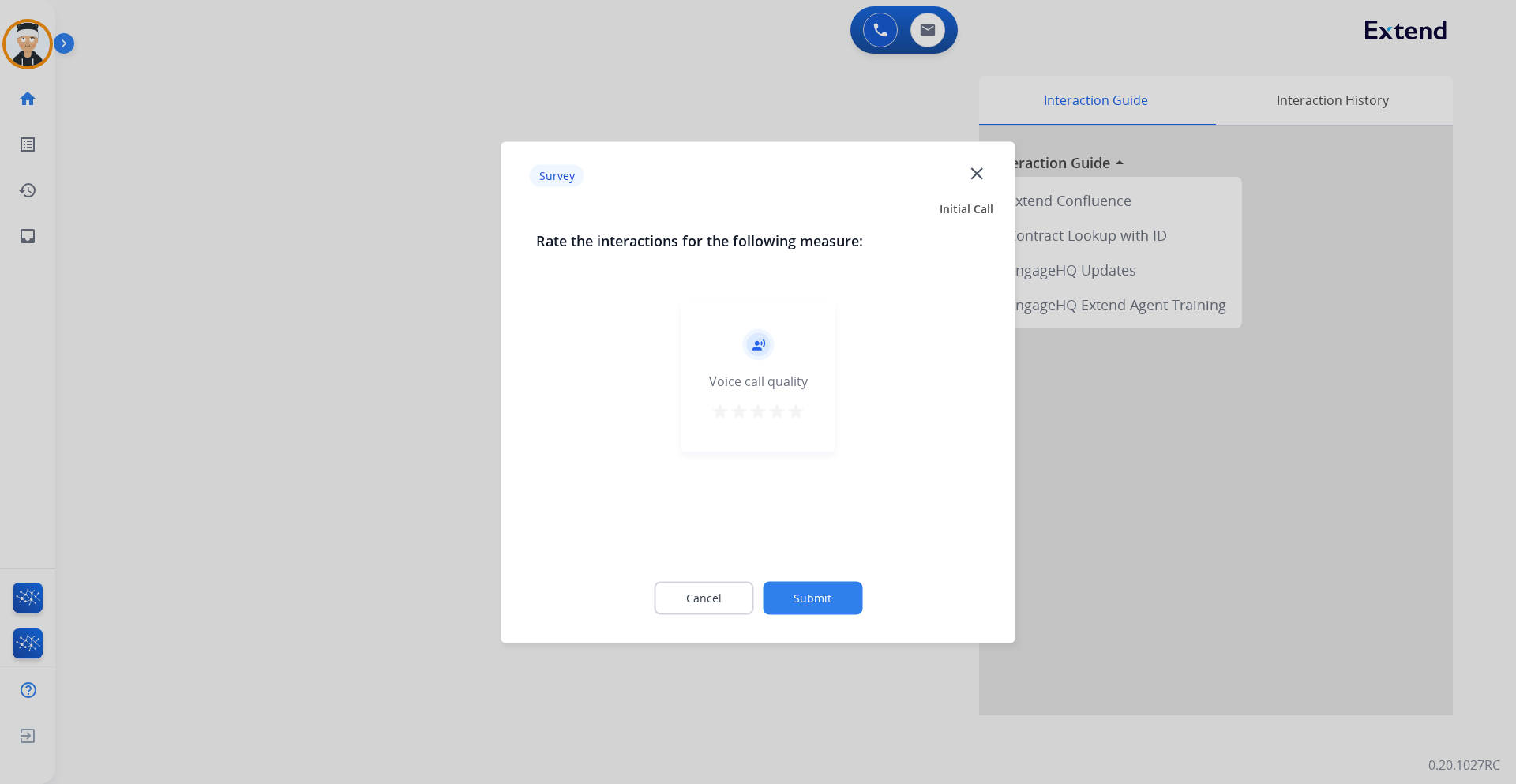 click on "star" at bounding box center (796, 411) 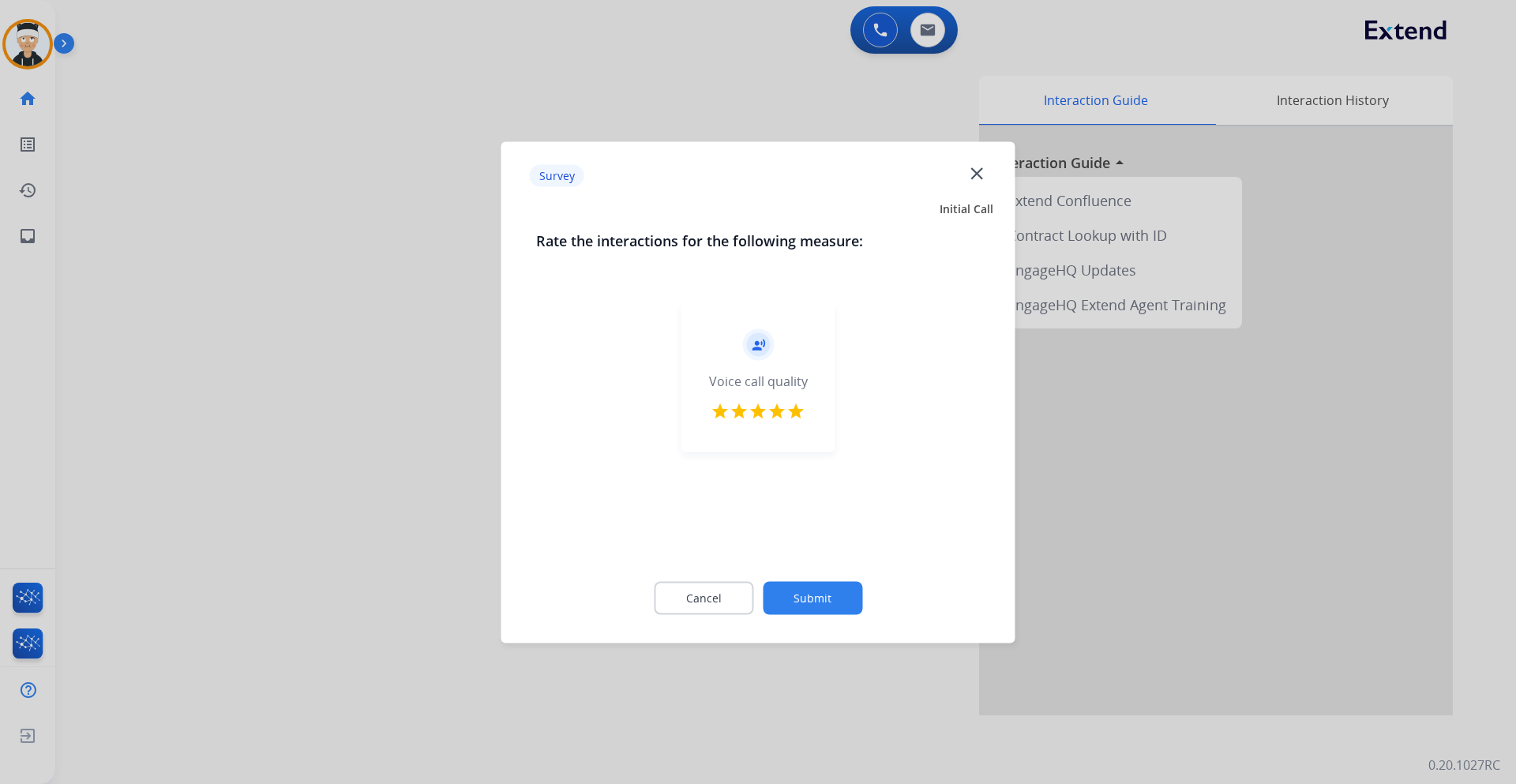 click on "Submit" 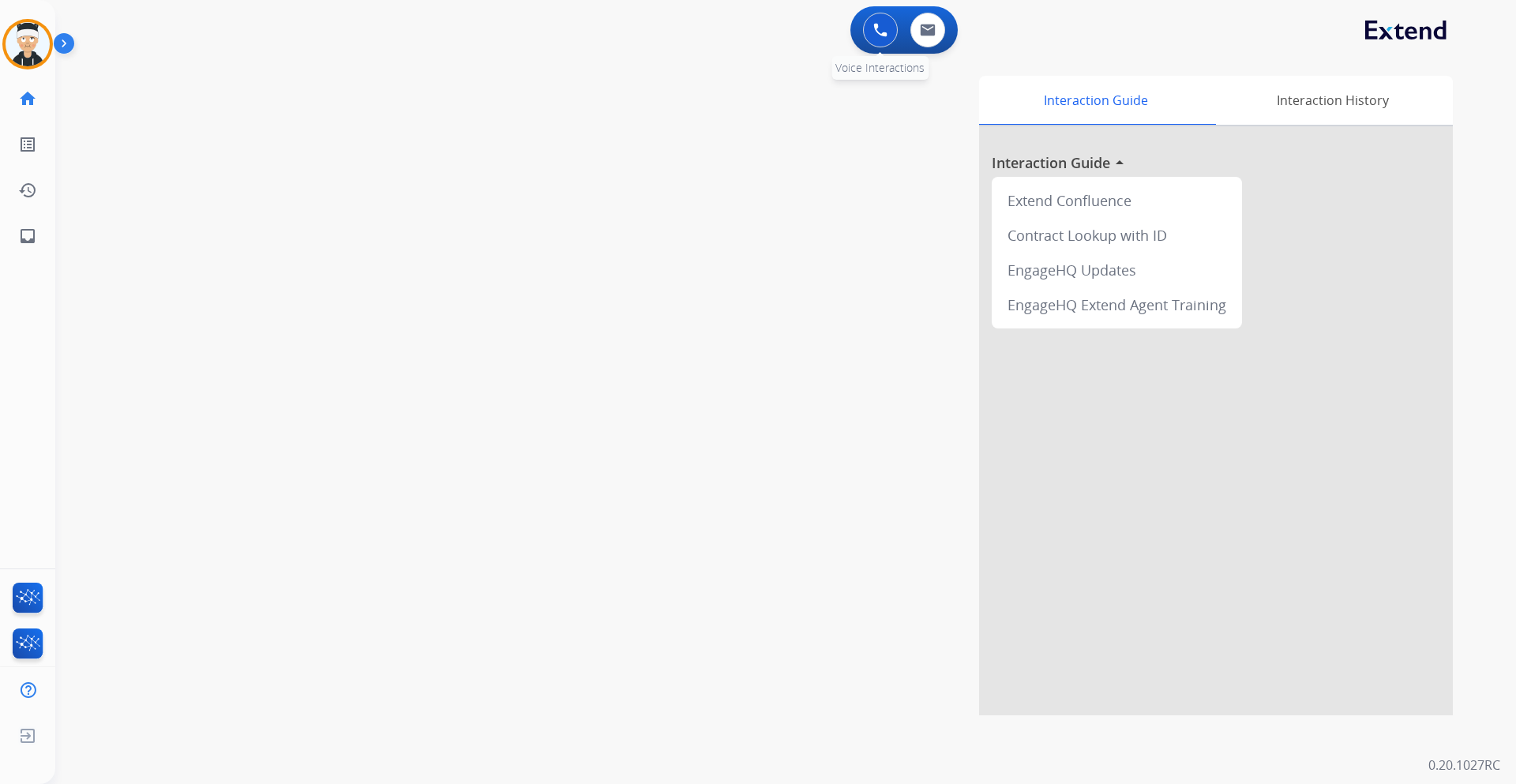 click at bounding box center [880, 30] 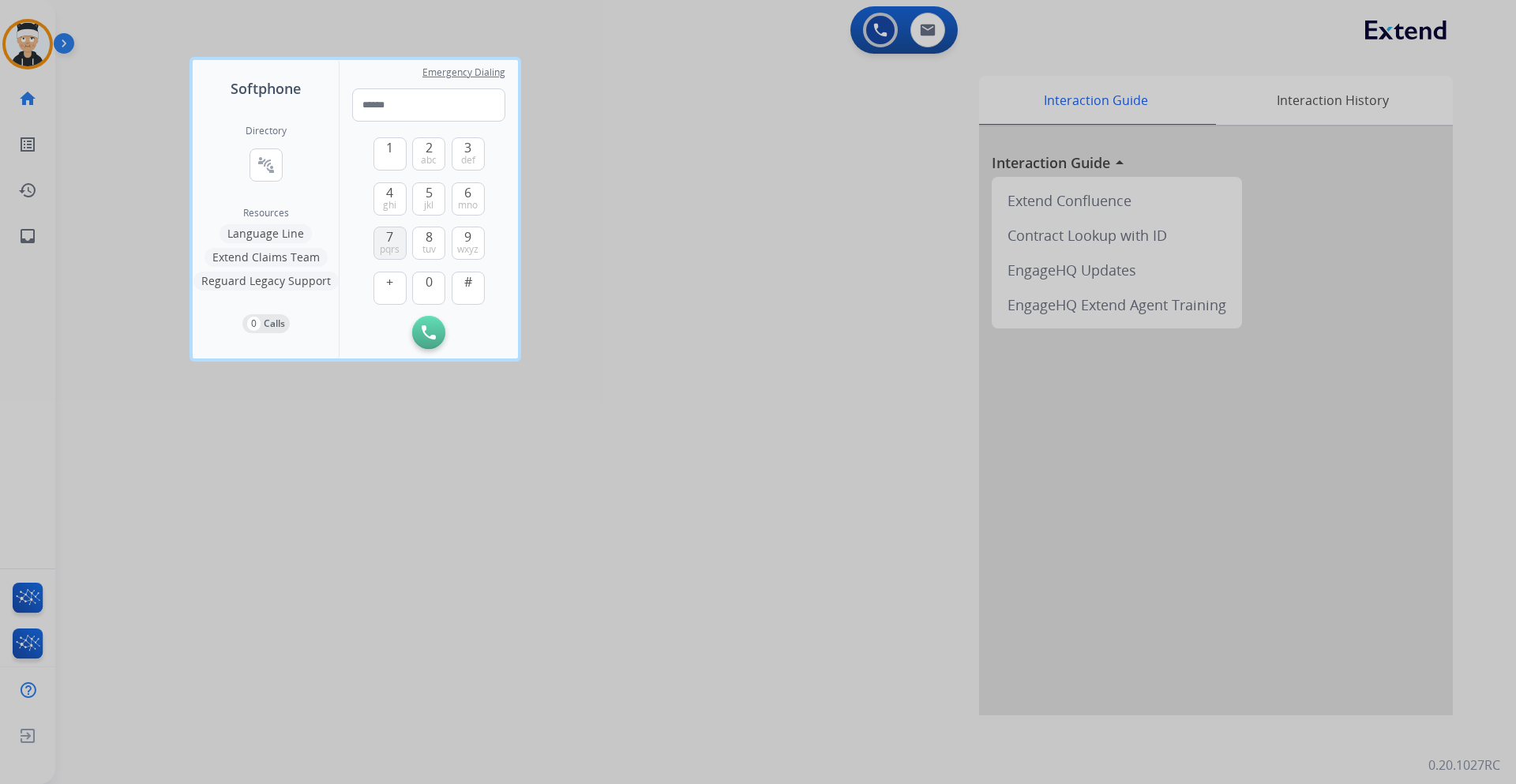 click on "7" at bounding box center (389, 237) 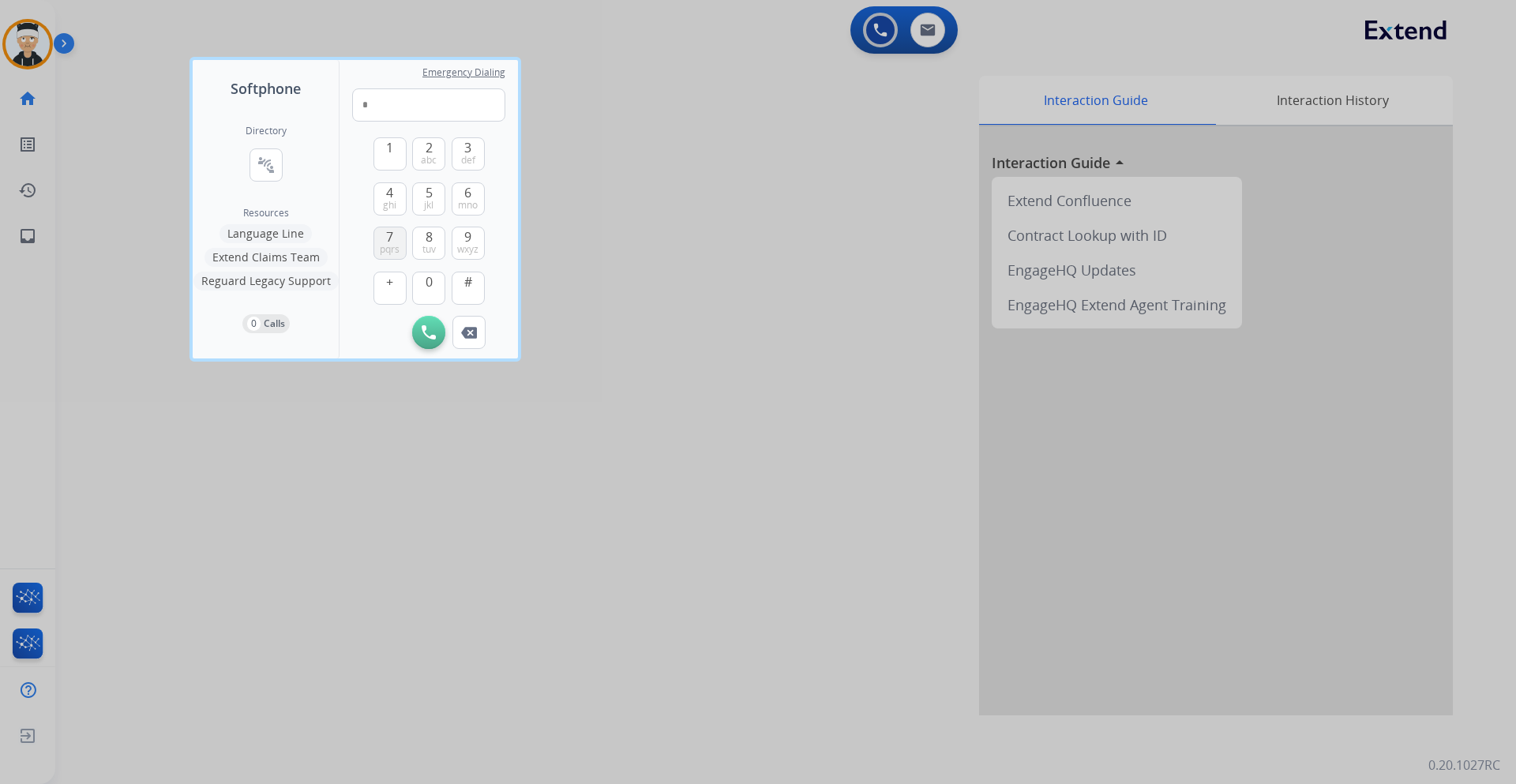 click on "7" at bounding box center [389, 237] 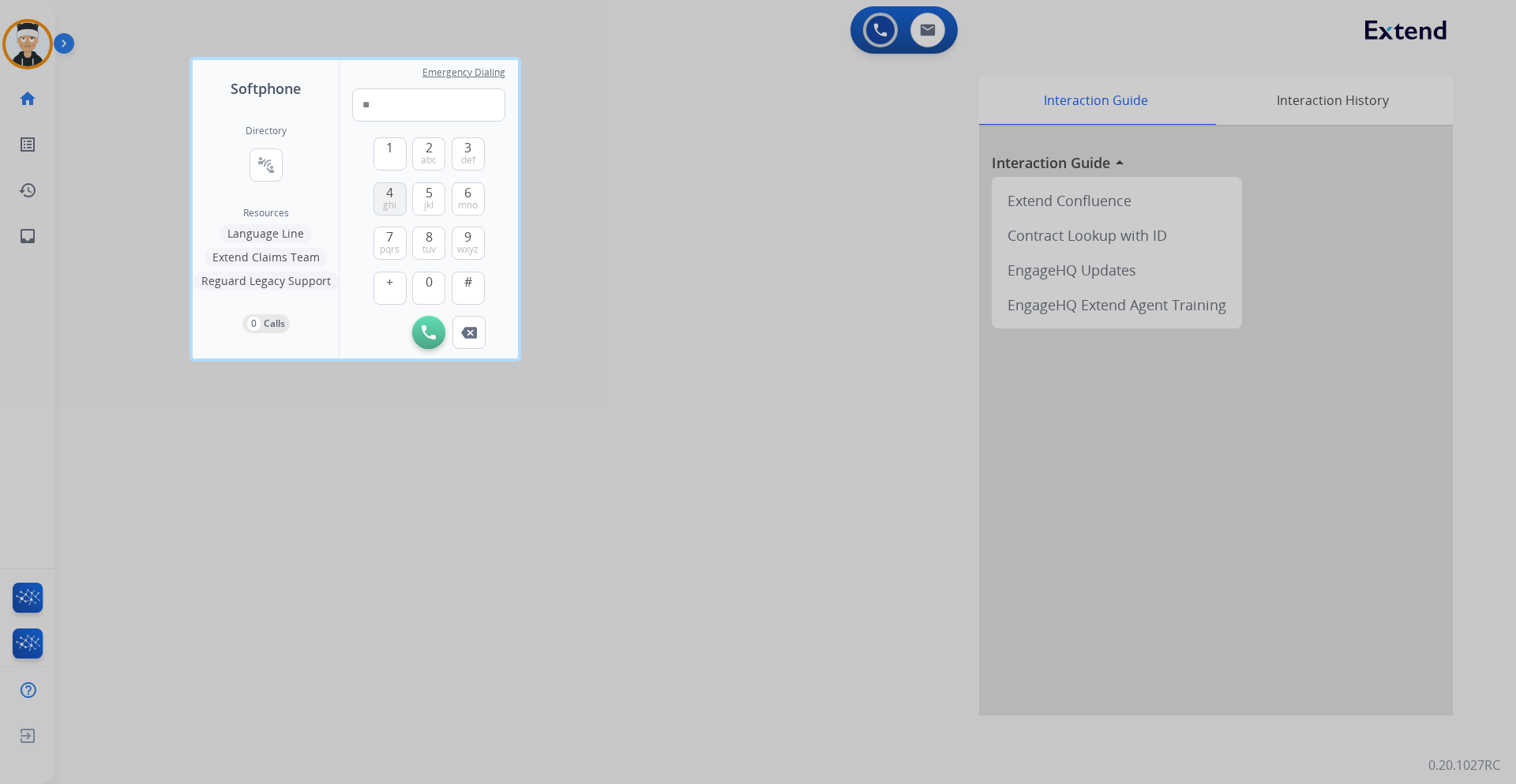 click on "4 ghi" at bounding box center [390, 199] 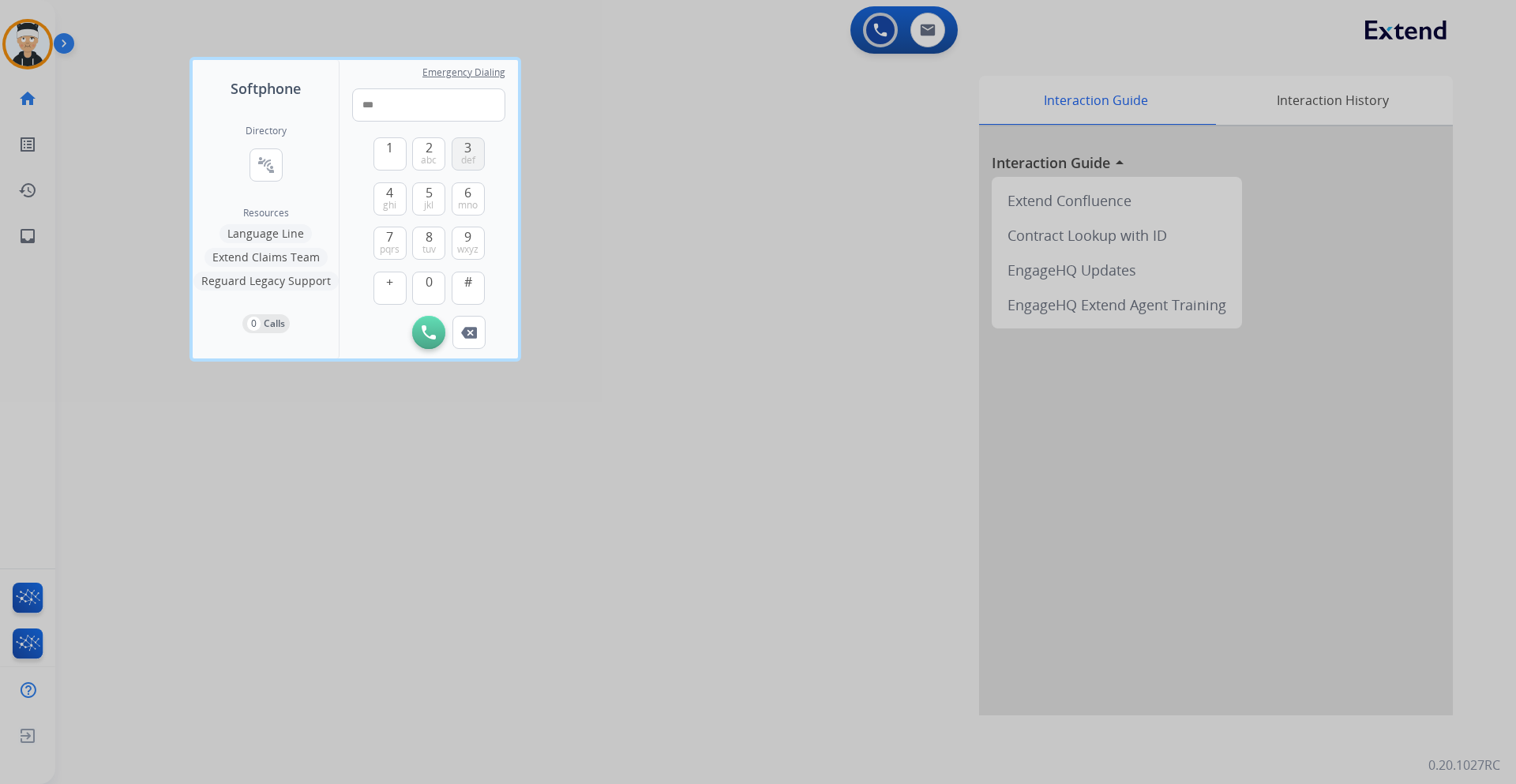 click on "def" at bounding box center [468, 160] 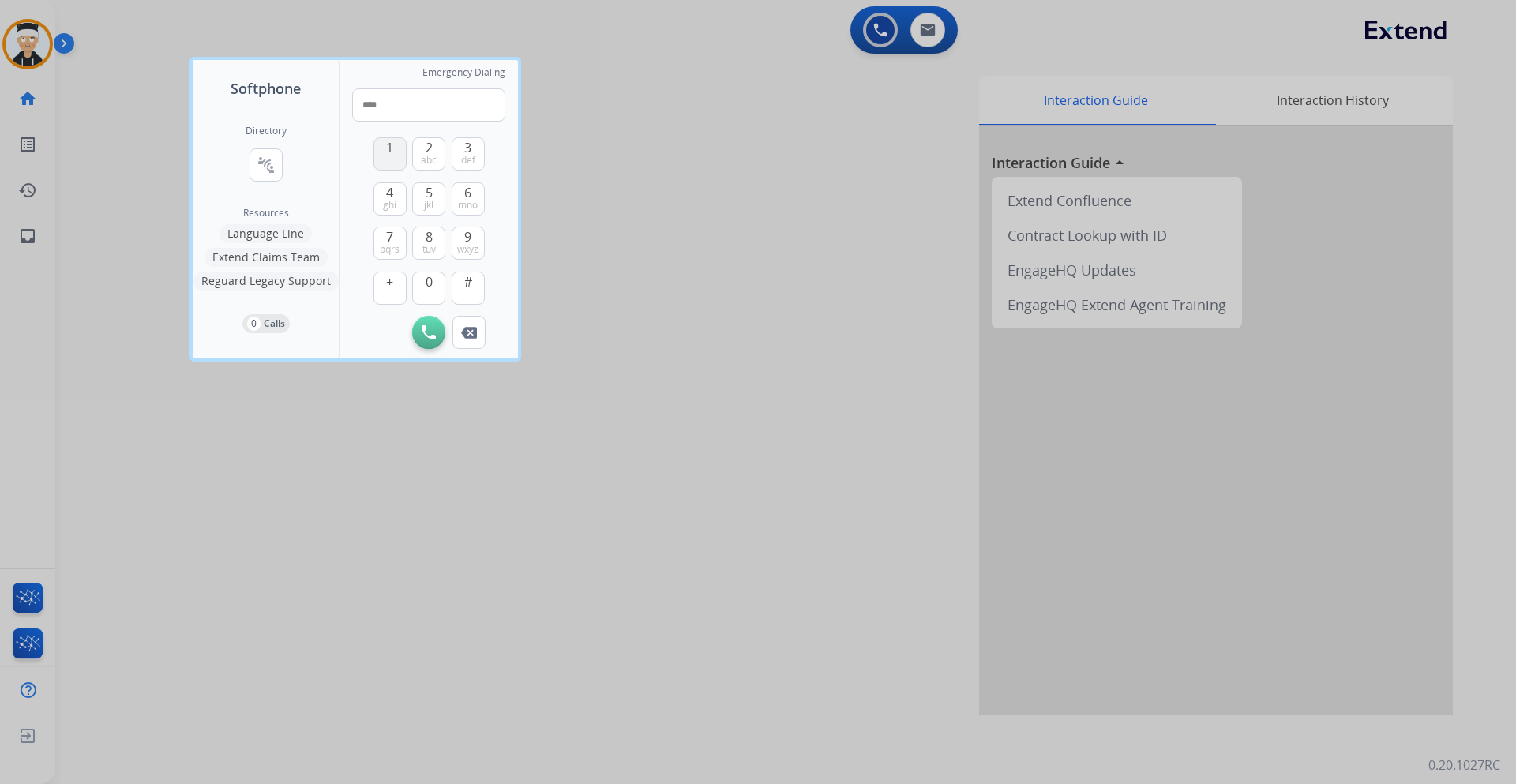 click on "1" at bounding box center (390, 154) 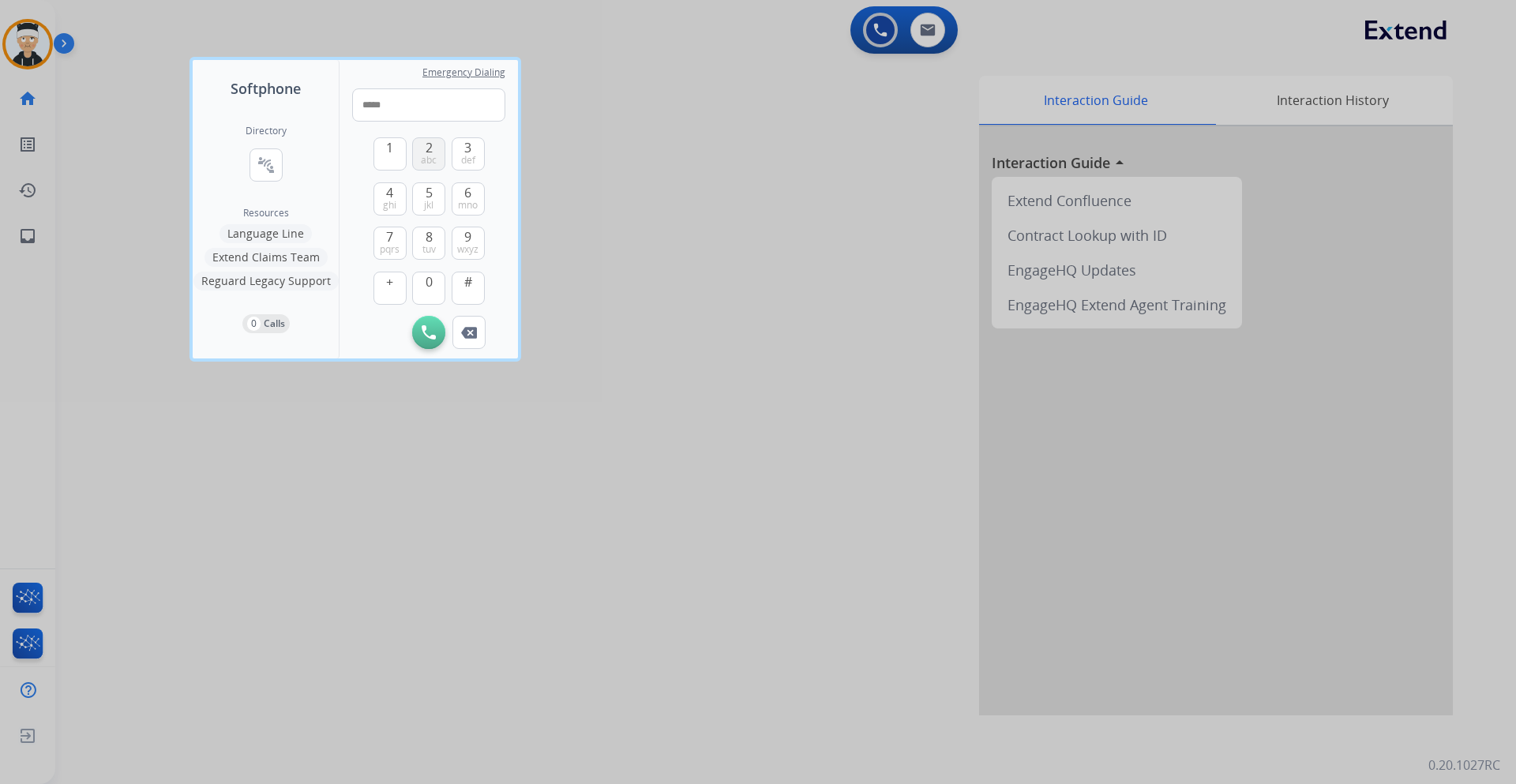 click on "abc" at bounding box center (429, 160) 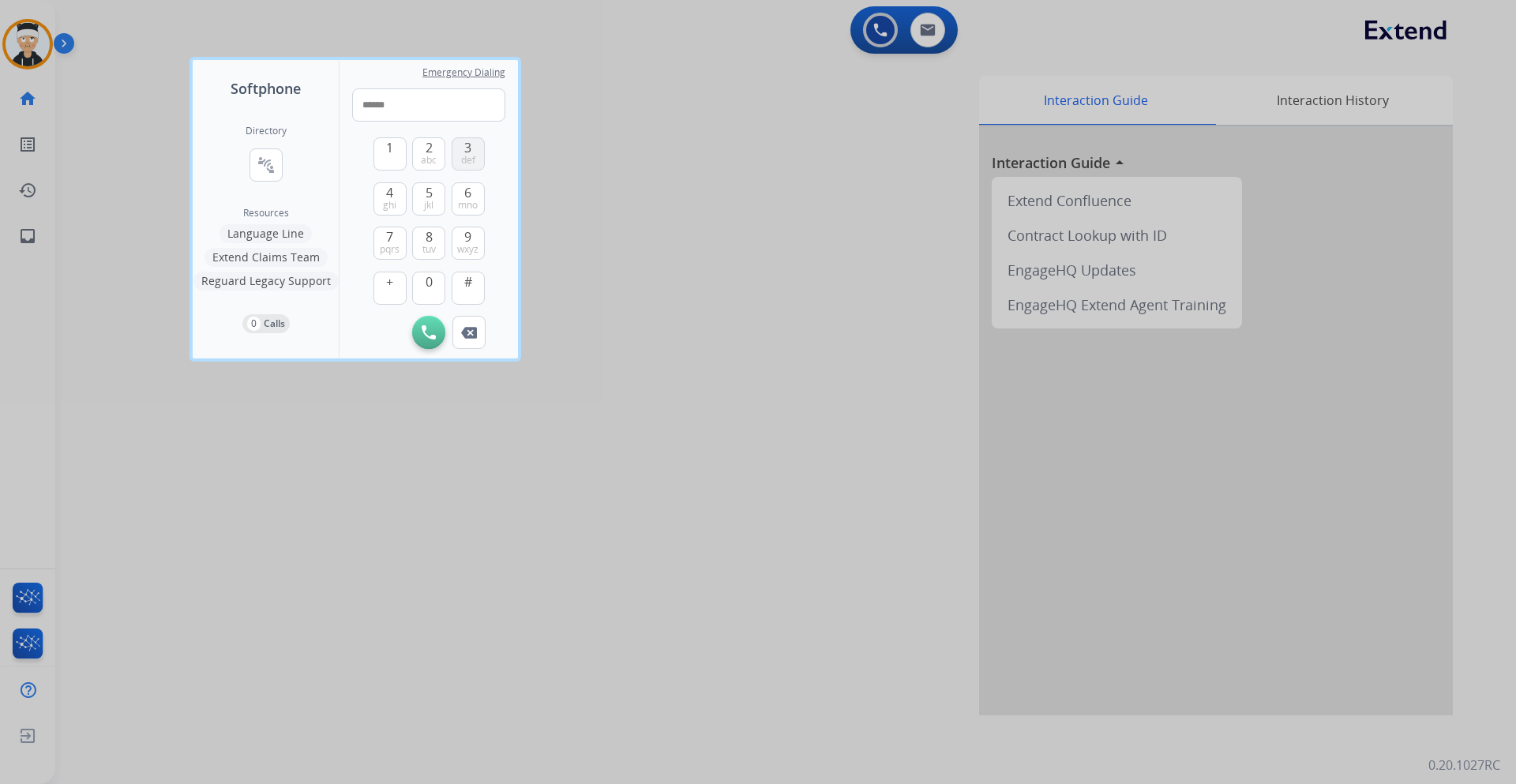 click on "3 def" at bounding box center [468, 154] 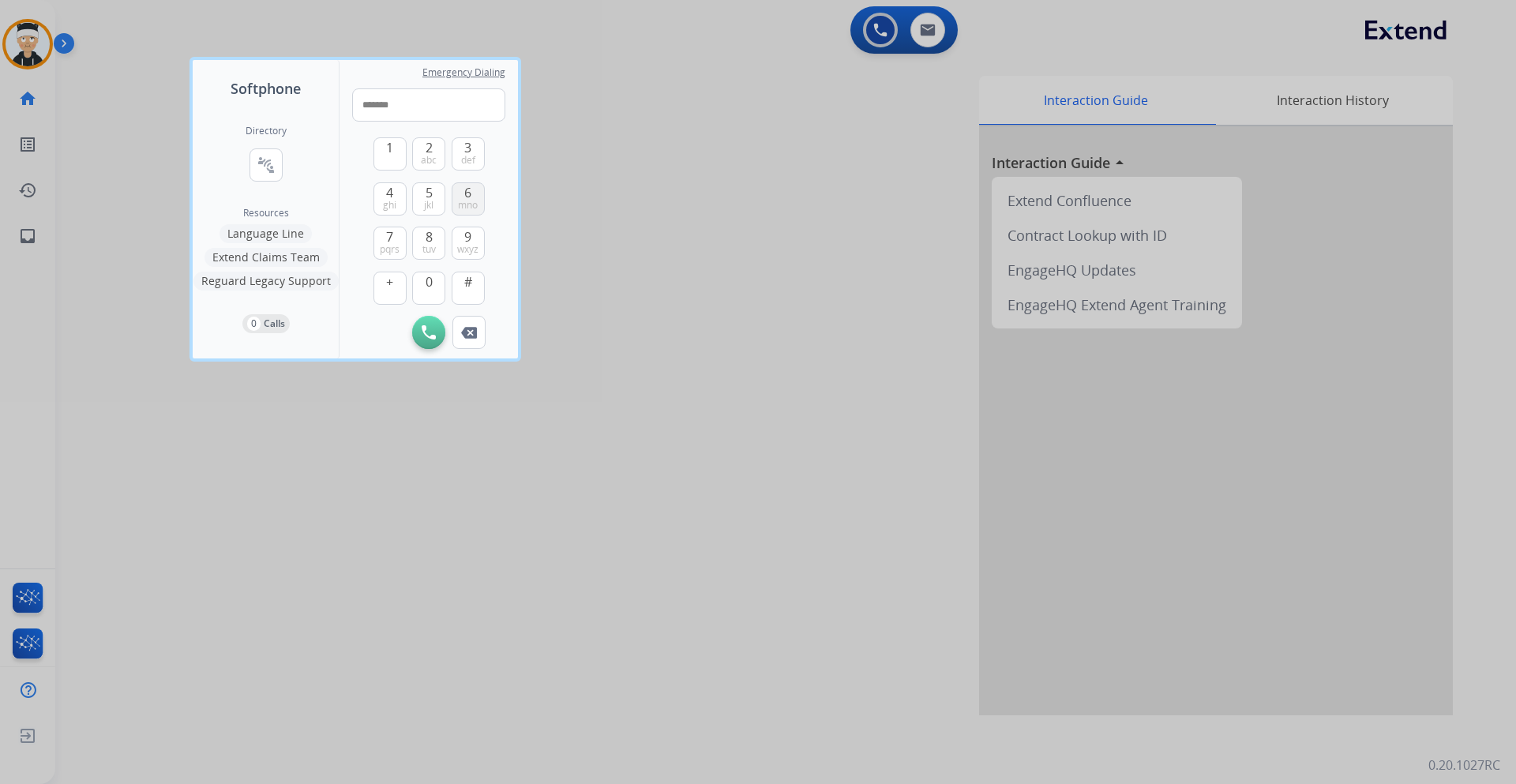 click on "6 mno" at bounding box center (468, 199) 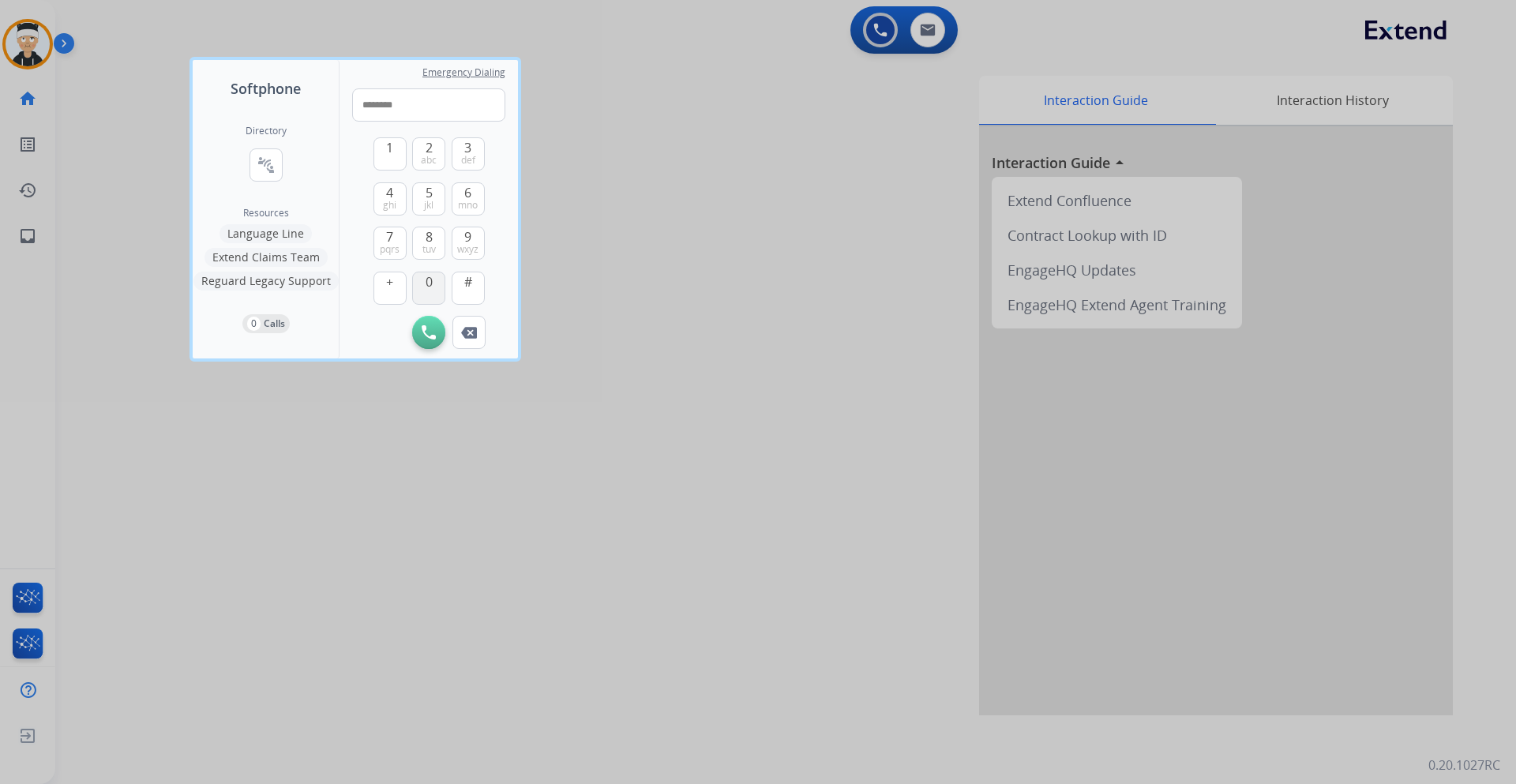 click on "0" at bounding box center [429, 282] 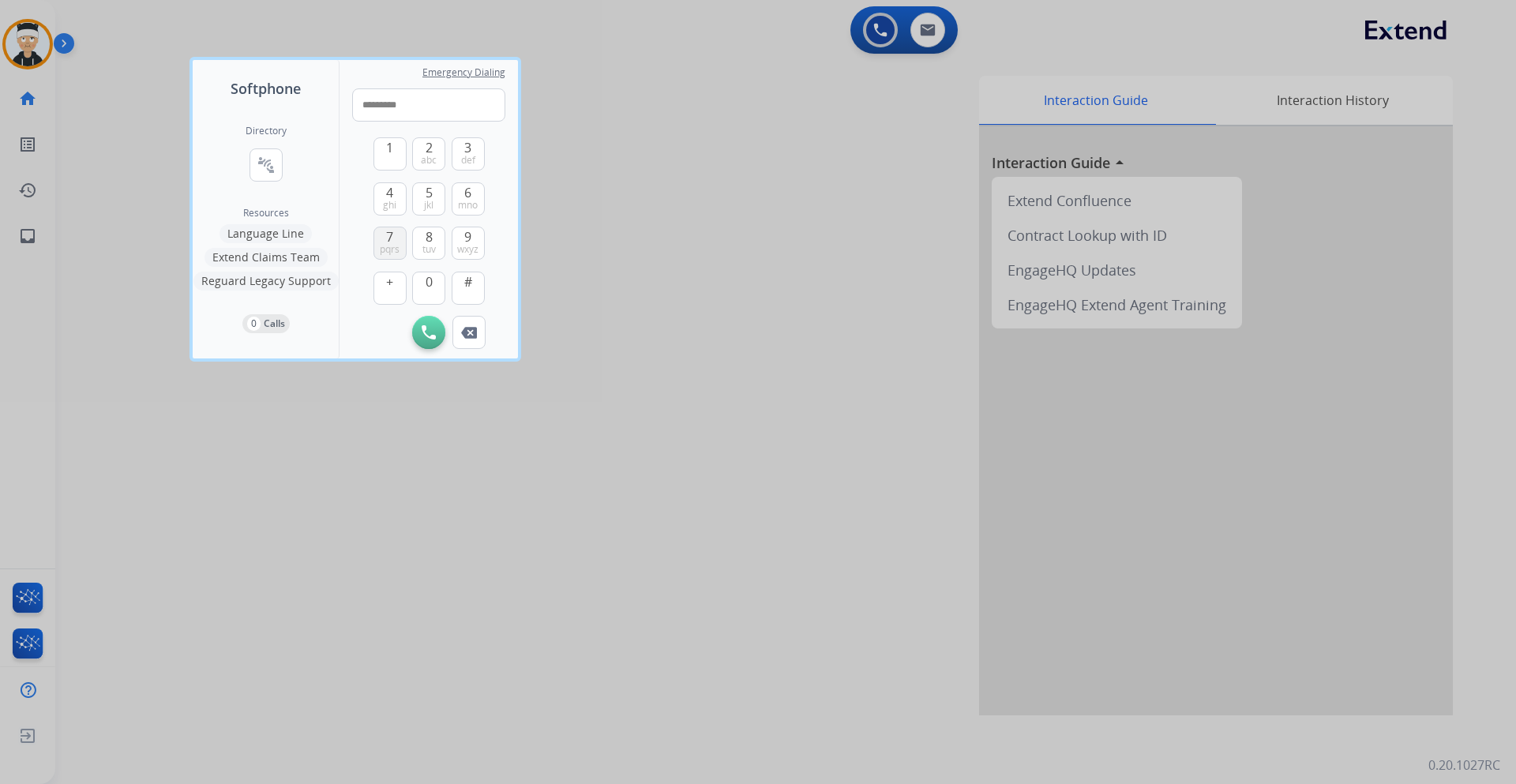 click on "pqrs" at bounding box center (389, 249) 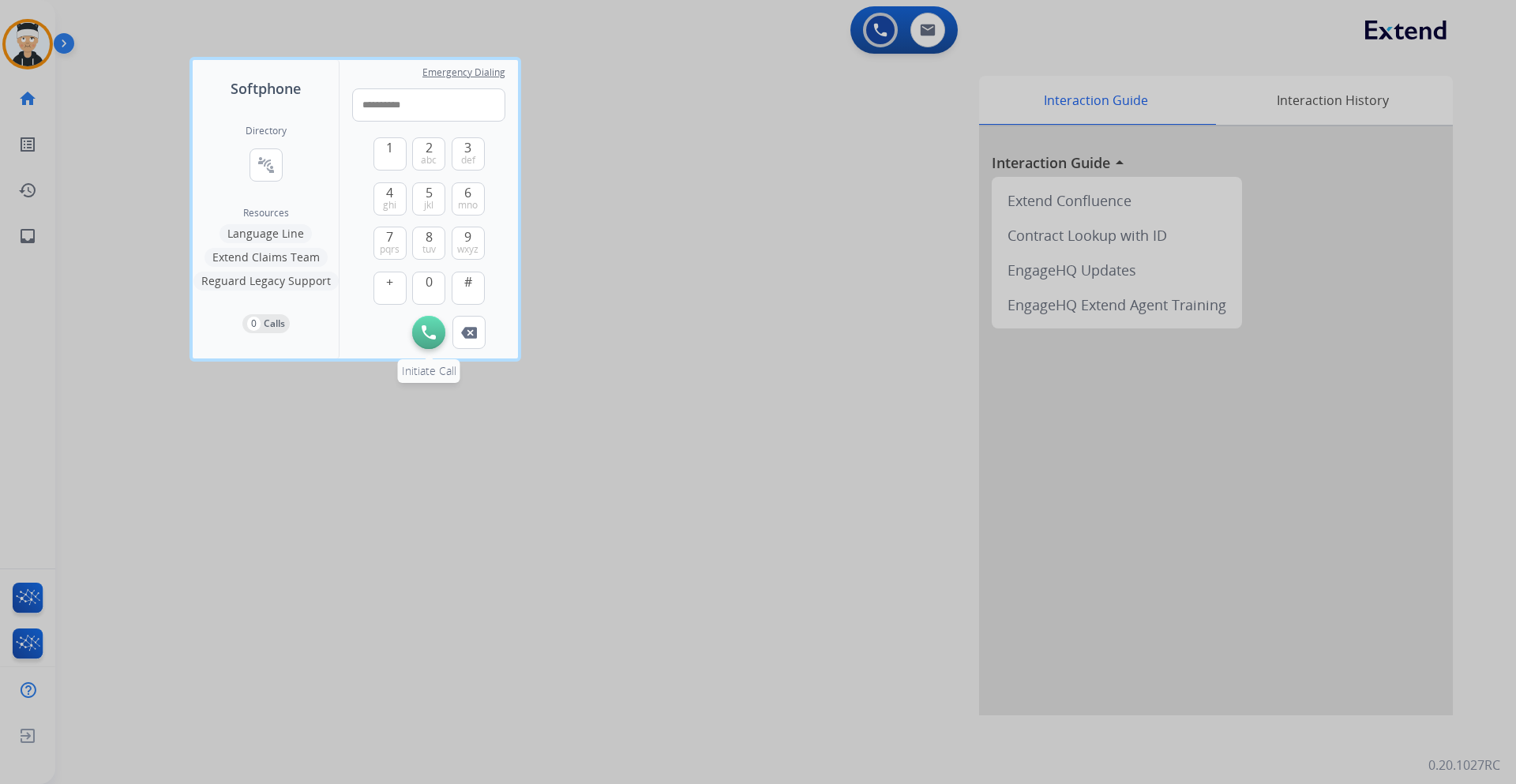 click on "Initiate Call" at bounding box center [429, 332] 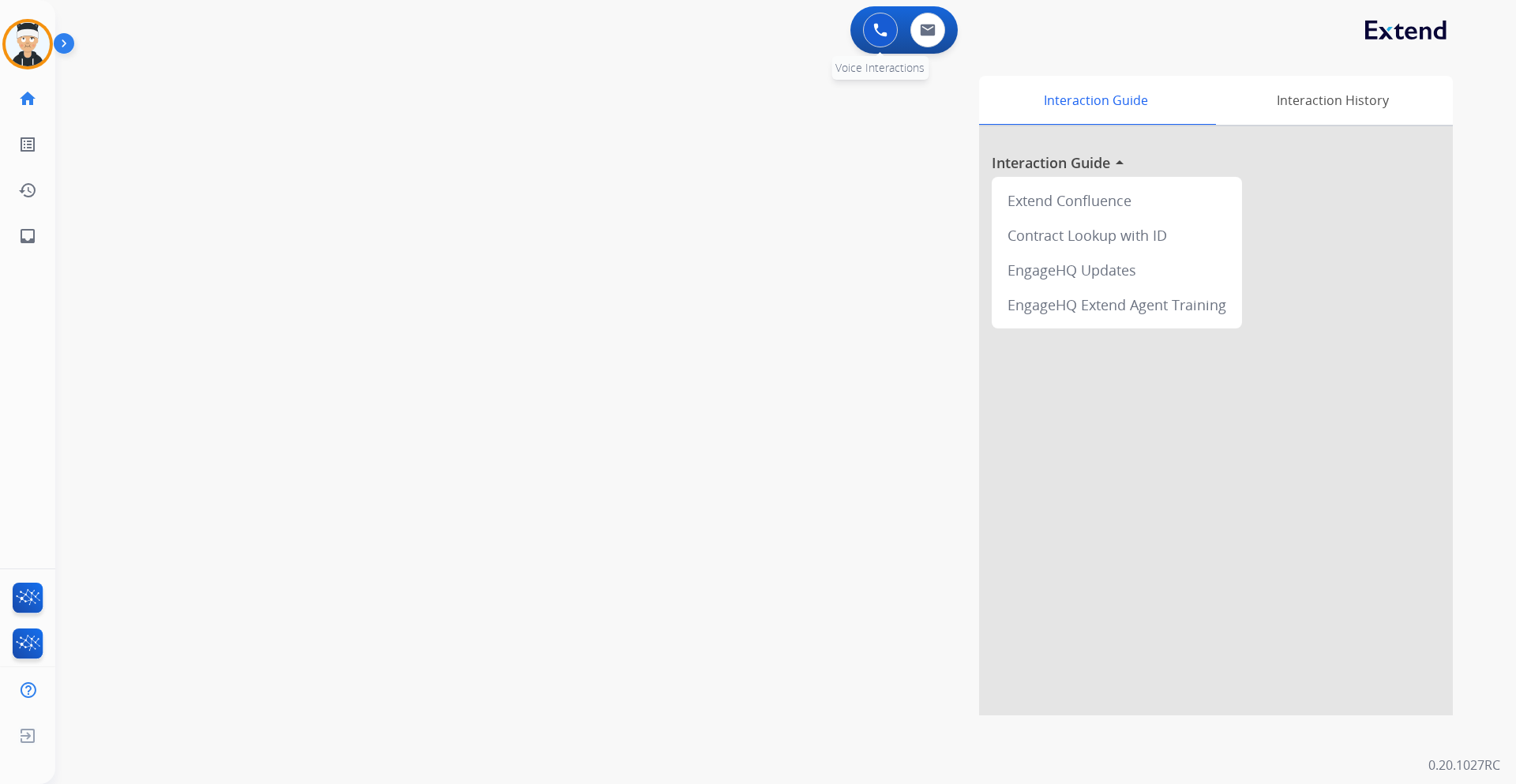 click at bounding box center (880, 30) 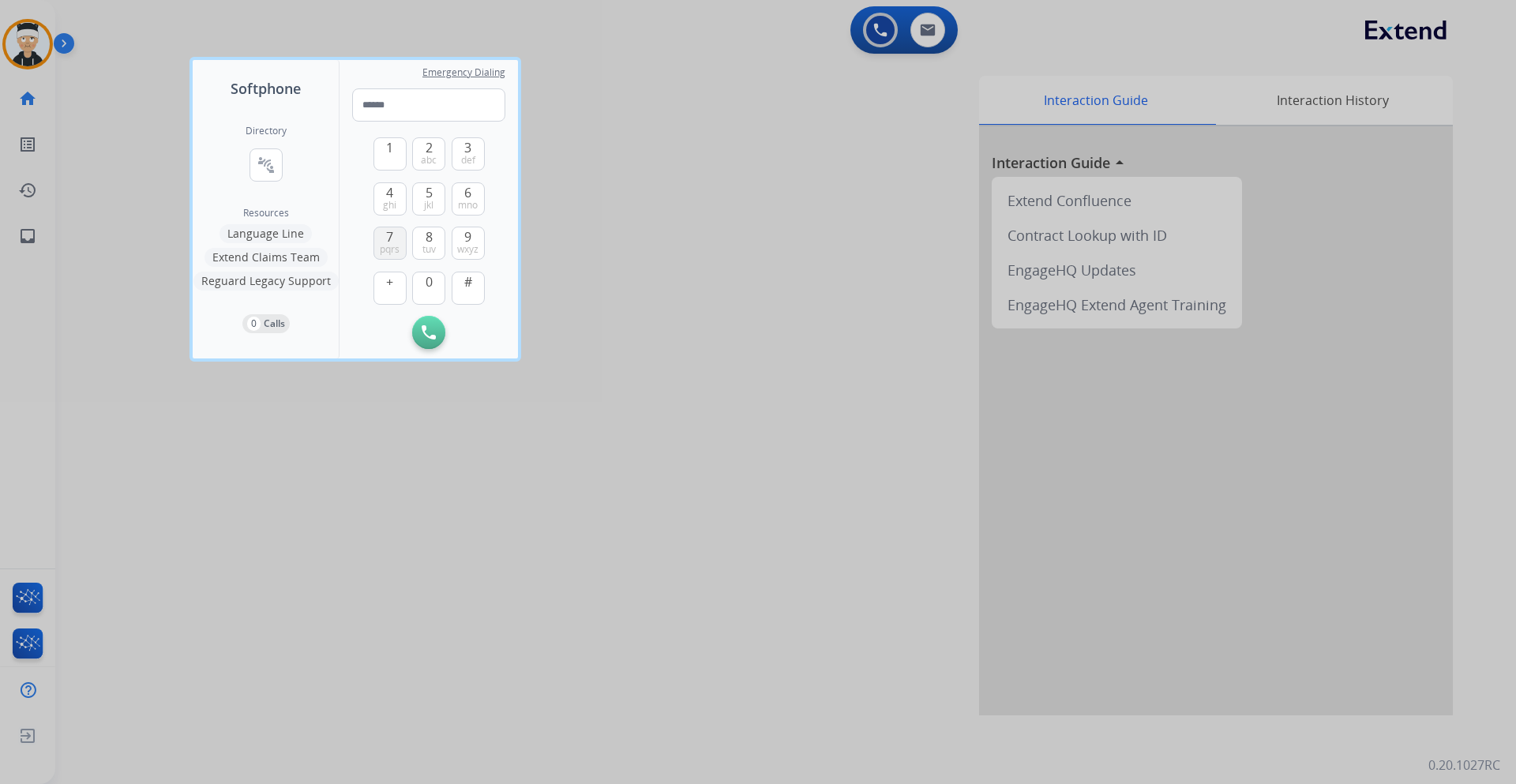 click on "pqrs" at bounding box center [389, 249] 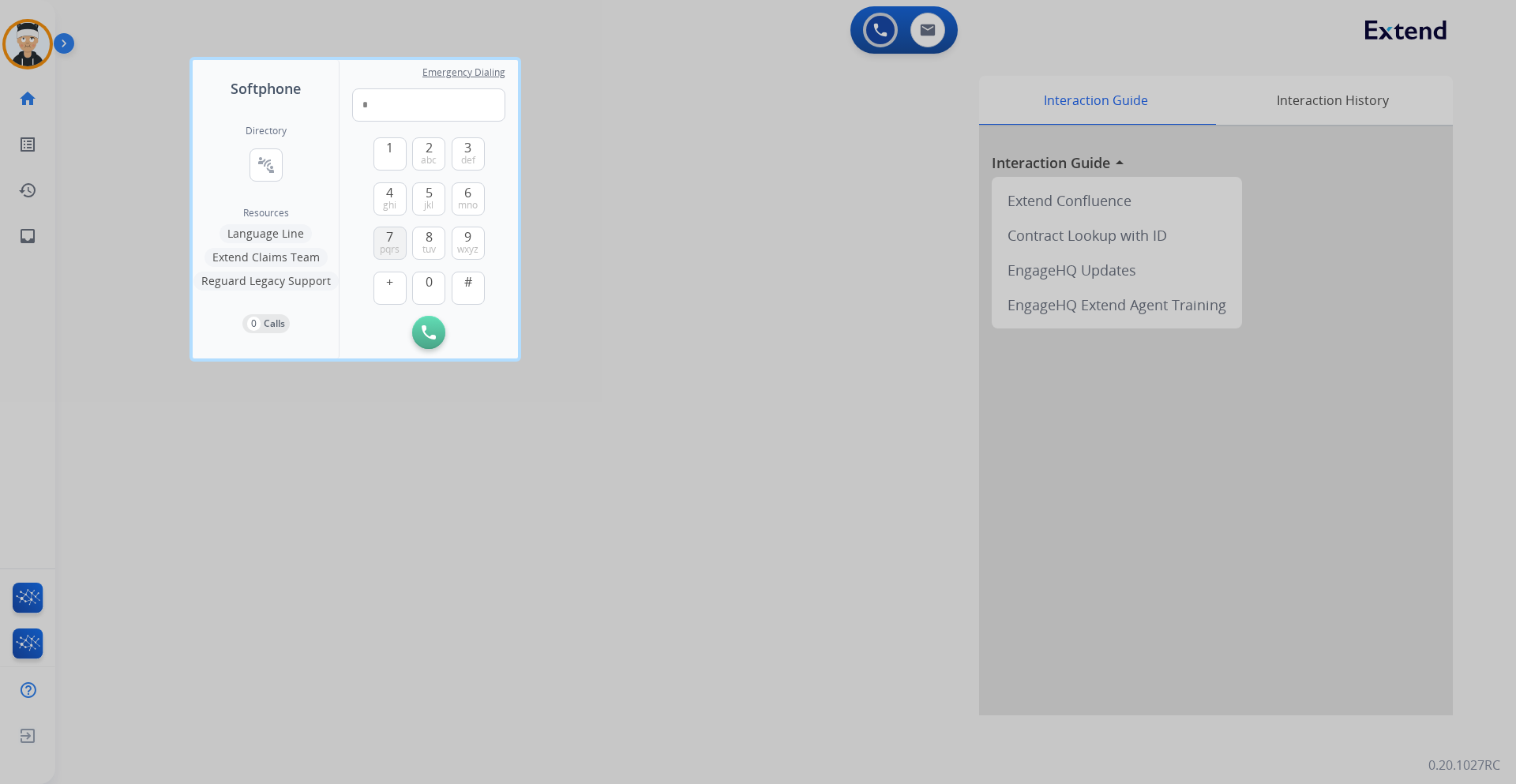 click on "pqrs" at bounding box center [389, 249] 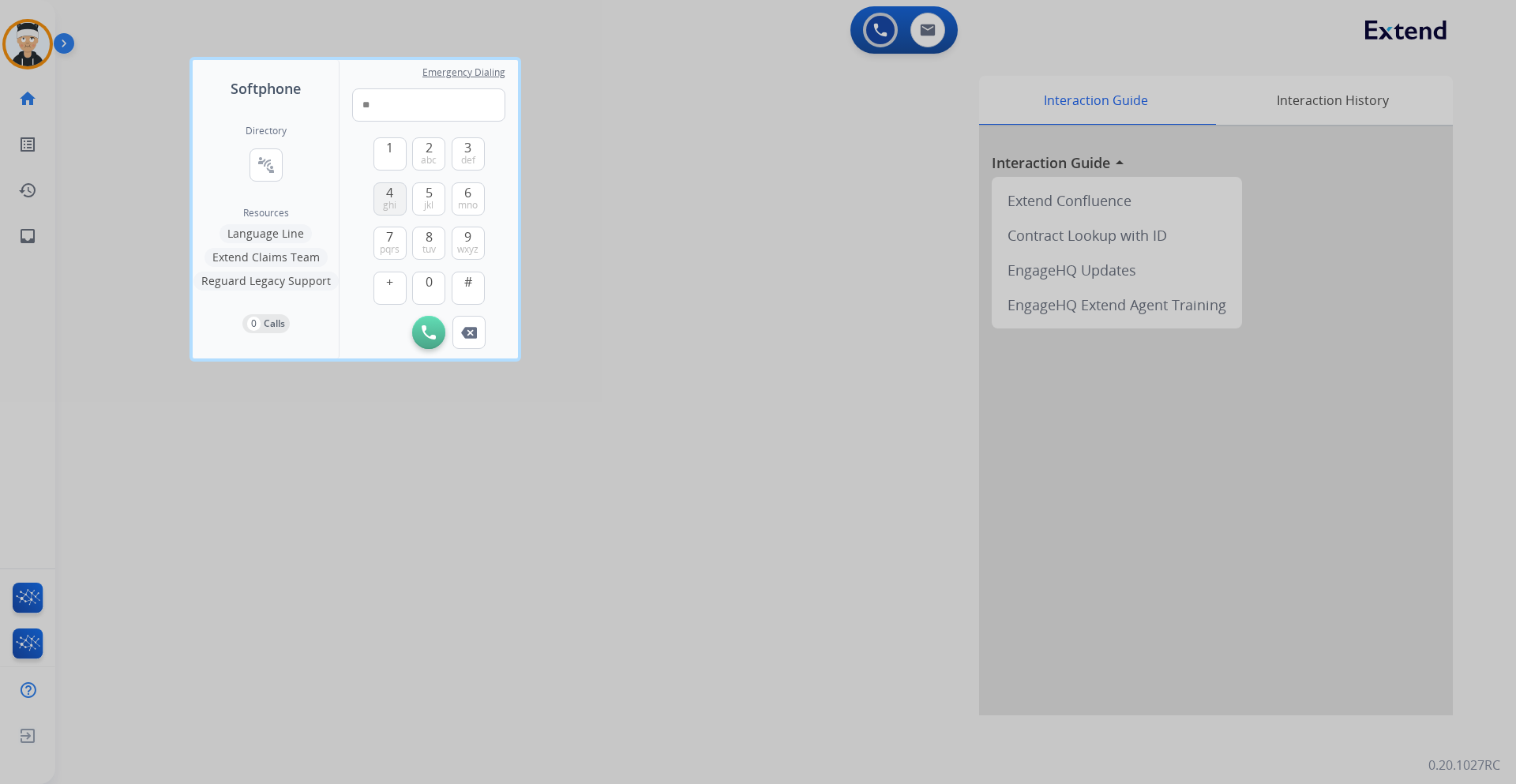 click on "4 ghi" at bounding box center [390, 199] 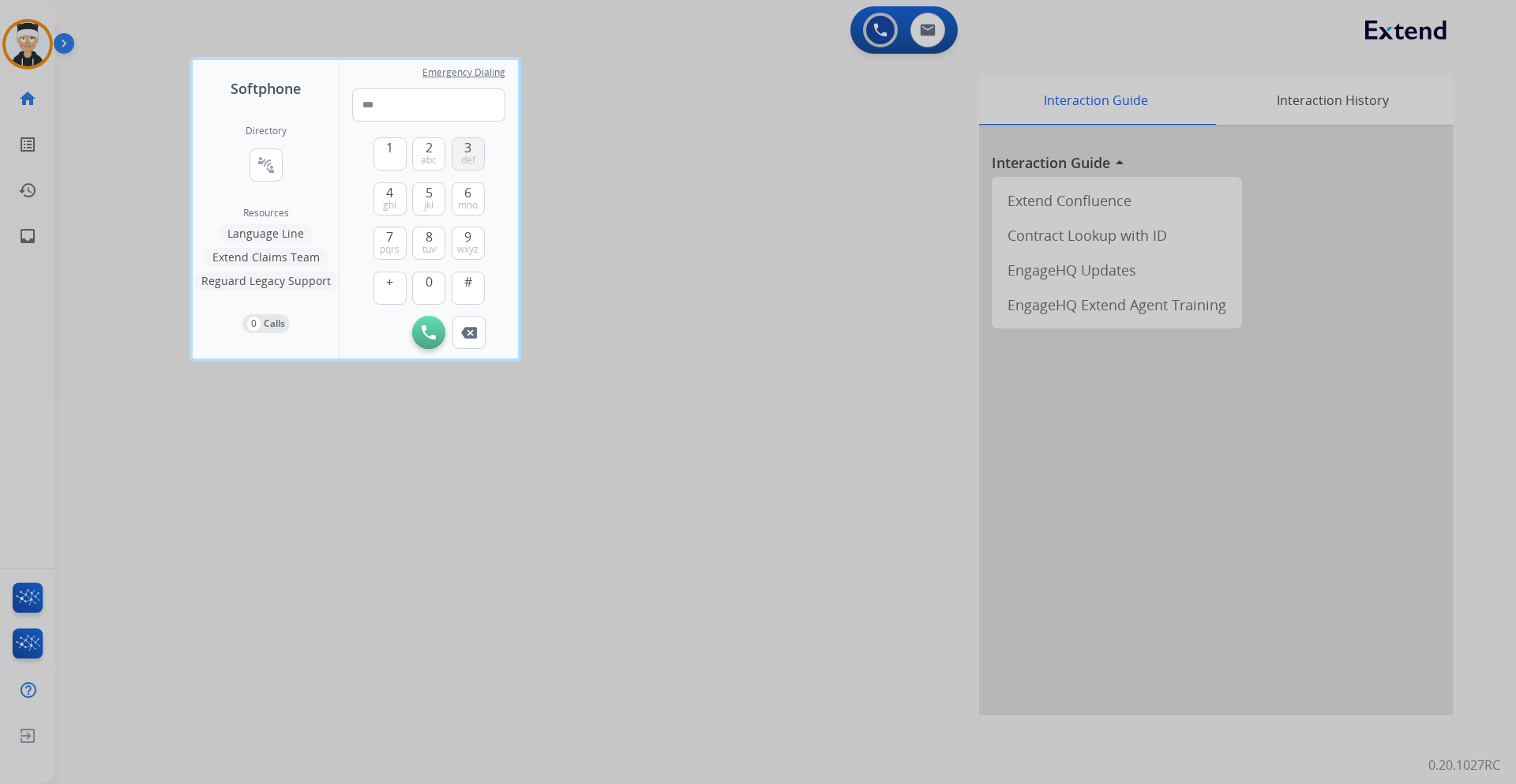 click on "3 def" at bounding box center (468, 154) 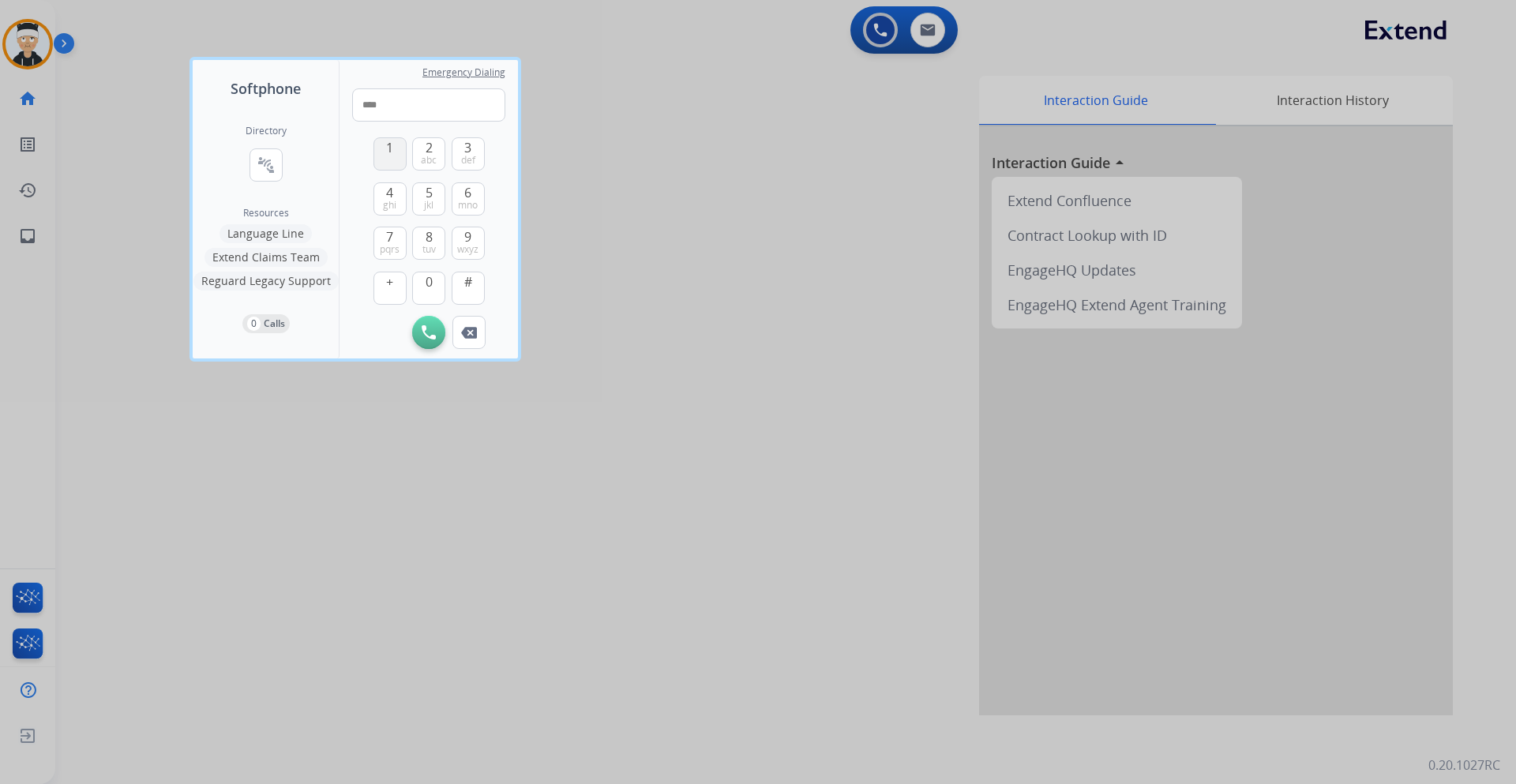 click on "1" at bounding box center [390, 154] 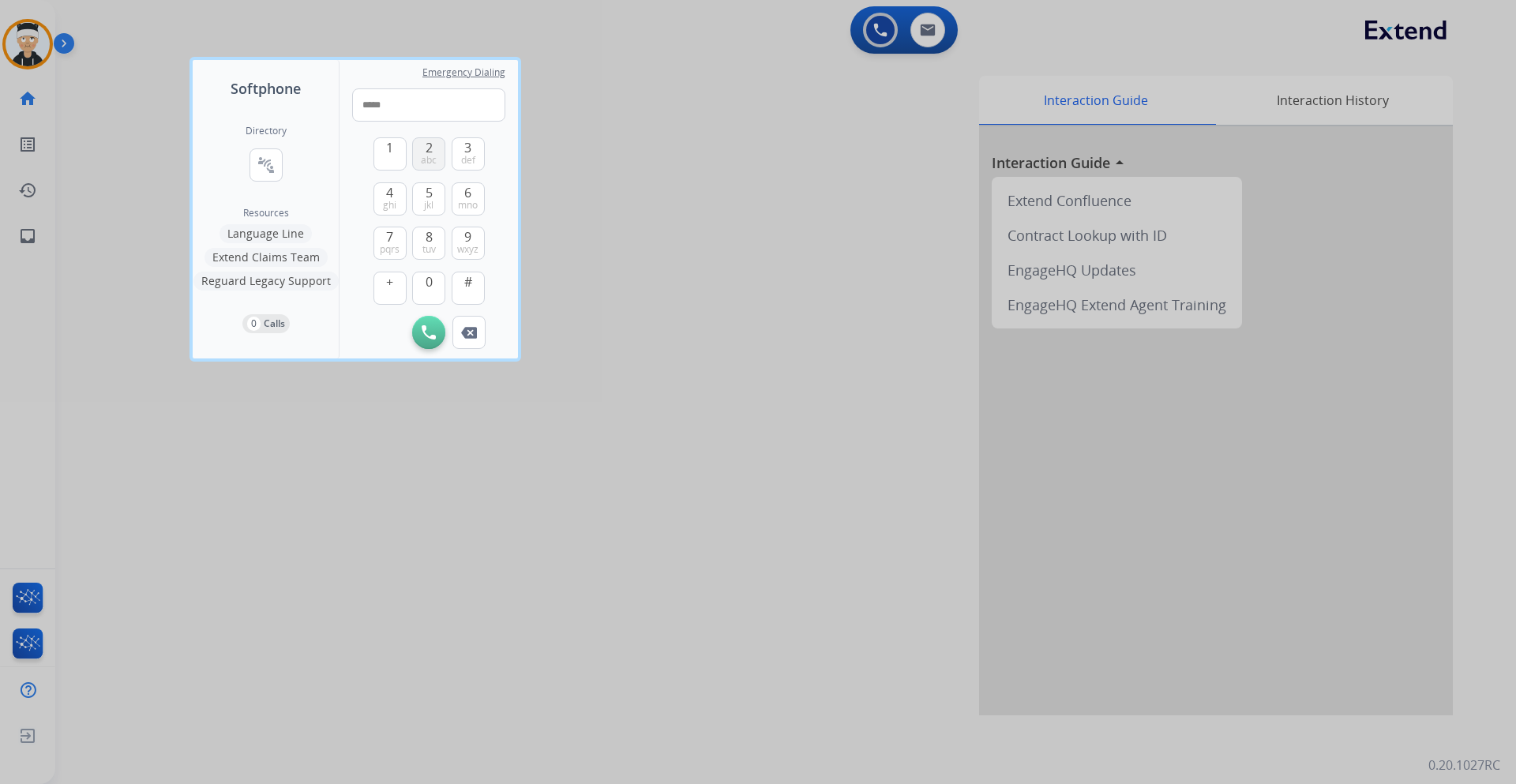 click on "abc" at bounding box center (429, 160) 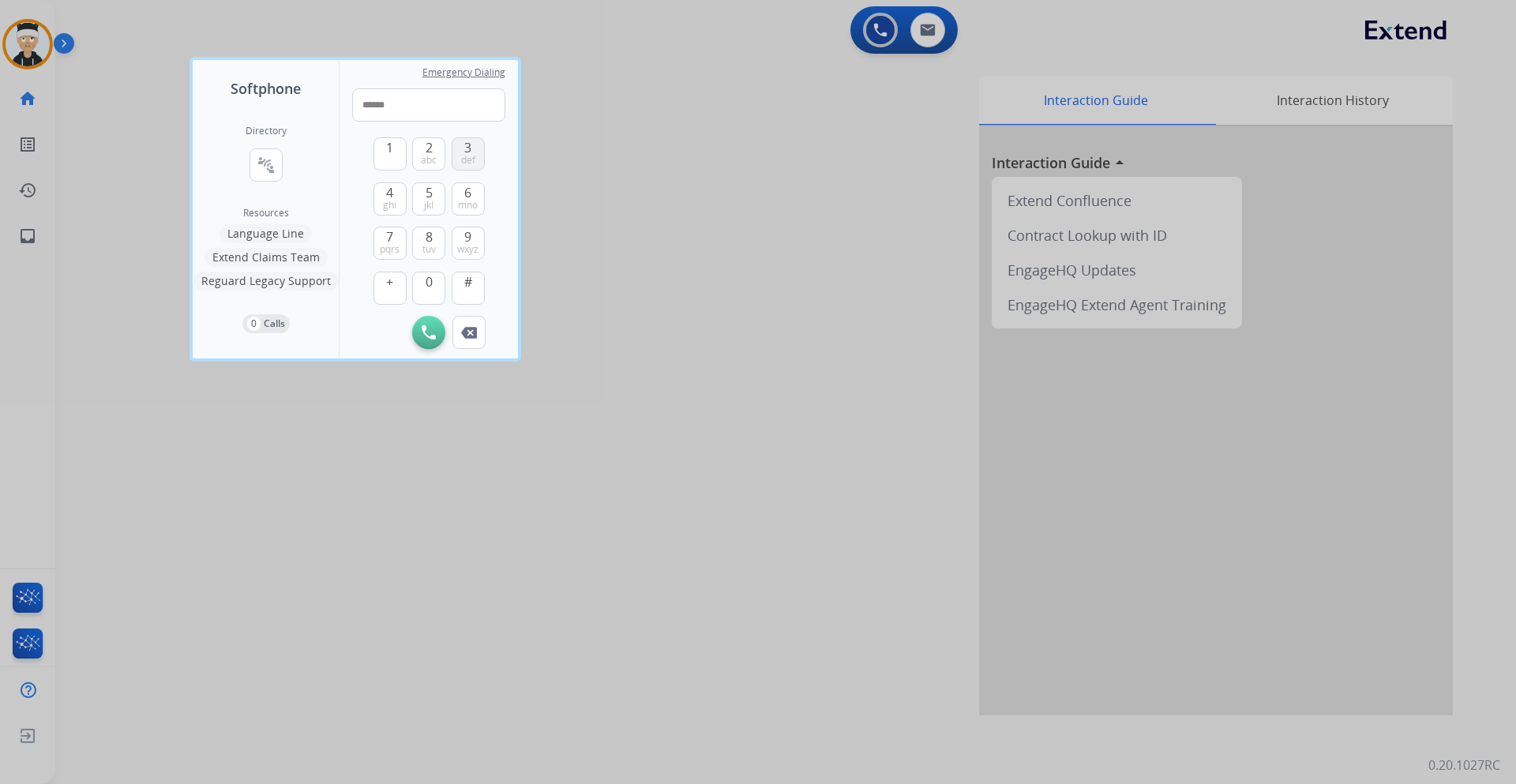 click on "def" at bounding box center [468, 160] 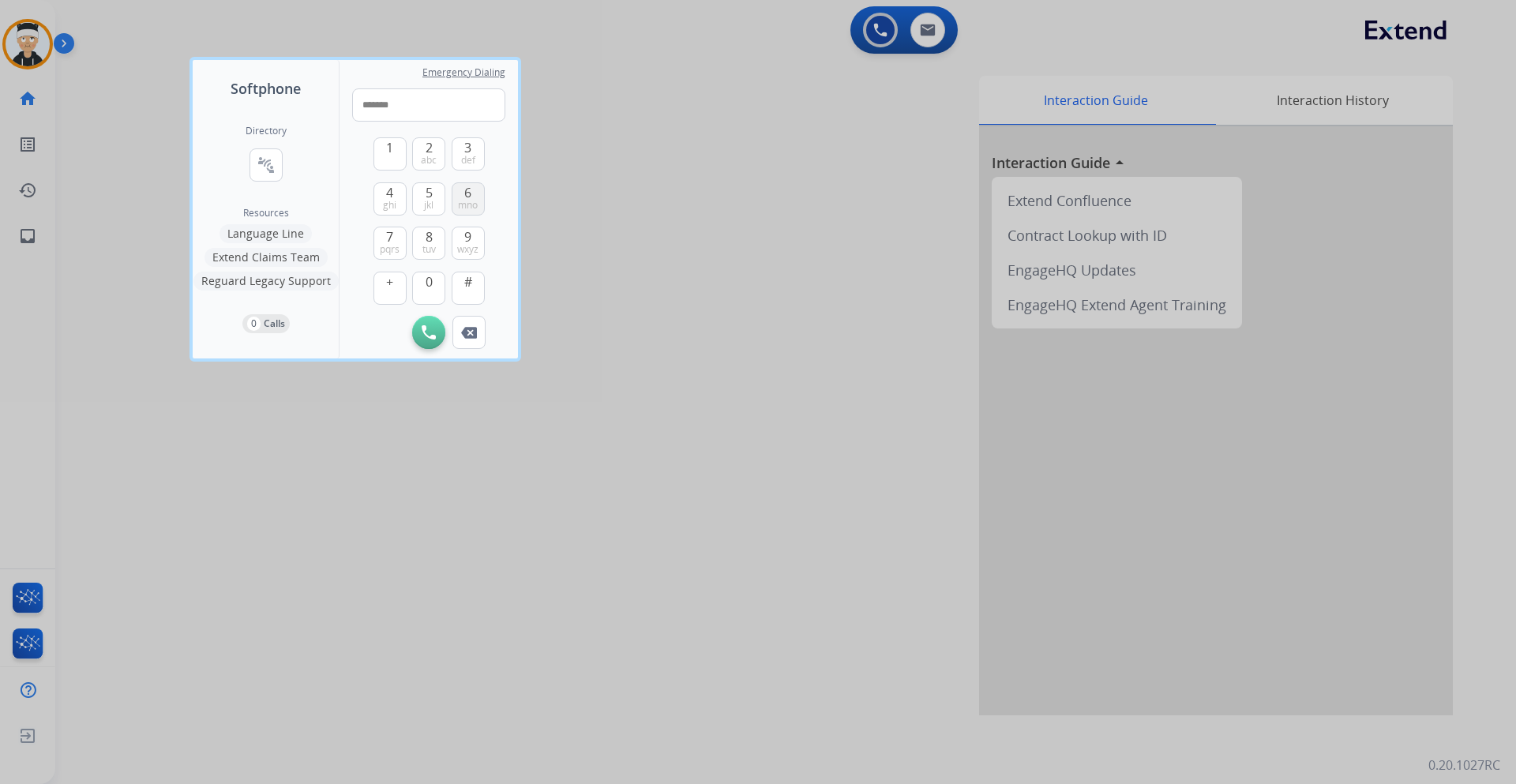 click on "mno" at bounding box center [467, 205] 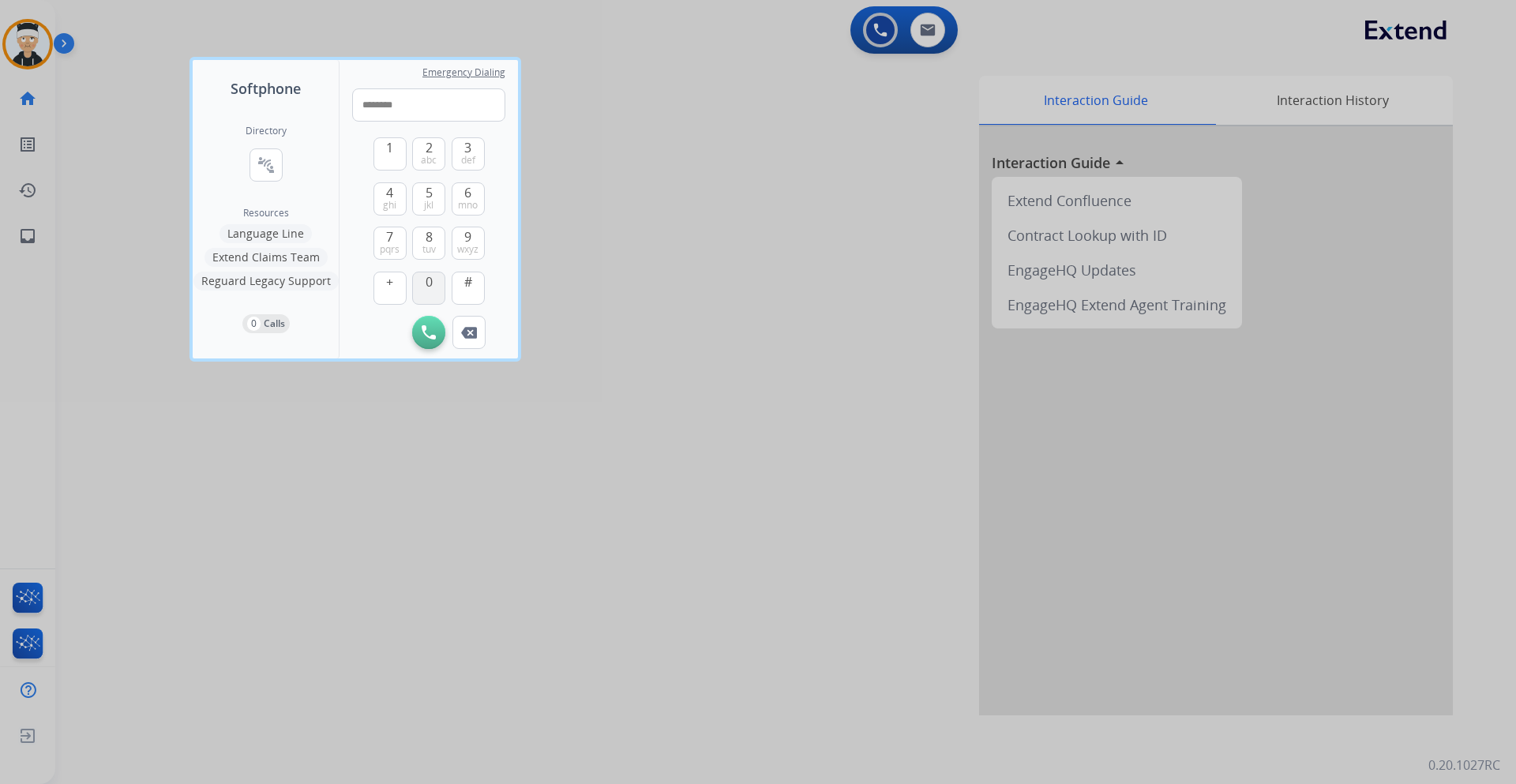 click on "0" at bounding box center (429, 288) 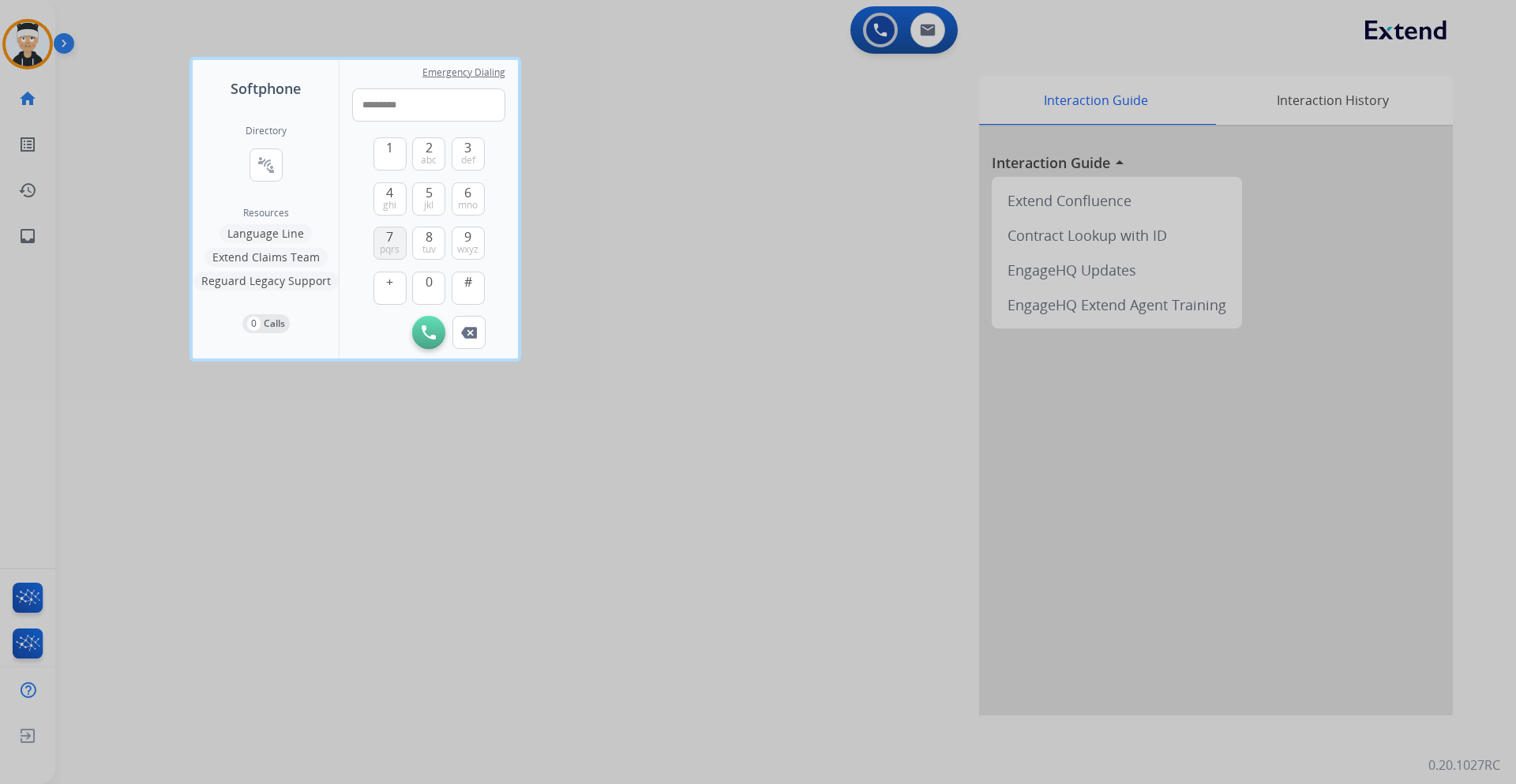 click on "pqrs" at bounding box center (389, 249) 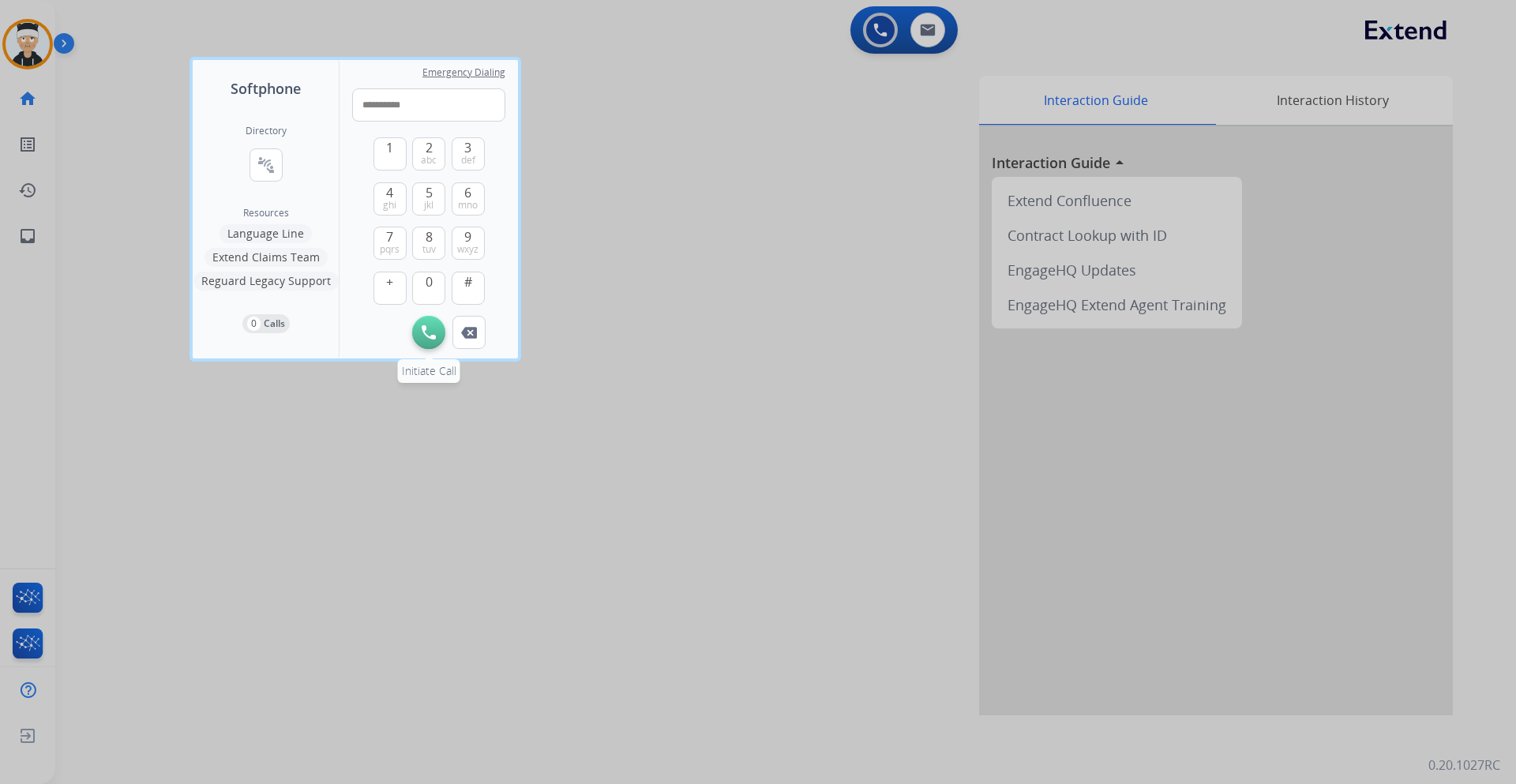 click at bounding box center [429, 332] 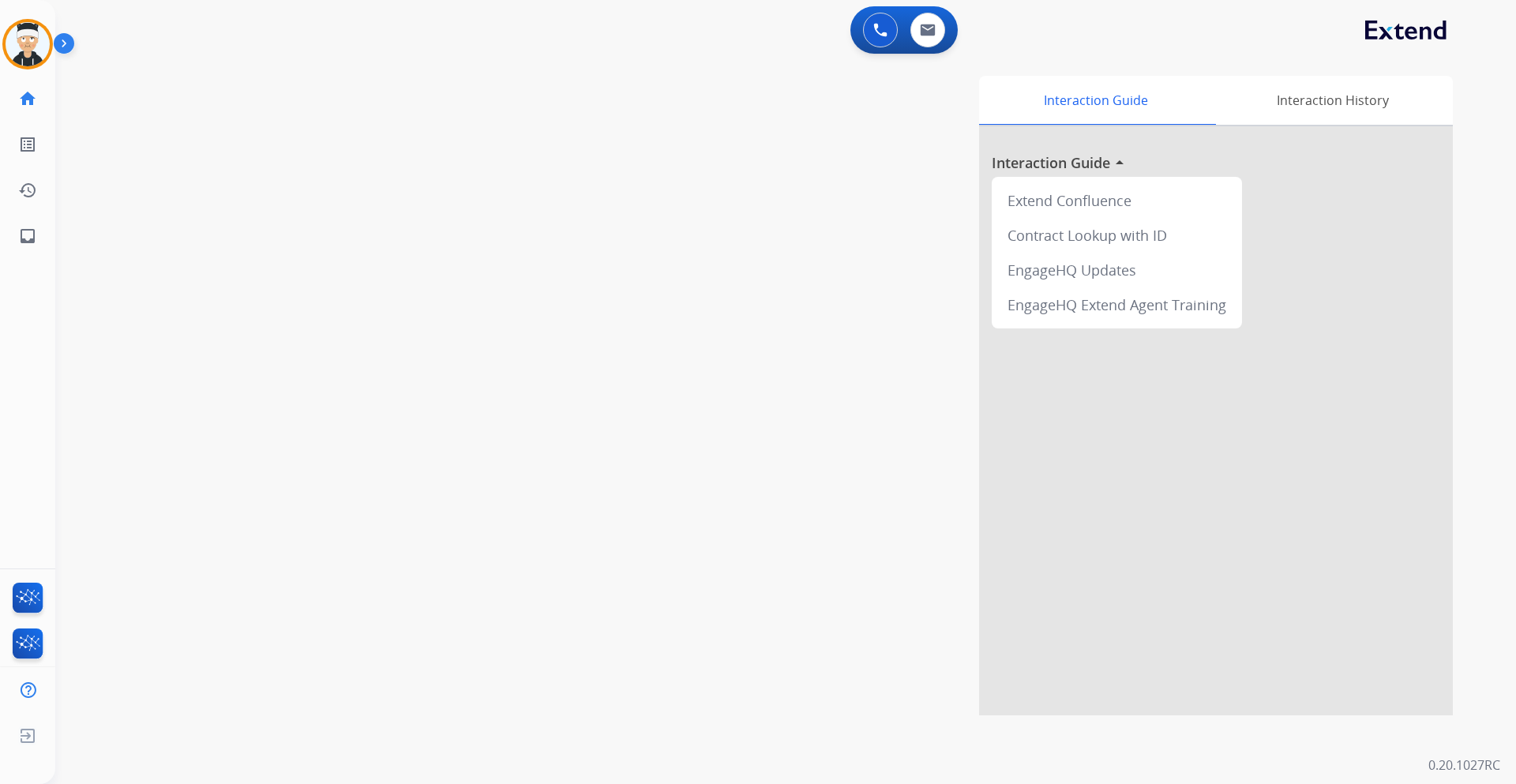 click on "swap_horiz Break voice bridge close_fullscreen Connect 3-Way Call merge_type Separate 3-Way Call  Interaction Guide   Interaction History  Interaction Guide arrow_drop_up  Extend Confluence   Contract Lookup with ID   EngageHQ Updates   EngageHQ Extend Agent Training" at bounding box center [767, 386] 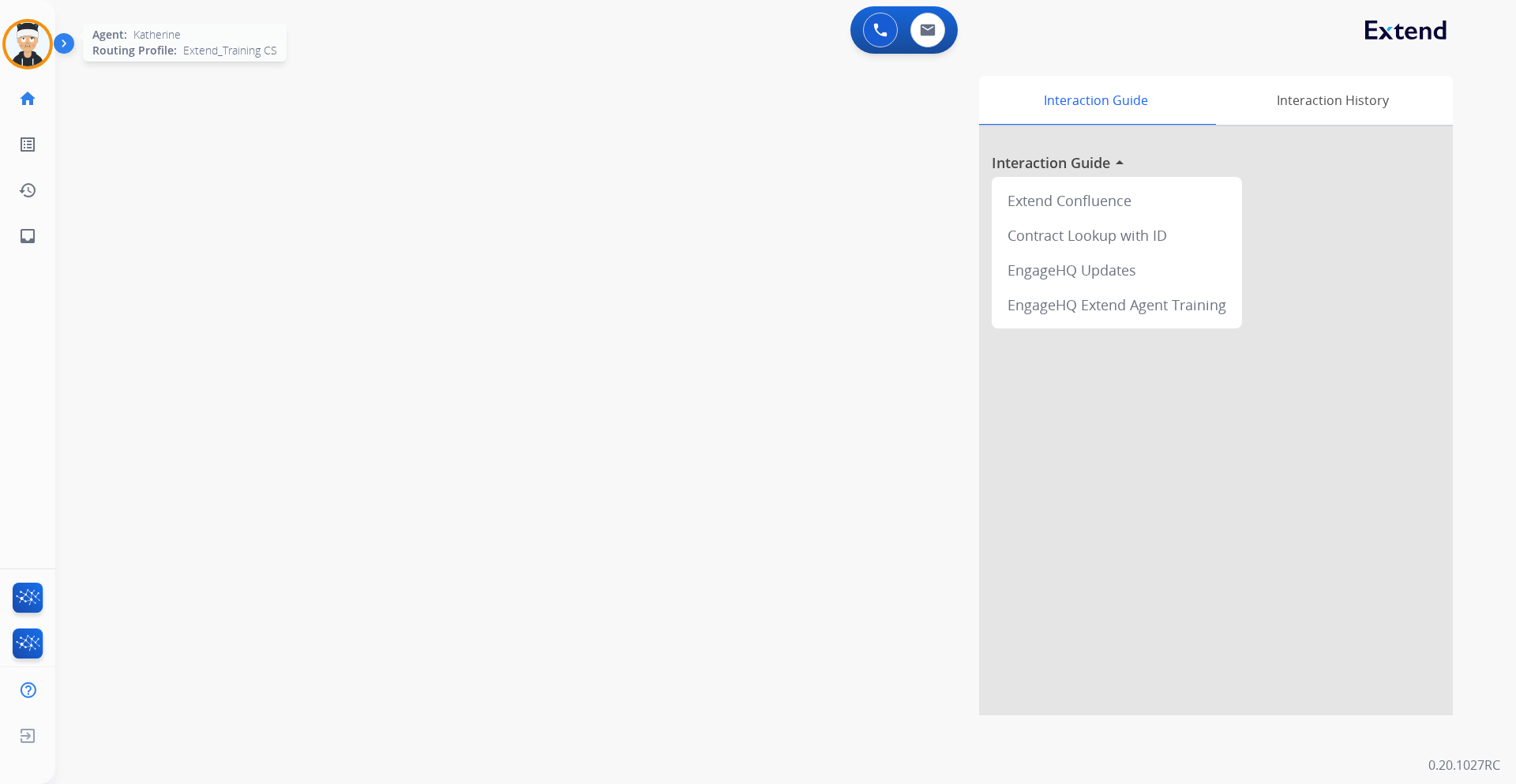 click at bounding box center [28, 44] 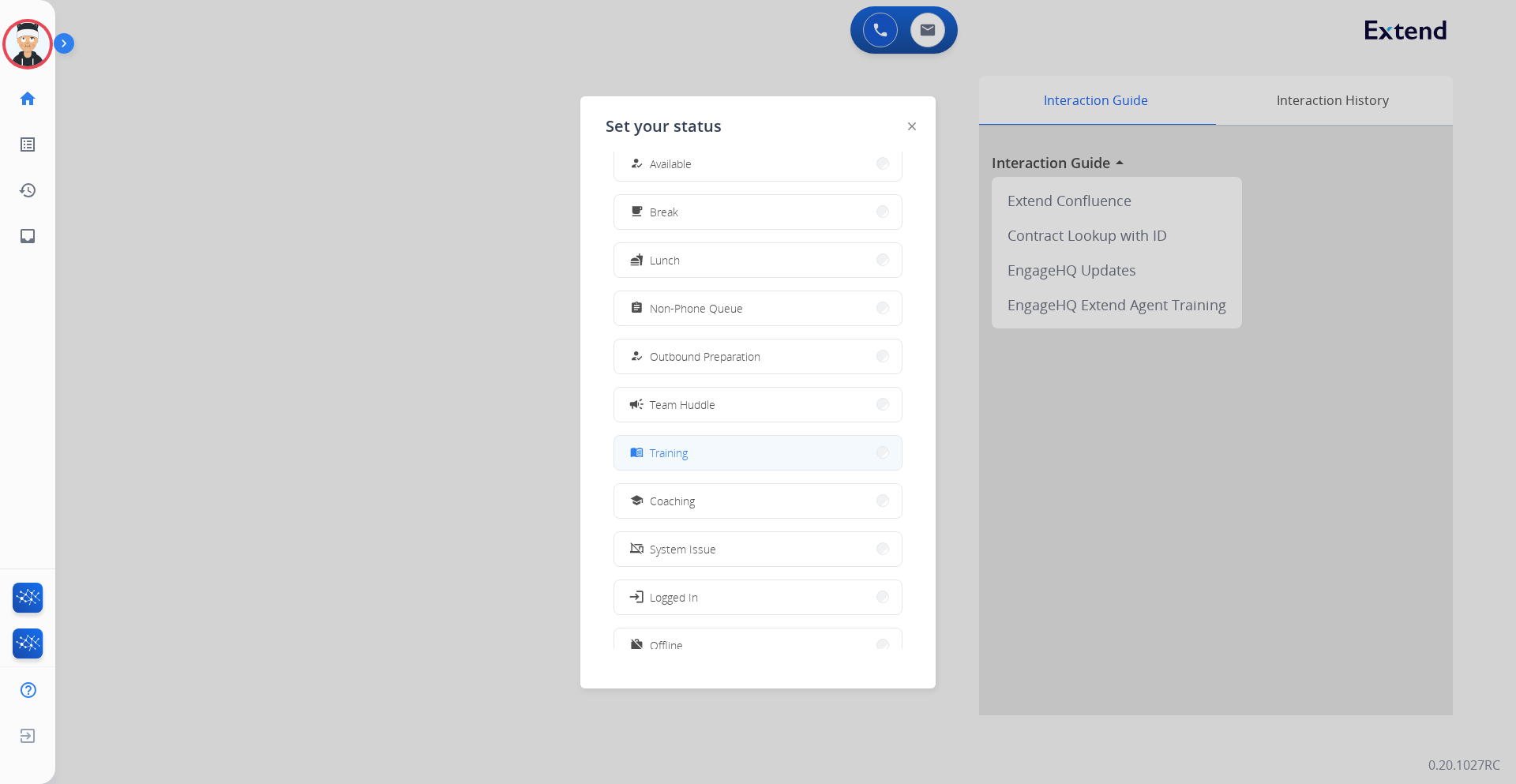 scroll, scrollTop: 0, scrollLeft: 0, axis: both 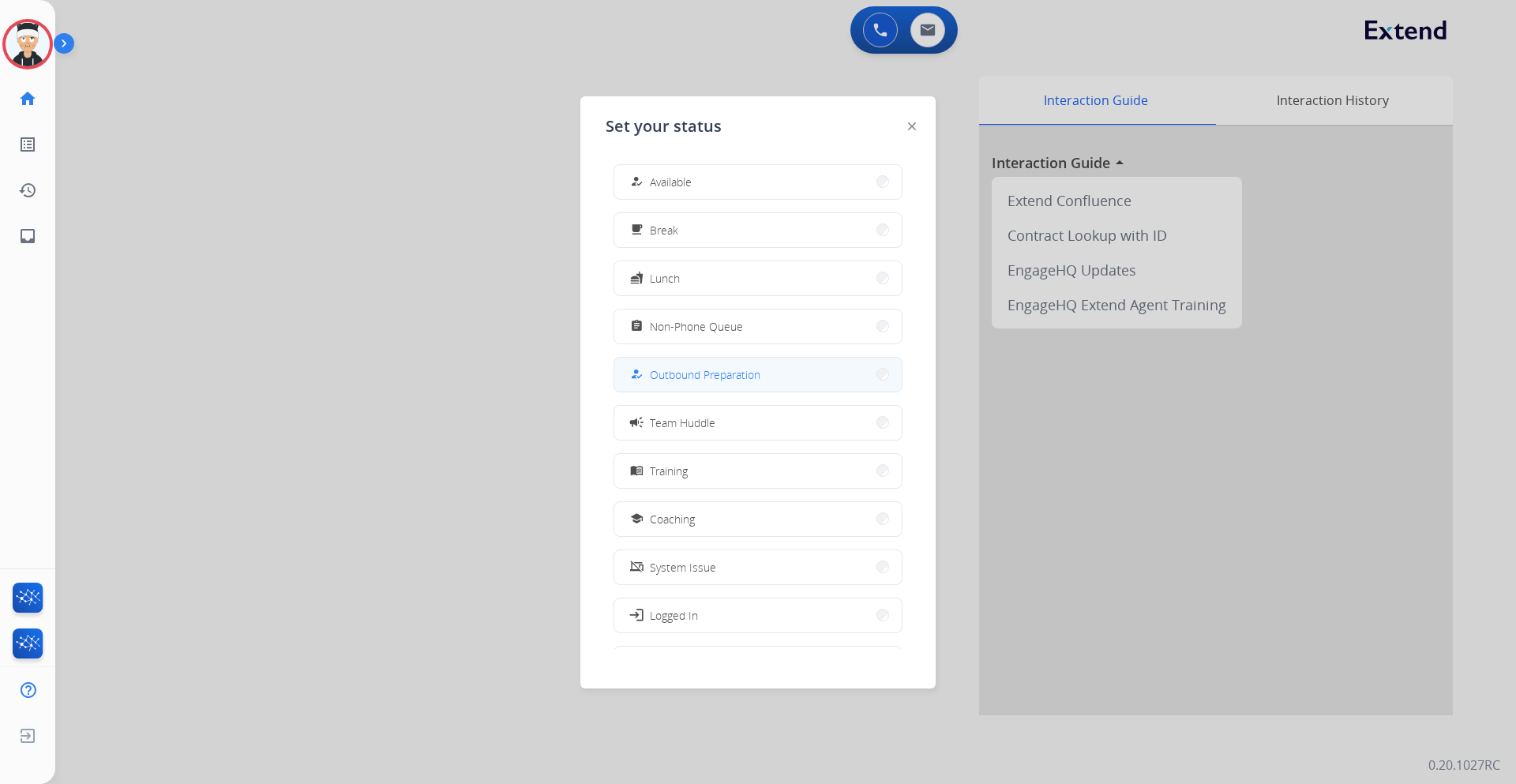 click on "how_to_reg Outbound Preparation" at bounding box center [758, 374] 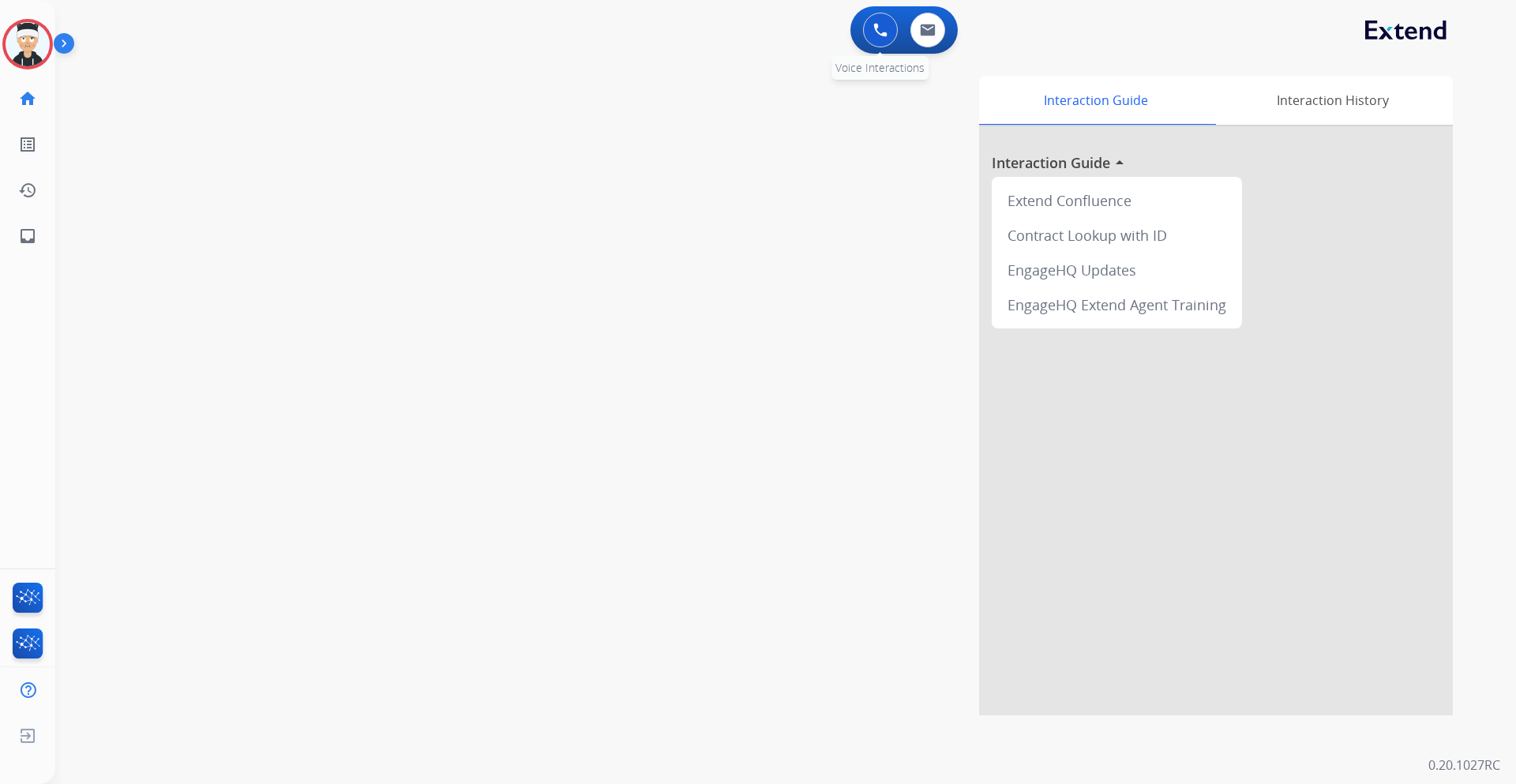 click at bounding box center (880, 30) 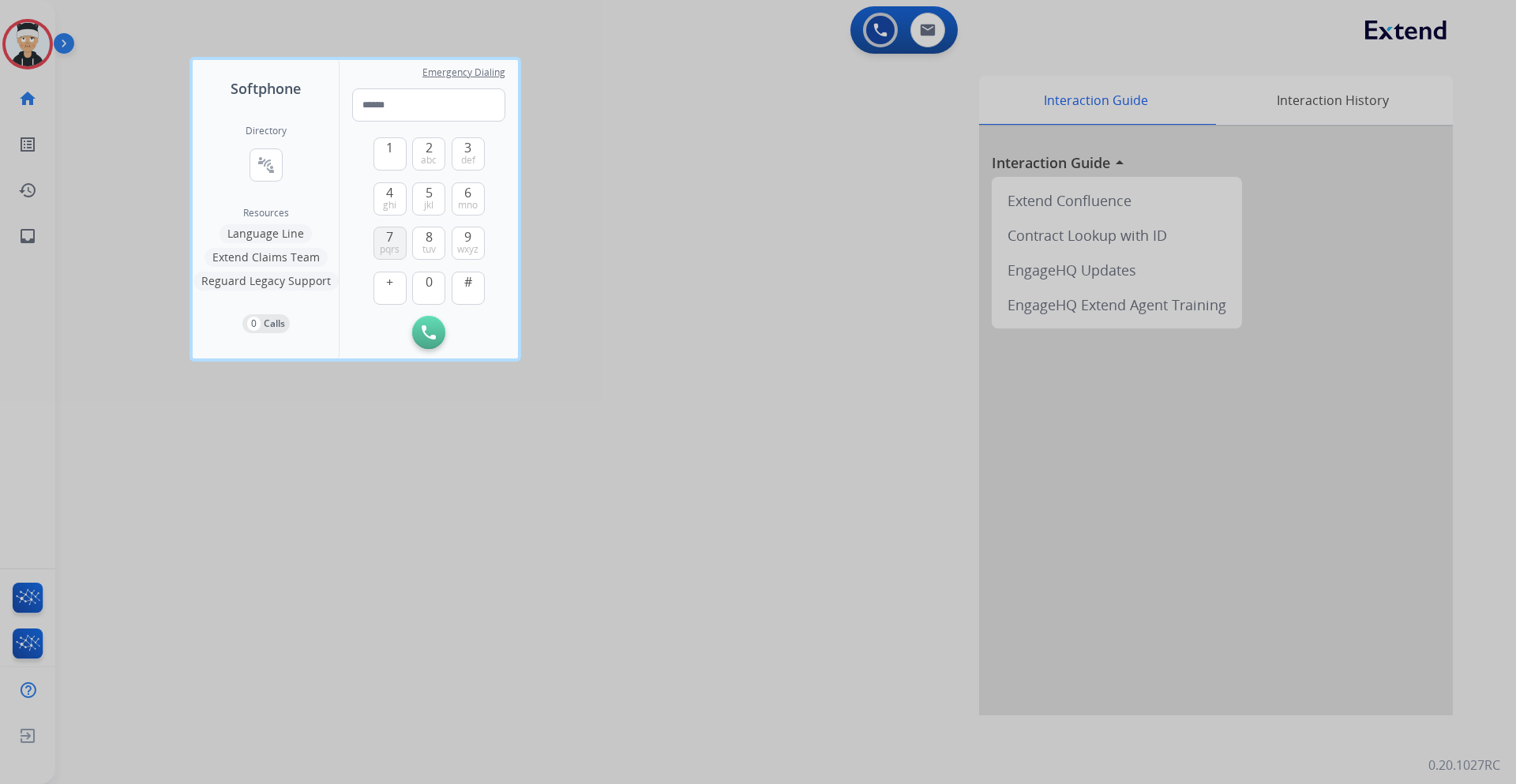 click on "7" at bounding box center [389, 237] 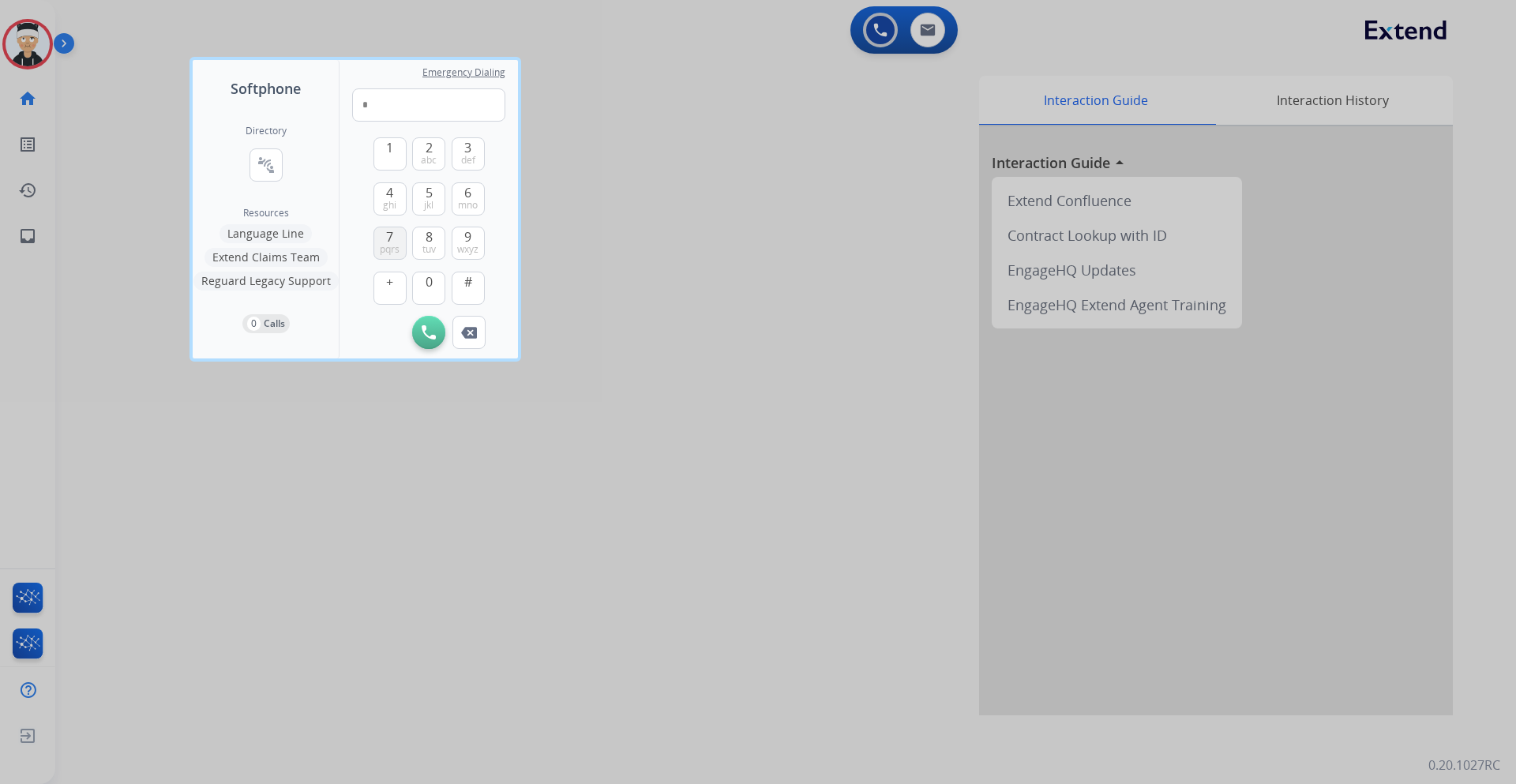 click on "7" at bounding box center (389, 237) 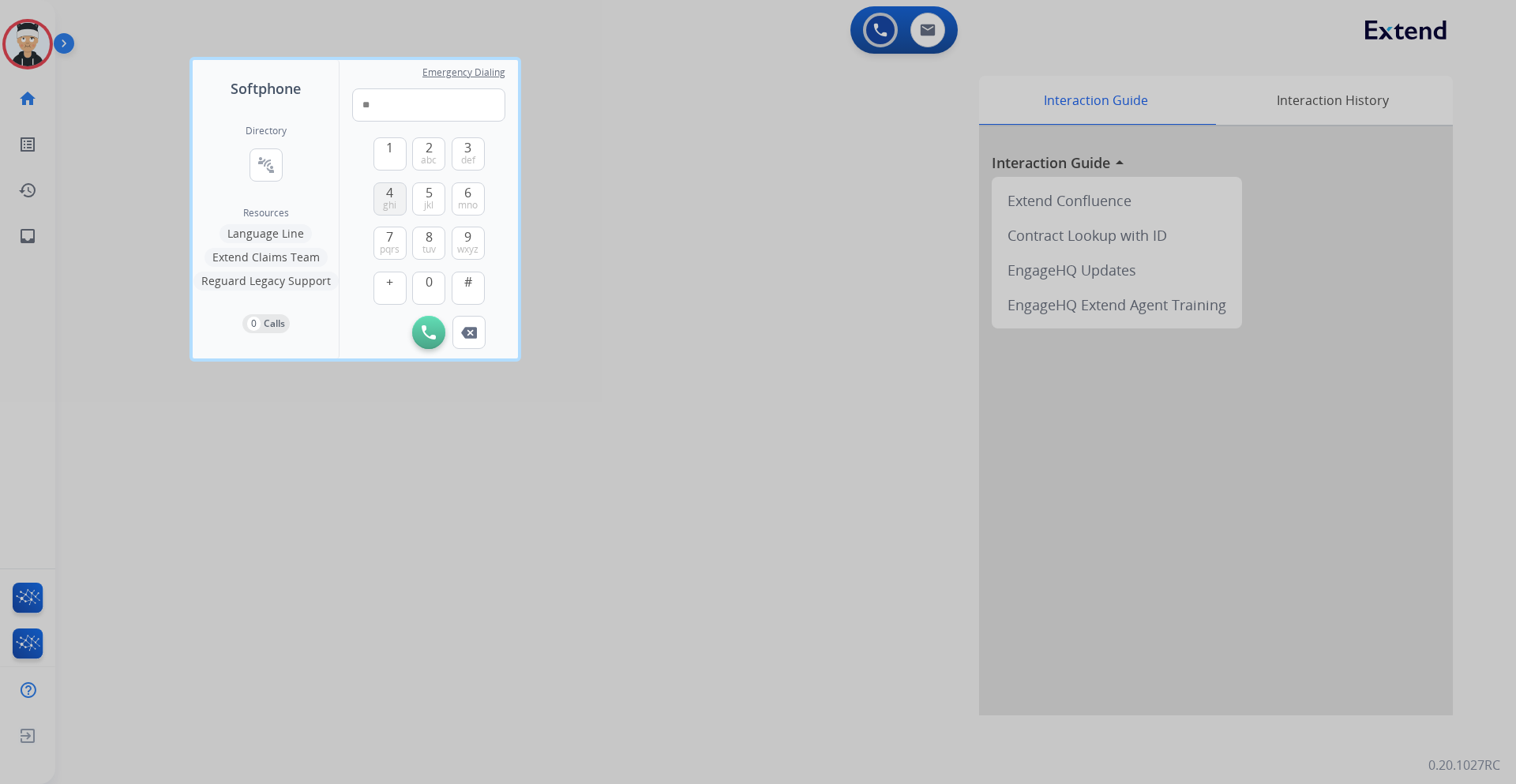 click on "4 ghi" at bounding box center [390, 199] 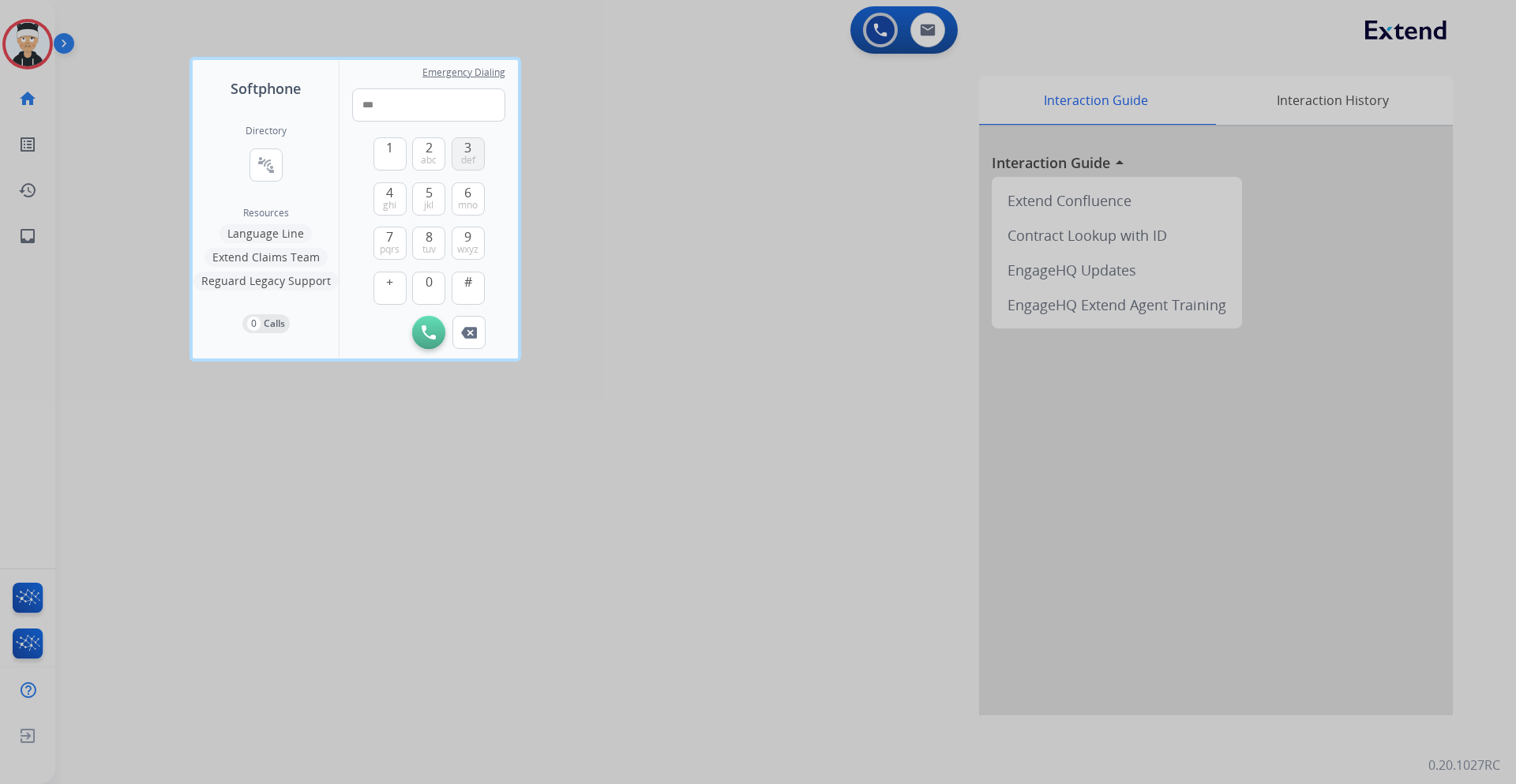 click on "3" at bounding box center [467, 148] 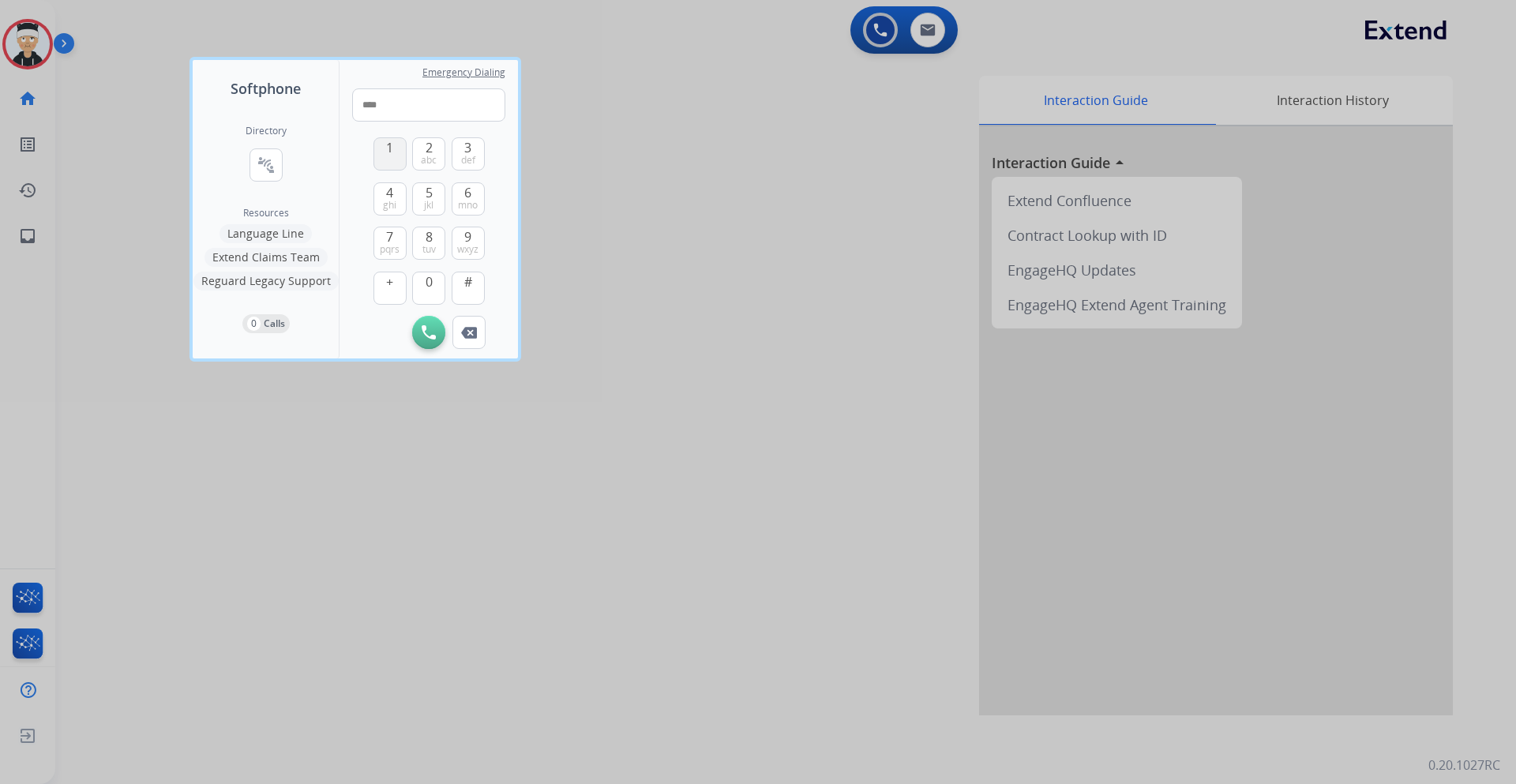 click on "1" at bounding box center (389, 148) 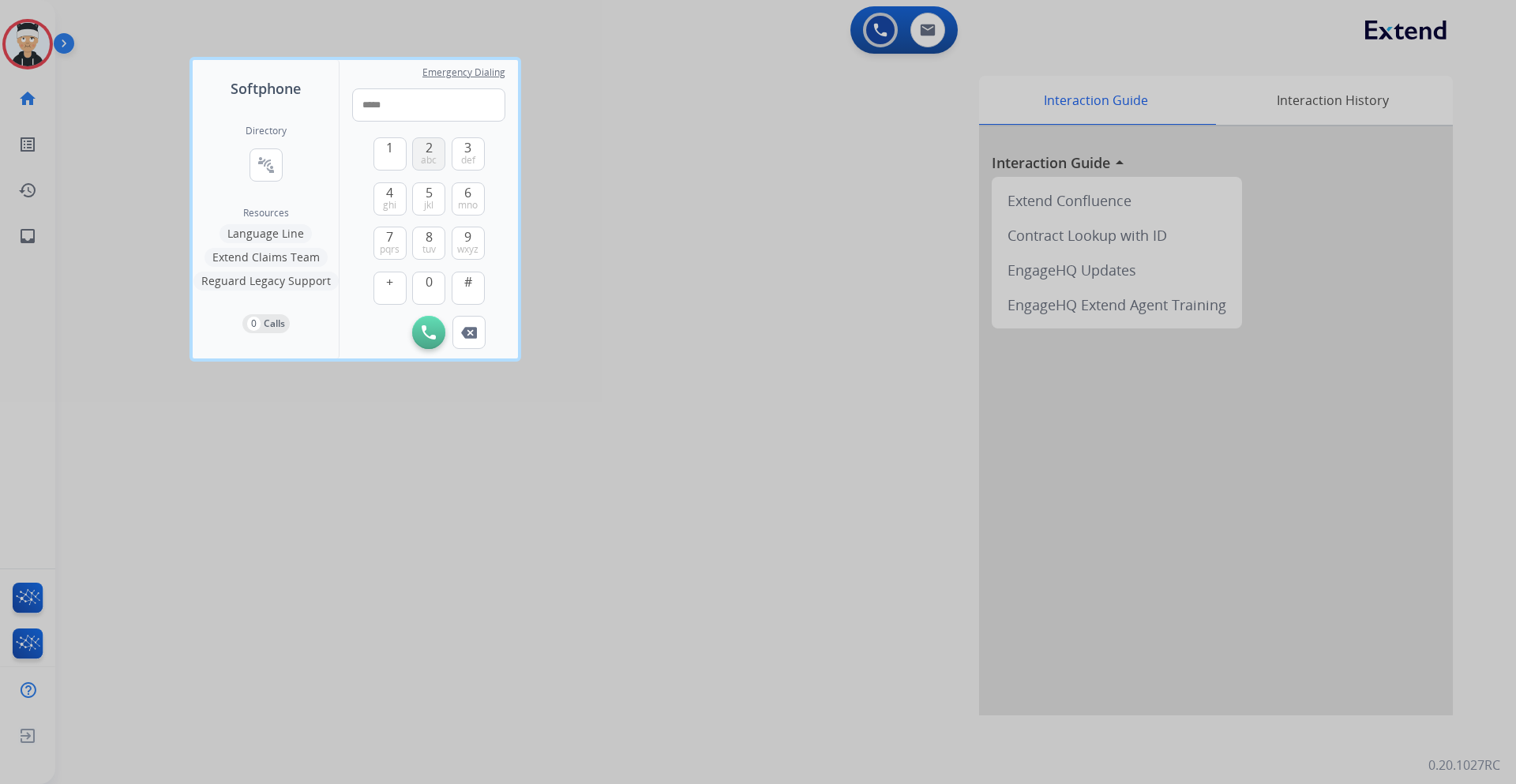 click on "2 abc" at bounding box center [429, 154] 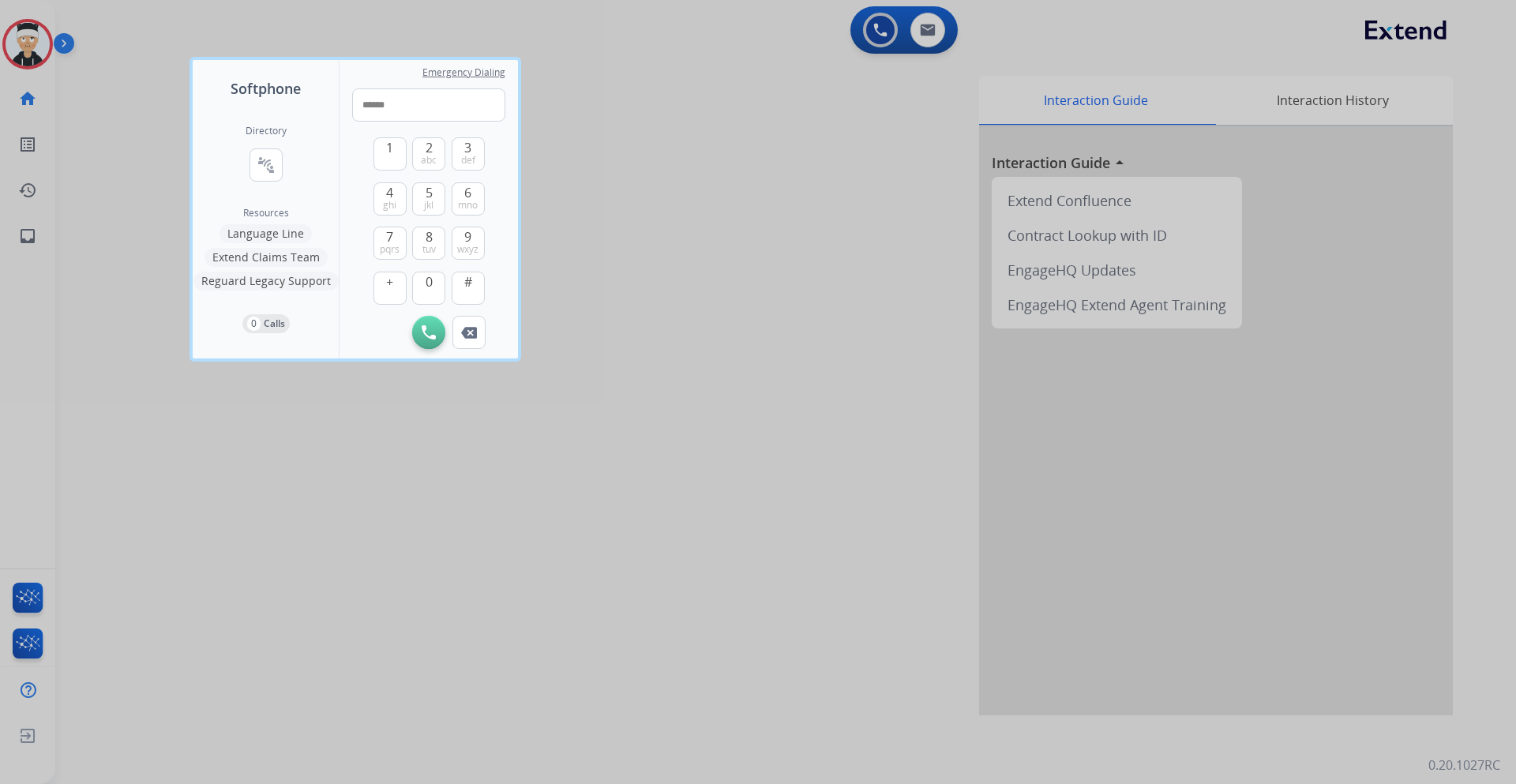 drag, startPoint x: 479, startPoint y: 156, endPoint x: 469, endPoint y: 172, distance: 18.867962 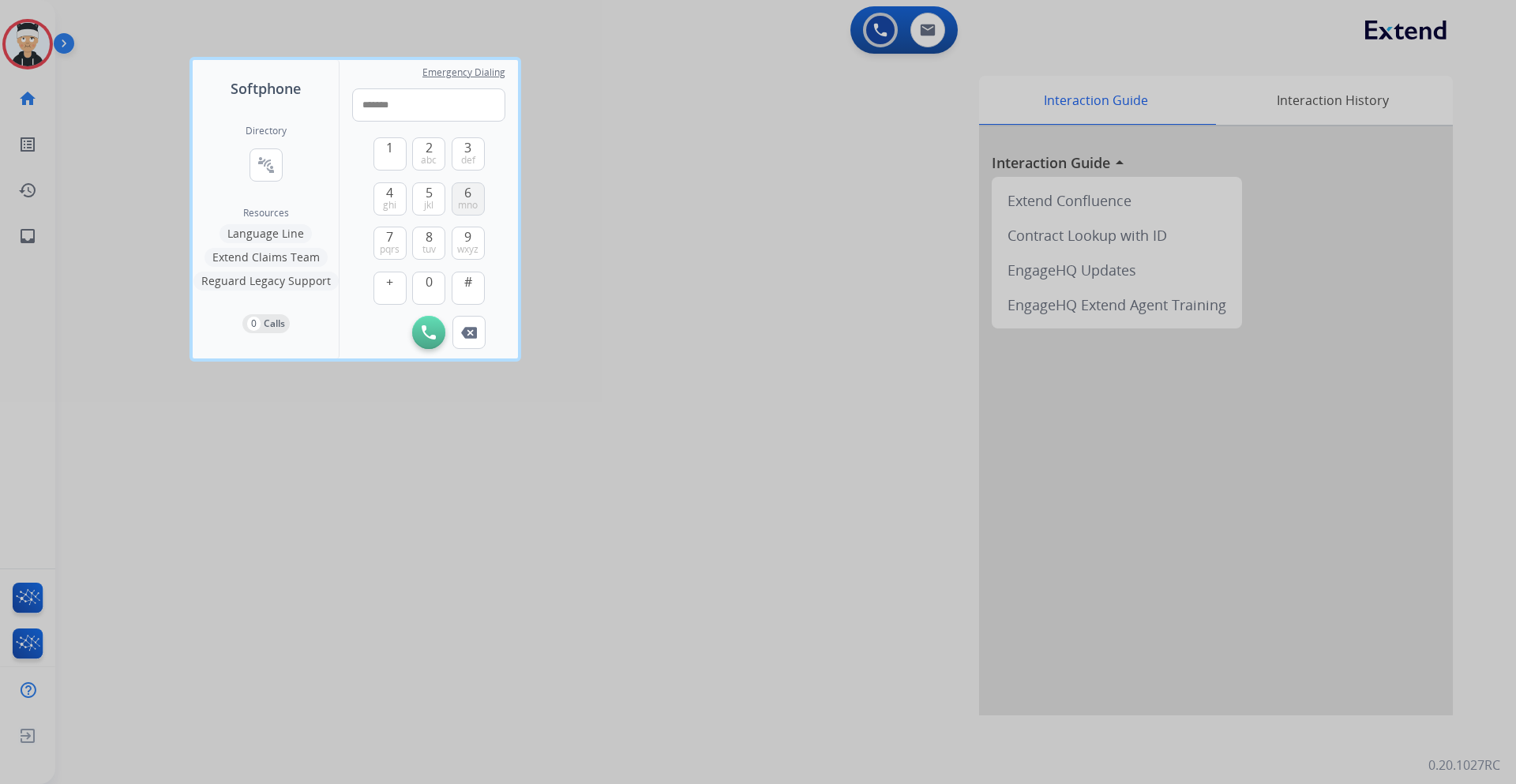 click on "6" at bounding box center [467, 193] 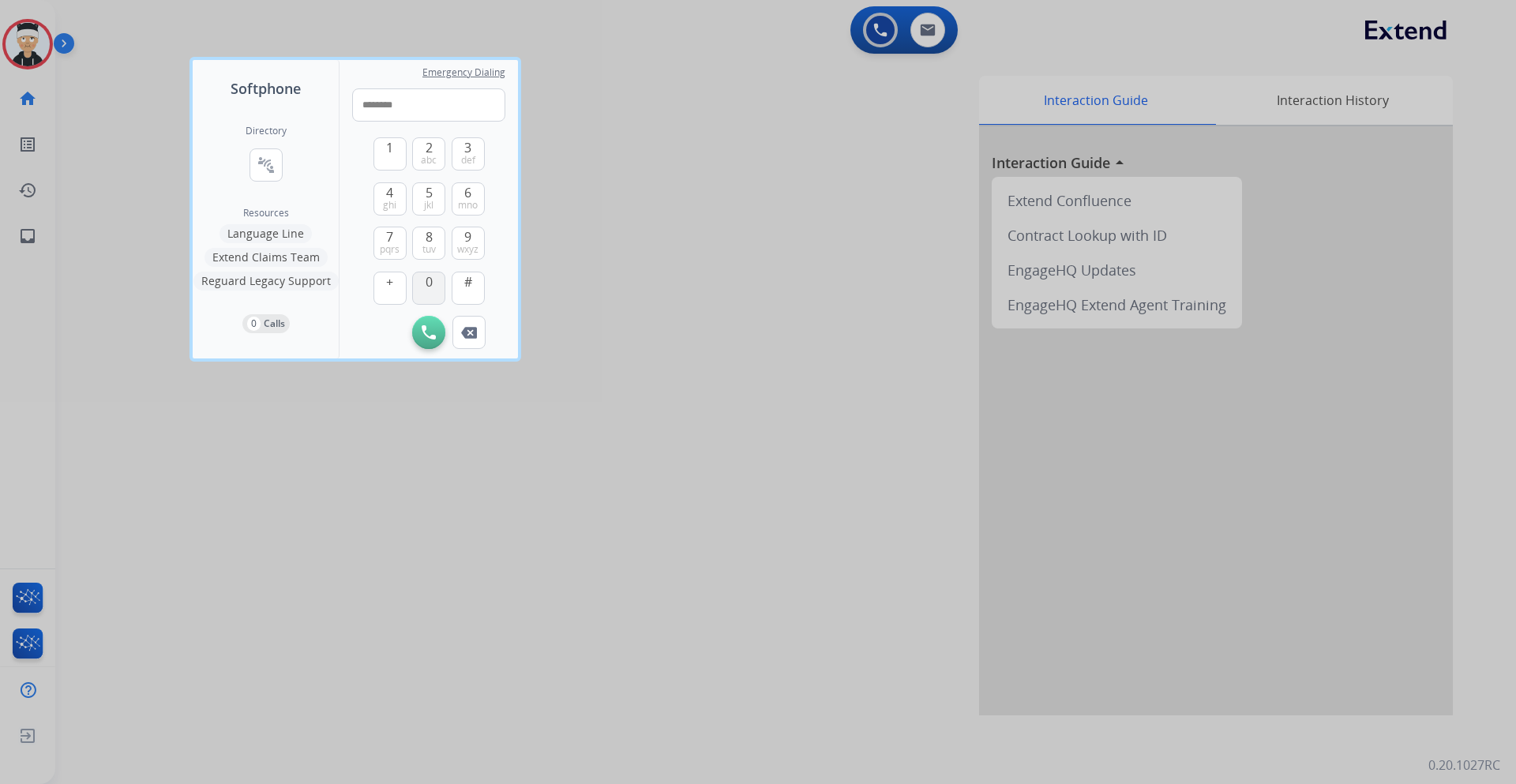 click on "0" at bounding box center (429, 282) 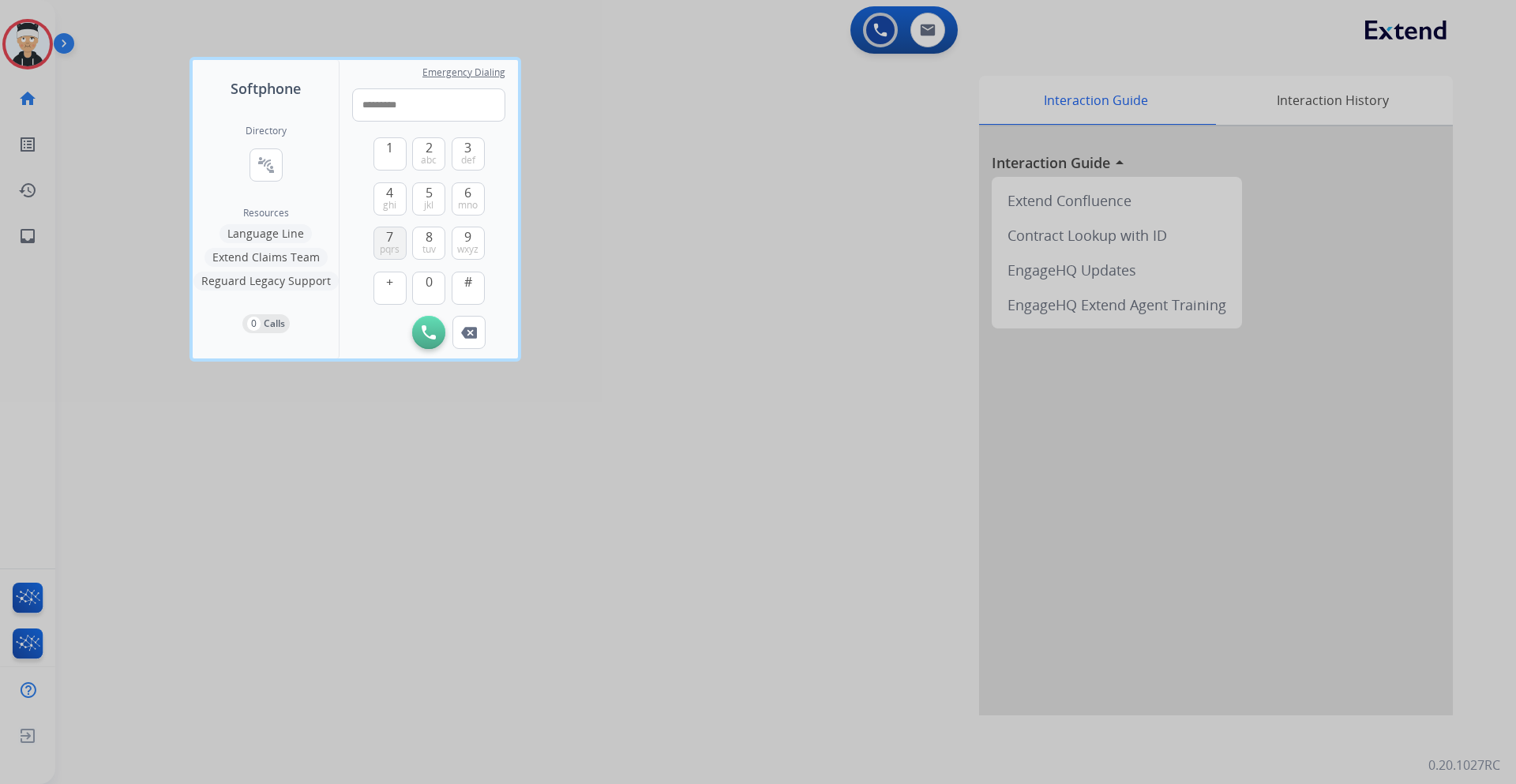 click on "pqrs" at bounding box center [389, 249] 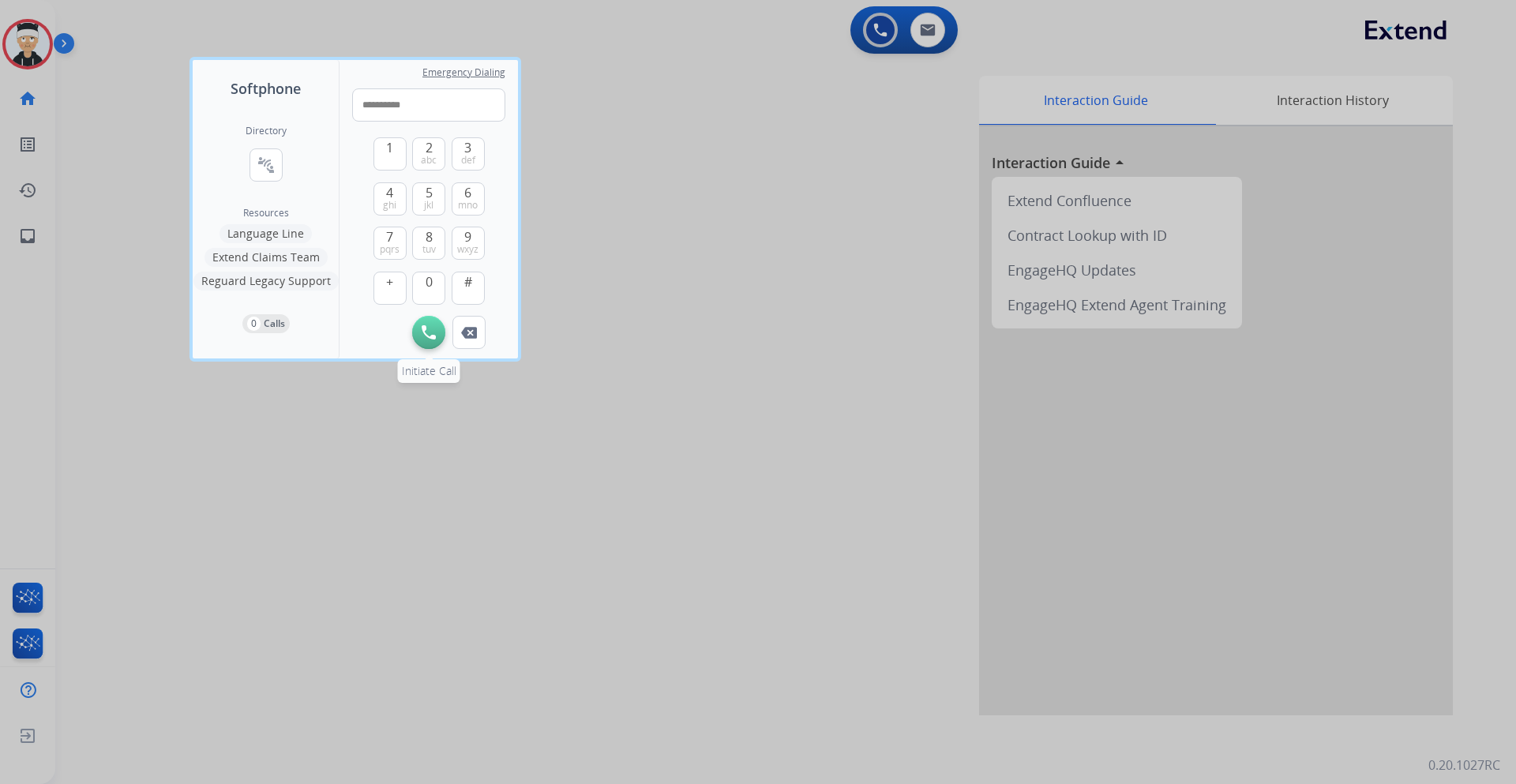 click at bounding box center (429, 332) 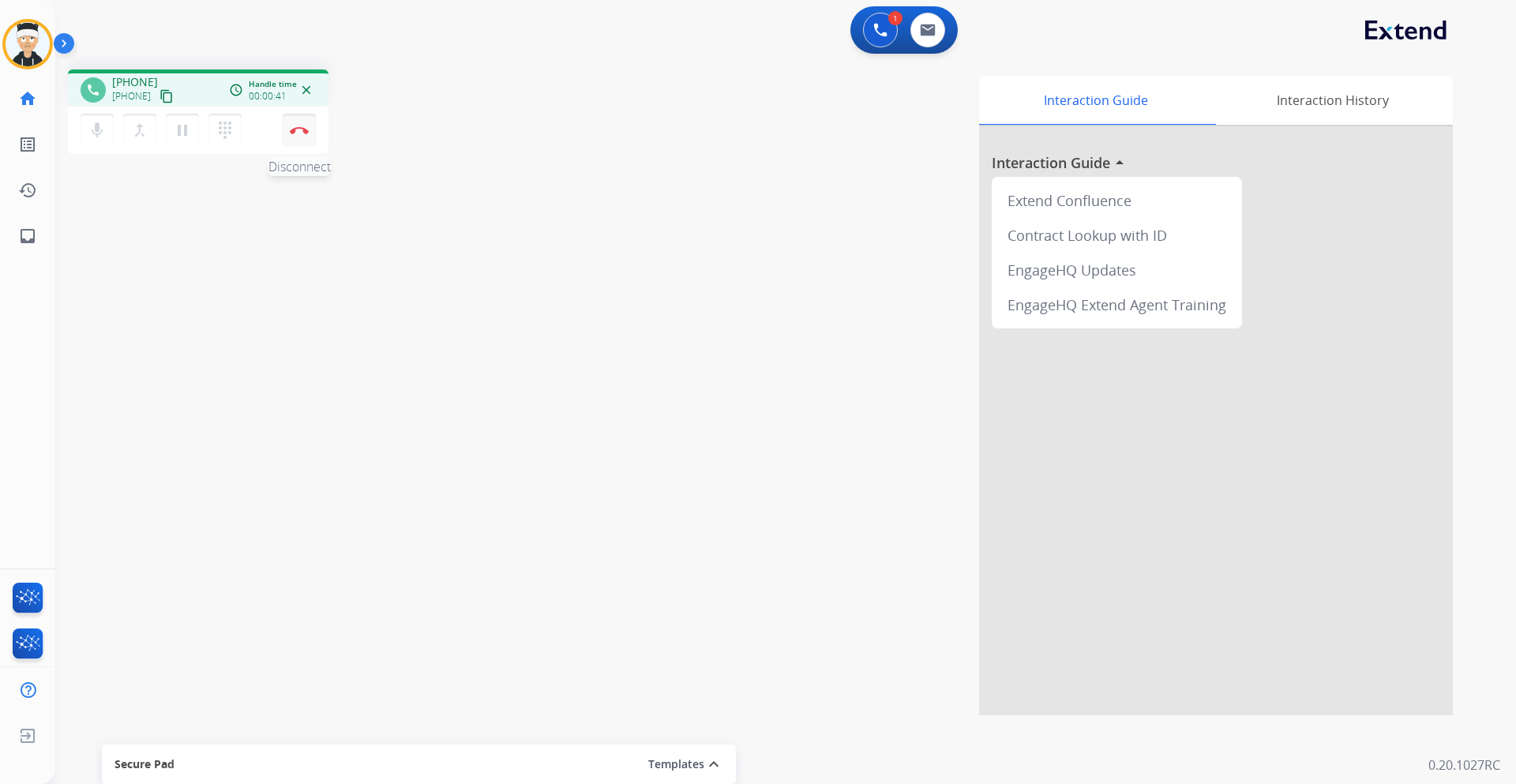 click at bounding box center (299, 130) 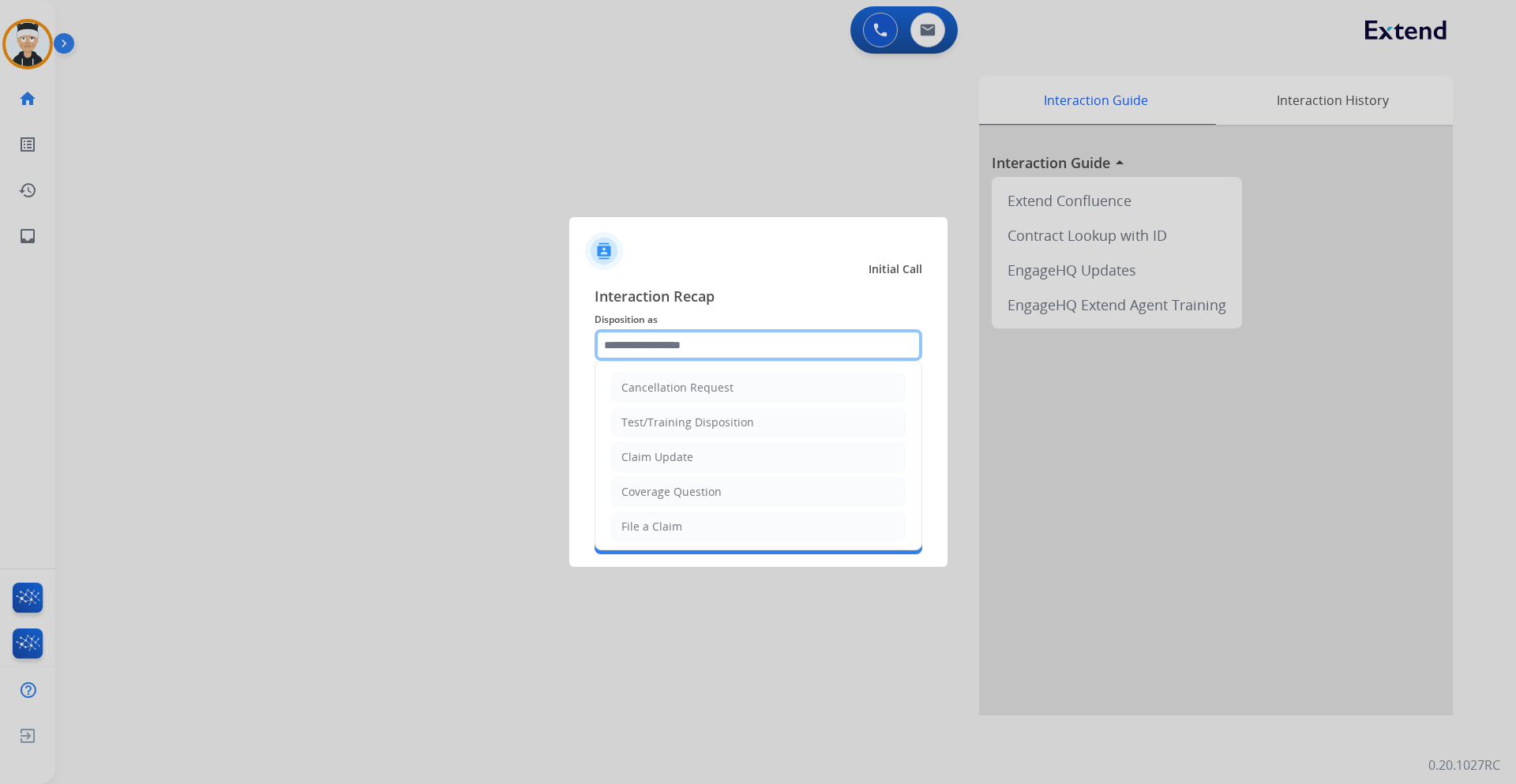 click 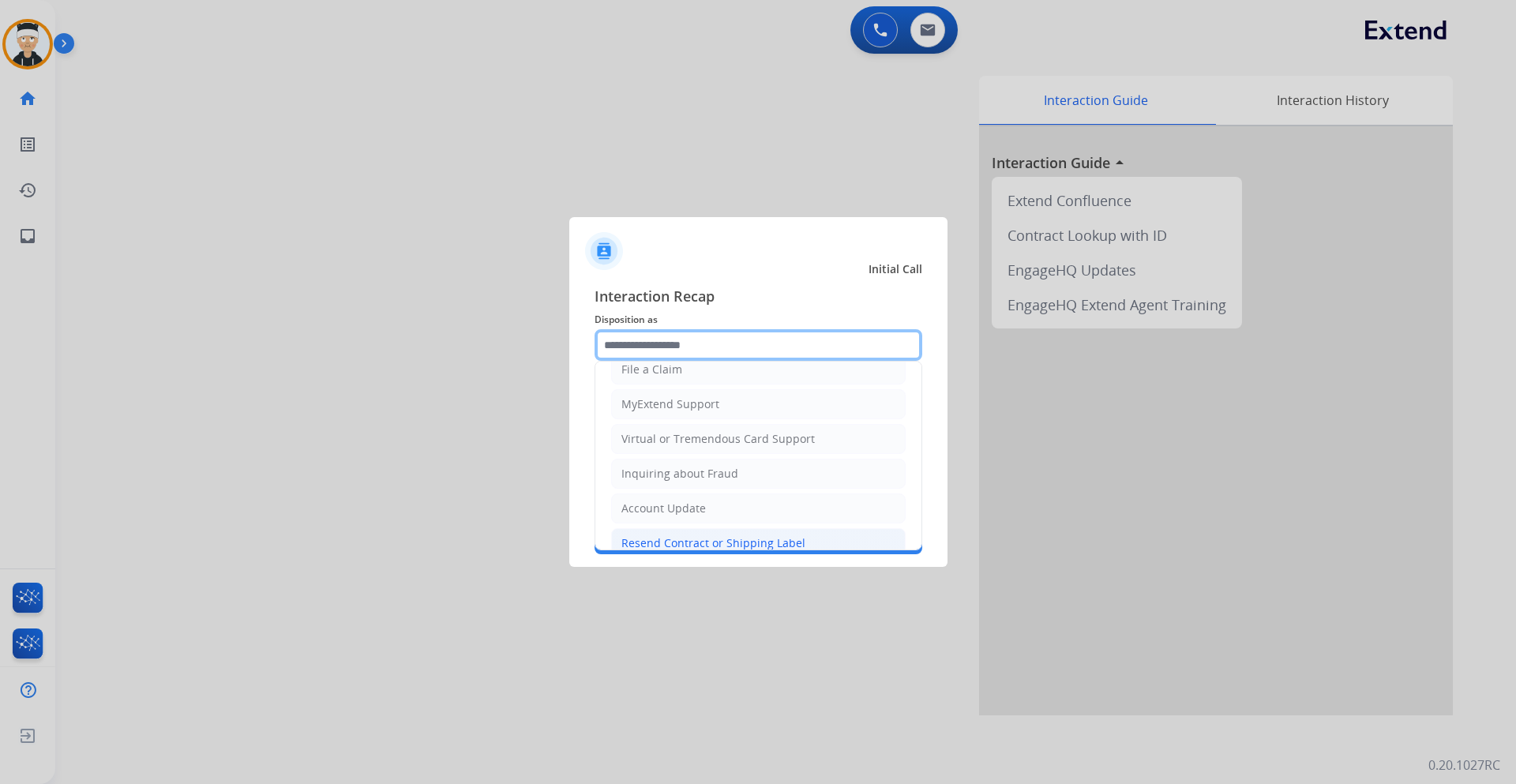 scroll, scrollTop: 316, scrollLeft: 0, axis: vertical 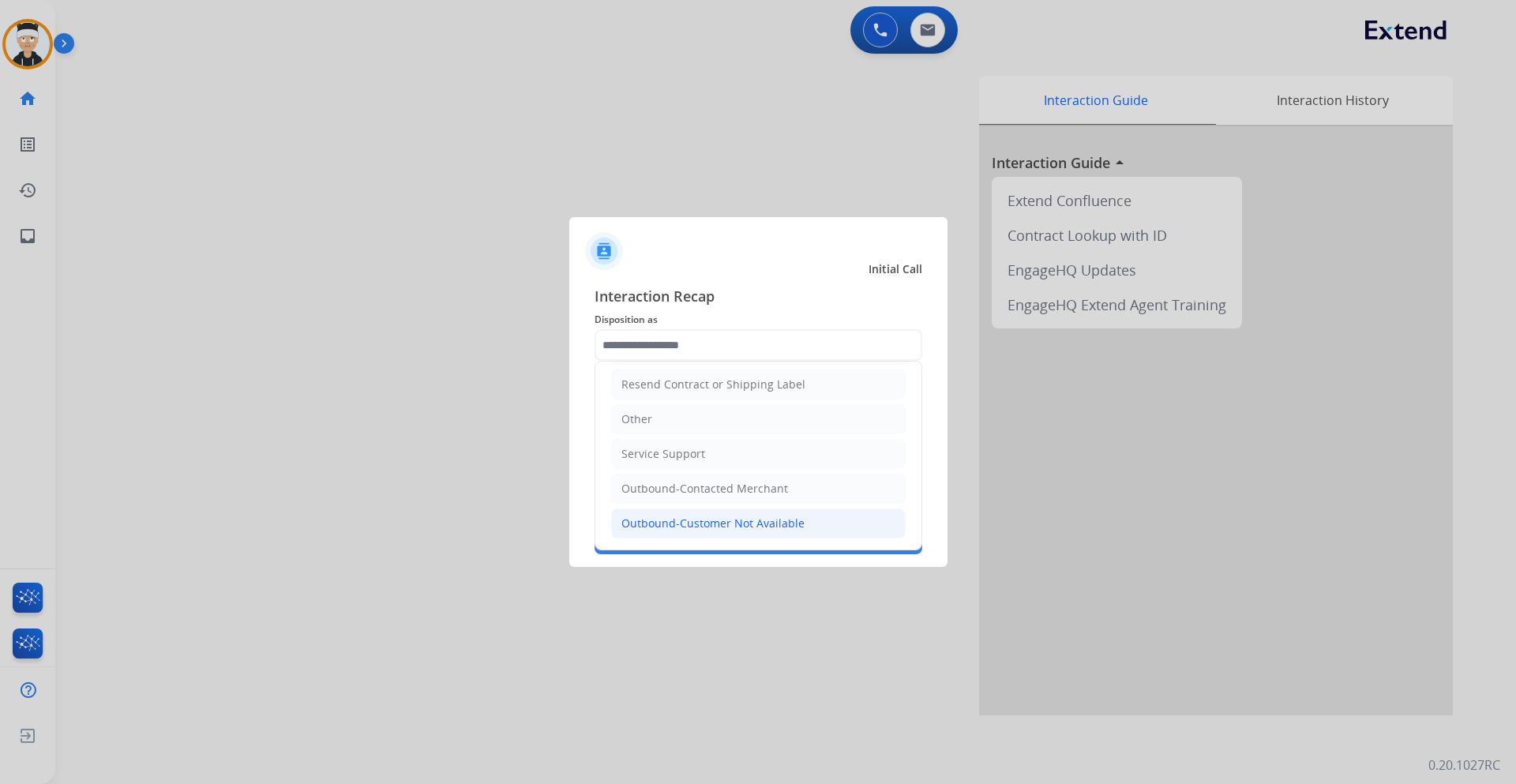 click on "Outbound-Customer Not Available" 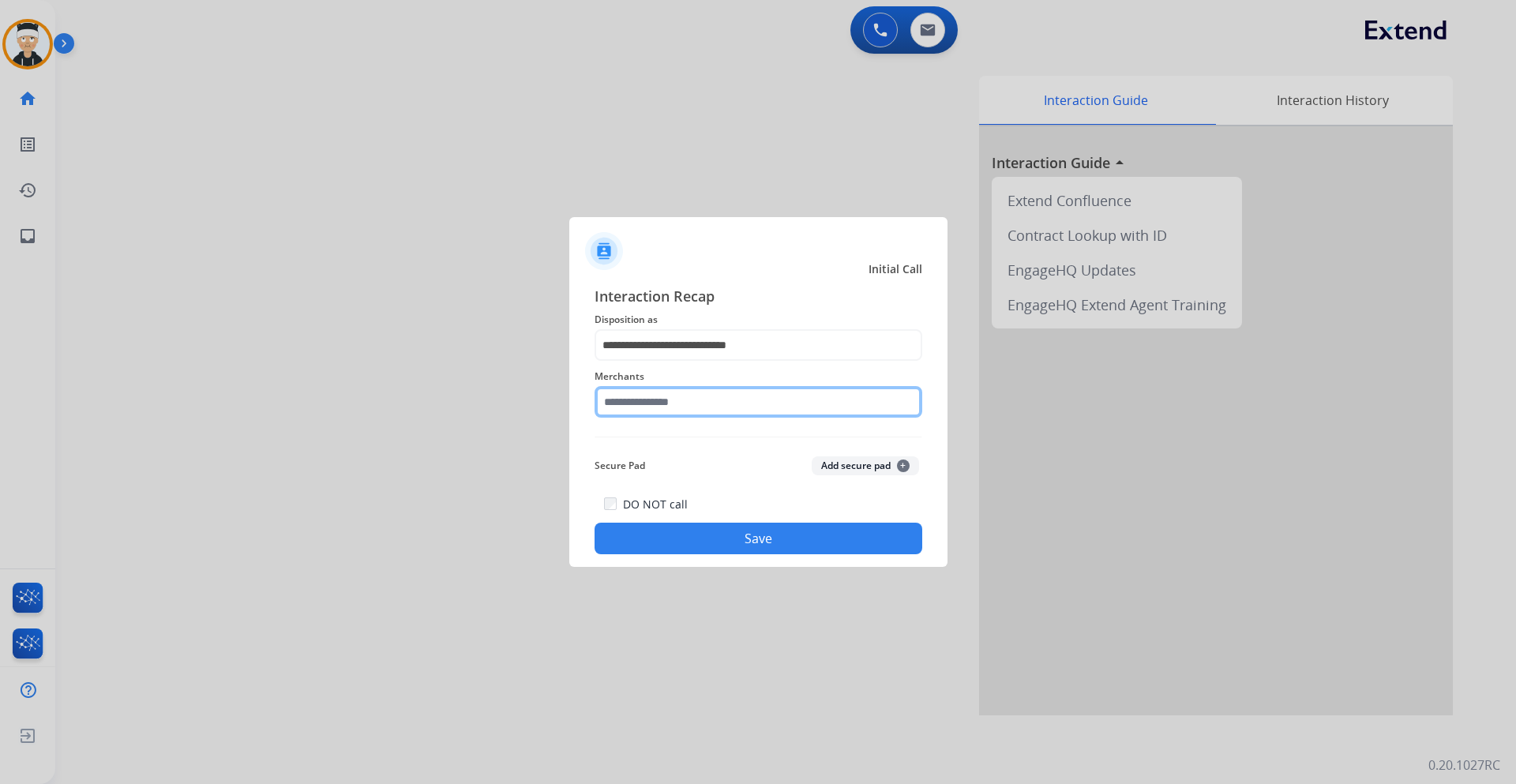 click 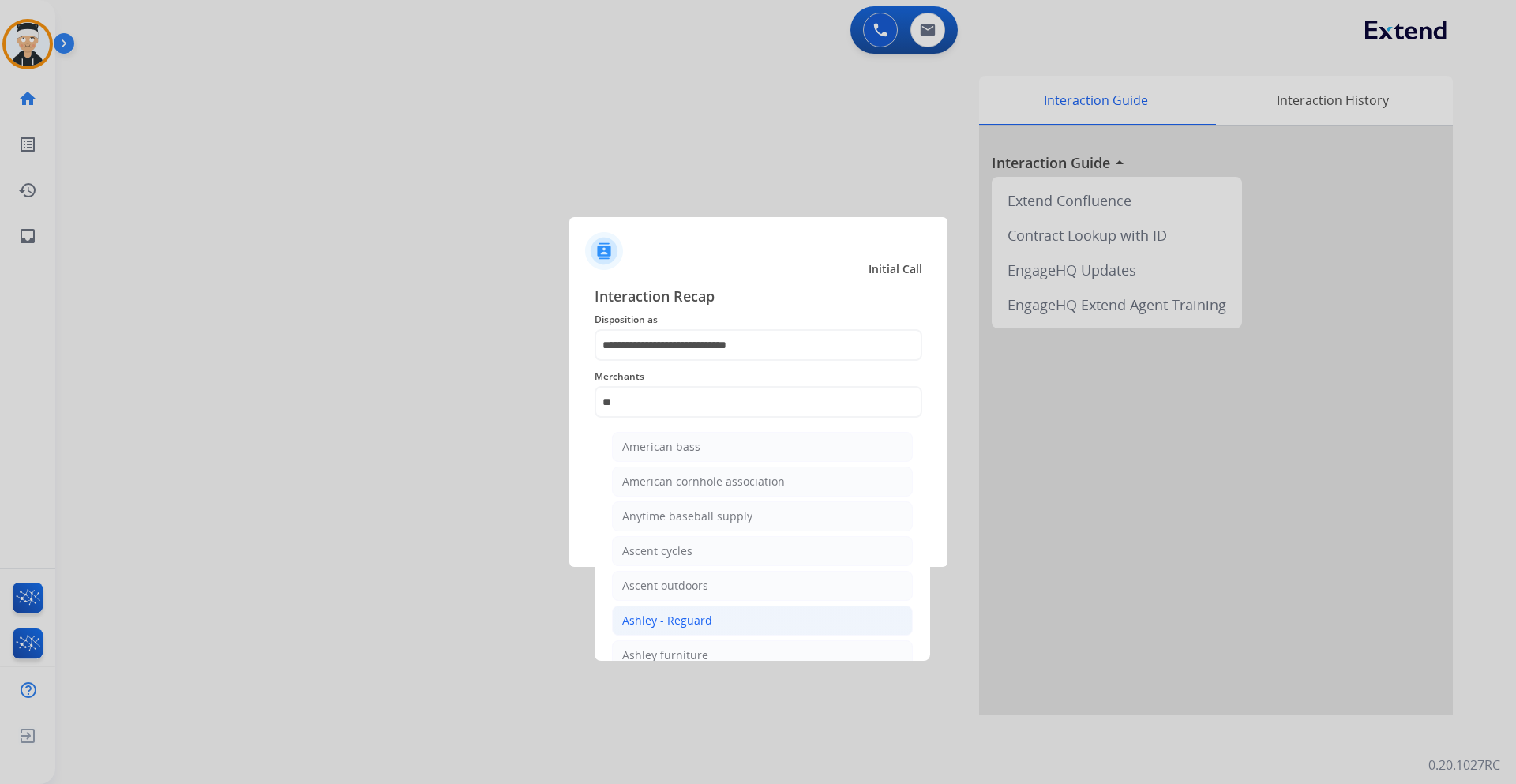 click on "Ashley - Reguard" 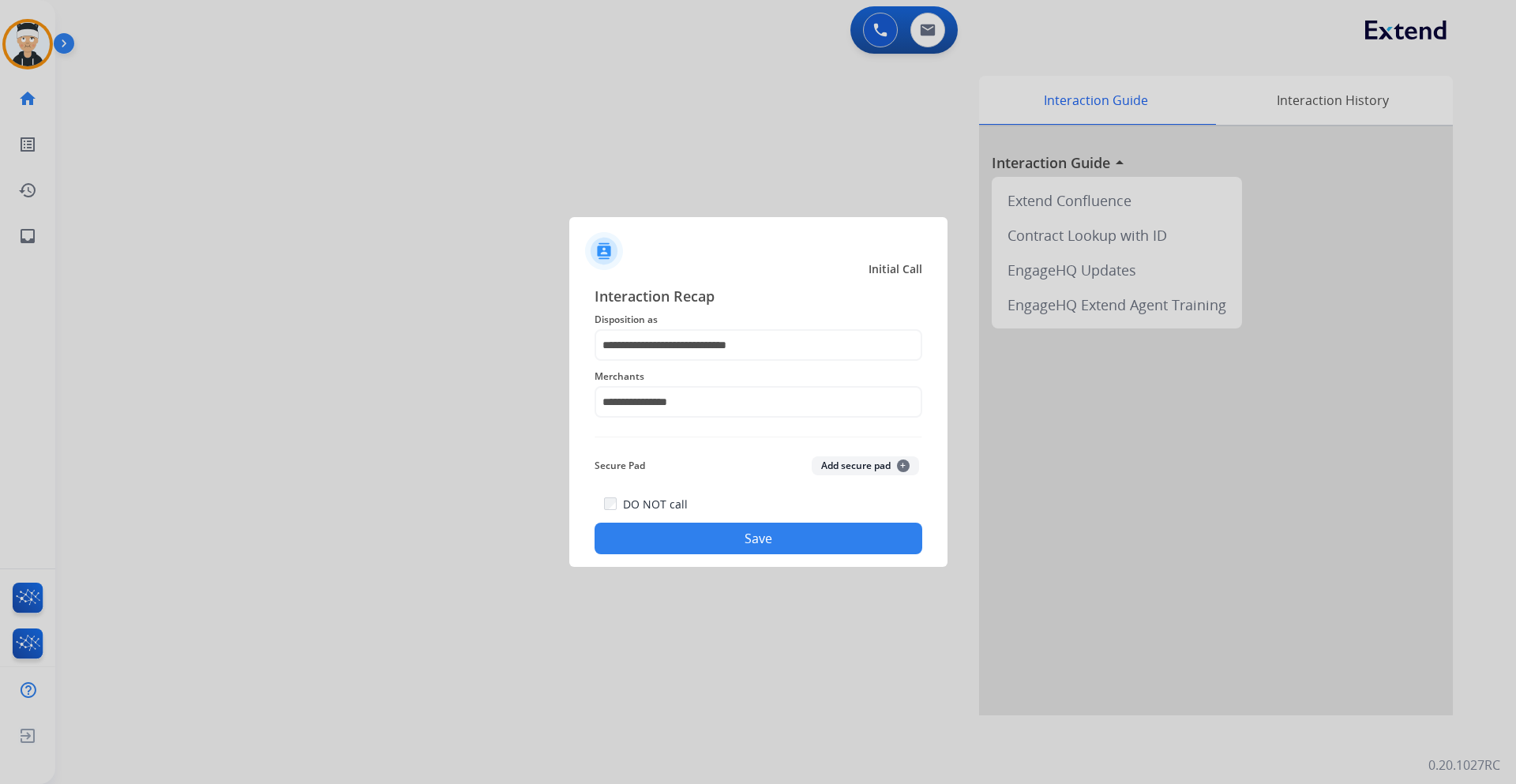 click on "Save" 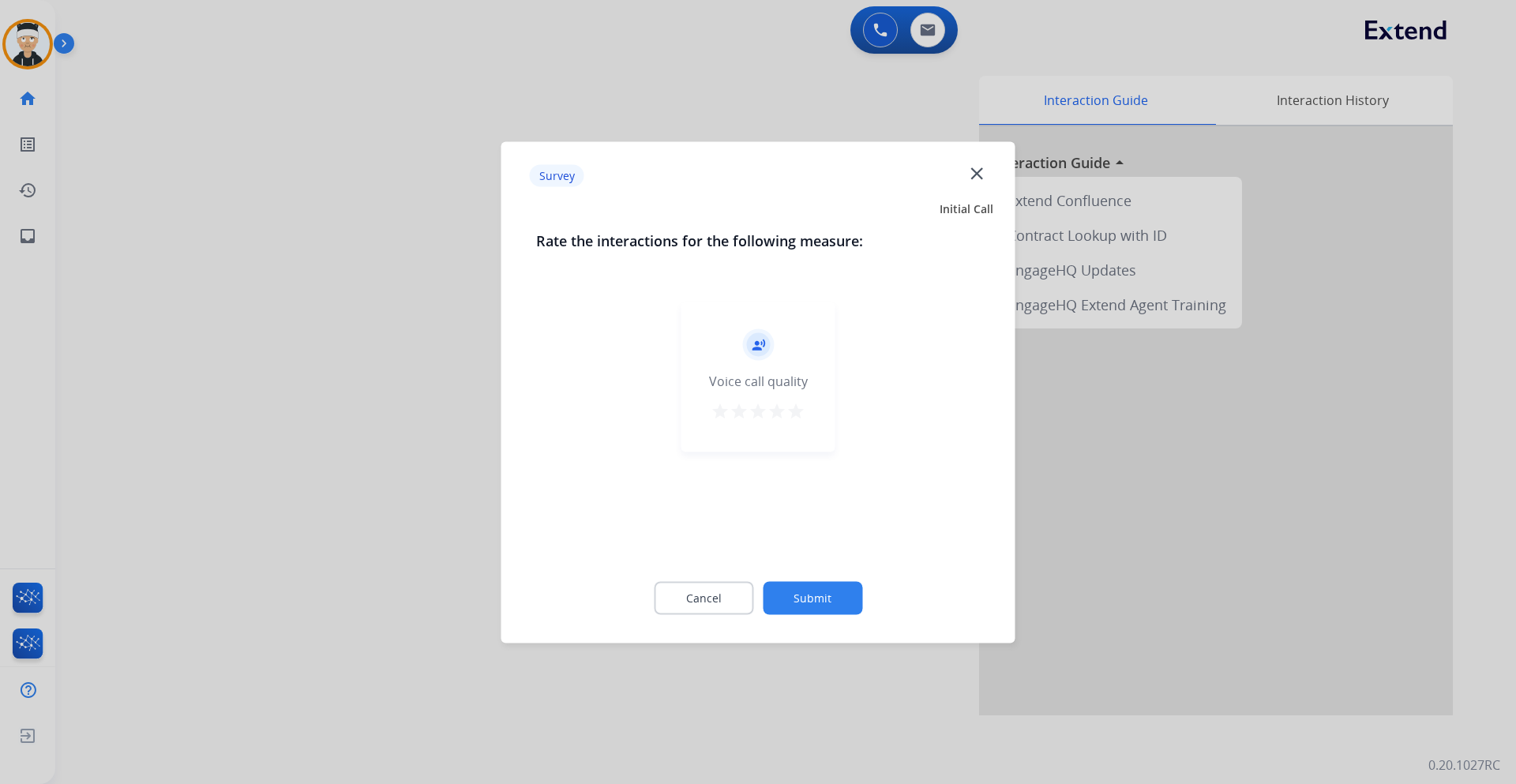 click on "star" at bounding box center (796, 411) 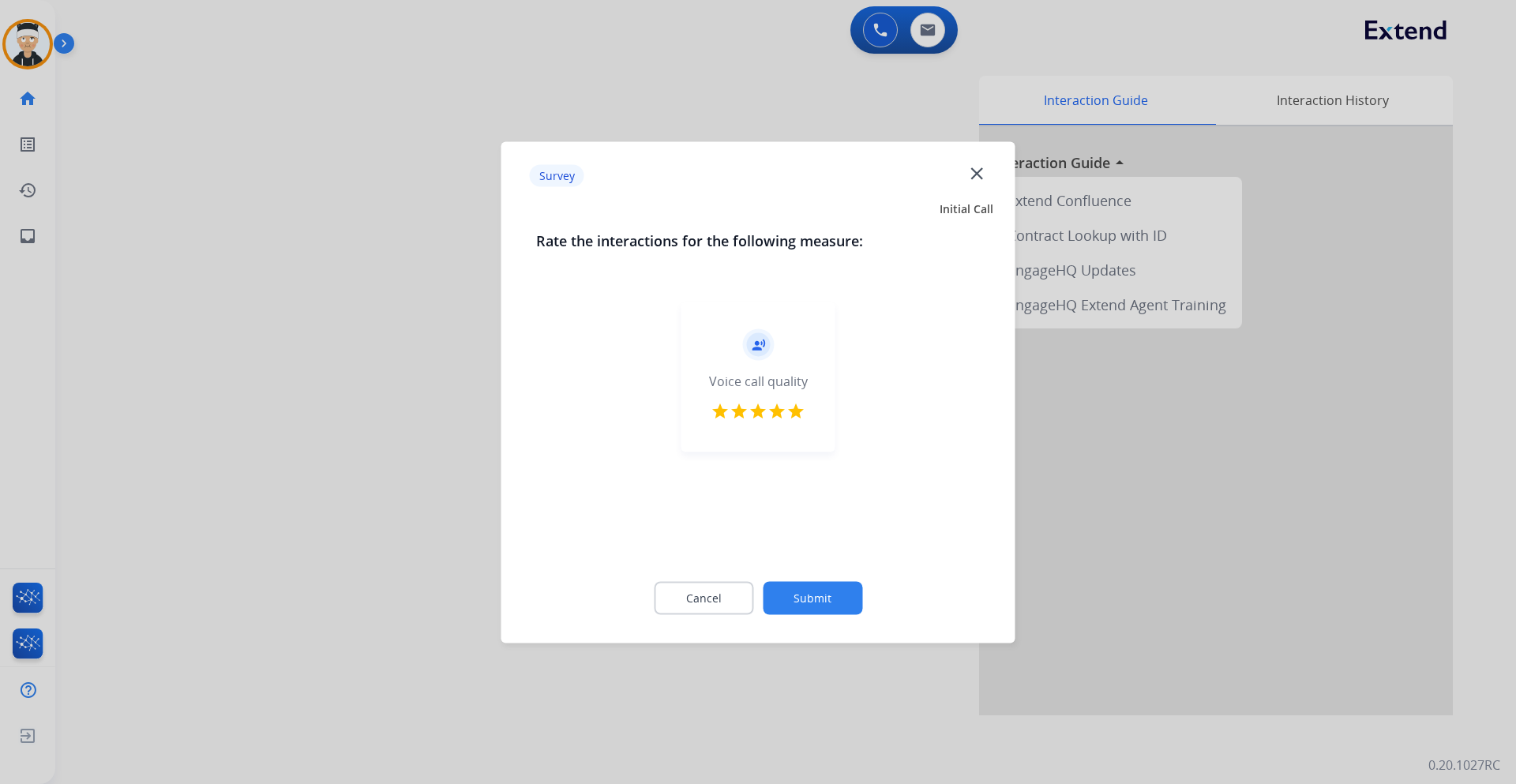click on "Submit" 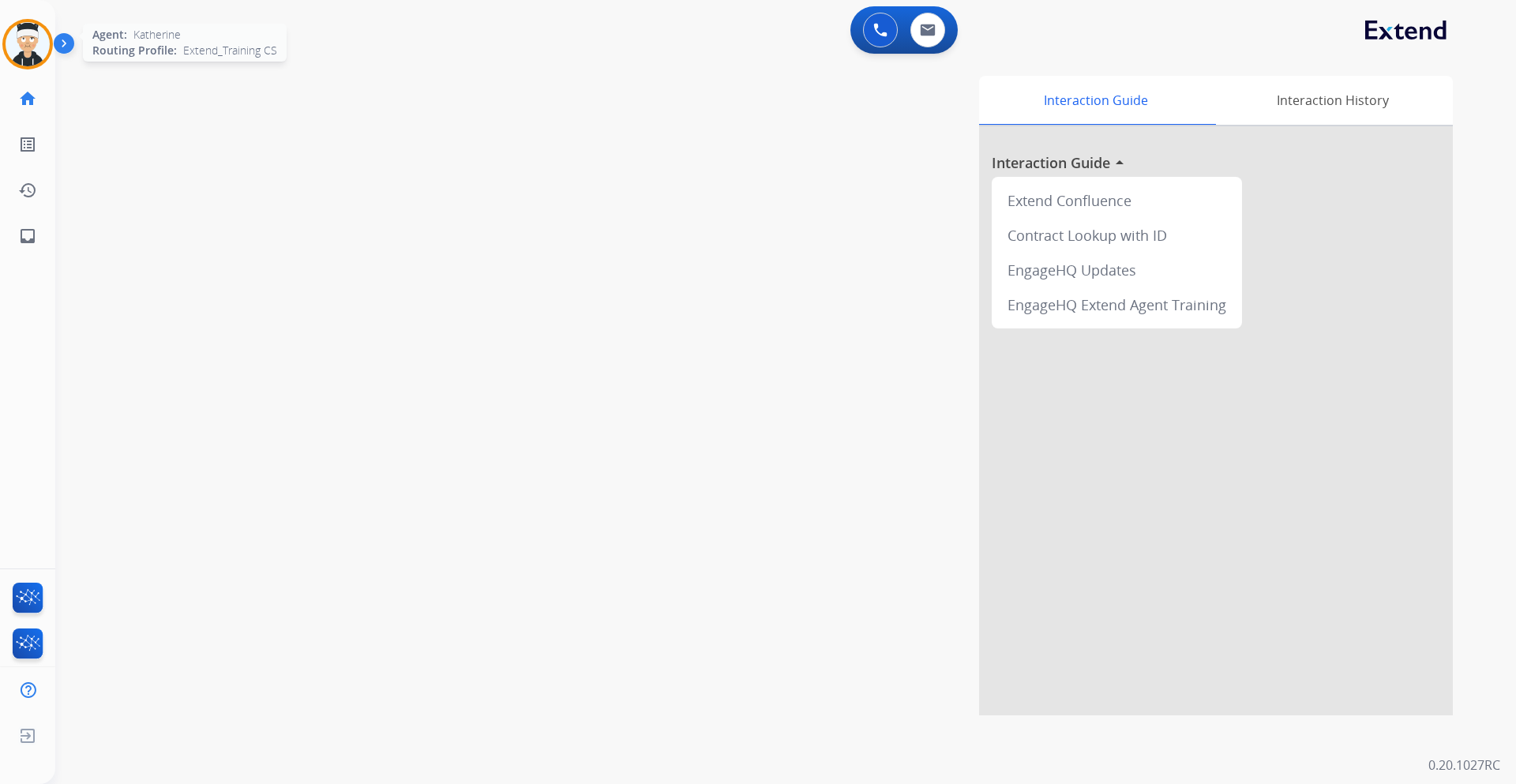 click at bounding box center (28, 44) 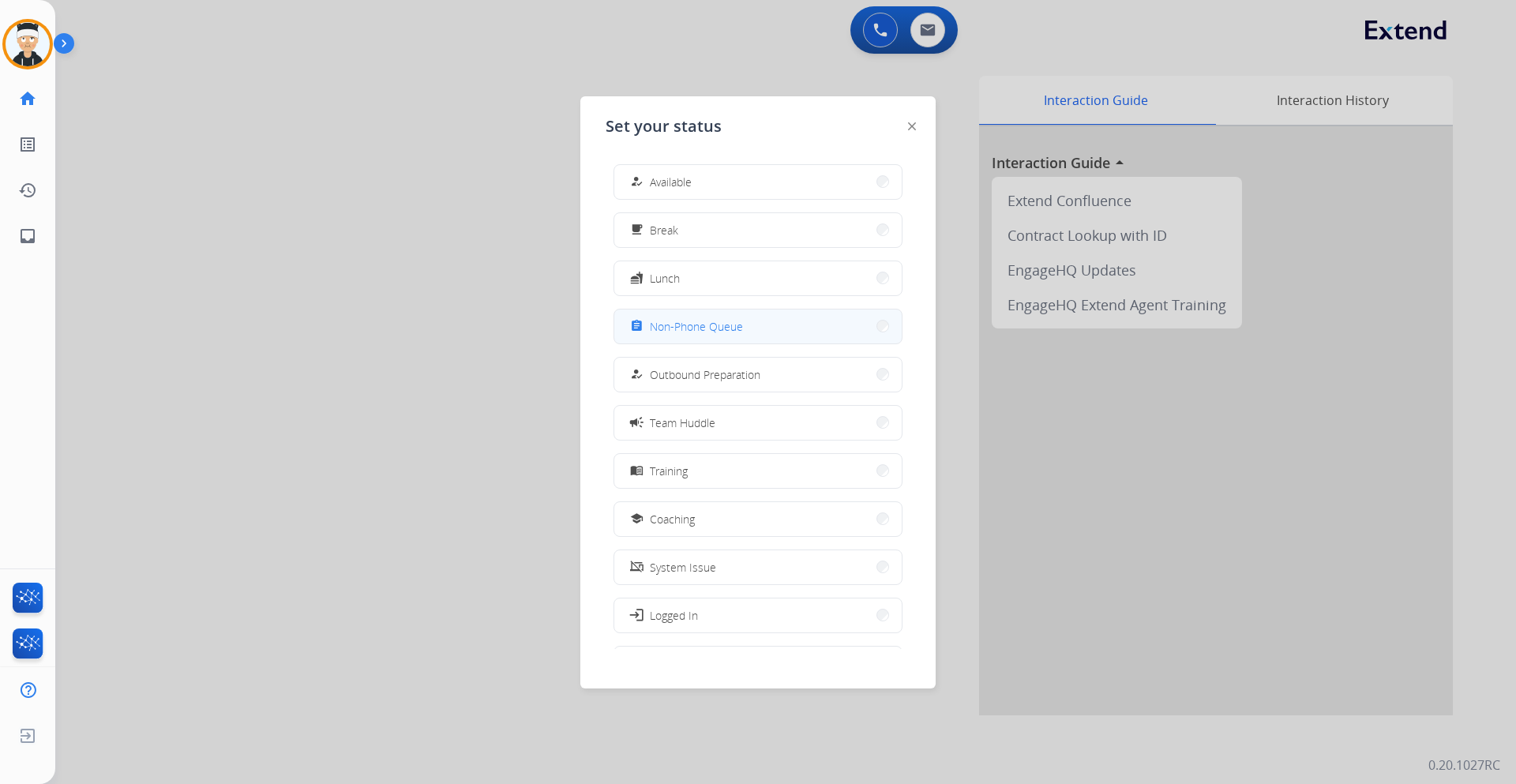 click on "Non-Phone Queue" at bounding box center [696, 326] 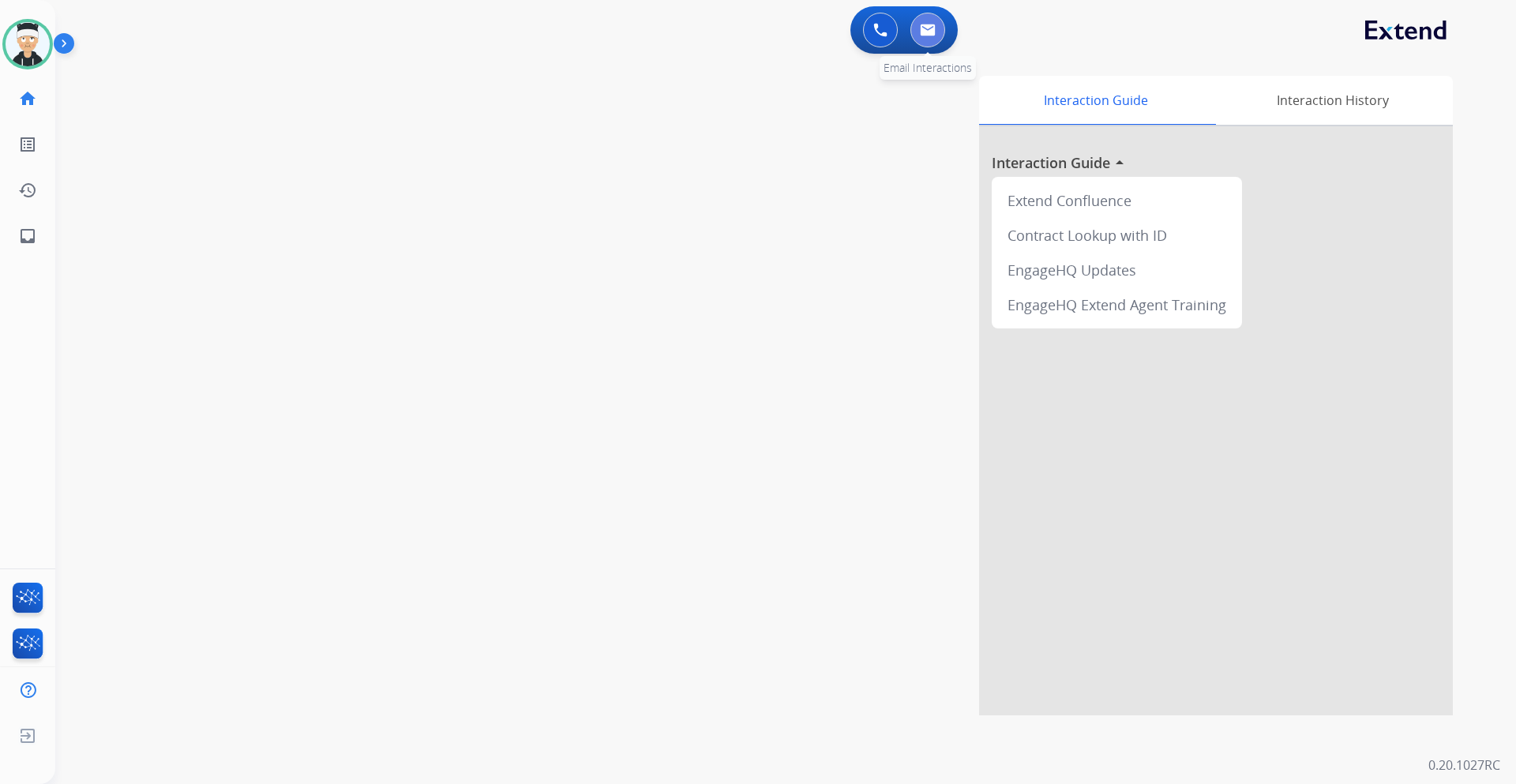 click at bounding box center (928, 30) 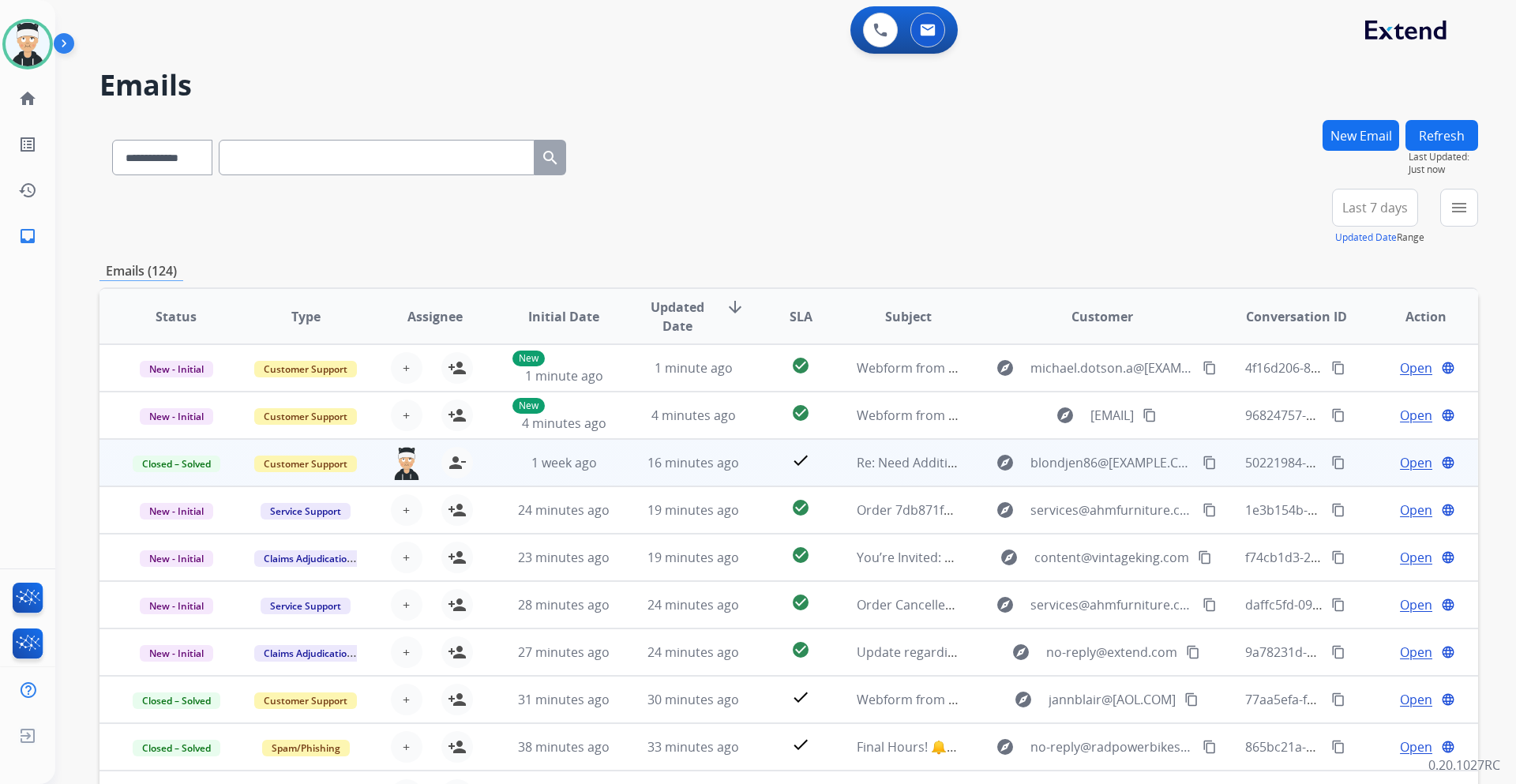 scroll, scrollTop: 2, scrollLeft: 0, axis: vertical 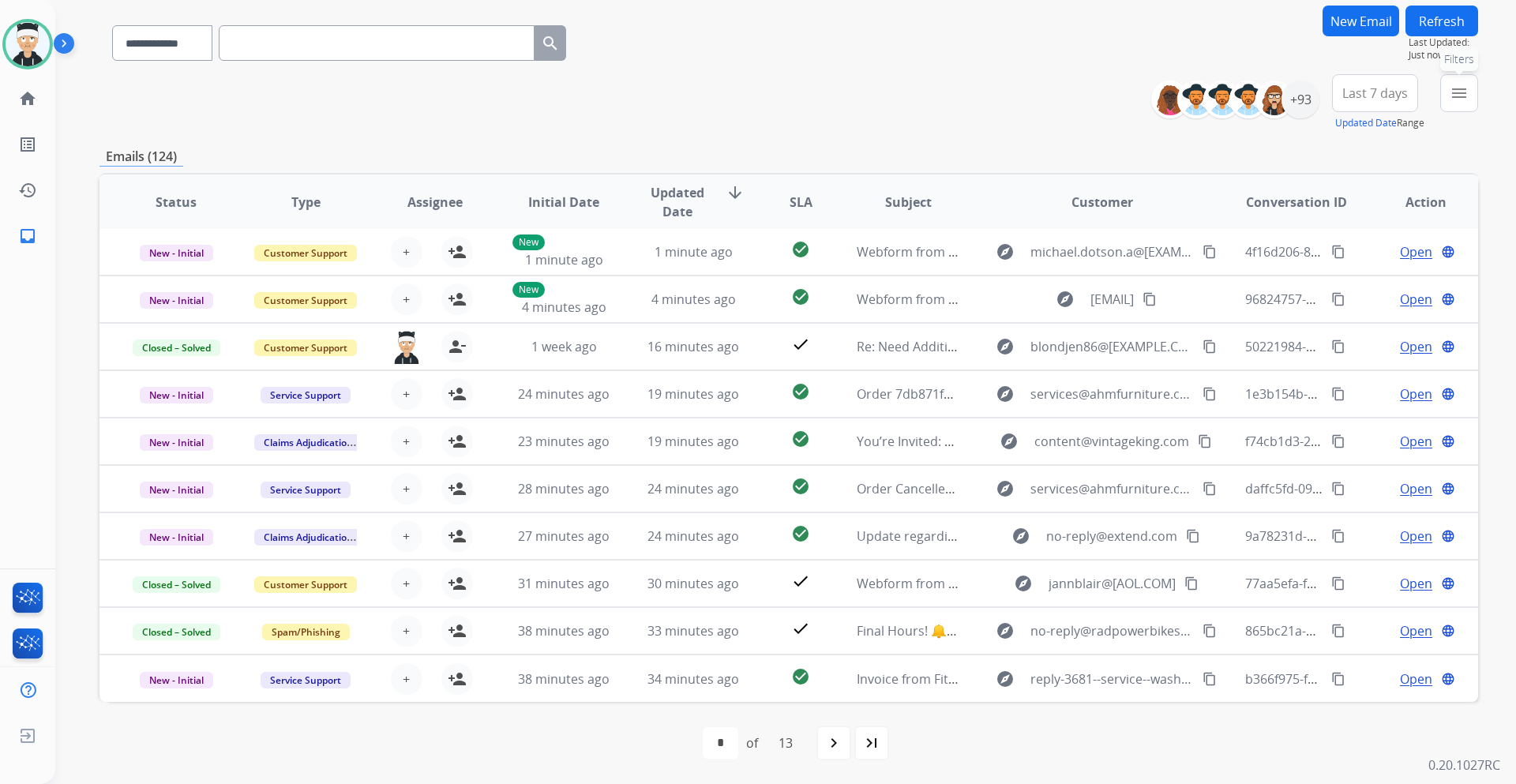 click on "menu" at bounding box center [1459, 93] 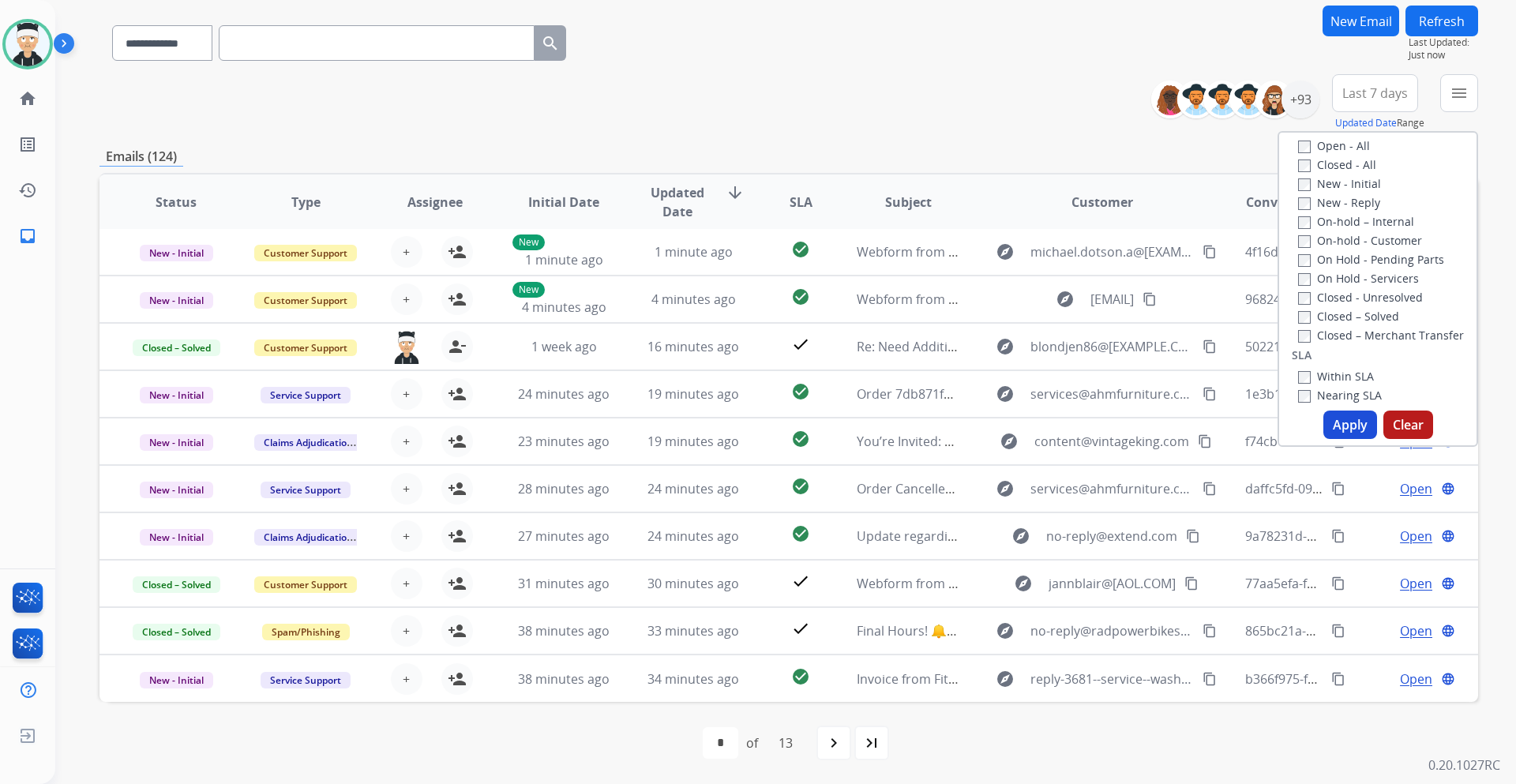 scroll, scrollTop: 316, scrollLeft: 0, axis: vertical 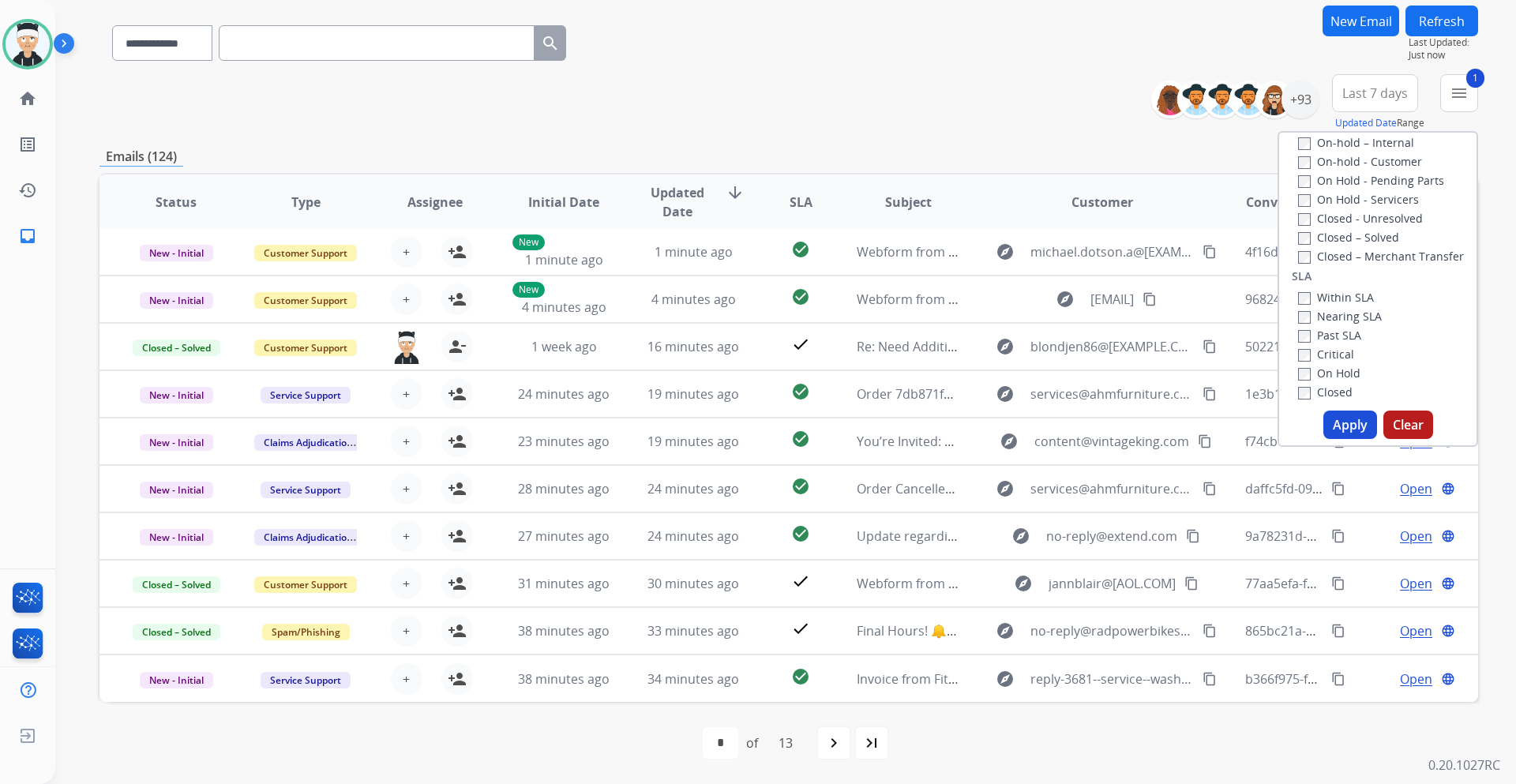 click on "Nearing SLA" at bounding box center [1340, 316] 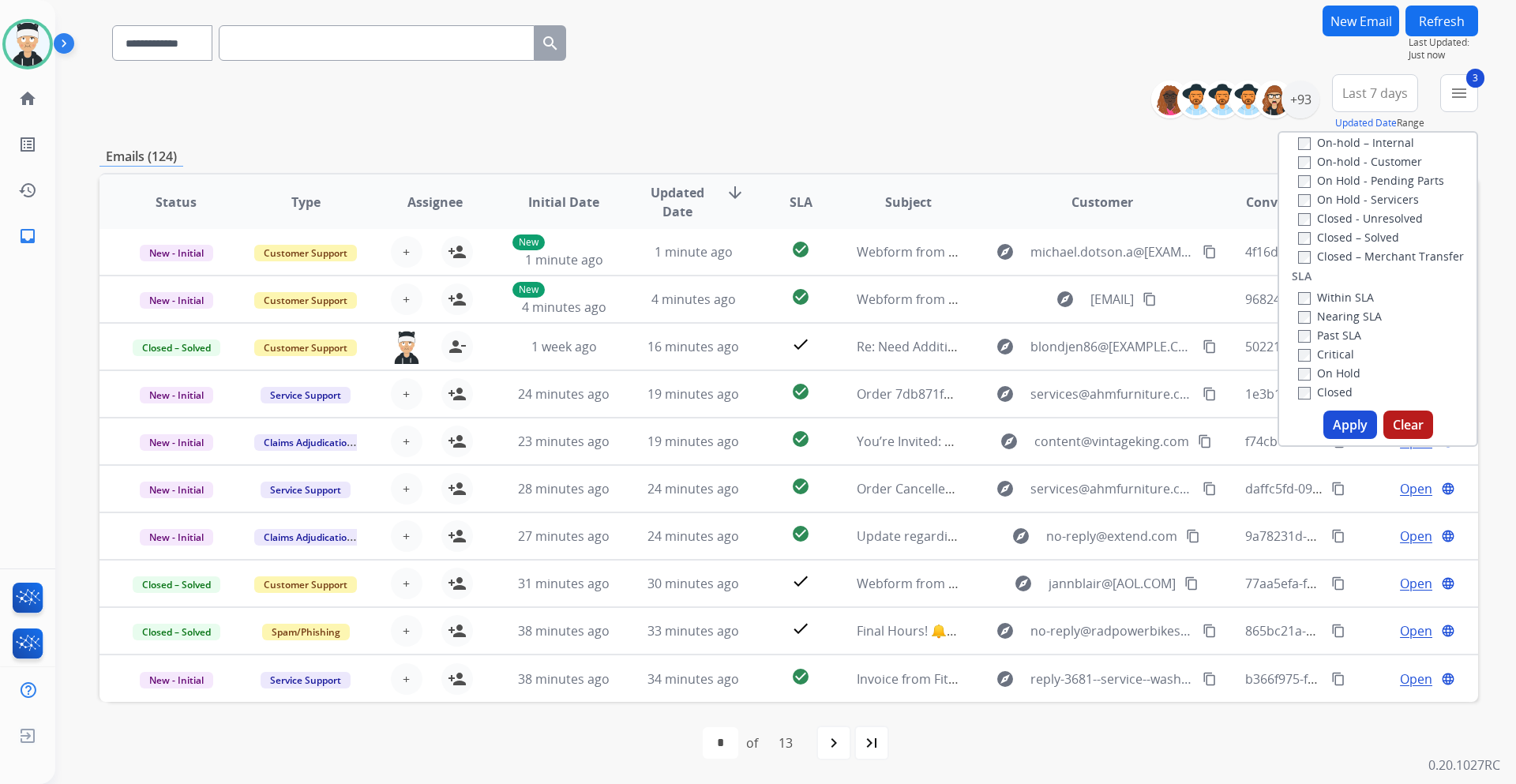 click on "Apply" at bounding box center (1350, 425) 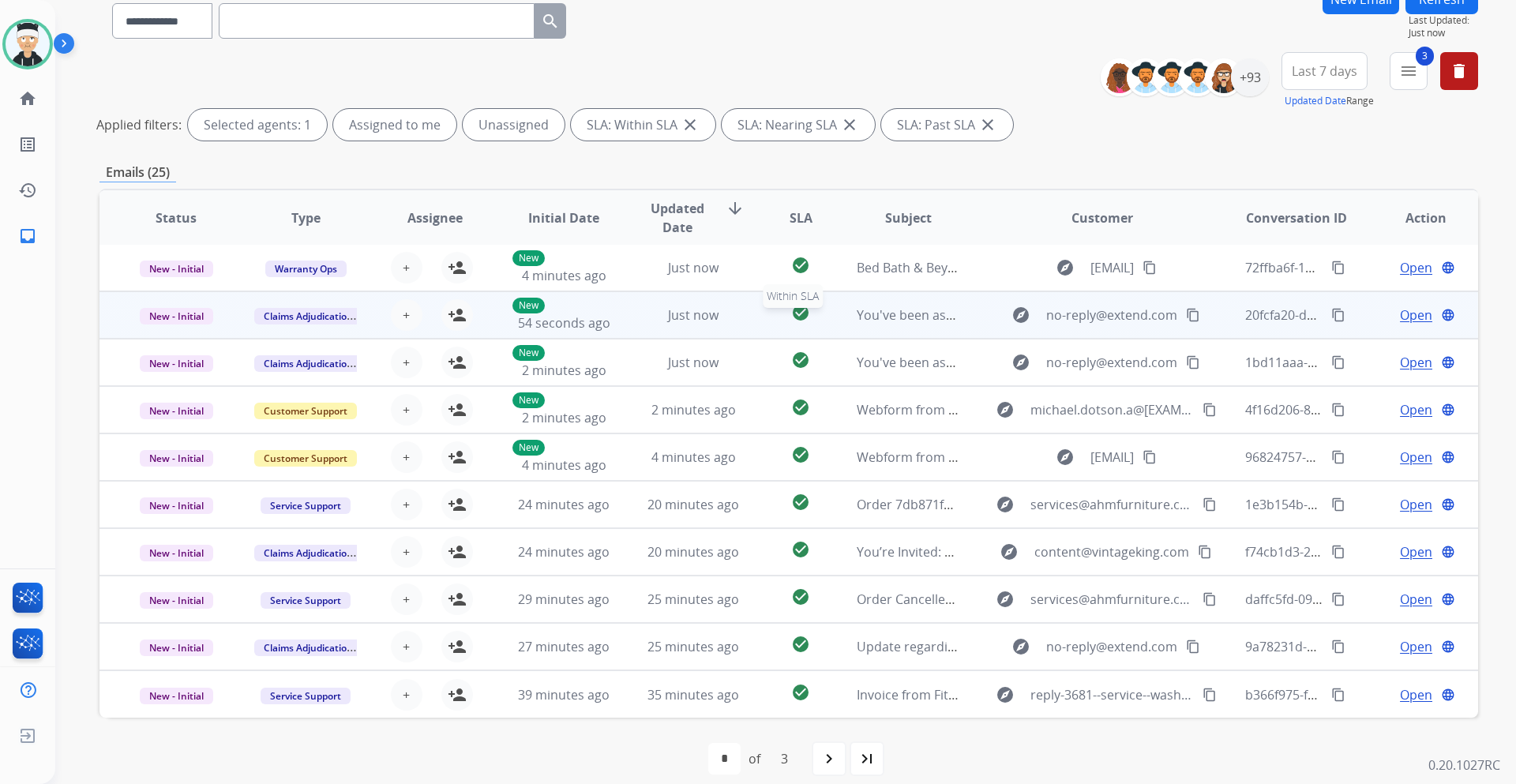 scroll, scrollTop: 152, scrollLeft: 0, axis: vertical 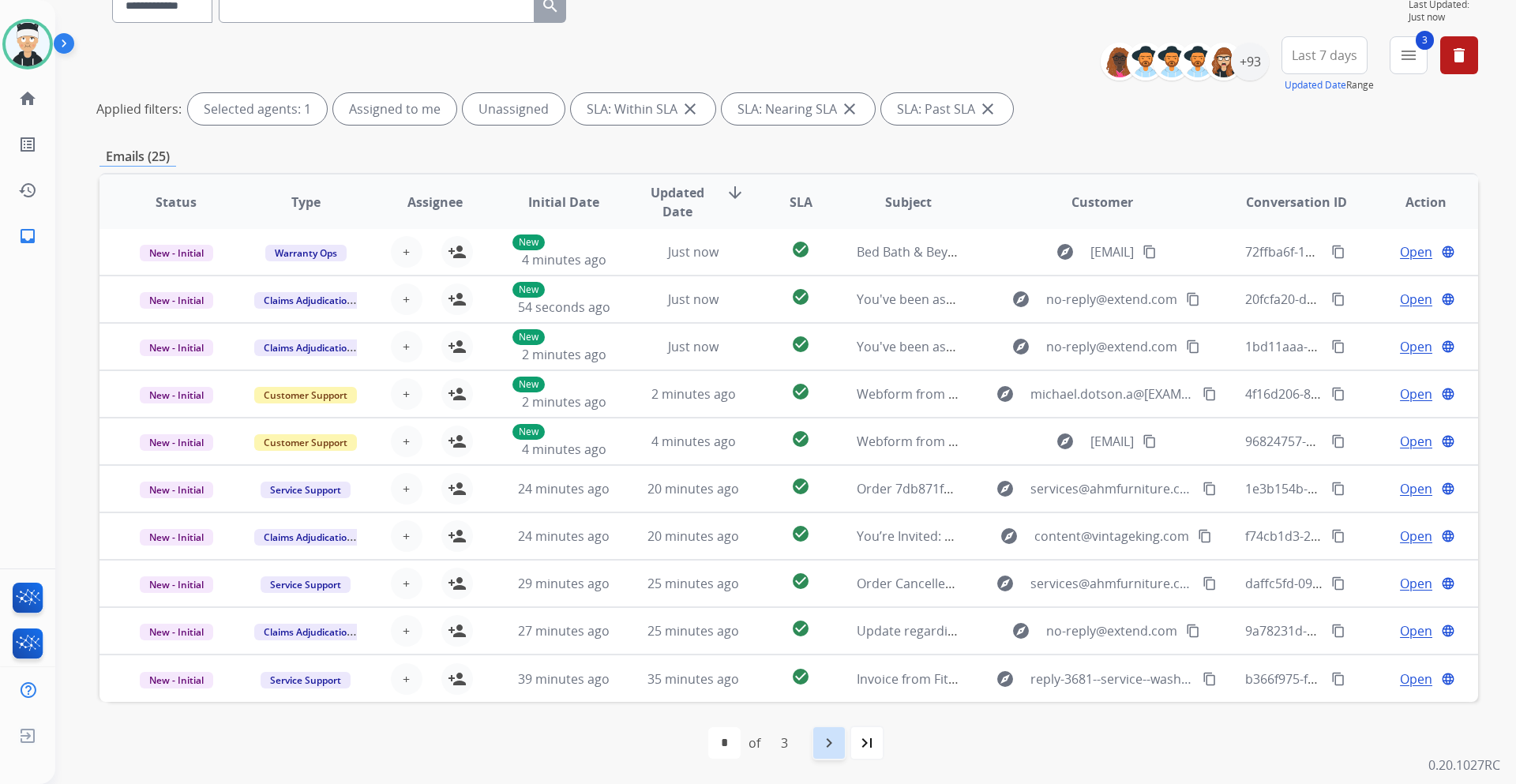 click on "navigate_next" at bounding box center (829, 743) 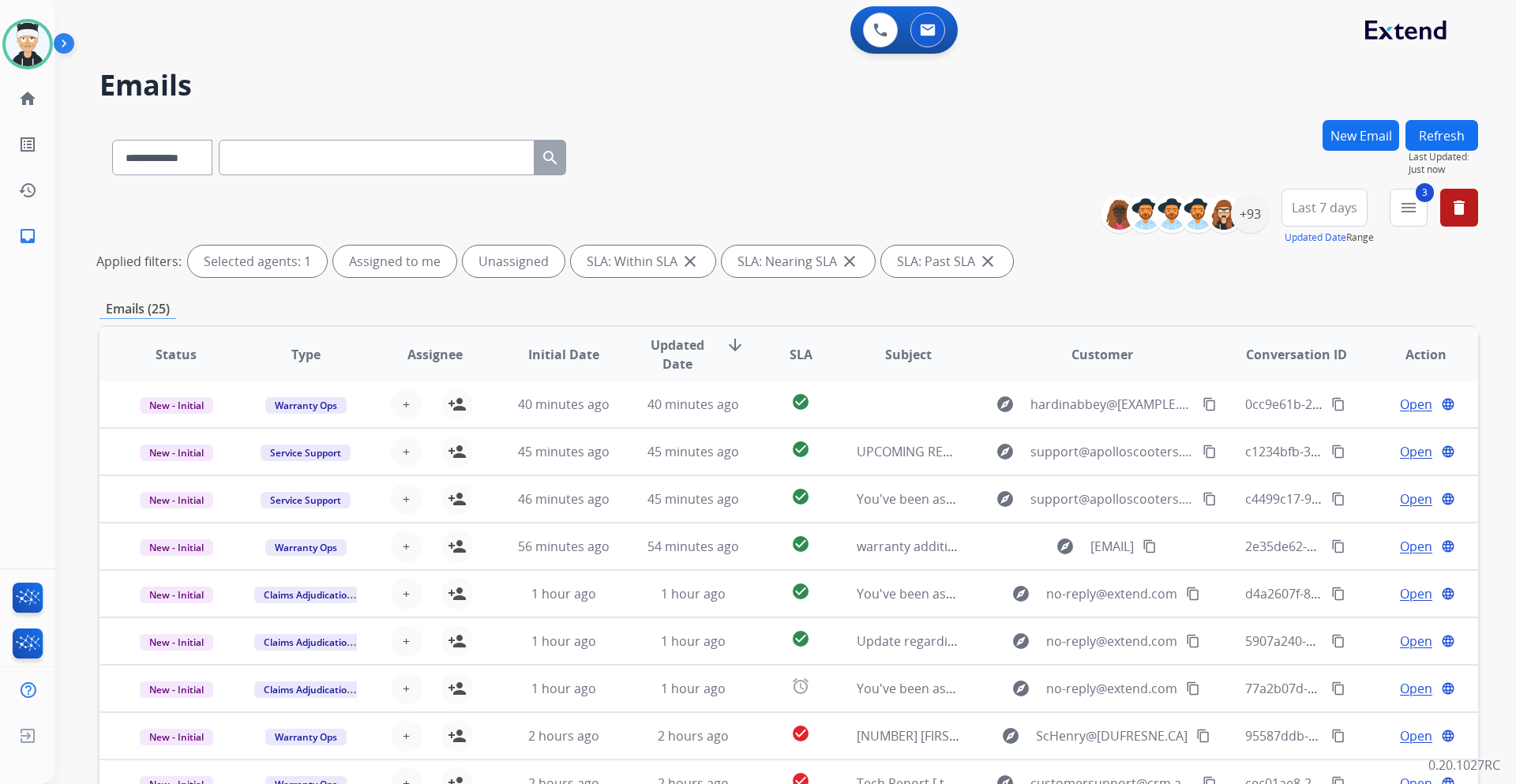 scroll, scrollTop: 152, scrollLeft: 0, axis: vertical 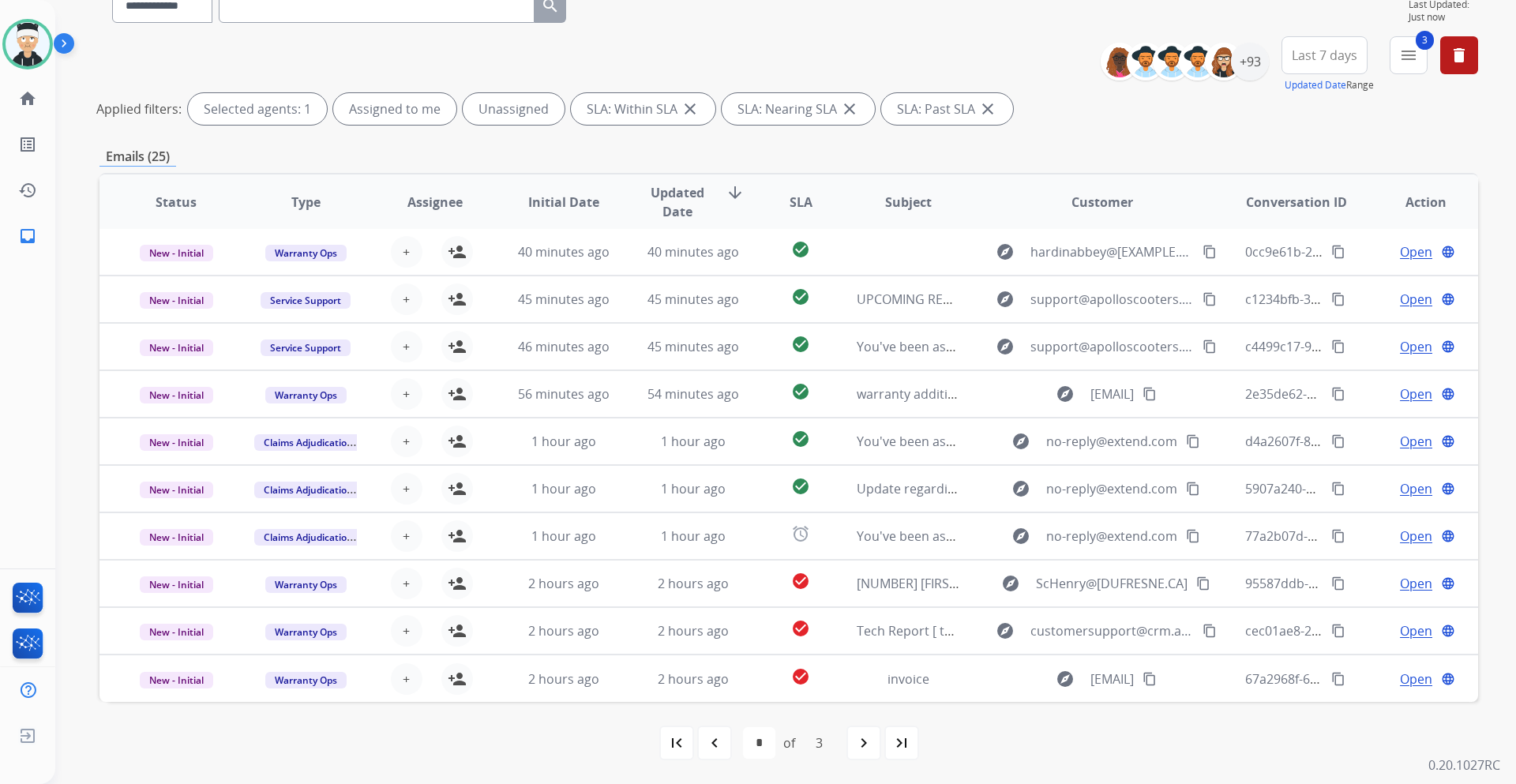 click on "navigate_next" at bounding box center [864, 743] 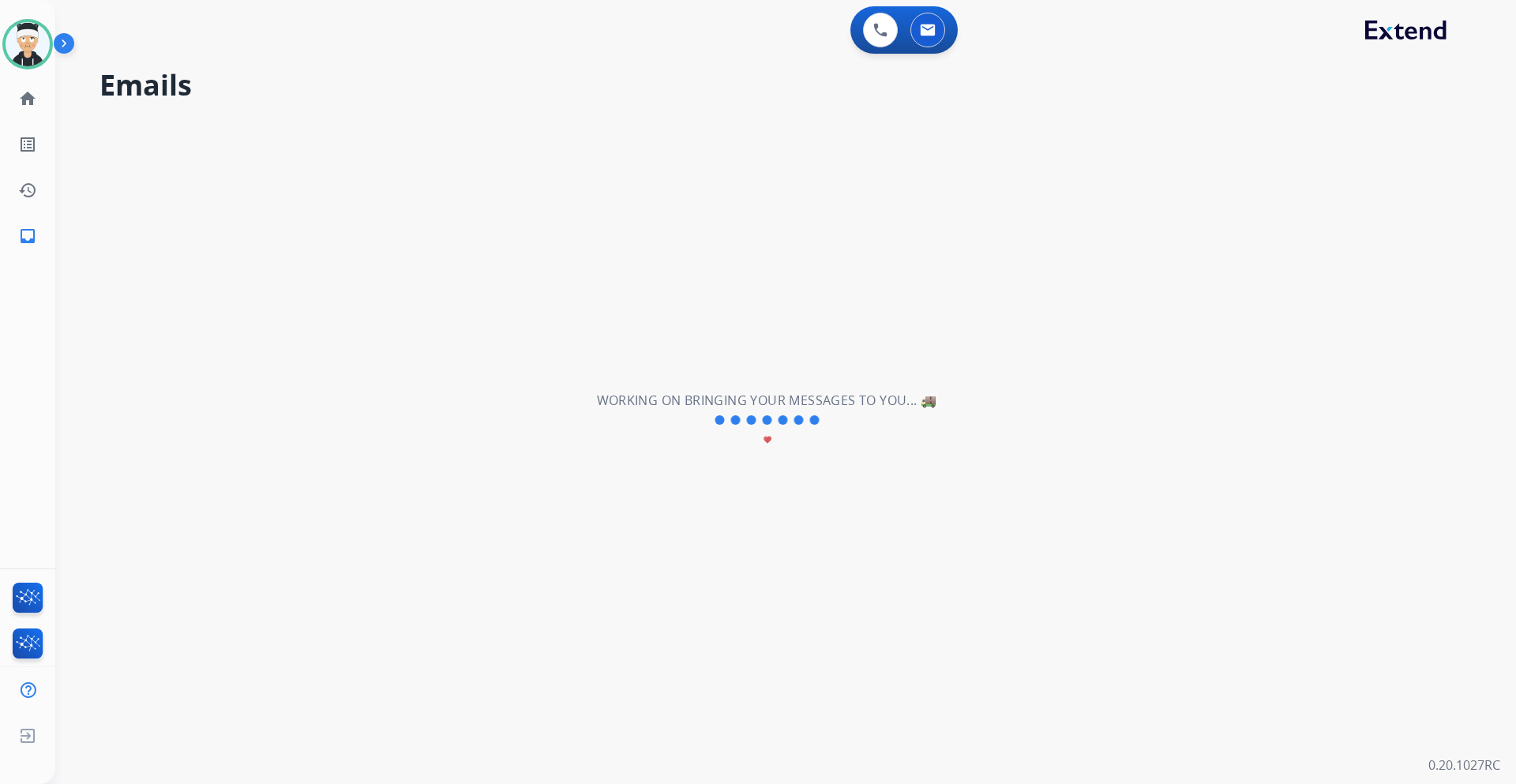 scroll, scrollTop: 0, scrollLeft: 0, axis: both 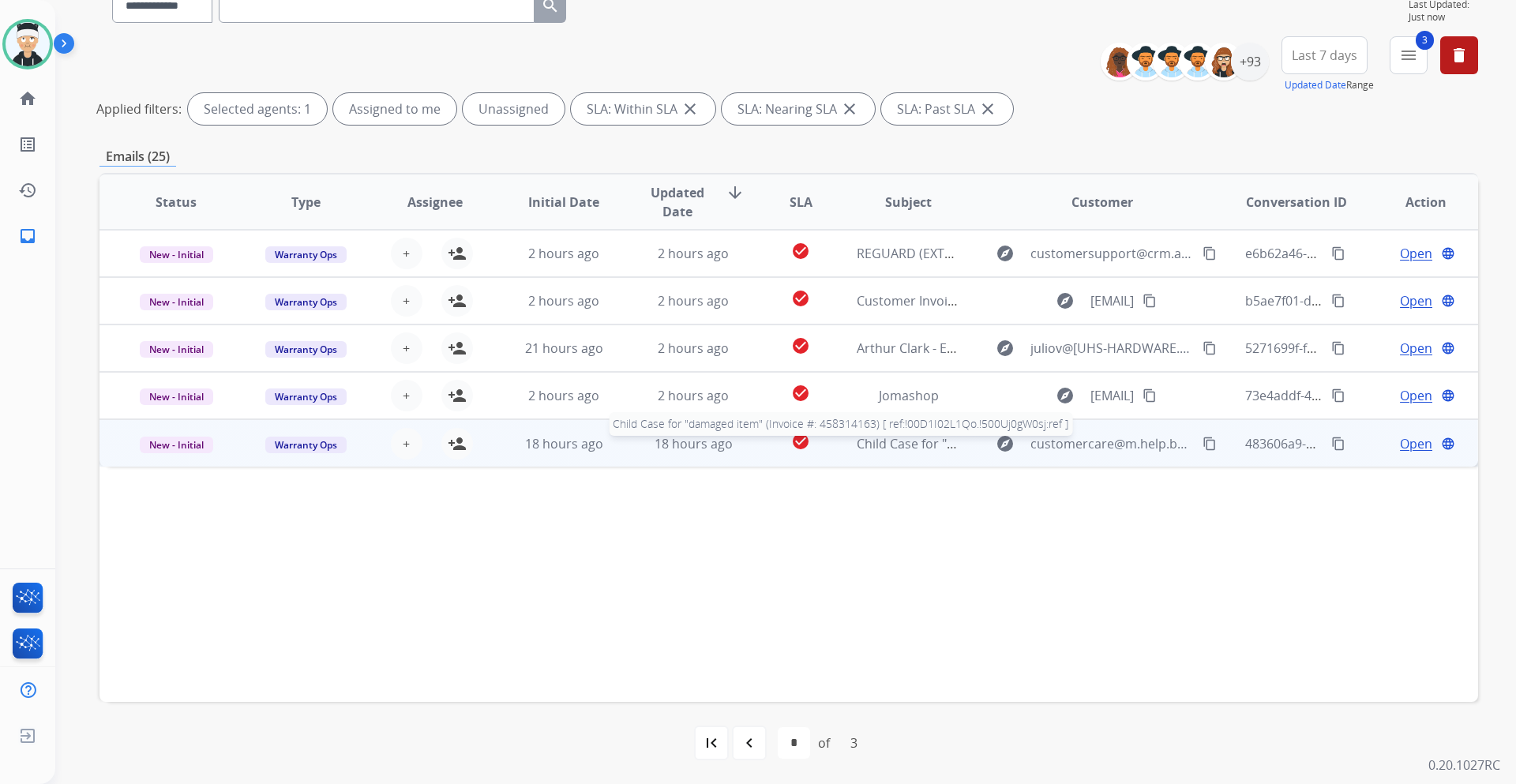 click on "Child Case for "damaged item" (Invoice #: 458314163)    [ ref:!00D1I02L1Qo.!500Uj0gW0sj:ref ]" at bounding box center [1125, 444] 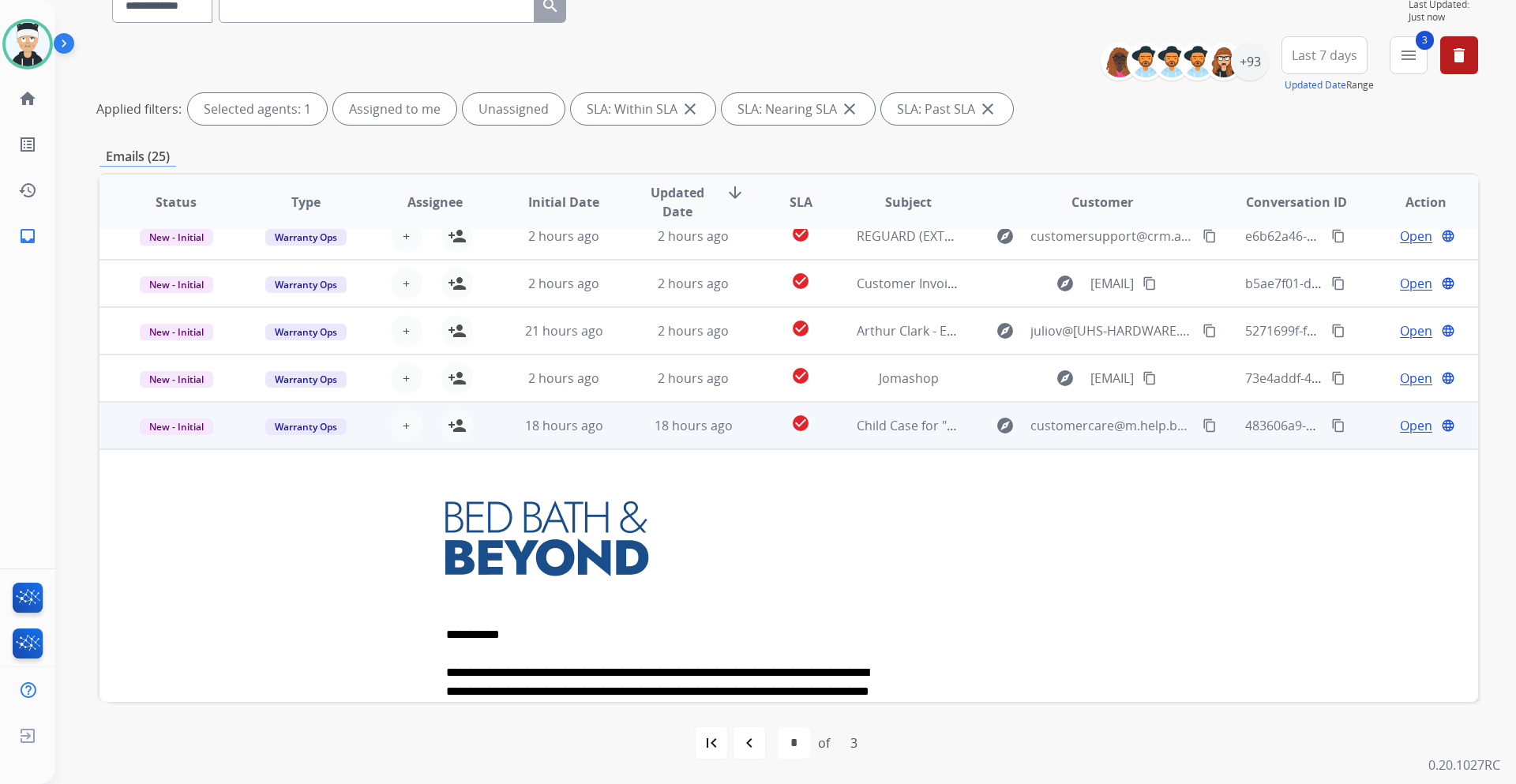 scroll, scrollTop: 0, scrollLeft: 0, axis: both 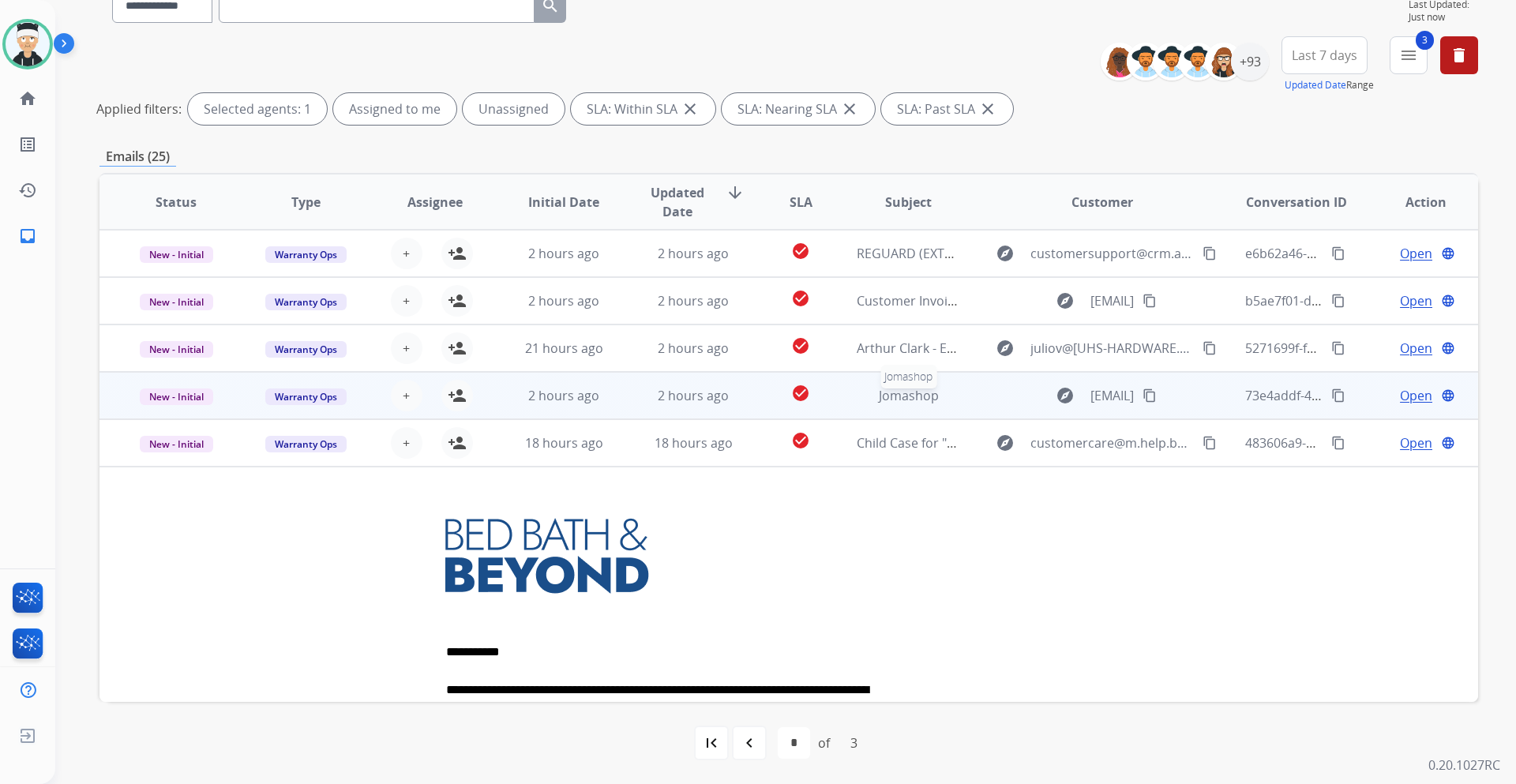 click on "Jomashop" at bounding box center [909, 396] 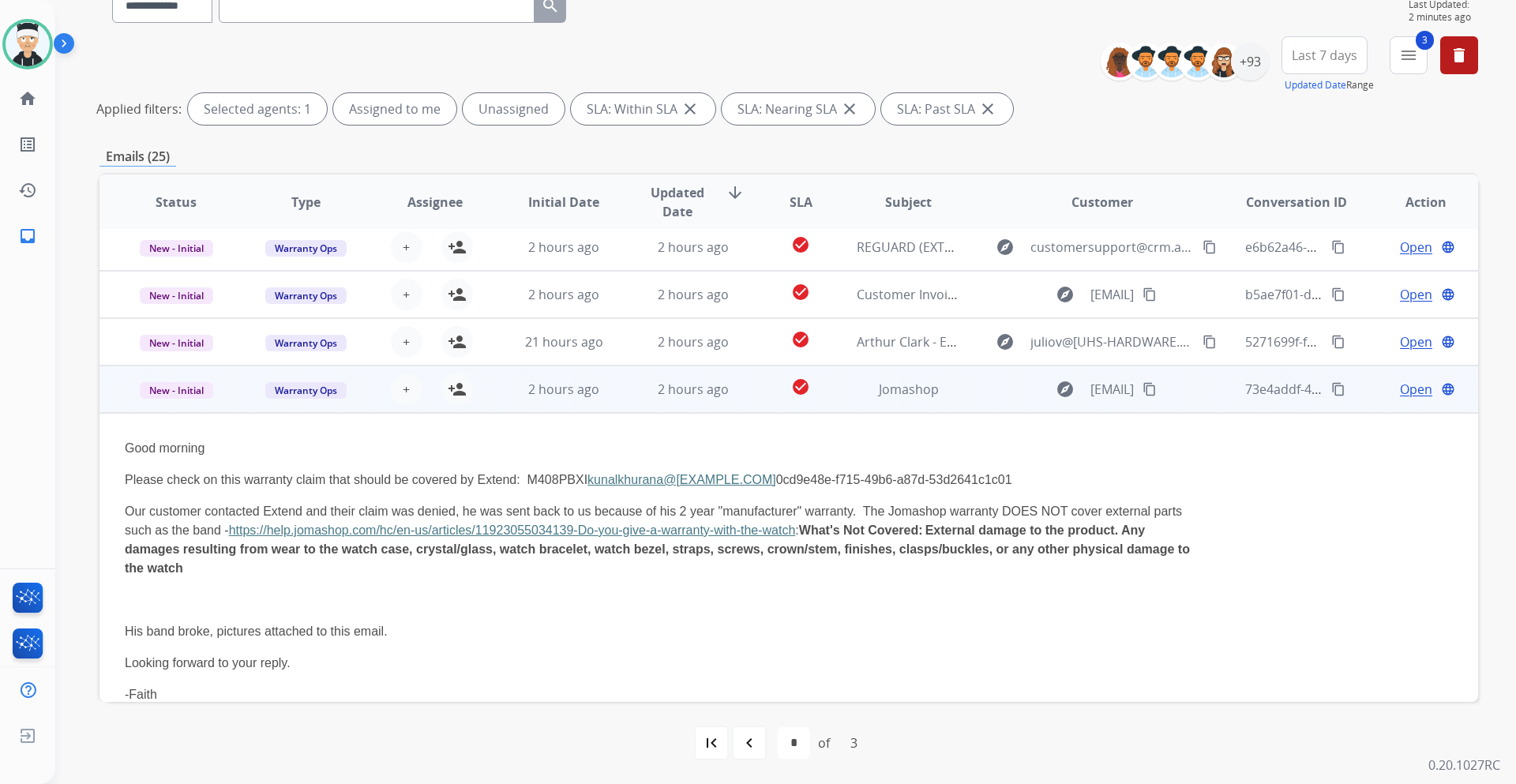 scroll, scrollTop: 0, scrollLeft: 0, axis: both 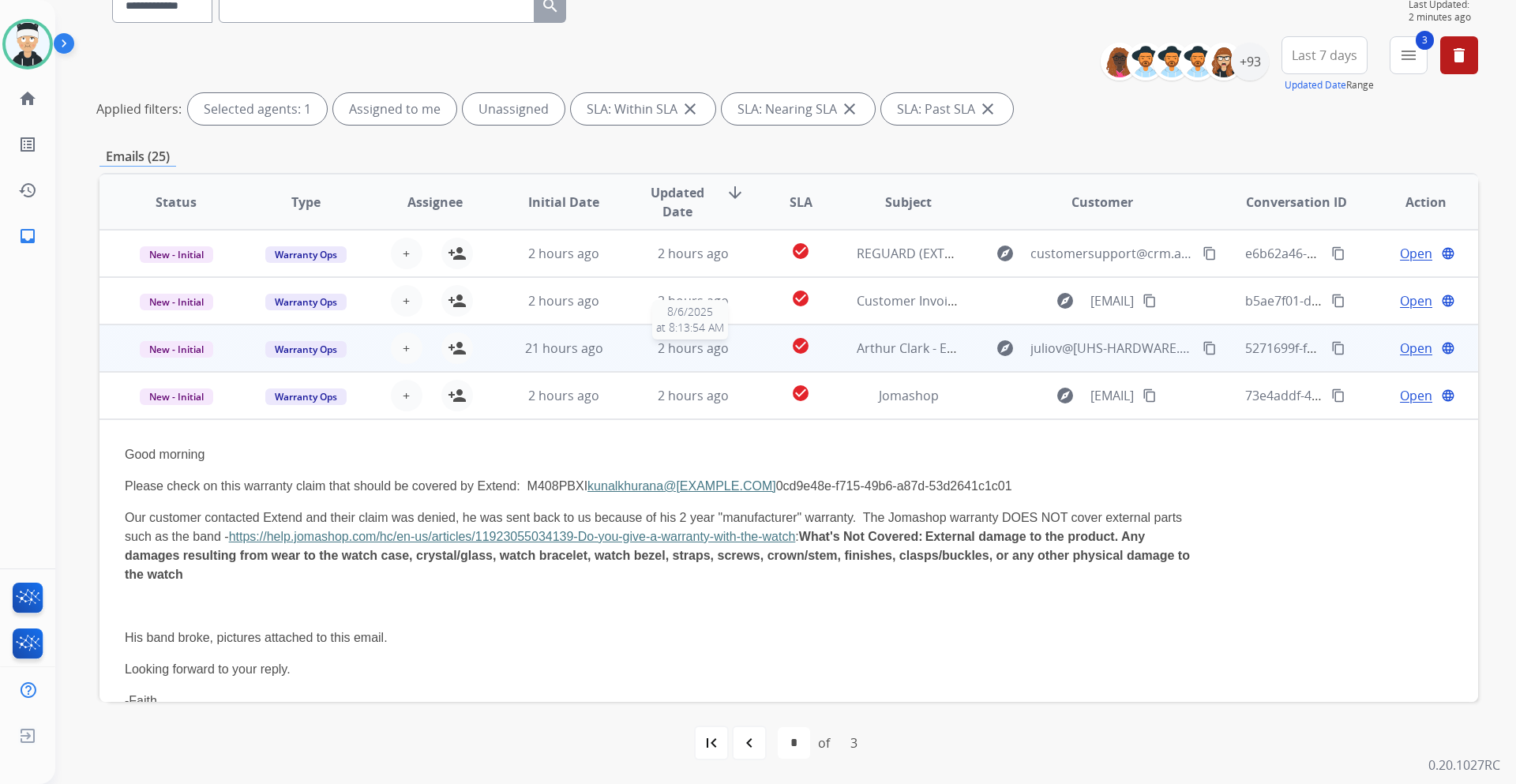 click on "2 hours ago 8/6/2025 at 8:13:54 AM" at bounding box center (681, 348) 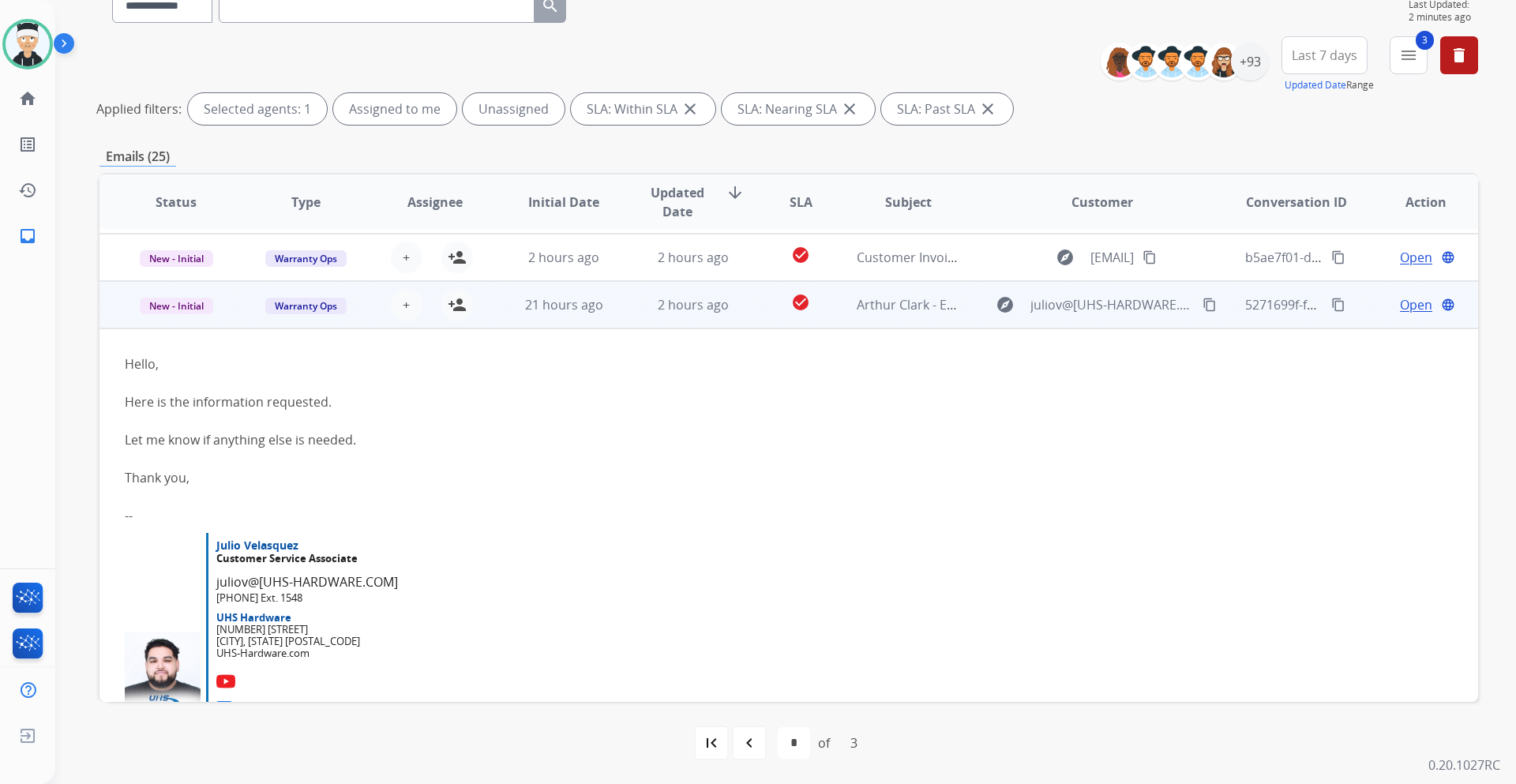 scroll, scrollTop: 16, scrollLeft: 0, axis: vertical 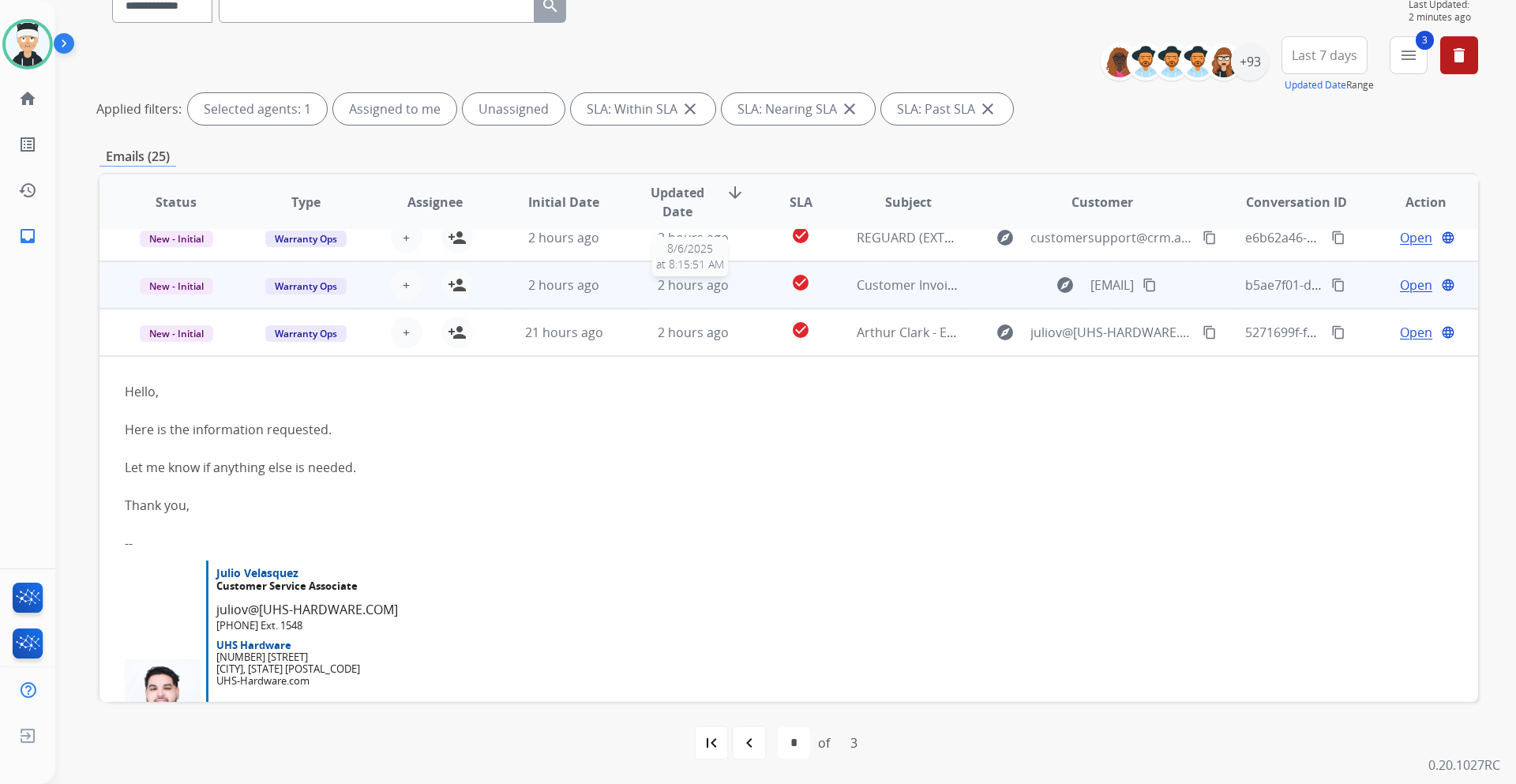 click on "2 hours ago" at bounding box center [693, 285] 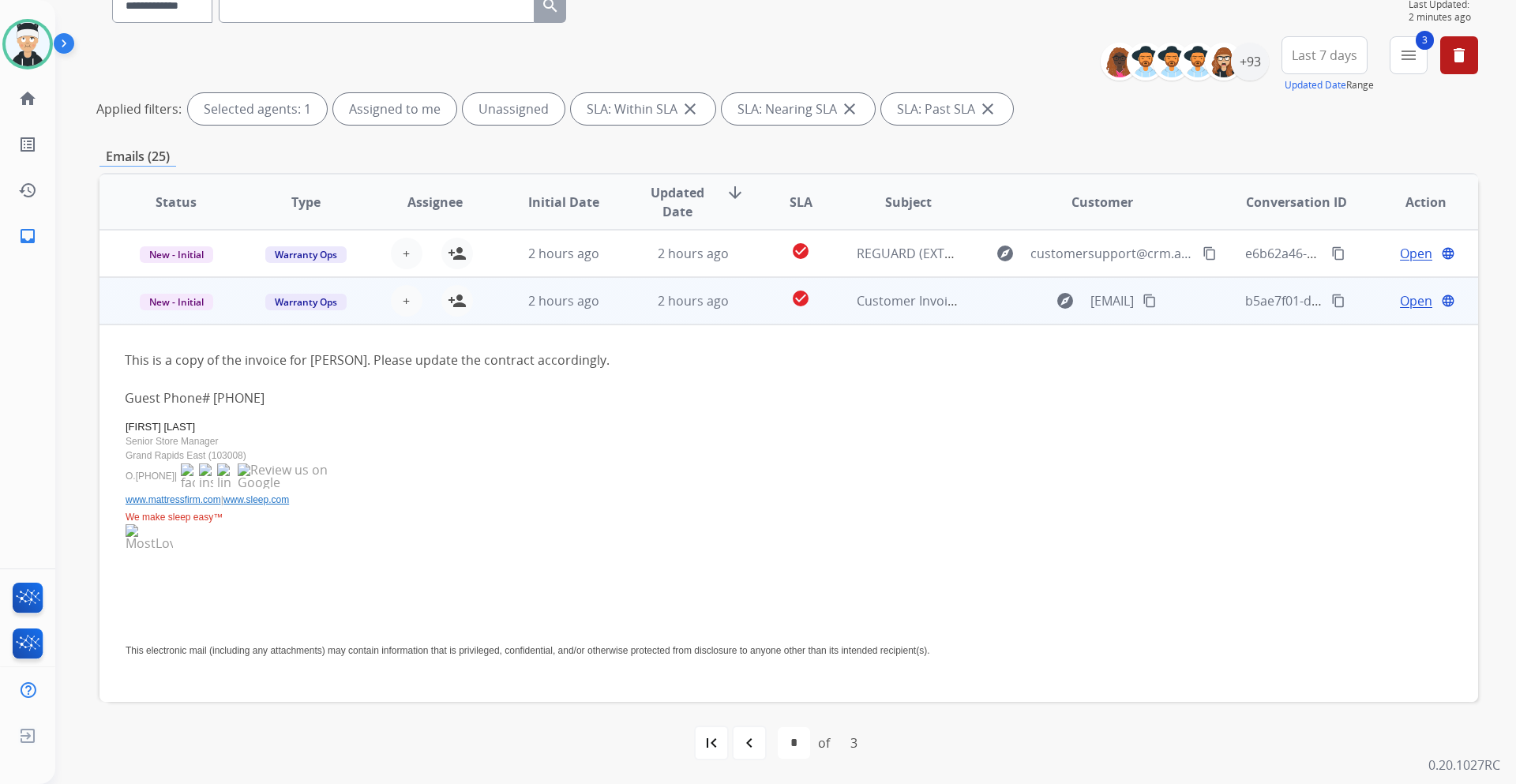 scroll, scrollTop: 47, scrollLeft: 0, axis: vertical 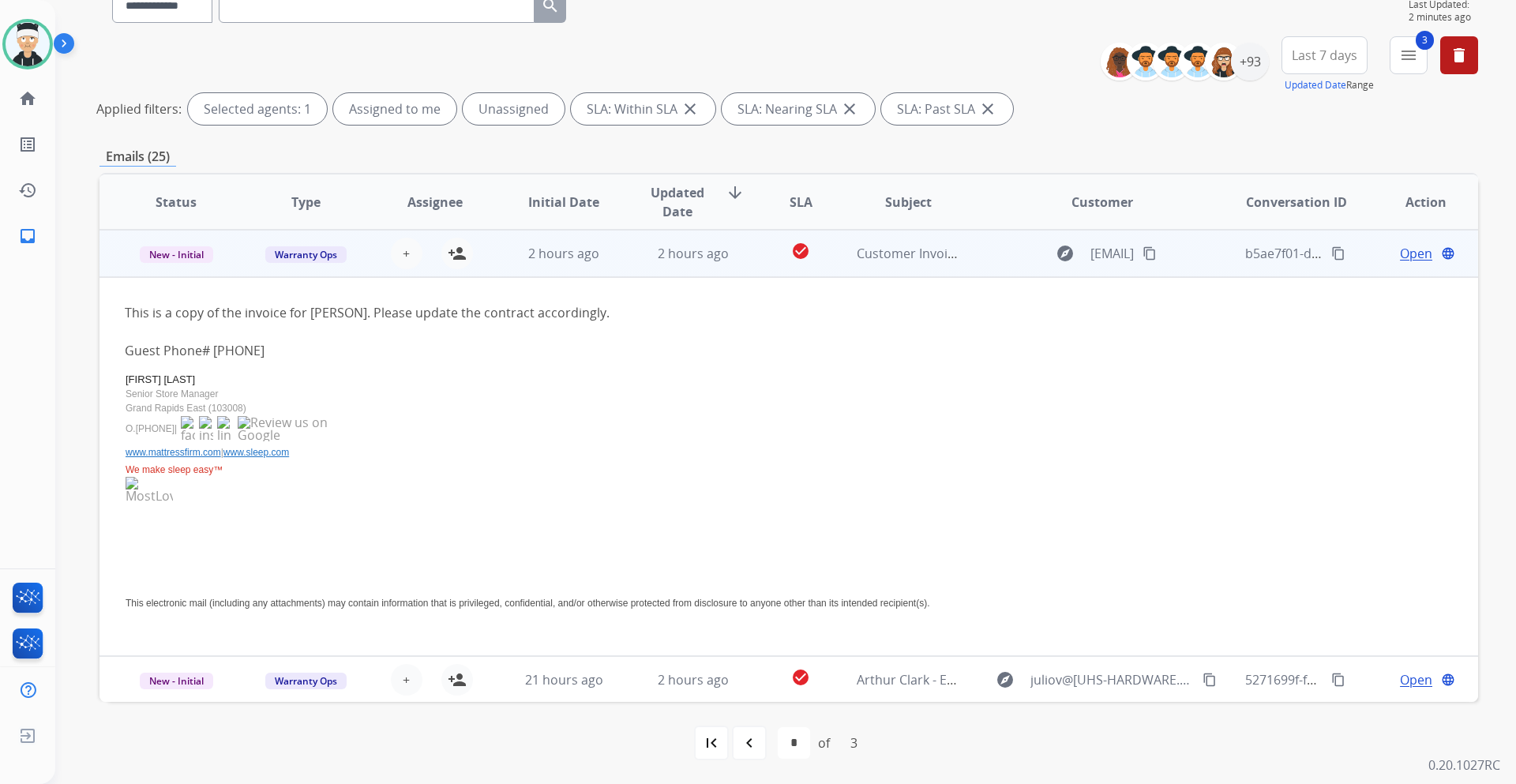 click on "Open" at bounding box center [1416, 253] 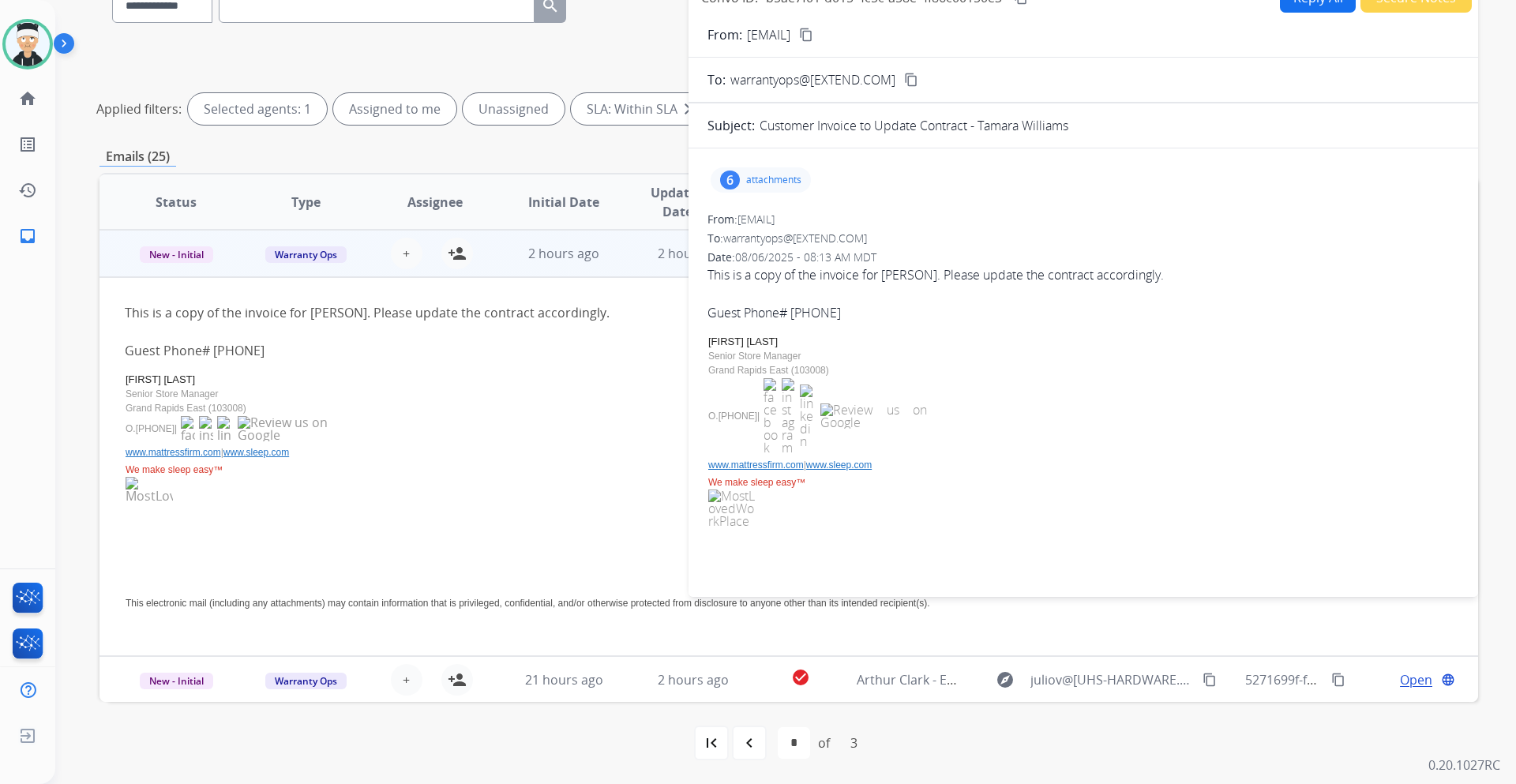 click on "attachments" at bounding box center [774, 180] 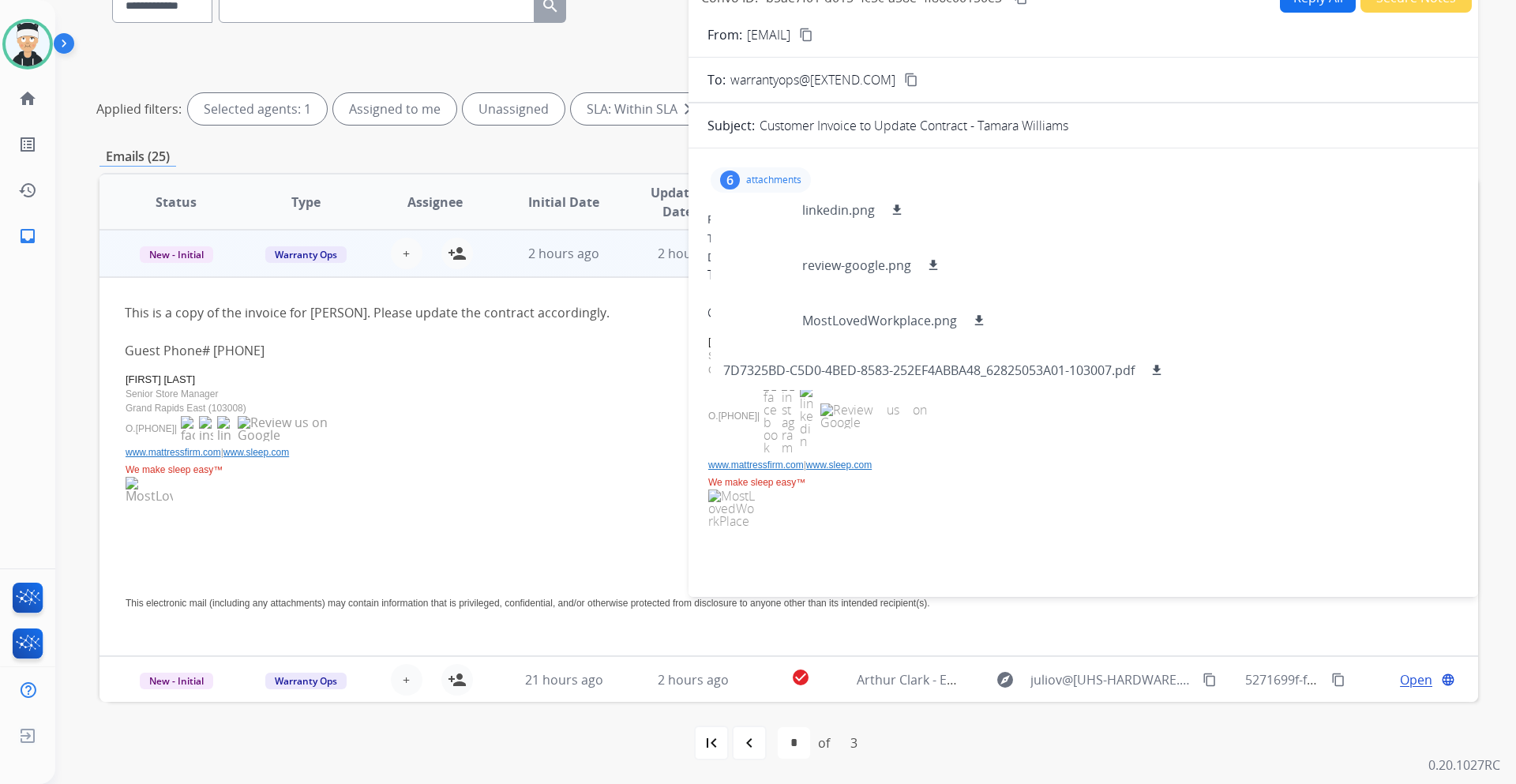 scroll, scrollTop: 123, scrollLeft: 0, axis: vertical 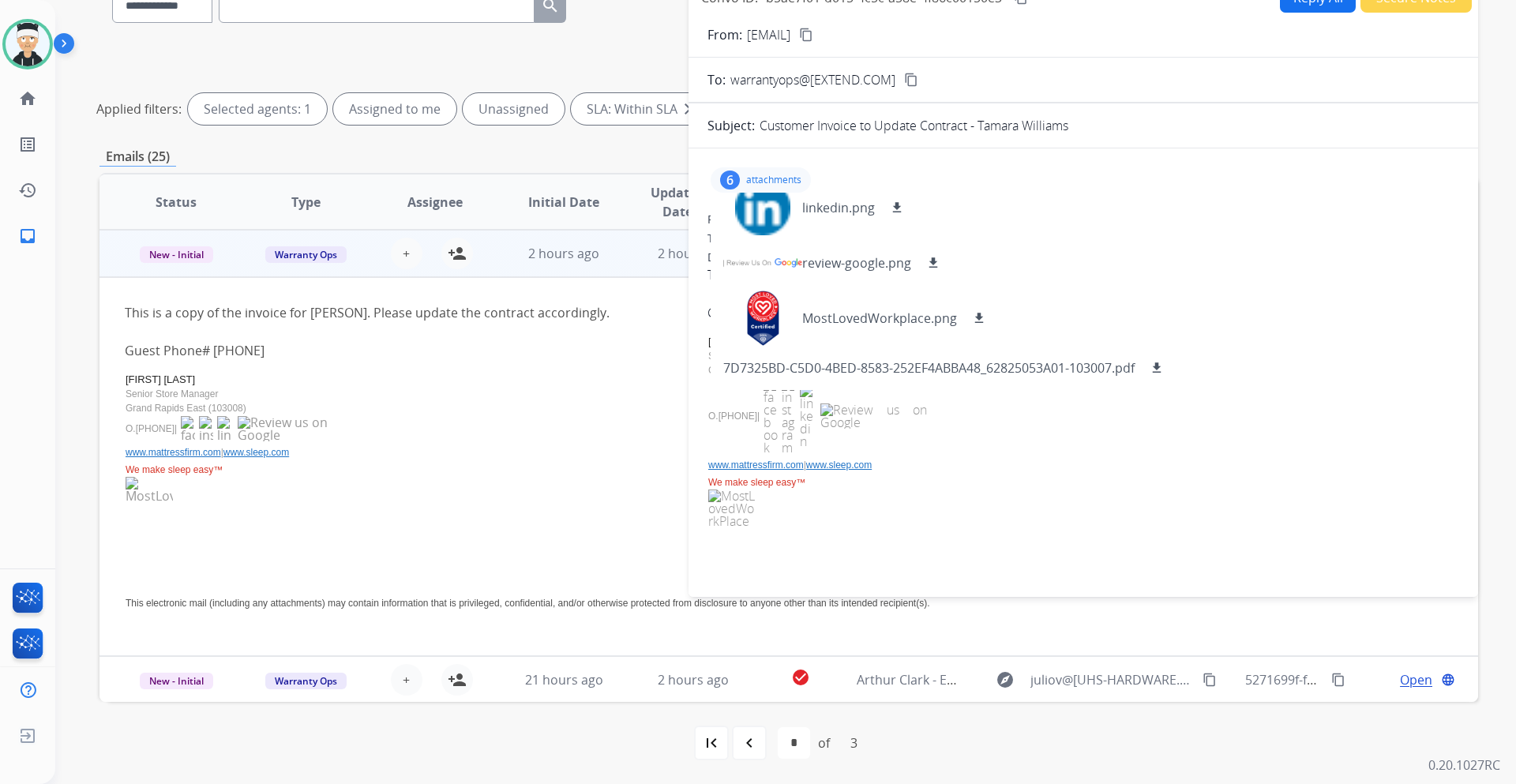 click on "This is a copy of the invoice for Tamara Williams. Please update the contract accordingly. Guest Phone# [PHONE] Brad Billiet Senior Store Manager Grand Rapids East (103008) O. [PHONE]" at bounding box center [1083, 461] 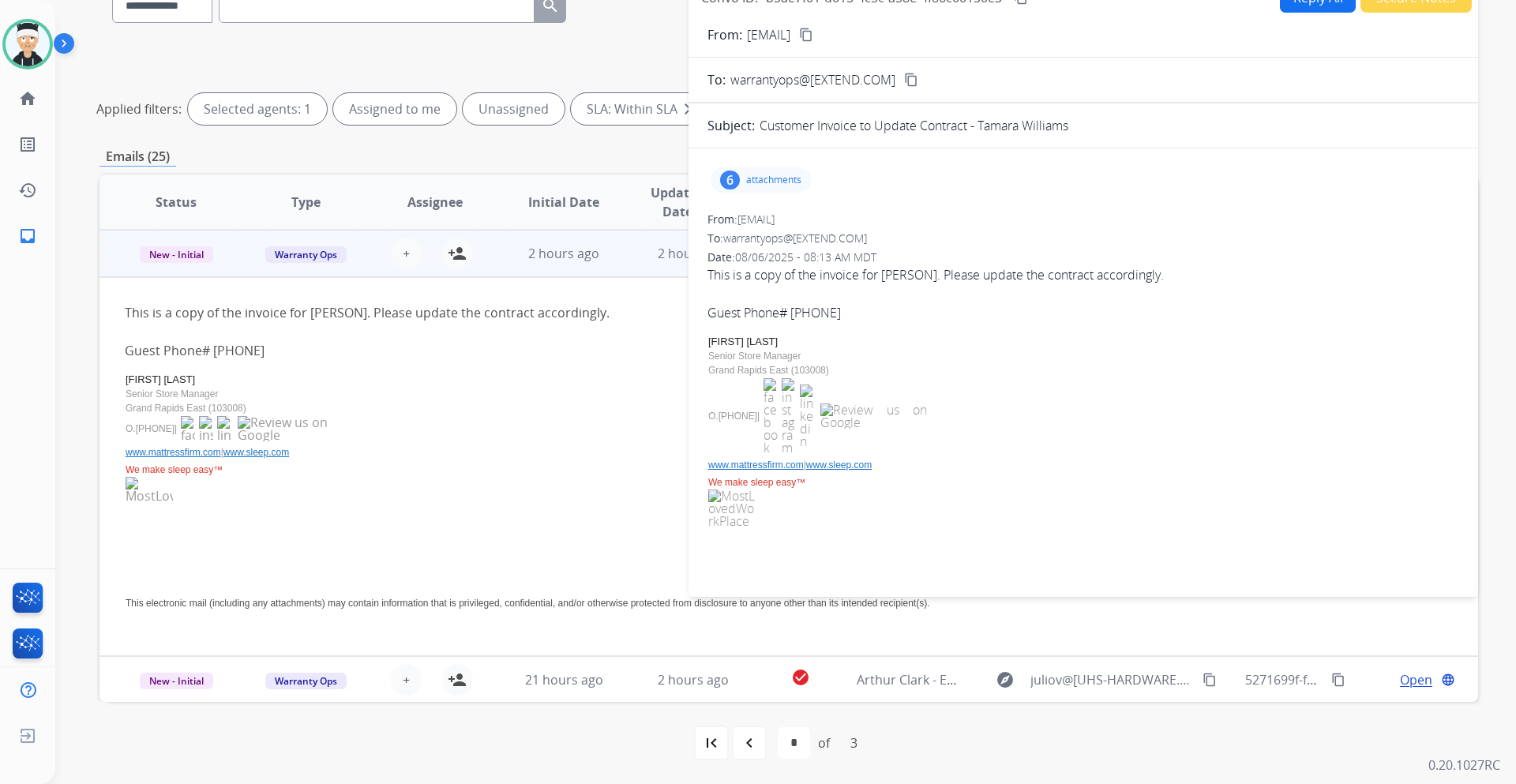 click at bounding box center (771, 416) 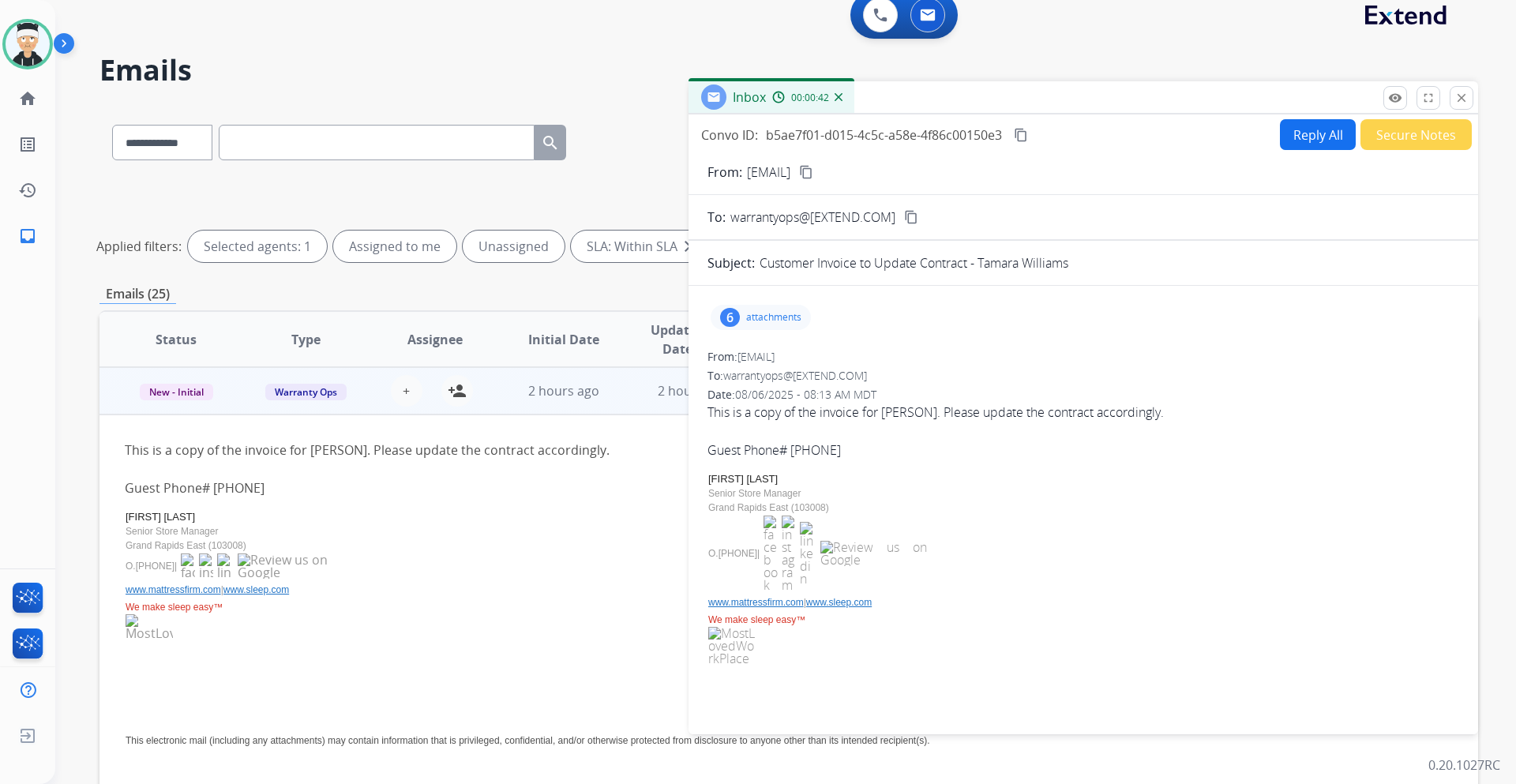 scroll, scrollTop: 0, scrollLeft: 0, axis: both 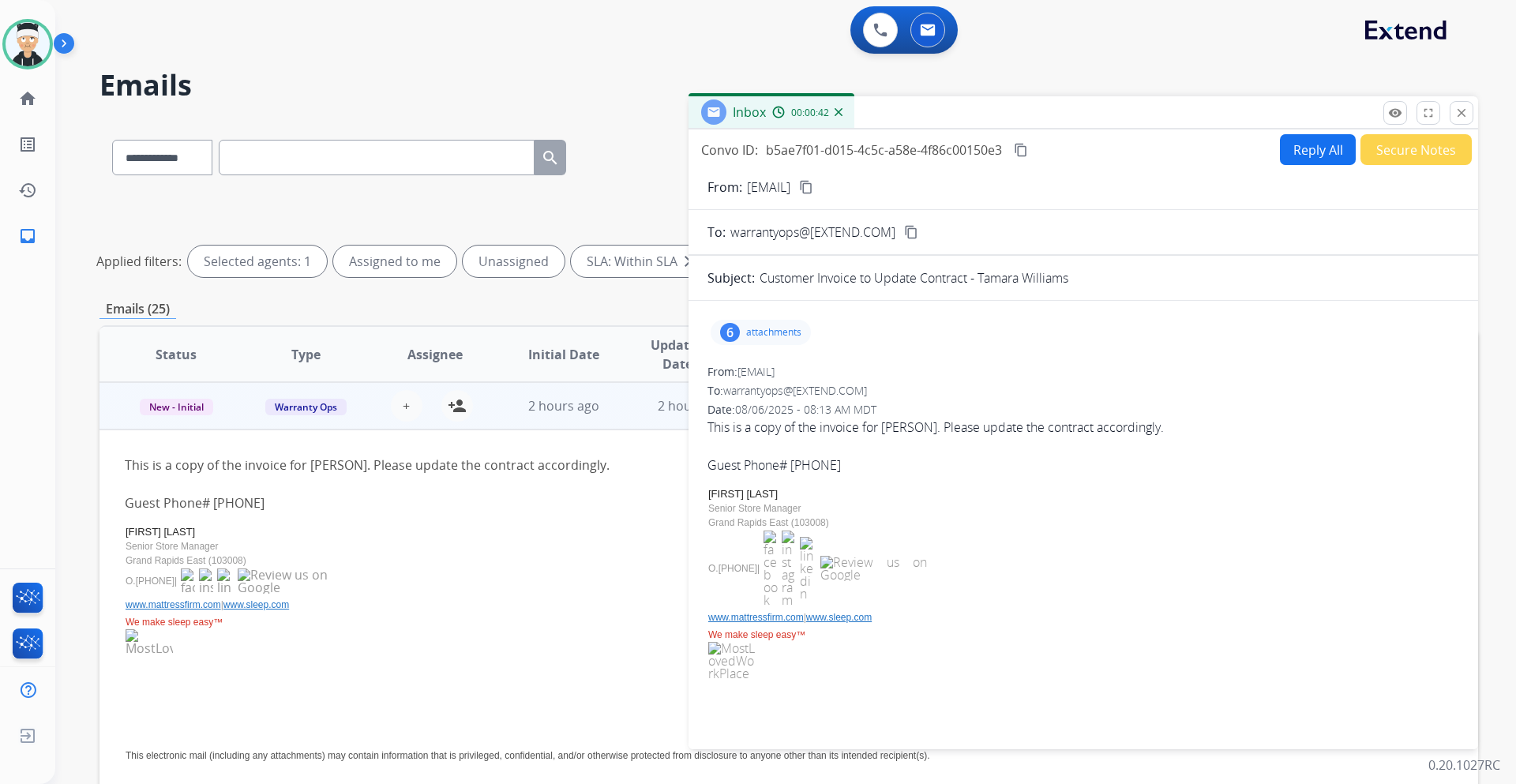 drag, startPoint x: 1467, startPoint y: 115, endPoint x: 1451, endPoint y: 121, distance: 17.088007 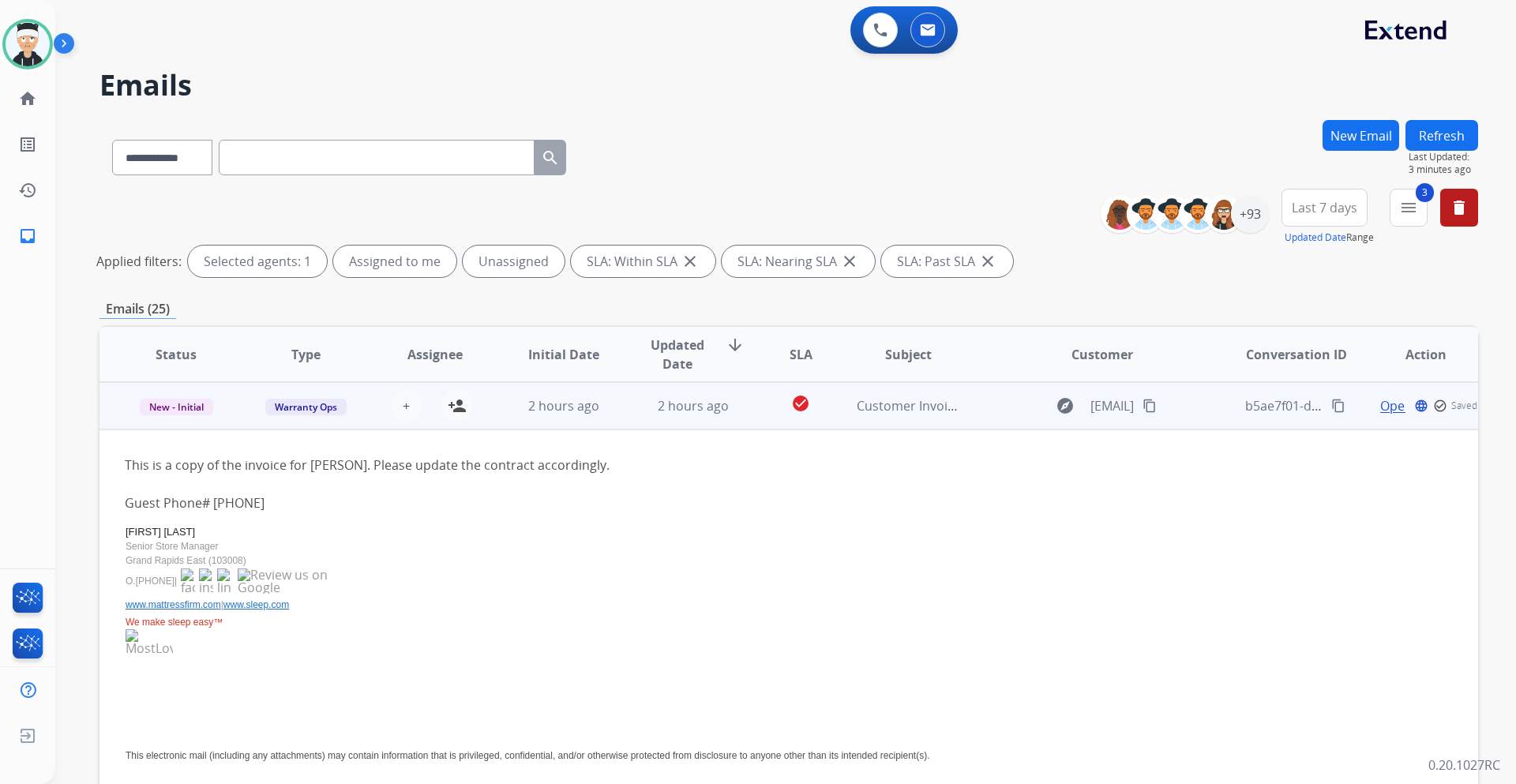scroll, scrollTop: 0, scrollLeft: 0, axis: both 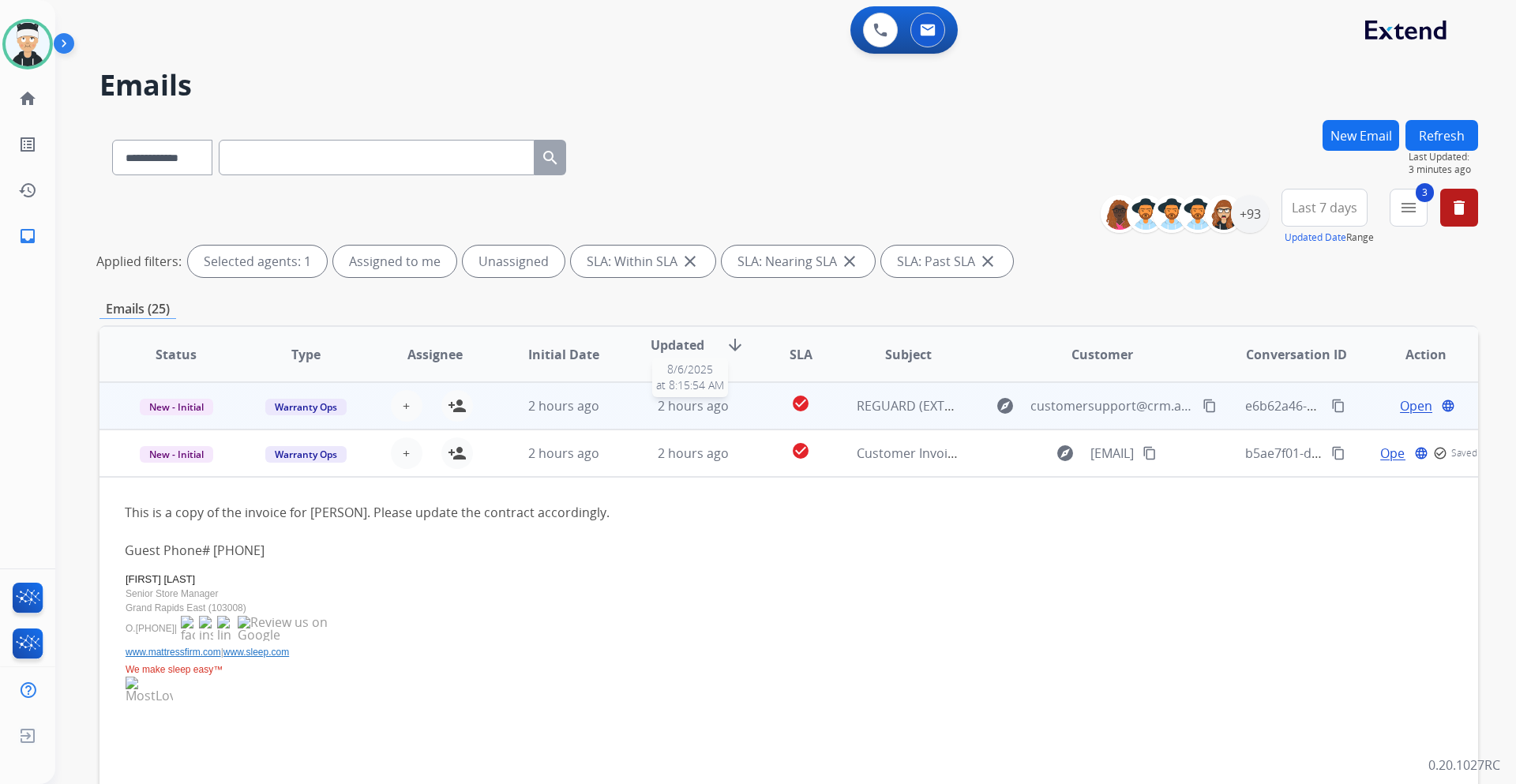 click on "2 hours ago" at bounding box center [693, 406] 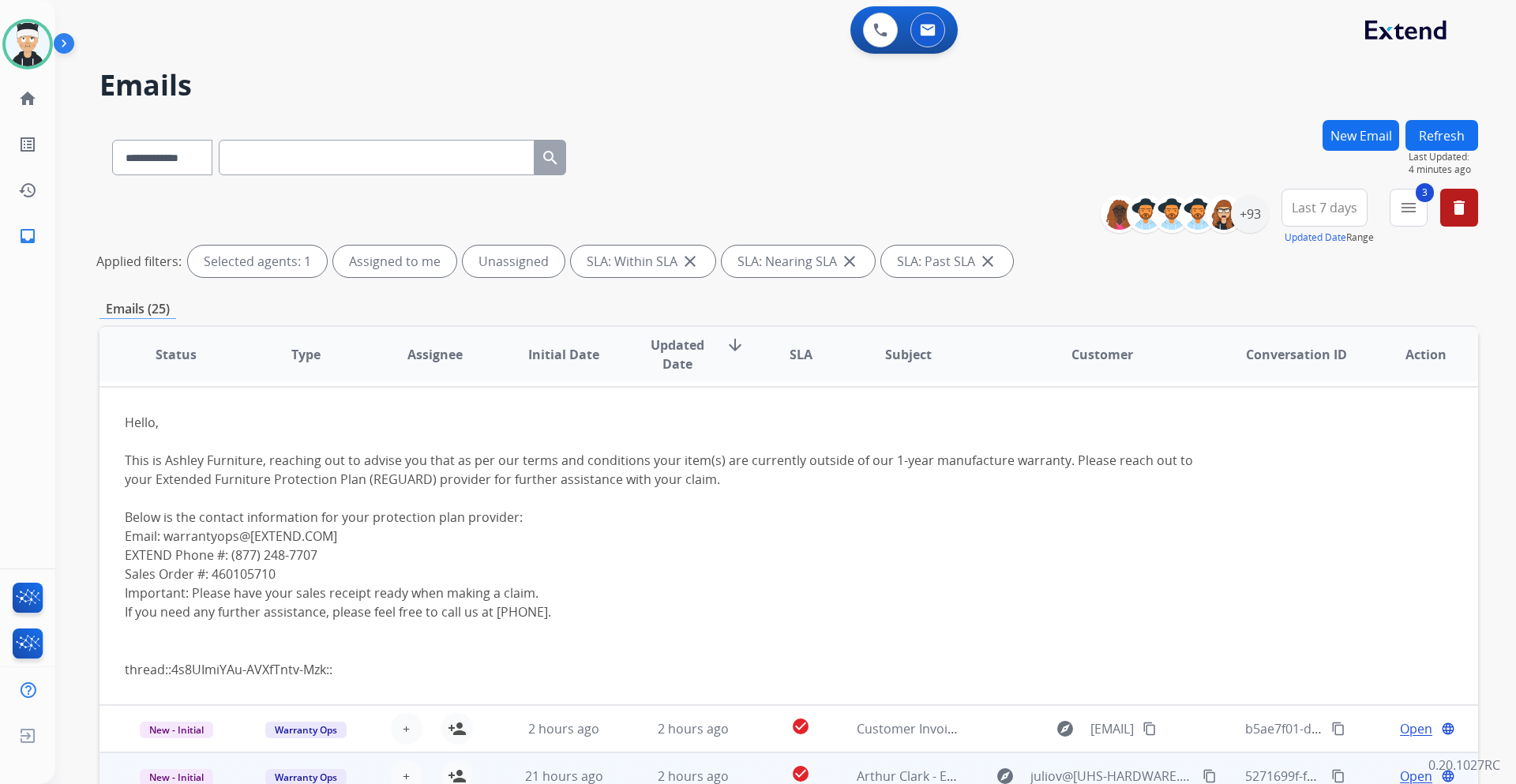 scroll, scrollTop: 83, scrollLeft: 0, axis: vertical 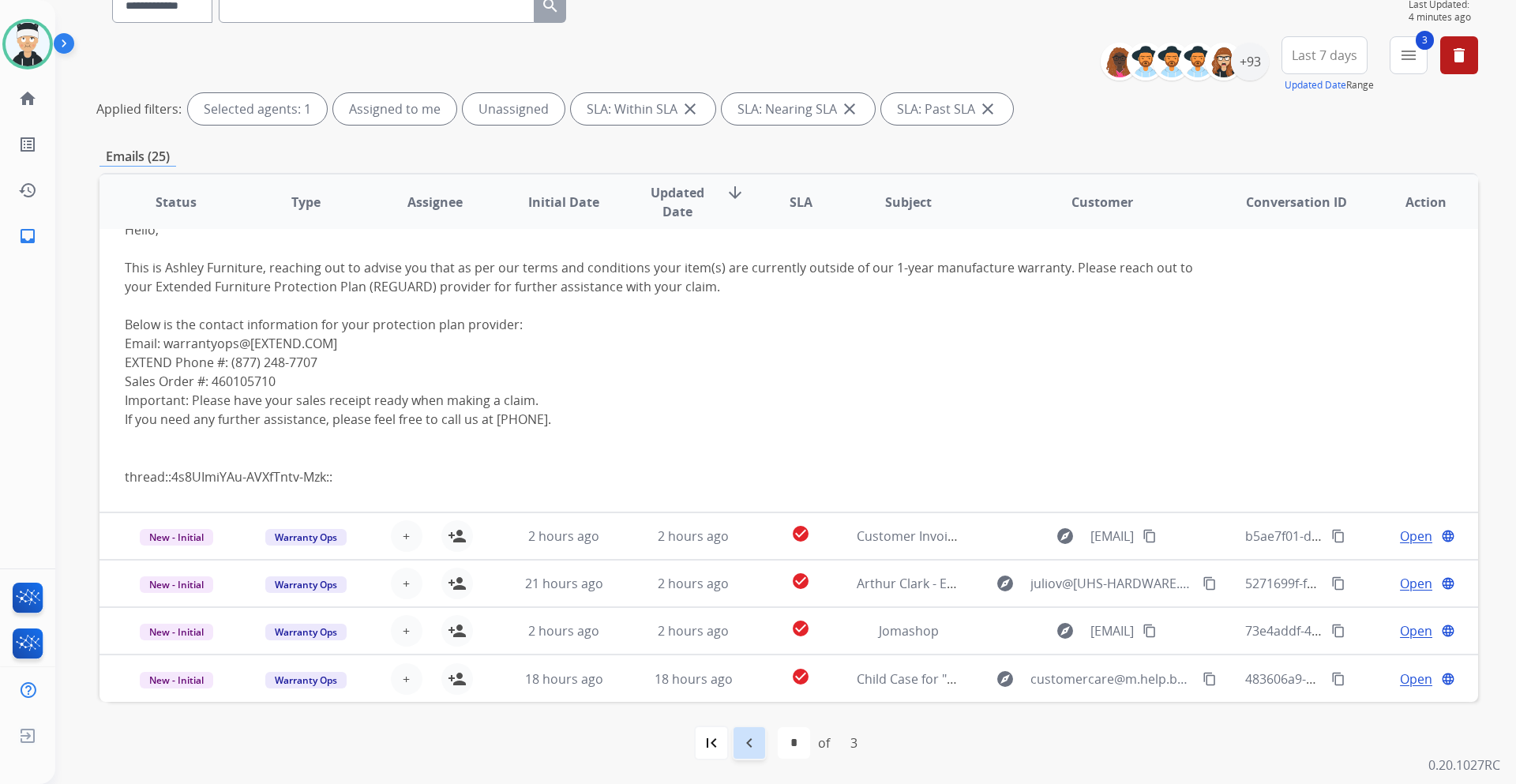 click on "navigate_before" at bounding box center (749, 743) 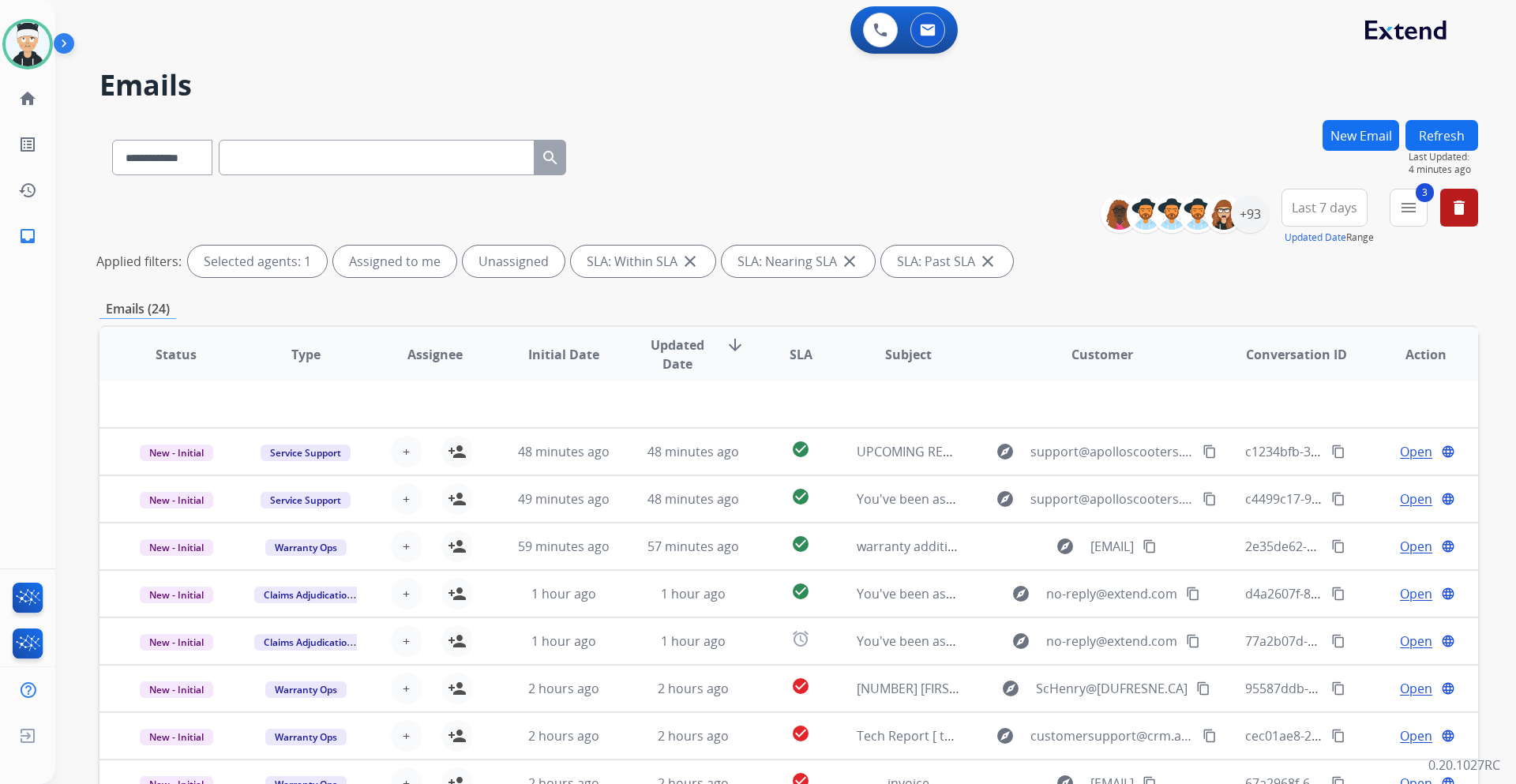 scroll, scrollTop: 54, scrollLeft: 0, axis: vertical 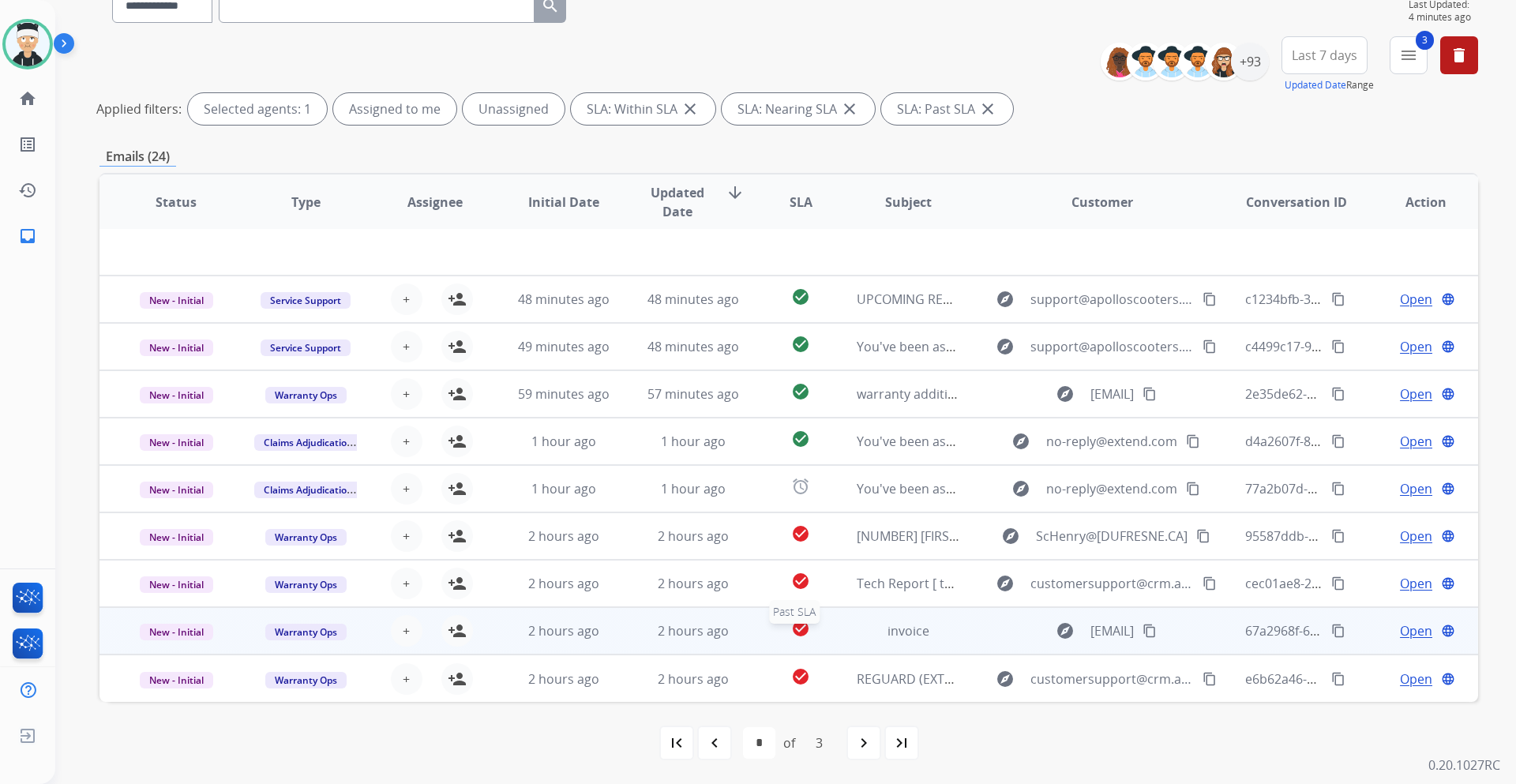 click on "check_circle" at bounding box center [801, 631] 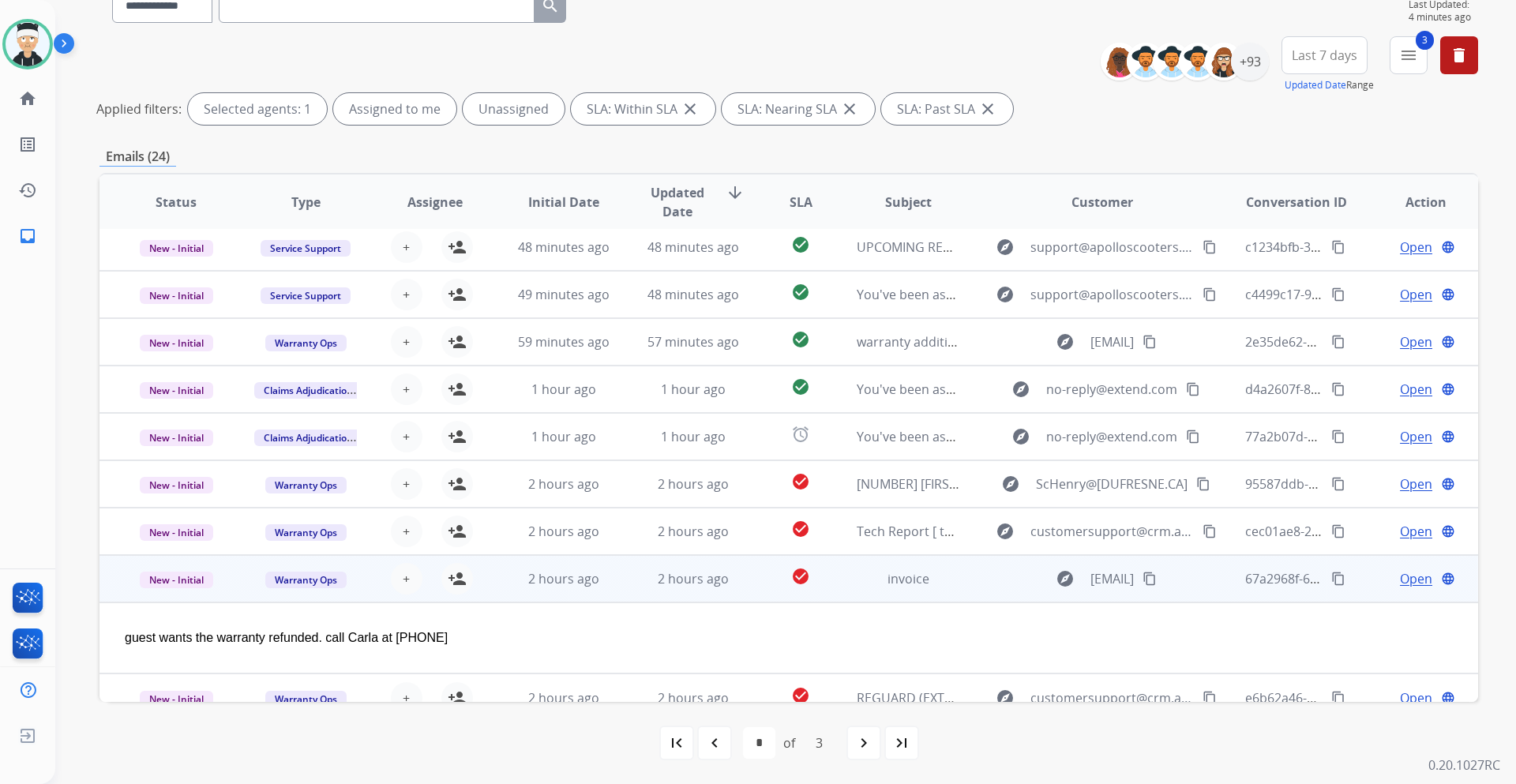 scroll, scrollTop: 73, scrollLeft: 0, axis: vertical 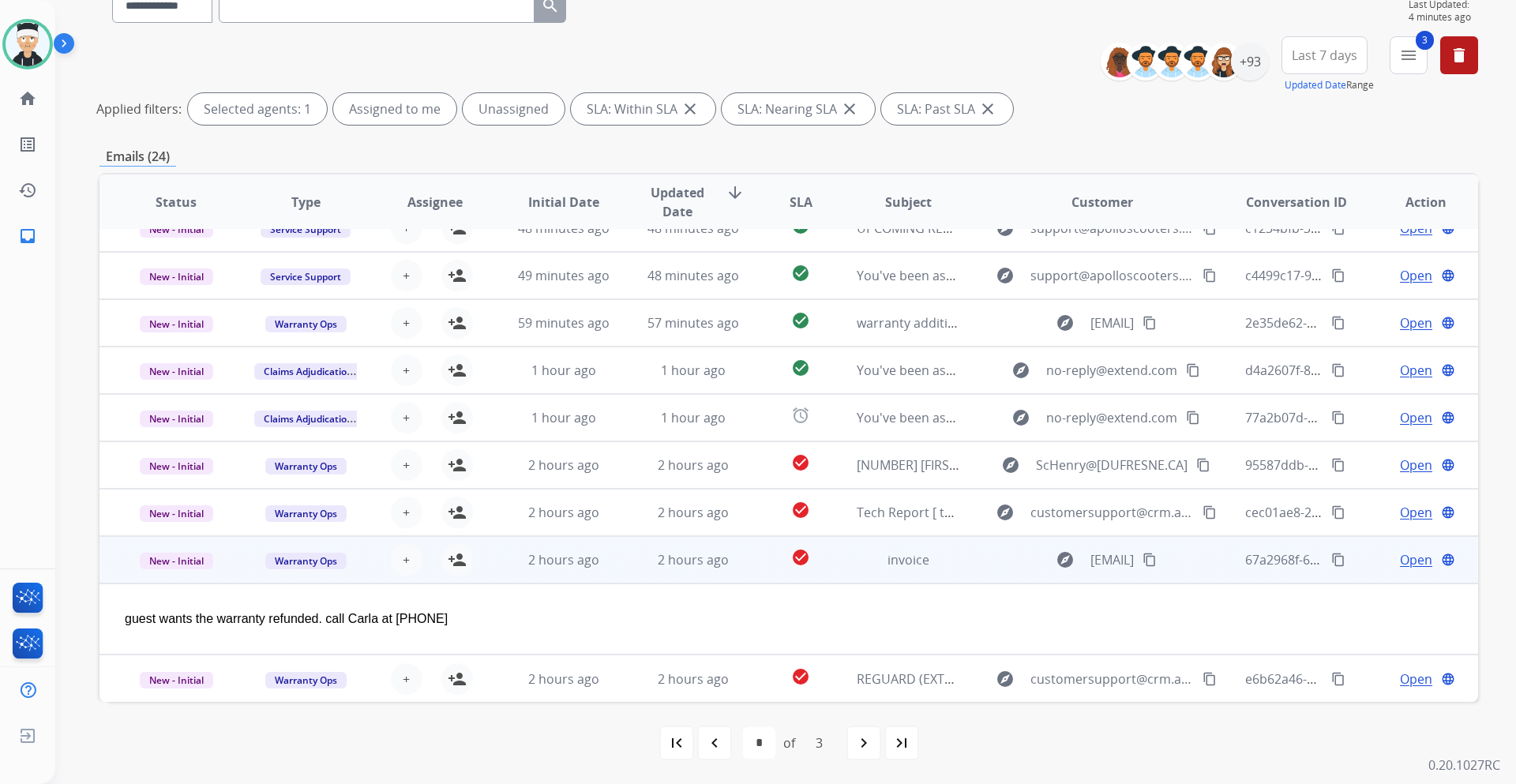 drag, startPoint x: 159, startPoint y: 620, endPoint x: 444, endPoint y: 612, distance: 285.1123 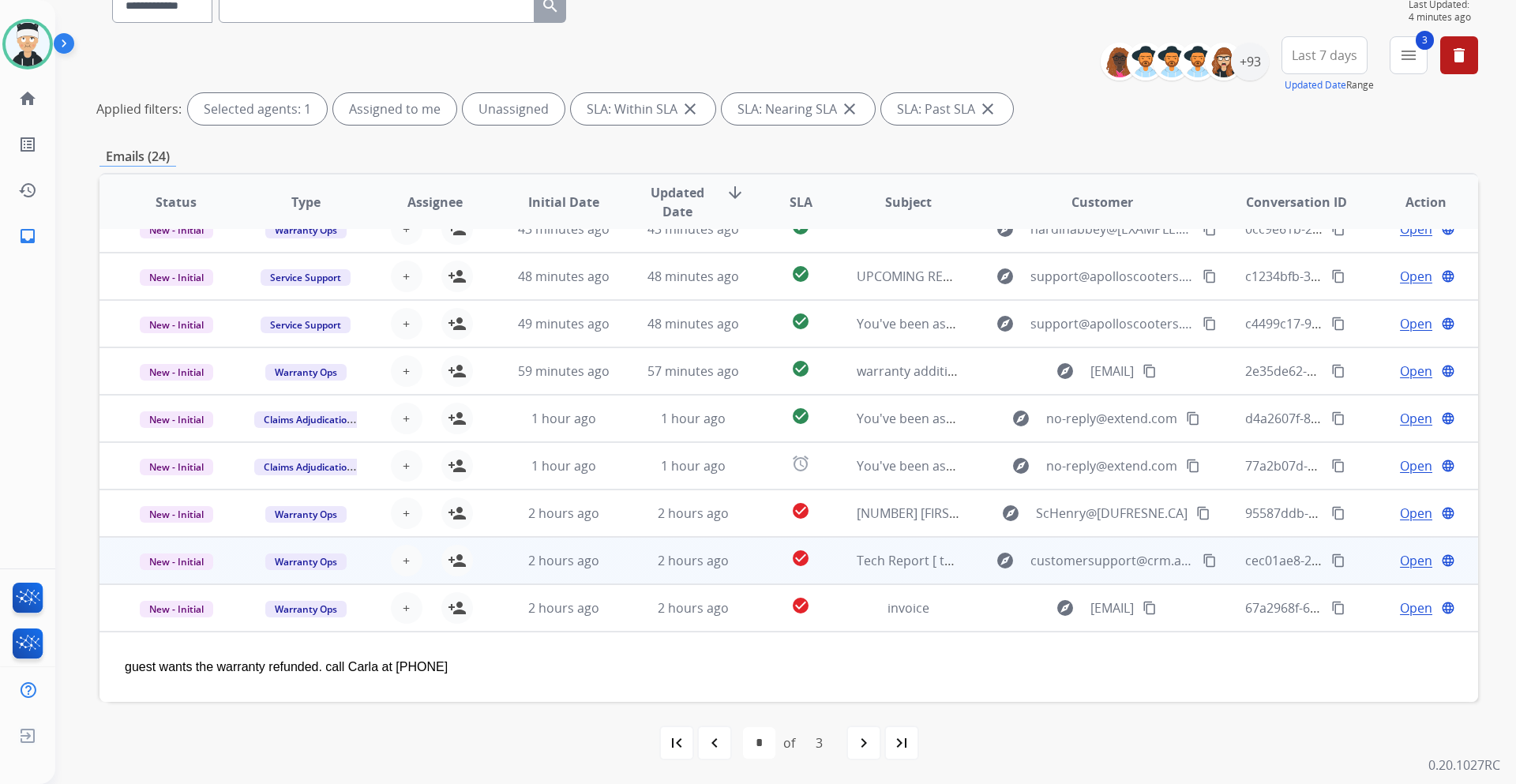scroll, scrollTop: 0, scrollLeft: 0, axis: both 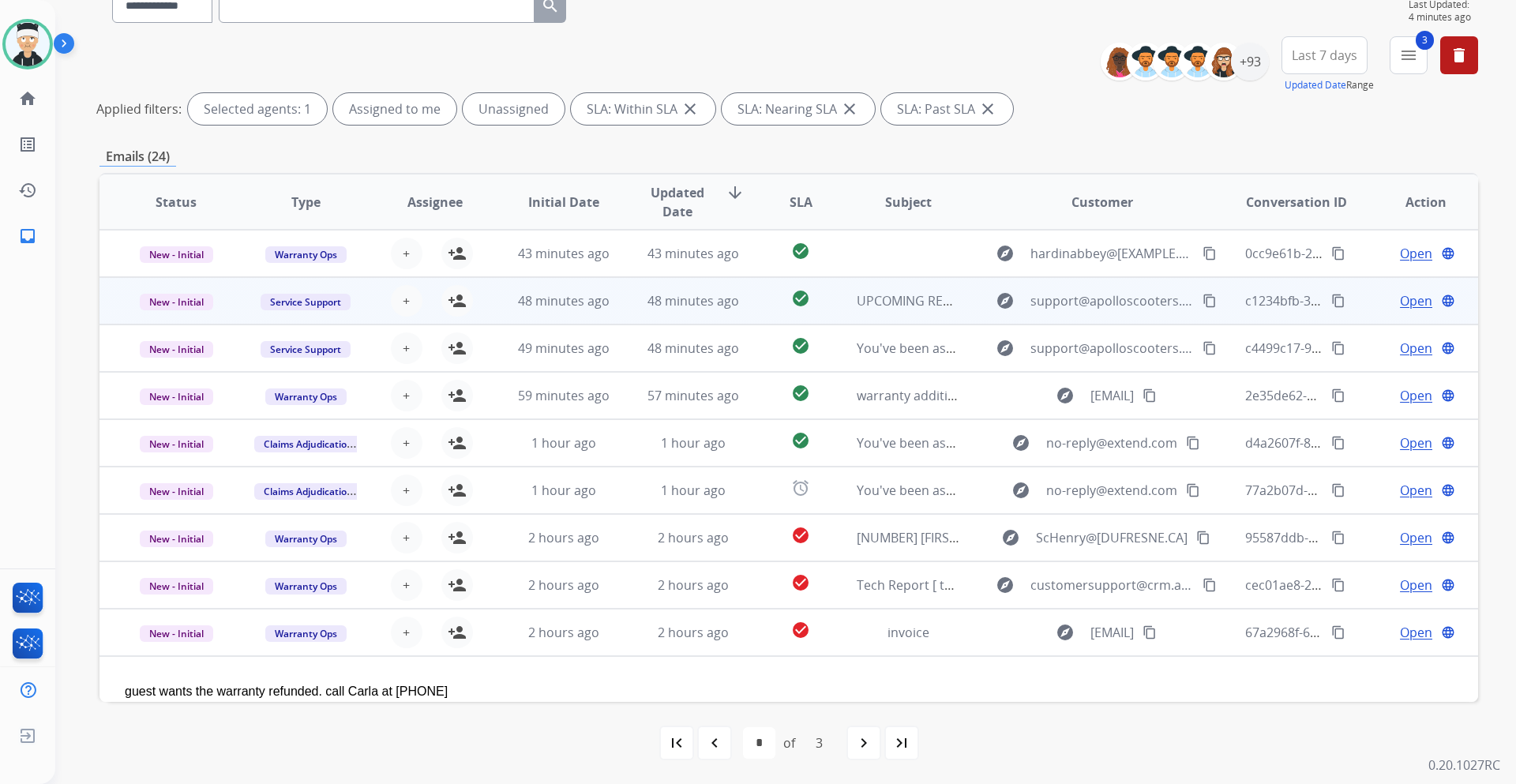 click on "48 minutes ago" at bounding box center (681, 301) 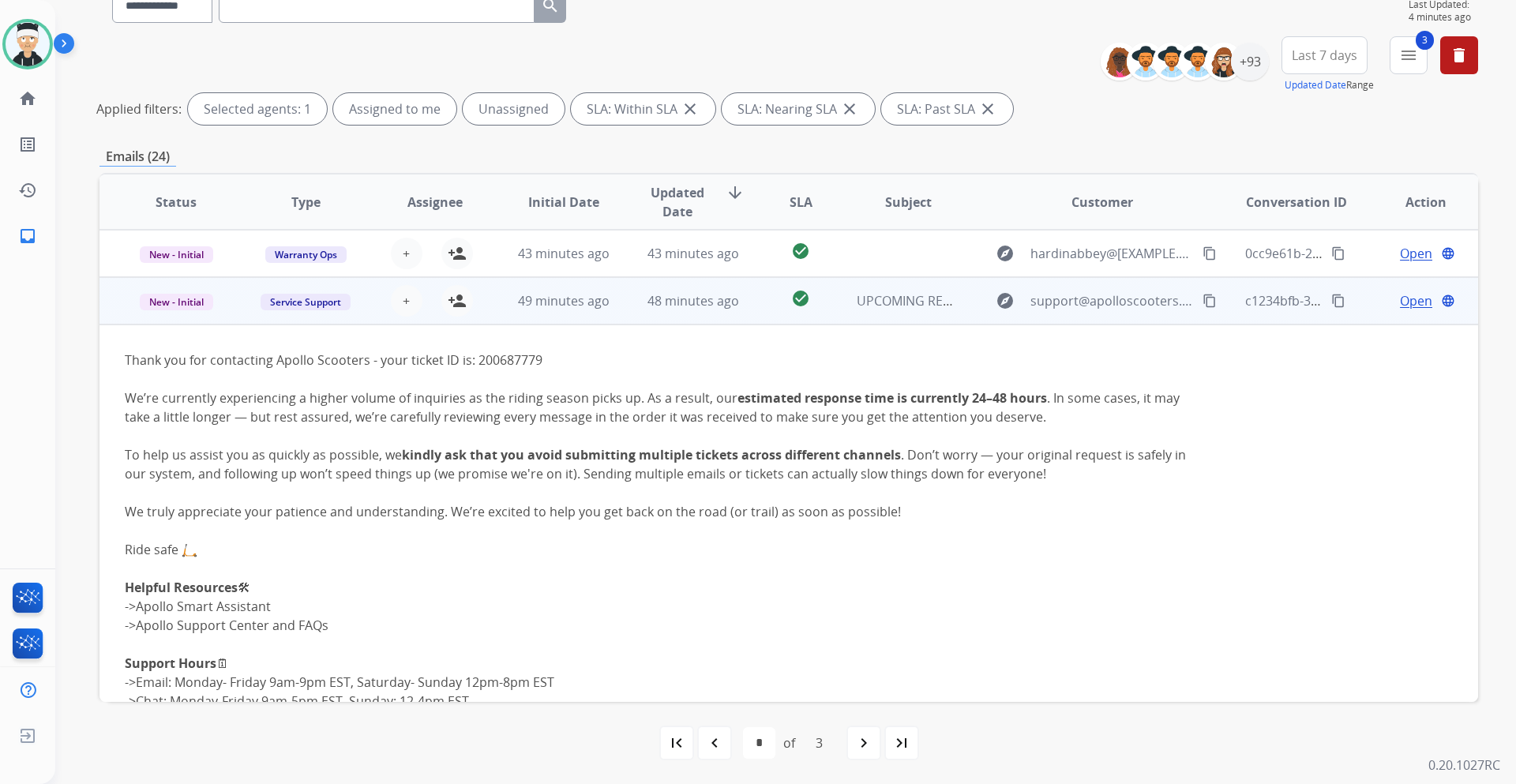scroll, scrollTop: 47, scrollLeft: 0, axis: vertical 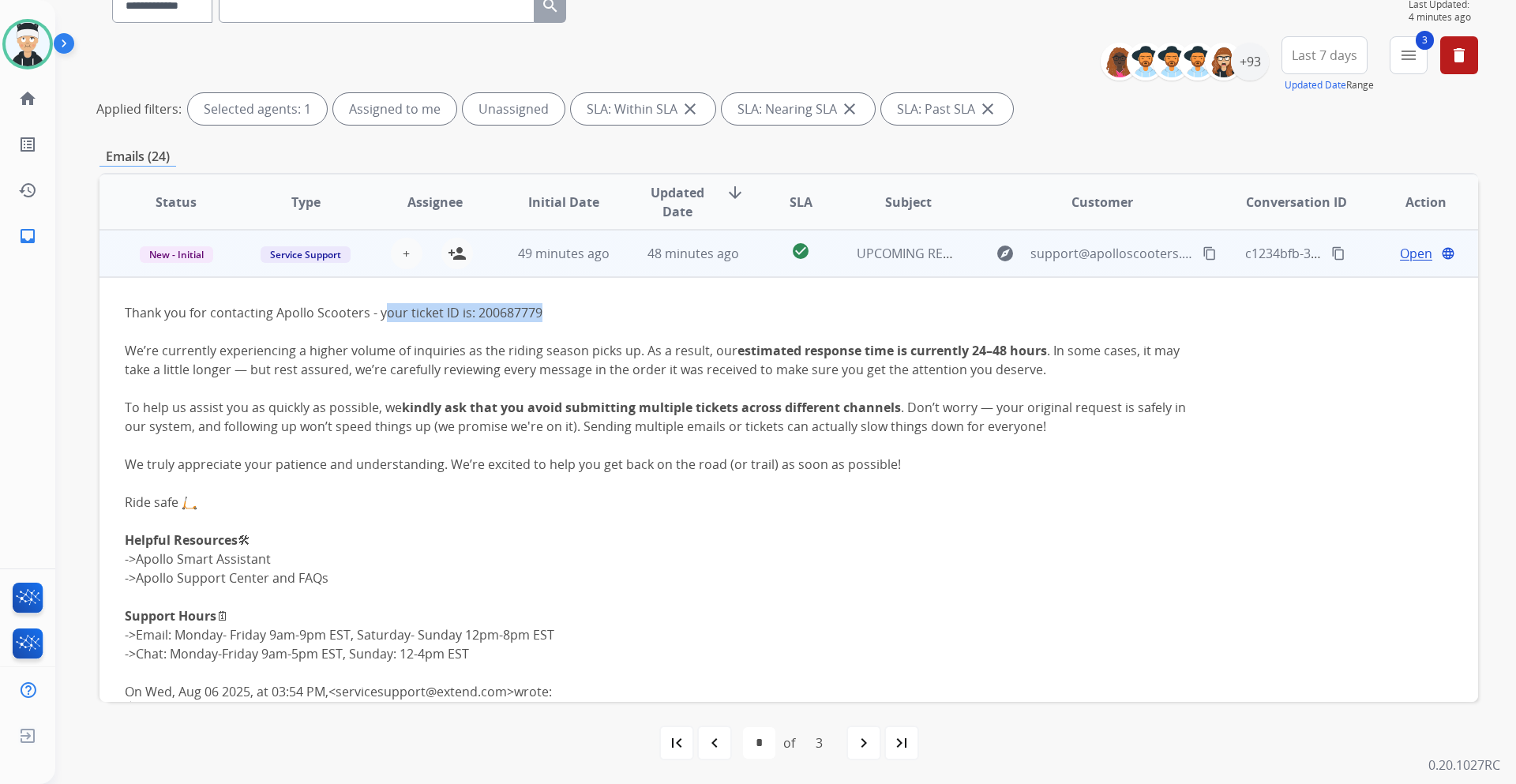 drag, startPoint x: 451, startPoint y: 319, endPoint x: 553, endPoint y: 306, distance: 102.82509 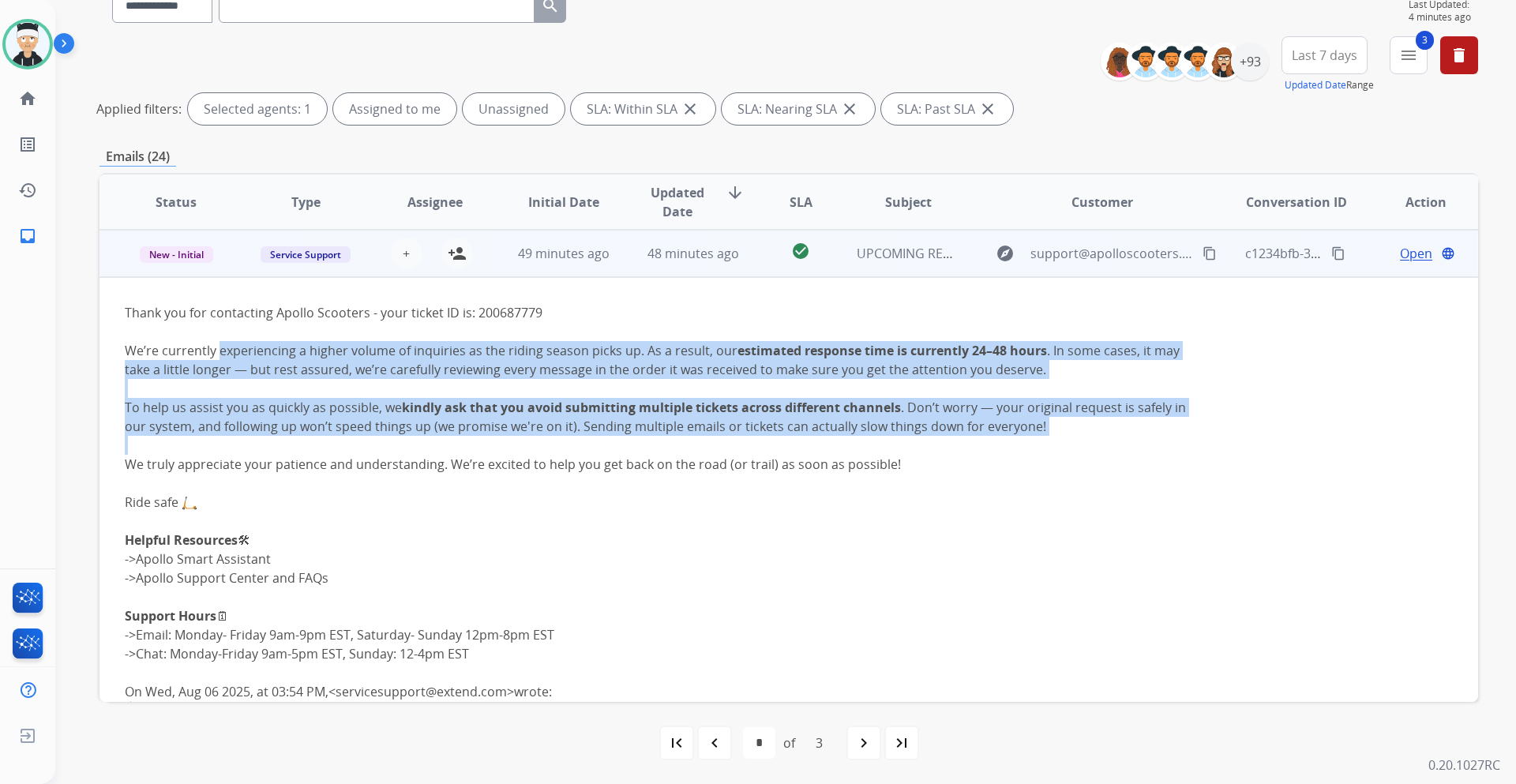 drag, startPoint x: 223, startPoint y: 354, endPoint x: 737, endPoint y: 520, distance: 540.1407 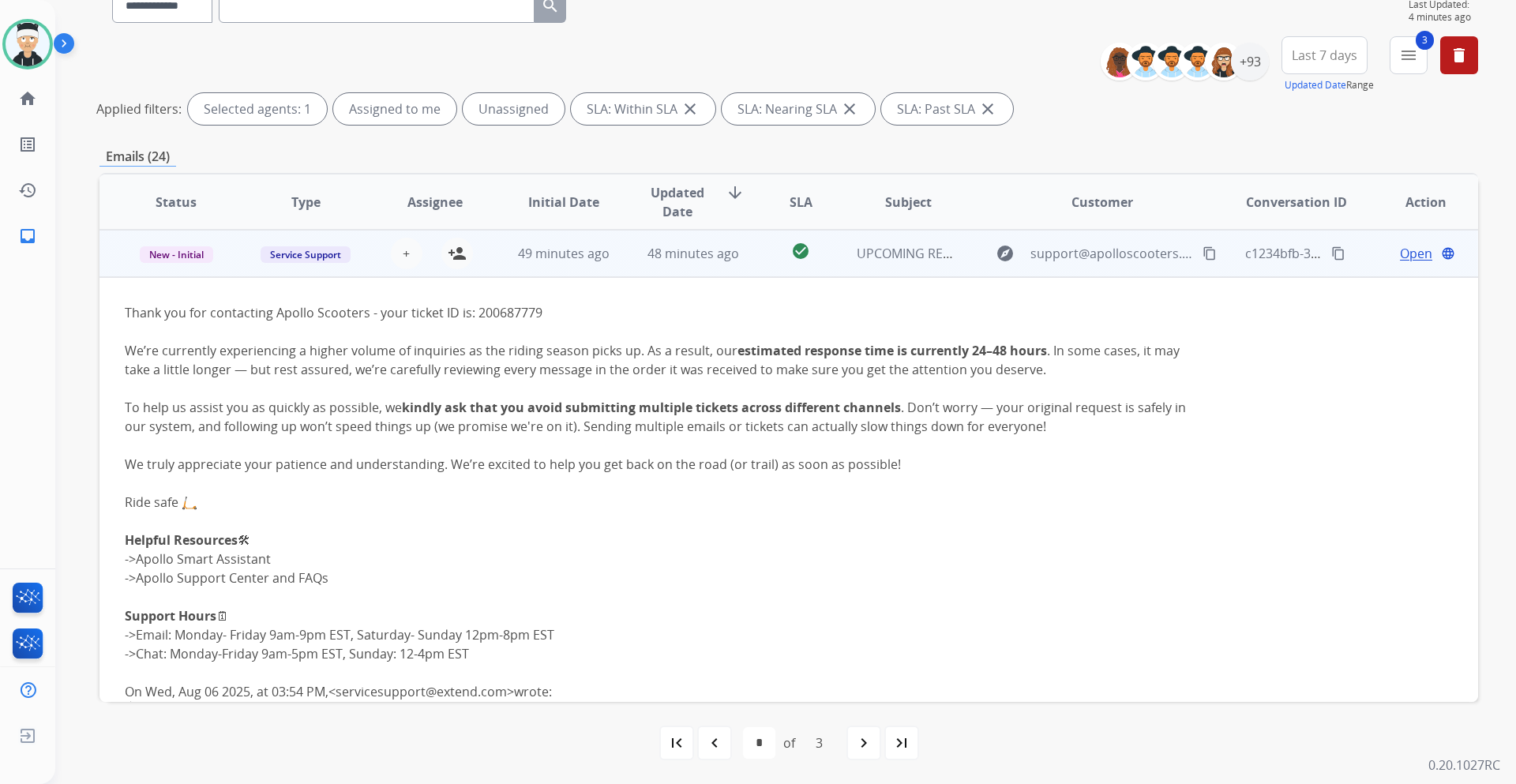 click at bounding box center (659, 521) 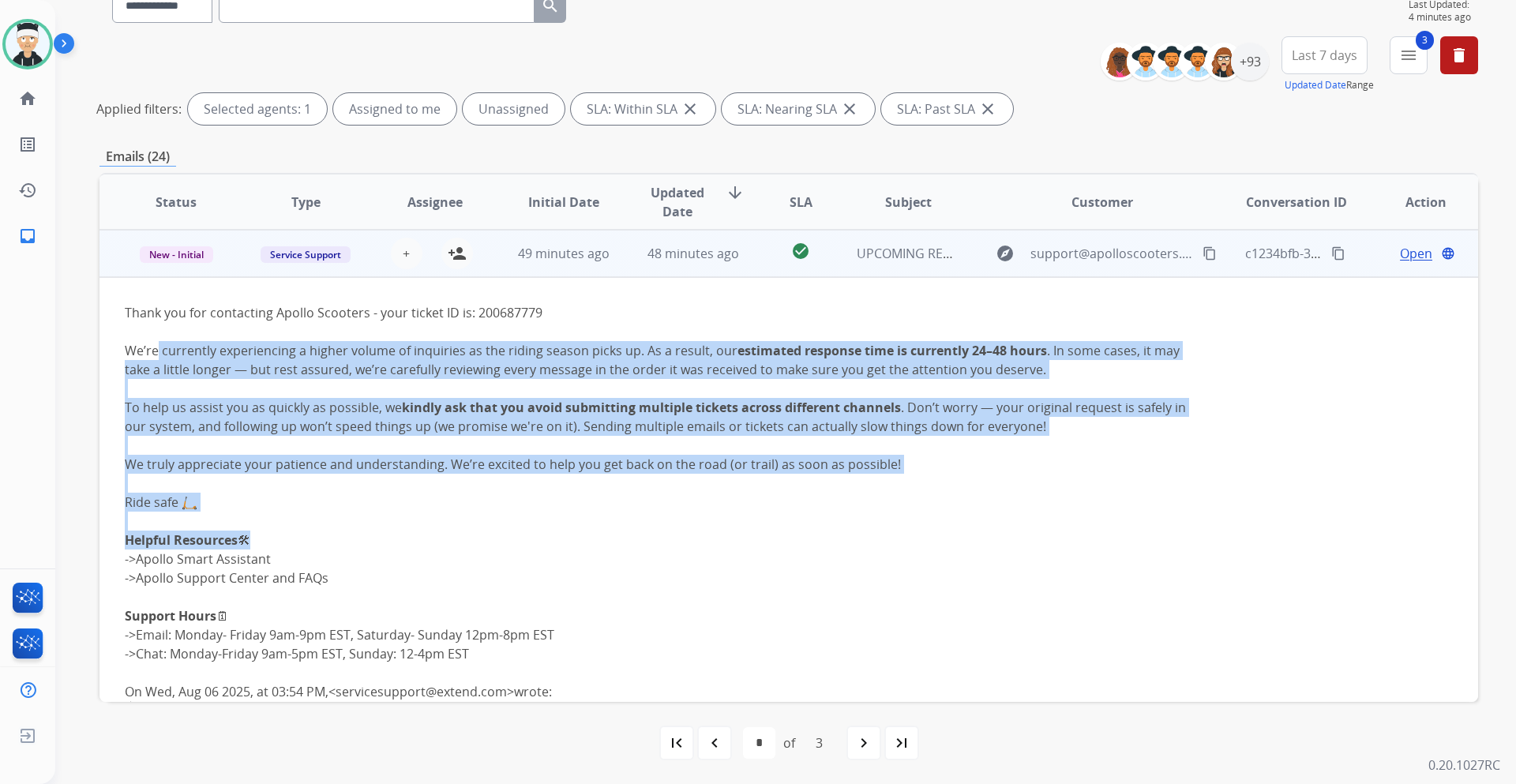 drag, startPoint x: 187, startPoint y: 351, endPoint x: 816, endPoint y: 531, distance: 654.2484 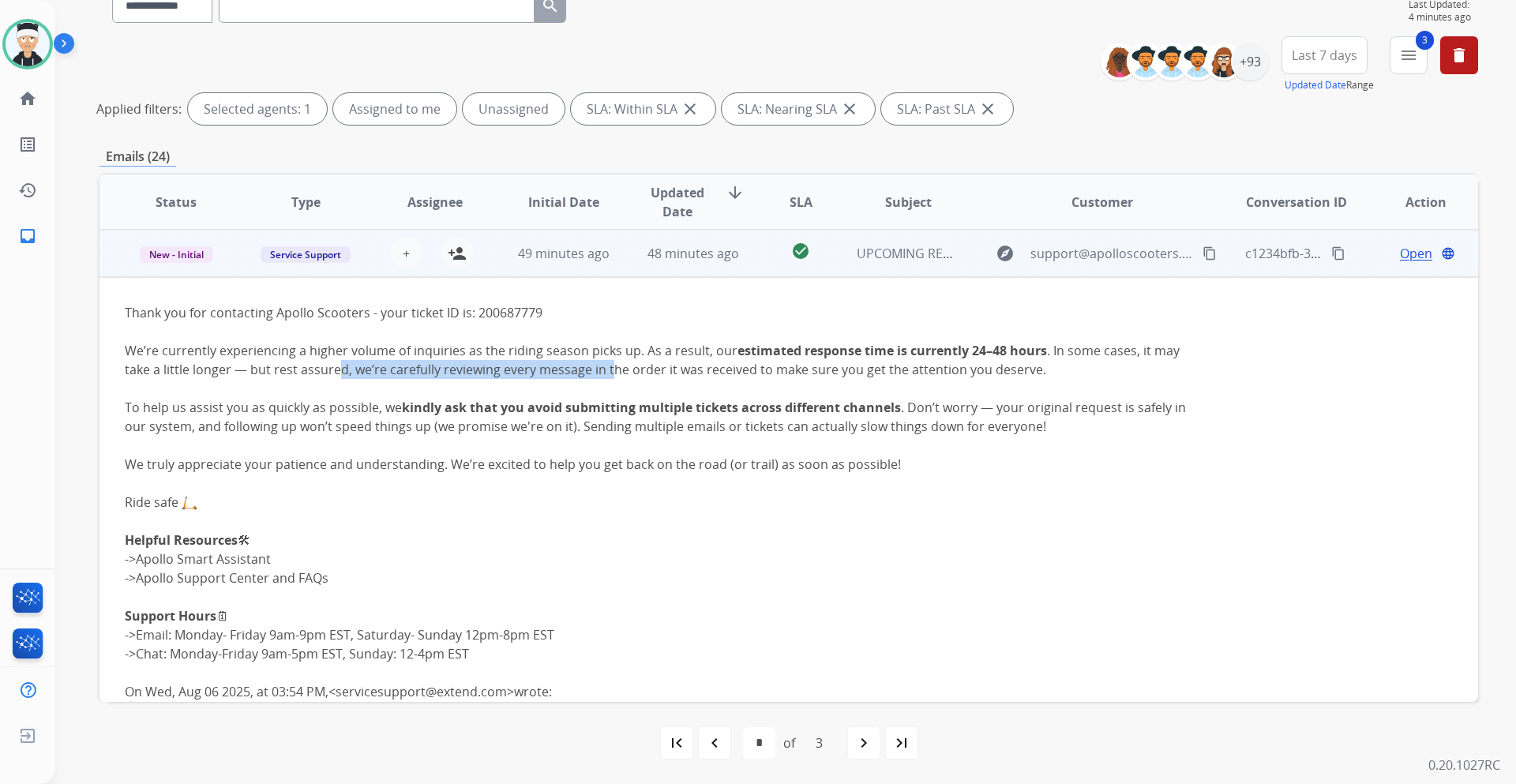 drag, startPoint x: 609, startPoint y: 367, endPoint x: 337, endPoint y: 363, distance: 272.02941 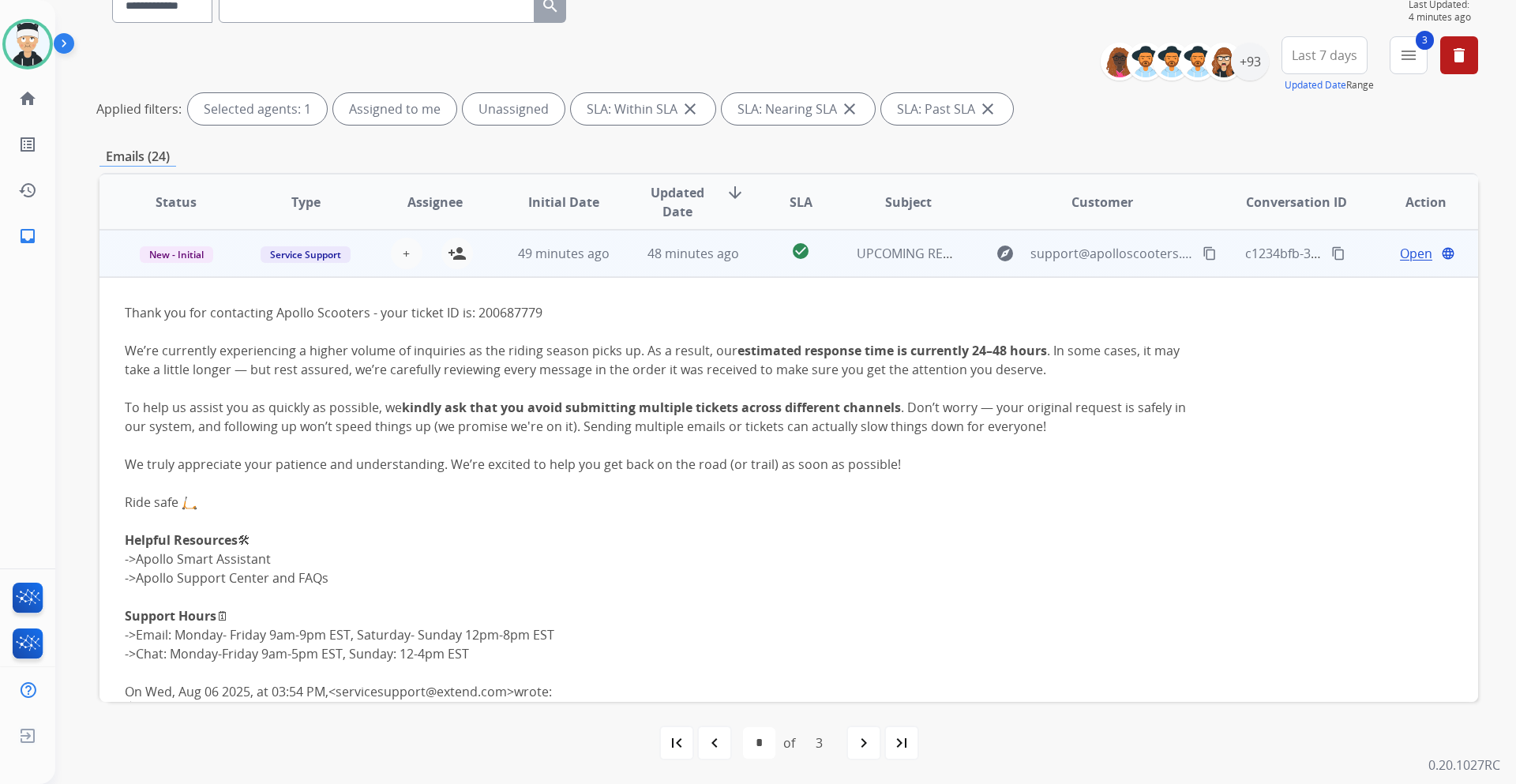 click on "We’re currently experiencing a higher volume of inquiries as the riding season picks up. As a result, our estimated response time is currently 24–48 hours . In some cases, it may take a little longer — but rest assured, we’re carefully reviewing every message in the order it was received to make sure you get the attention you deserve." at bounding box center (659, 360) 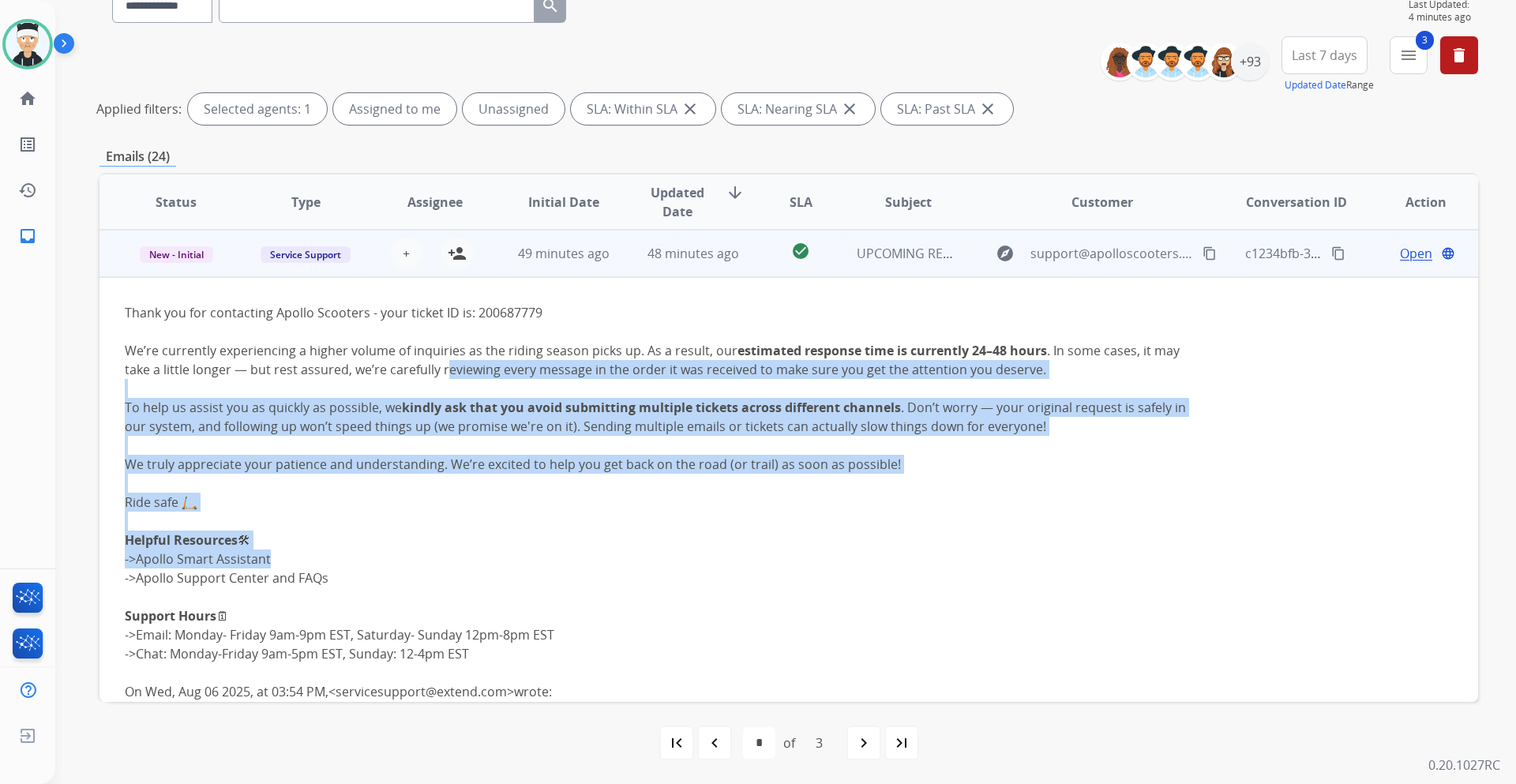 drag, startPoint x: 1004, startPoint y: 557, endPoint x: 444, endPoint y: 362, distance: 592.97976 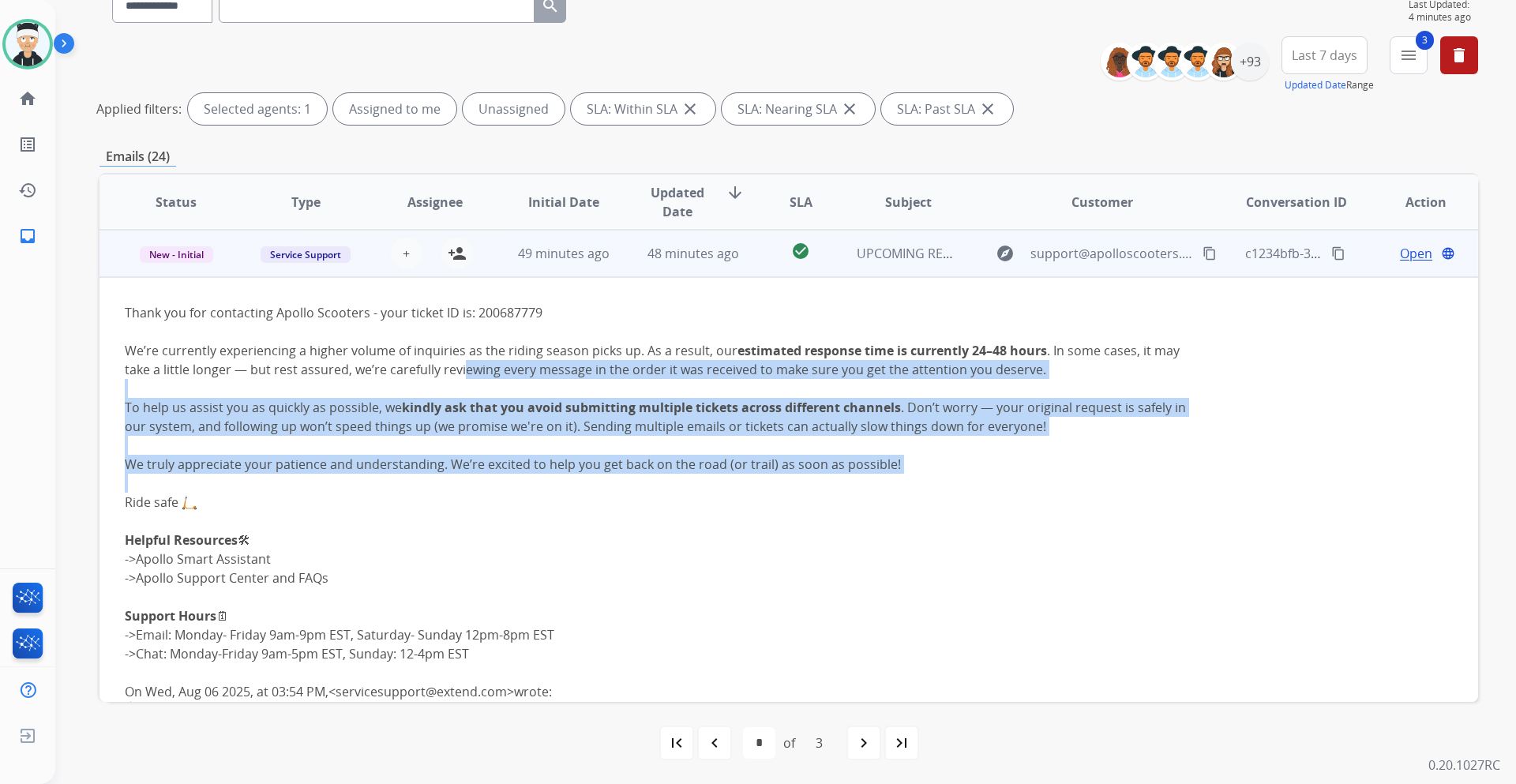 drag, startPoint x: 460, startPoint y: 368, endPoint x: 1060, endPoint y: 482, distance: 610.734 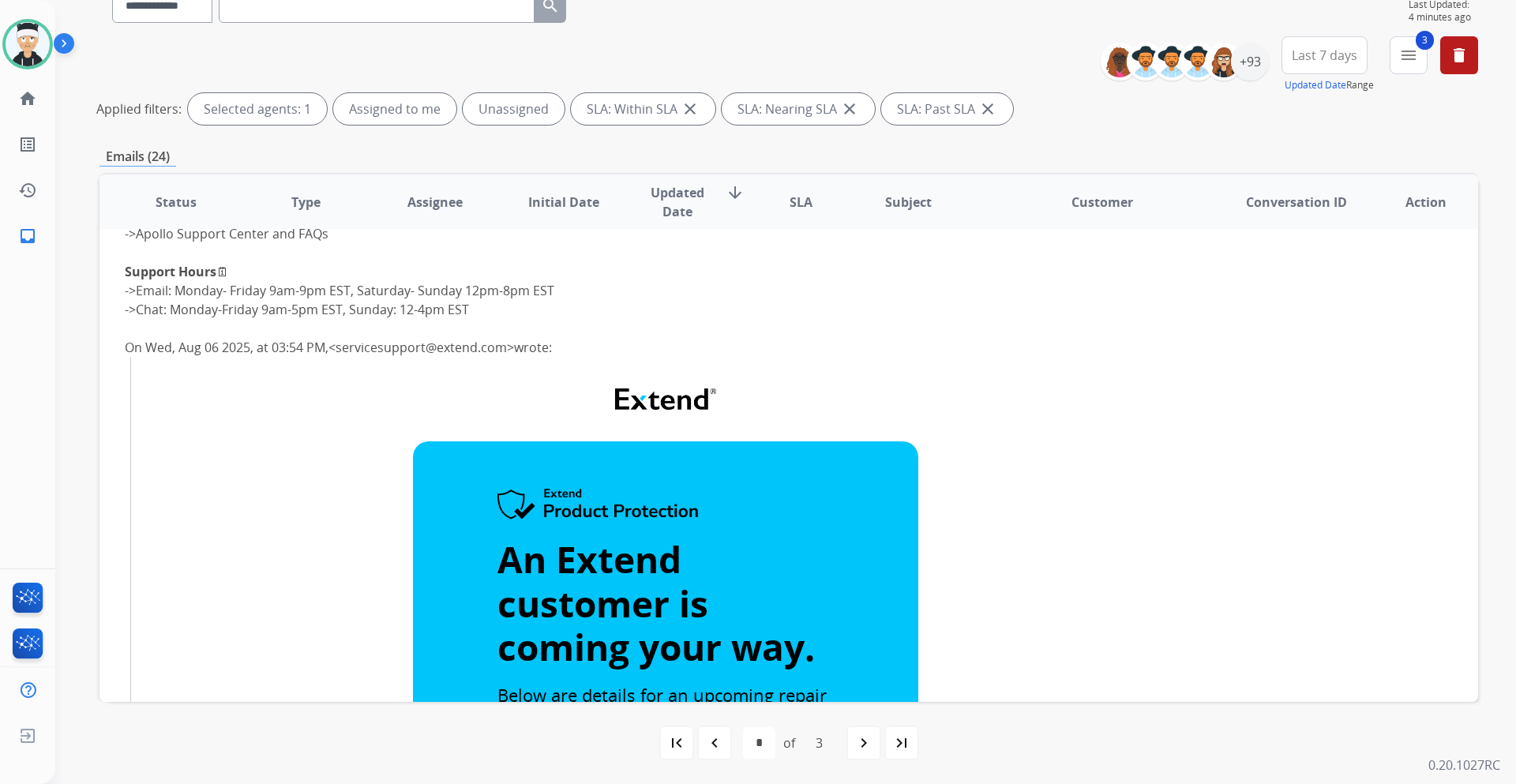 scroll, scrollTop: 0, scrollLeft: 0, axis: both 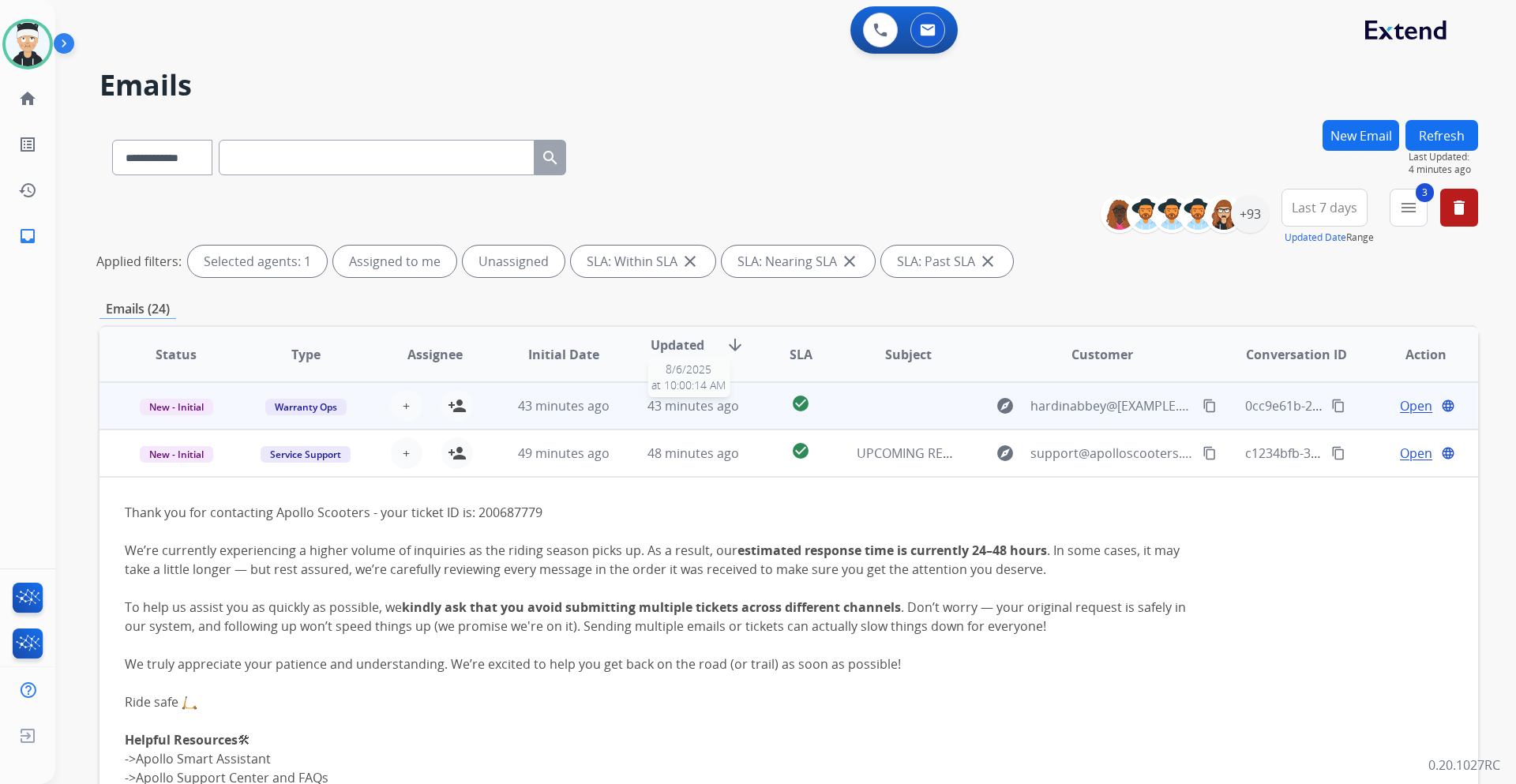 click on "43 minutes ago" at bounding box center (693, 406) 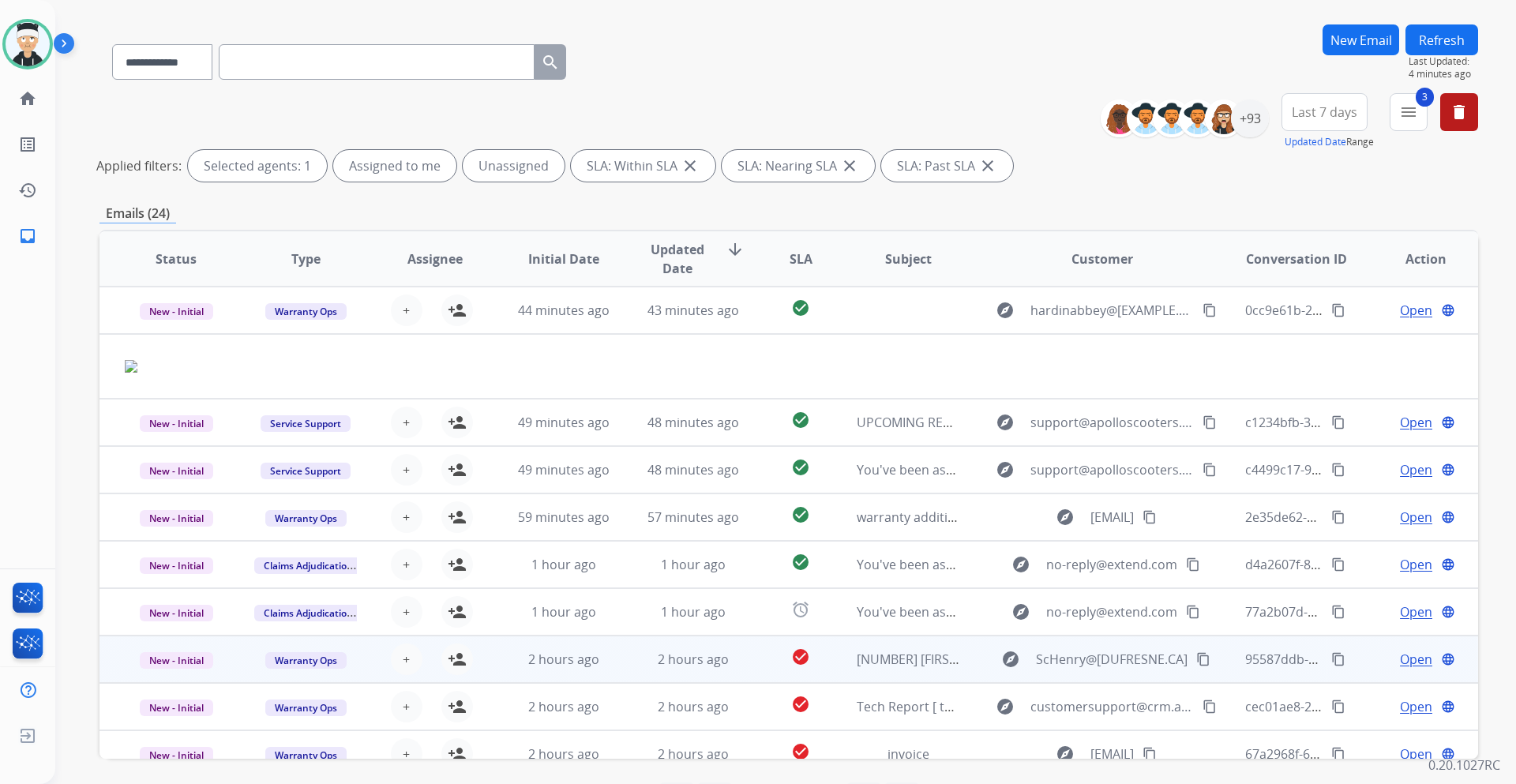 scroll, scrollTop: 152, scrollLeft: 0, axis: vertical 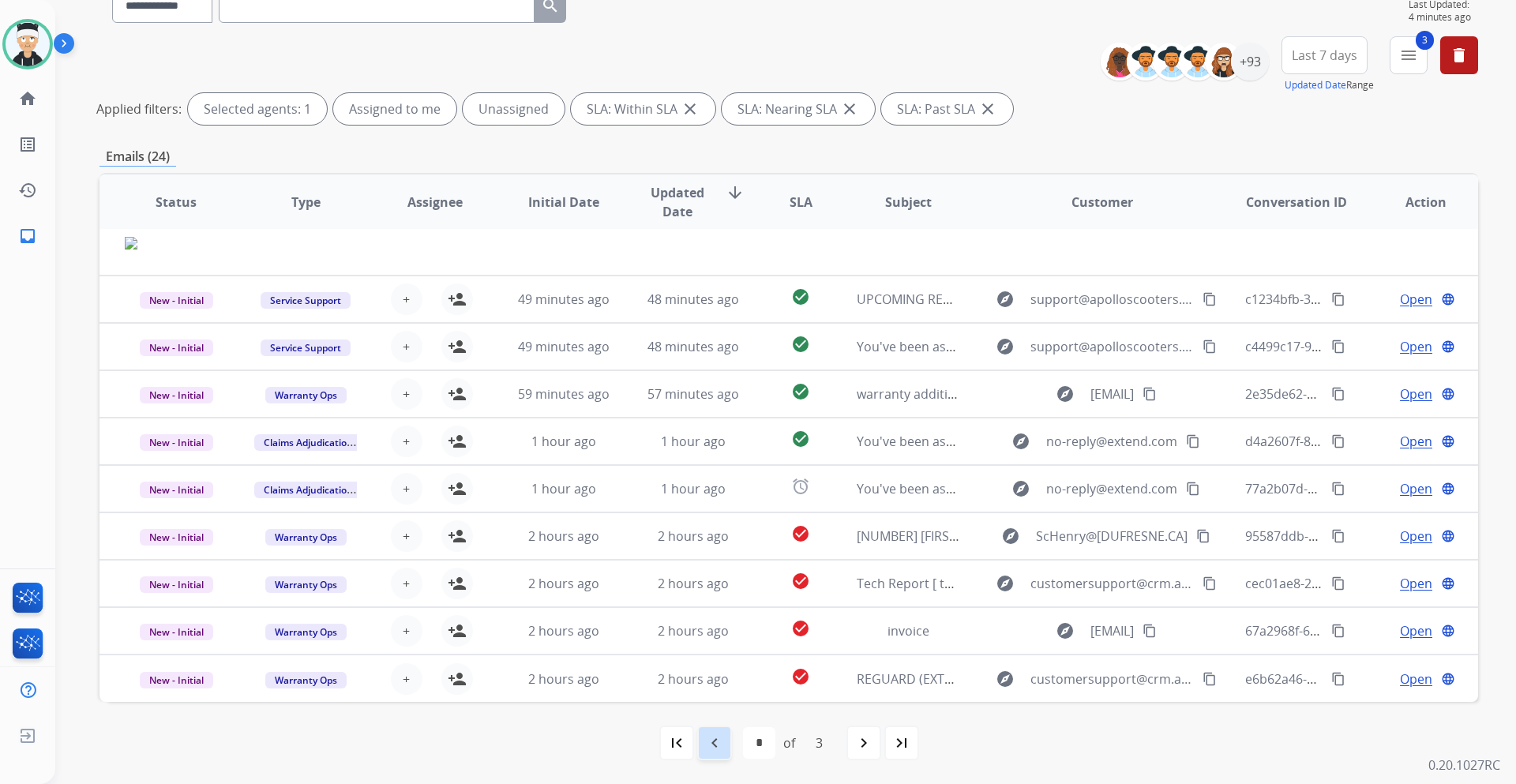 click on "navigate_before" at bounding box center [715, 743] 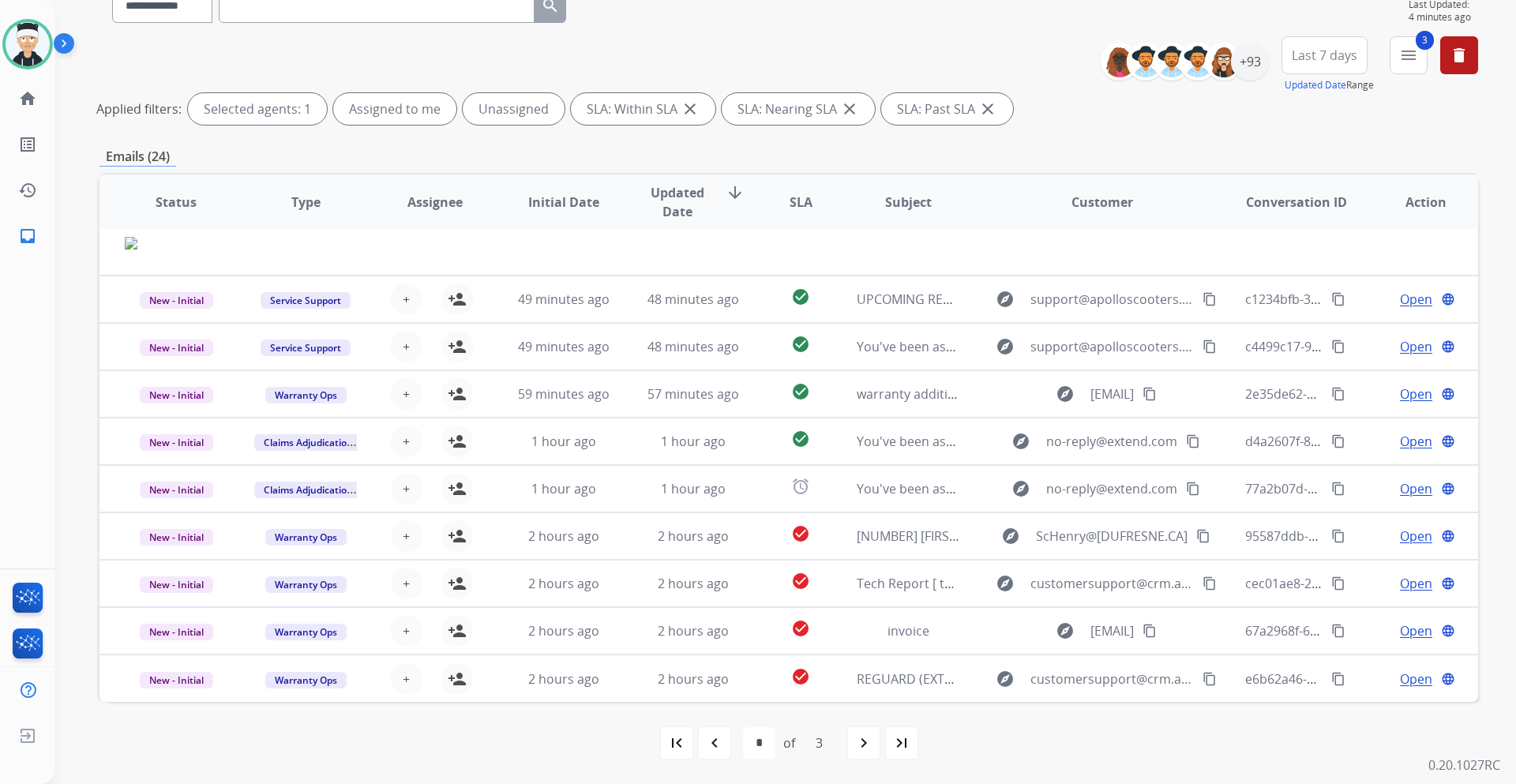 scroll, scrollTop: 0, scrollLeft: 0, axis: both 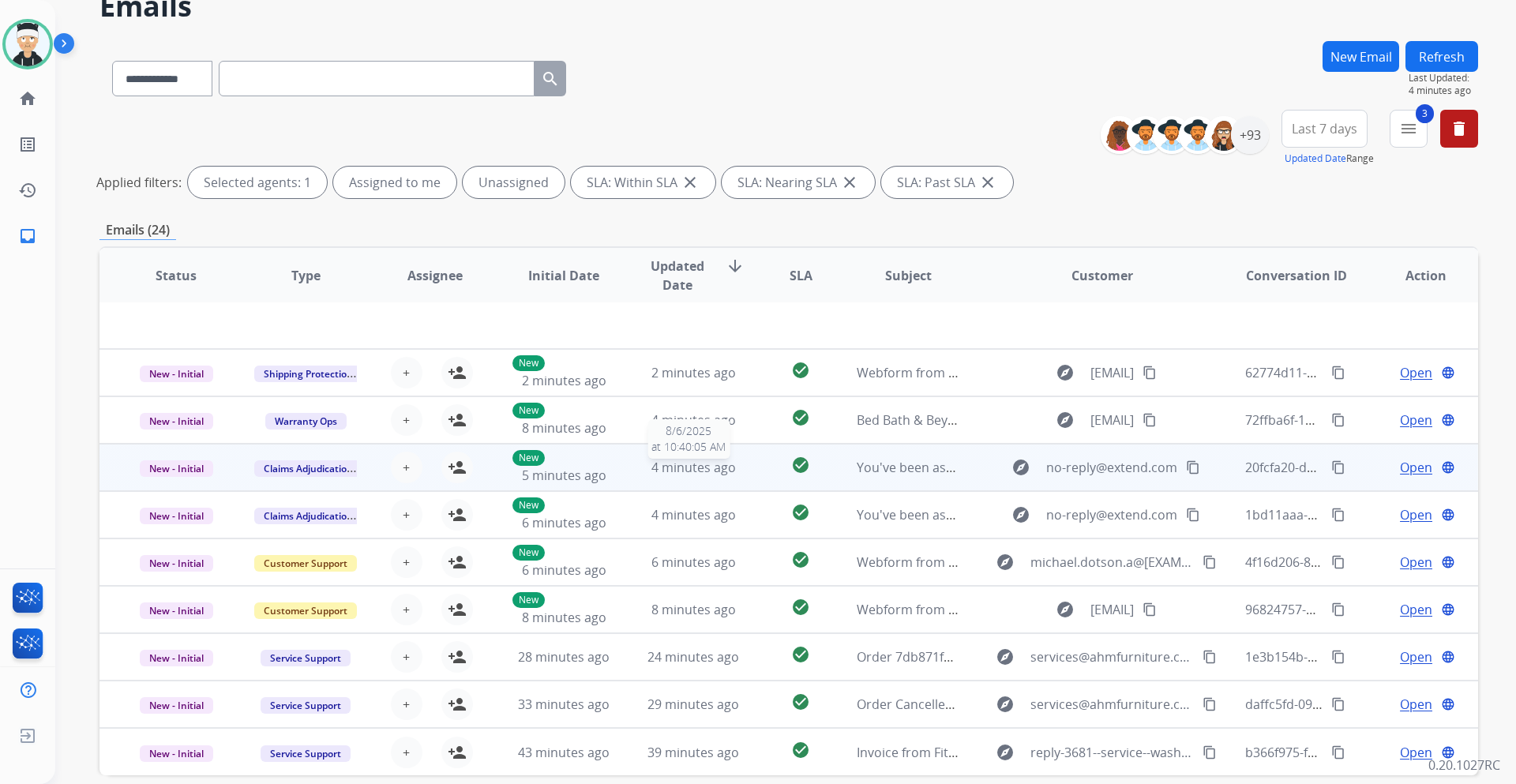 click on "4 minutes ago" at bounding box center (693, 467) 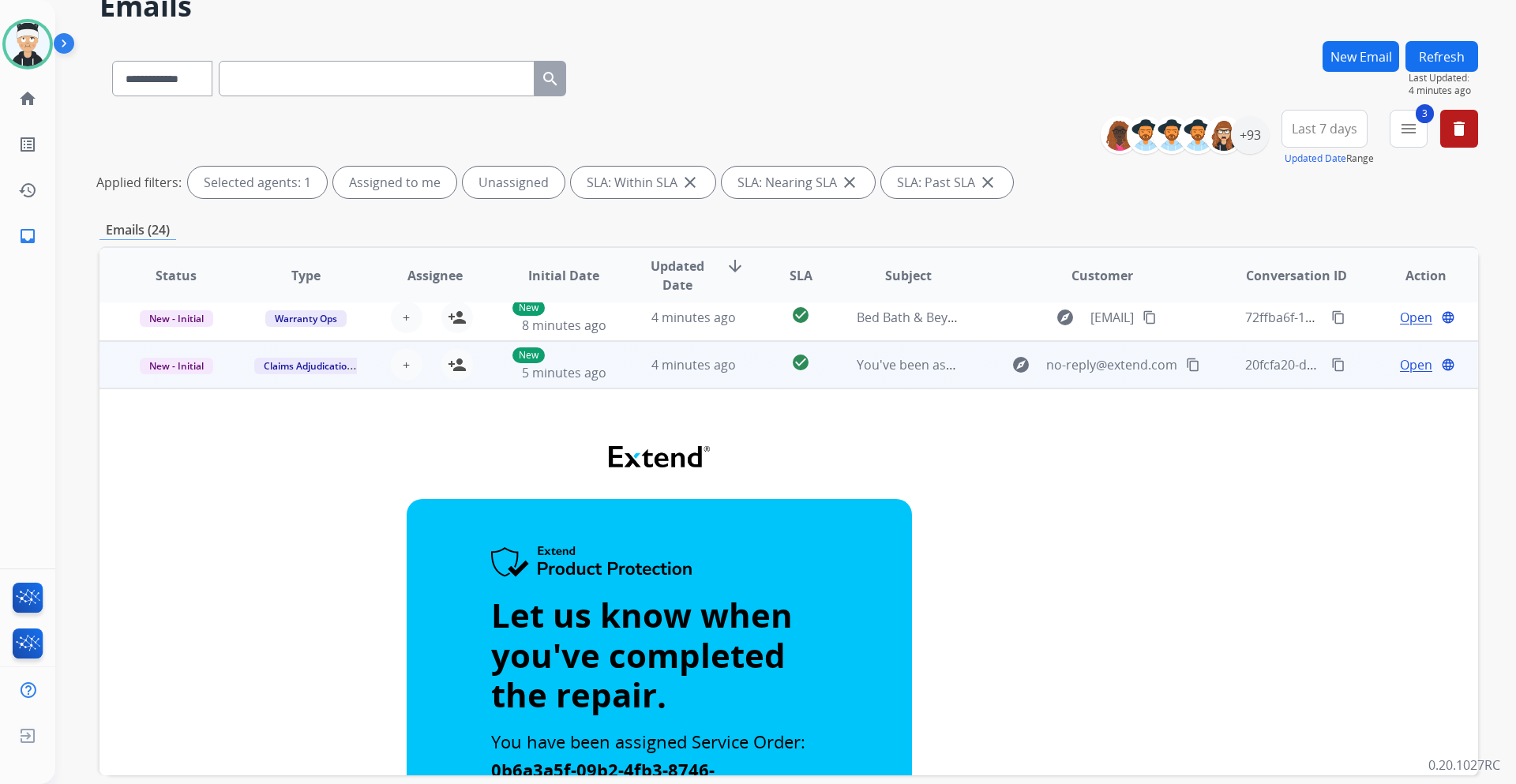 scroll, scrollTop: 63, scrollLeft: 0, axis: vertical 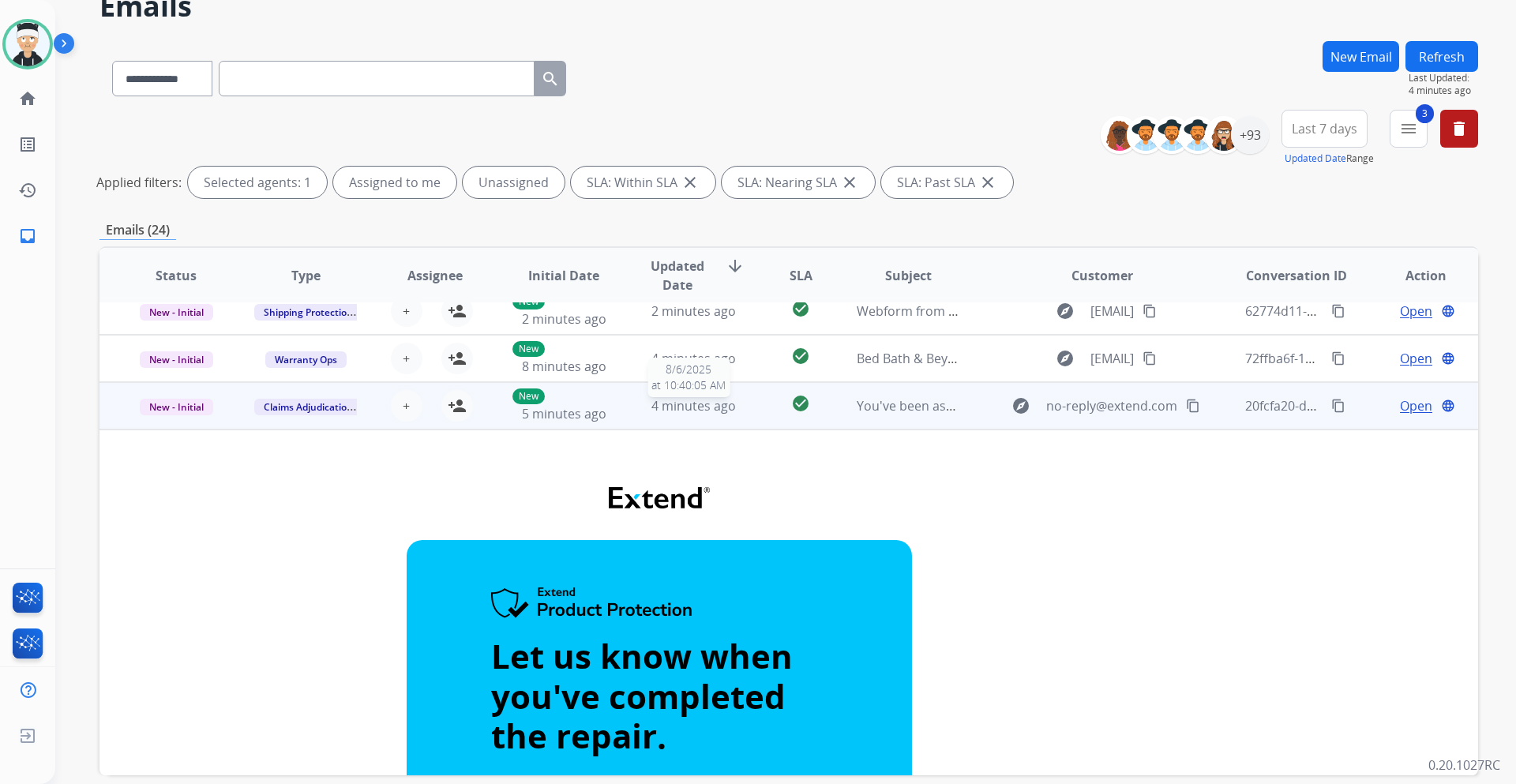 click on "4 minutes ago" at bounding box center (693, 406) 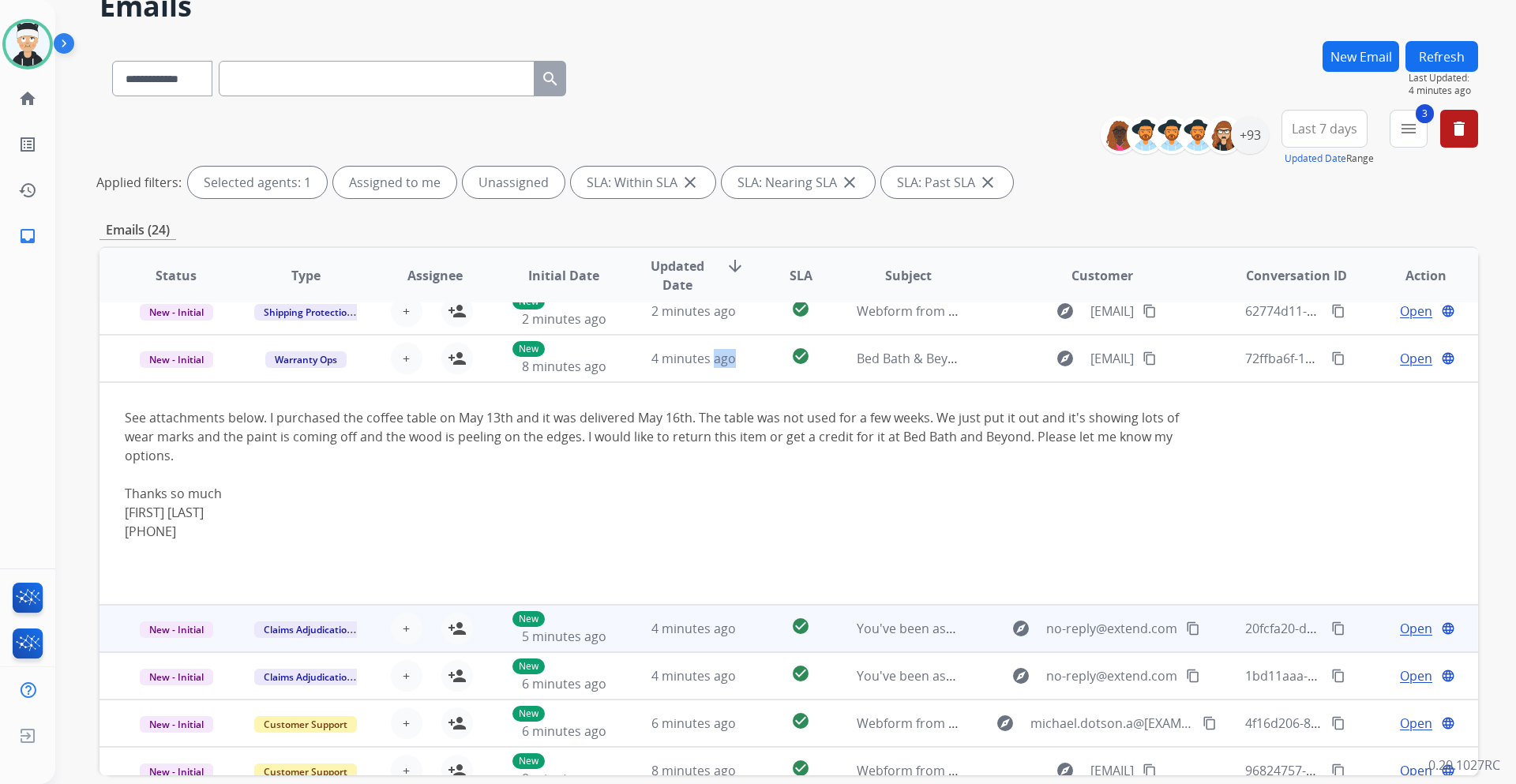 scroll, scrollTop: 95, scrollLeft: 0, axis: vertical 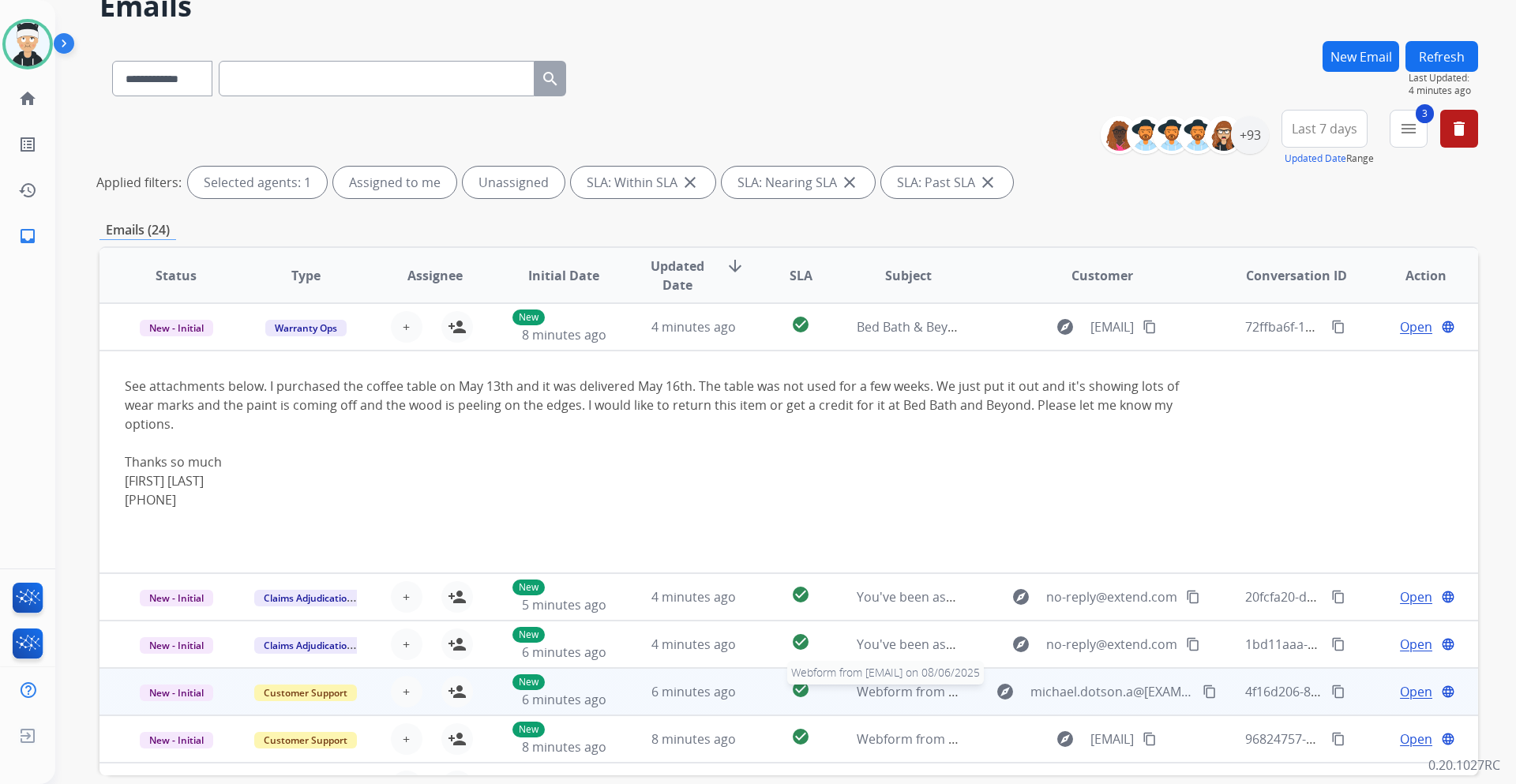 click on "Webform from [EMAIL] on 08/06/2025" at bounding box center [968, 692] 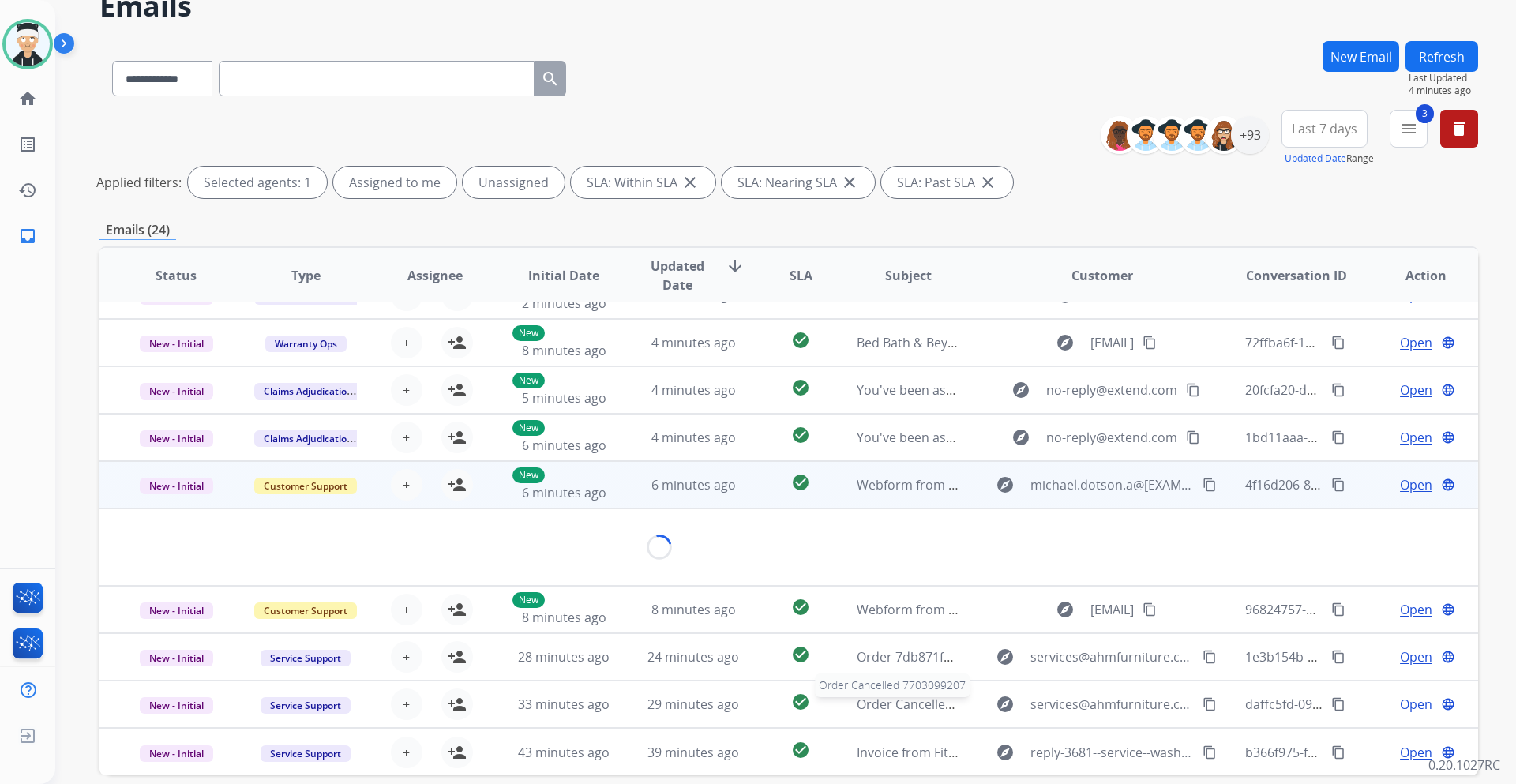 scroll, scrollTop: 92, scrollLeft: 0, axis: vertical 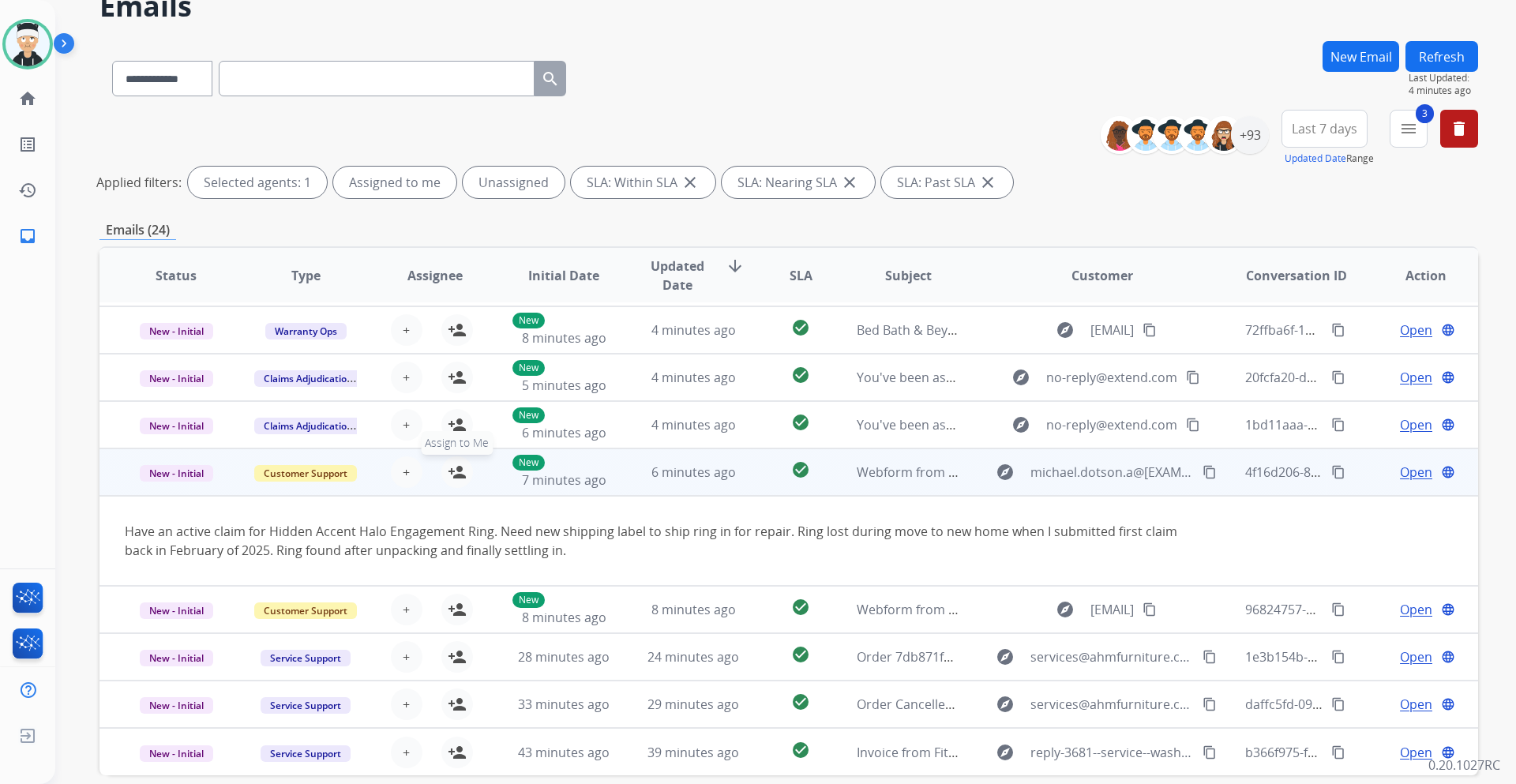 click on "person_add" at bounding box center [457, 472] 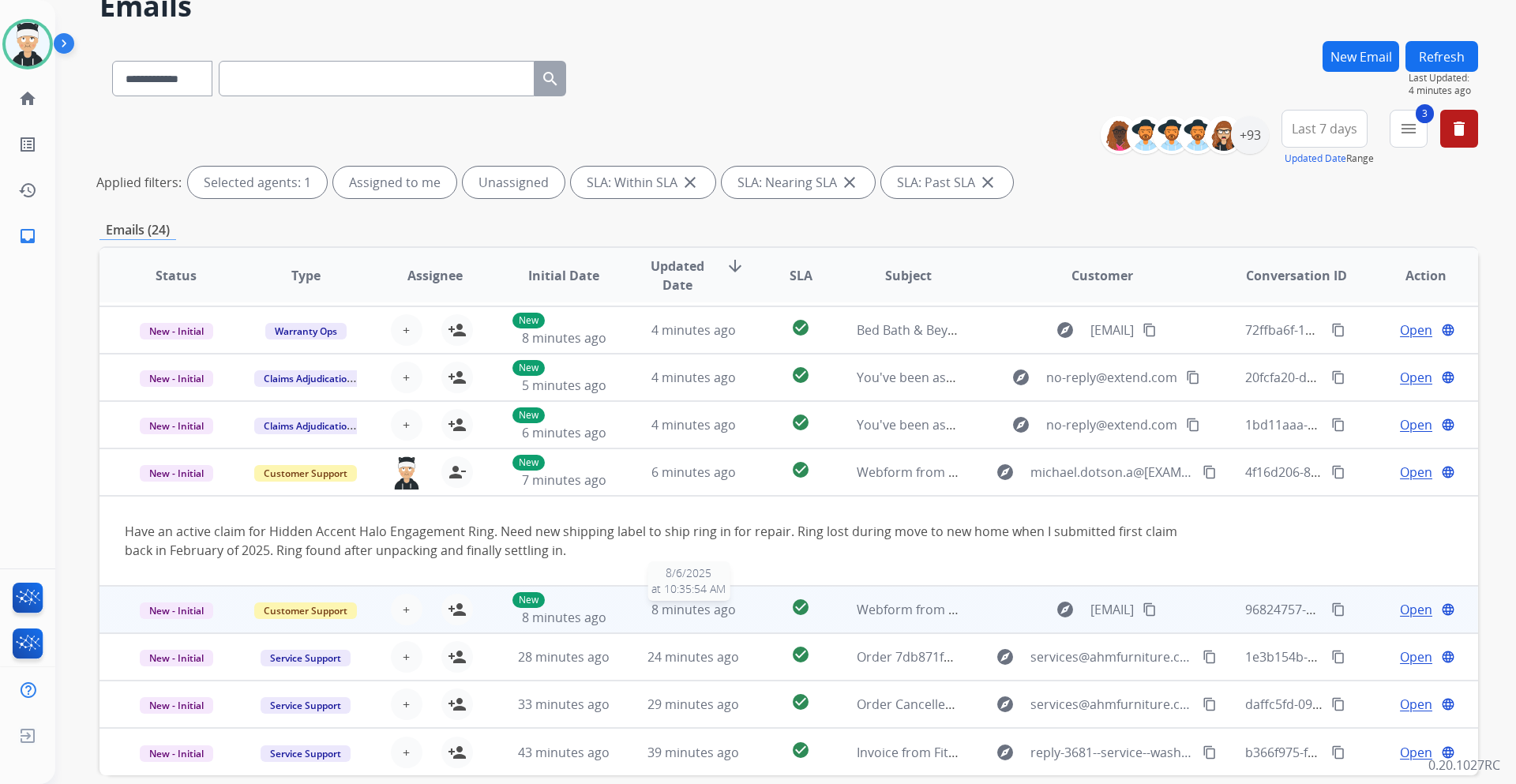 click on "8 minutes ago" at bounding box center (693, 610) 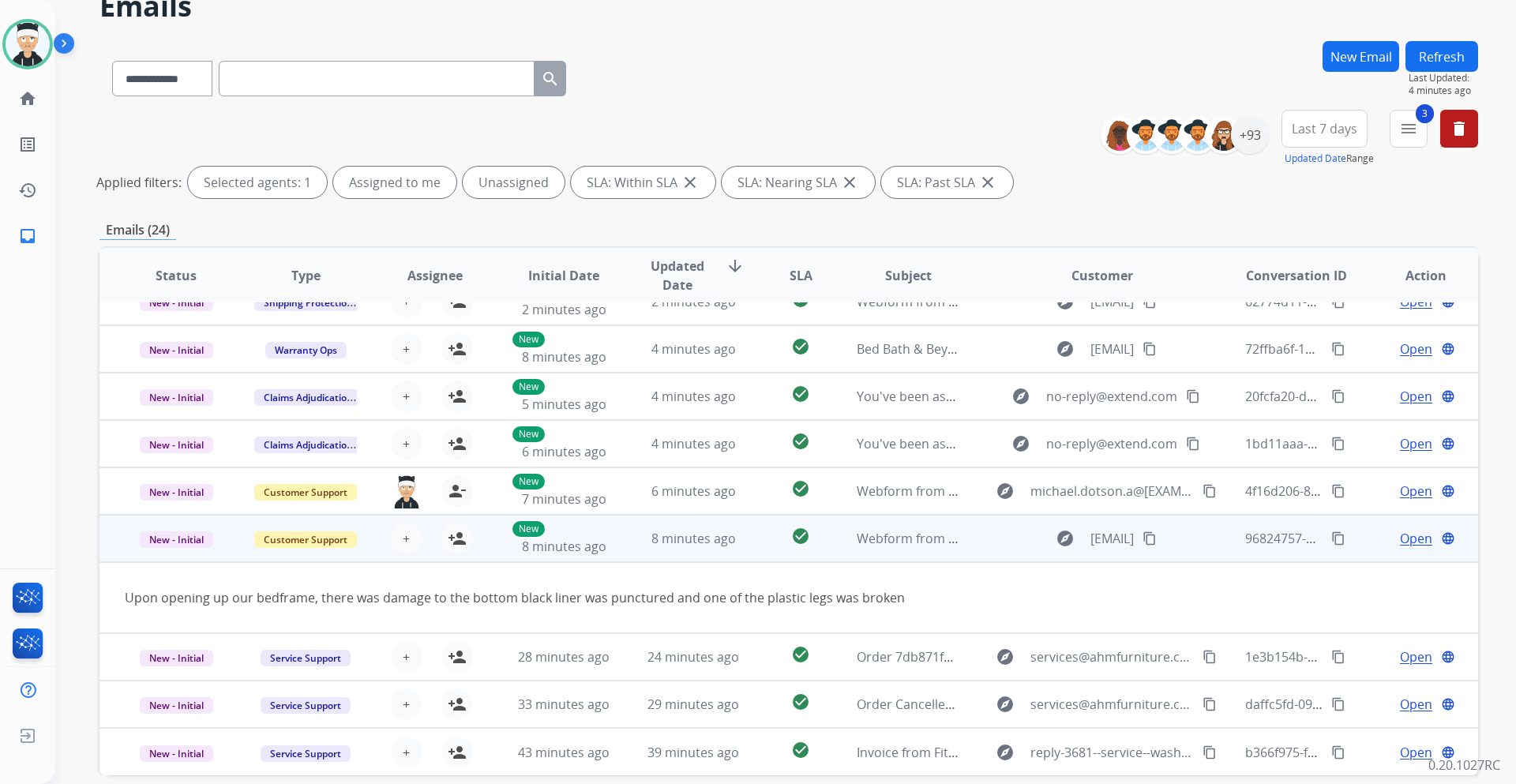 scroll, scrollTop: 73, scrollLeft: 0, axis: vertical 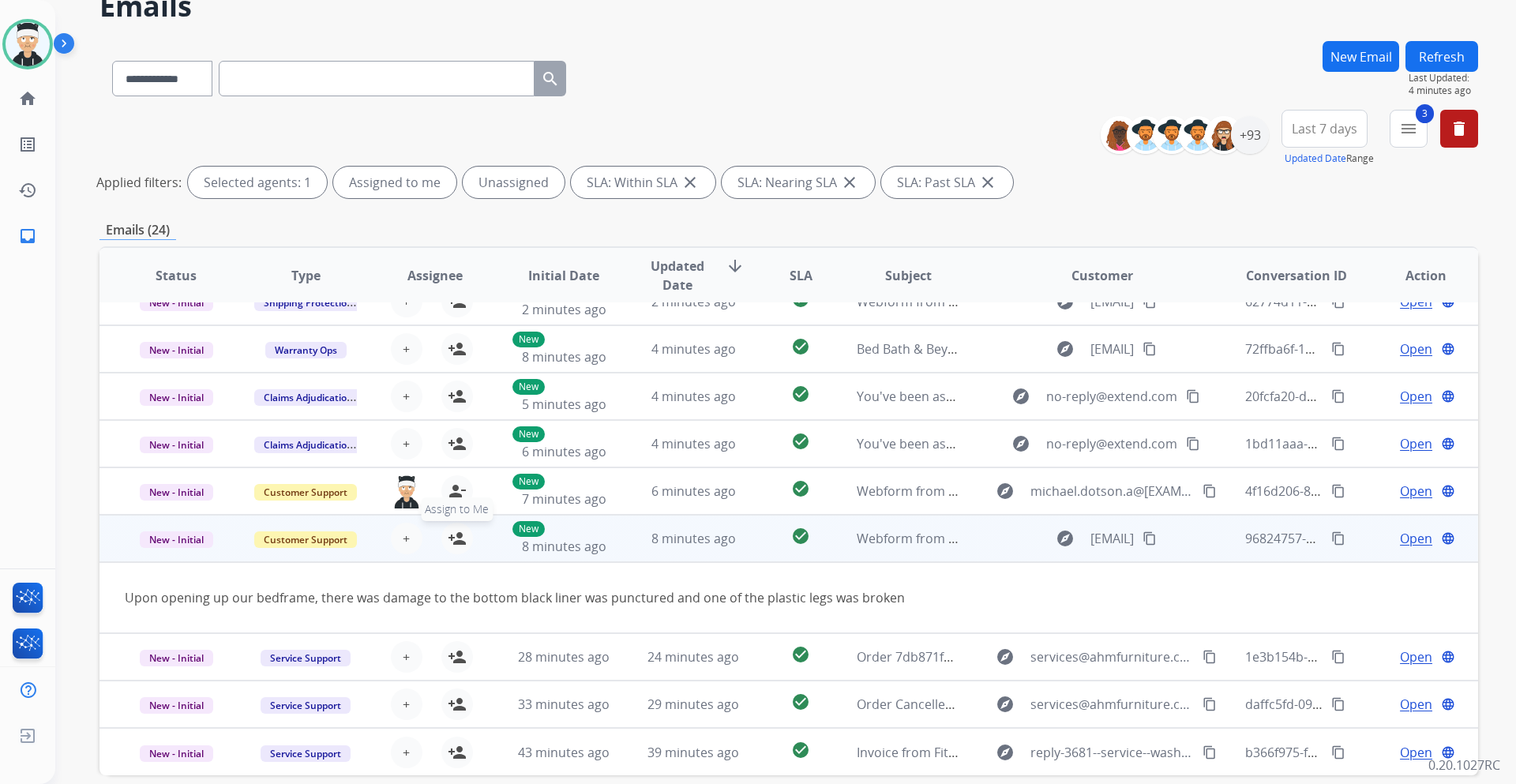 click on "person_add Assign to Me" at bounding box center [457, 538] 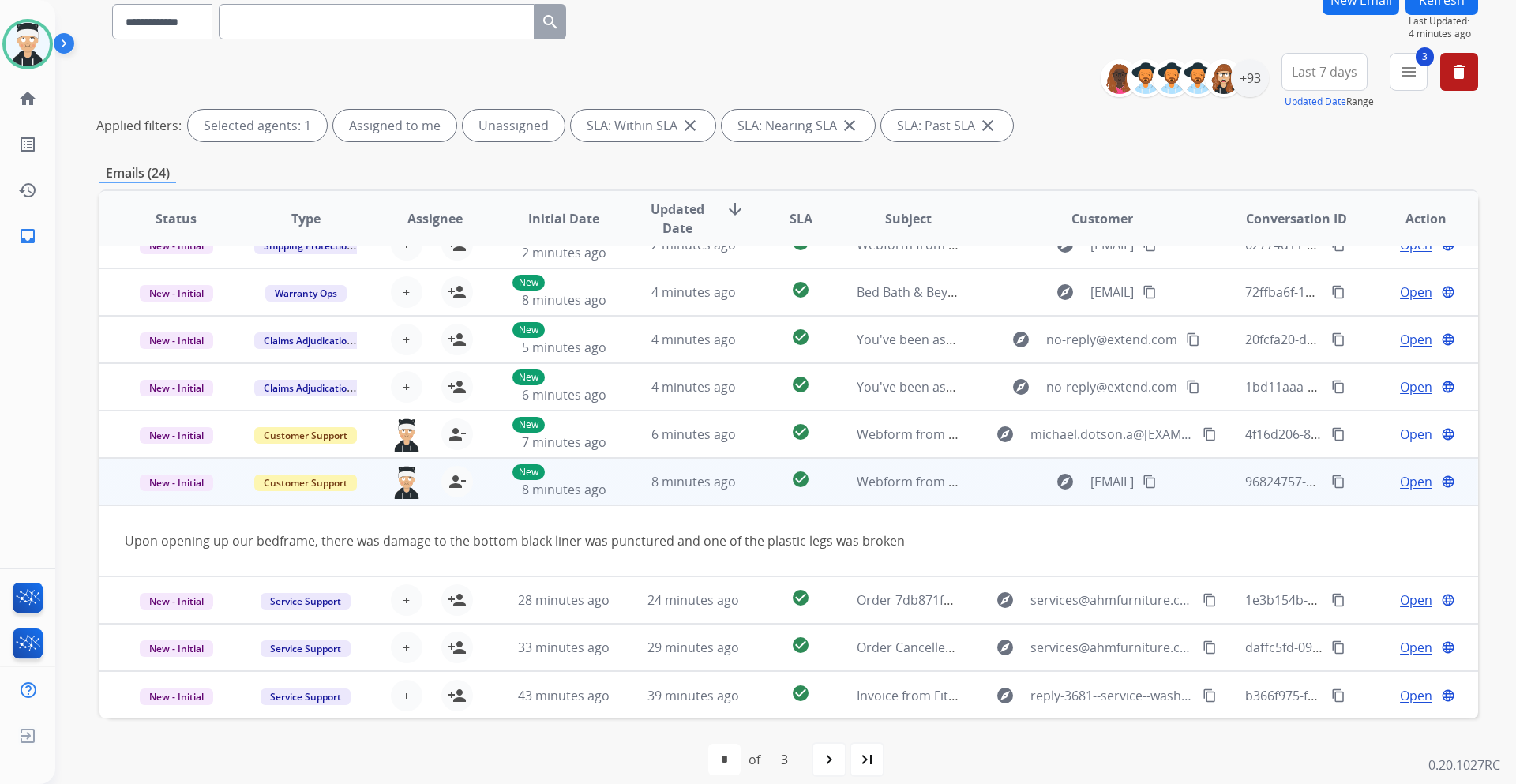 scroll, scrollTop: 152, scrollLeft: 0, axis: vertical 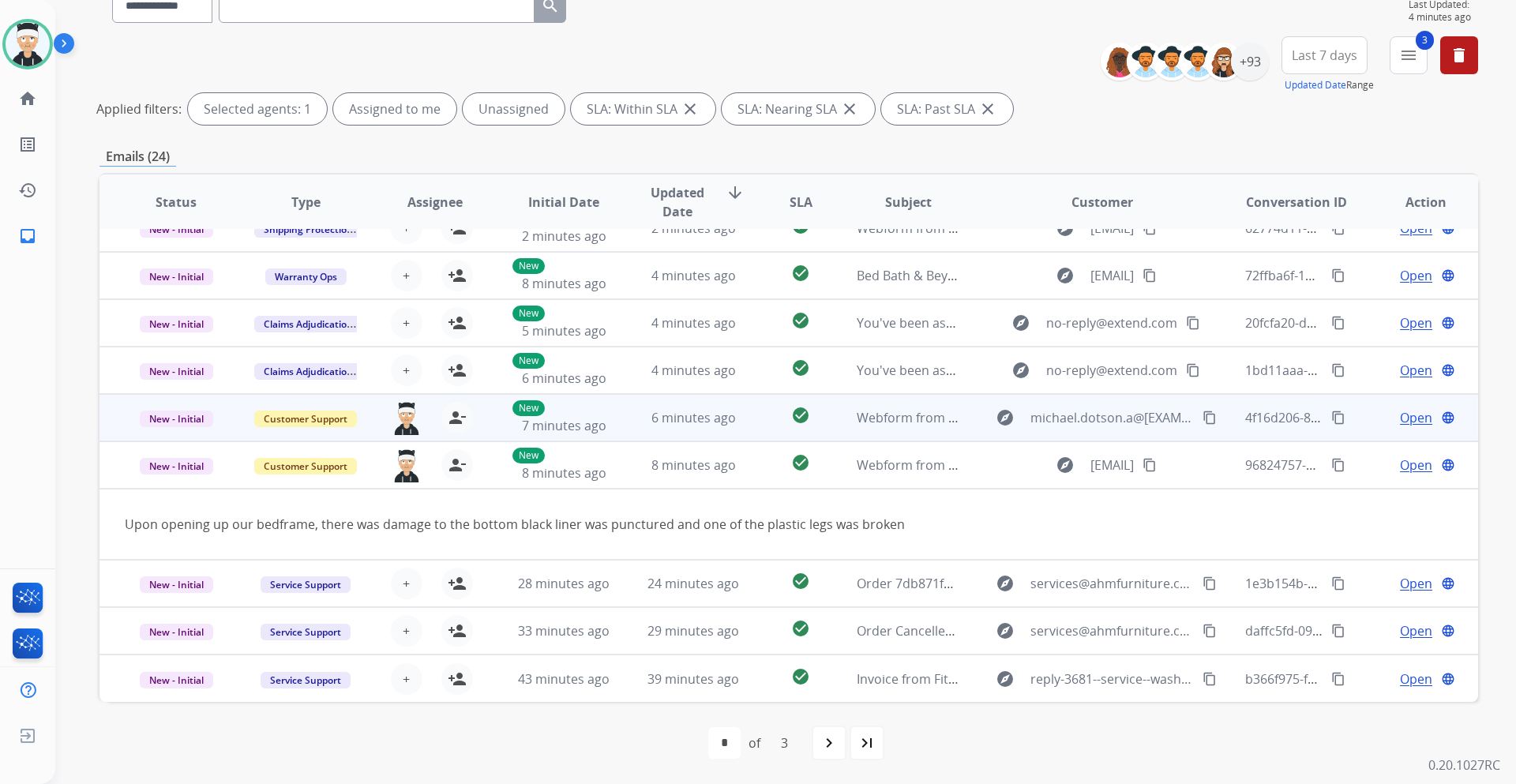 click on "Open" at bounding box center [1416, 418] 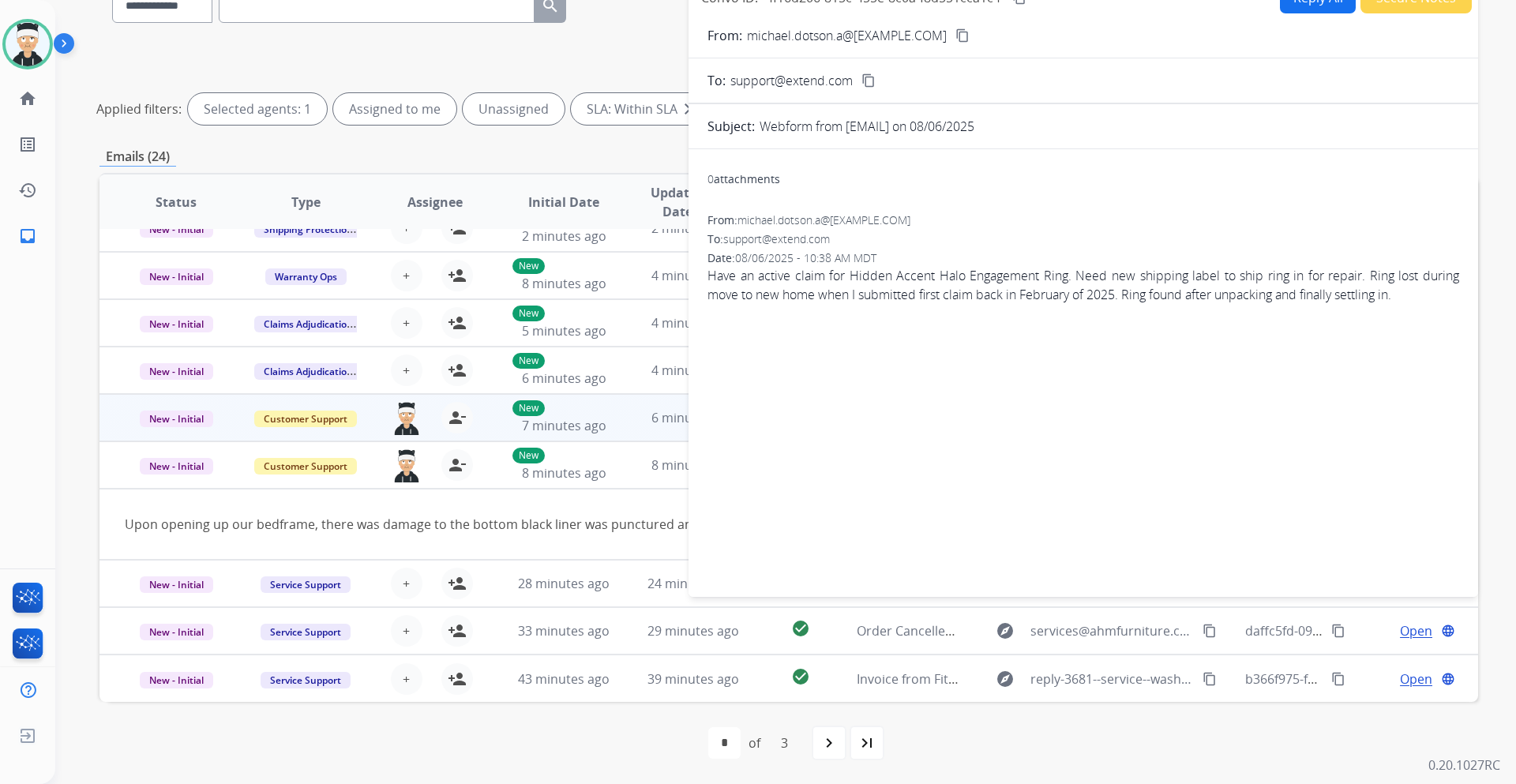 click on "content_copy" at bounding box center [963, 36] 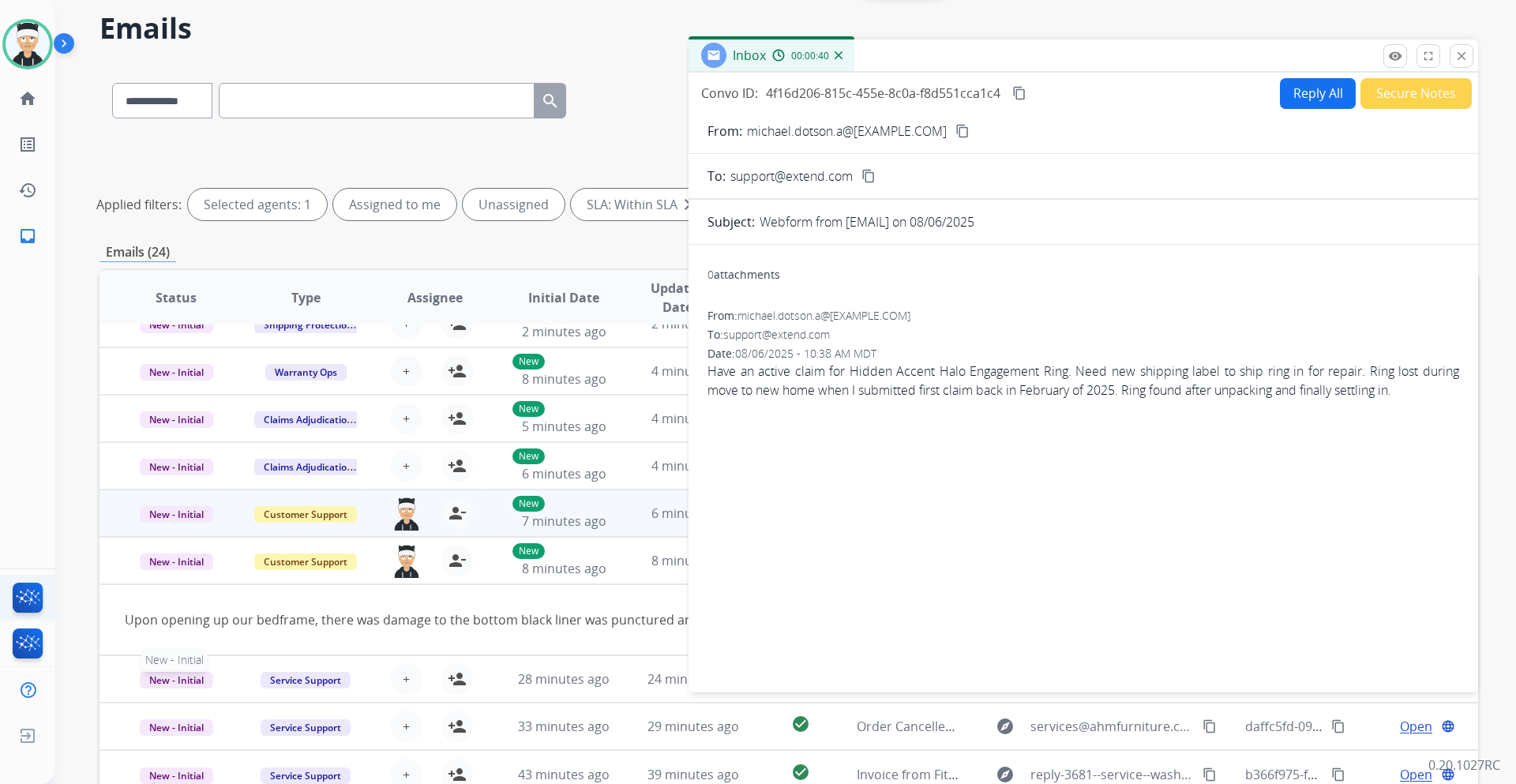 scroll, scrollTop: 0, scrollLeft: 0, axis: both 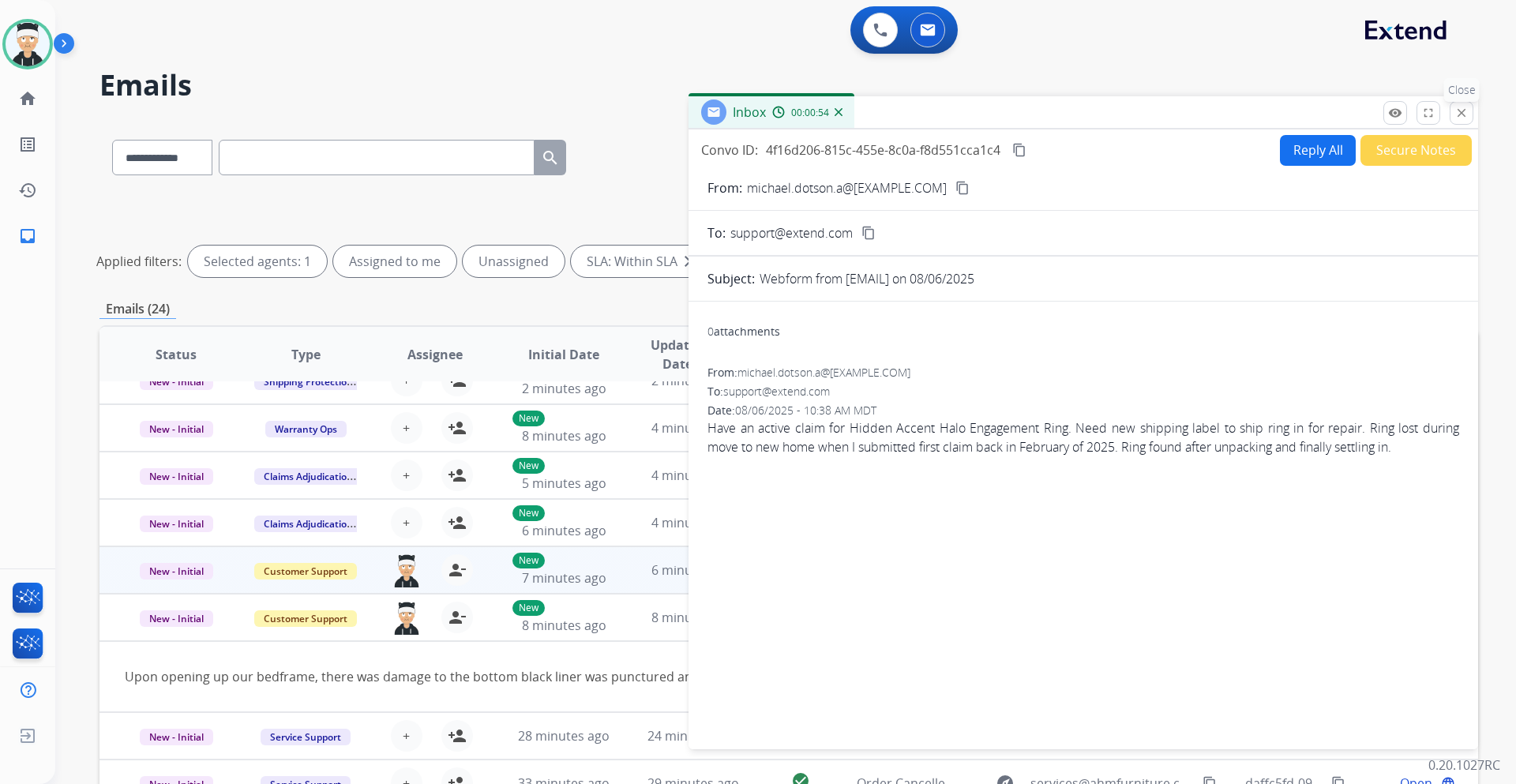 click on "close Close" at bounding box center (1462, 113) 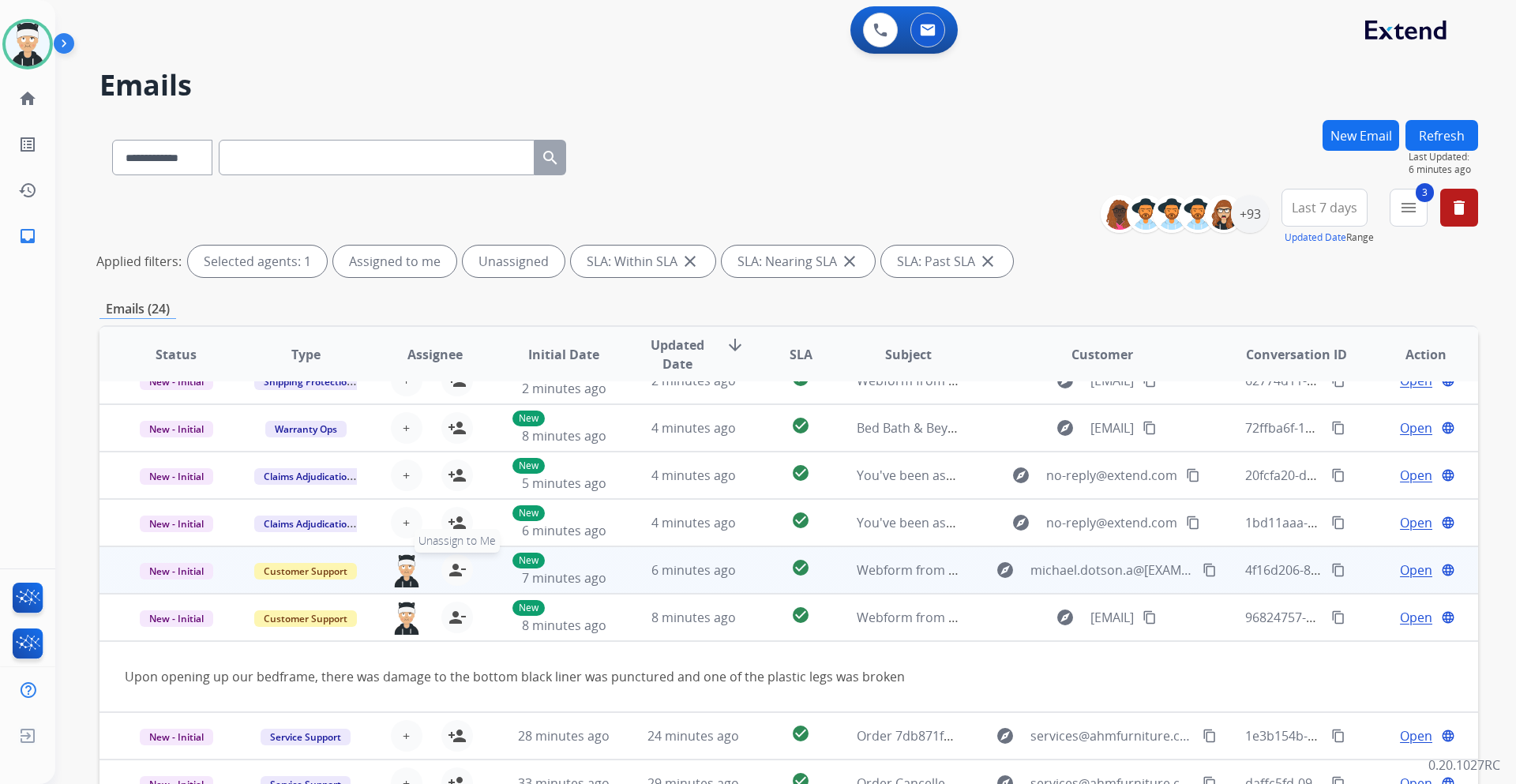 click on "person_remove" at bounding box center (457, 570) 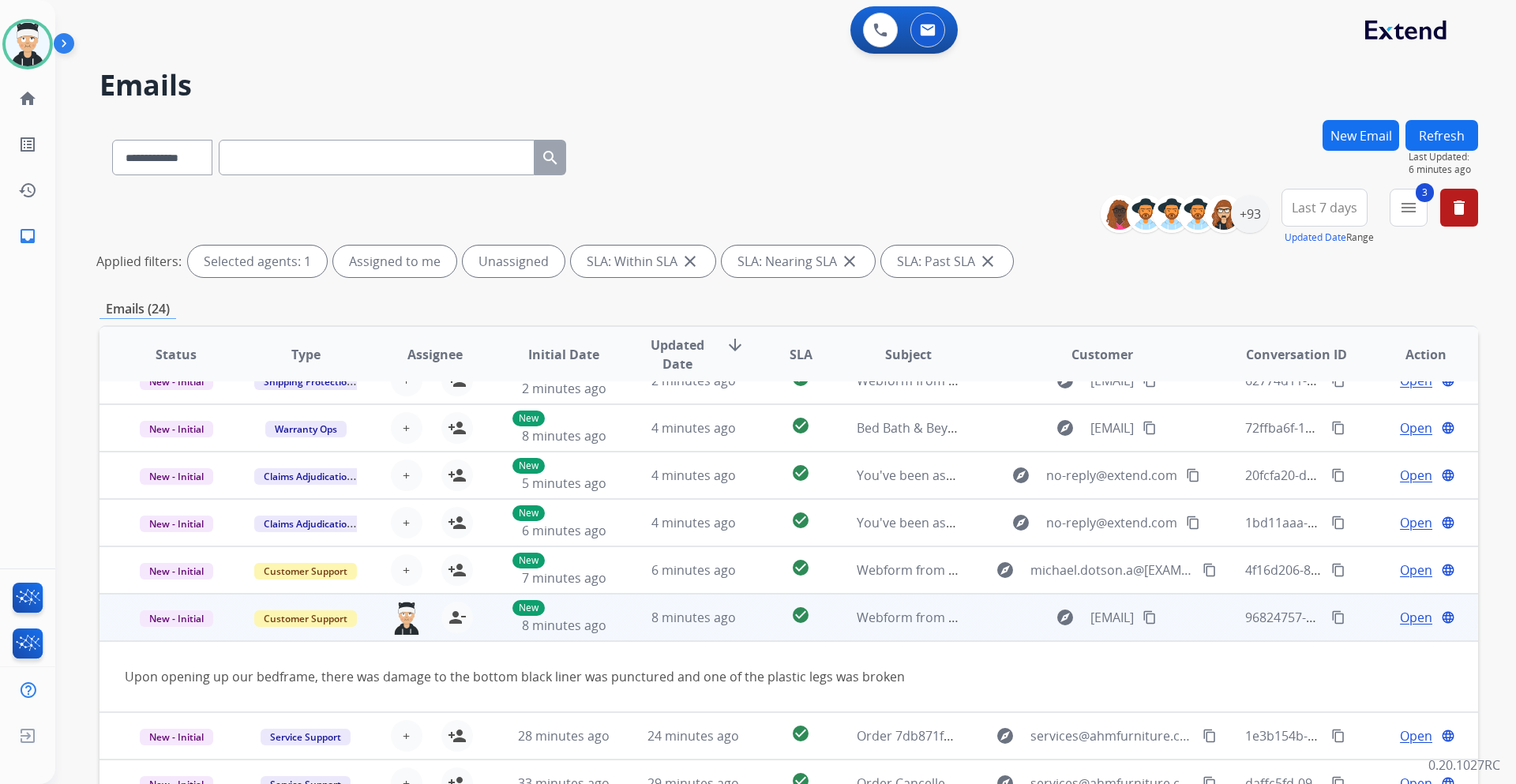 click on "Open" at bounding box center (1416, 617) 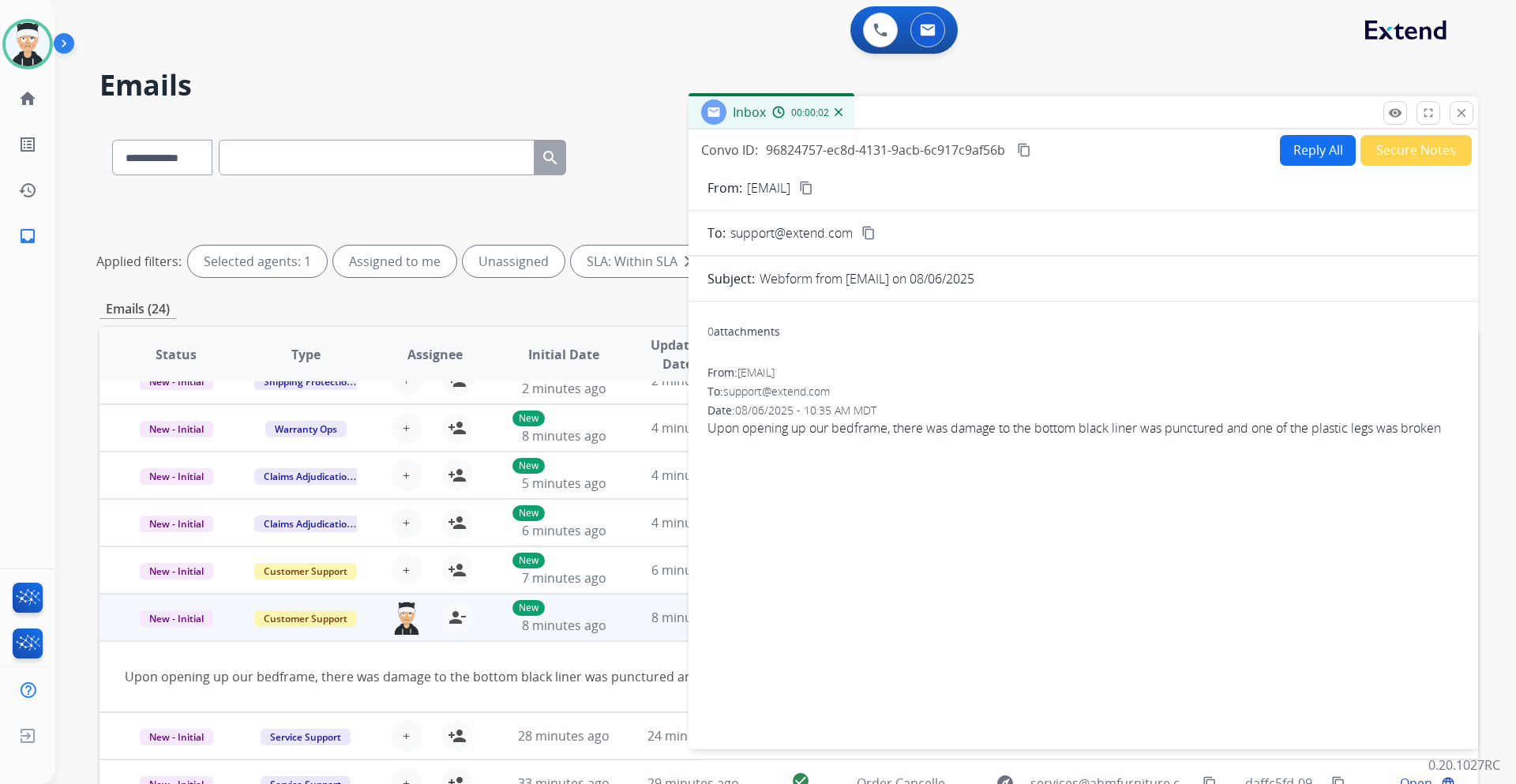 click on "content_copy" at bounding box center [806, 188] 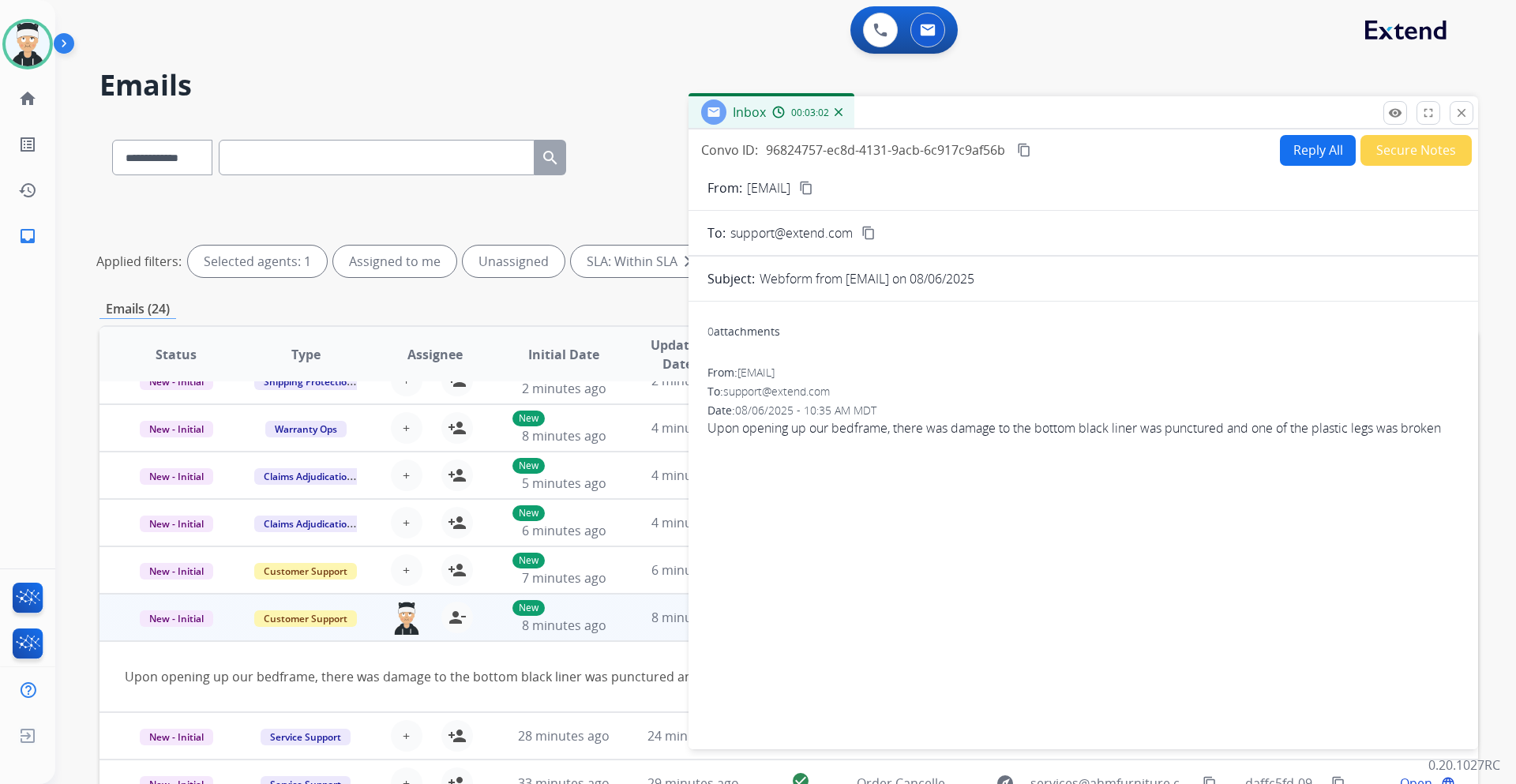 click on "Reply All" at bounding box center (1318, 150) 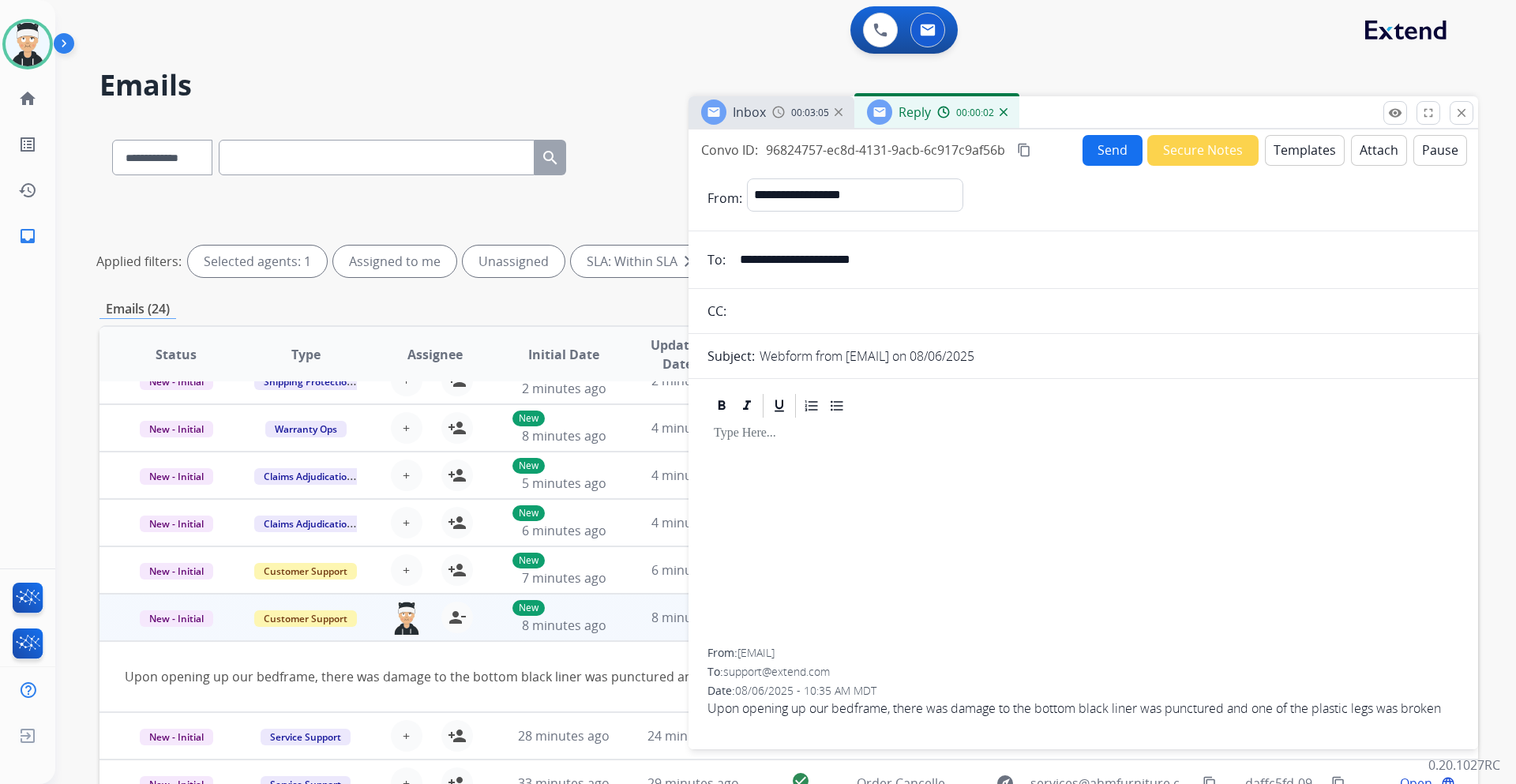 click on "Templates" at bounding box center (1304, 150) 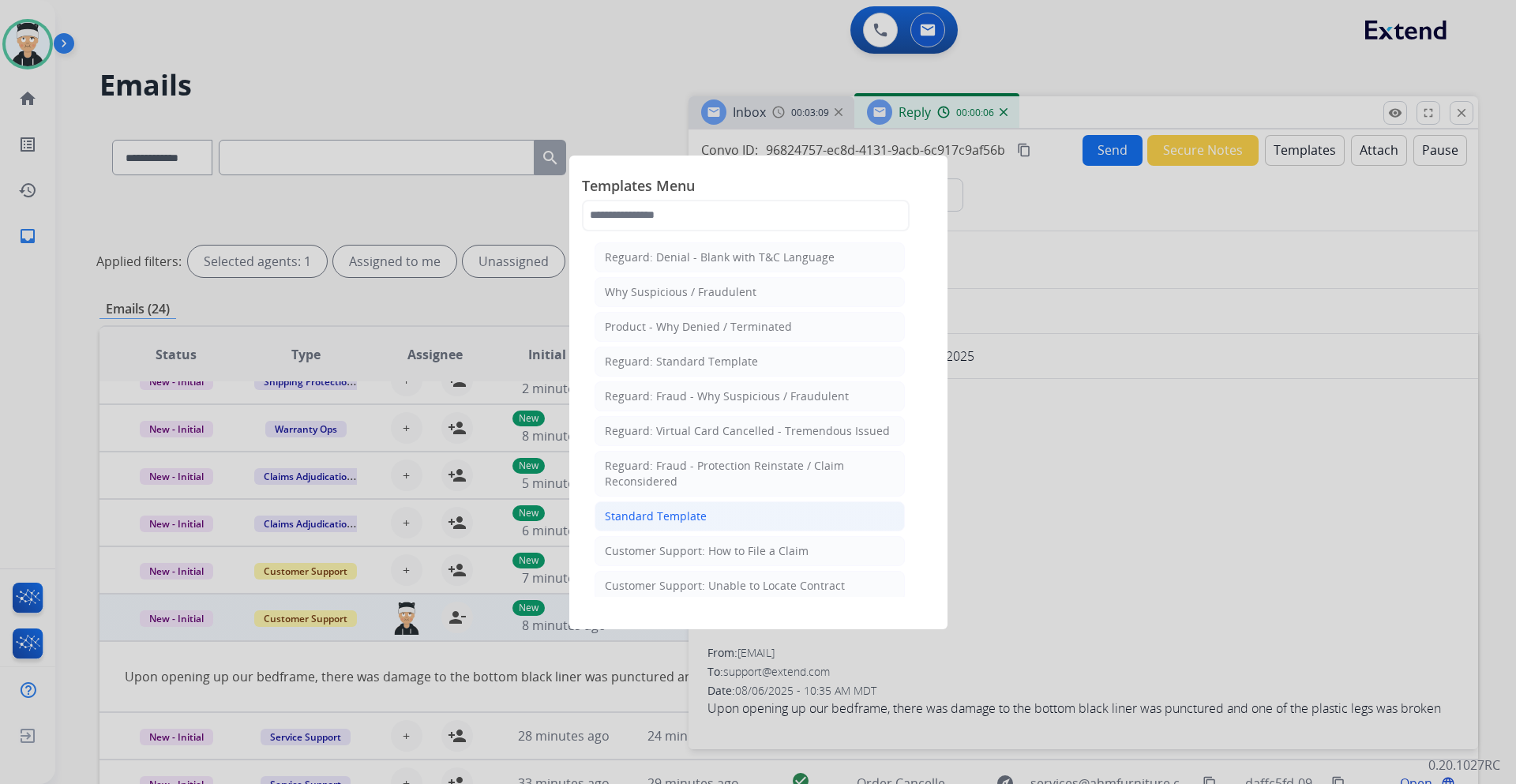 click on "Standard Template" 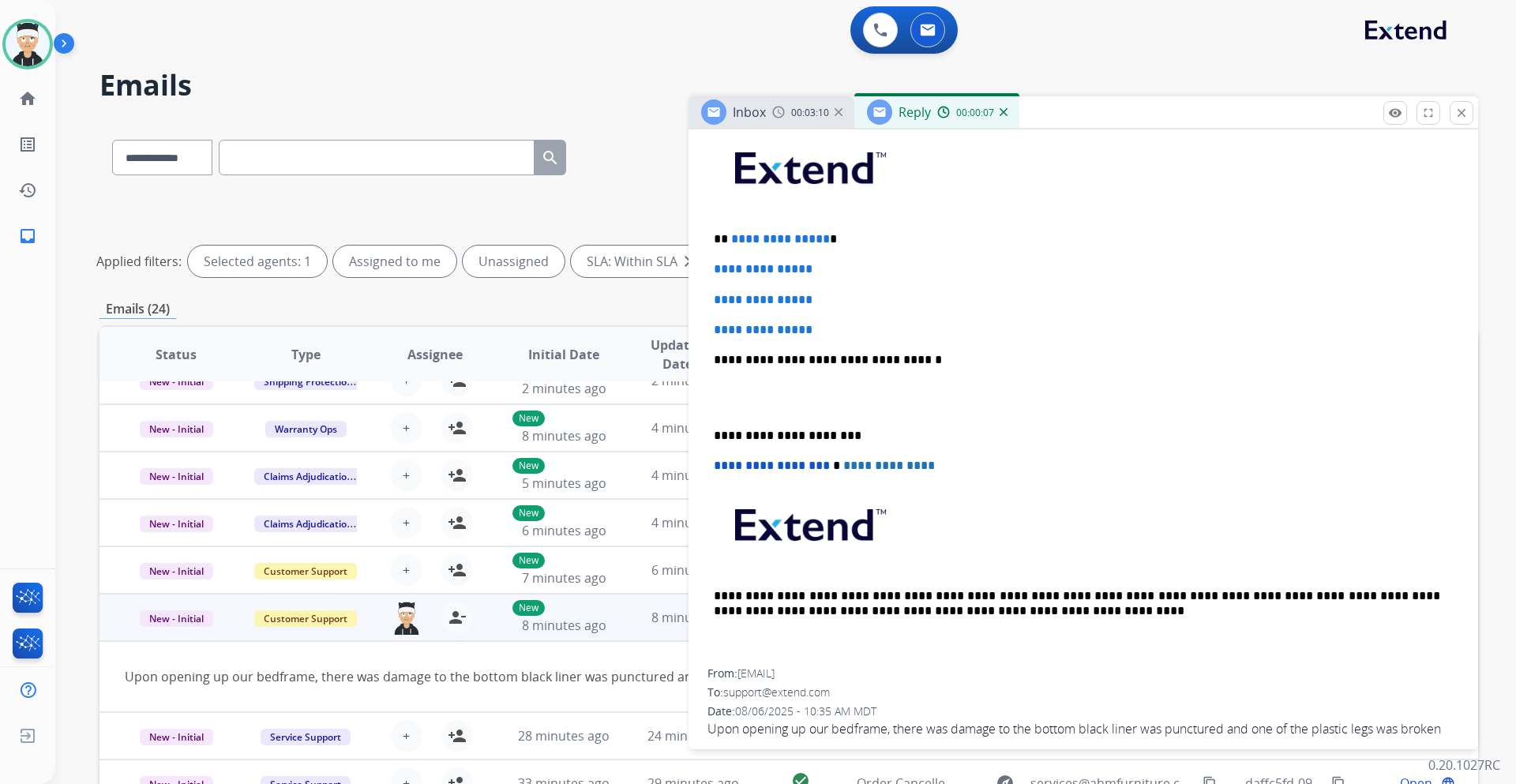 scroll, scrollTop: 316, scrollLeft: 0, axis: vertical 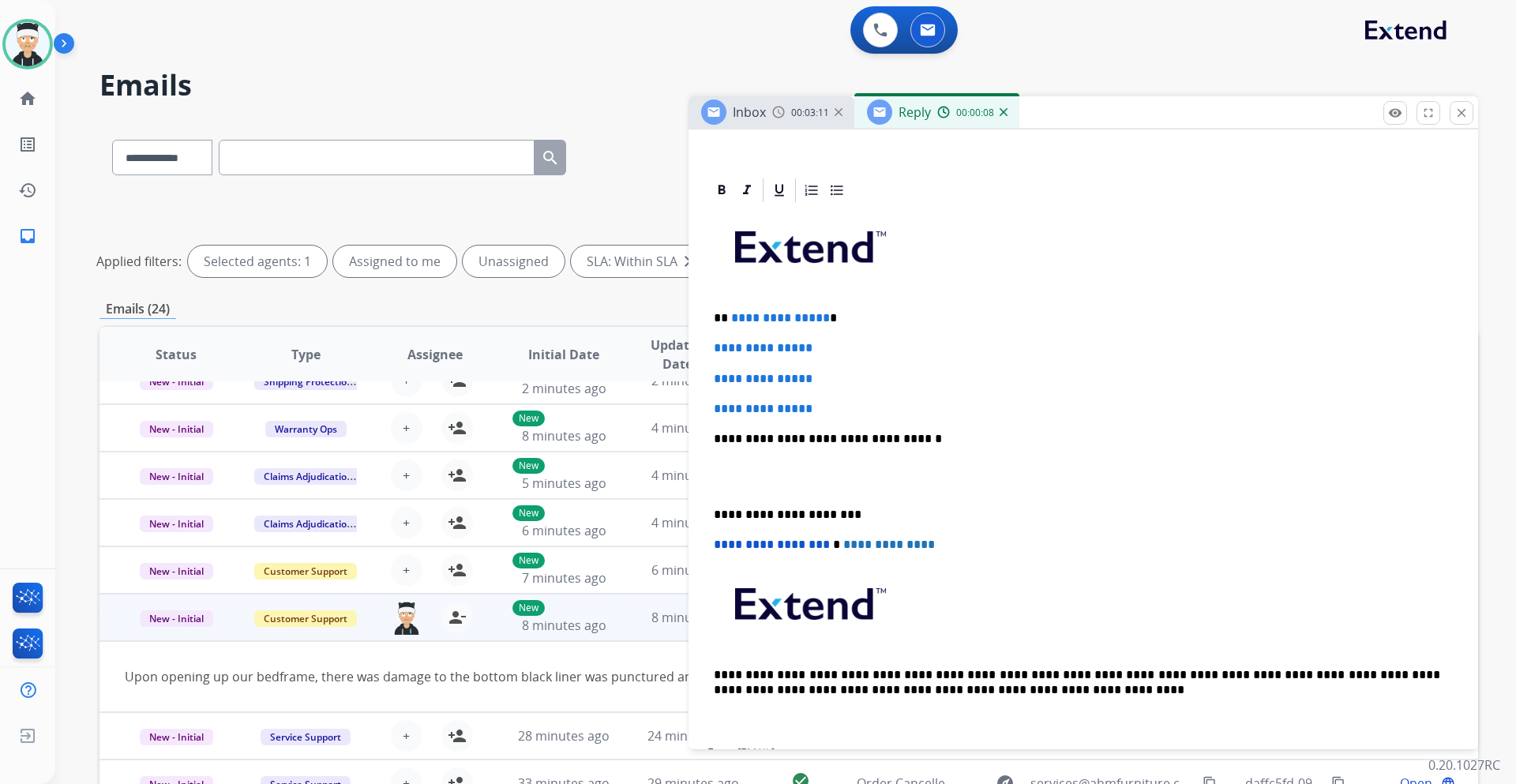 click on "**********" at bounding box center (1077, 318) 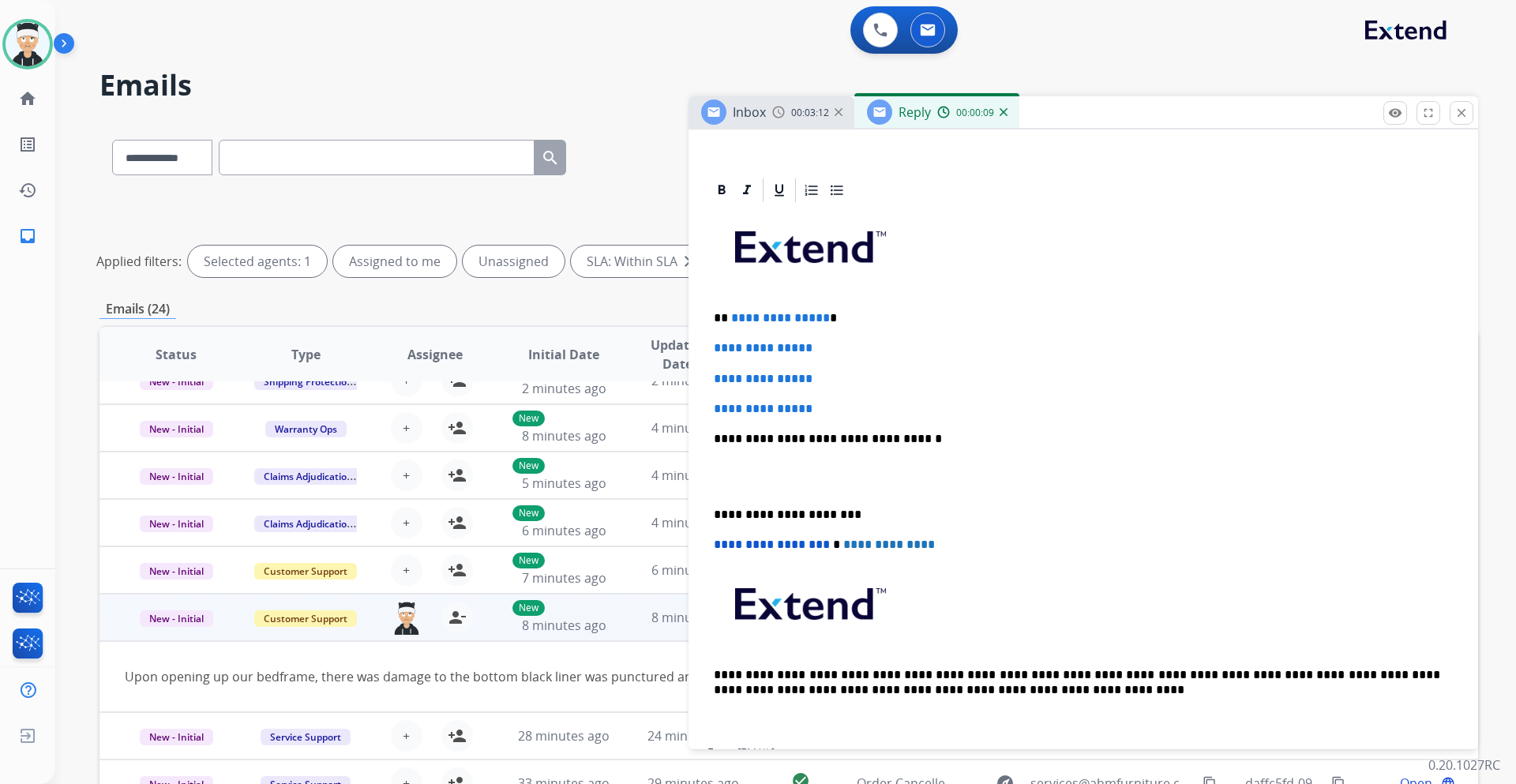 click on "**********" at bounding box center [1077, 318] 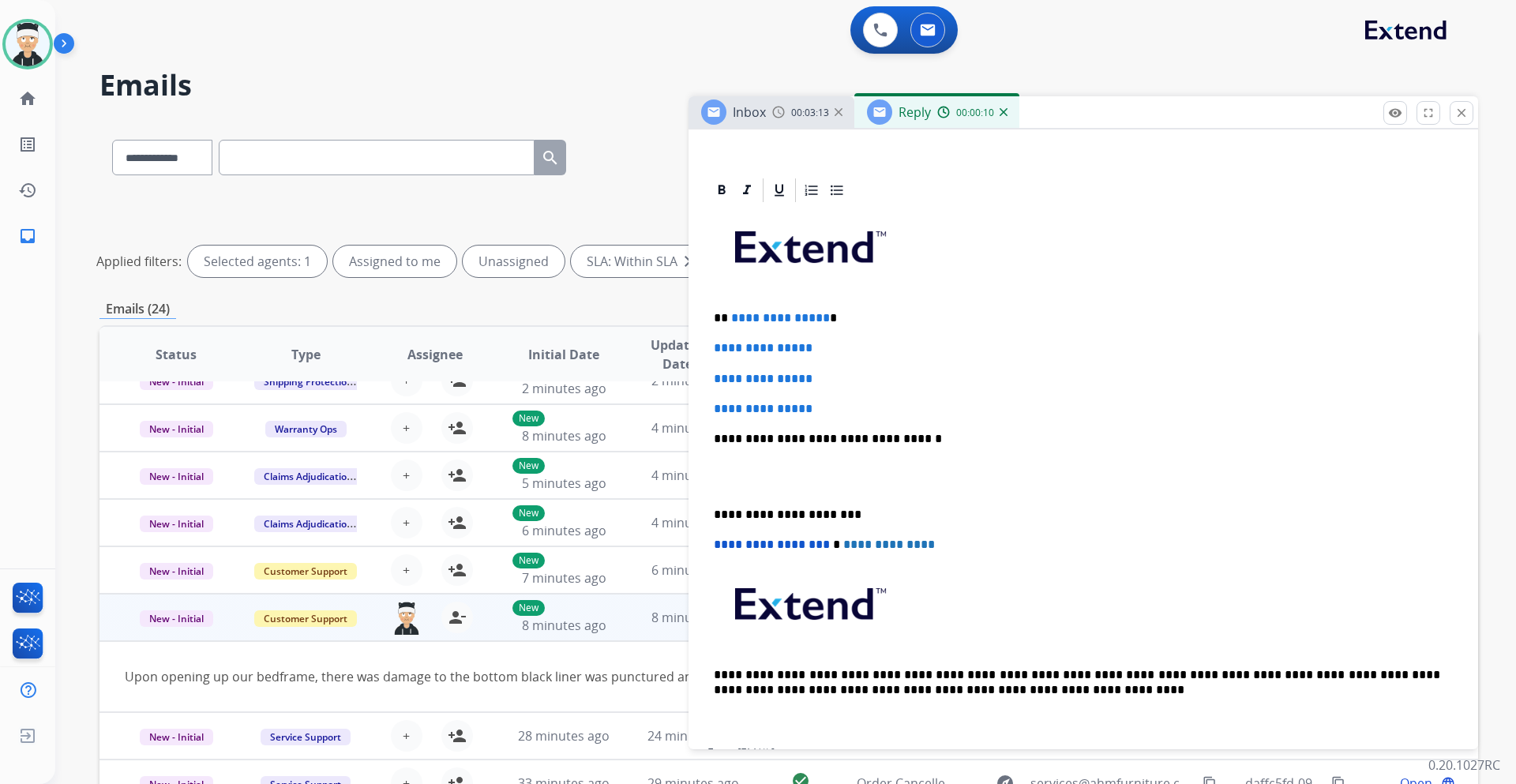 type 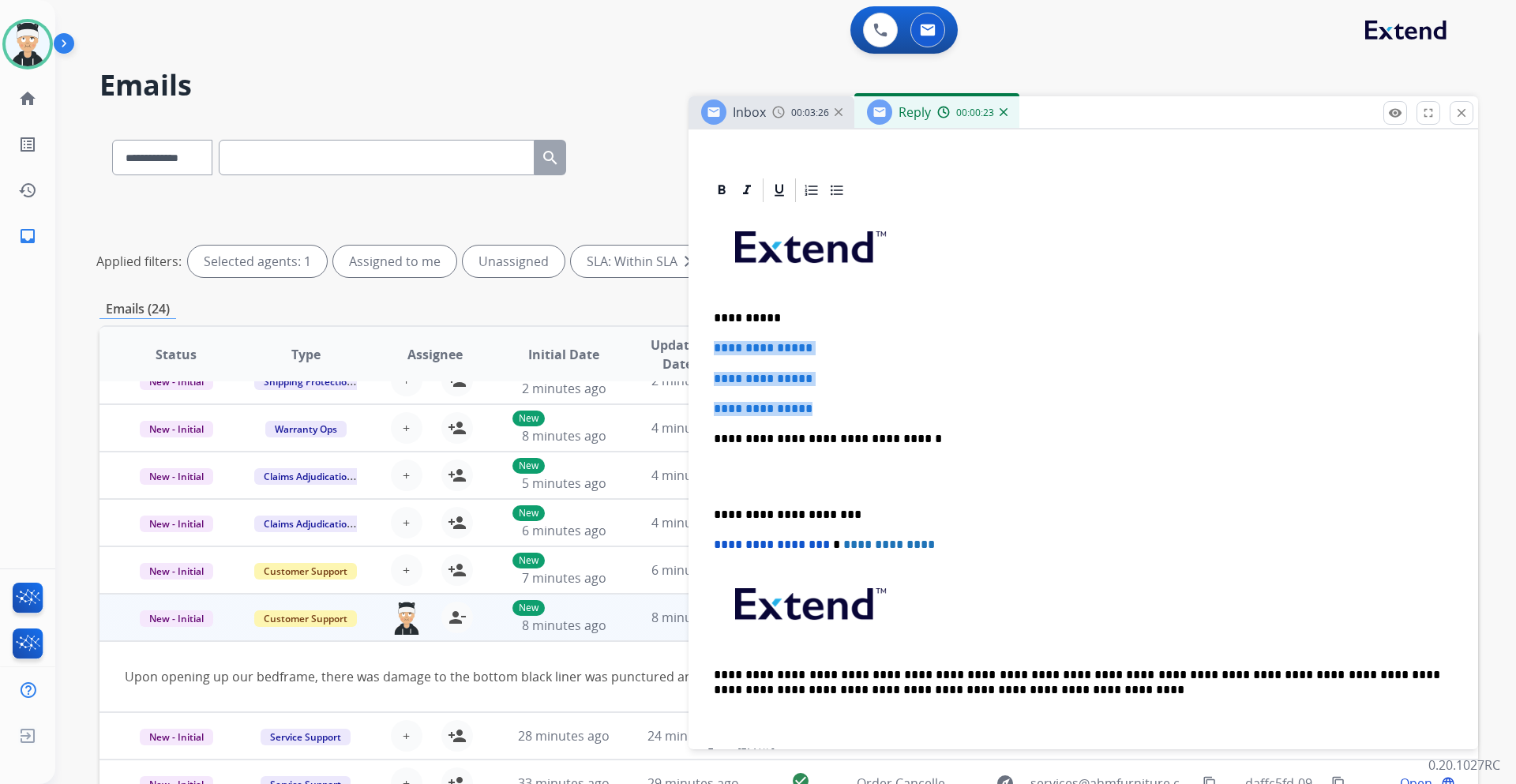 drag, startPoint x: 835, startPoint y: 408, endPoint x: 692, endPoint y: 332, distance: 161.94135 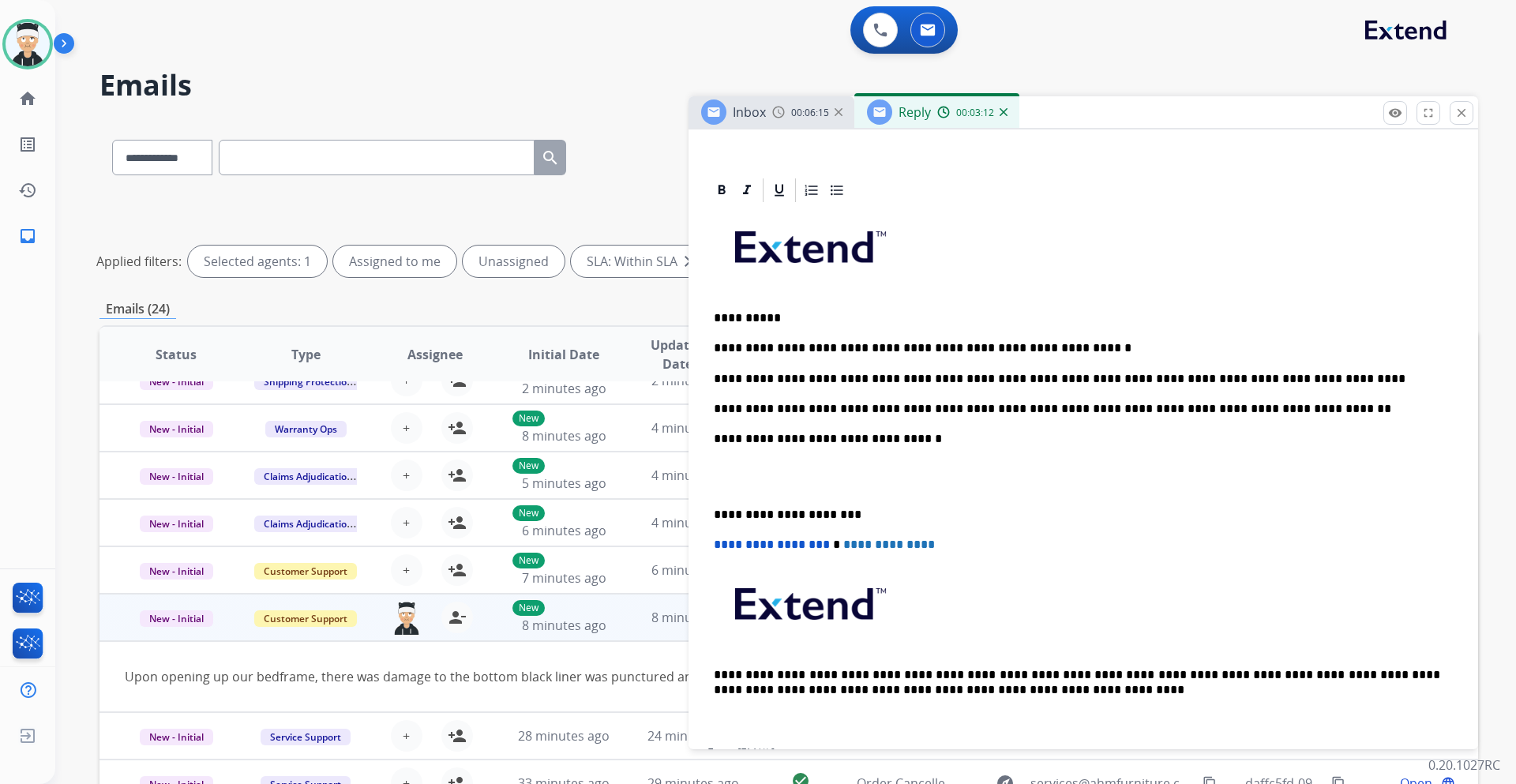 click on "**********" at bounding box center (1077, 439) 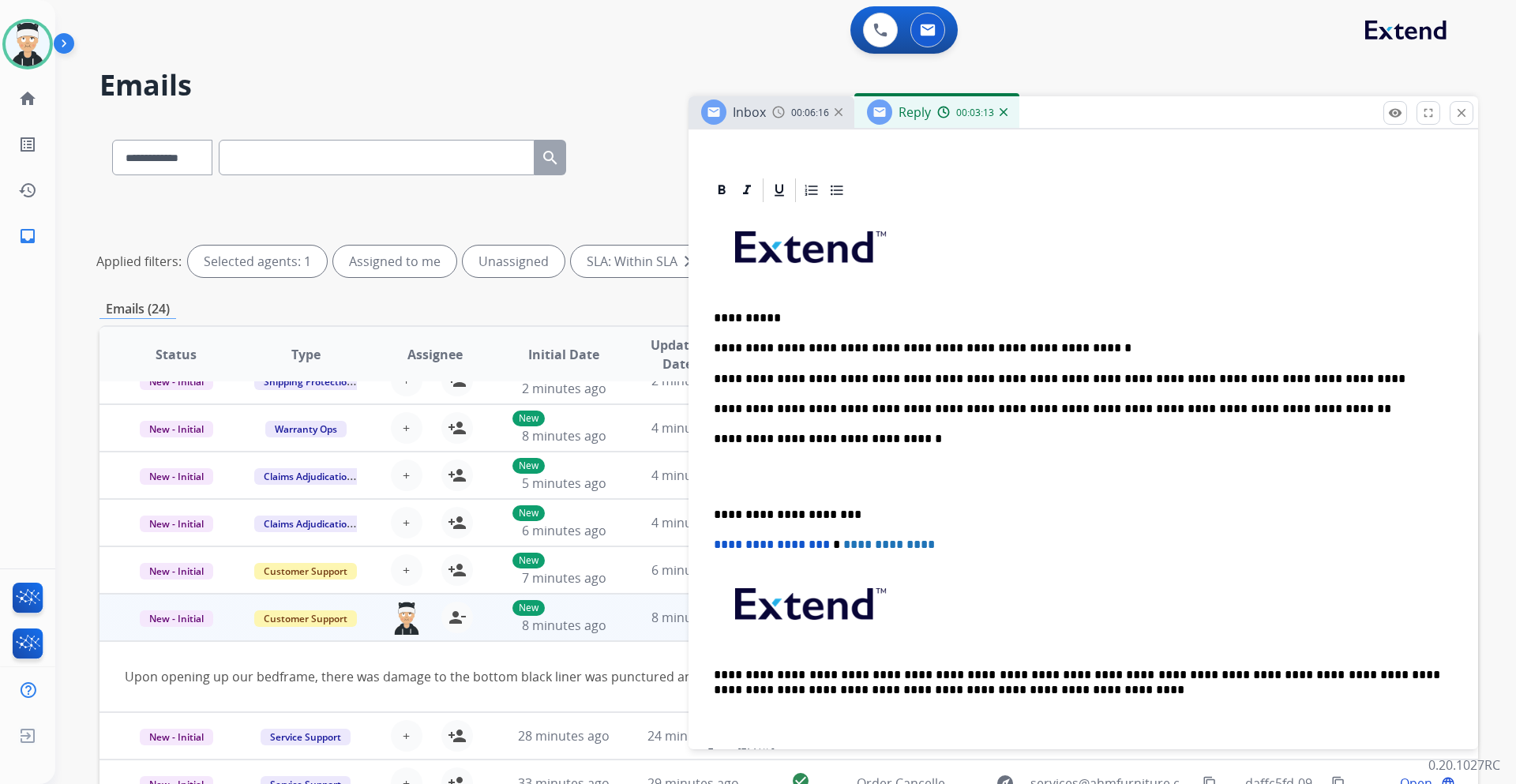 click on "**********" at bounding box center (1077, 515) 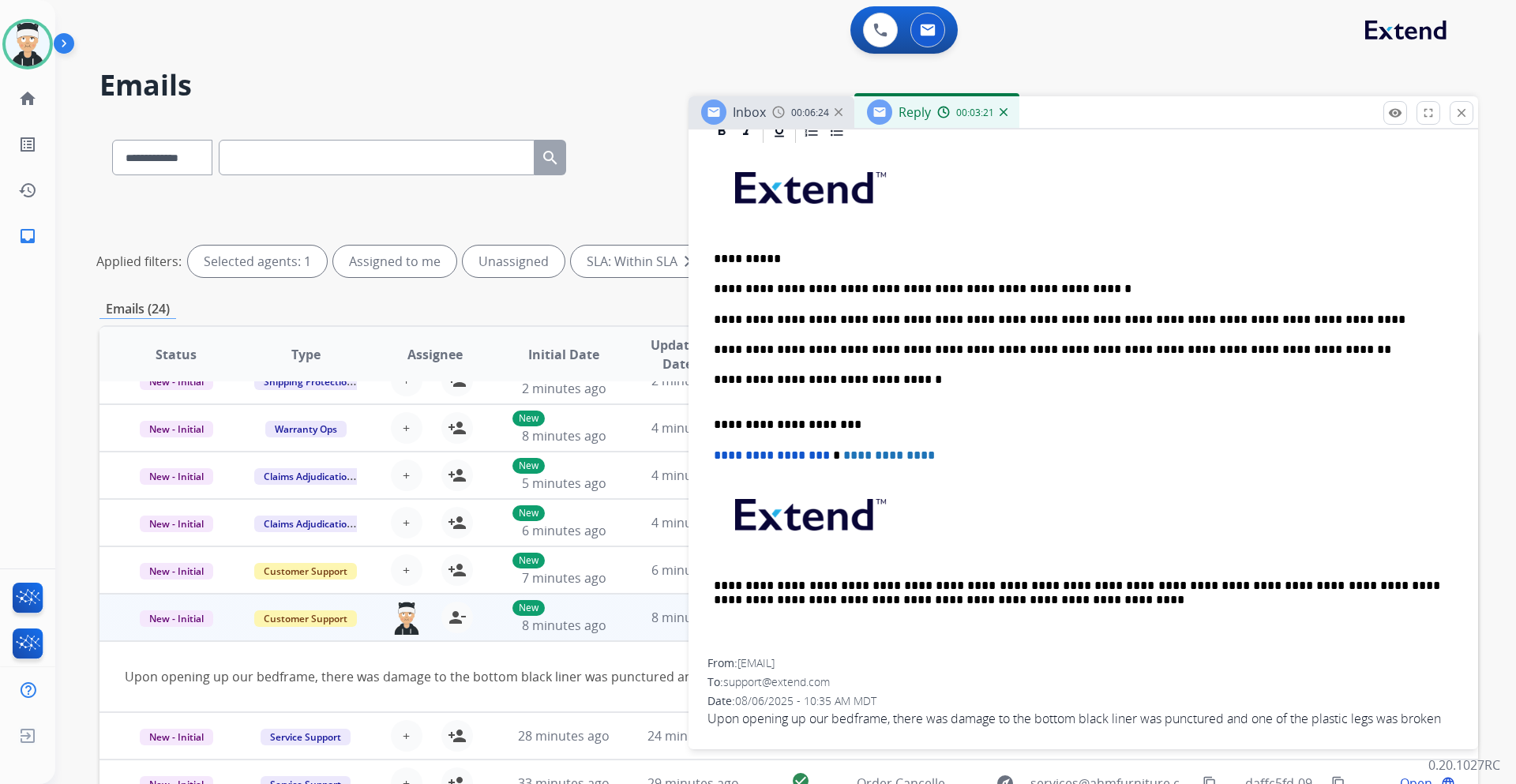 scroll, scrollTop: 396, scrollLeft: 0, axis: vertical 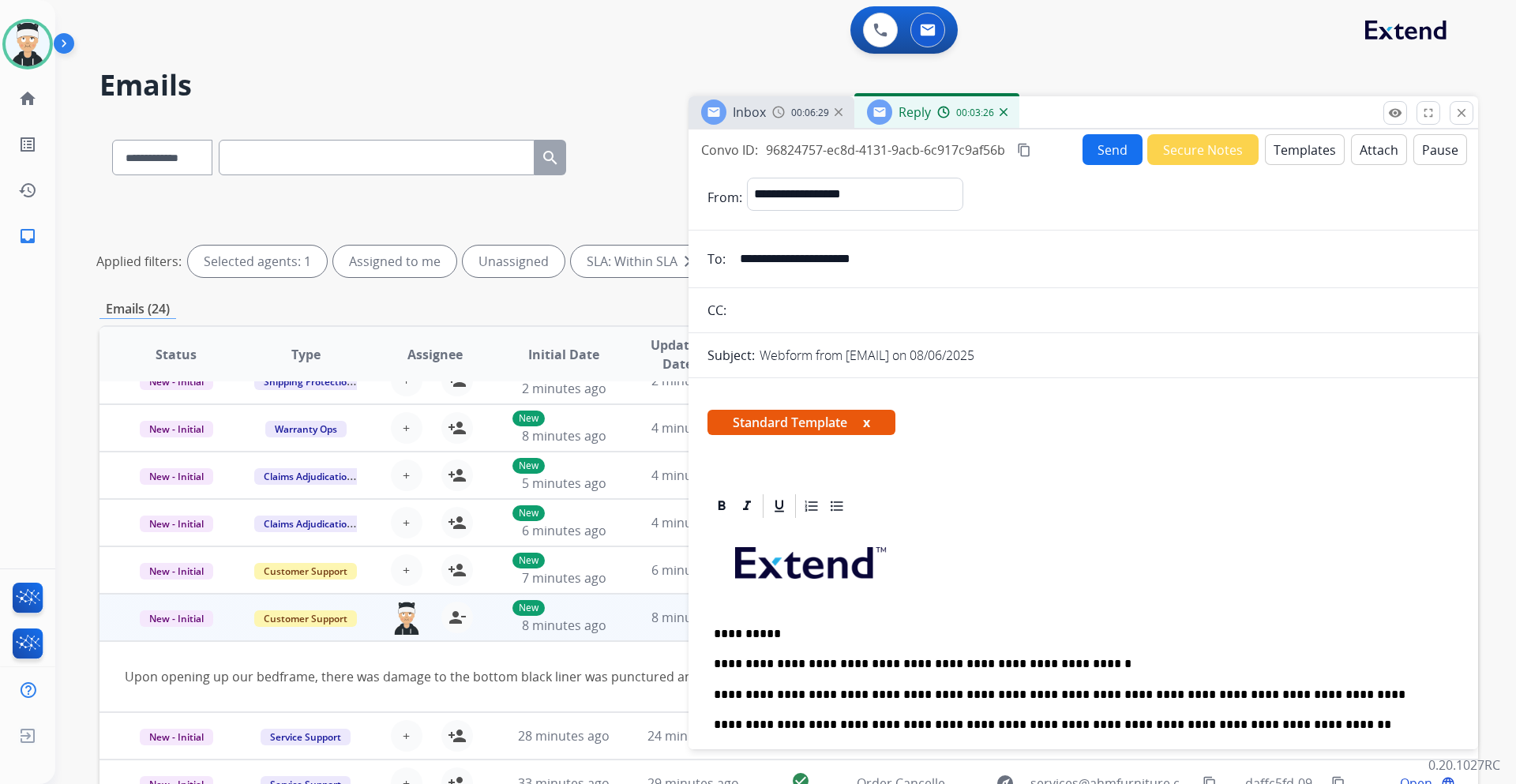 click on "Send" at bounding box center [1113, 149] 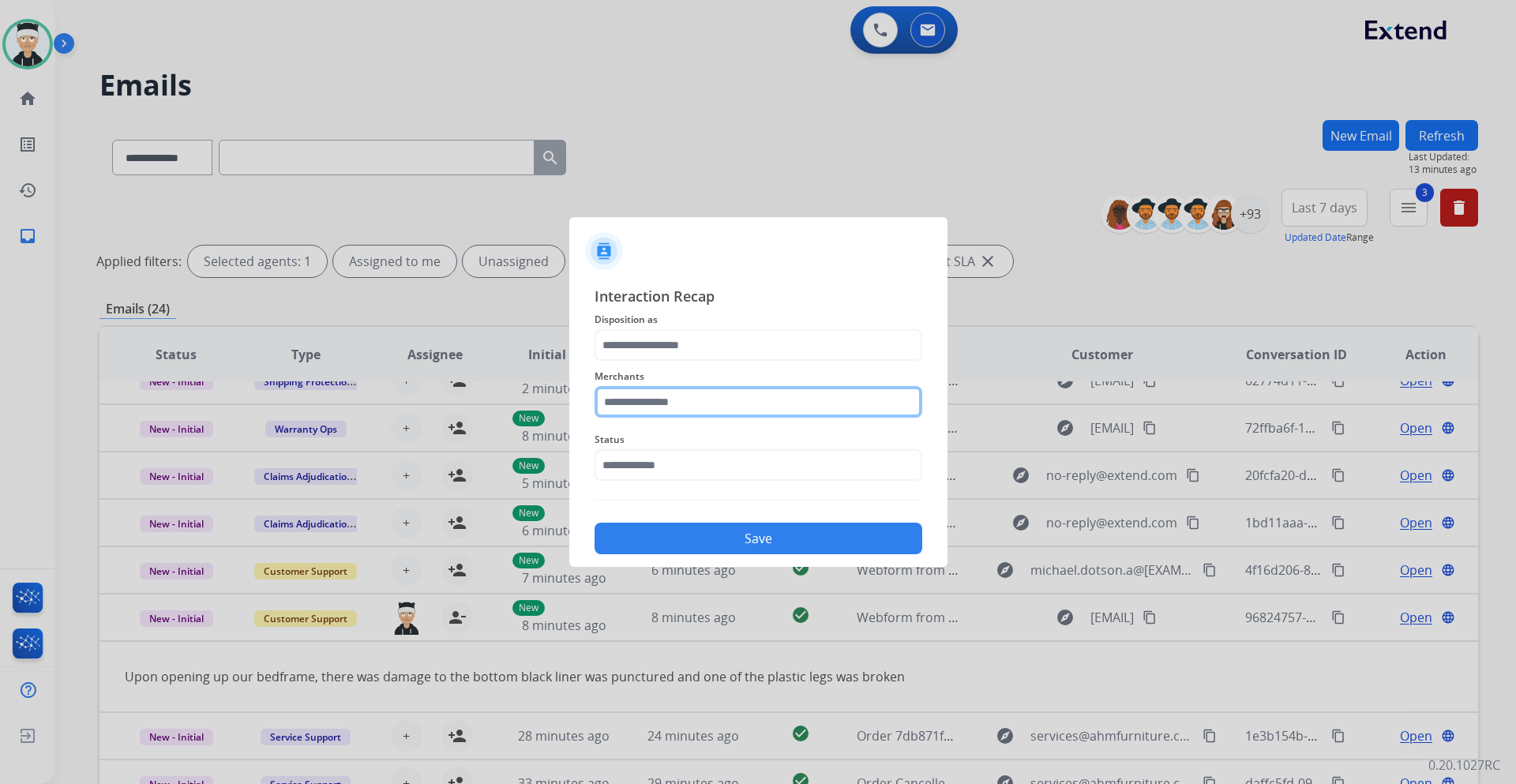 click 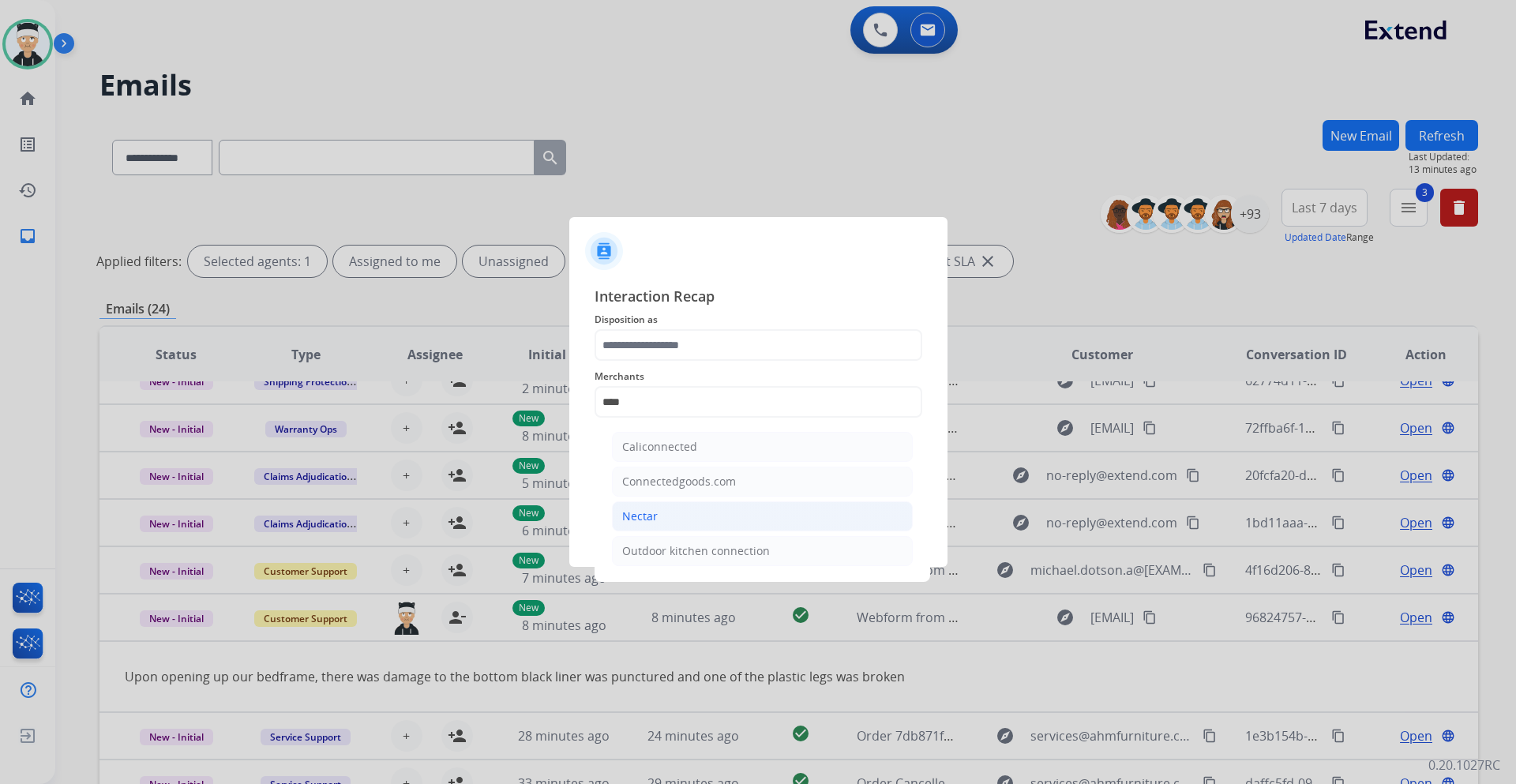 click on "Nectar" 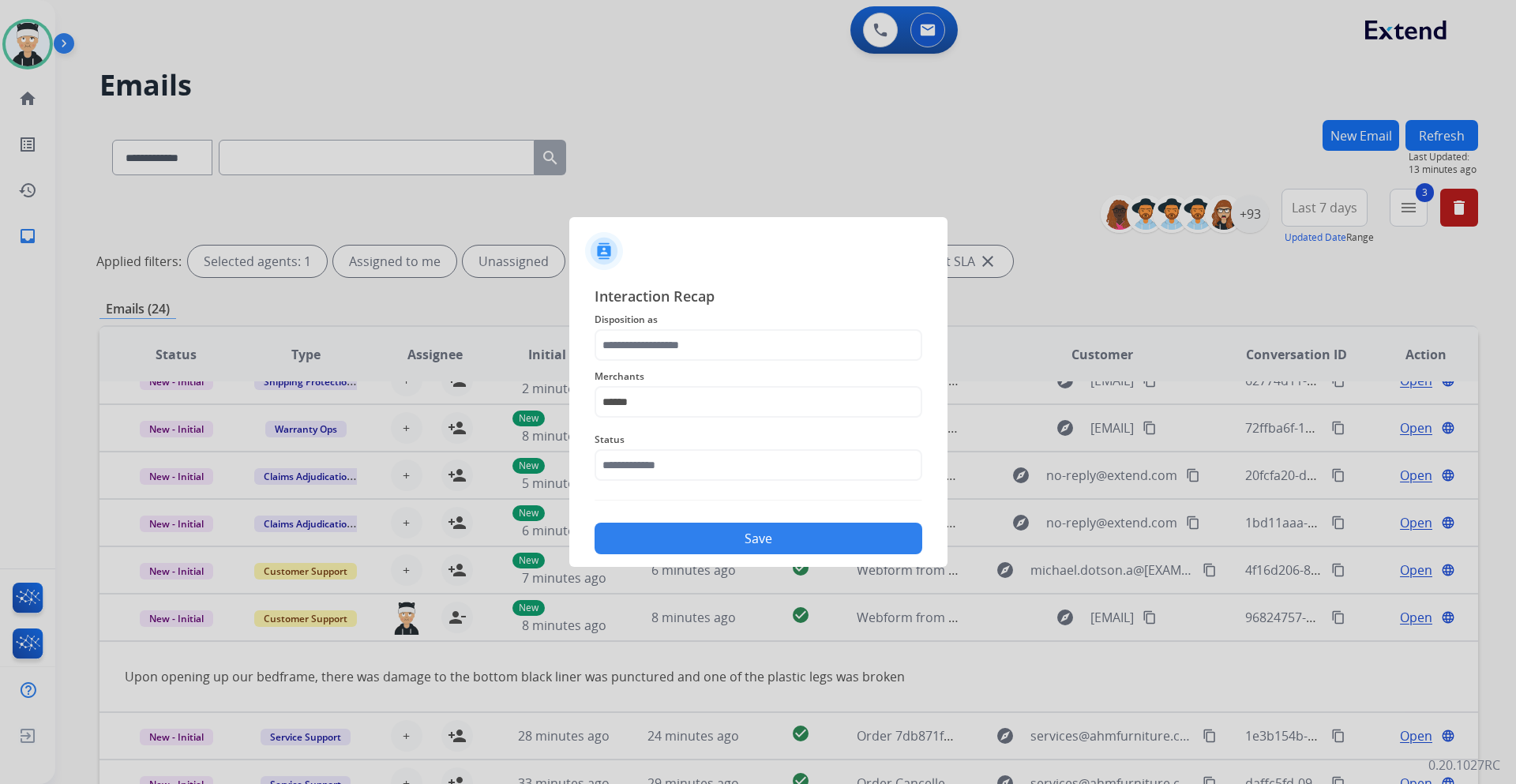 click on "Merchants" 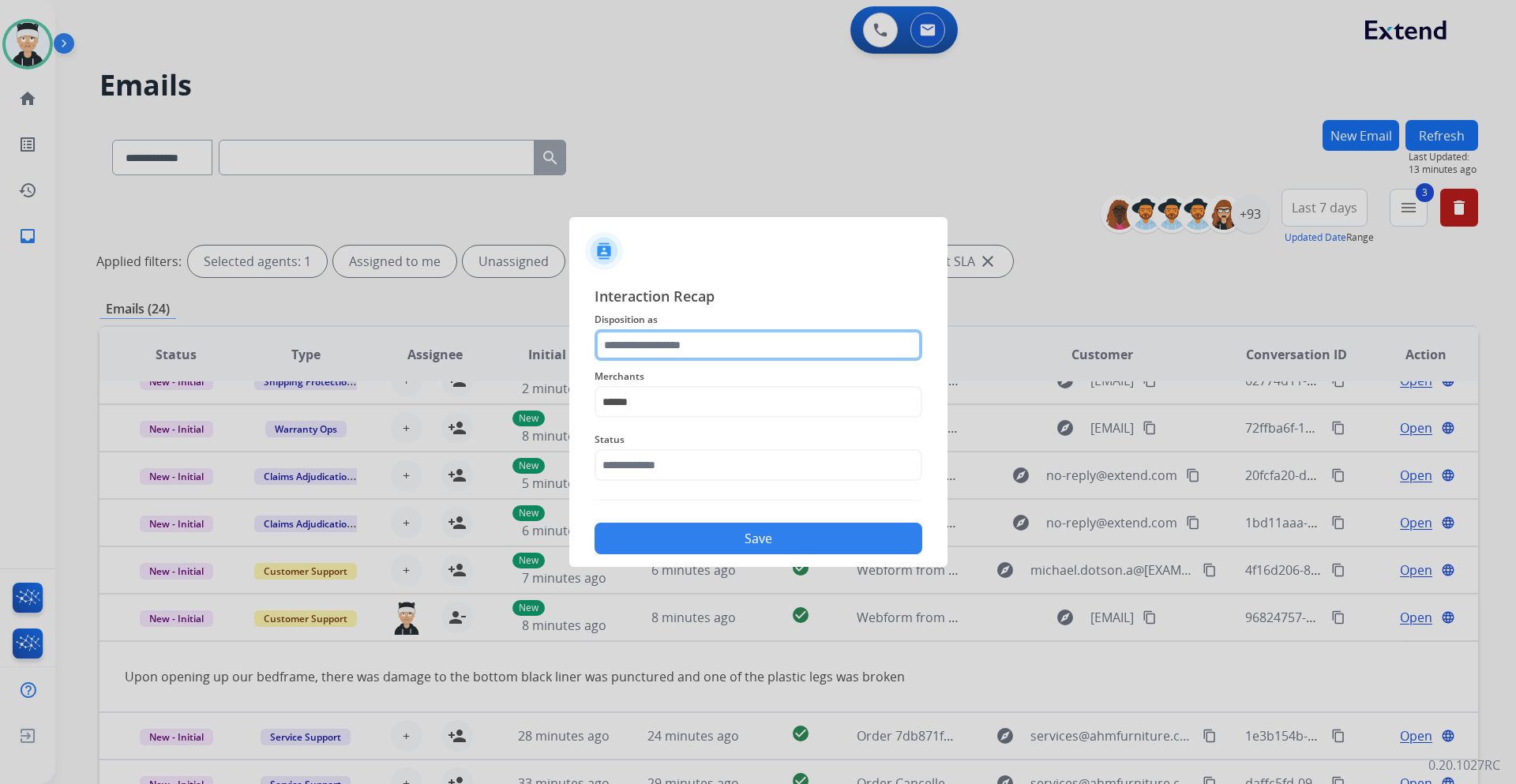 click 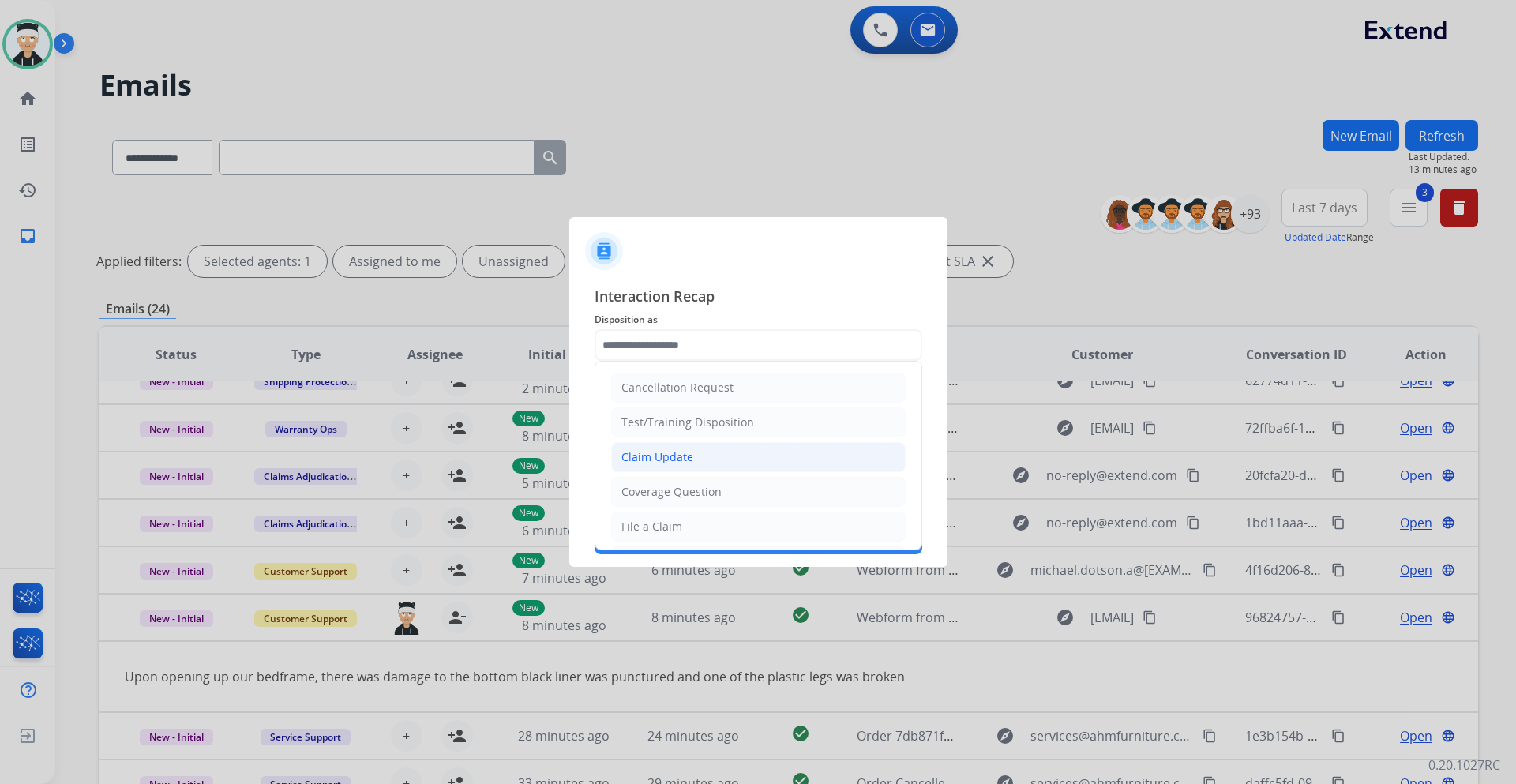 click on "Claim Update" 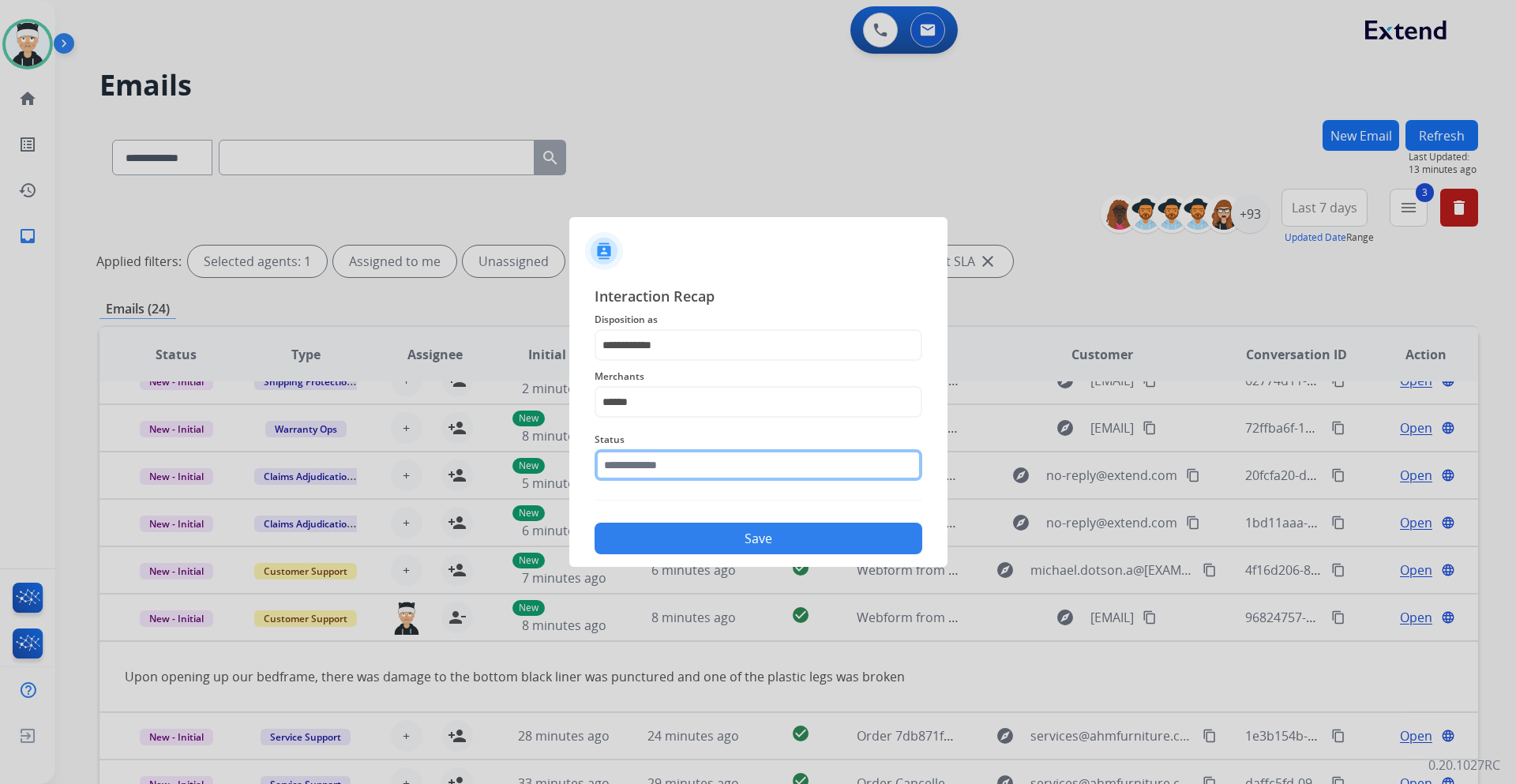 click 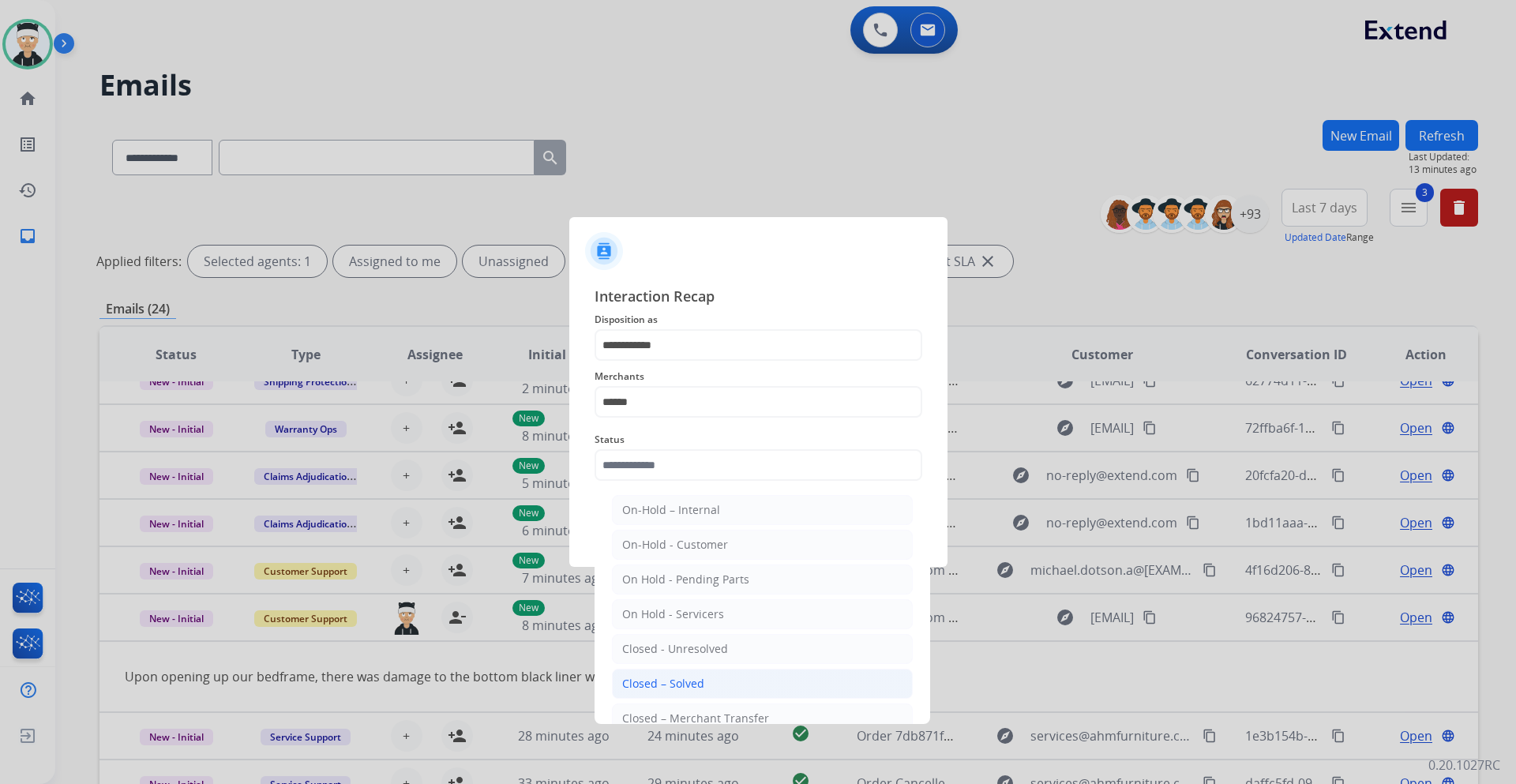 click on "Closed – Solved" 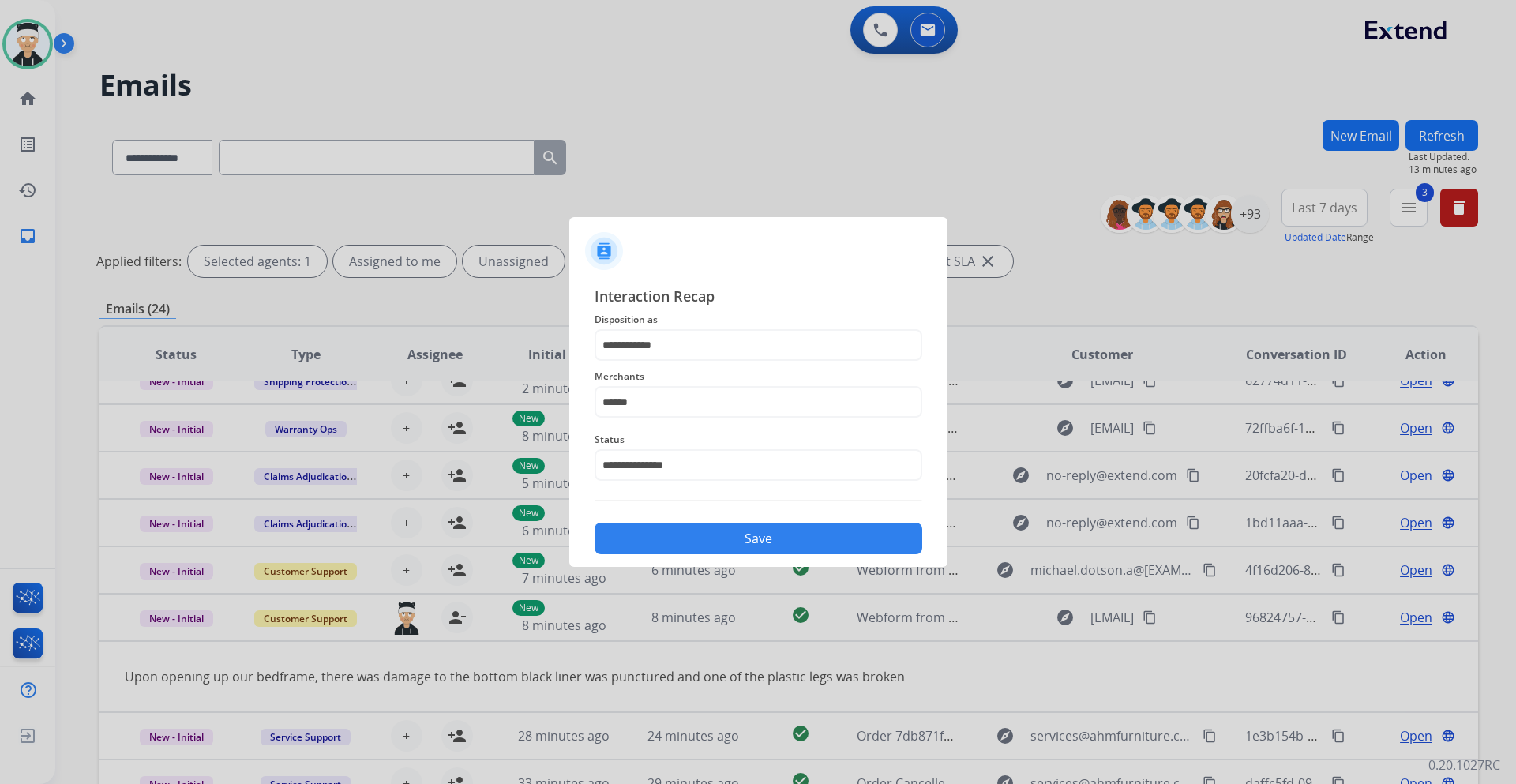 click on "Save" 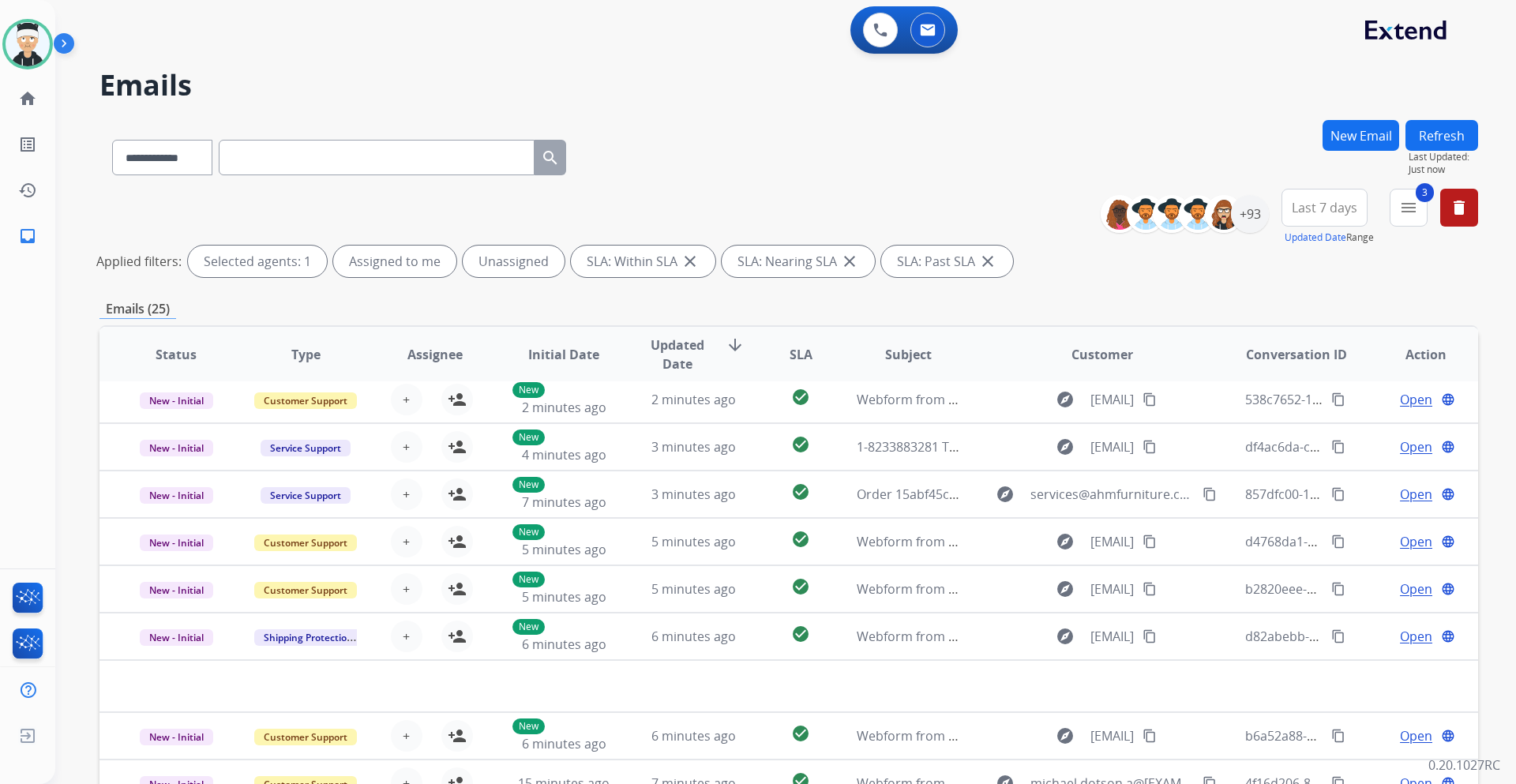 scroll, scrollTop: 54, scrollLeft: 0, axis: vertical 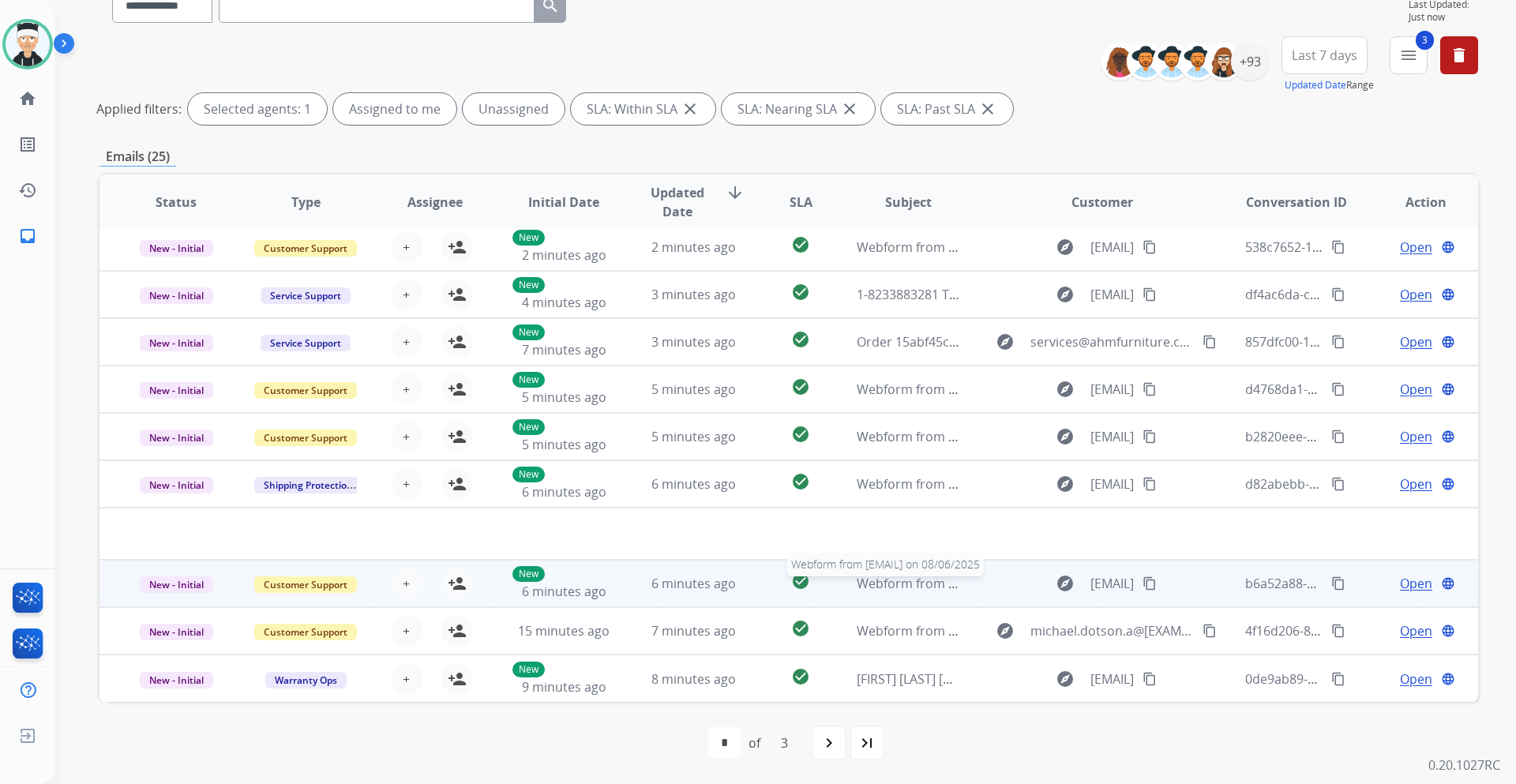 click on "Webform from [EMAIL] on 08/06/2025" at bounding box center (968, 583) 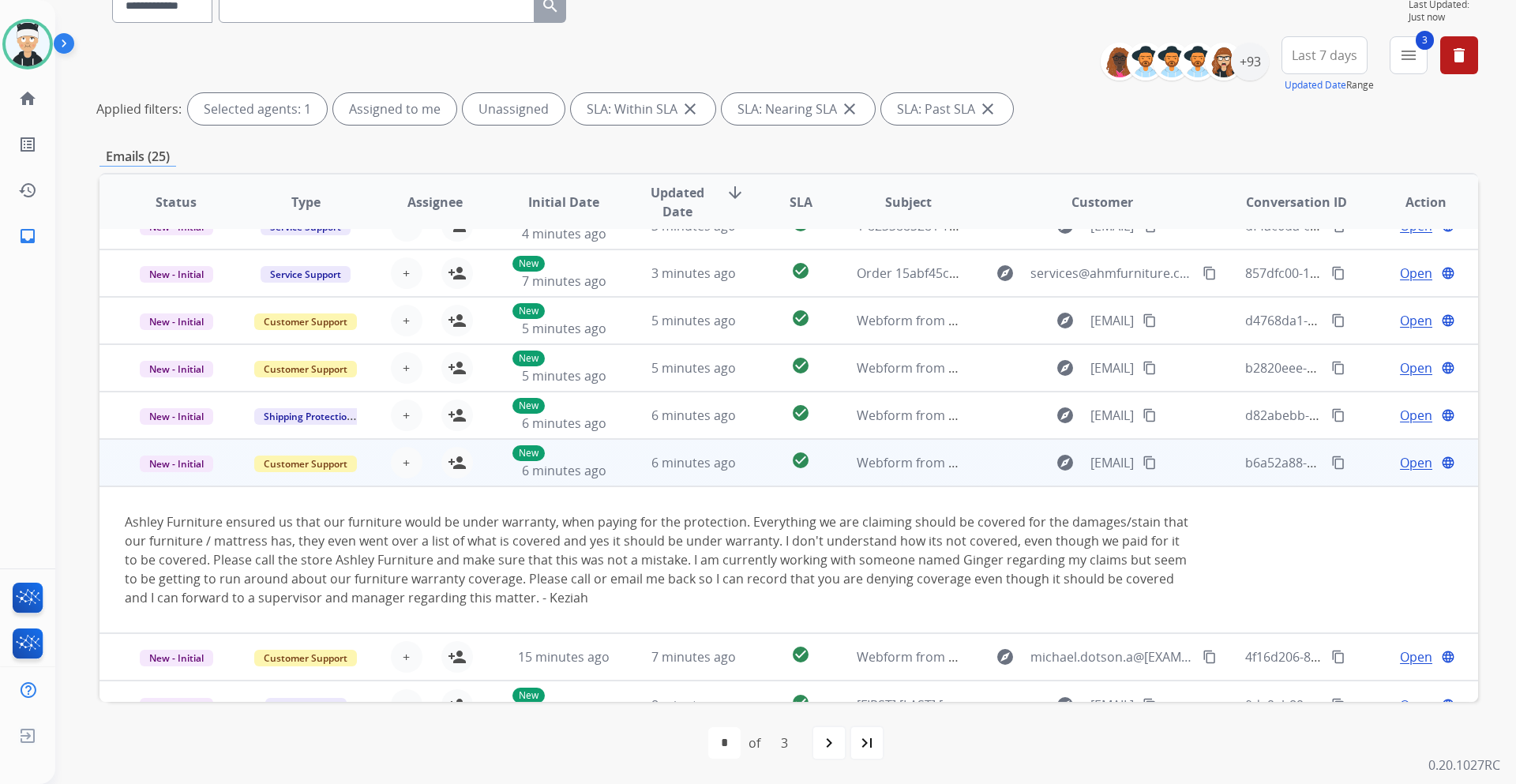 scroll, scrollTop: 148, scrollLeft: 0, axis: vertical 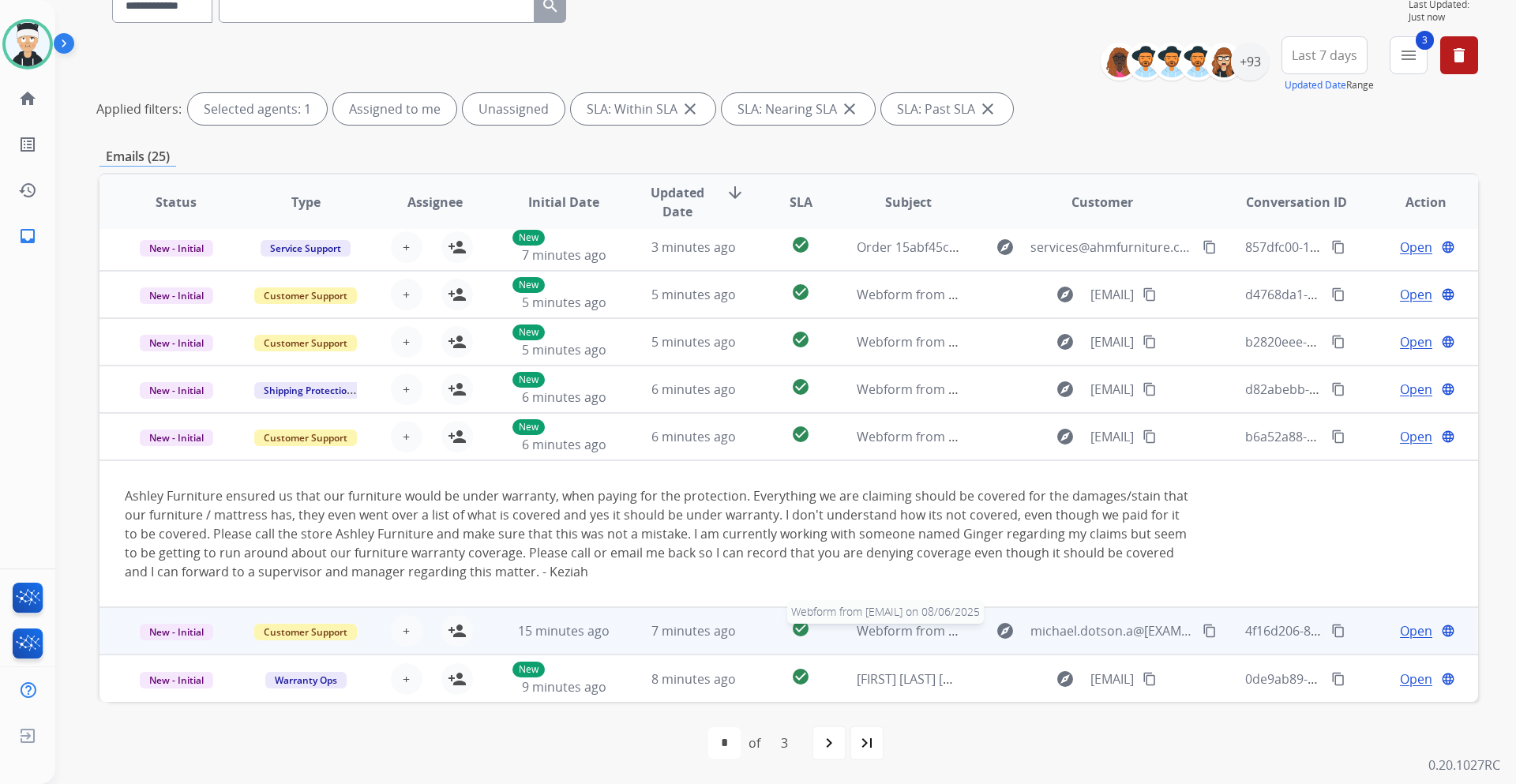 click on "Webform from [EMAIL] on 08/06/2025" at bounding box center (968, 631) 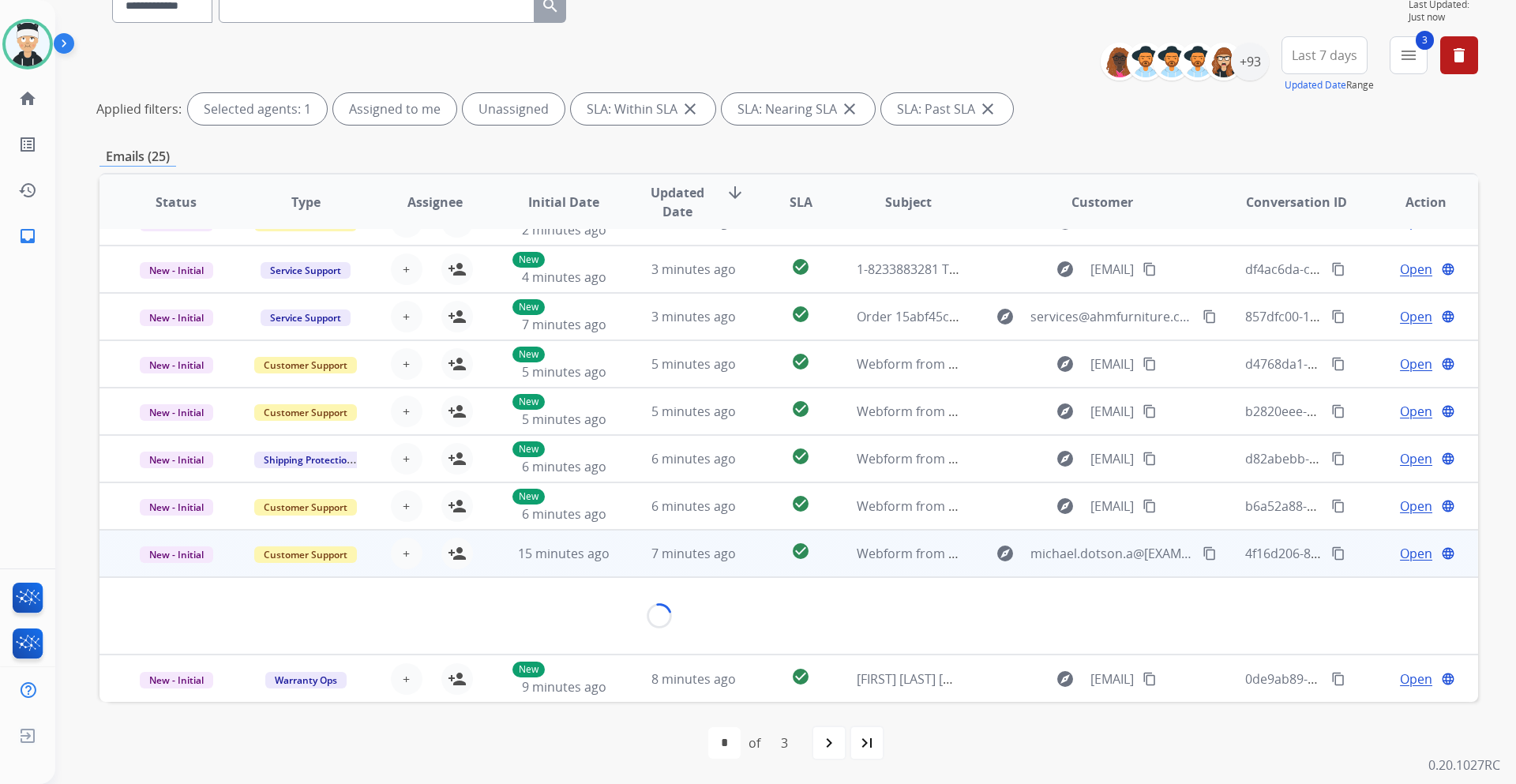 scroll, scrollTop: 92, scrollLeft: 0, axis: vertical 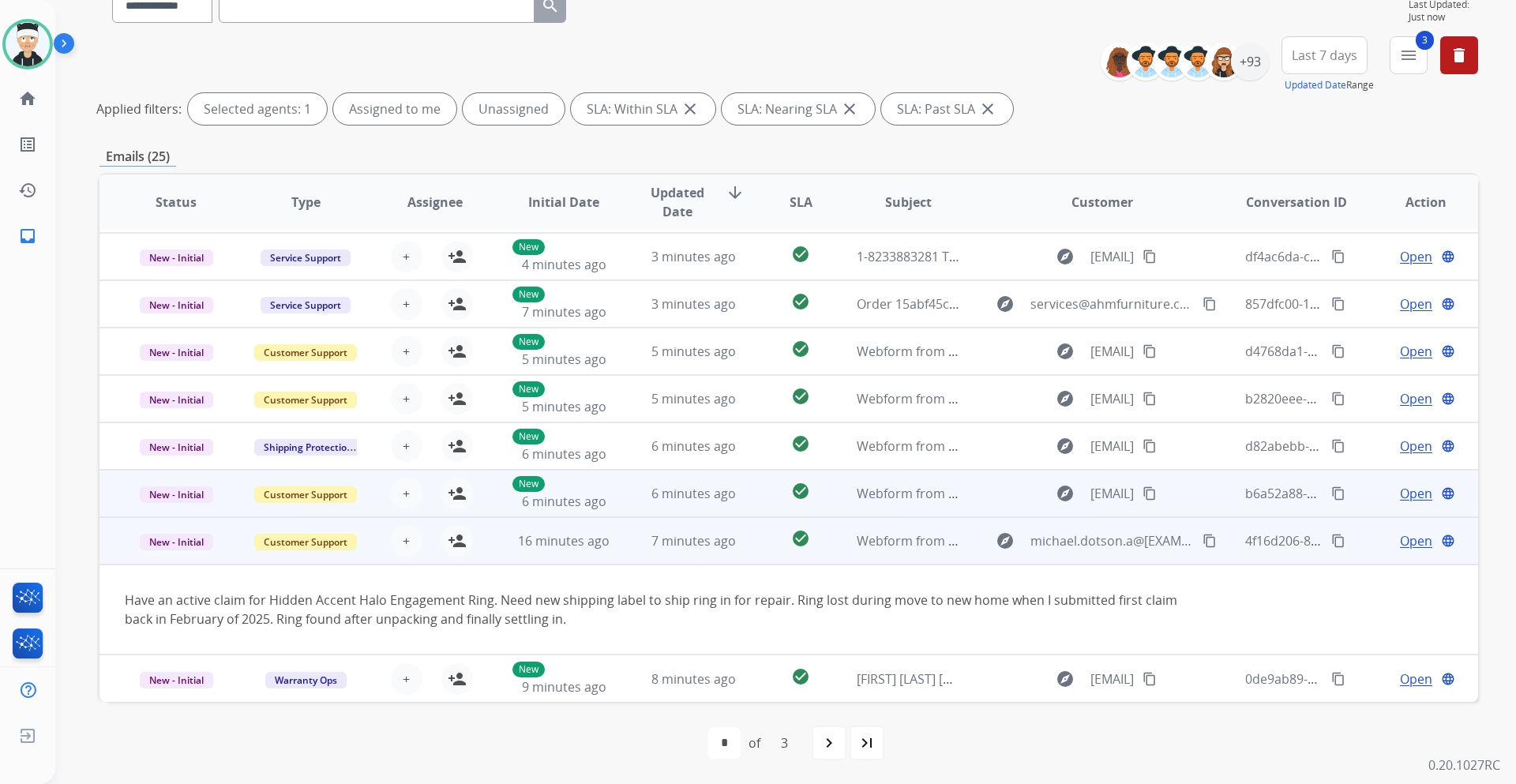 click on "6 minutes ago" at bounding box center (681, 493) 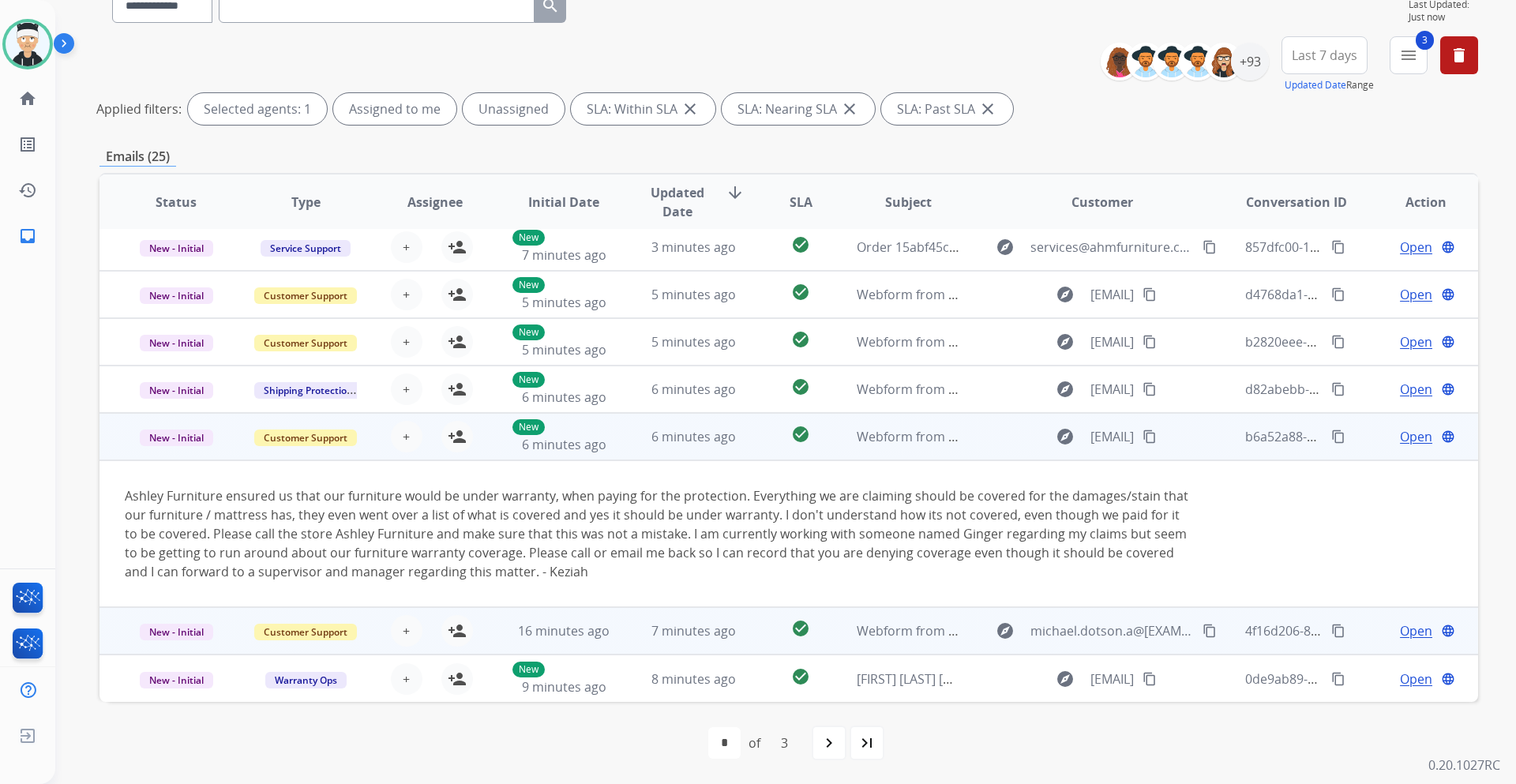 click on "explore keziah16@[HOTMAIL.COM] content_copy" at bounding box center (1102, 437) 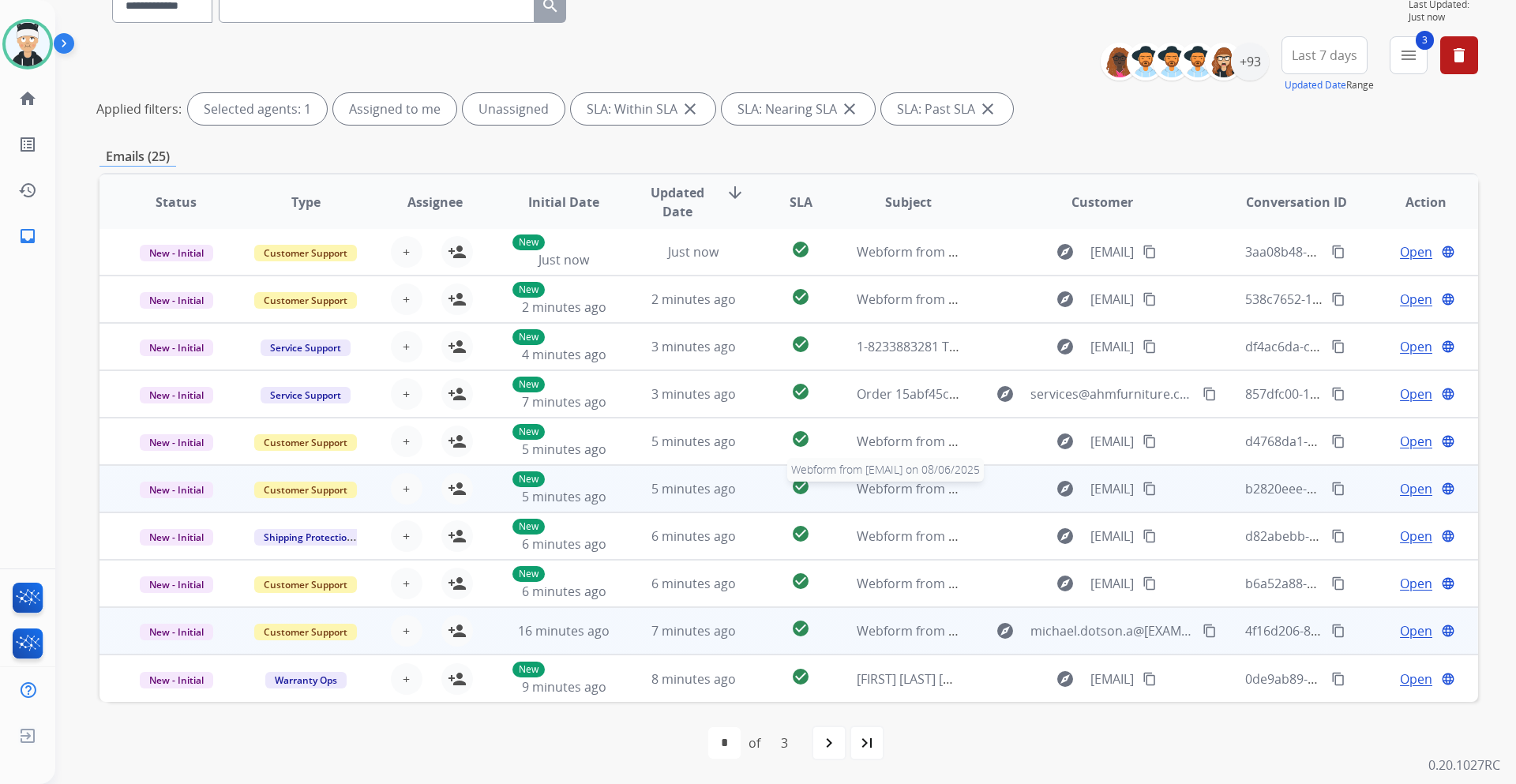 click on "Webform from [EMAIL] on 08/06/2025" at bounding box center [968, 489] 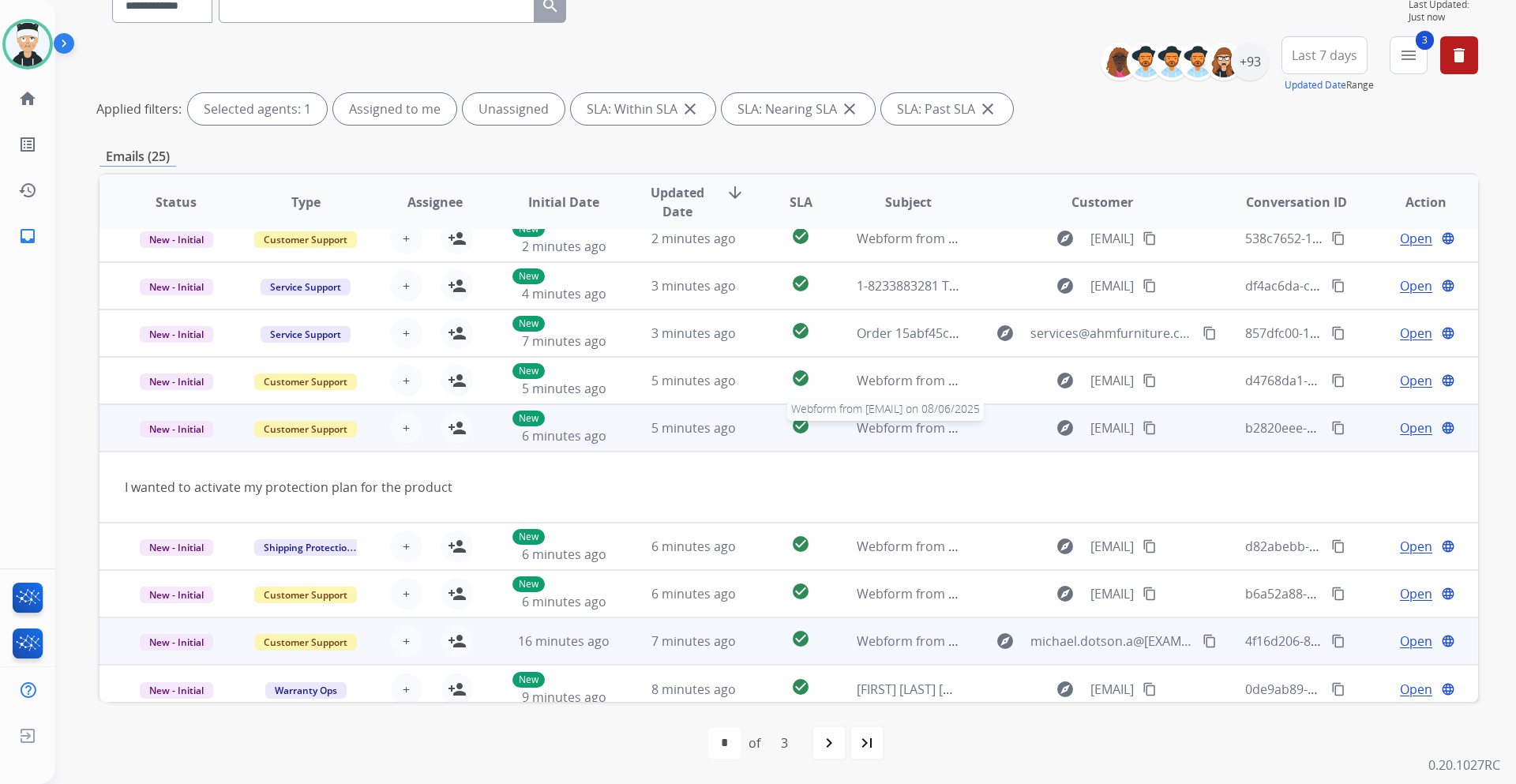 scroll, scrollTop: 73, scrollLeft: 0, axis: vertical 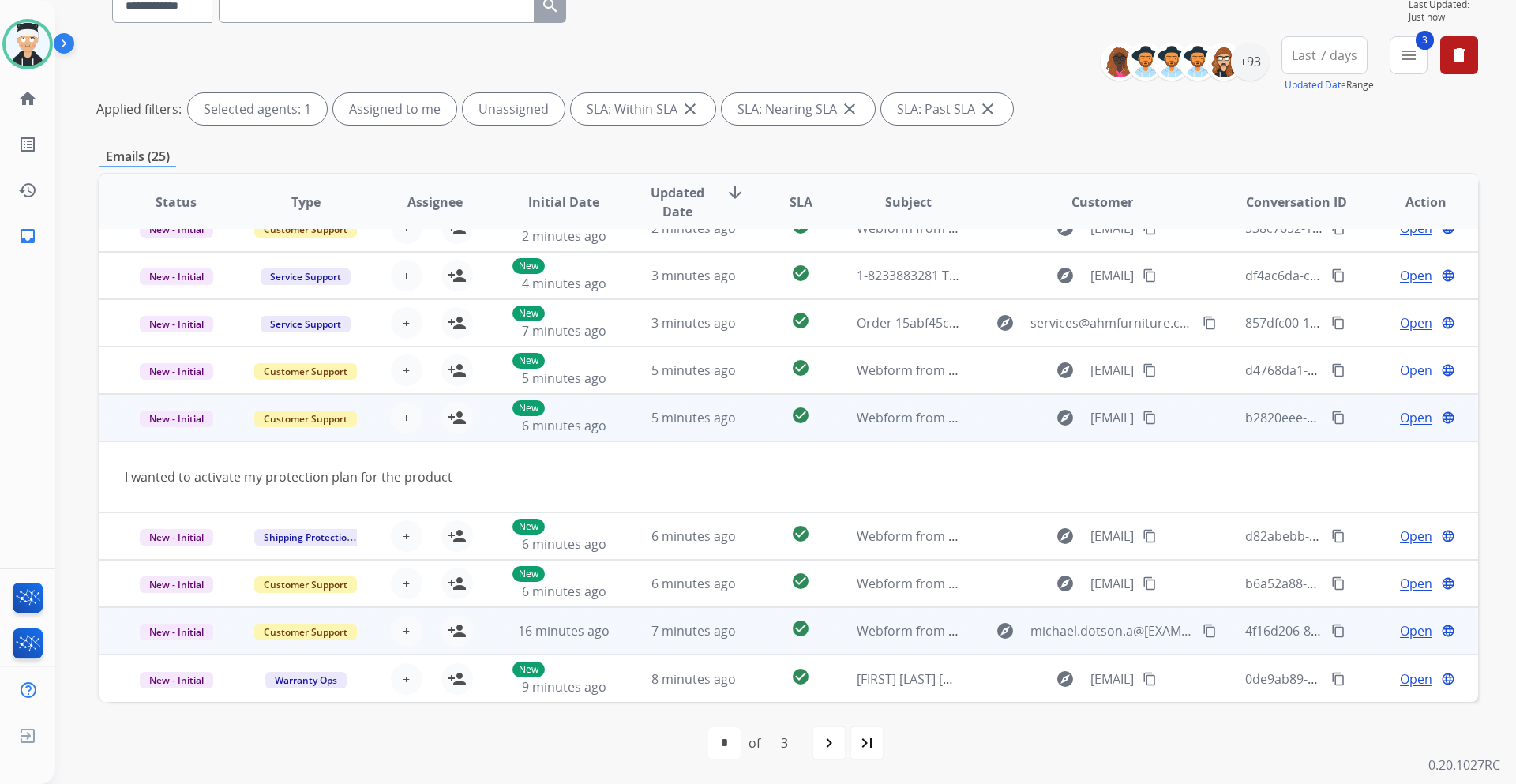 click on "Open" at bounding box center [1416, 418] 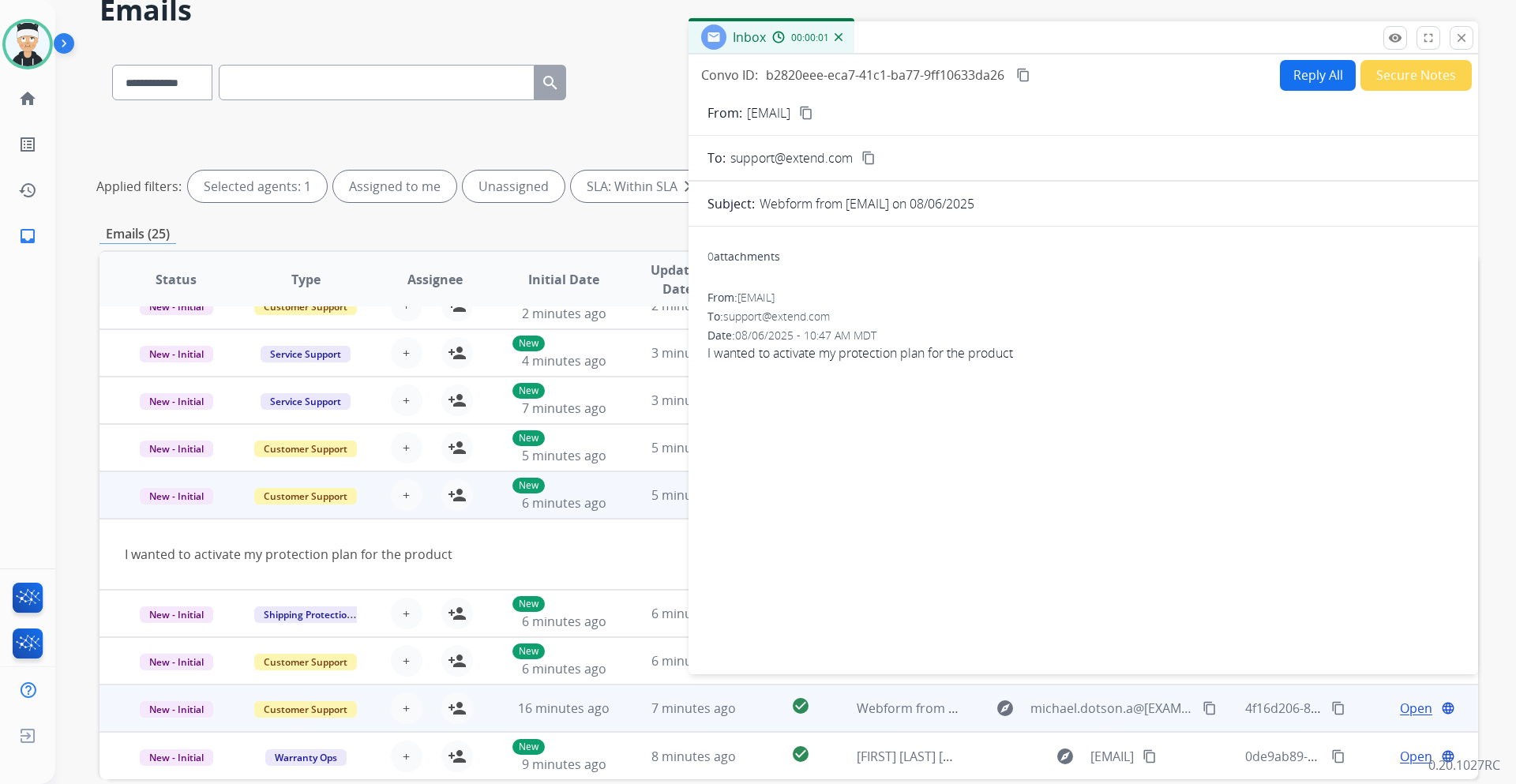 scroll, scrollTop: 0, scrollLeft: 0, axis: both 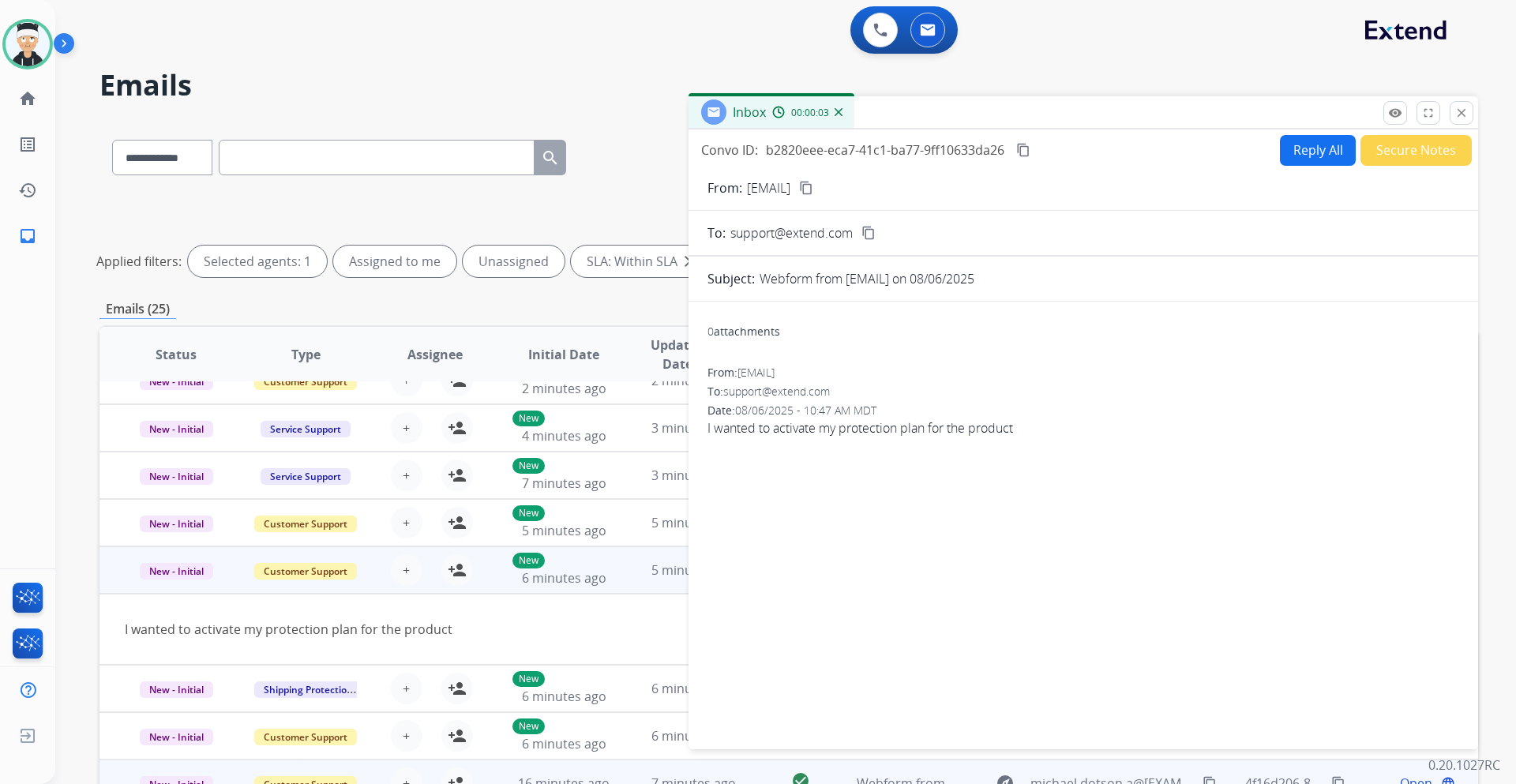 click on "content_copy" at bounding box center (806, 188) 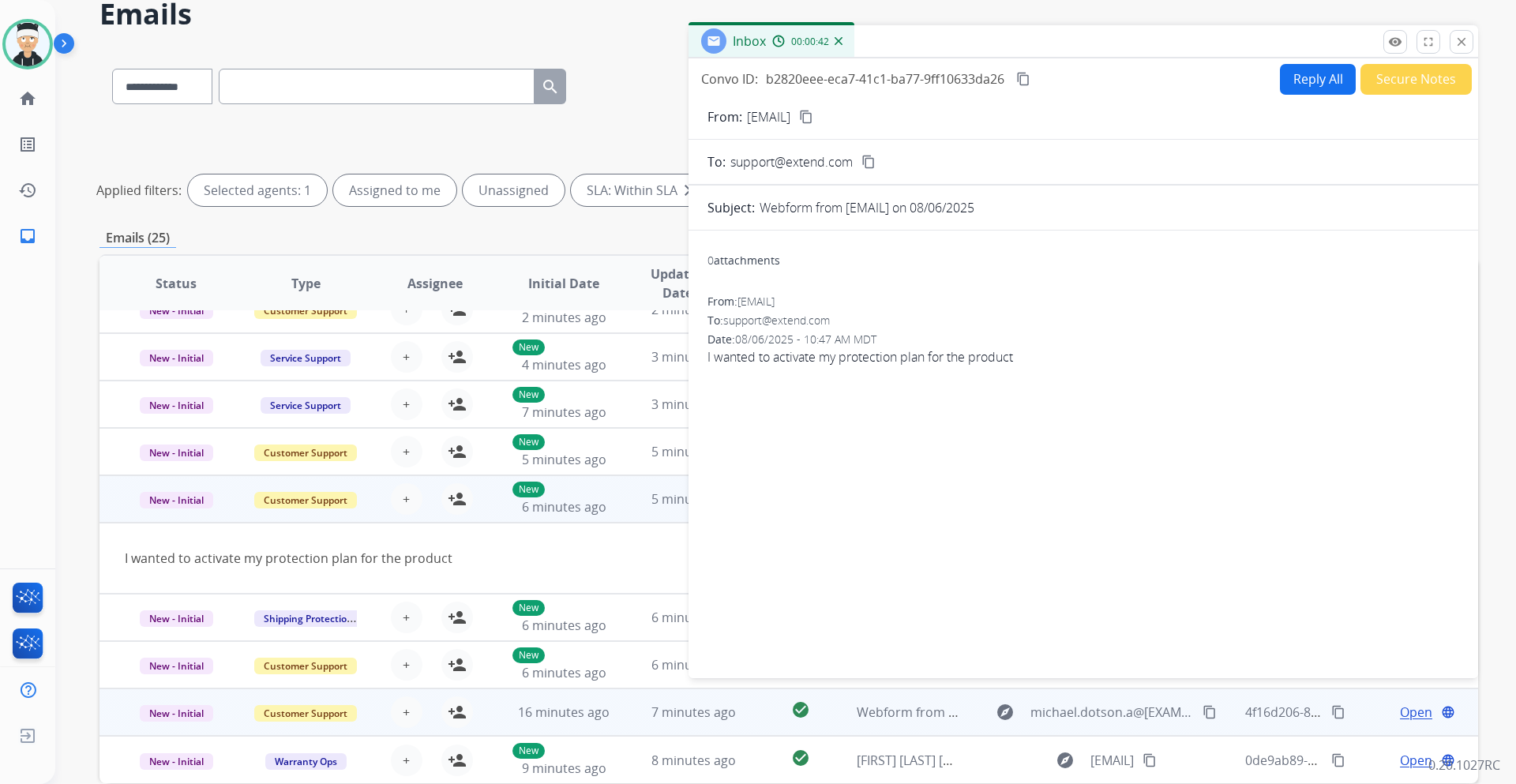 scroll, scrollTop: 79, scrollLeft: 0, axis: vertical 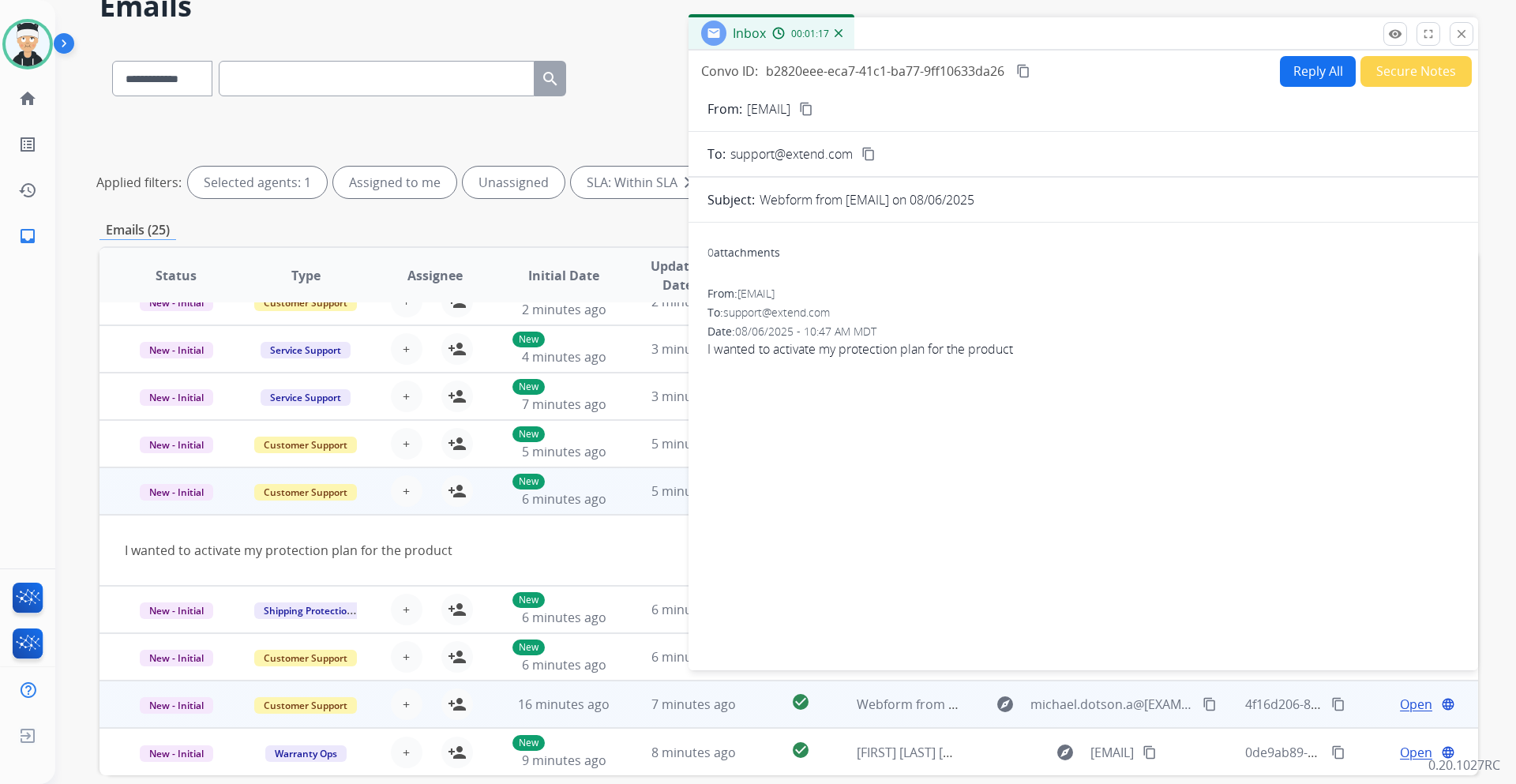 click on "Reply All" at bounding box center (1318, 71) 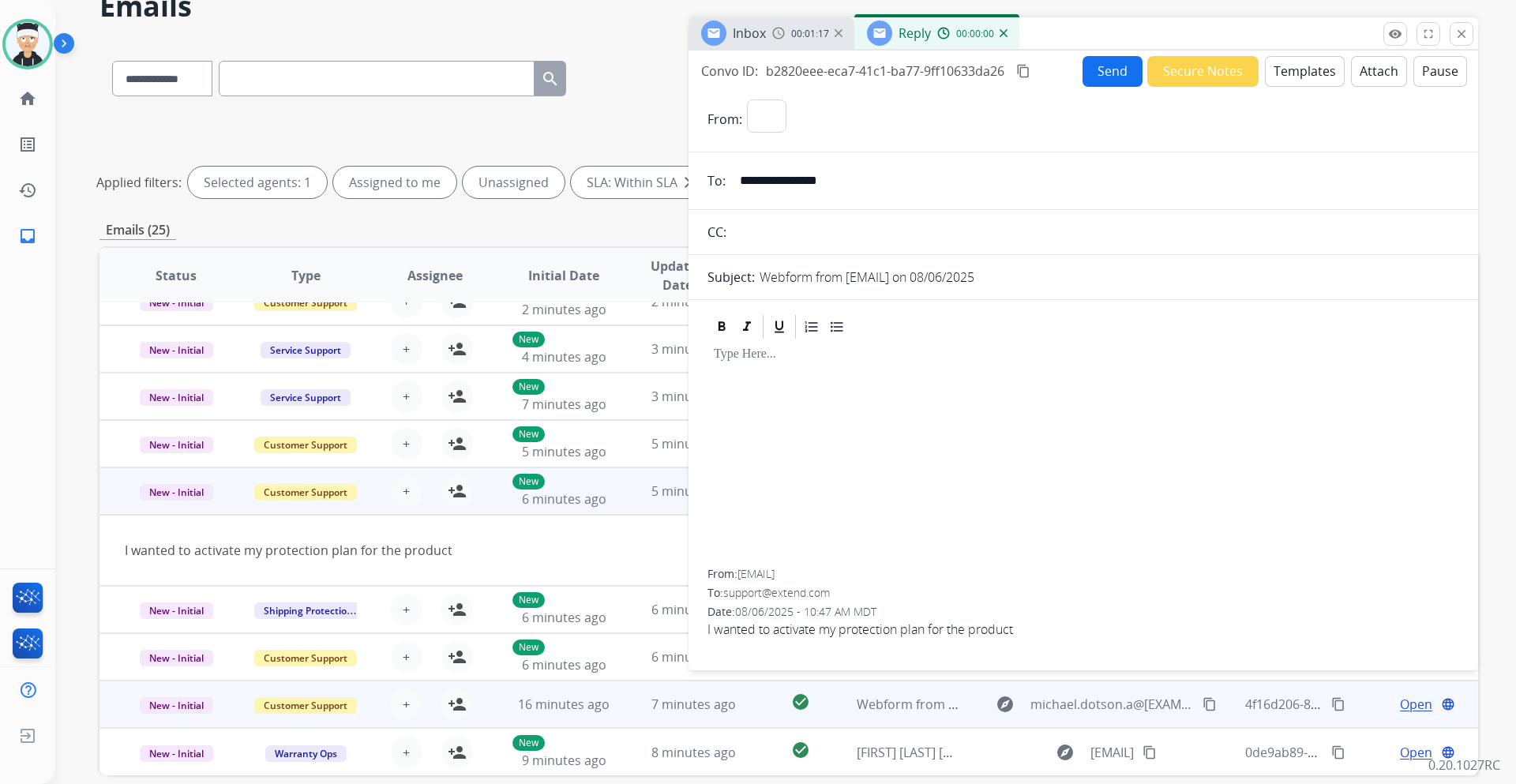 select on "**********" 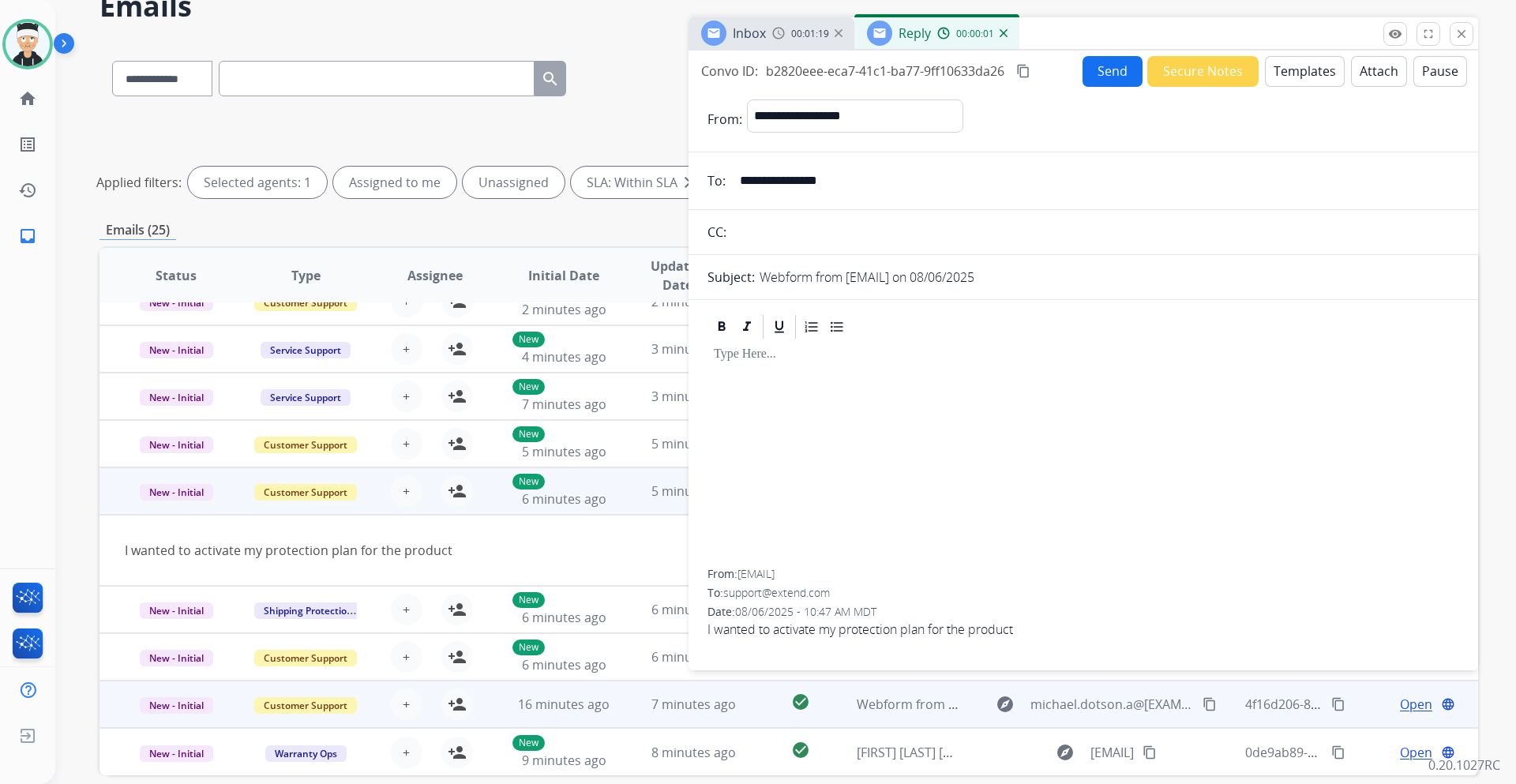 click on "Templates" at bounding box center (1304, 71) 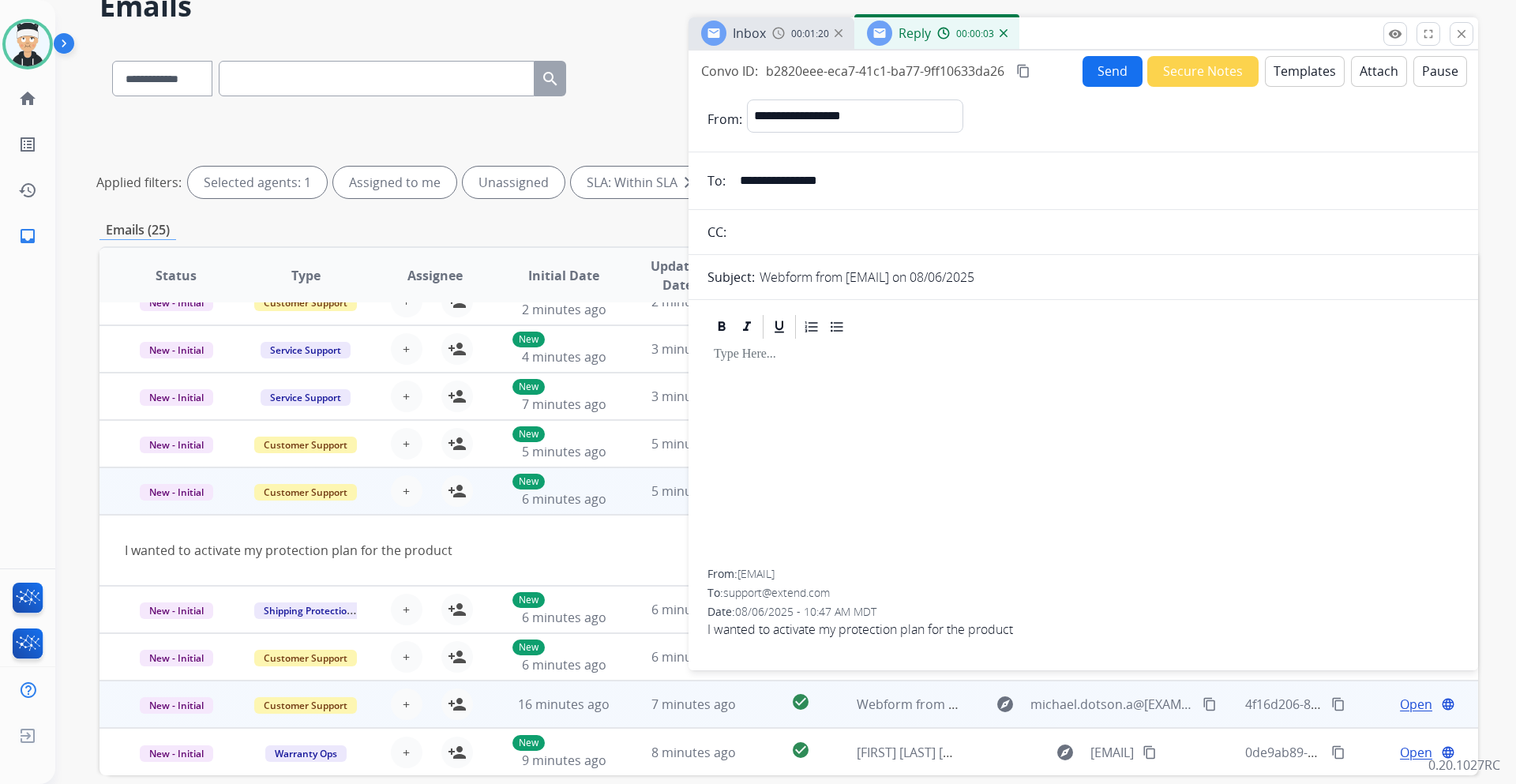 click on "Templates" at bounding box center [1304, 71] 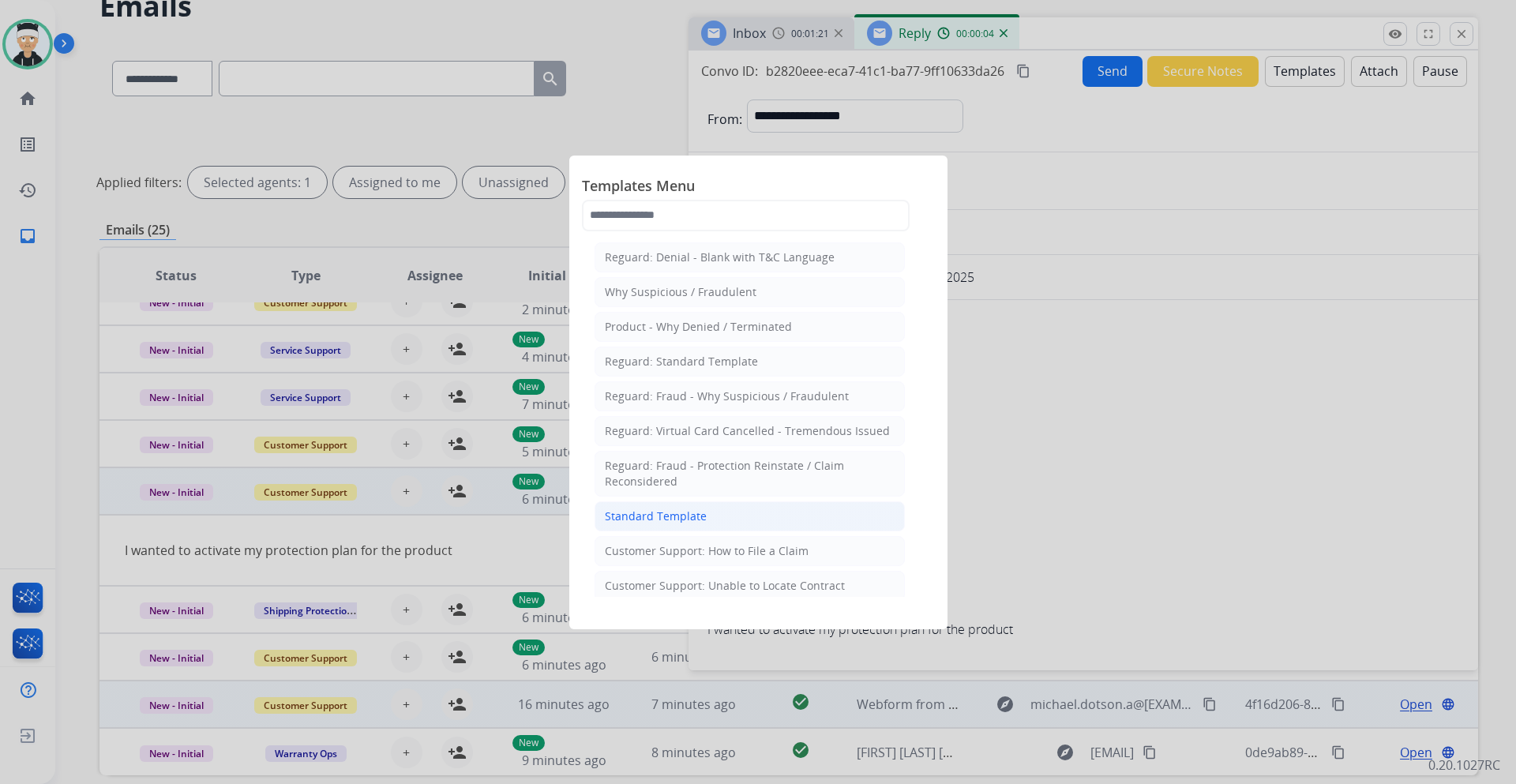 click on "Standard Template" 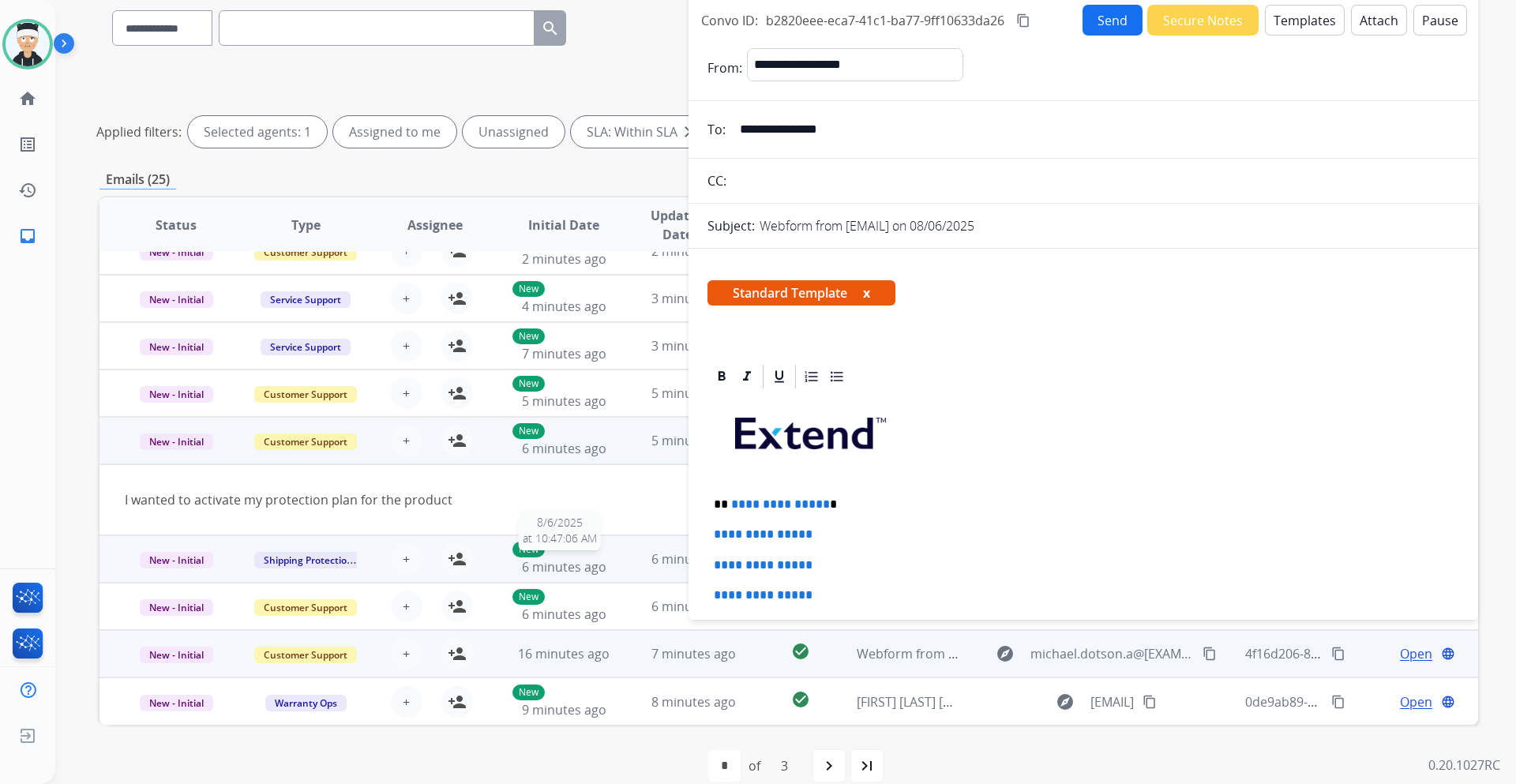scroll, scrollTop: 152, scrollLeft: 0, axis: vertical 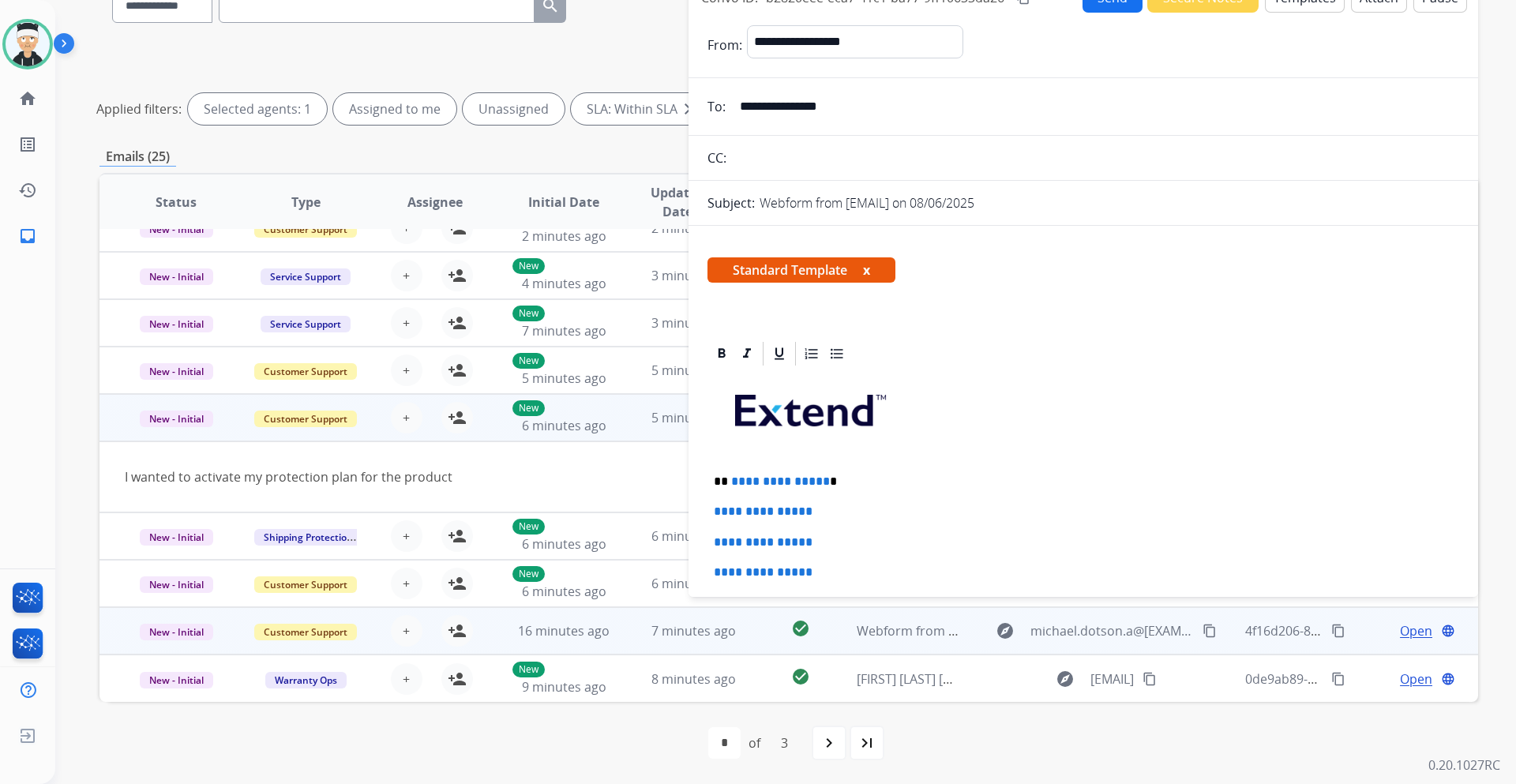 click on "**********" at bounding box center [1077, 482] 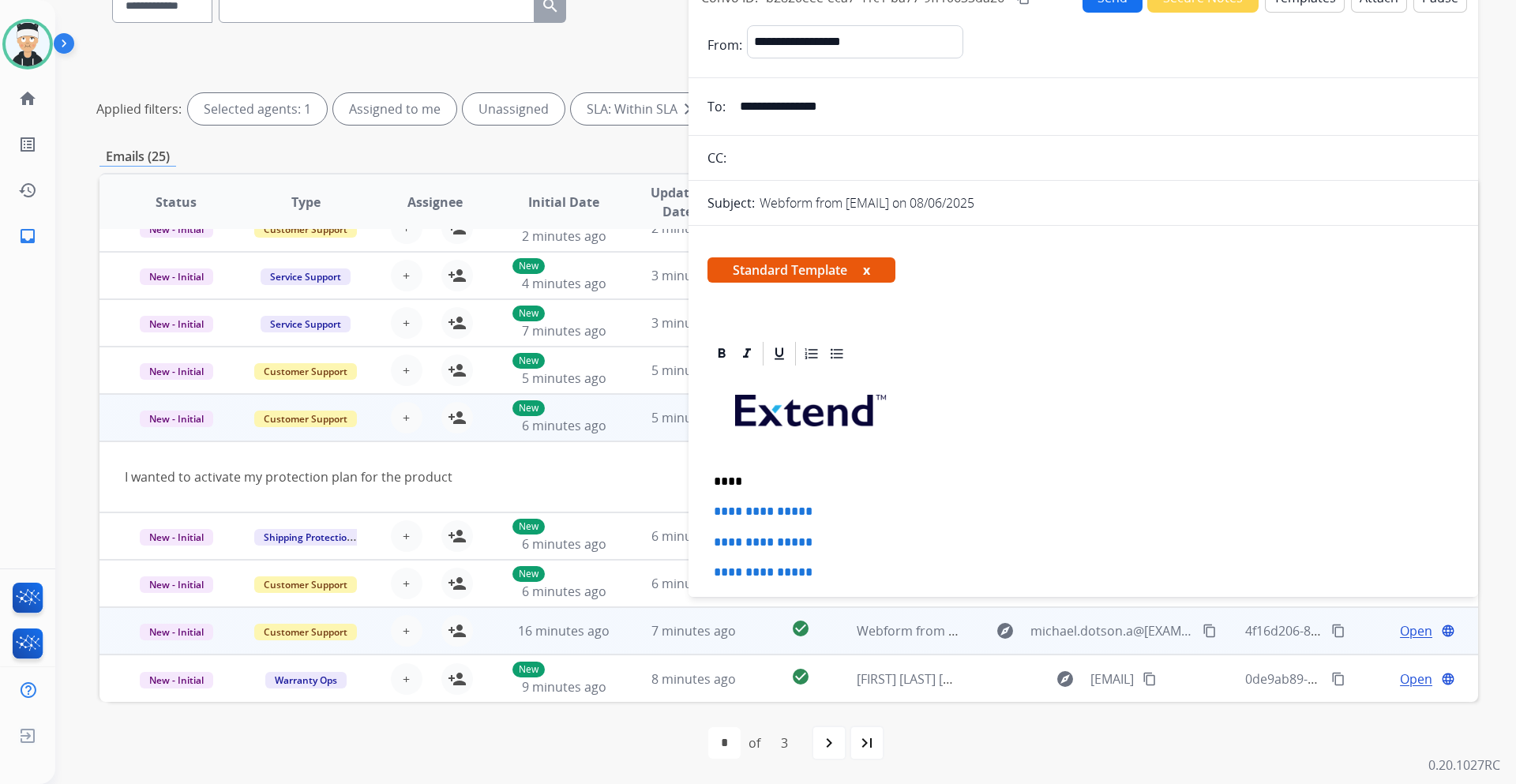 click on "****" at bounding box center (1077, 482) 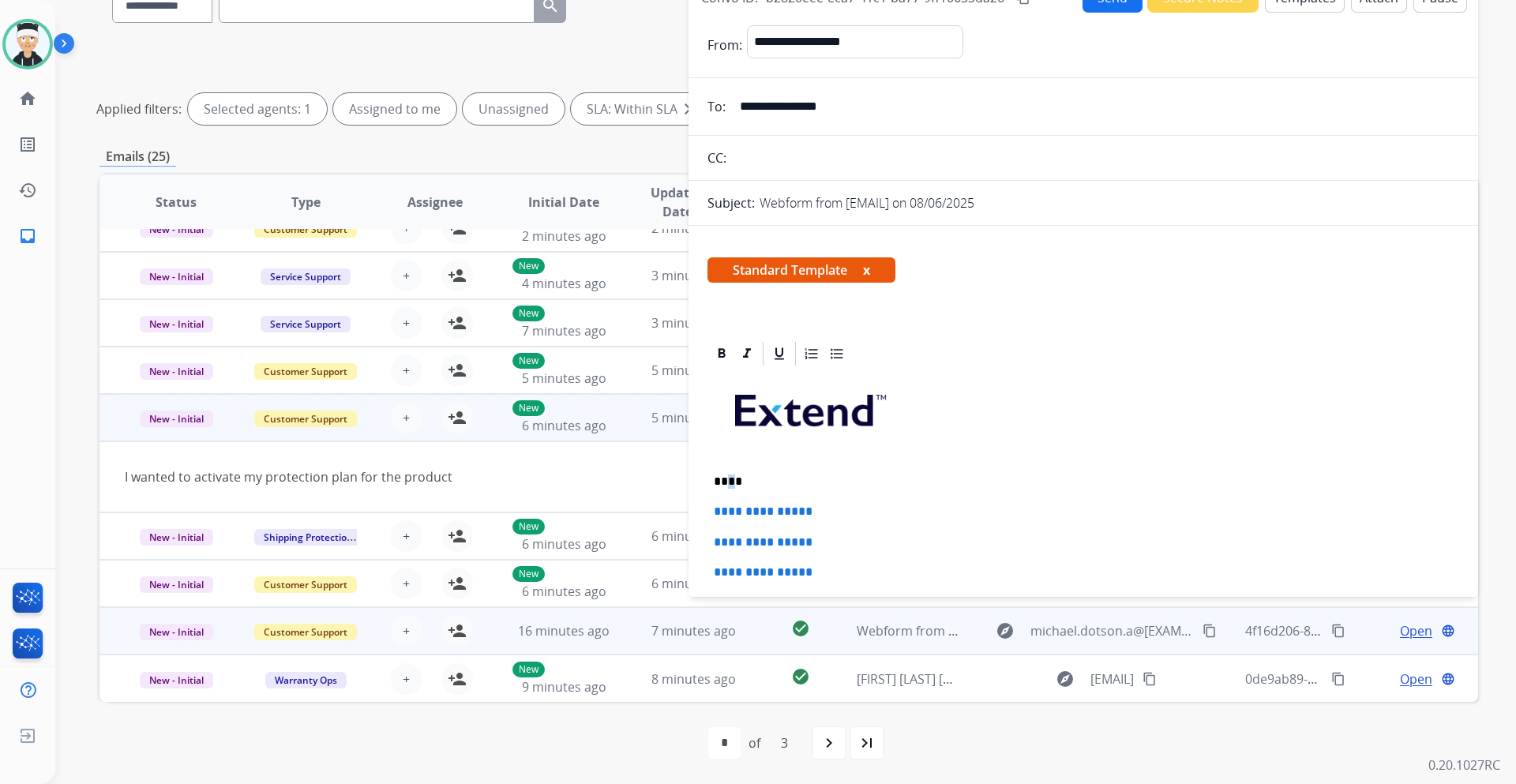 click on "****" at bounding box center [1077, 482] 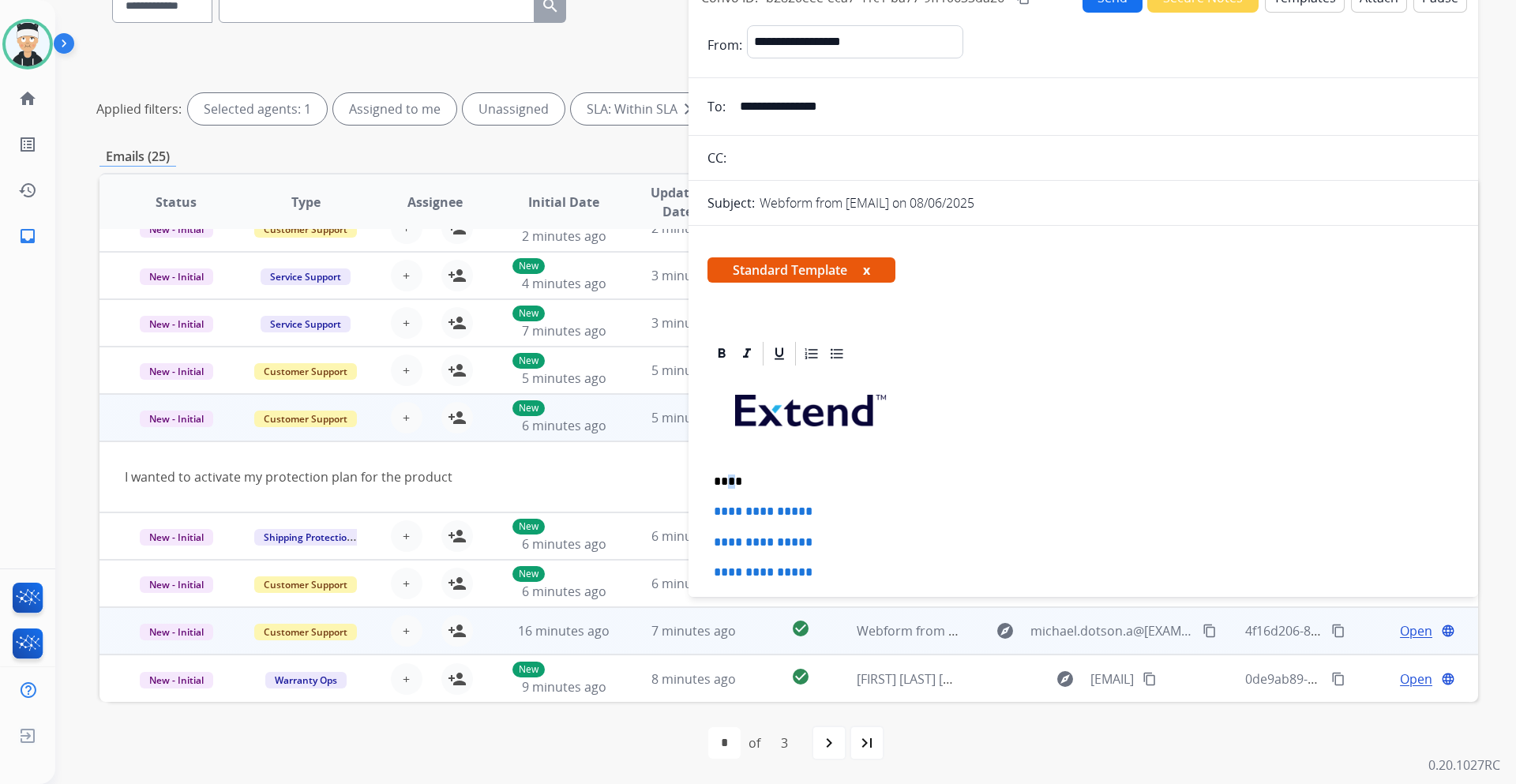 click on "****" at bounding box center (1077, 482) 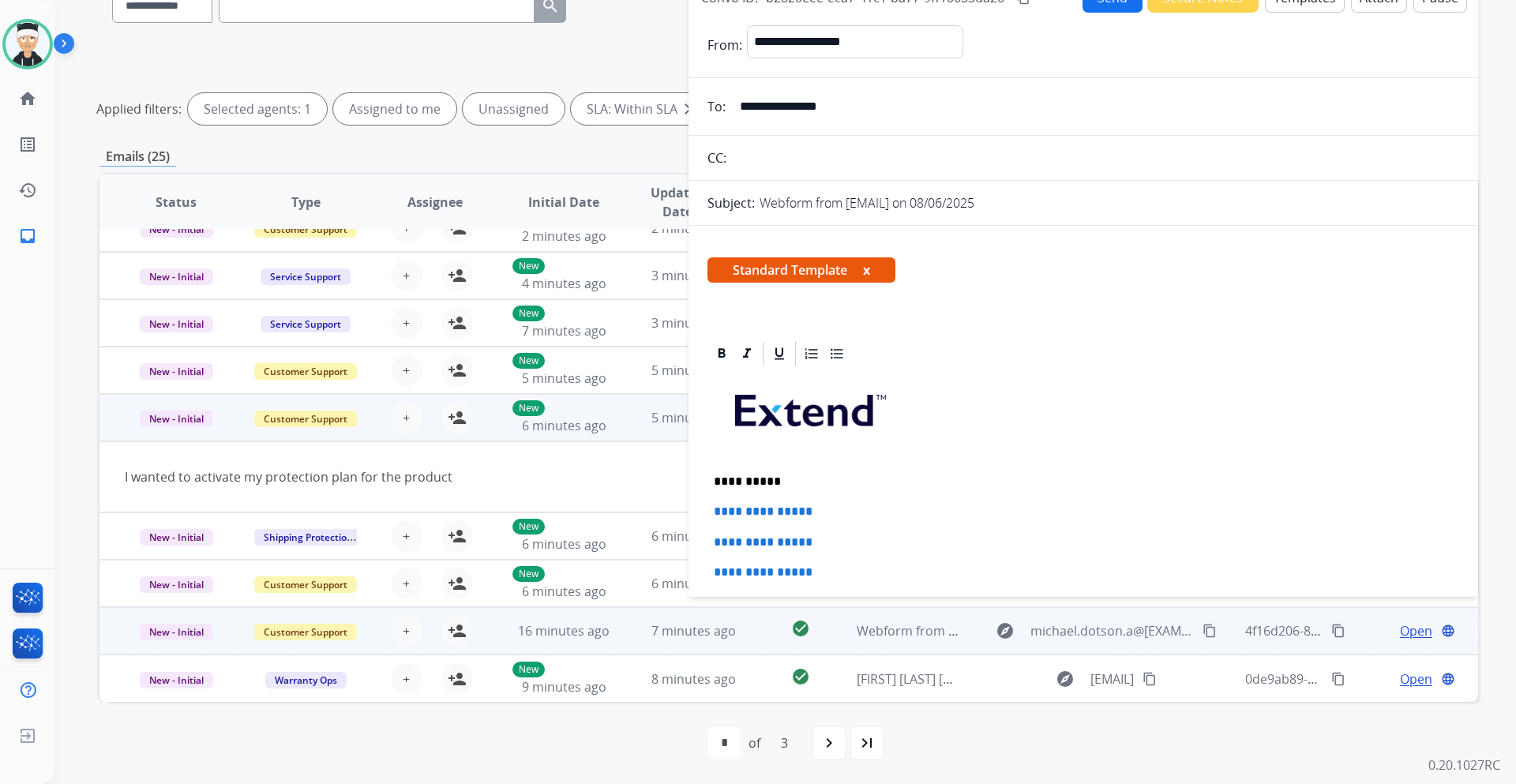 click on "**********" at bounding box center (1077, 482) 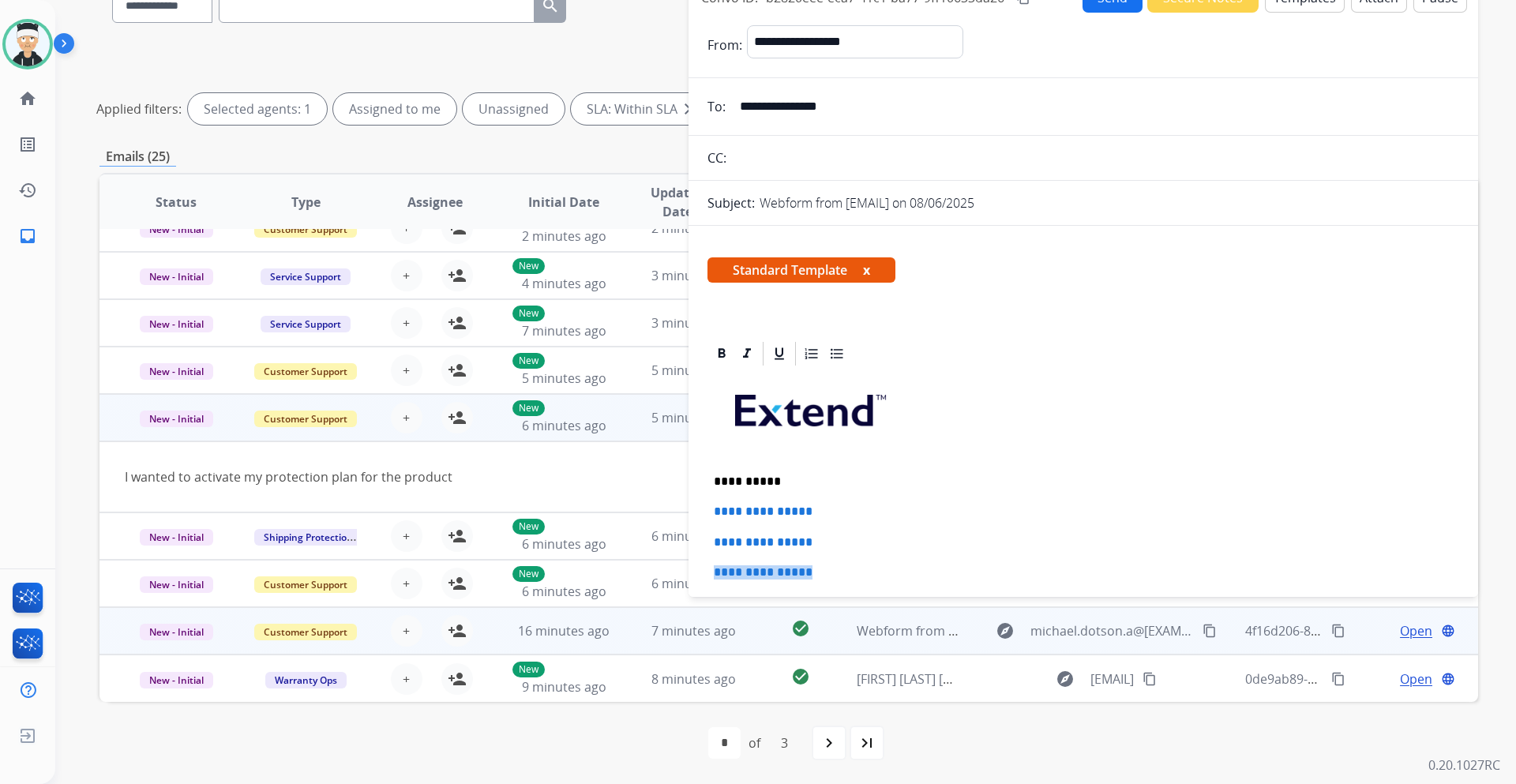drag, startPoint x: 791, startPoint y: 563, endPoint x: 722, endPoint y: 520, distance: 81.301906 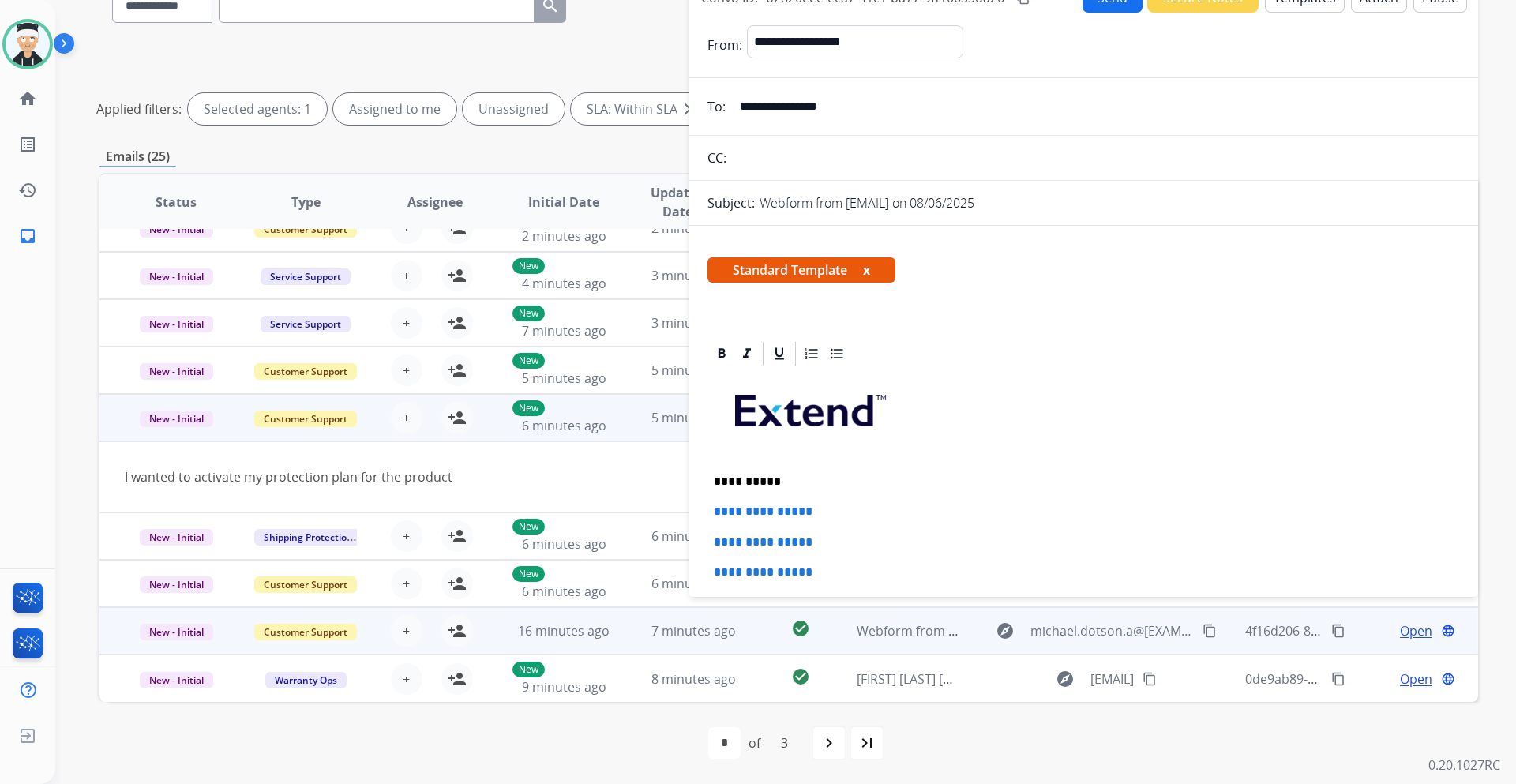 drag, startPoint x: 839, startPoint y: 582, endPoint x: 779, endPoint y: 567, distance: 61.846584 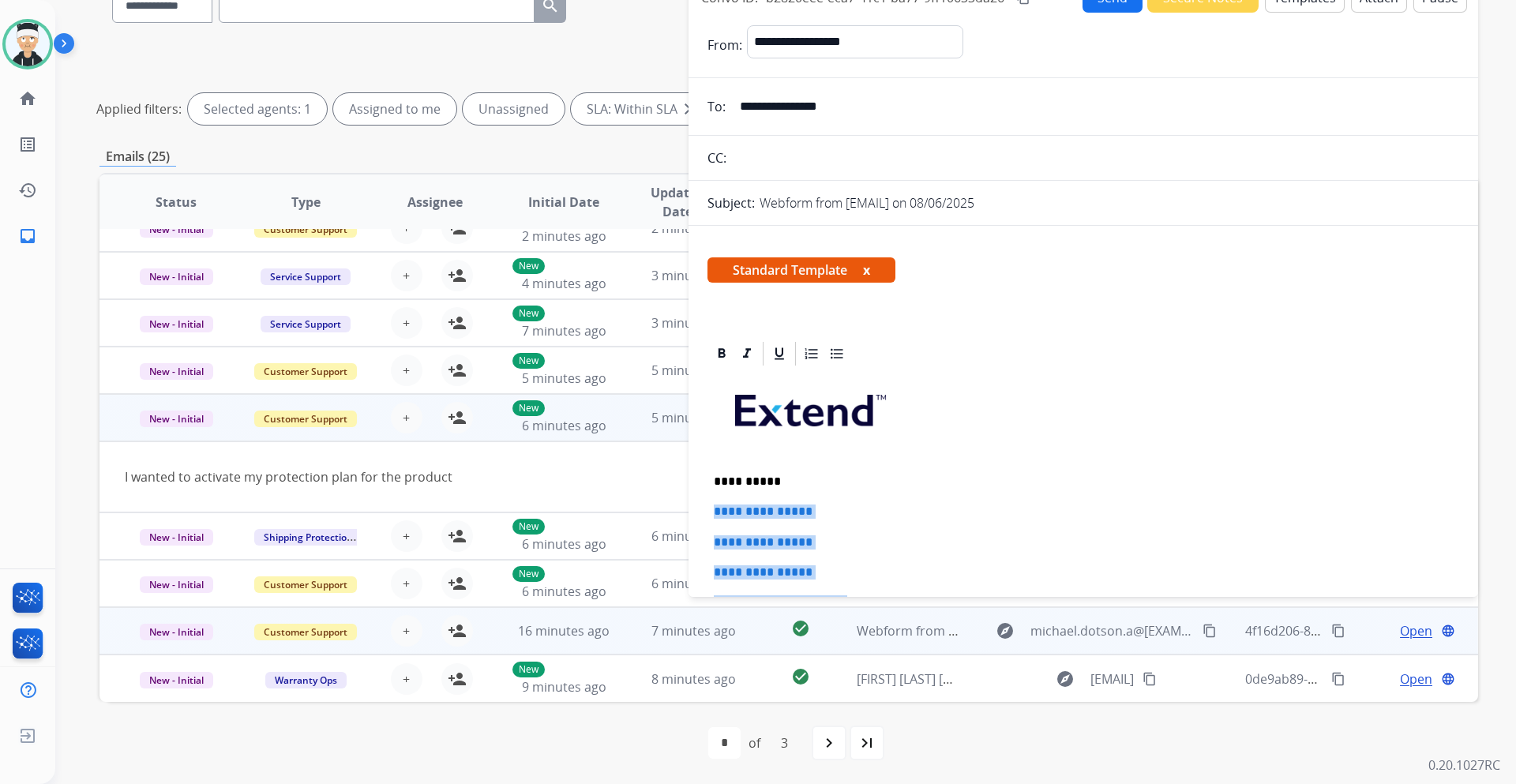 drag, startPoint x: 779, startPoint y: 567, endPoint x: 714, endPoint y: 512, distance: 85.14693 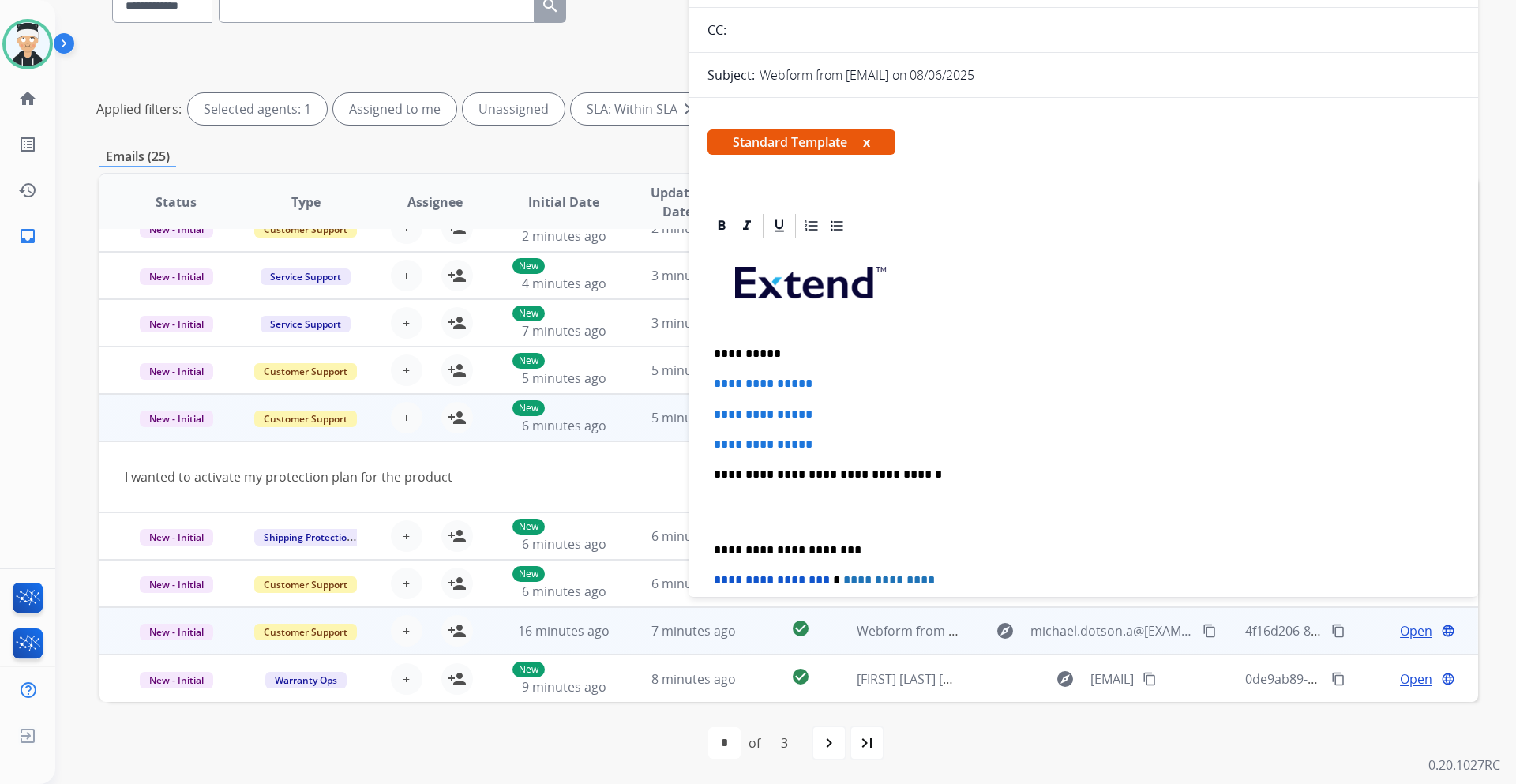 scroll, scrollTop: 158, scrollLeft: 0, axis: vertical 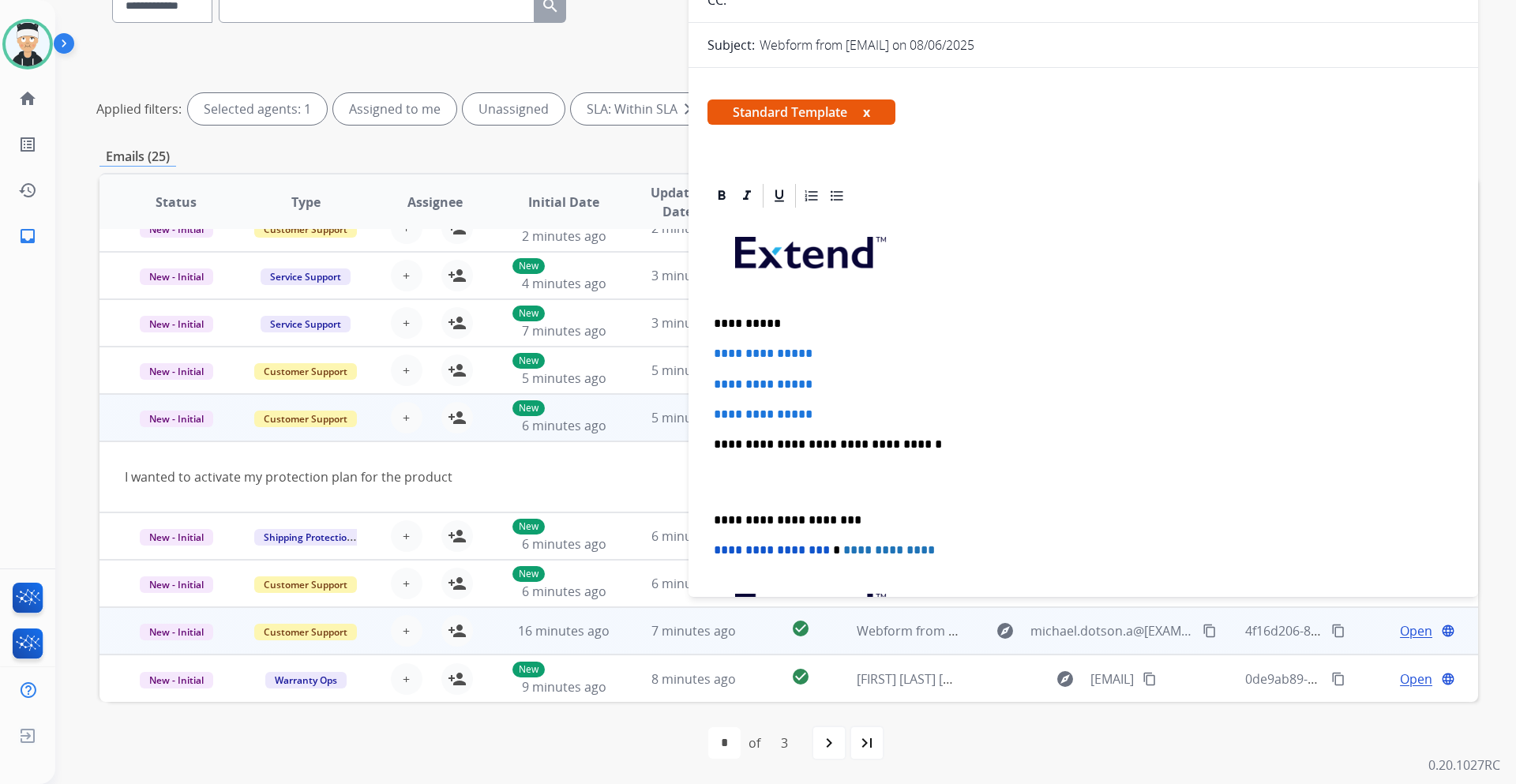 click on "**********" at bounding box center [1083, 415] 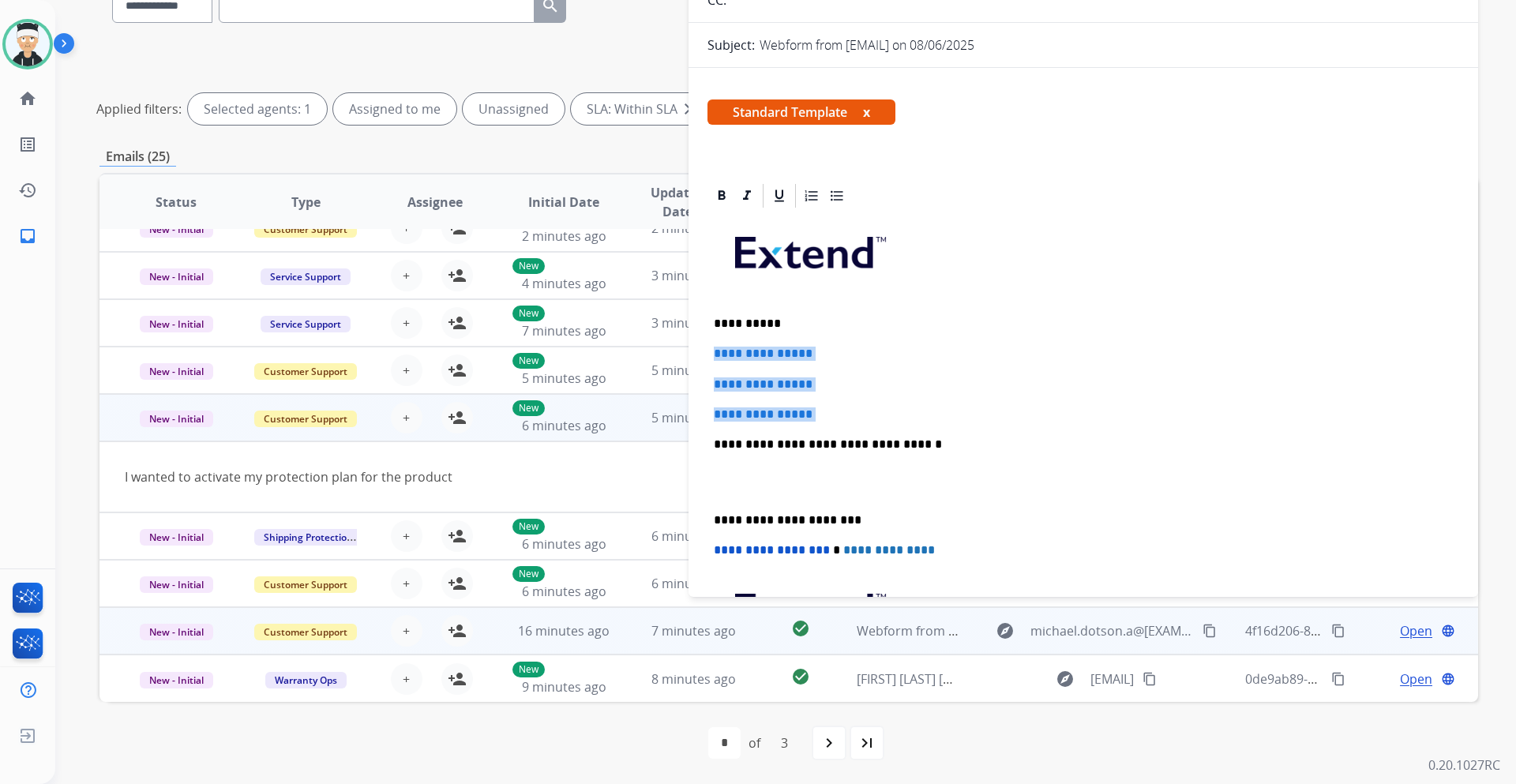 drag, startPoint x: 834, startPoint y: 418, endPoint x: 706, endPoint y: 351, distance: 144.47491 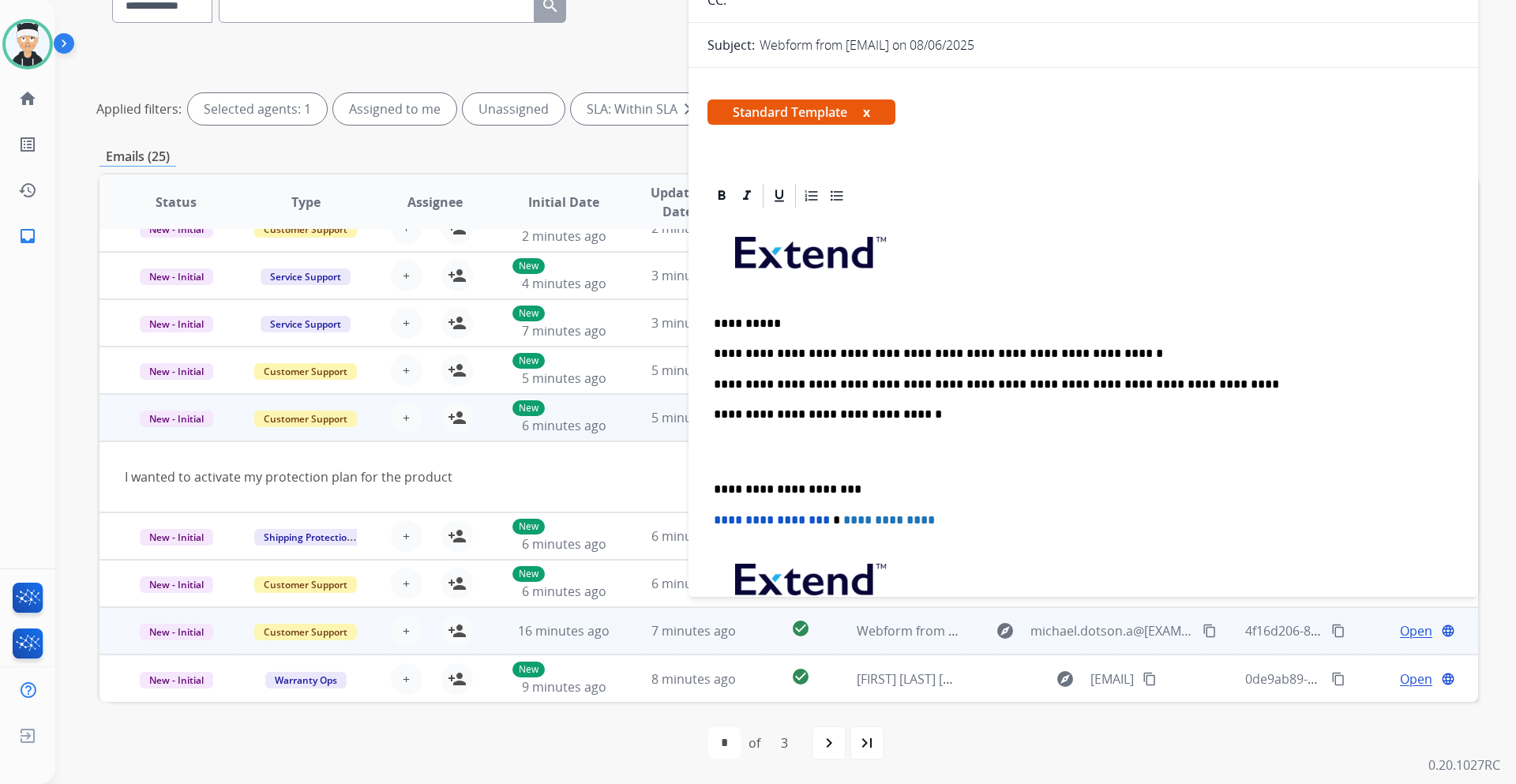 click on "**********" at bounding box center [1077, 384] 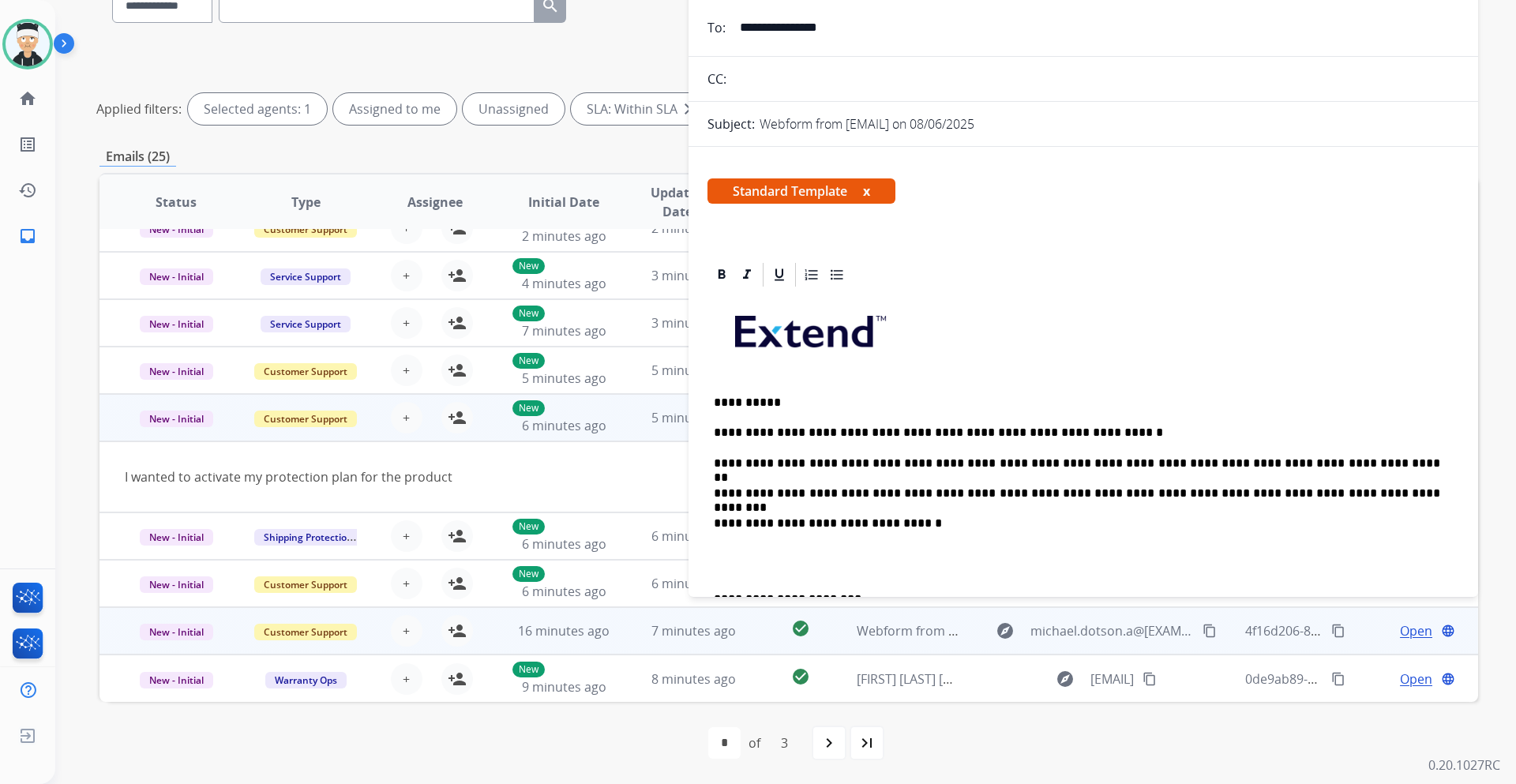 scroll, scrollTop: 0, scrollLeft: 0, axis: both 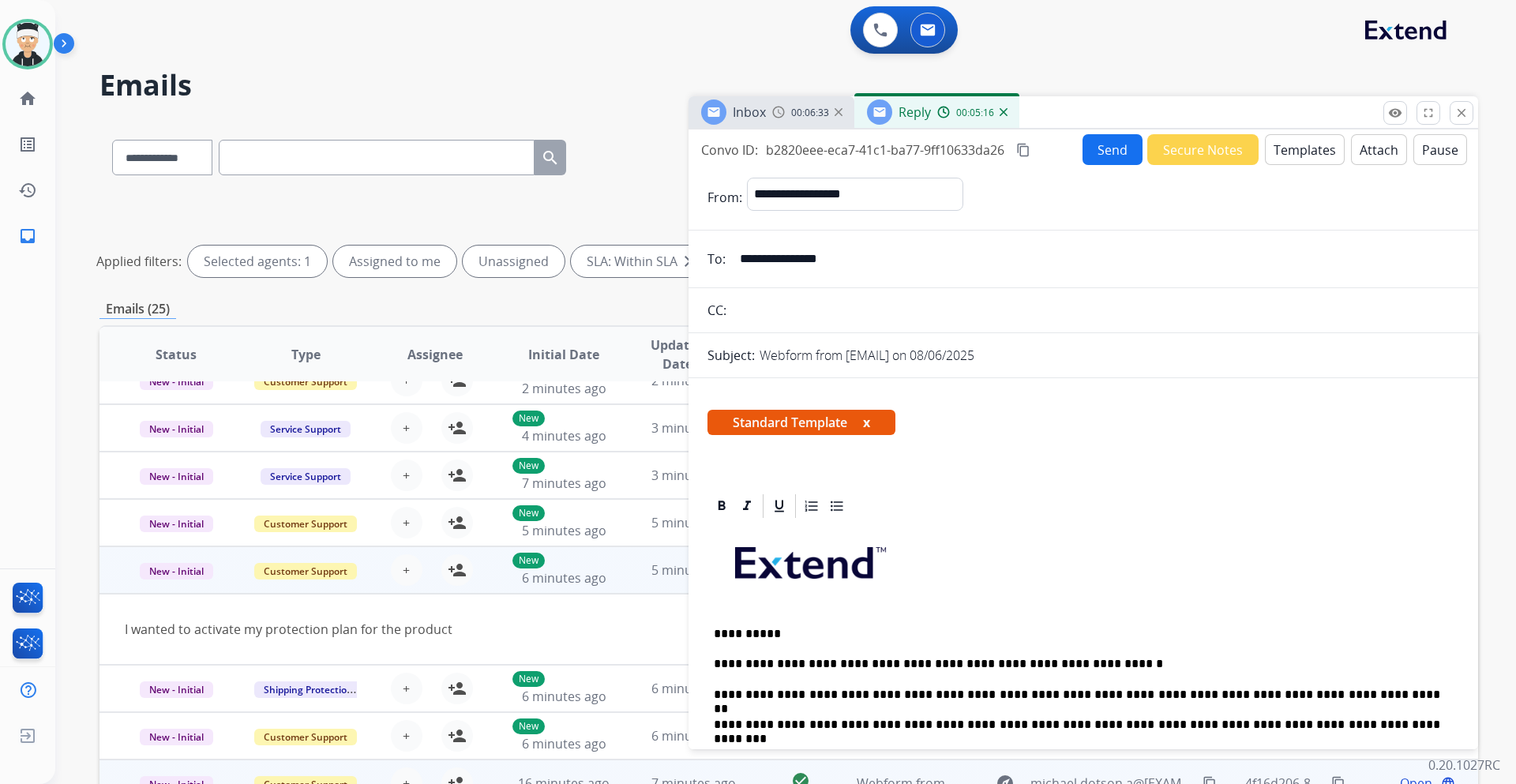 click on "Send" at bounding box center [1113, 149] 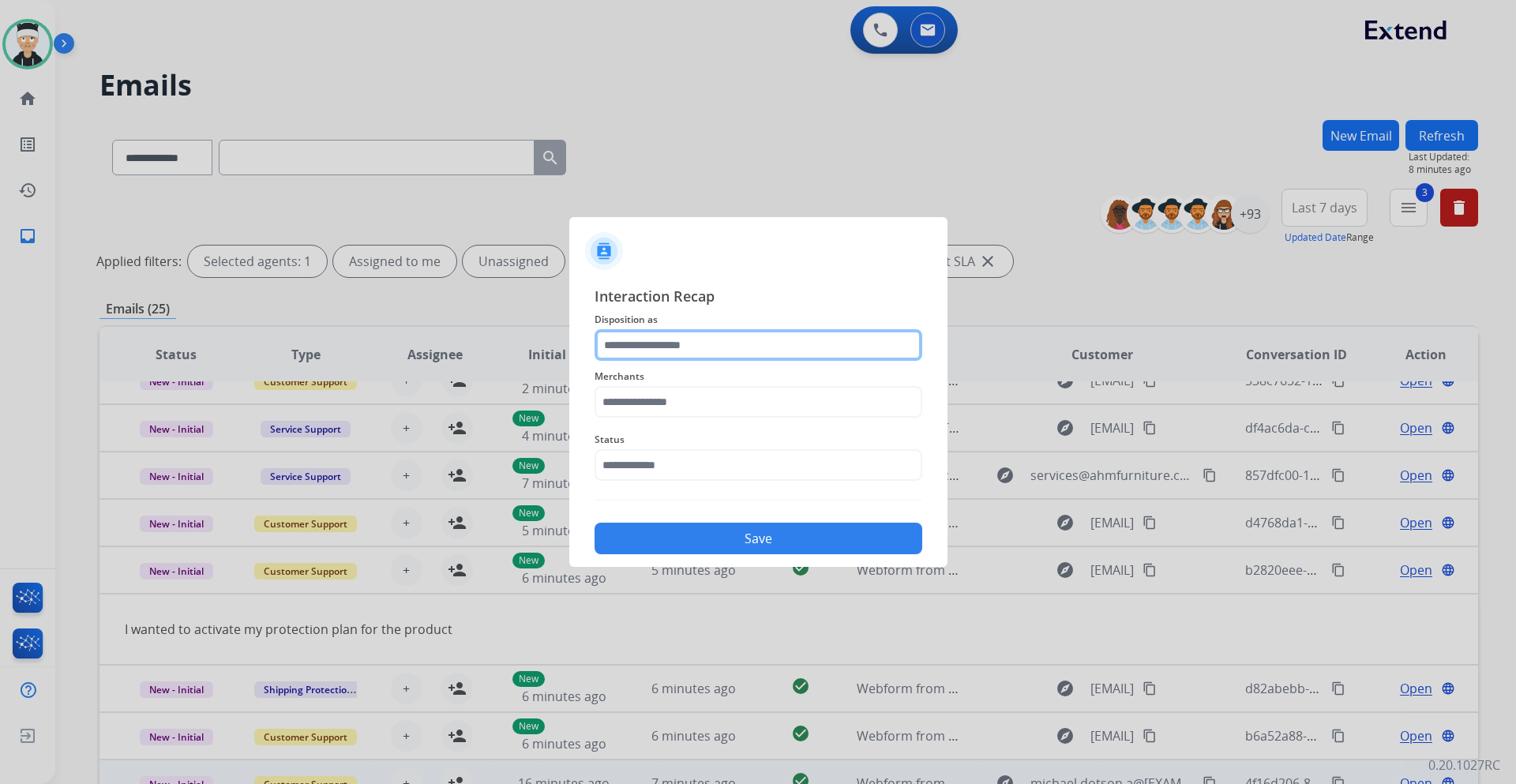 click 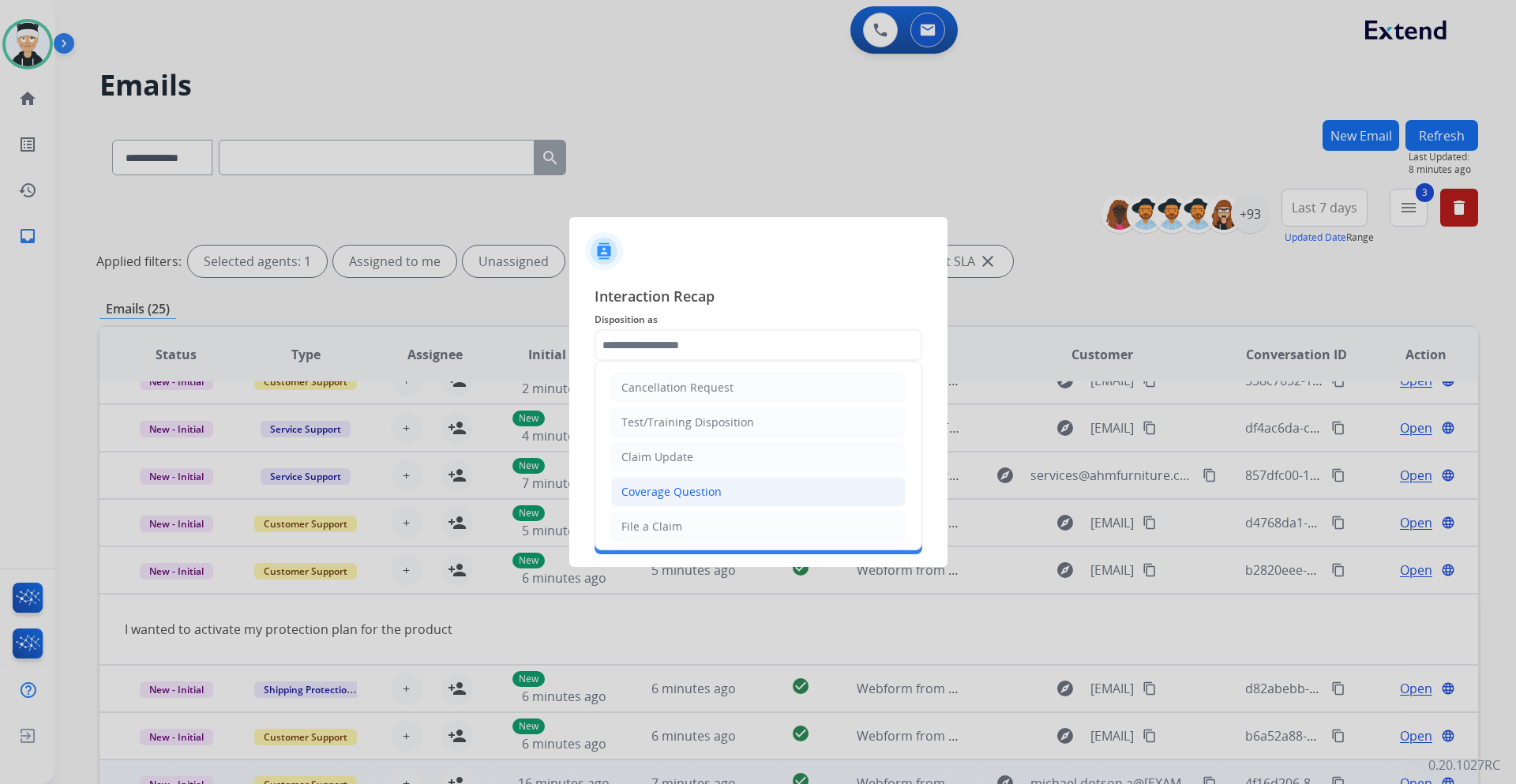 click on "Coverage Question" 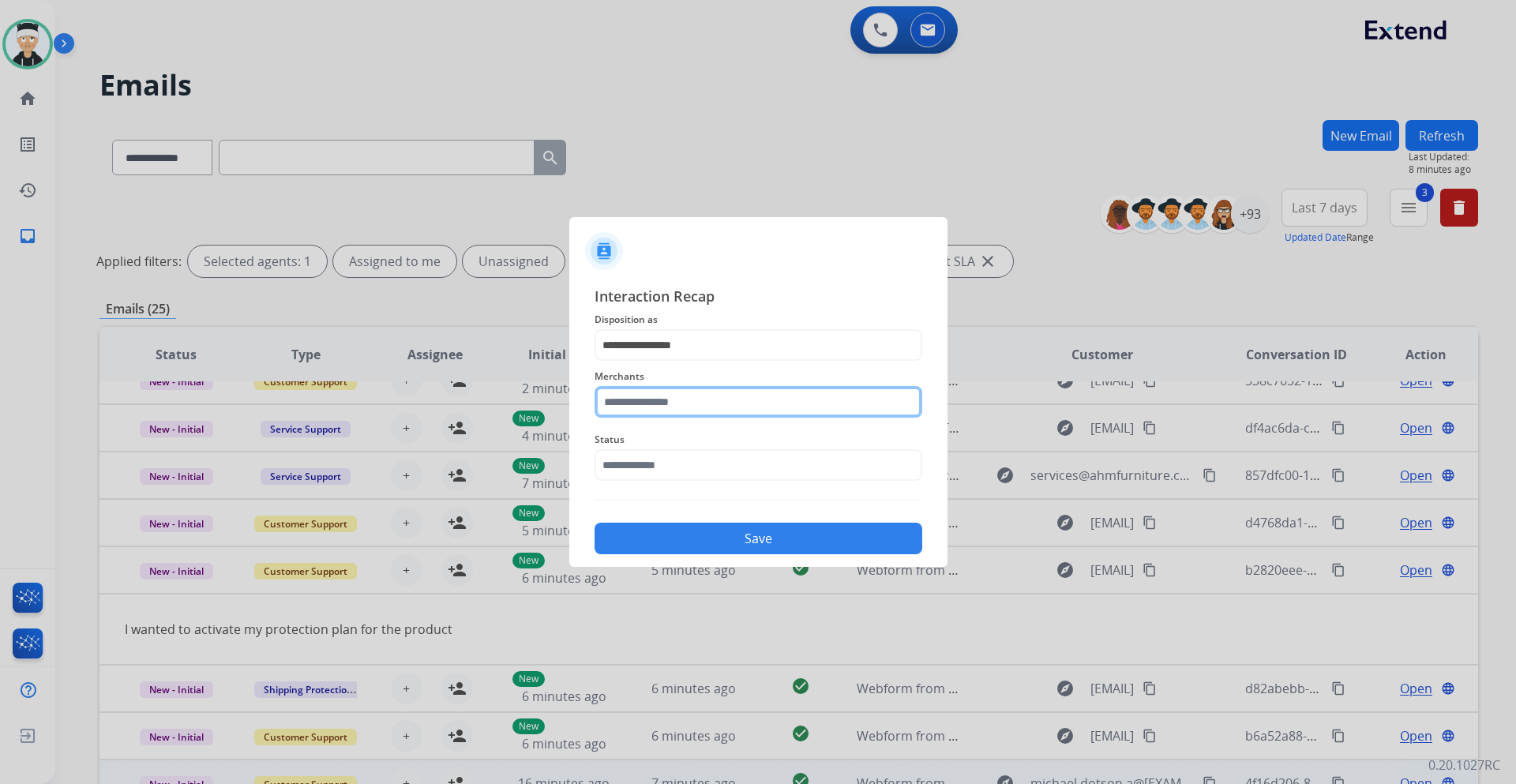 click 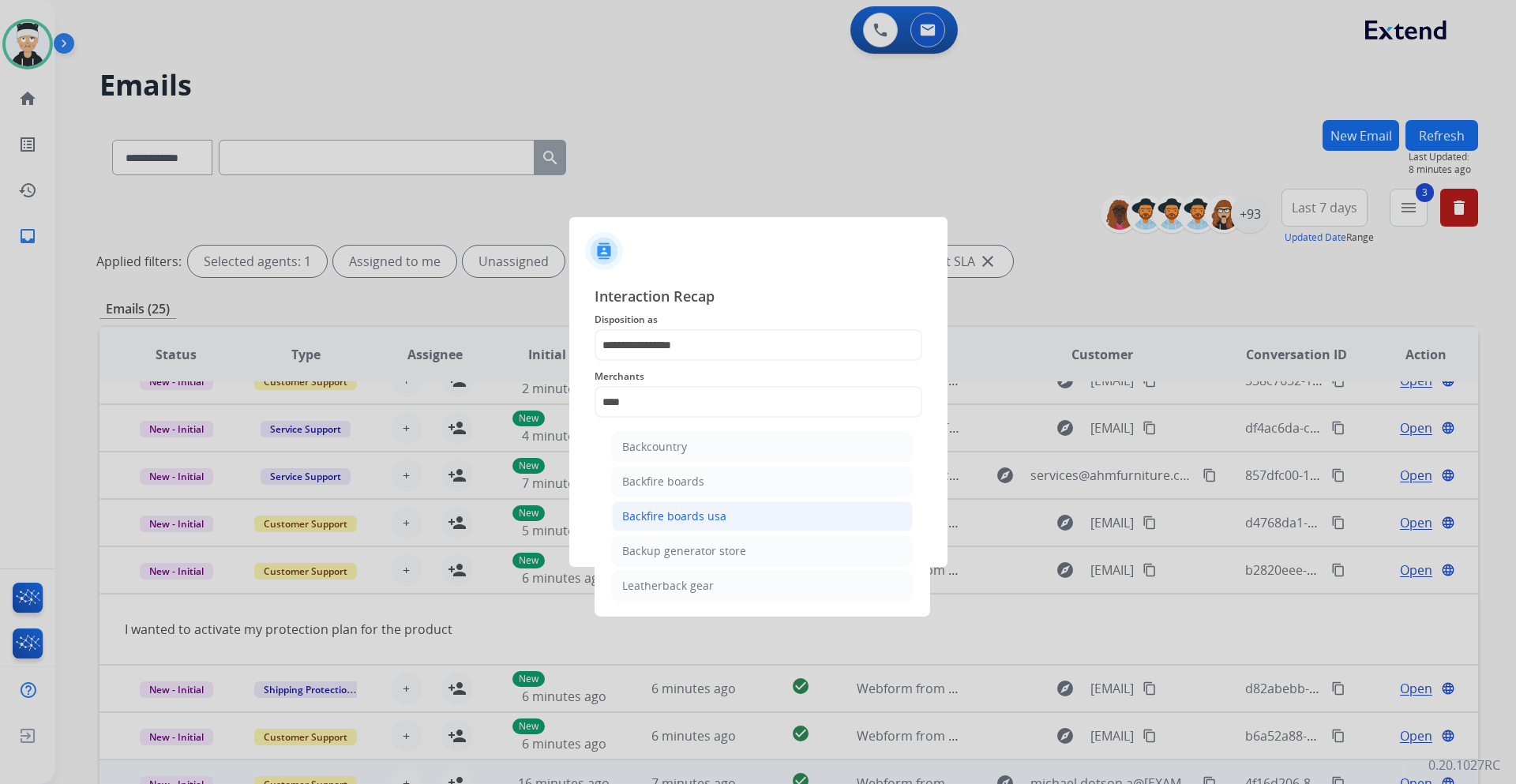 click on "Backfire boards usa" 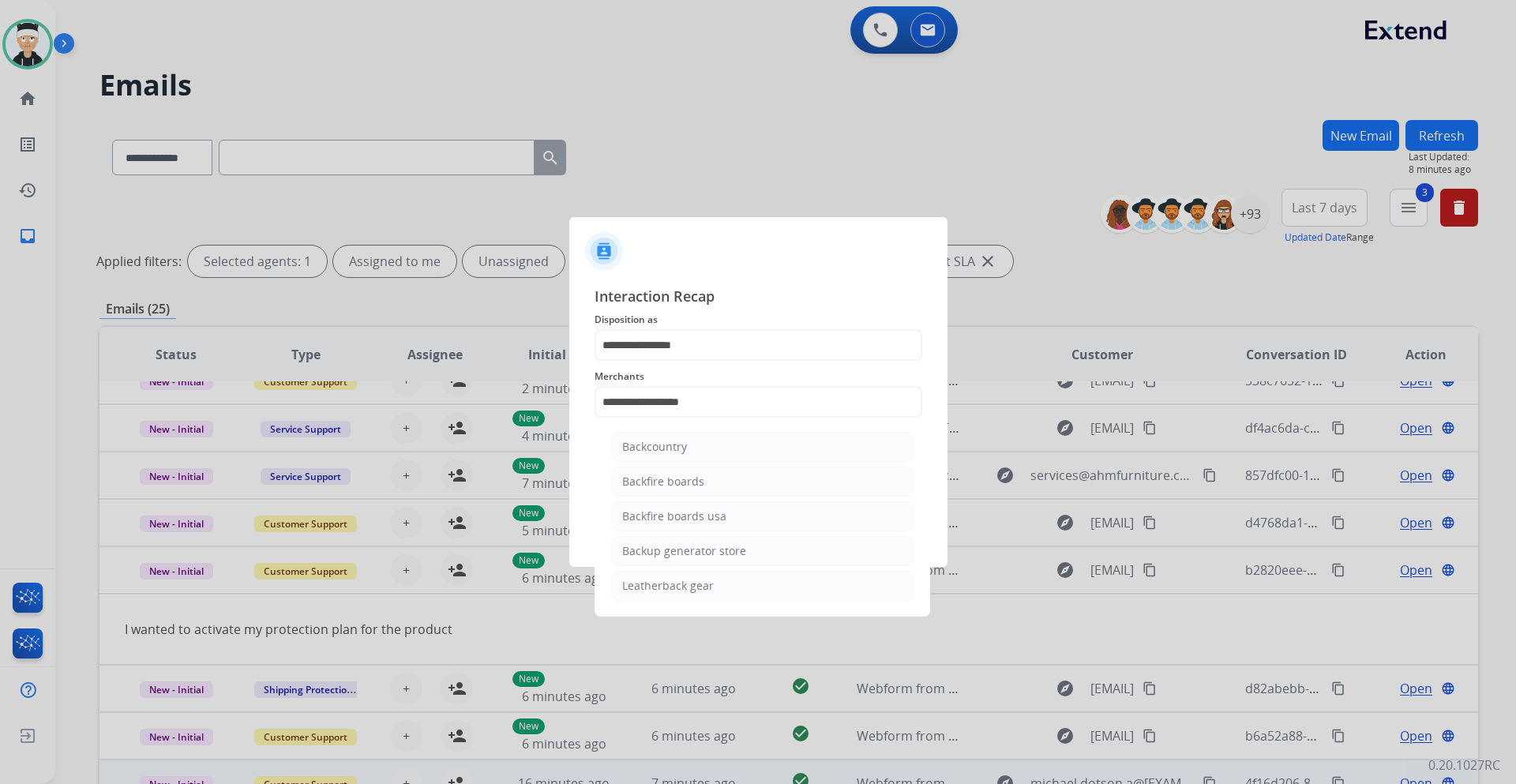 click on "Save" 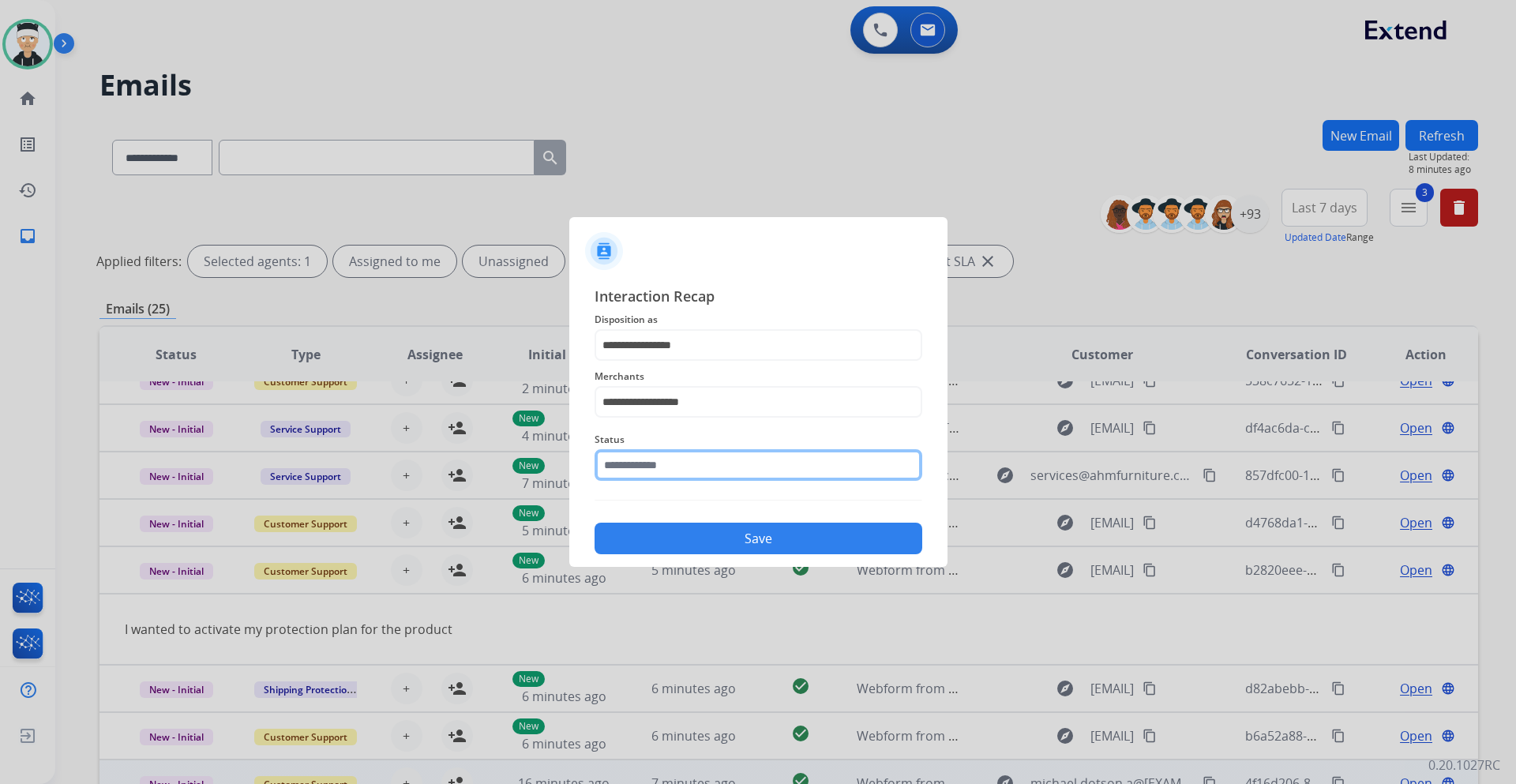 click 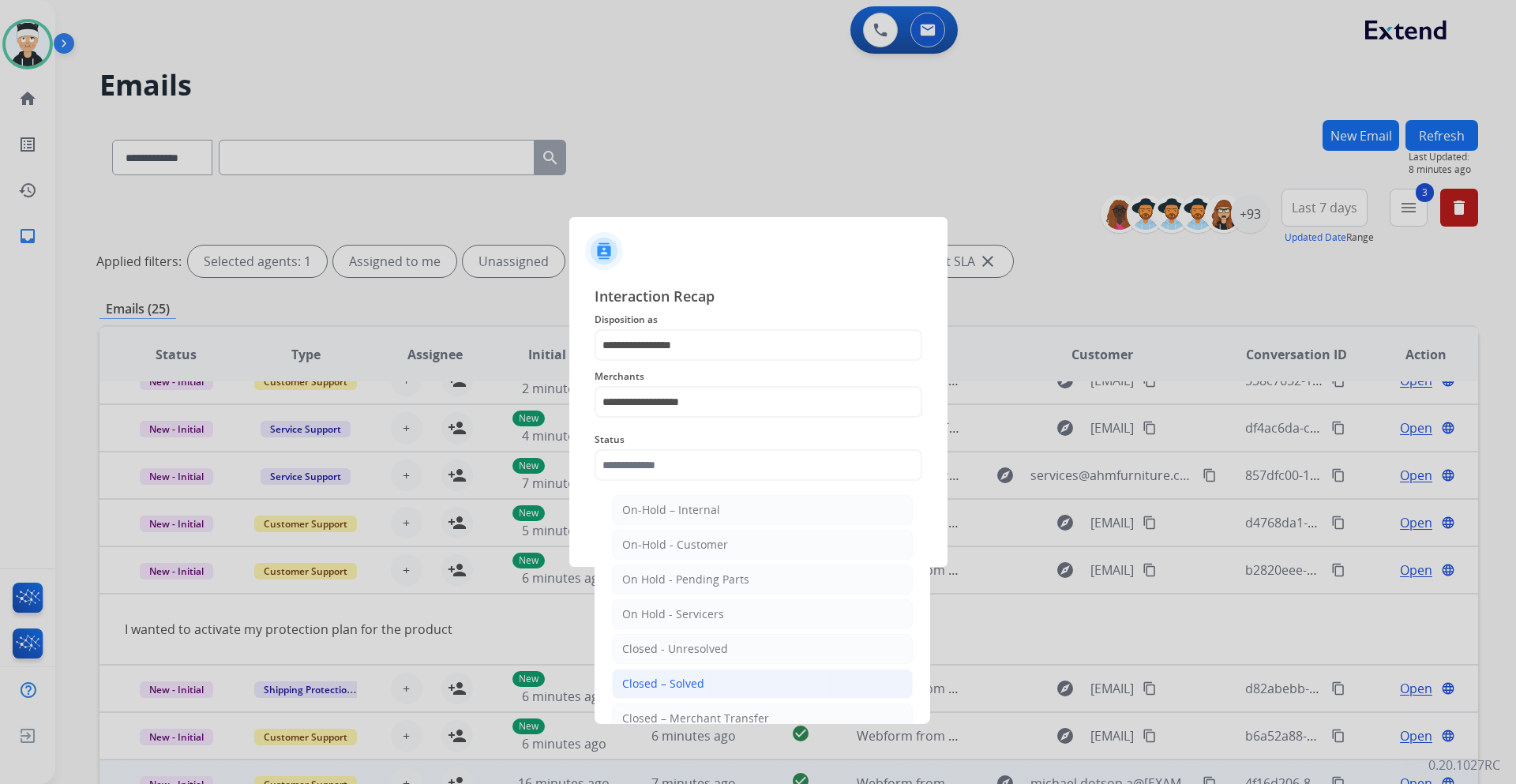 click on "Closed – Solved" 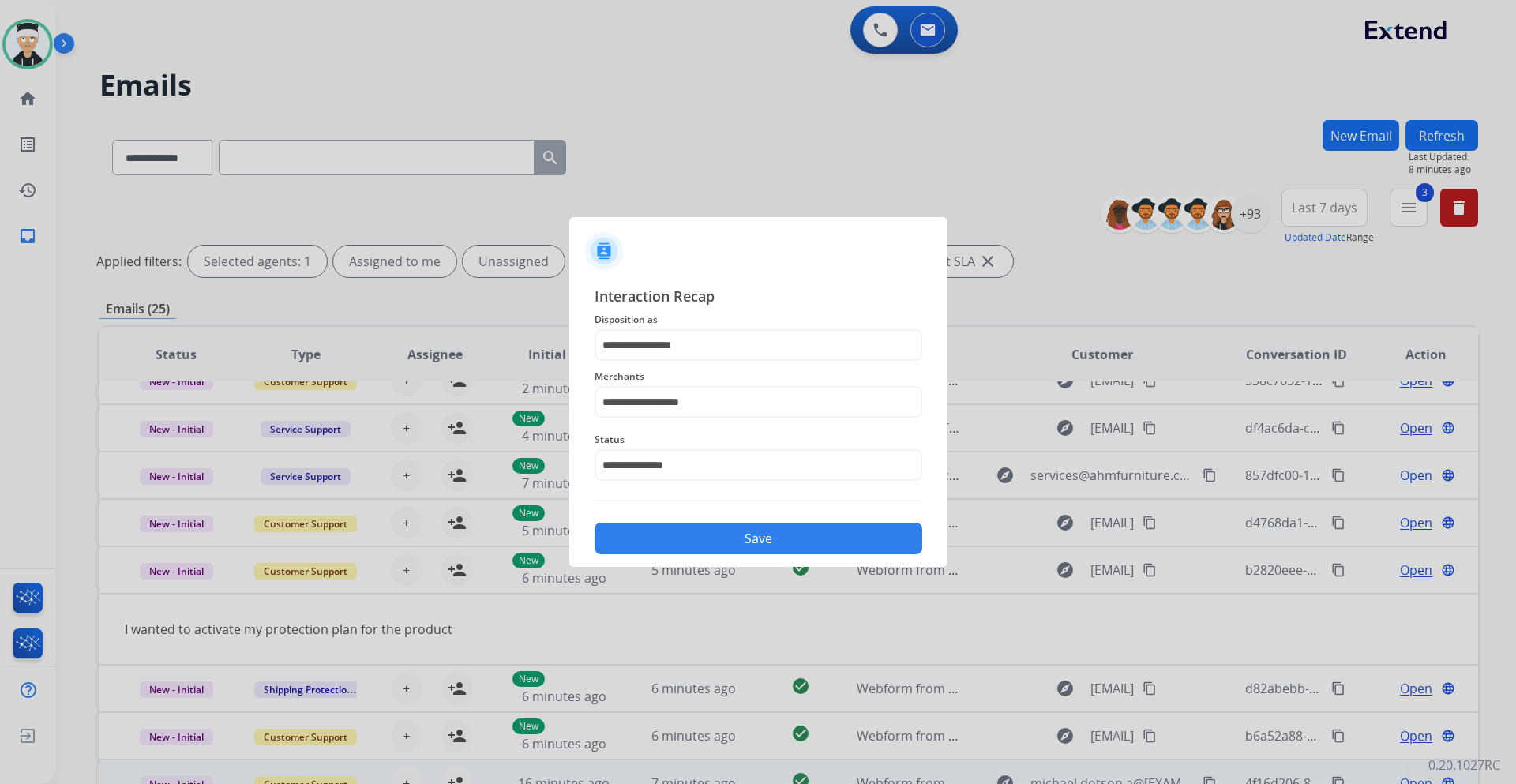 click on "Save" 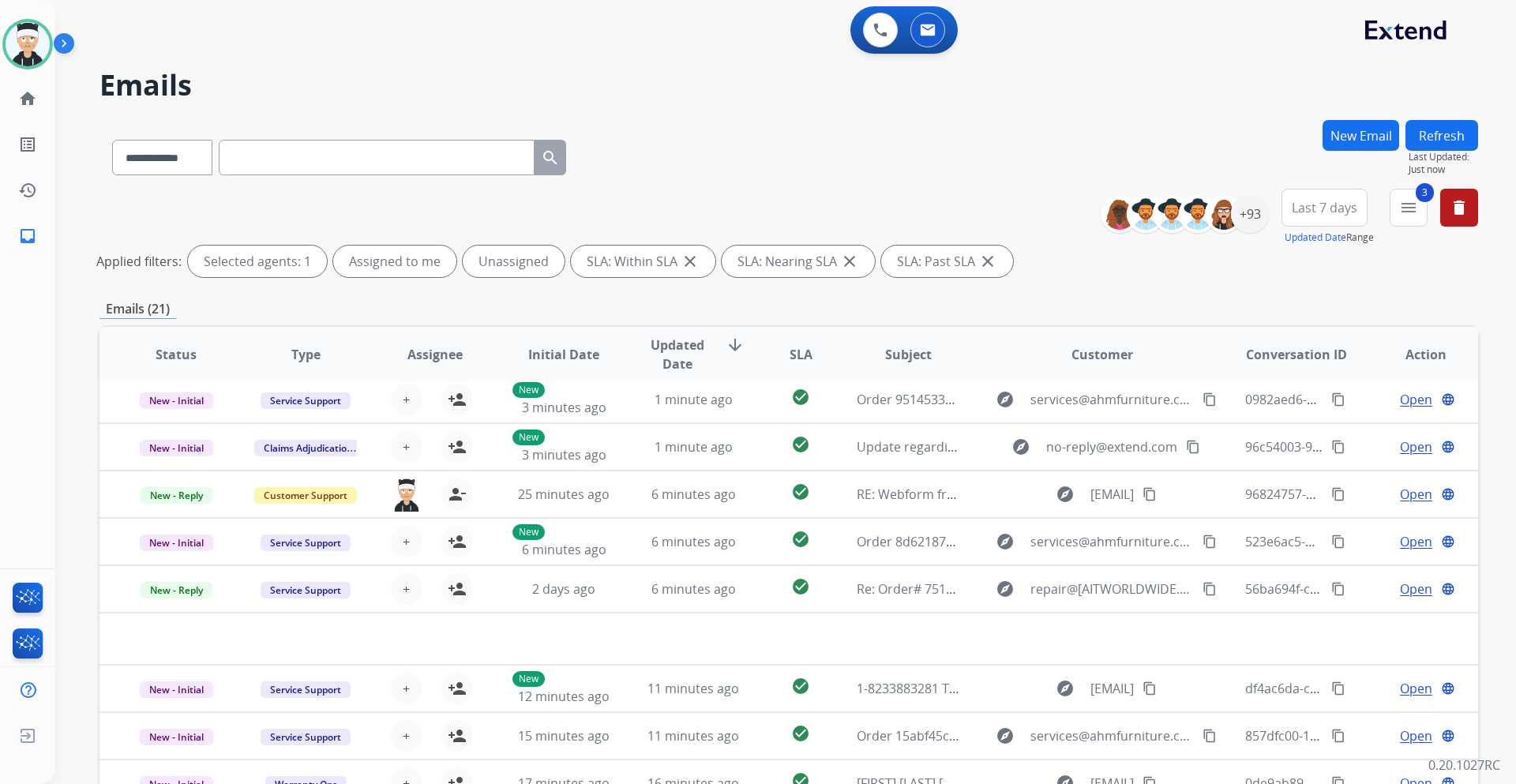 scroll, scrollTop: 54, scrollLeft: 0, axis: vertical 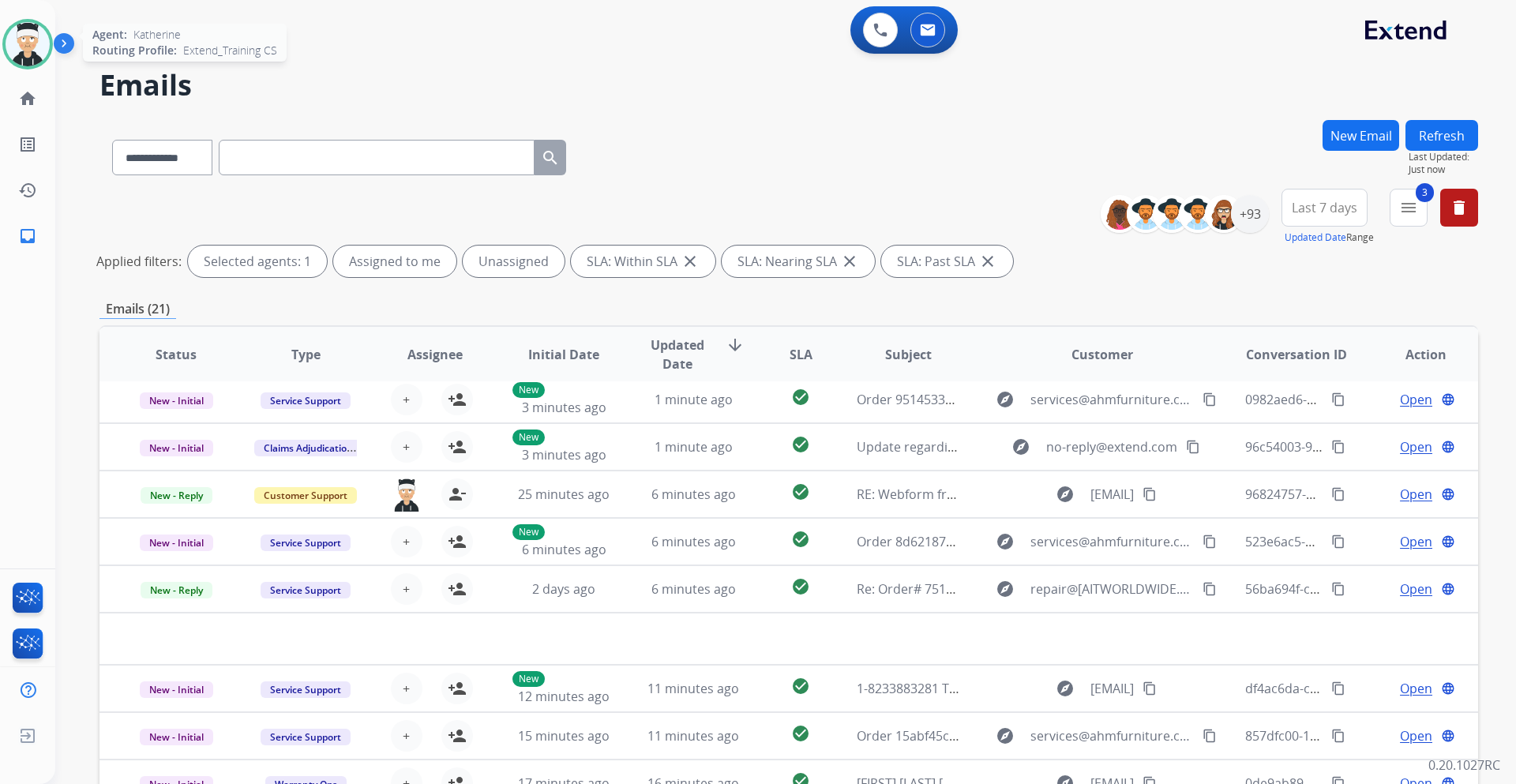 click at bounding box center [28, 44] 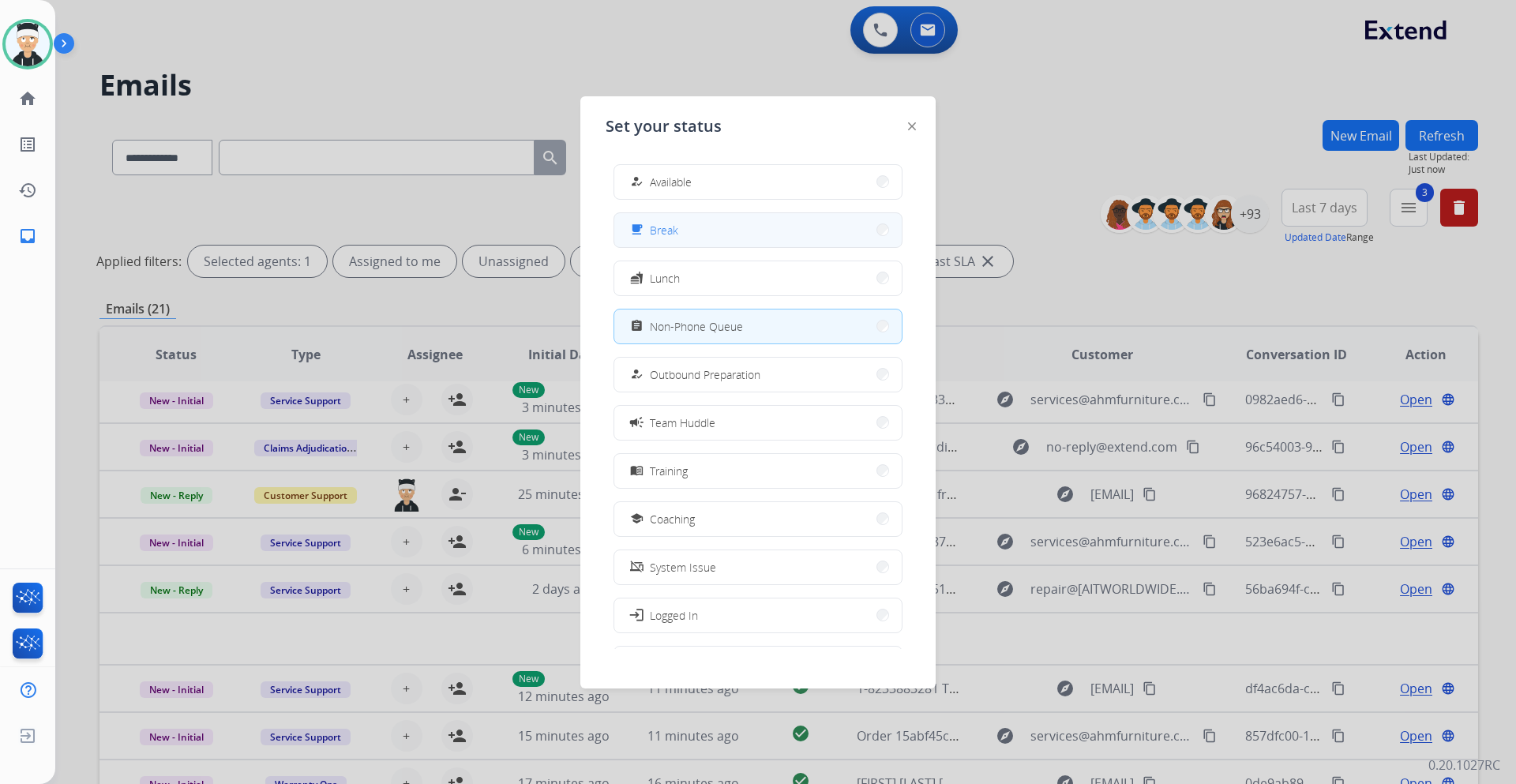 click on "free_breakfast Break" at bounding box center (758, 230) 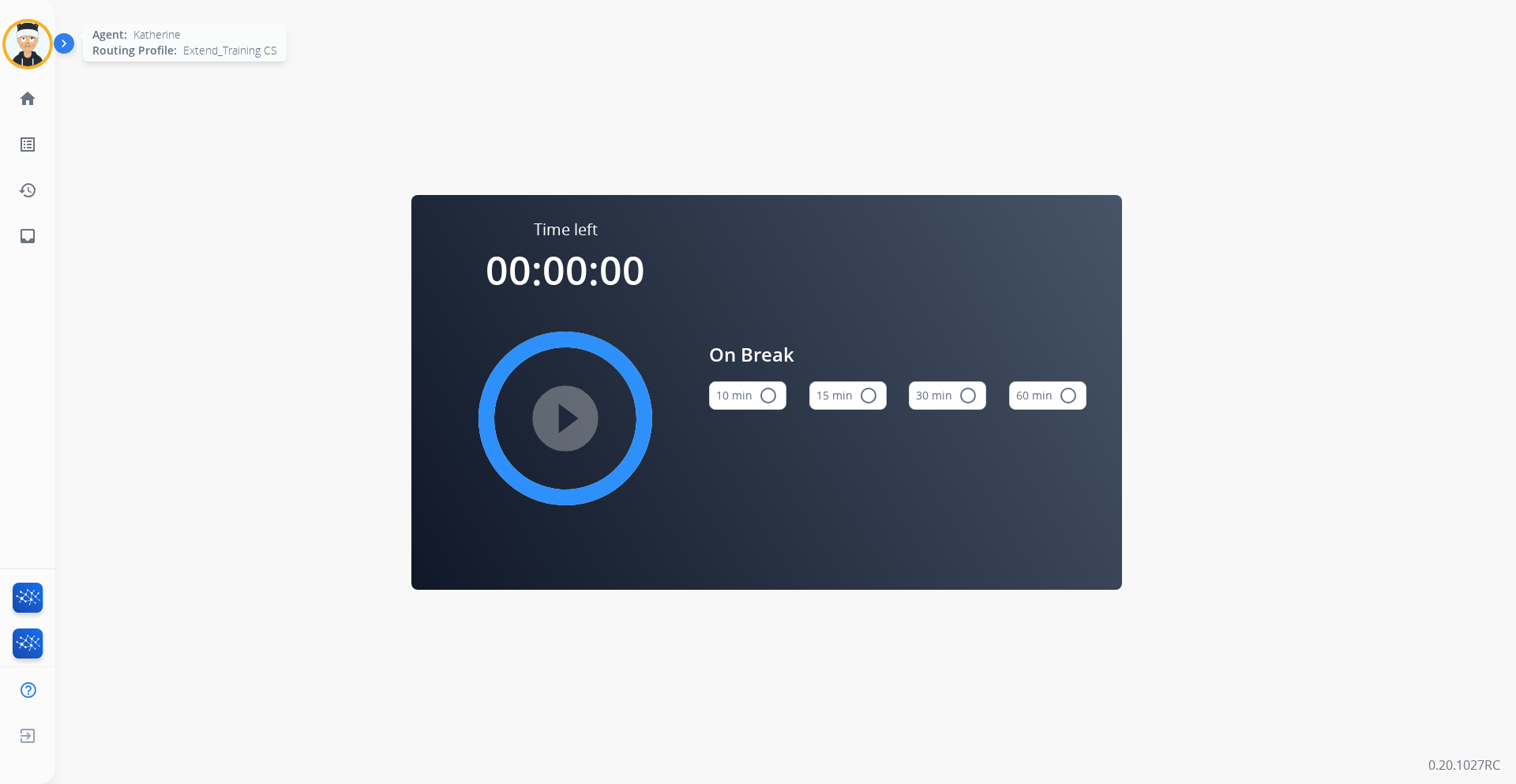 click at bounding box center [28, 44] 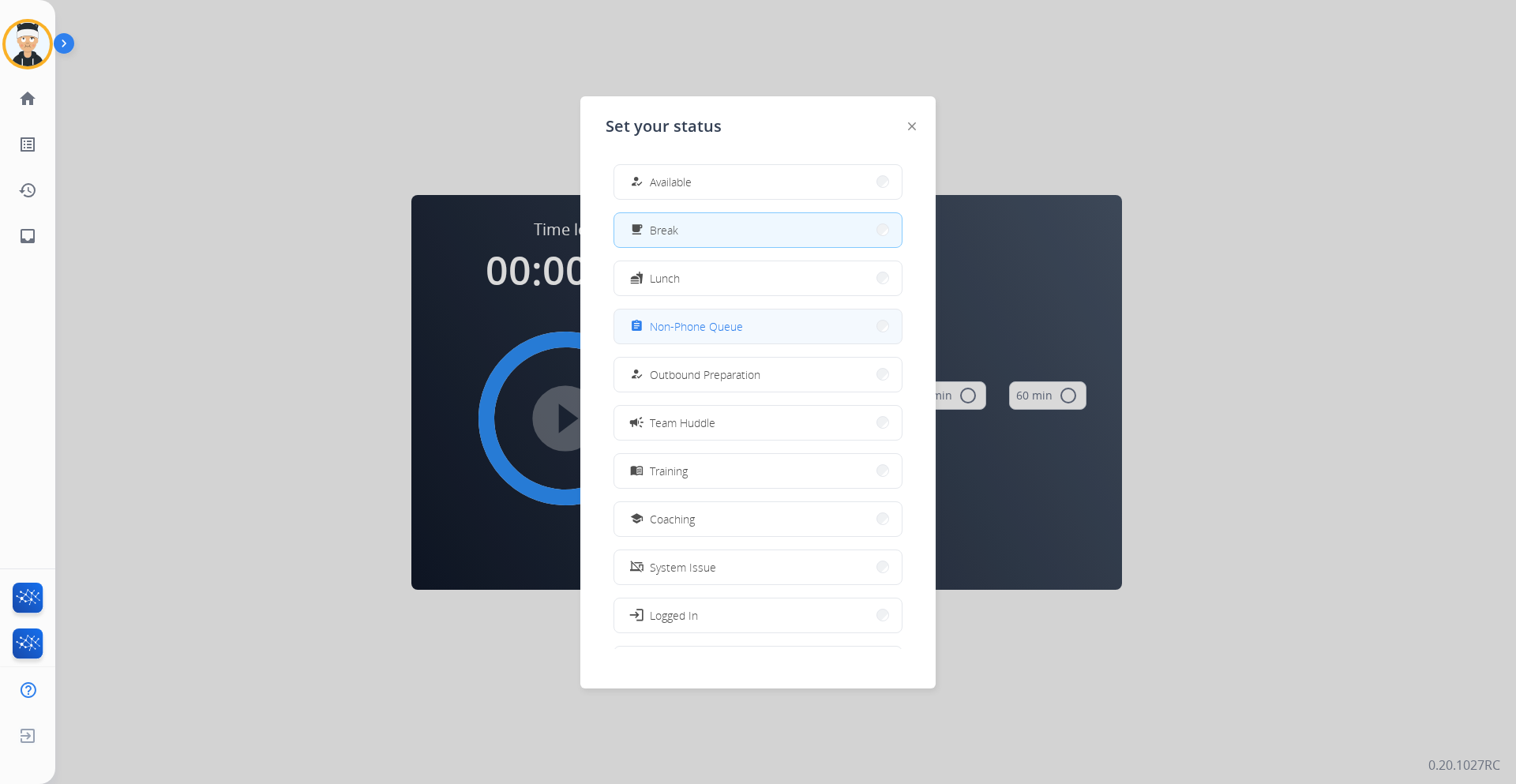 click on "Non-Phone Queue" at bounding box center (696, 326) 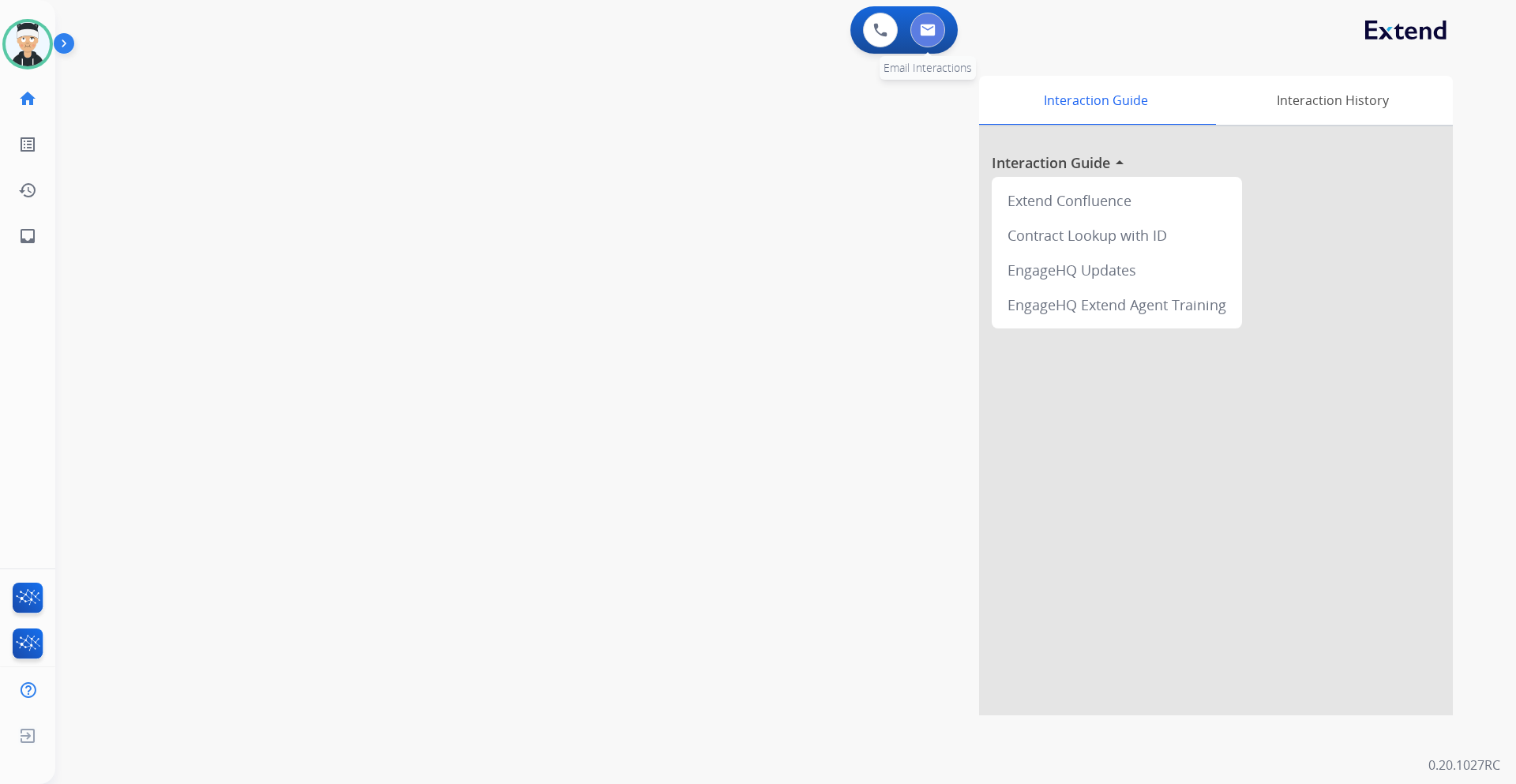 click at bounding box center [928, 30] 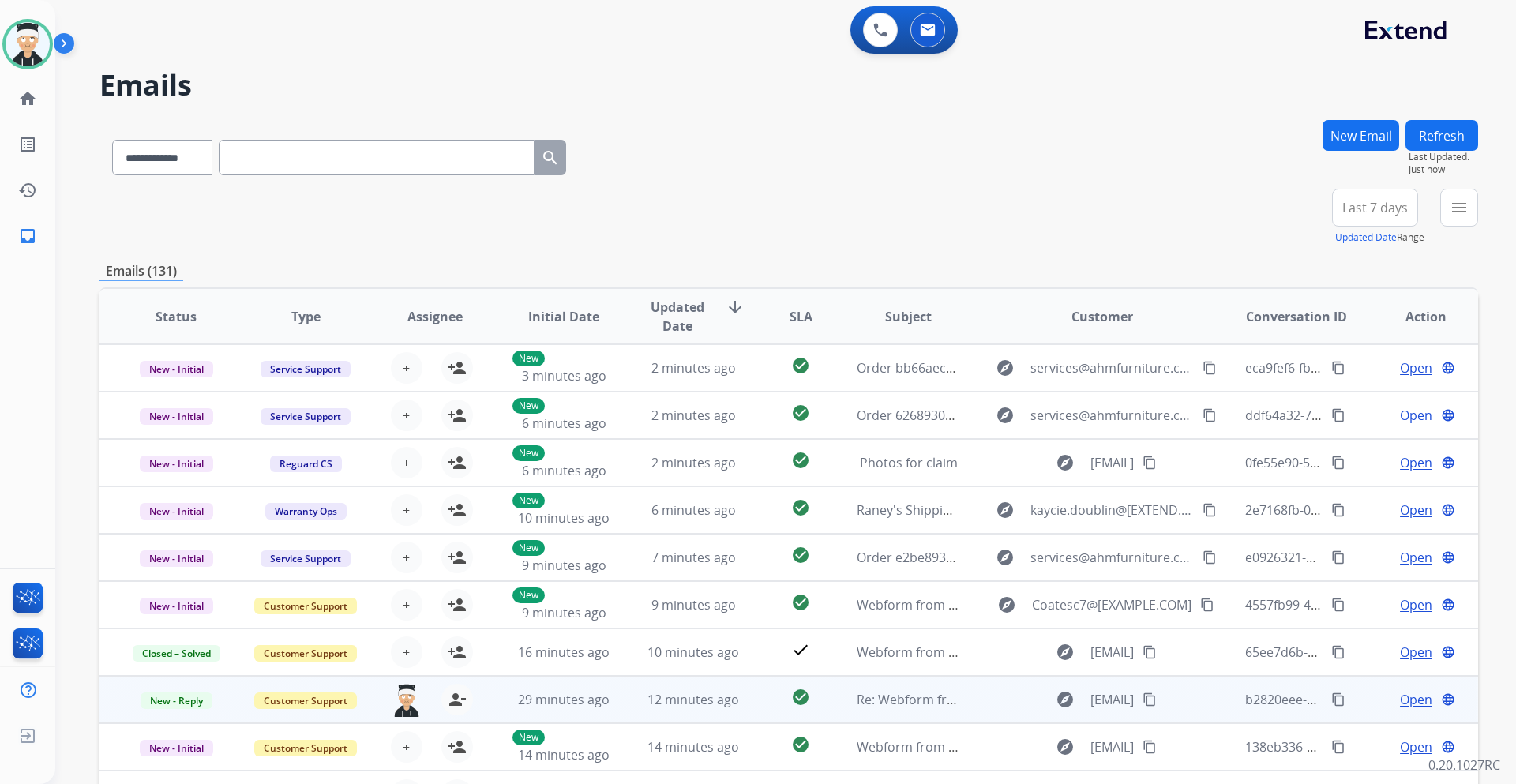 click on "Re: Webform from rajanaha@[USC.EDU] on 08/06/2025" at bounding box center [896, 700] 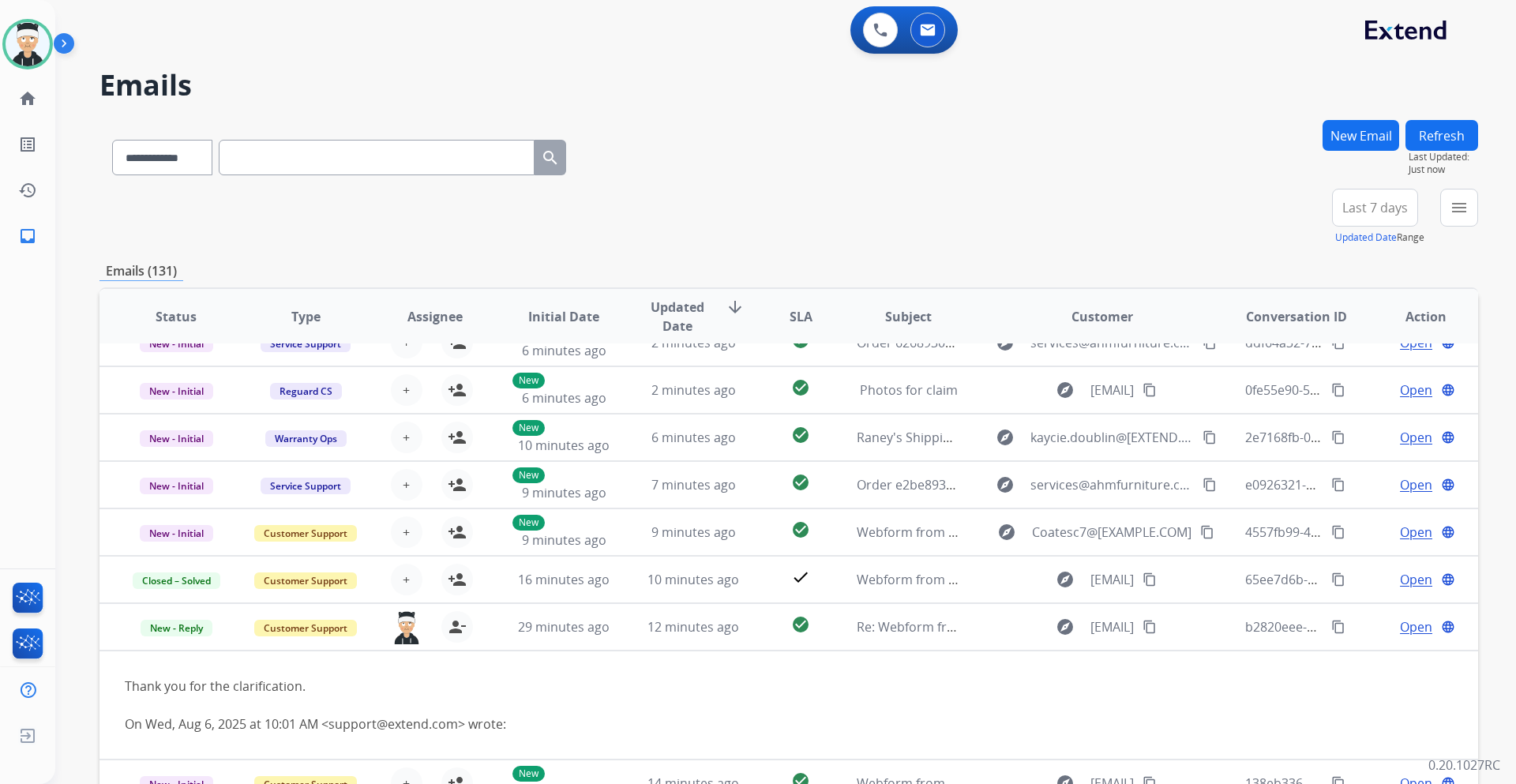 scroll, scrollTop: 111, scrollLeft: 0, axis: vertical 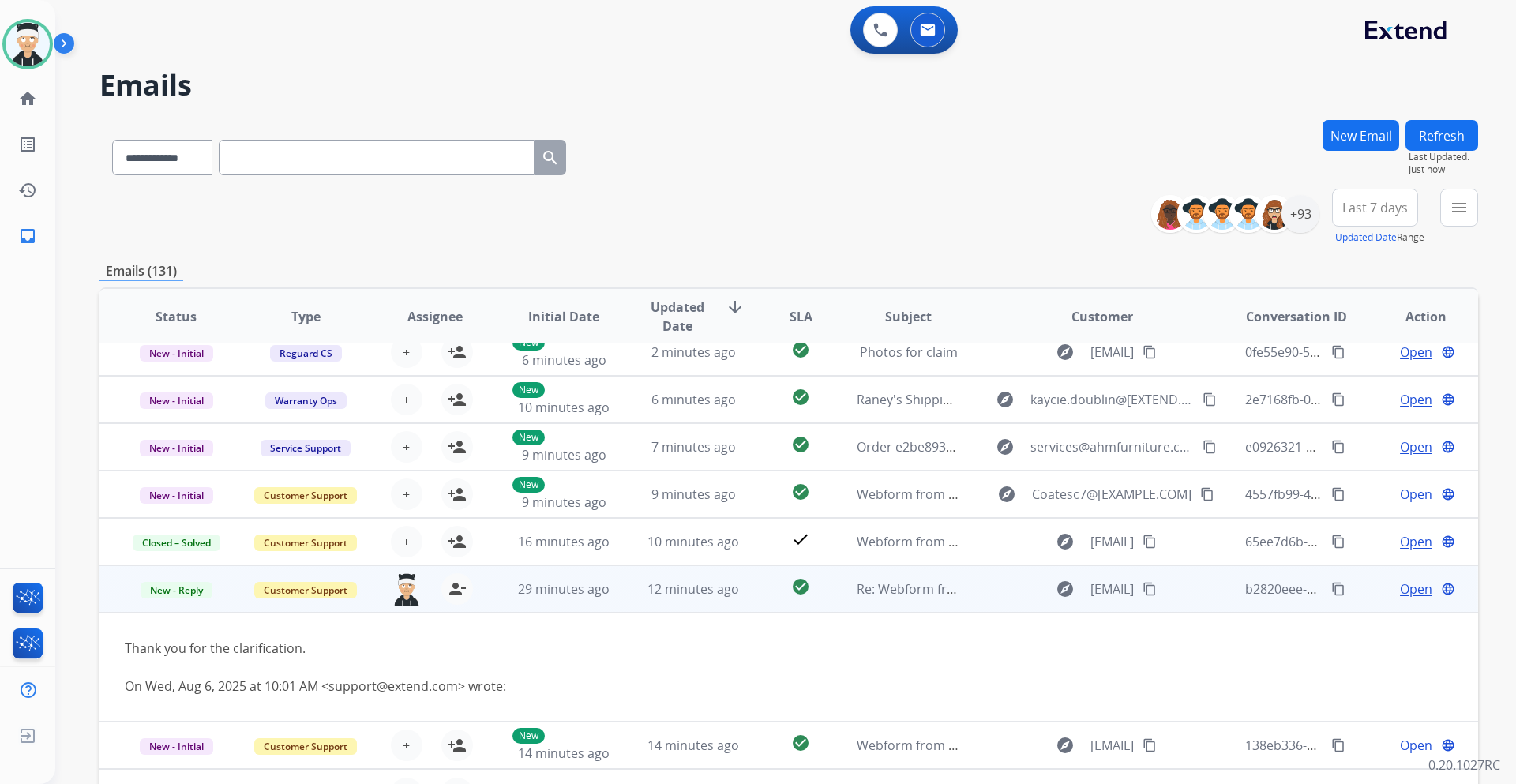 click on "Open" at bounding box center (1416, 589) 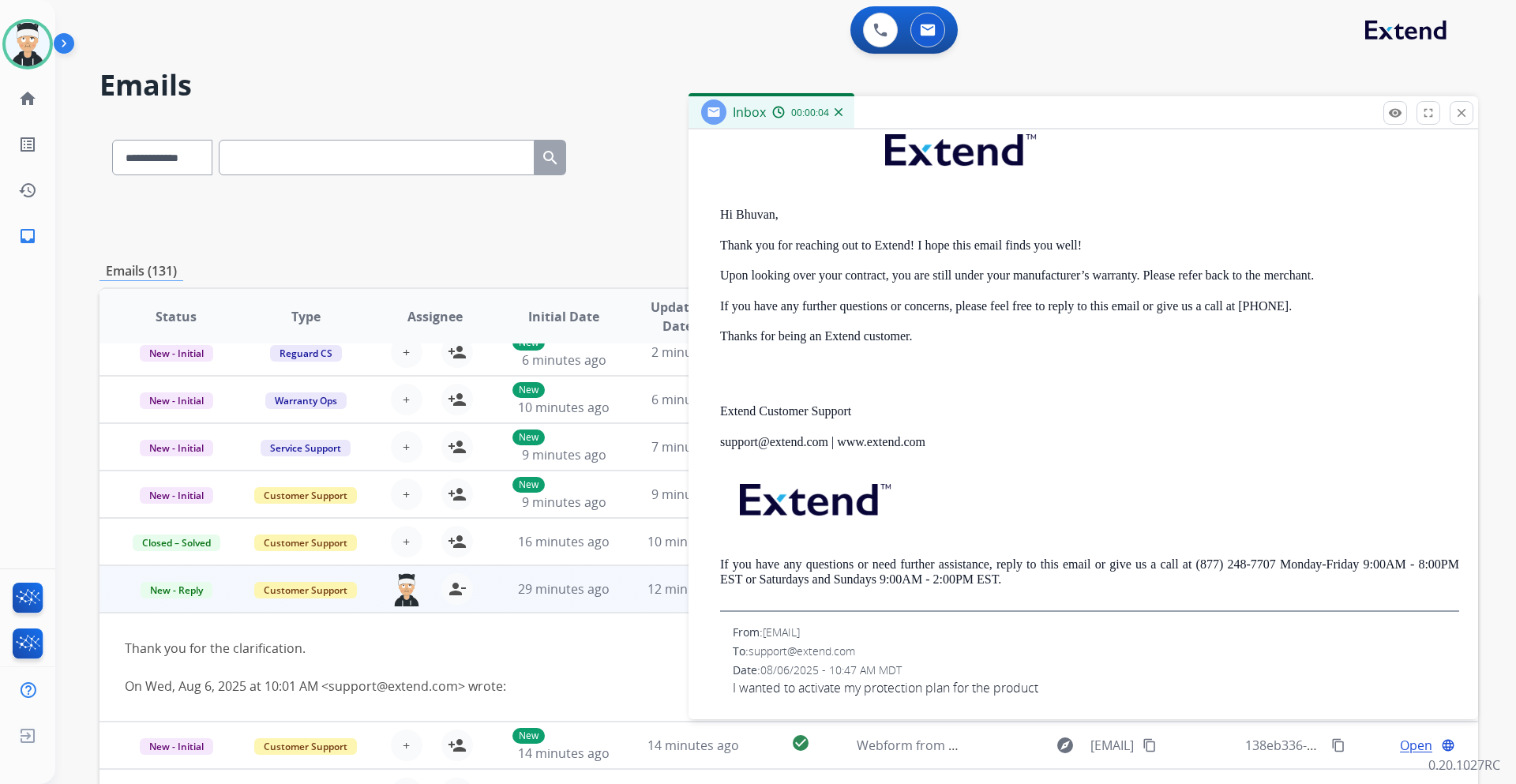 scroll, scrollTop: 437, scrollLeft: 0, axis: vertical 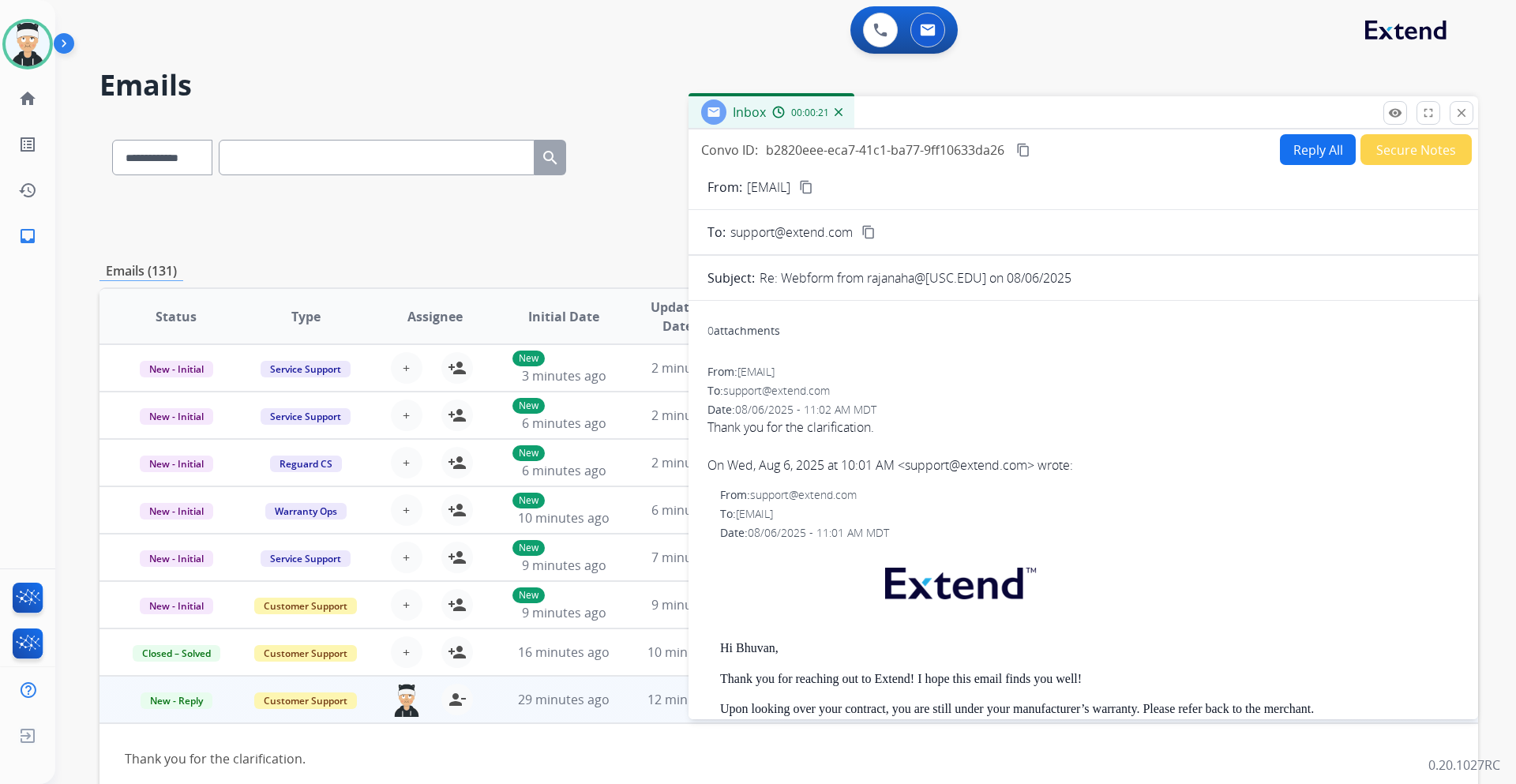 click on "Reply All" at bounding box center [1318, 149] 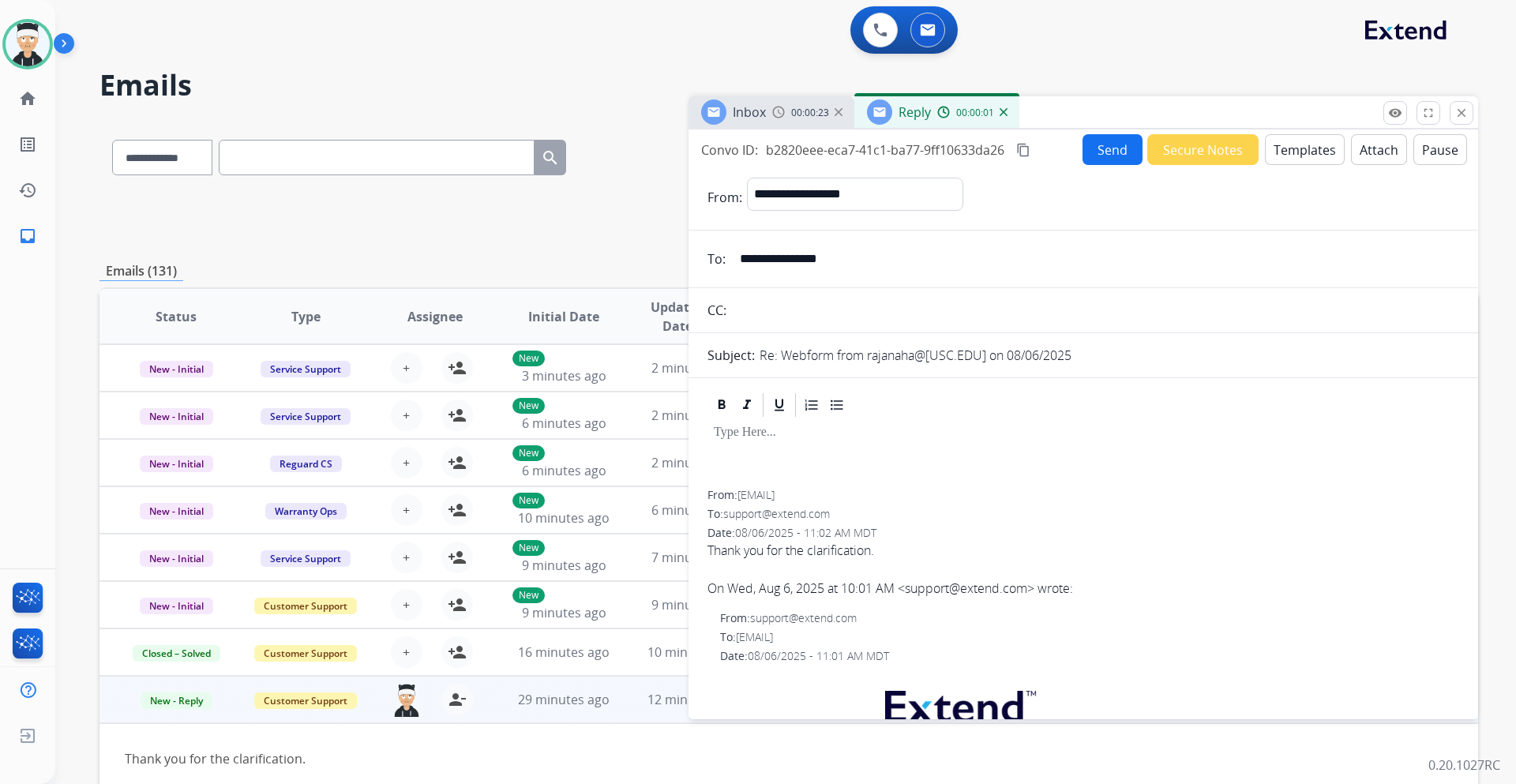 click on "Templates" at bounding box center [1304, 149] 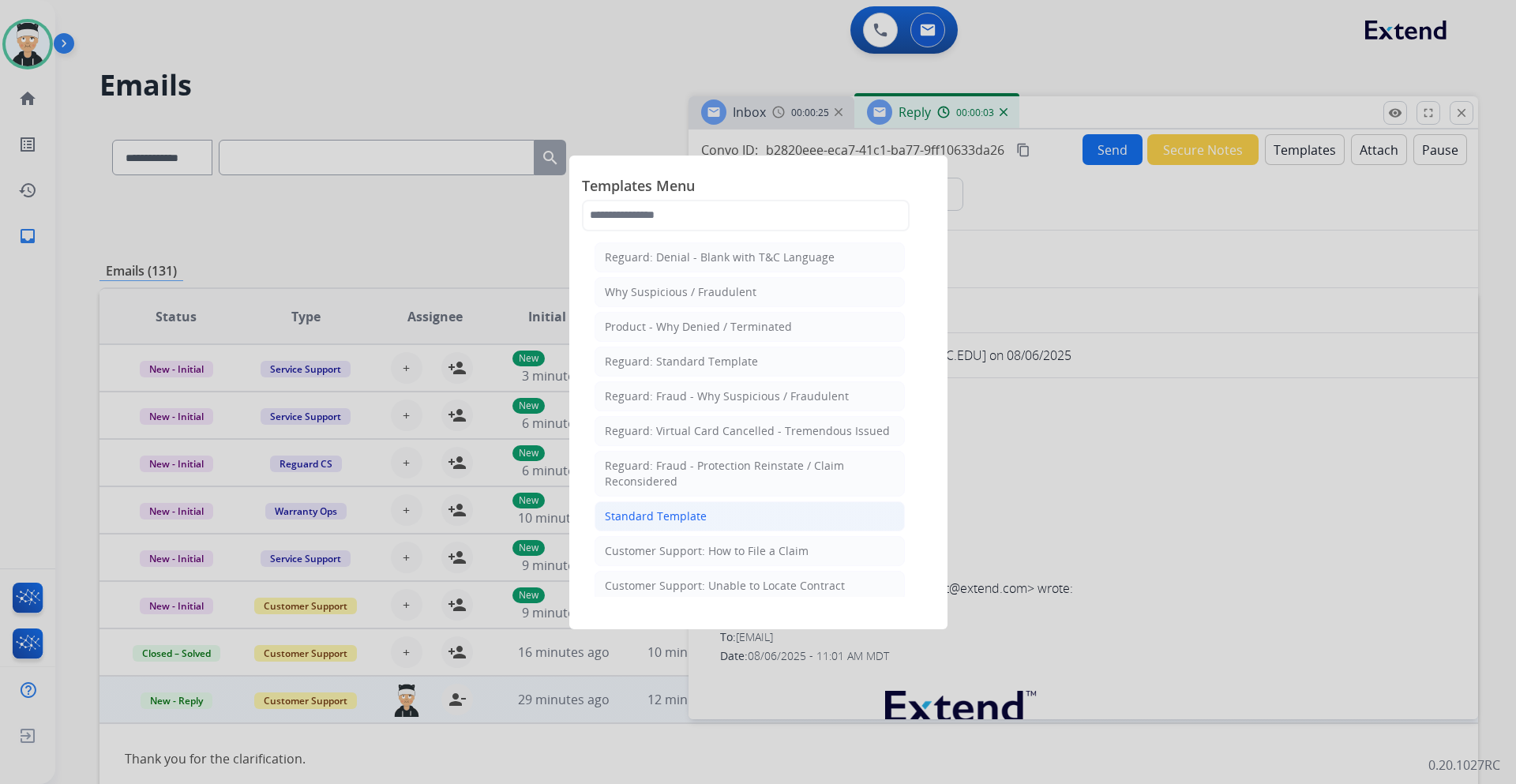 click on "Standard Template" 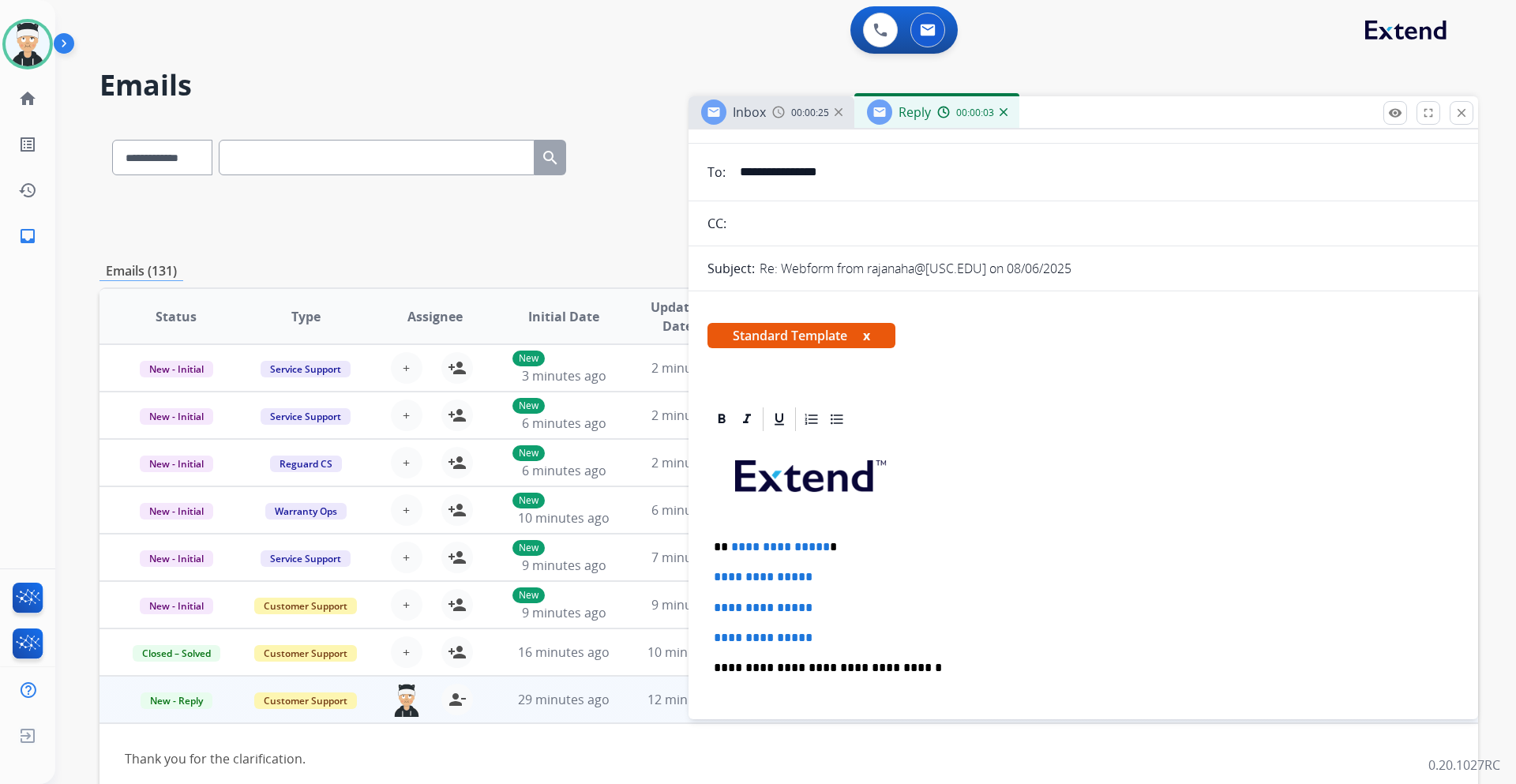 scroll, scrollTop: 316, scrollLeft: 0, axis: vertical 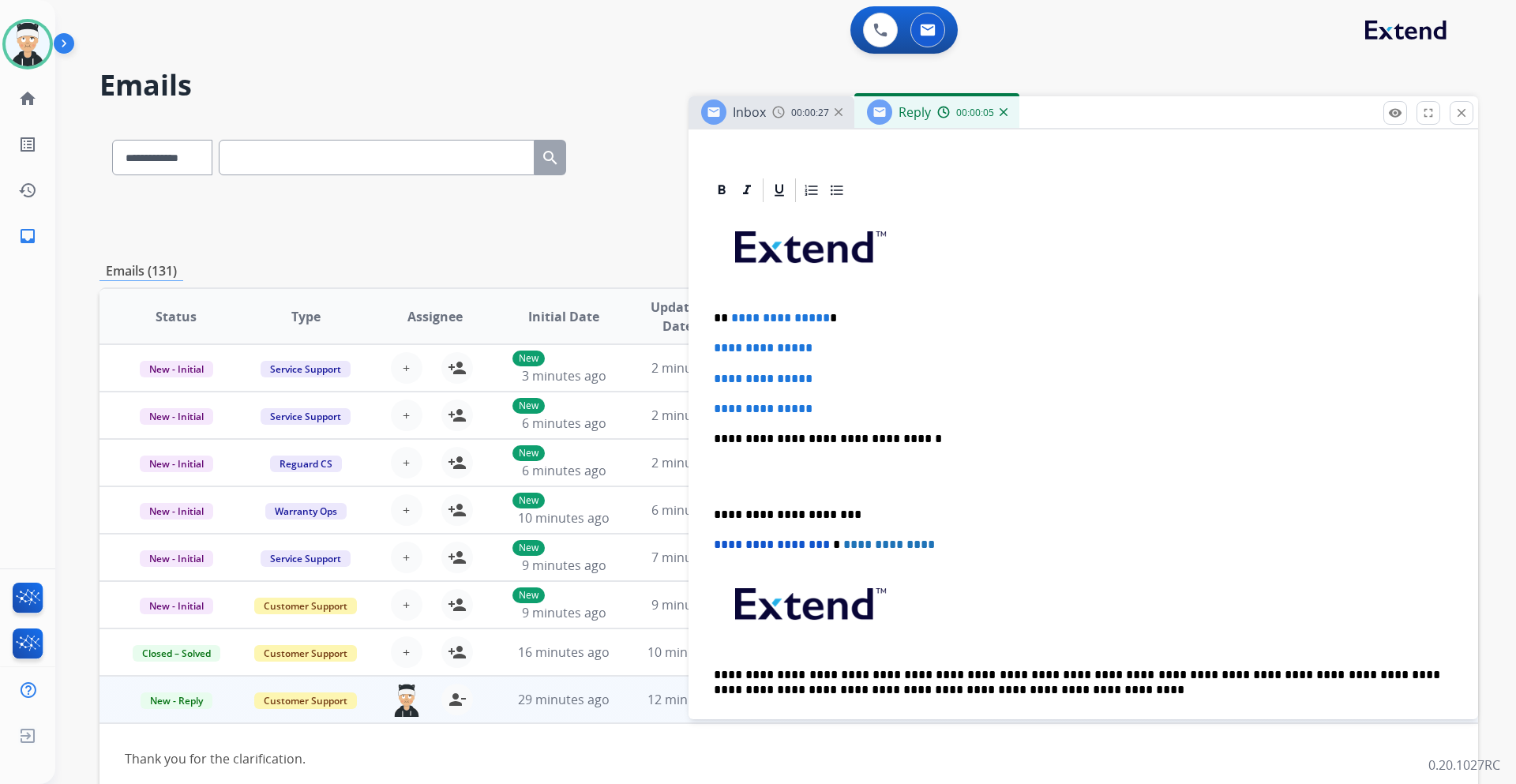 click on "**********" at bounding box center [1077, 318] 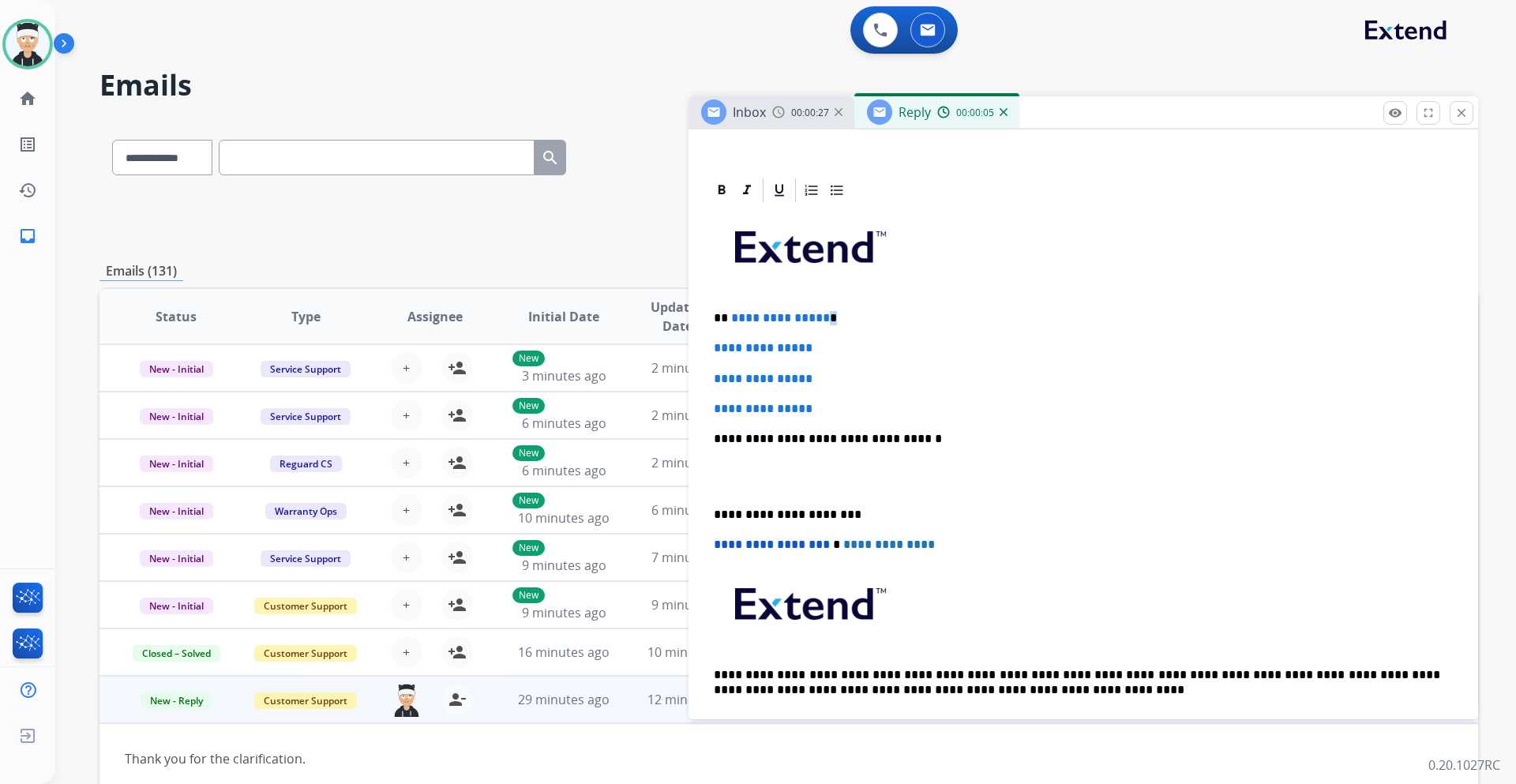 click on "**********" at bounding box center [1077, 318] 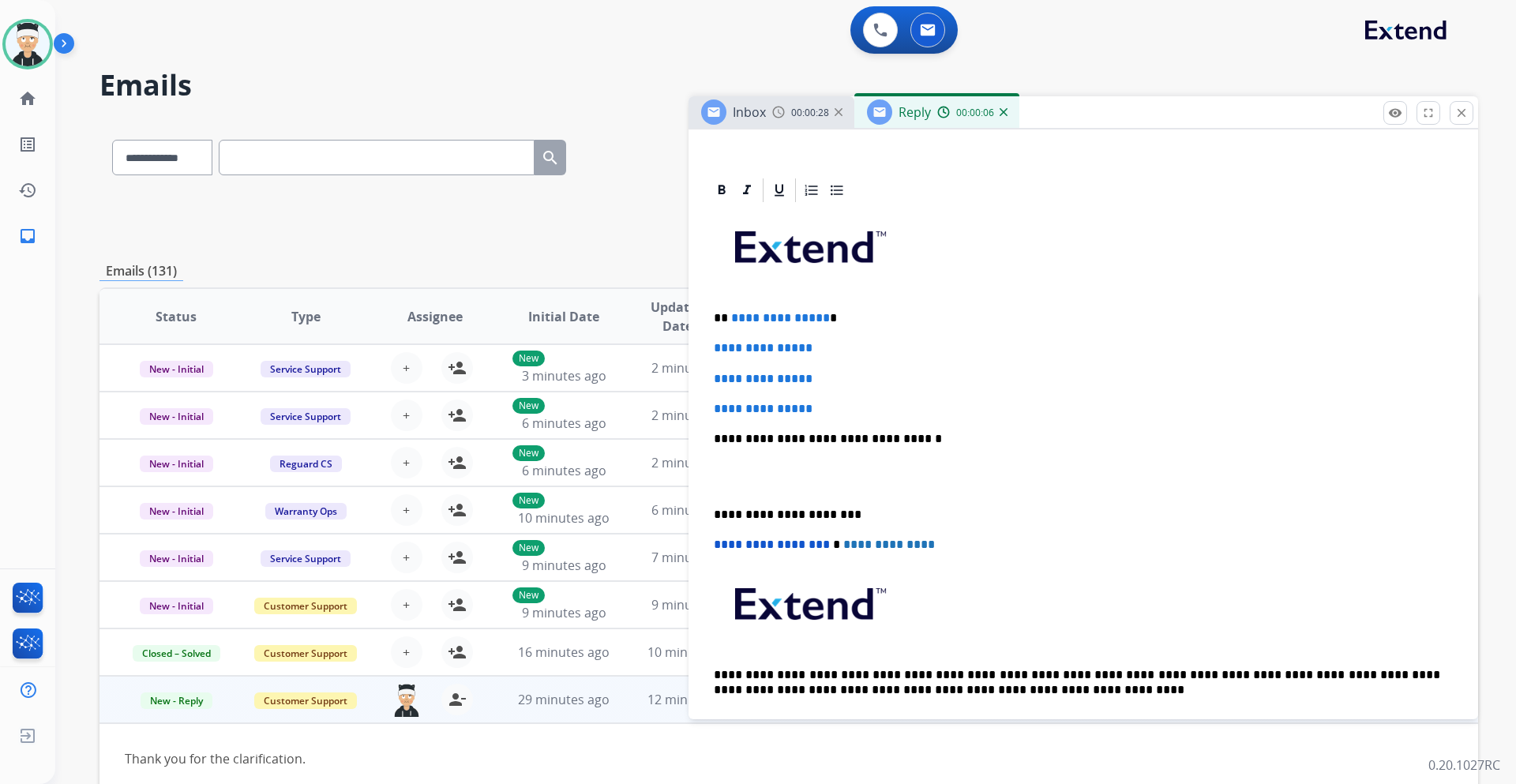 click on "**********" at bounding box center [1083, 476] 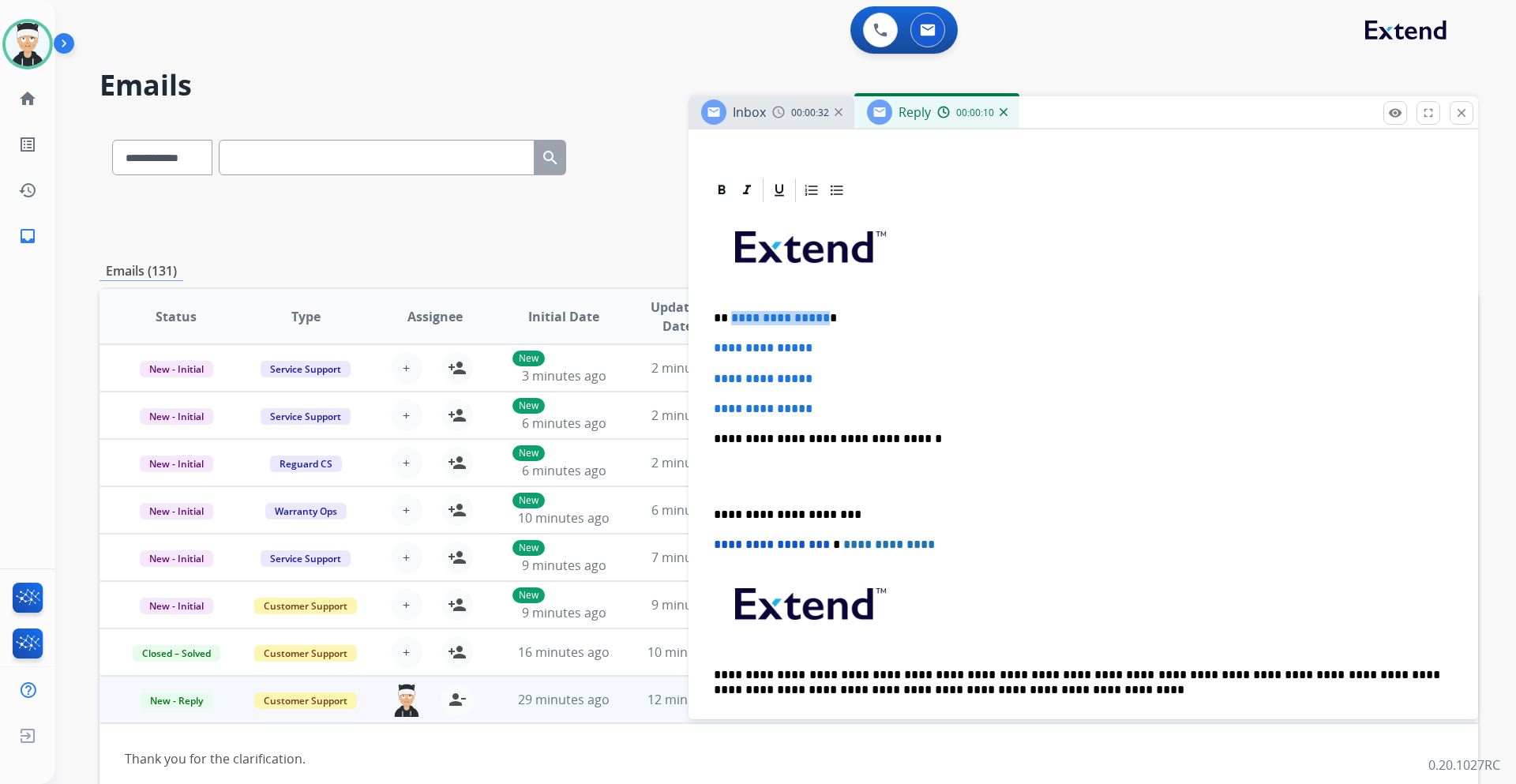 drag, startPoint x: 820, startPoint y: 319, endPoint x: 730, endPoint y: 310, distance: 90.44888 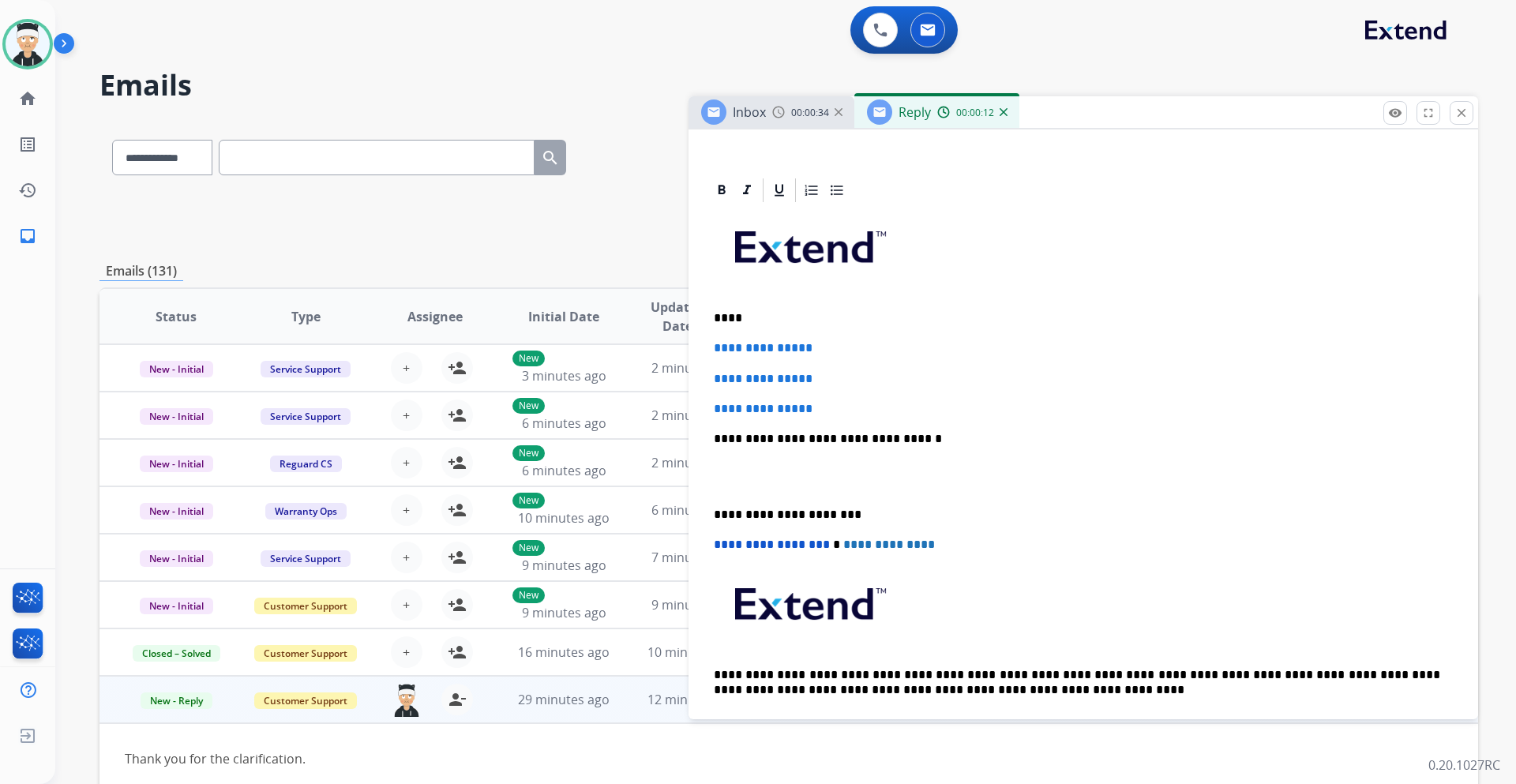 type 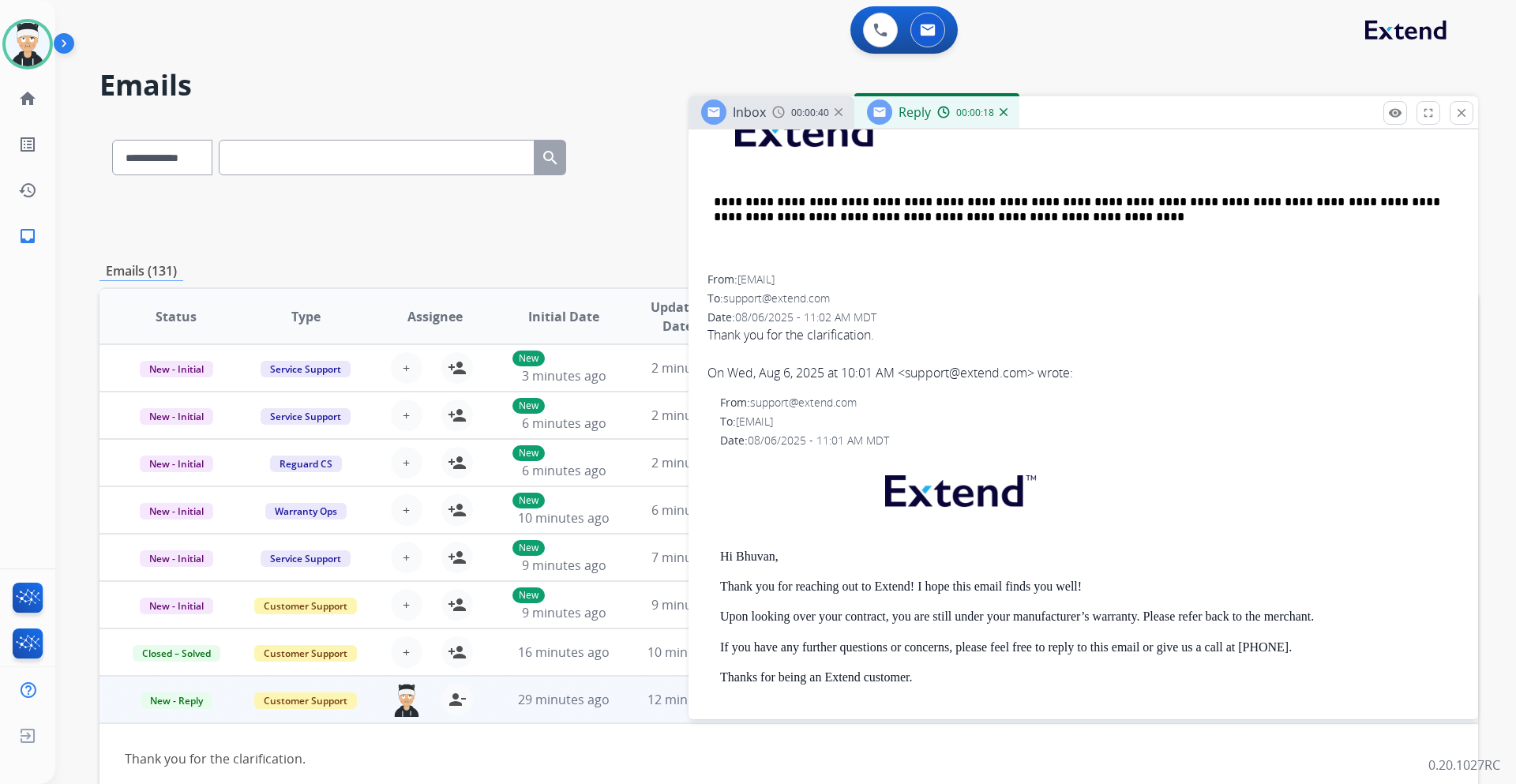 scroll, scrollTop: 790, scrollLeft: 0, axis: vertical 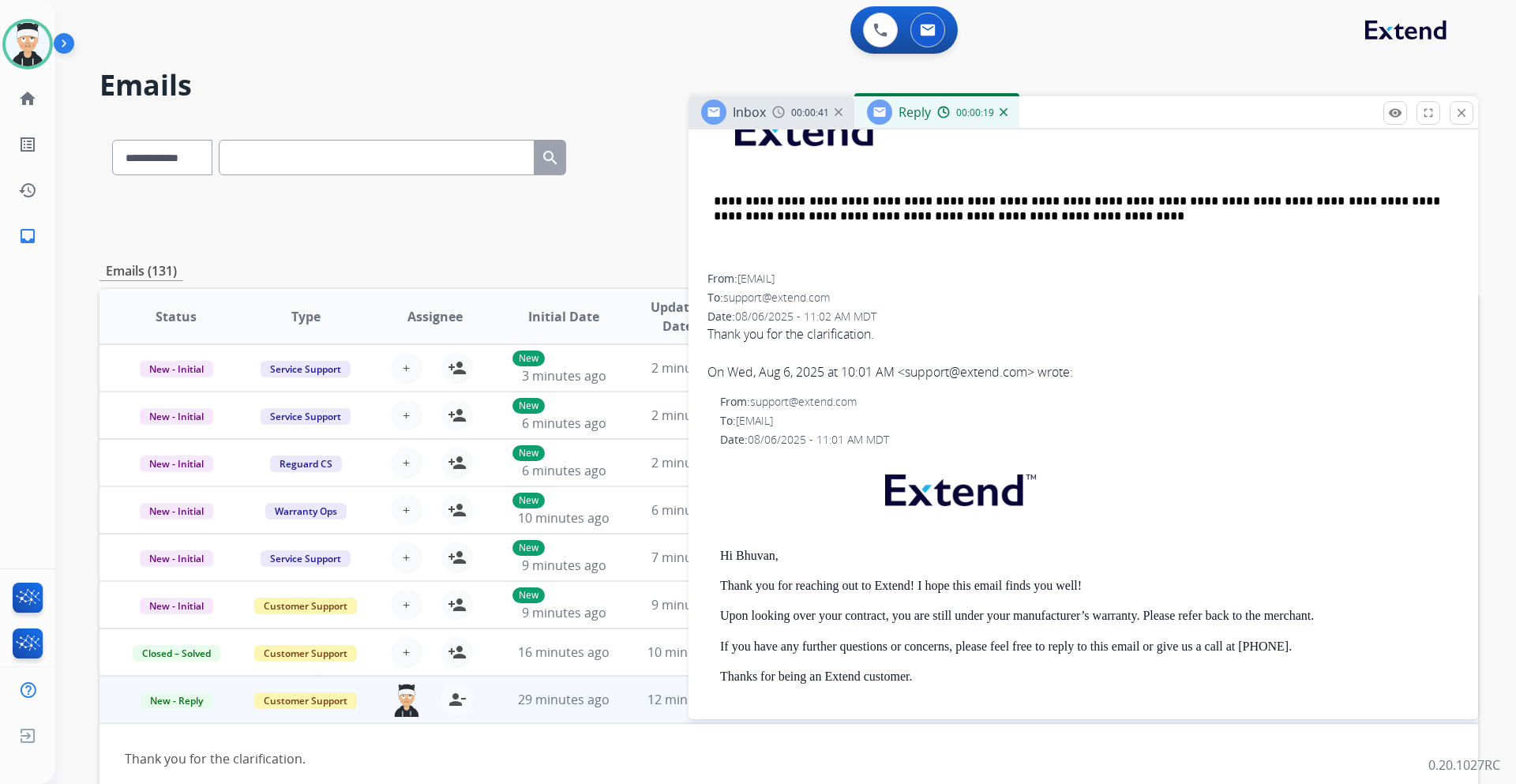 drag, startPoint x: 773, startPoint y: 559, endPoint x: 784, endPoint y: 556, distance: 11.40175 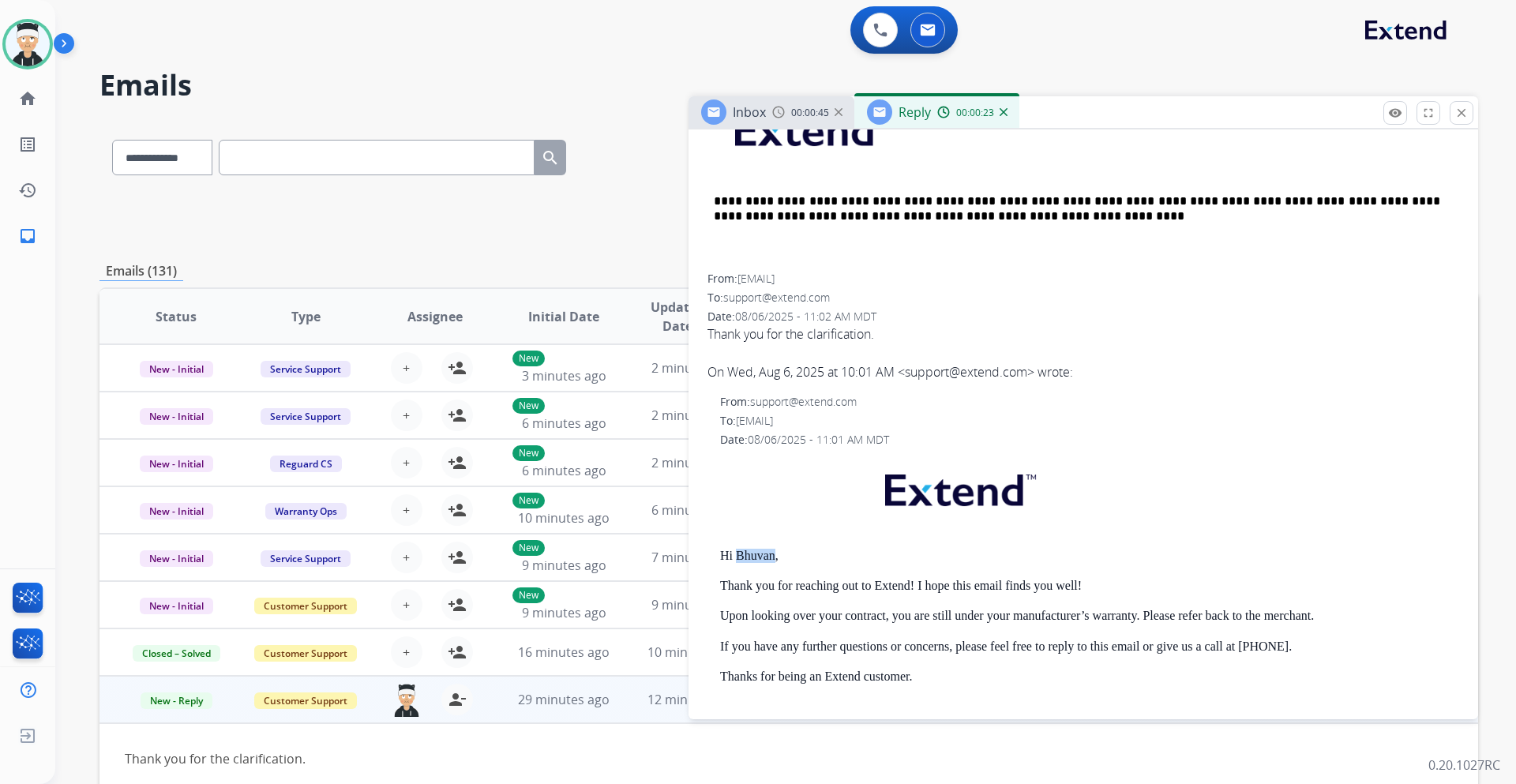 drag, startPoint x: 775, startPoint y: 553, endPoint x: 739, endPoint y: 558, distance: 36.345564 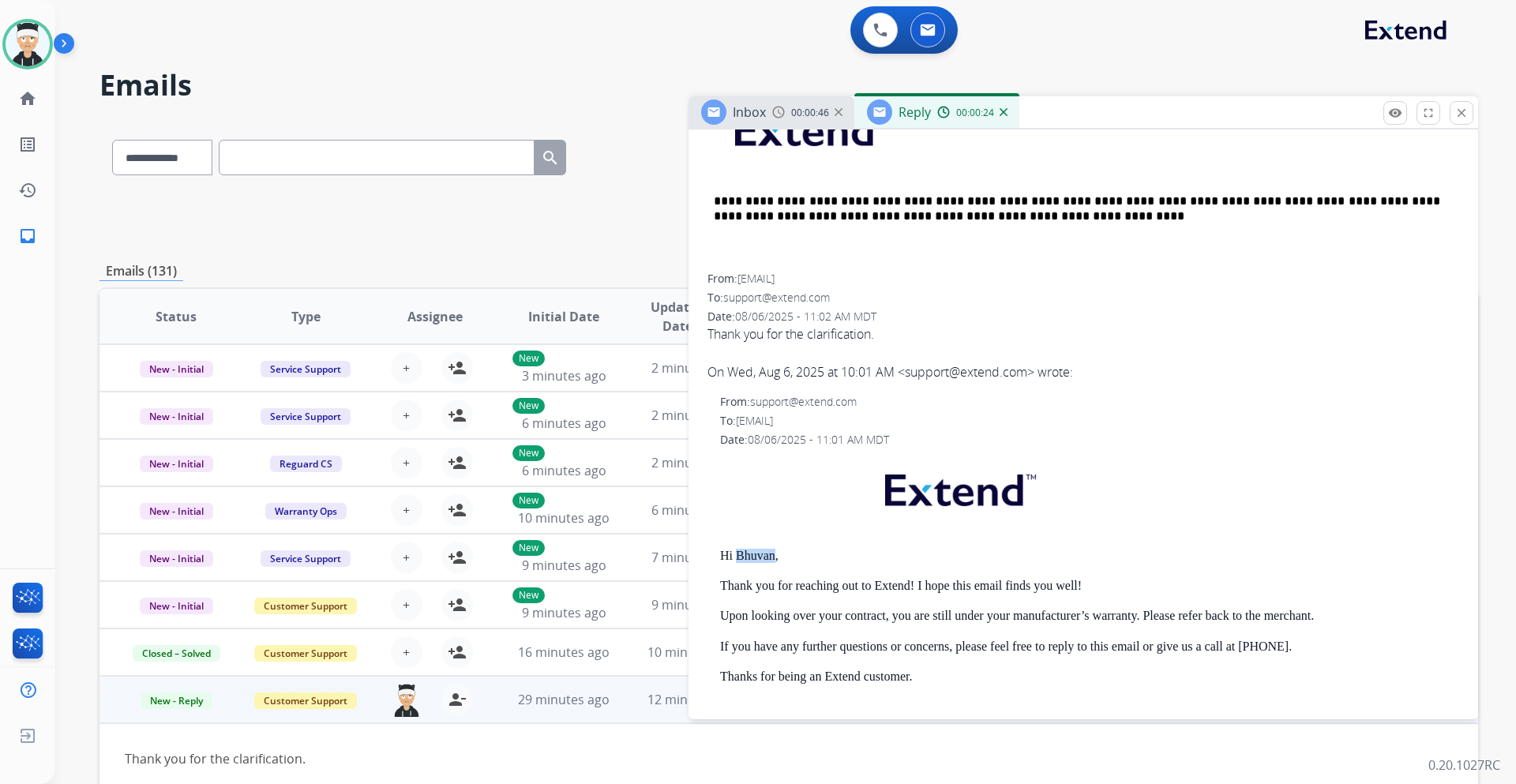 copy on "Bhuvan" 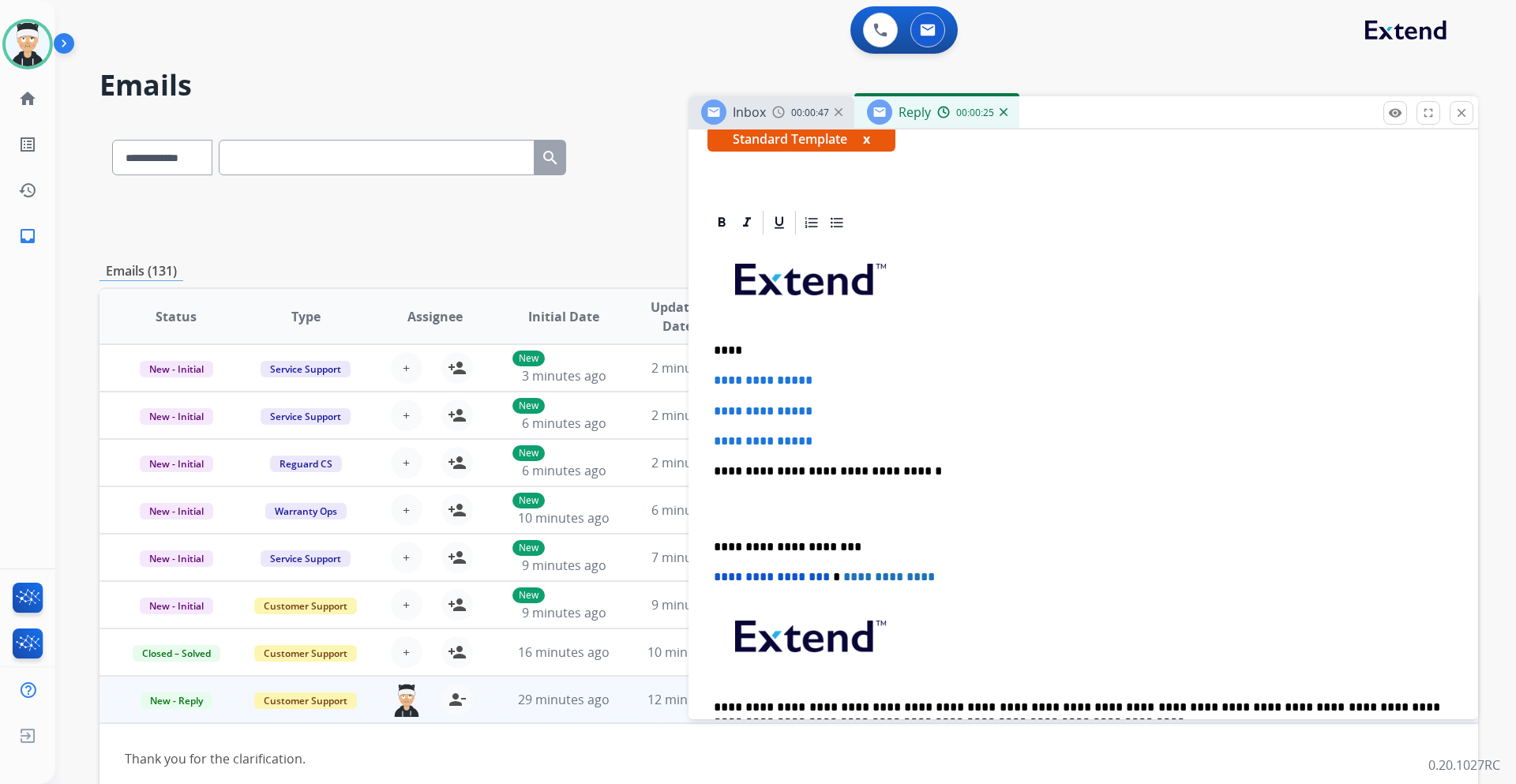 scroll, scrollTop: 237, scrollLeft: 0, axis: vertical 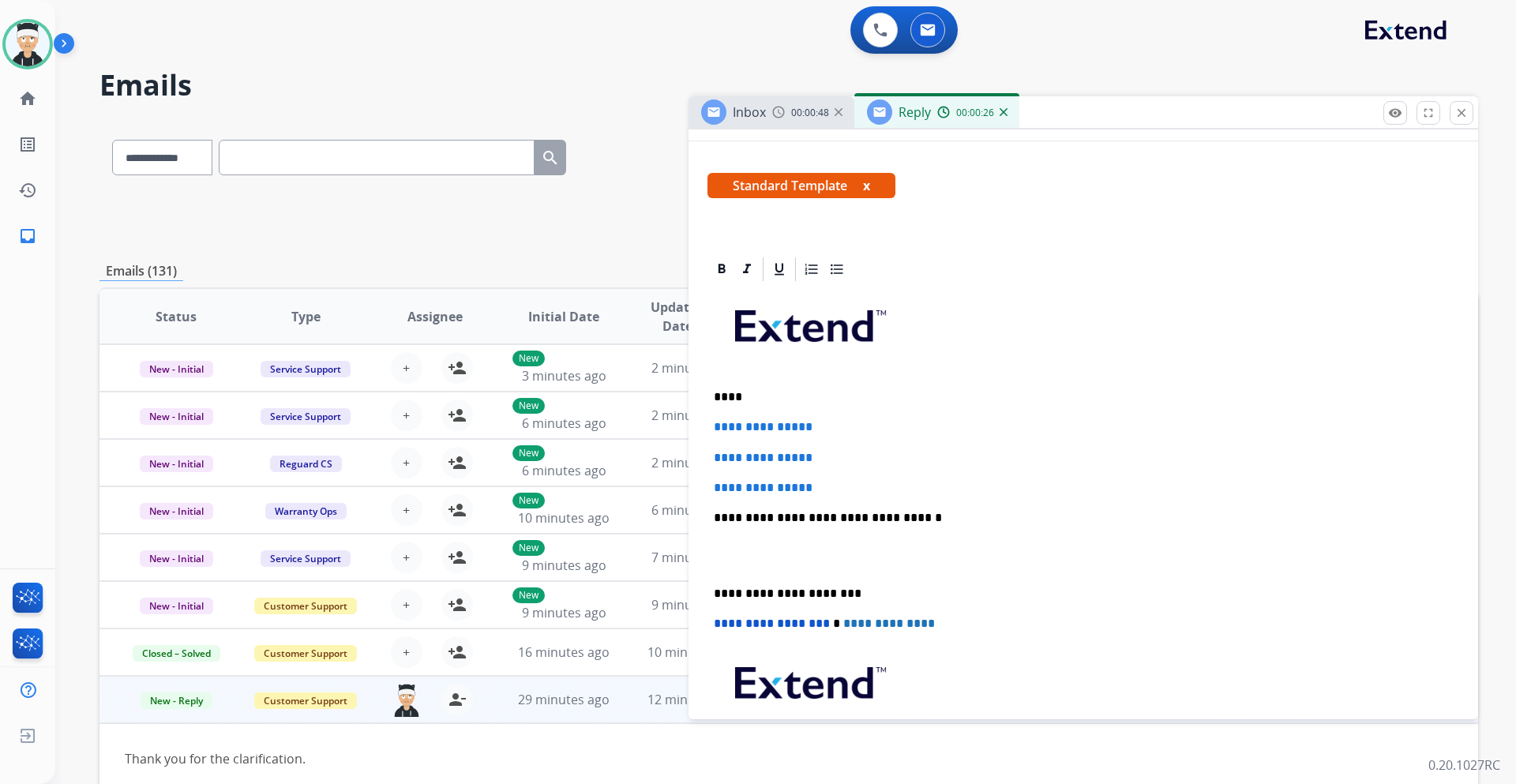 click on "****" at bounding box center (1077, 397) 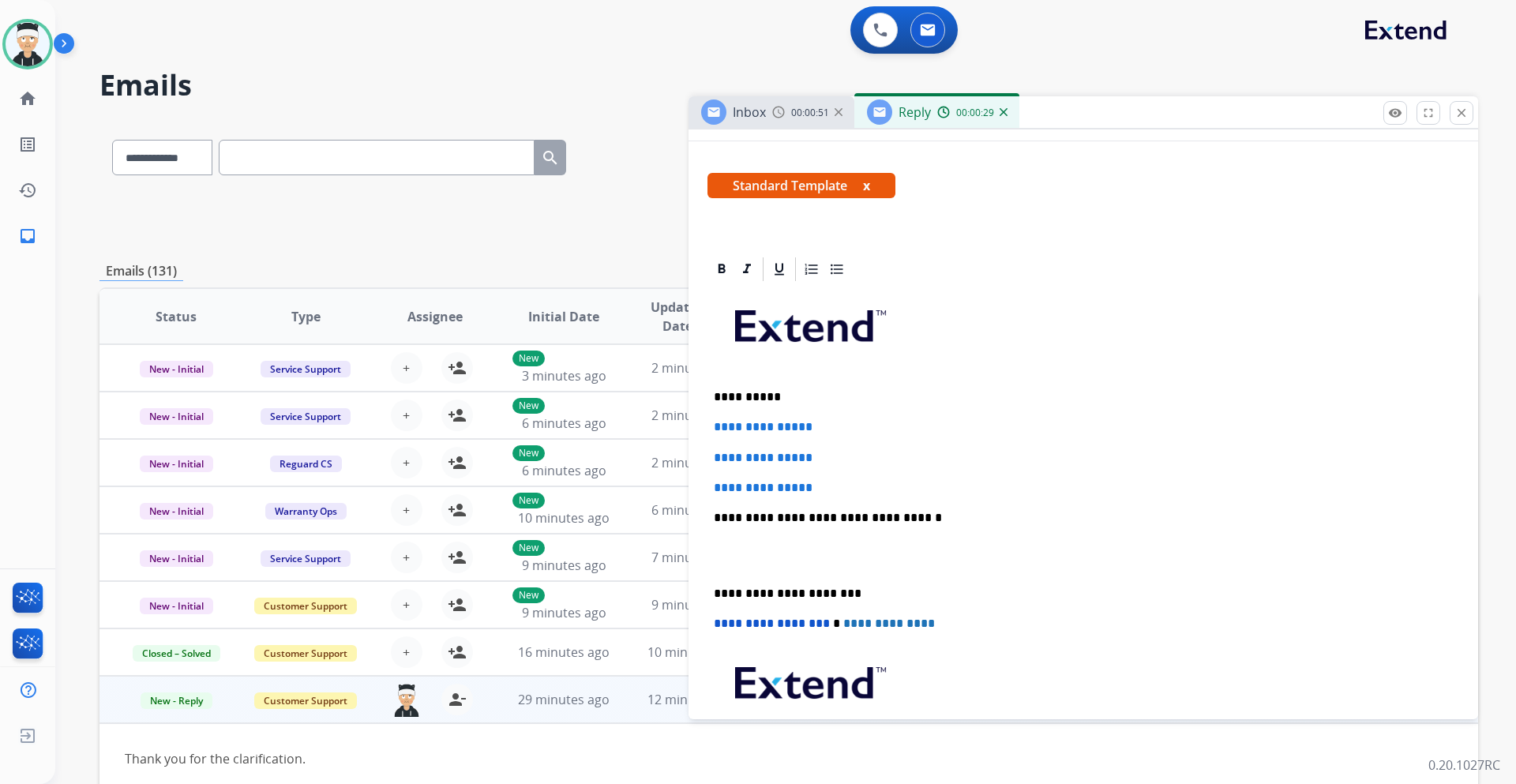 click on "**********" at bounding box center (1083, 488) 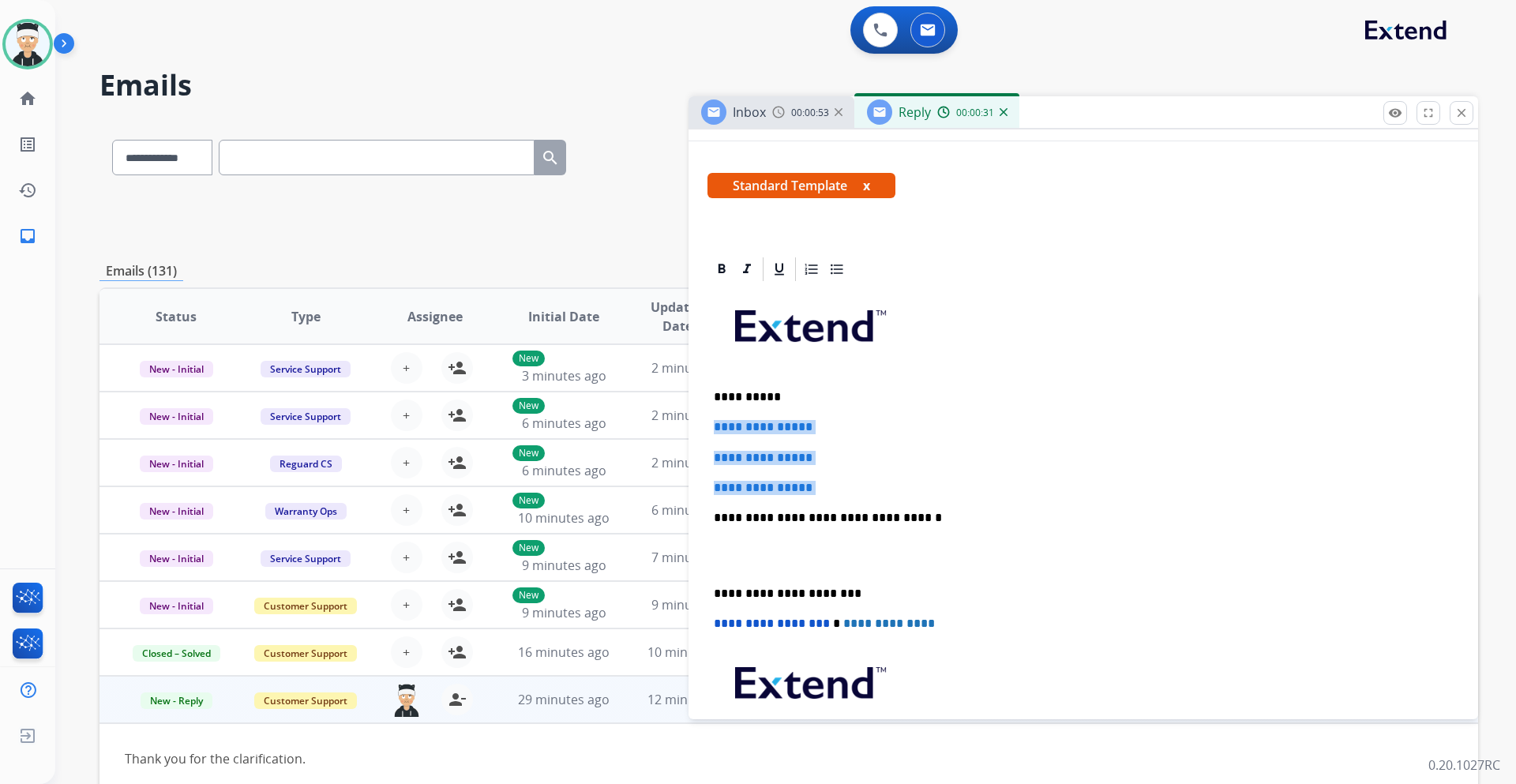 drag, startPoint x: 823, startPoint y: 485, endPoint x: 713, endPoint y: 425, distance: 125.29964 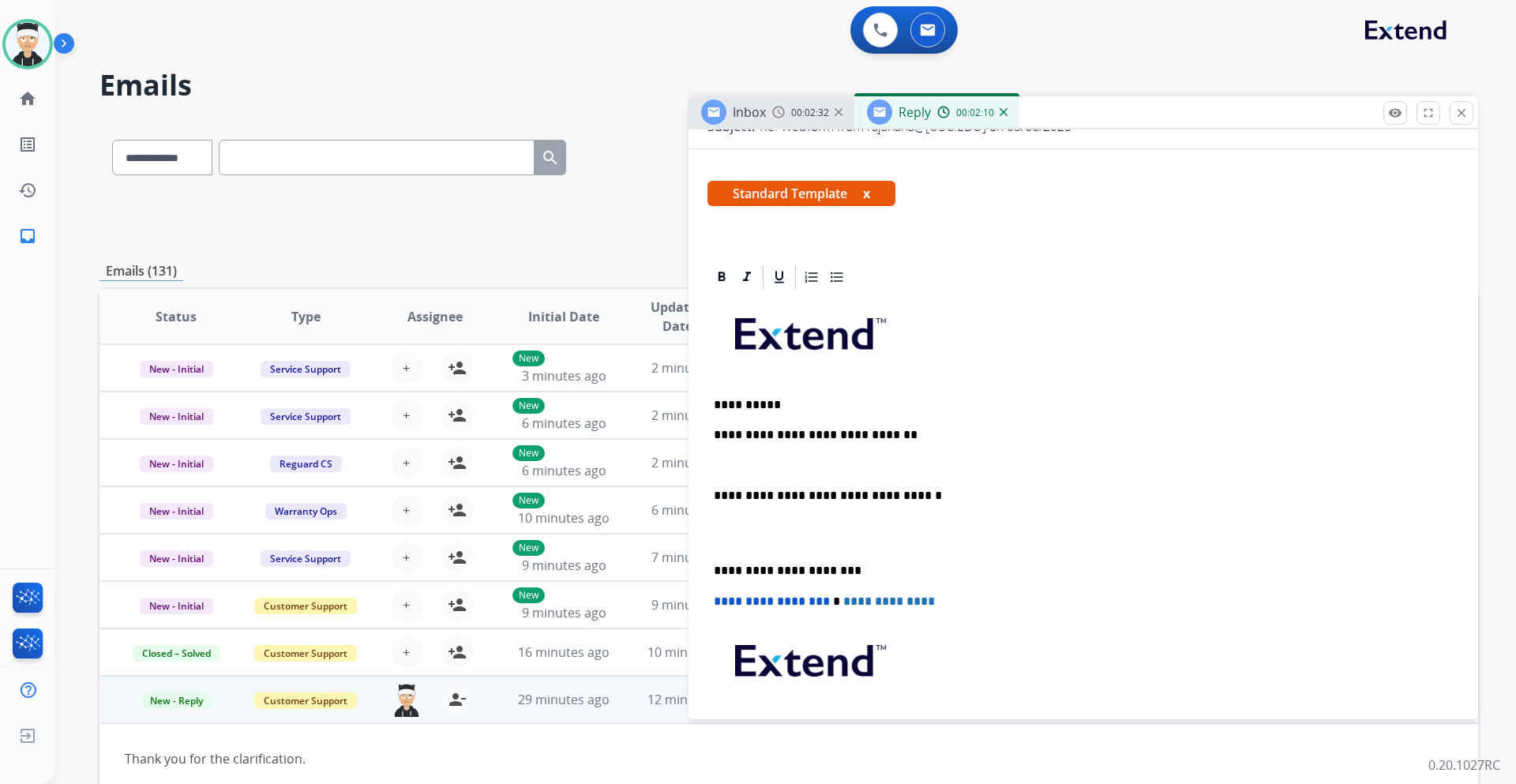 scroll, scrollTop: 158, scrollLeft: 0, axis: vertical 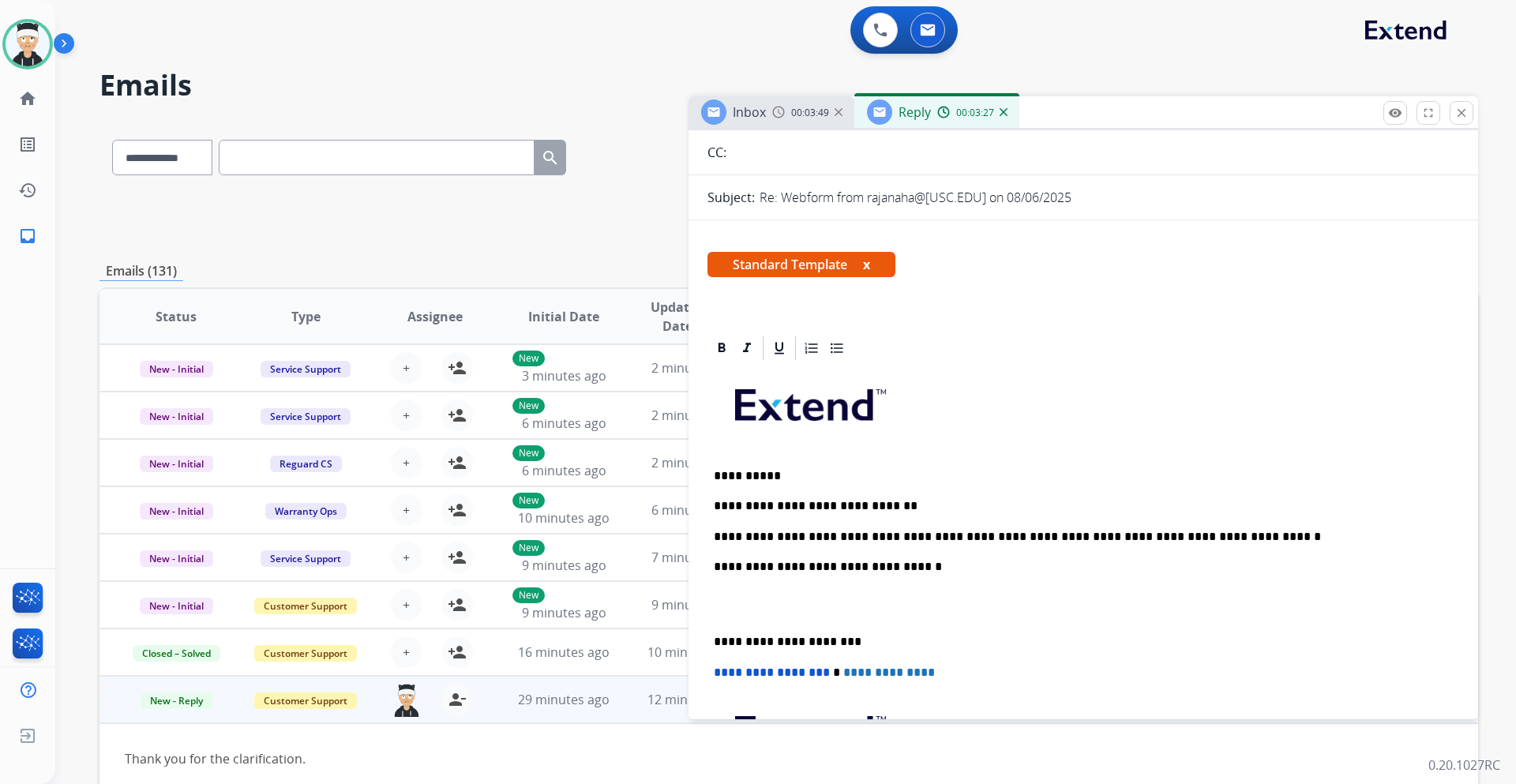 click on "**********" at bounding box center (1083, 619) 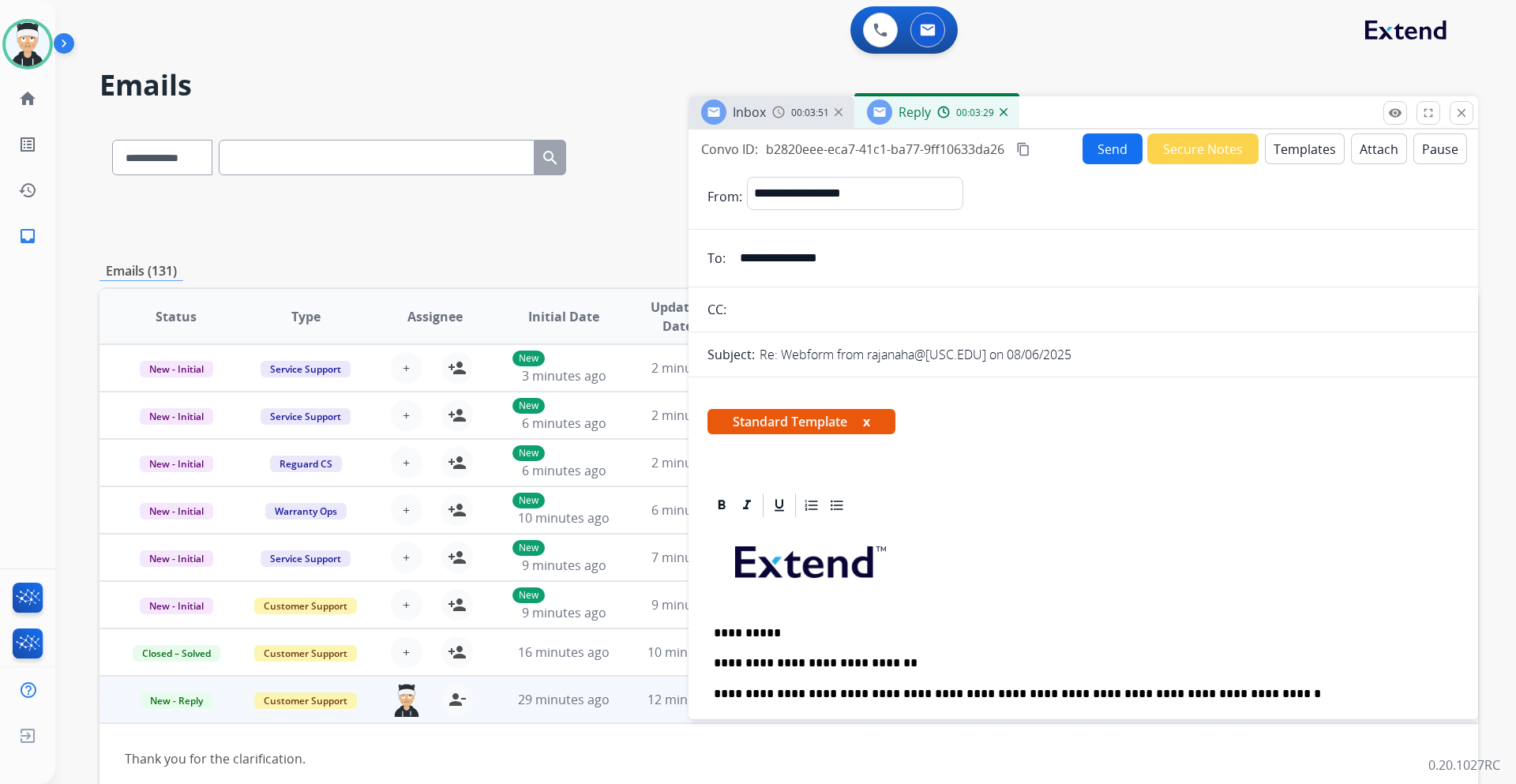 scroll, scrollTop: 0, scrollLeft: 0, axis: both 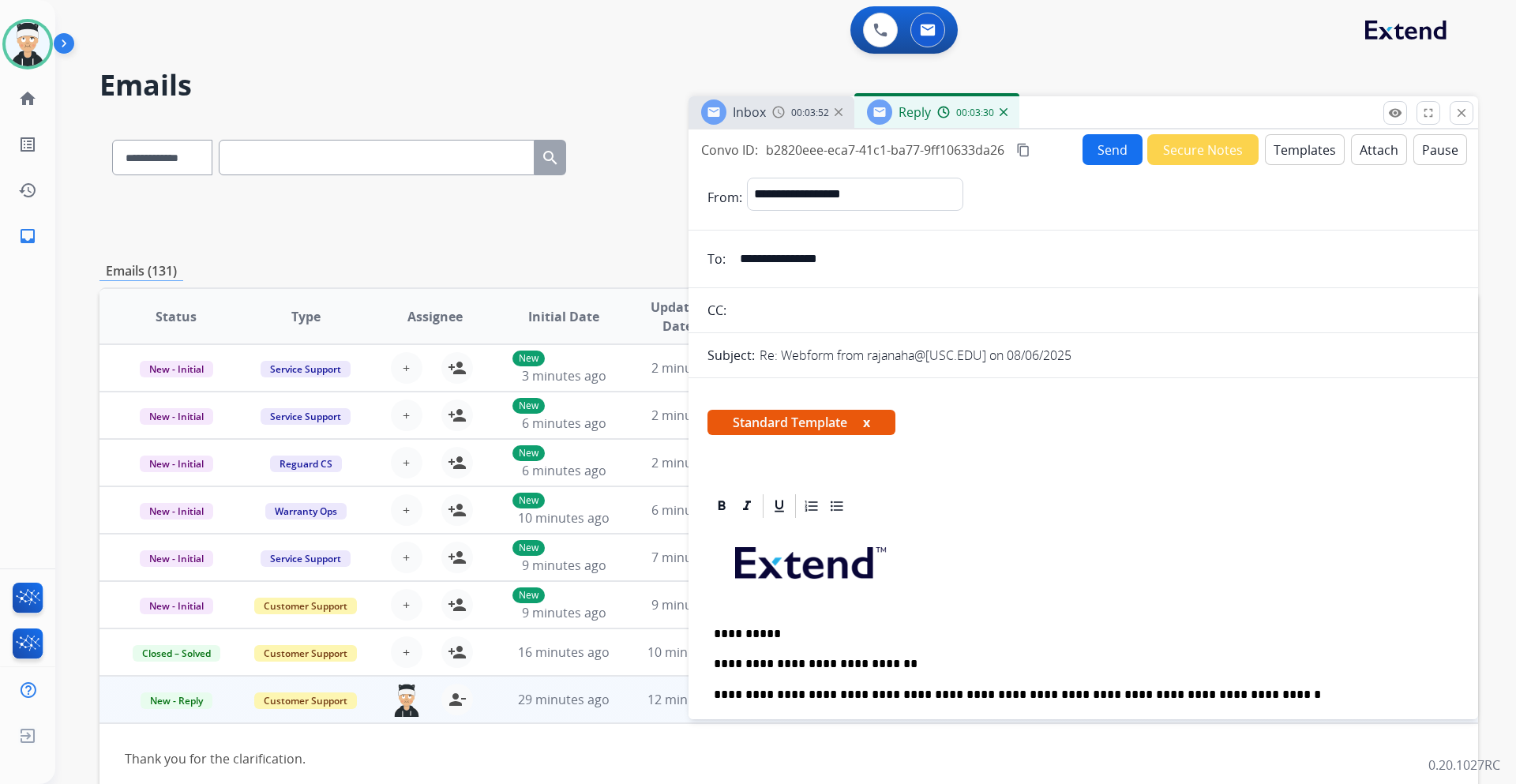 click on "Send" at bounding box center (1113, 149) 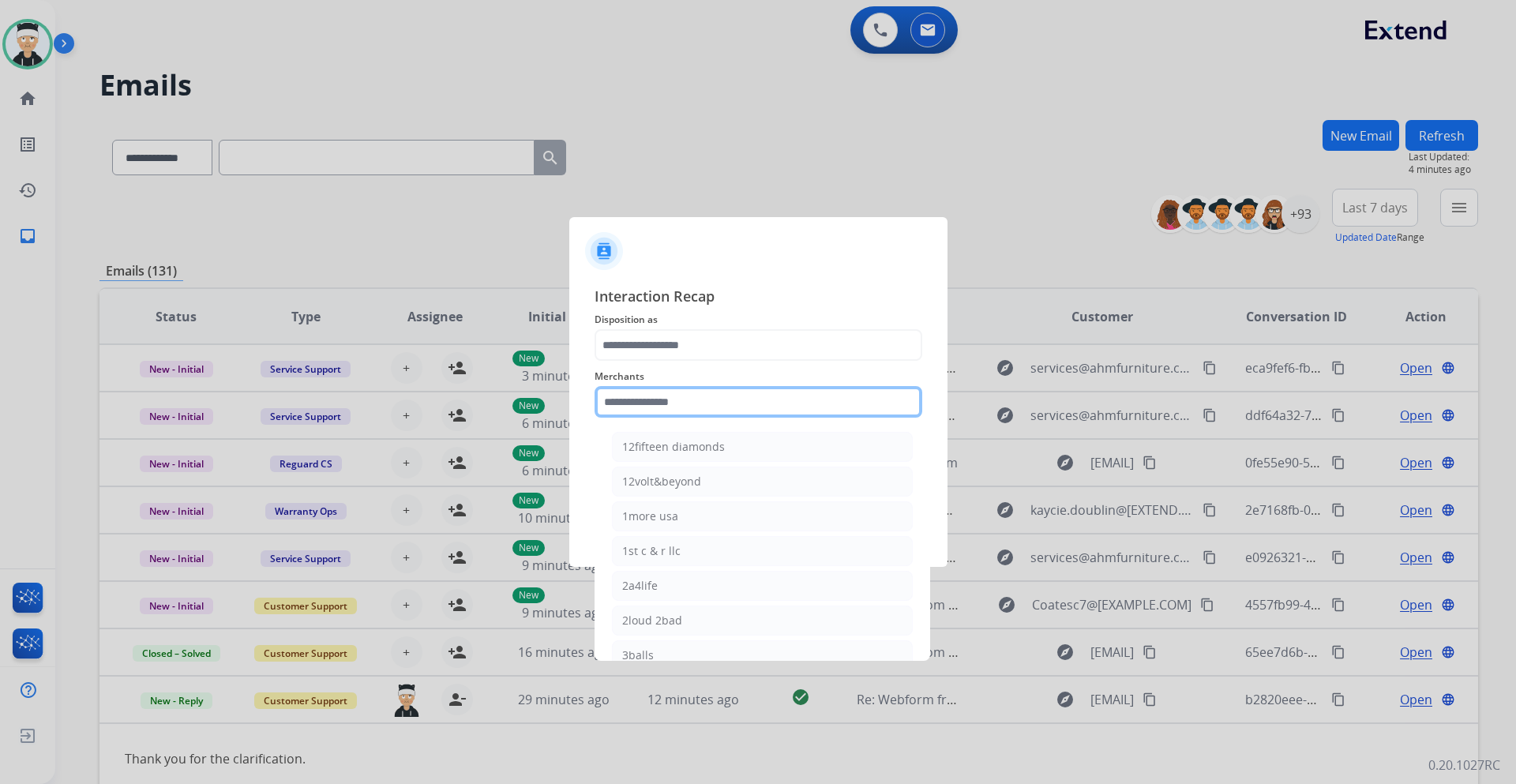 click 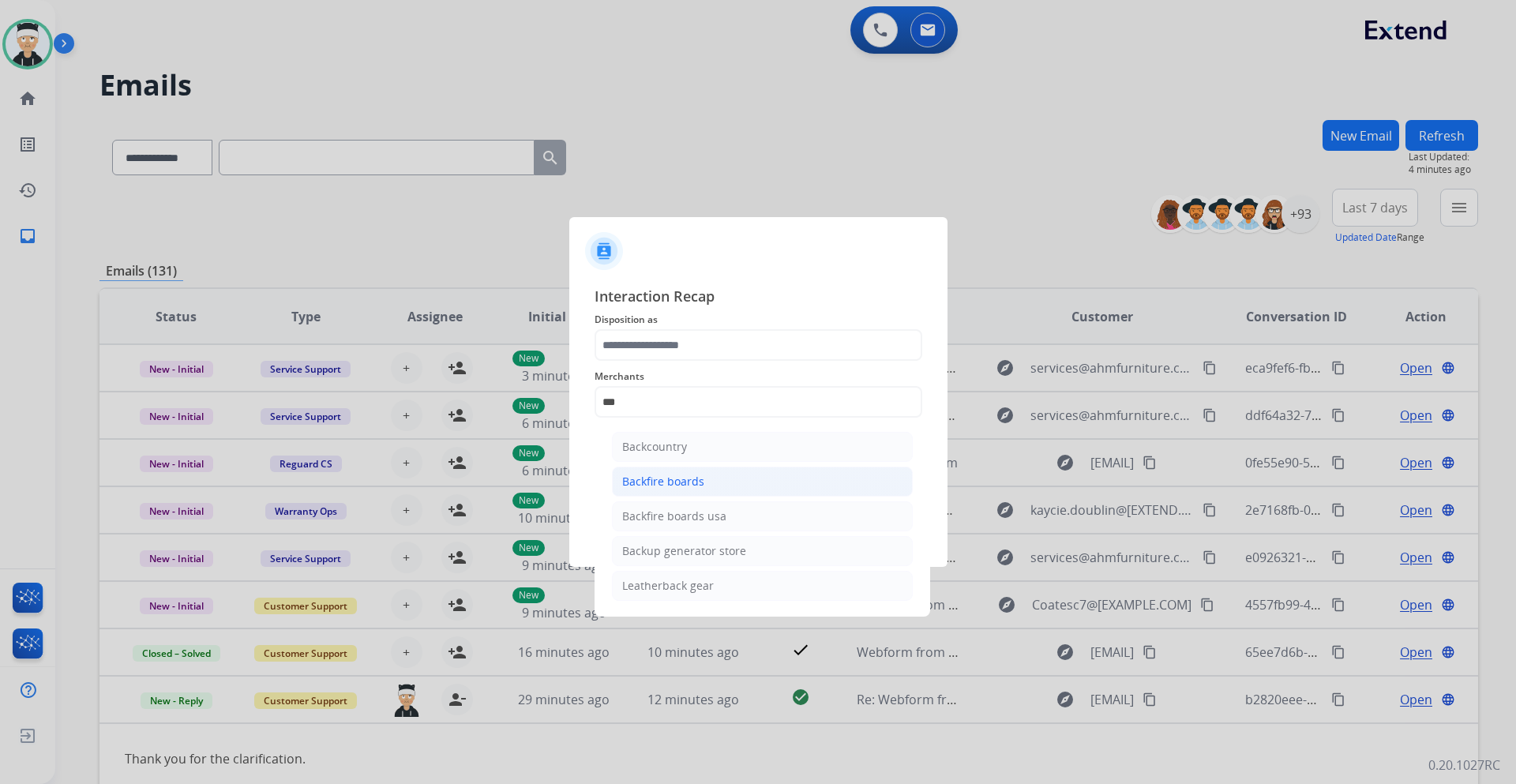 click on "Backfire boards" 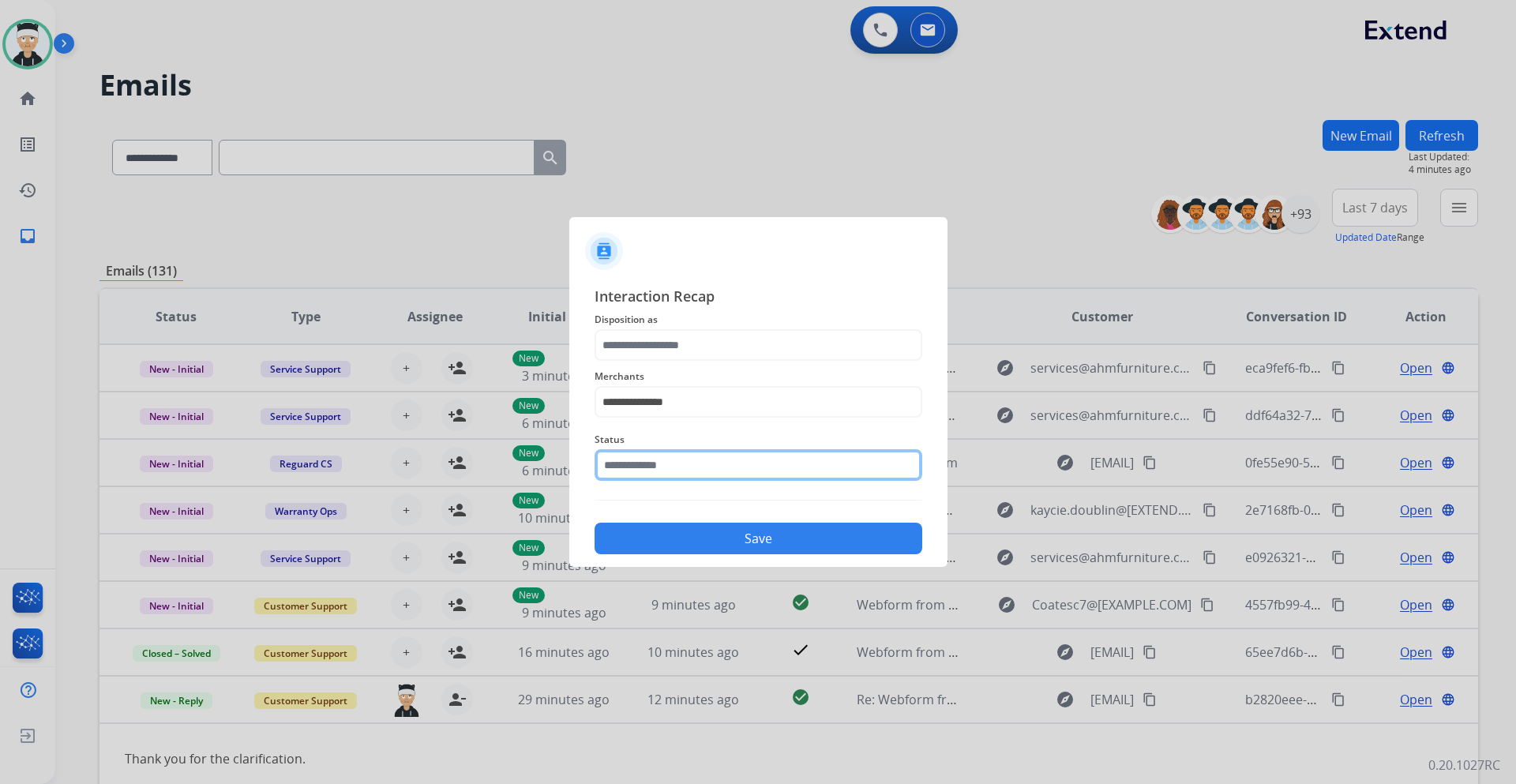 click 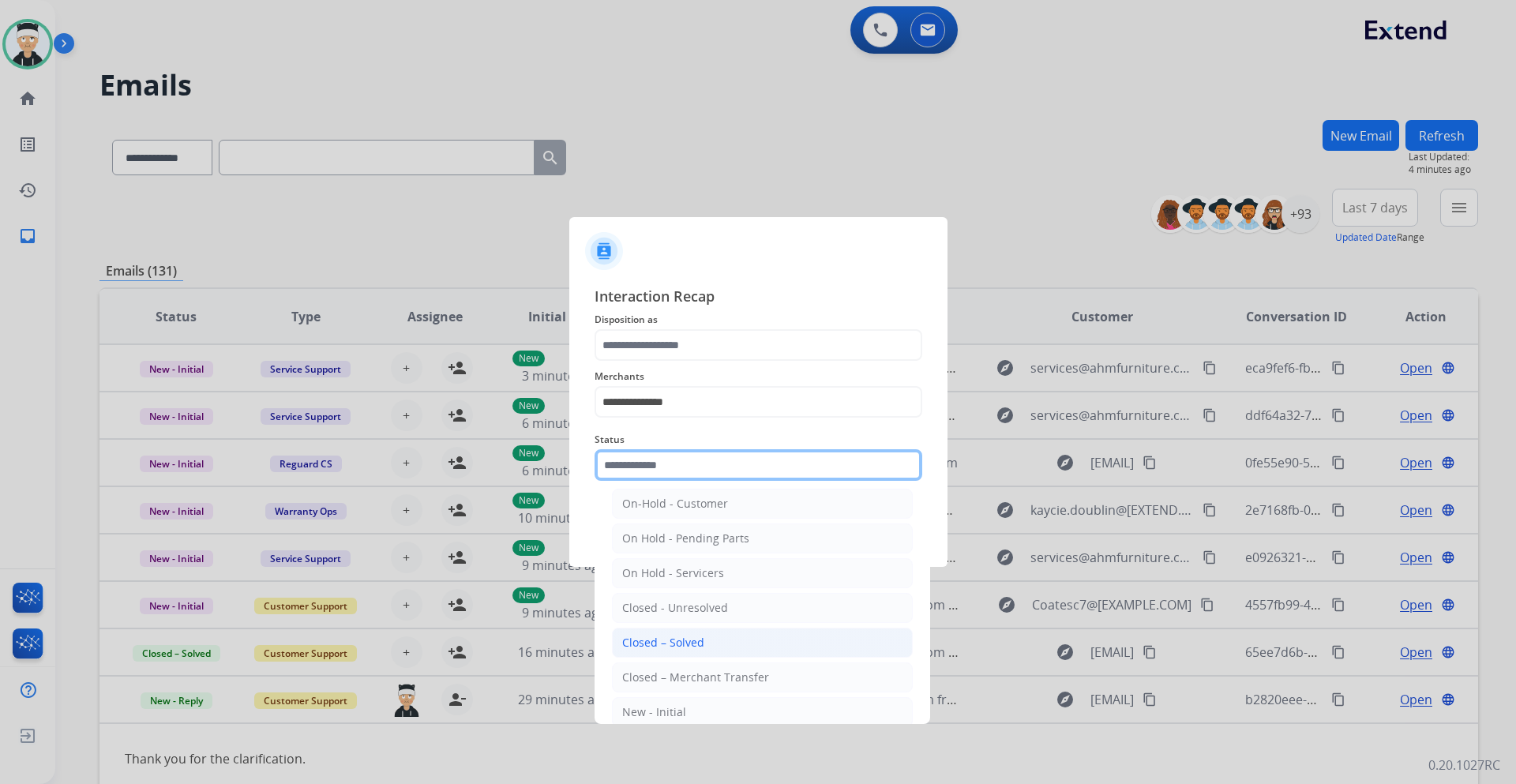 scroll, scrollTop: 95, scrollLeft: 0, axis: vertical 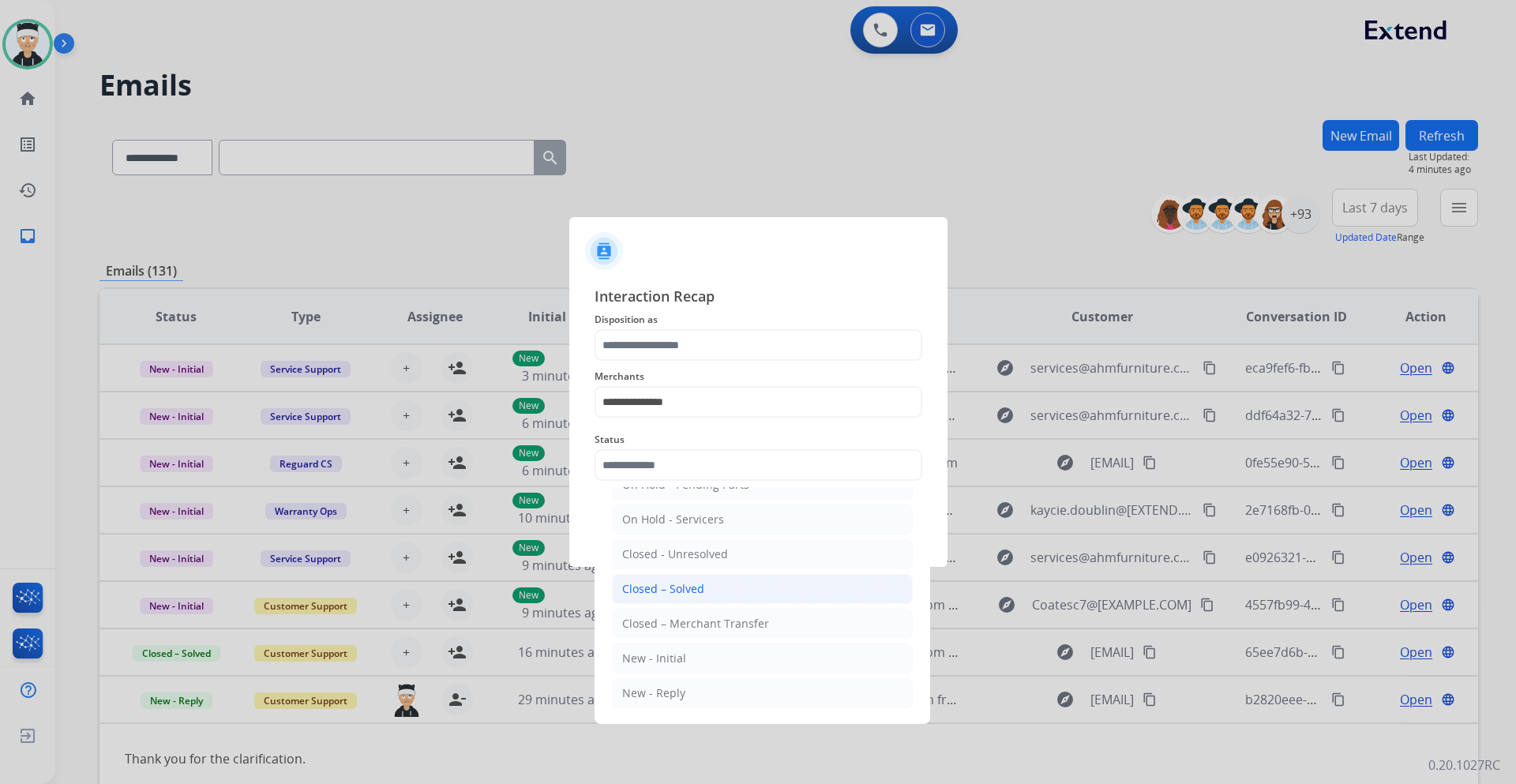 click on "Closed – Solved" 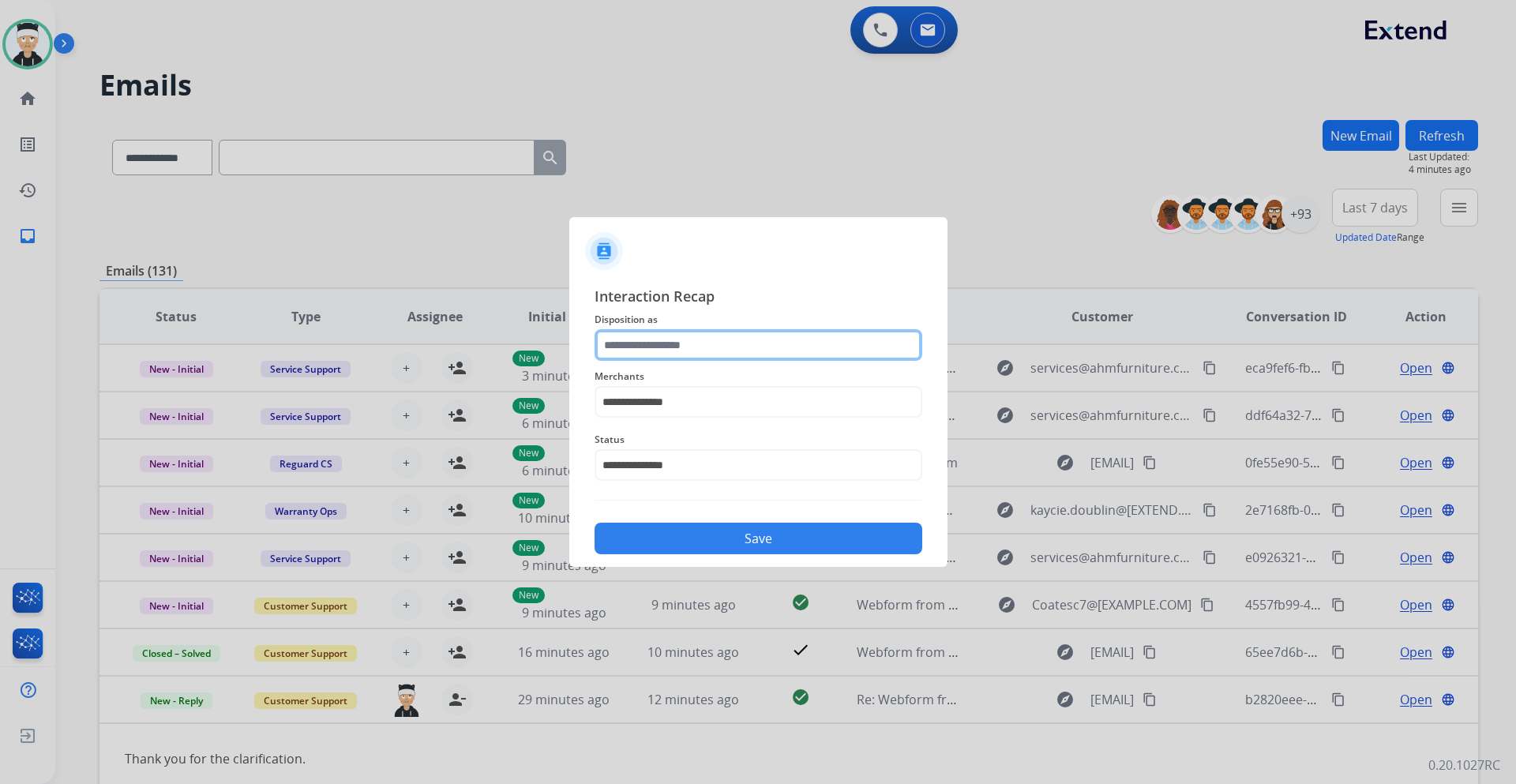 click 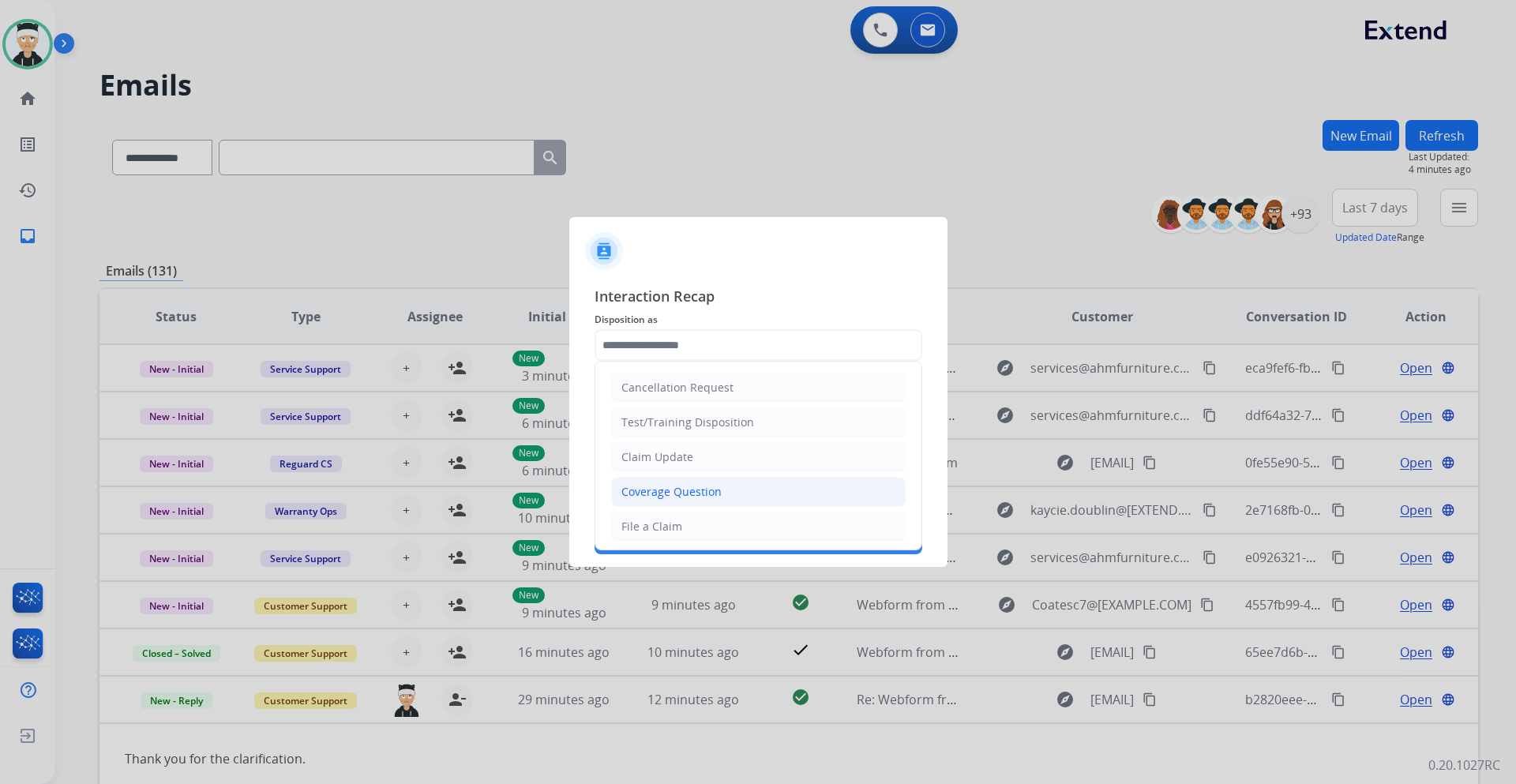 click on "Coverage Question" 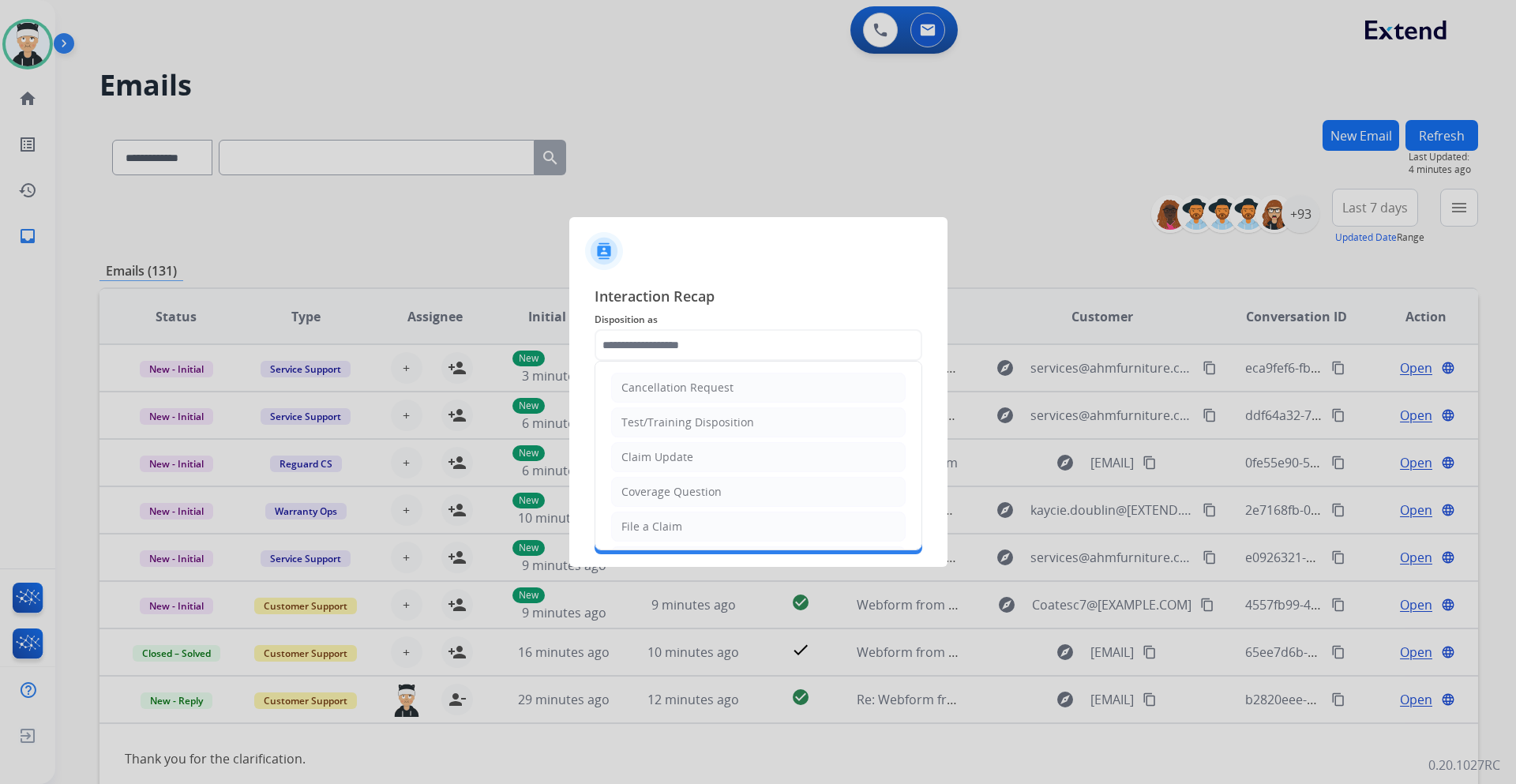 type on "**********" 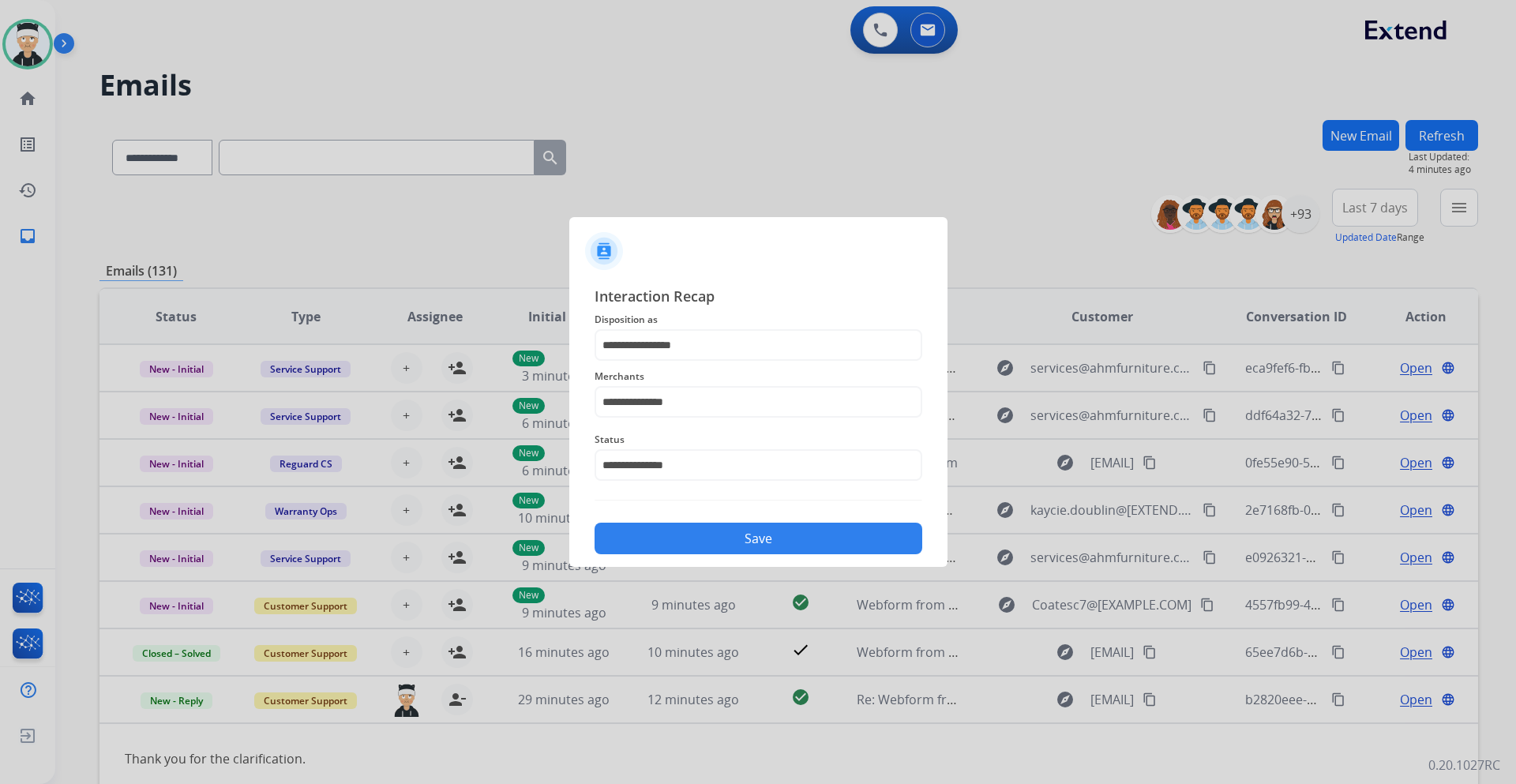 click on "Save" 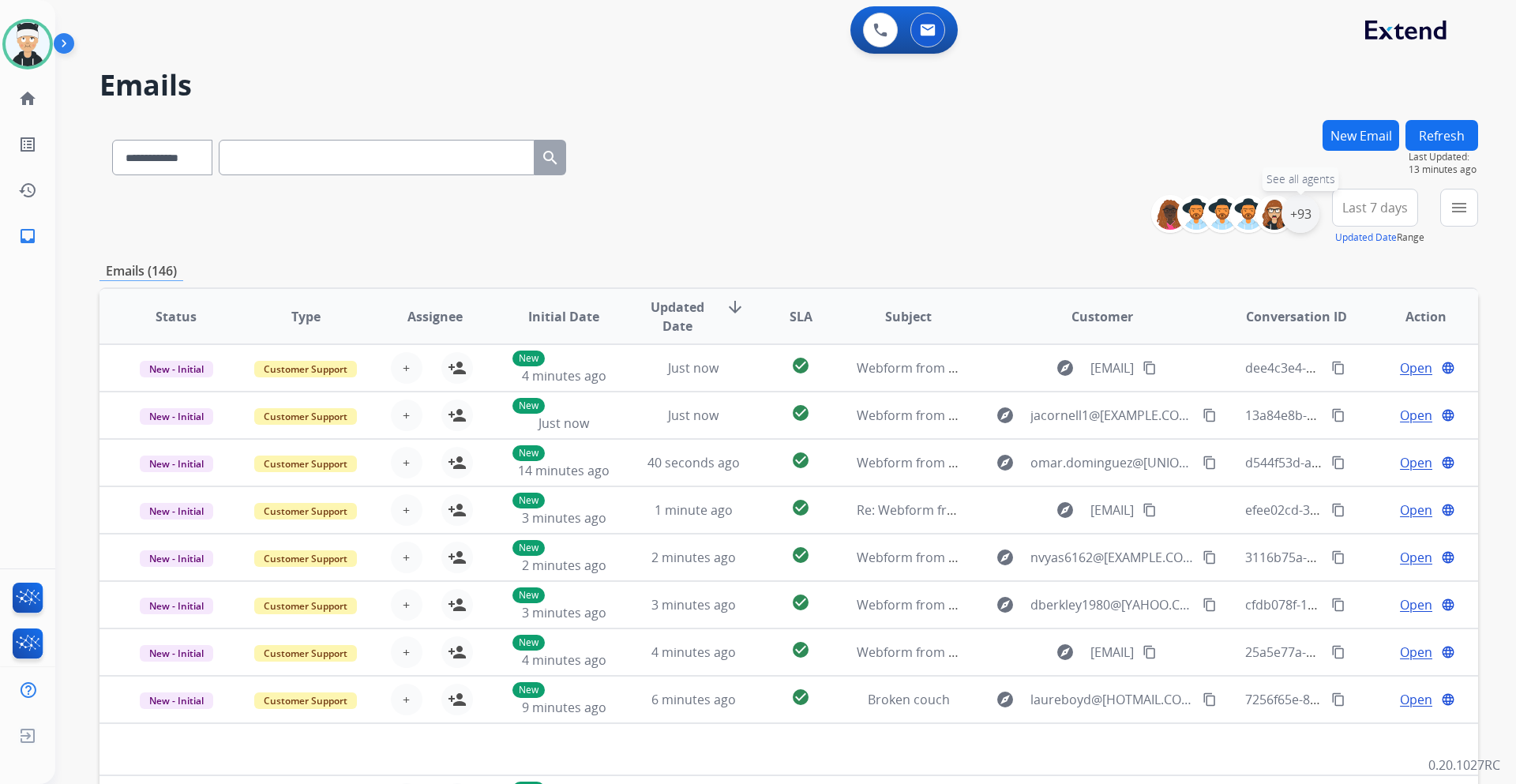 click on "+93" at bounding box center (1300, 214) 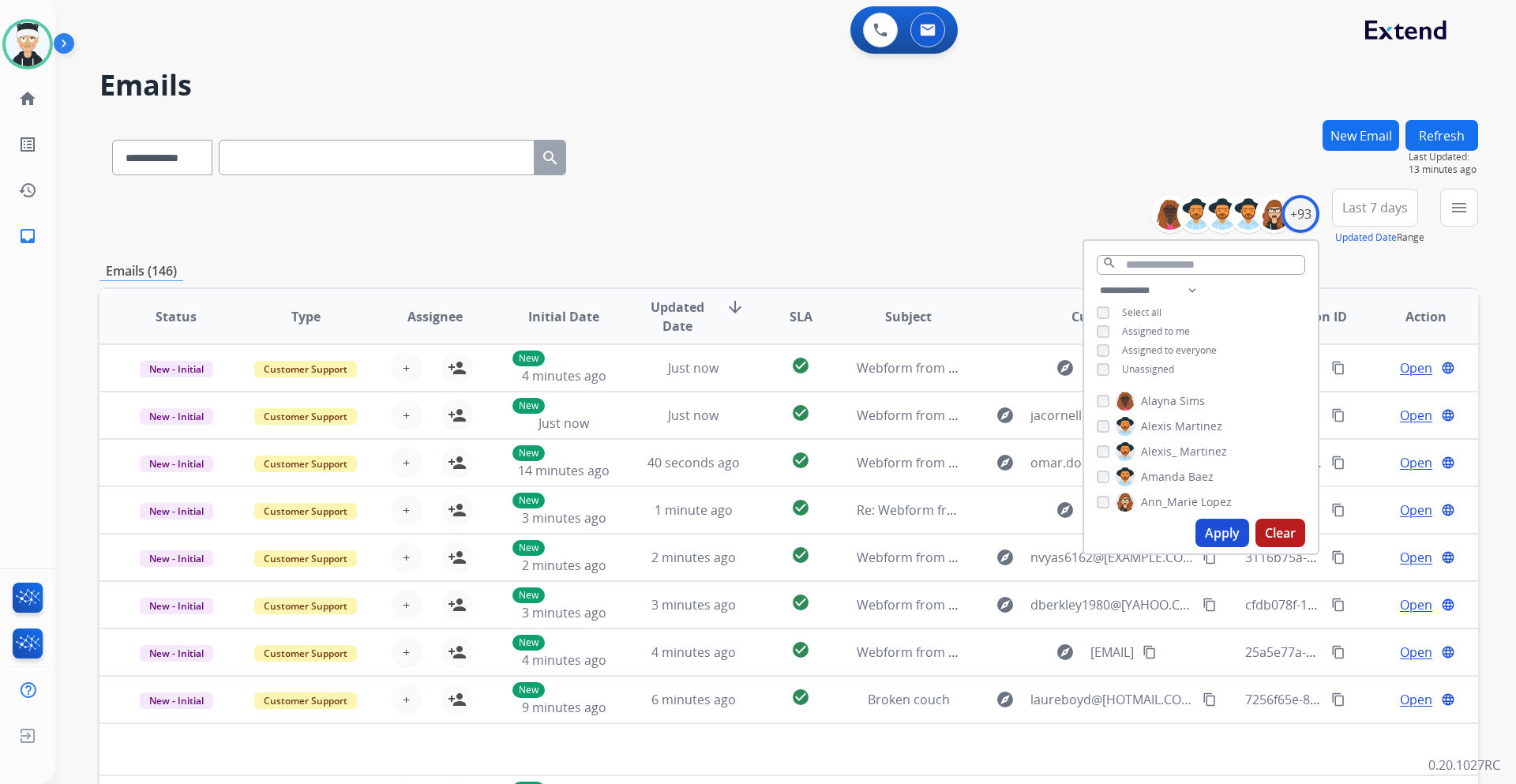 click on "Apply" at bounding box center [1222, 533] 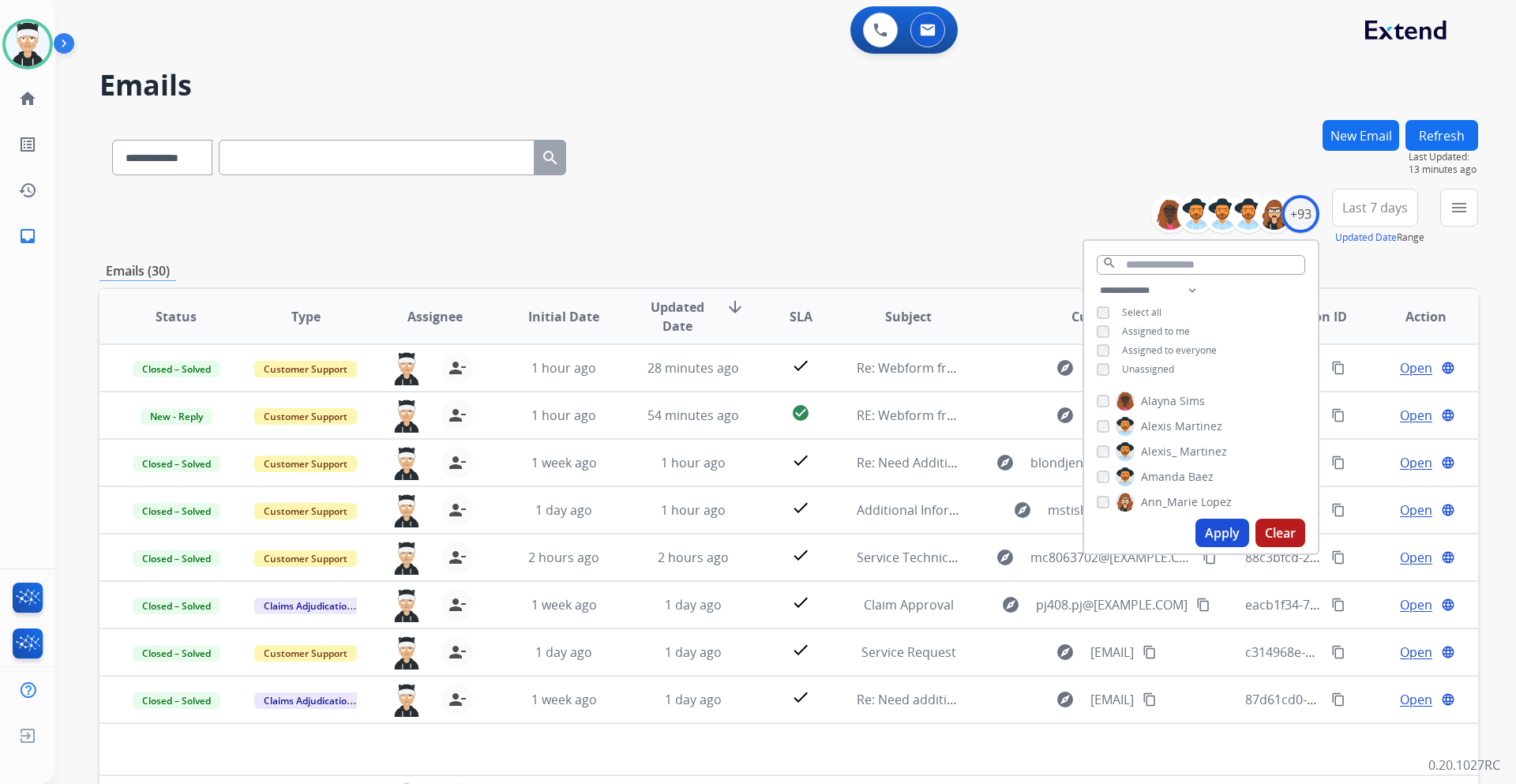 click on "**********" at bounding box center (789, 217) 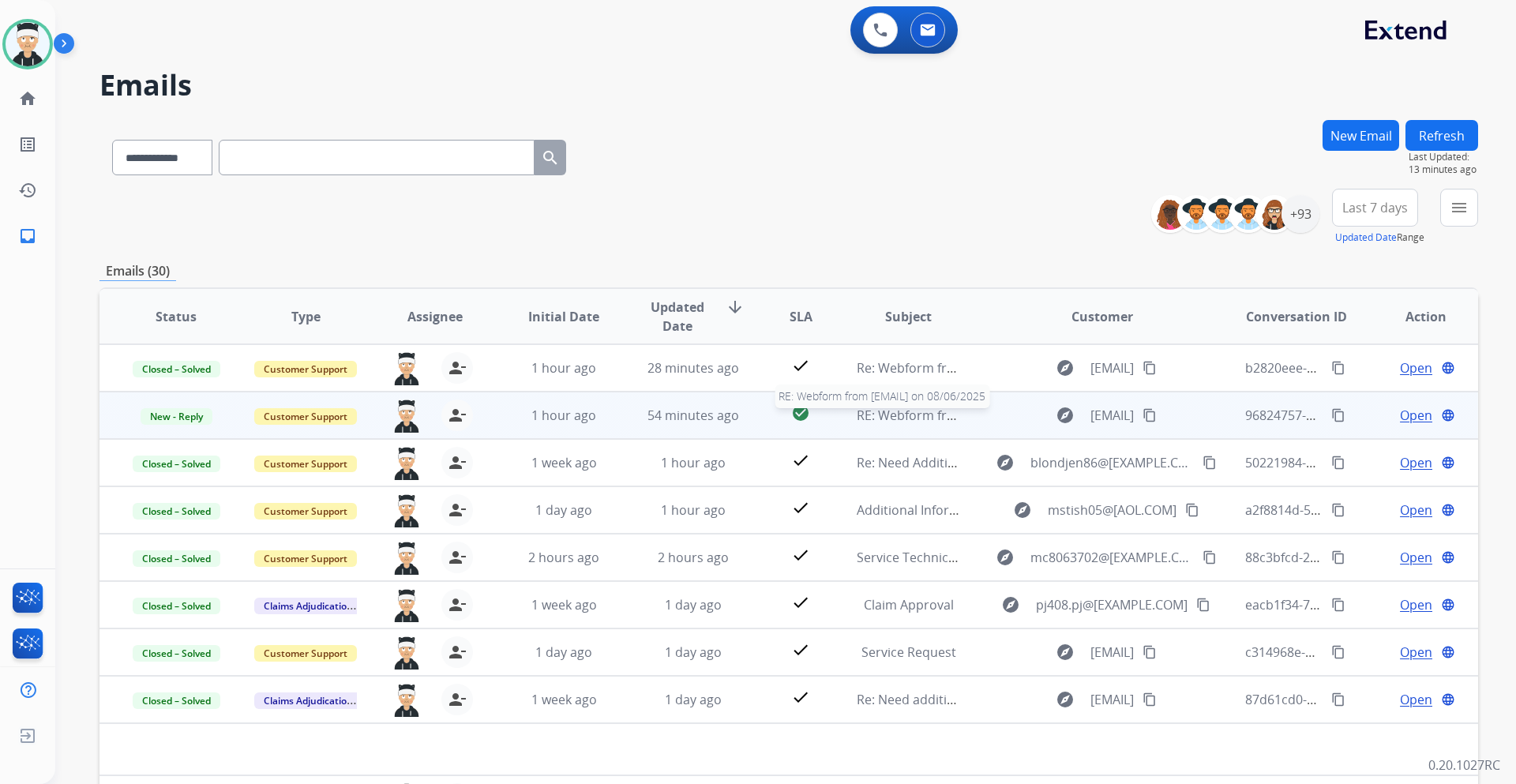 click on "RE: Webform from [EMAIL] on 08/06/2025" at bounding box center [979, 415] 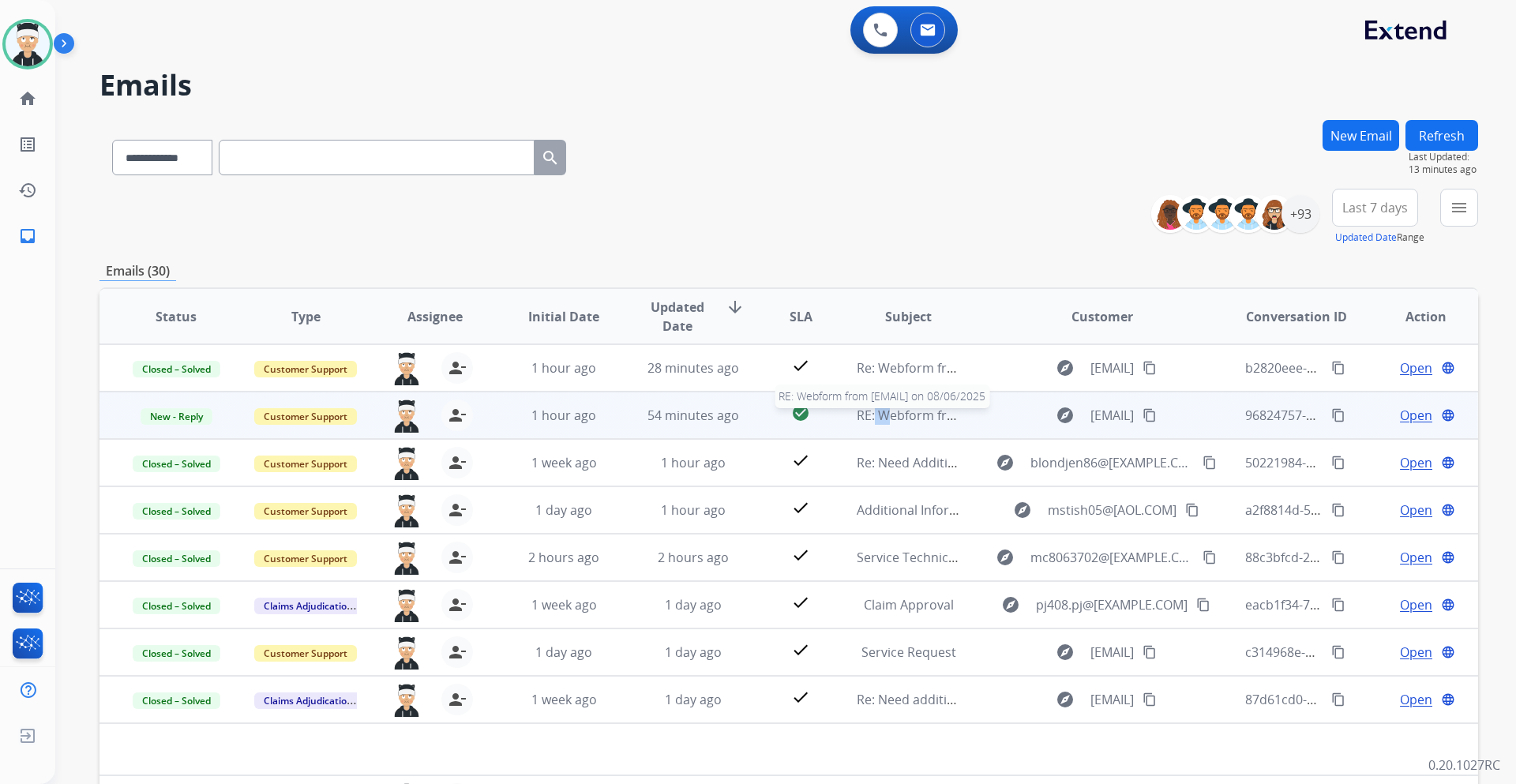 click on "RE: Webform from [EMAIL] on 08/06/2025" at bounding box center [979, 415] 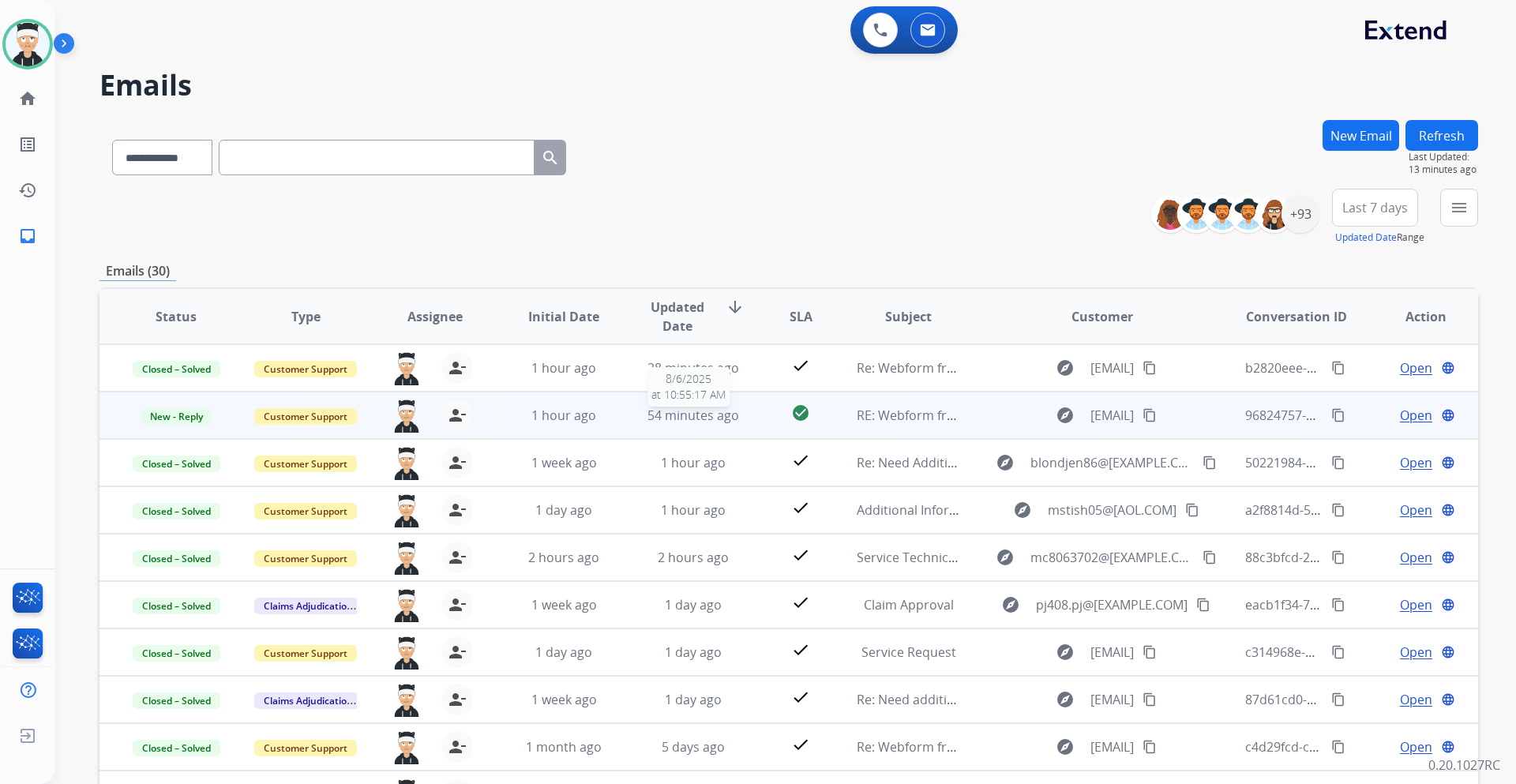click on "54 minutes ago" at bounding box center (693, 415) 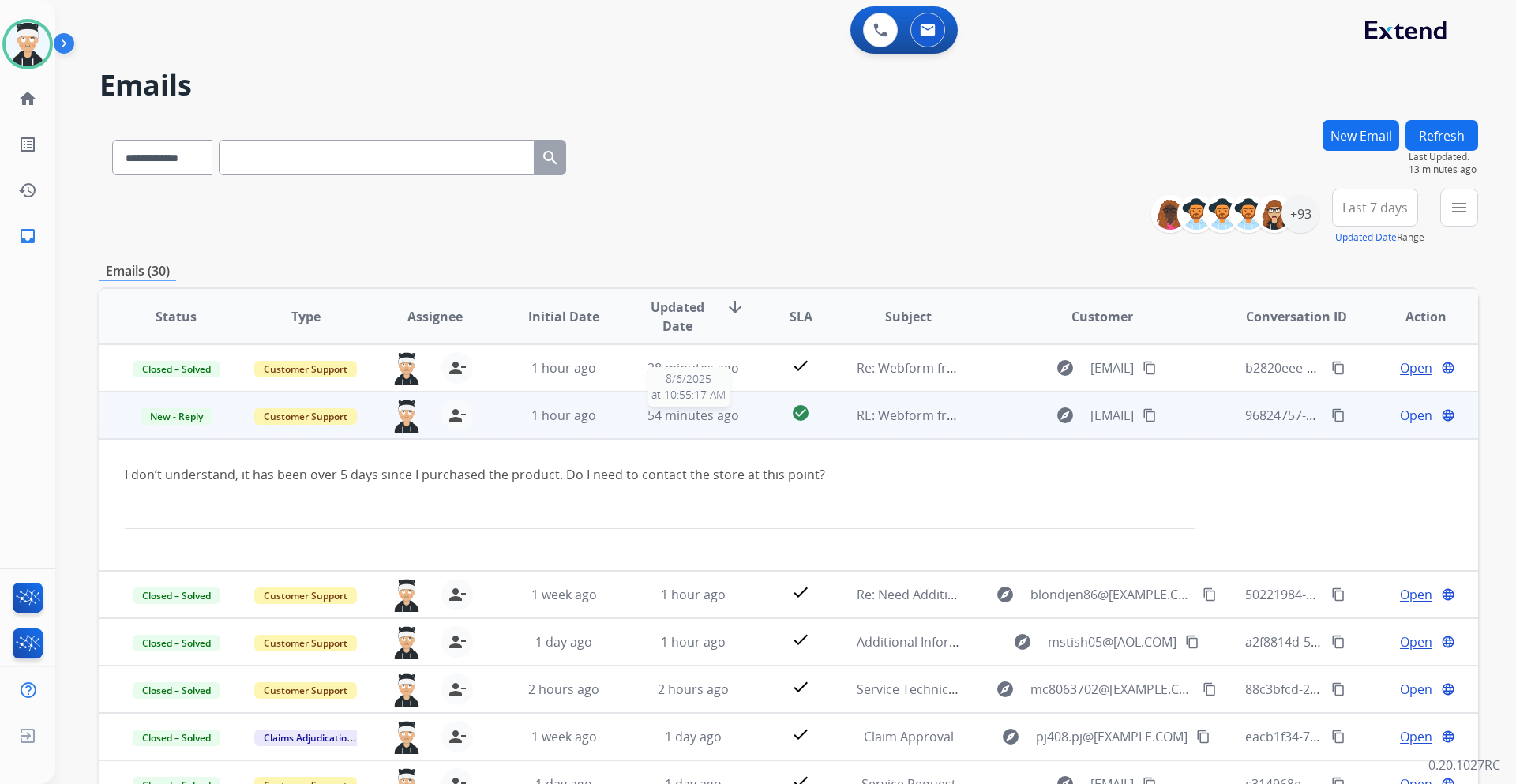 scroll, scrollTop: 47, scrollLeft: 0, axis: vertical 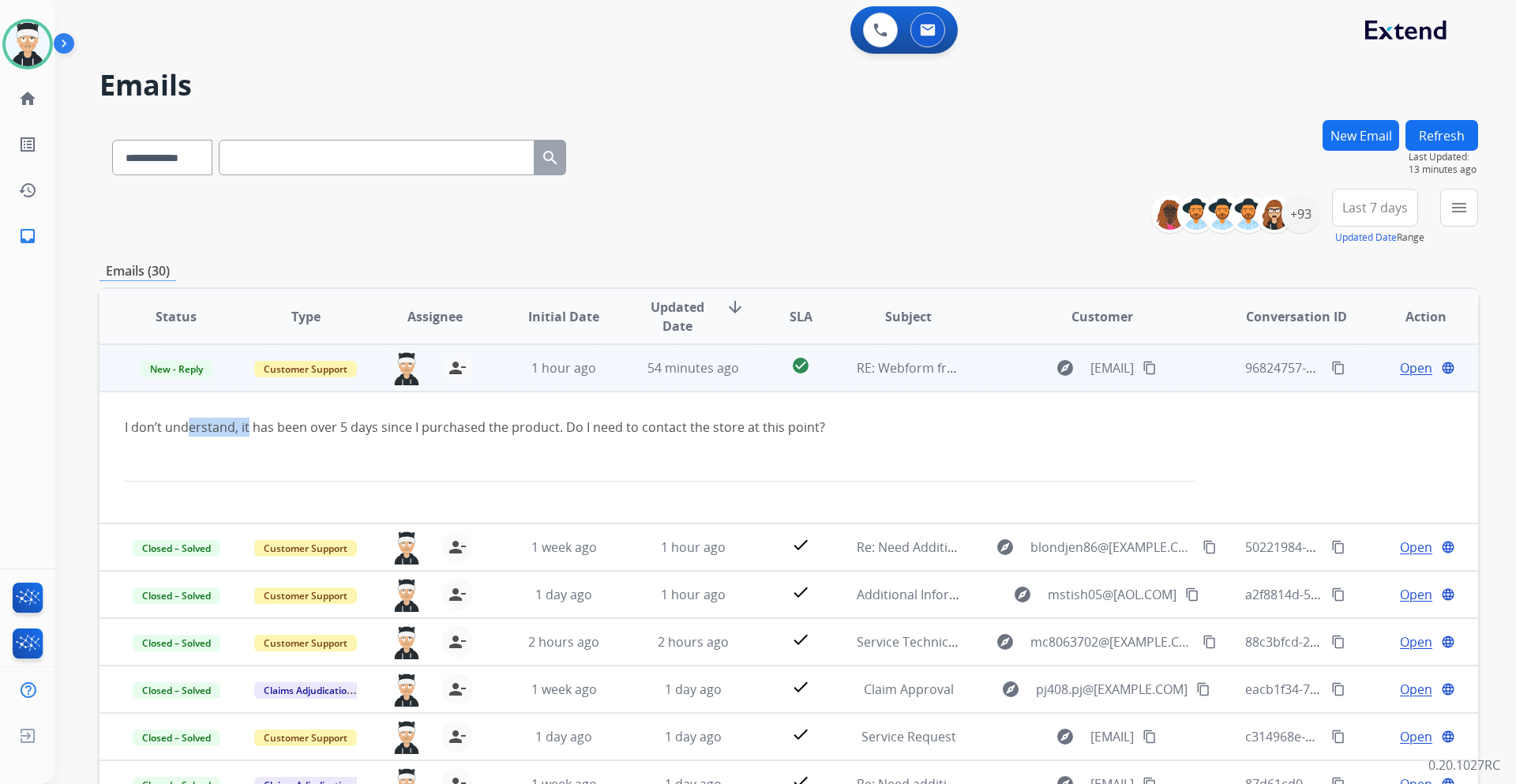 drag, startPoint x: 220, startPoint y: 430, endPoint x: 430, endPoint y: 429, distance: 210.0024 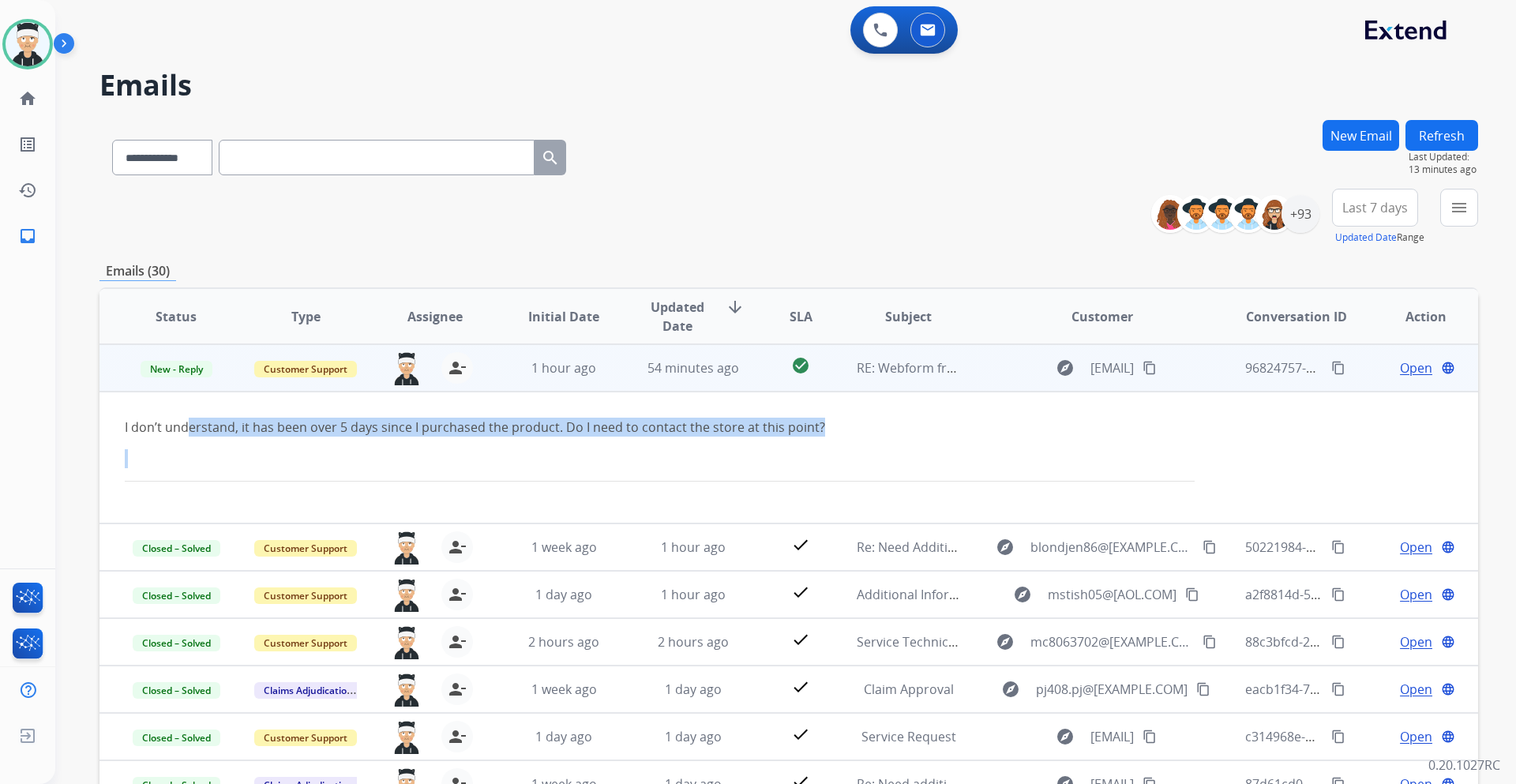 click on "I don’t understand, it has been over 5 days since I purchased the product. Do I need to contact the store at this point?" at bounding box center (659, 451) 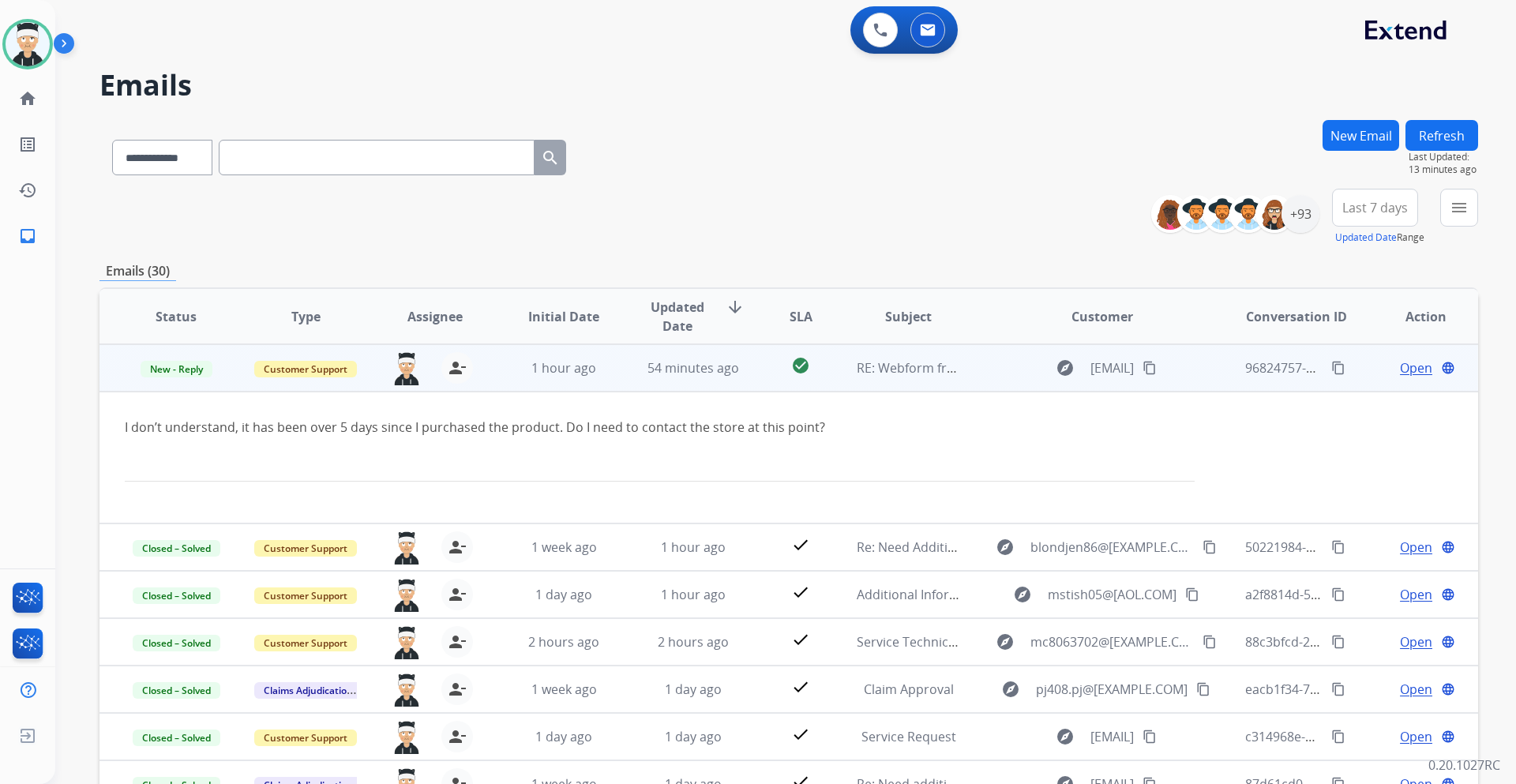 drag, startPoint x: 871, startPoint y: 452, endPoint x: 113, endPoint y: 428, distance: 758.3799 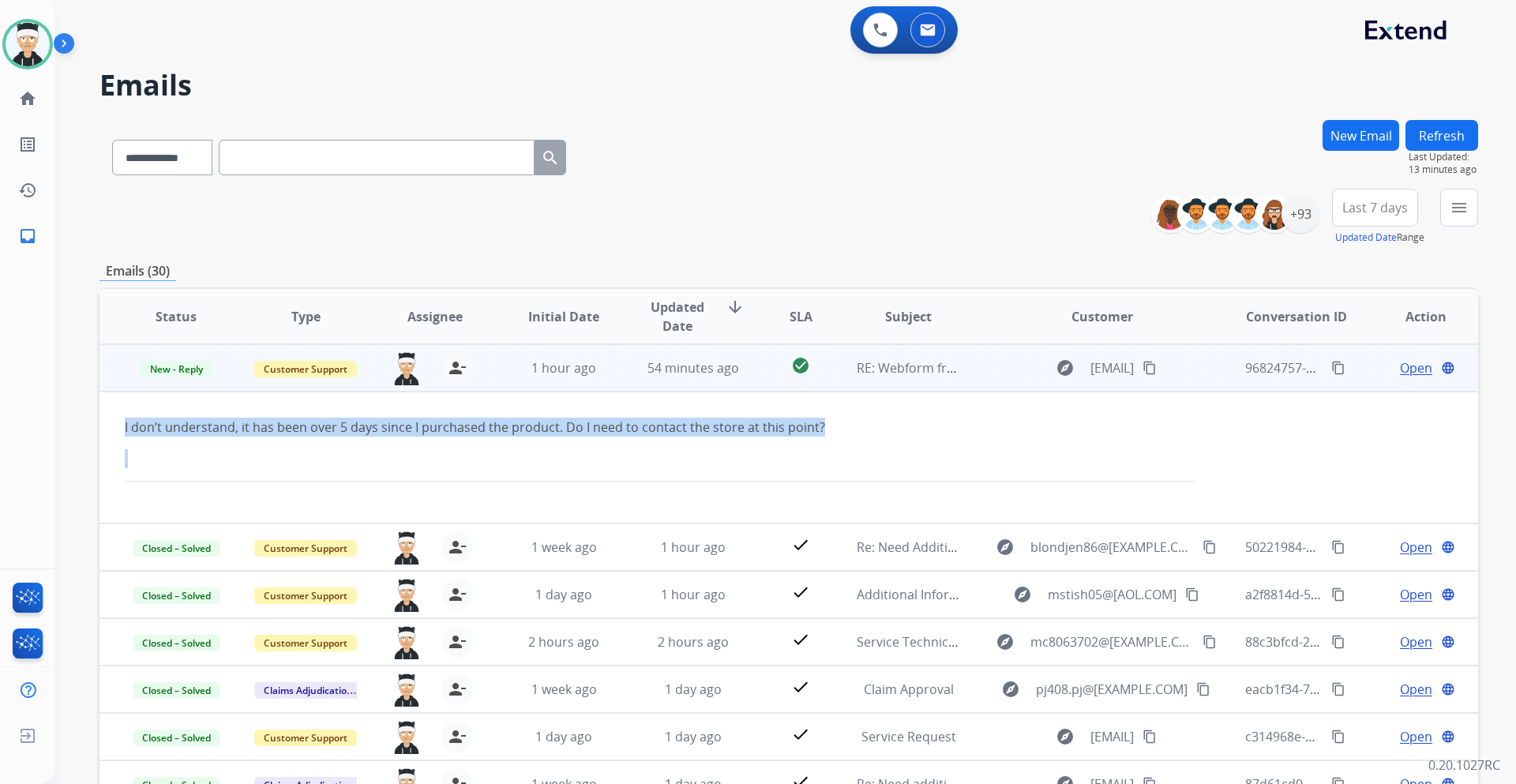 click on "I don’t understand, it has been over 5 days since I purchased the product. Do I need to contact the store at this point?" at bounding box center [659, 457] 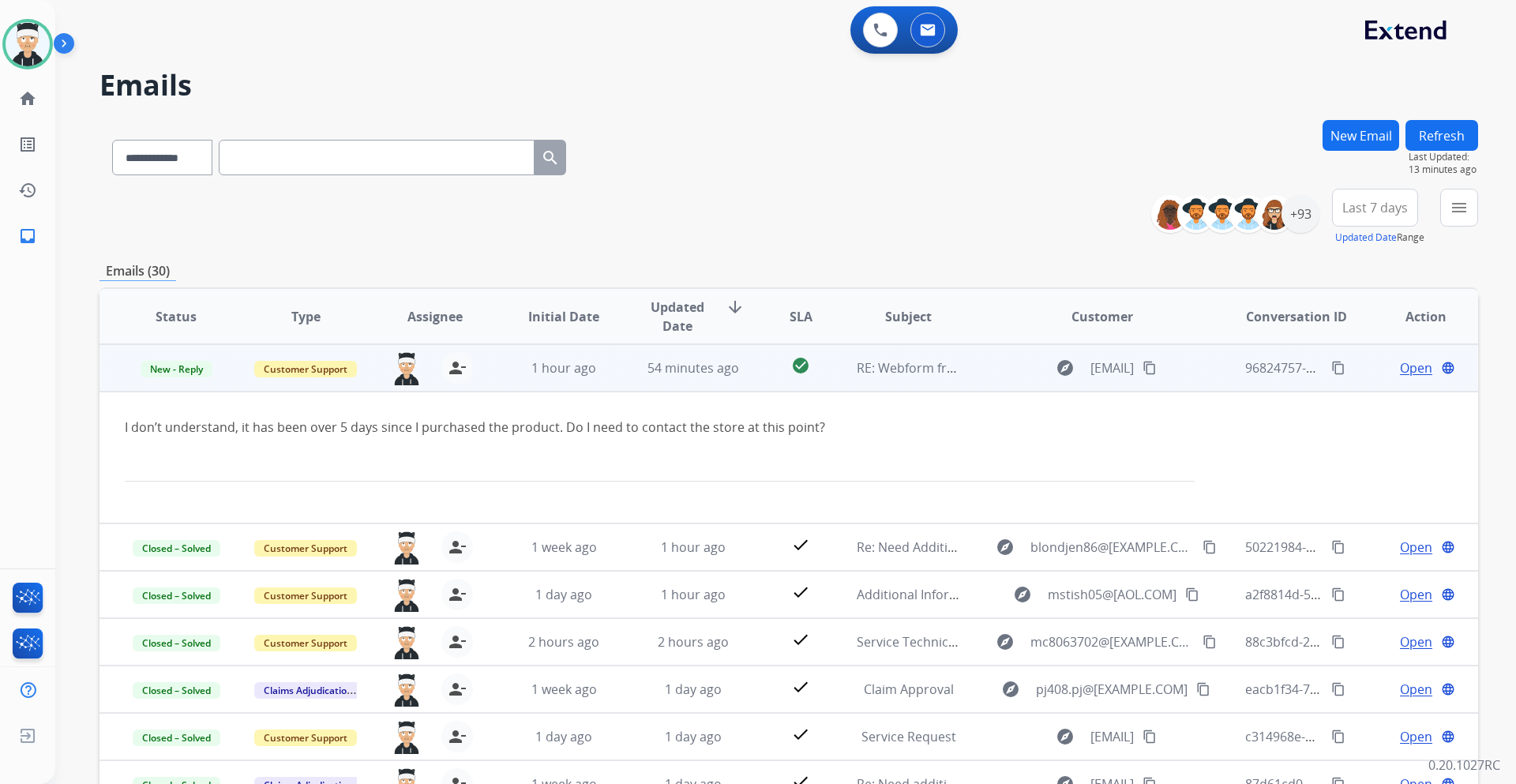 drag, startPoint x: 123, startPoint y: 413, endPoint x: 995, endPoint y: 411, distance: 872.002 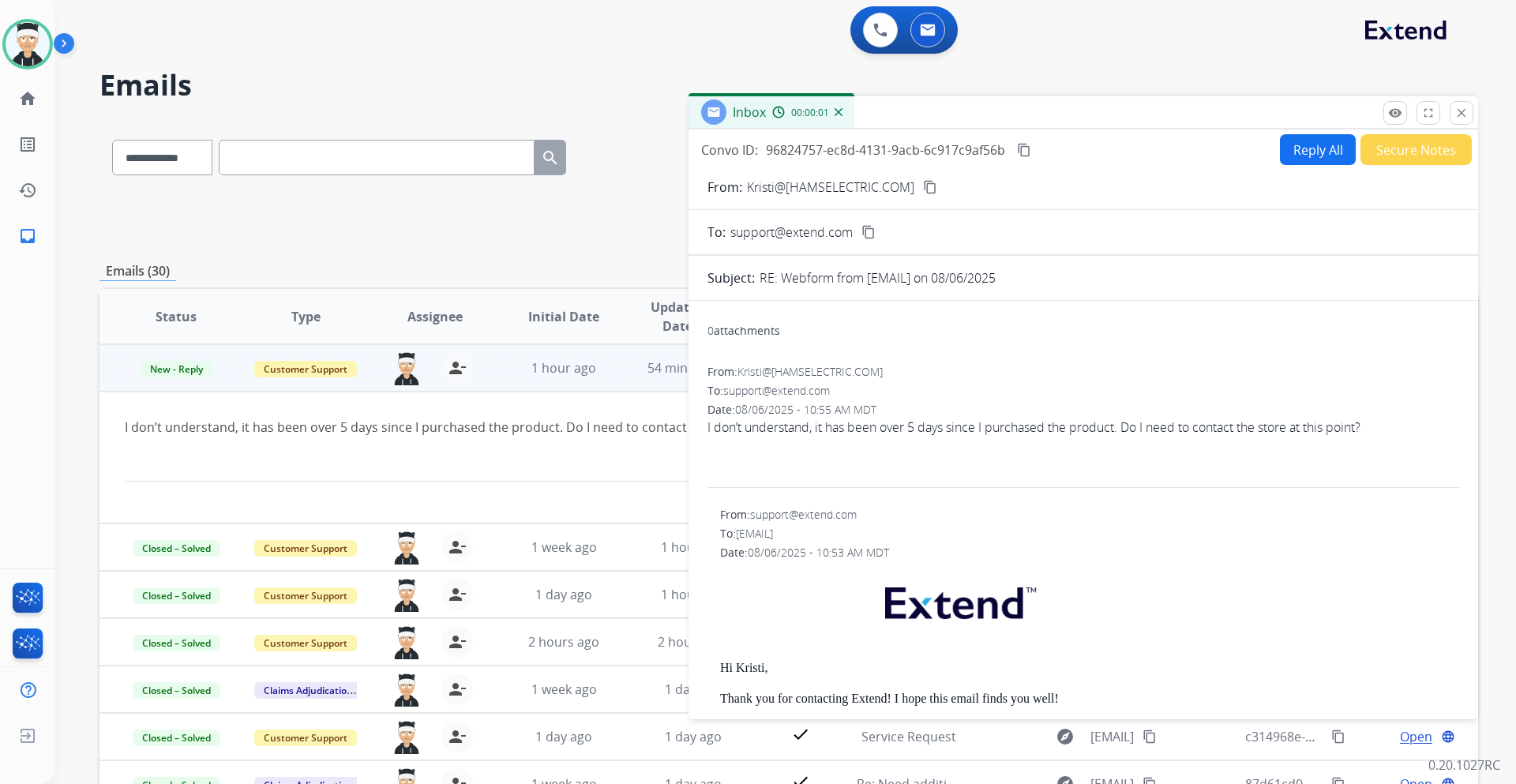 click on "Reply All" at bounding box center (1318, 149) 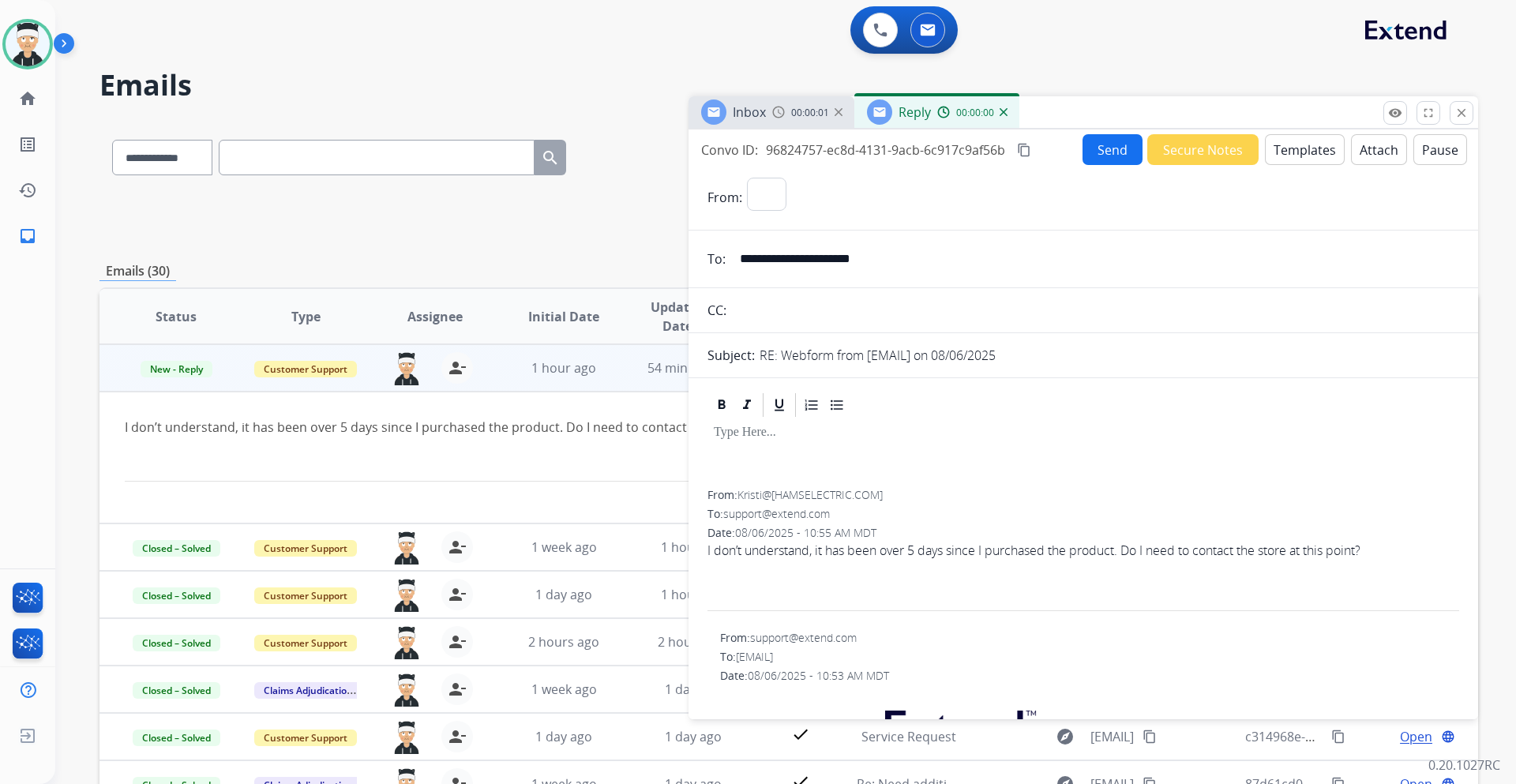 select on "**********" 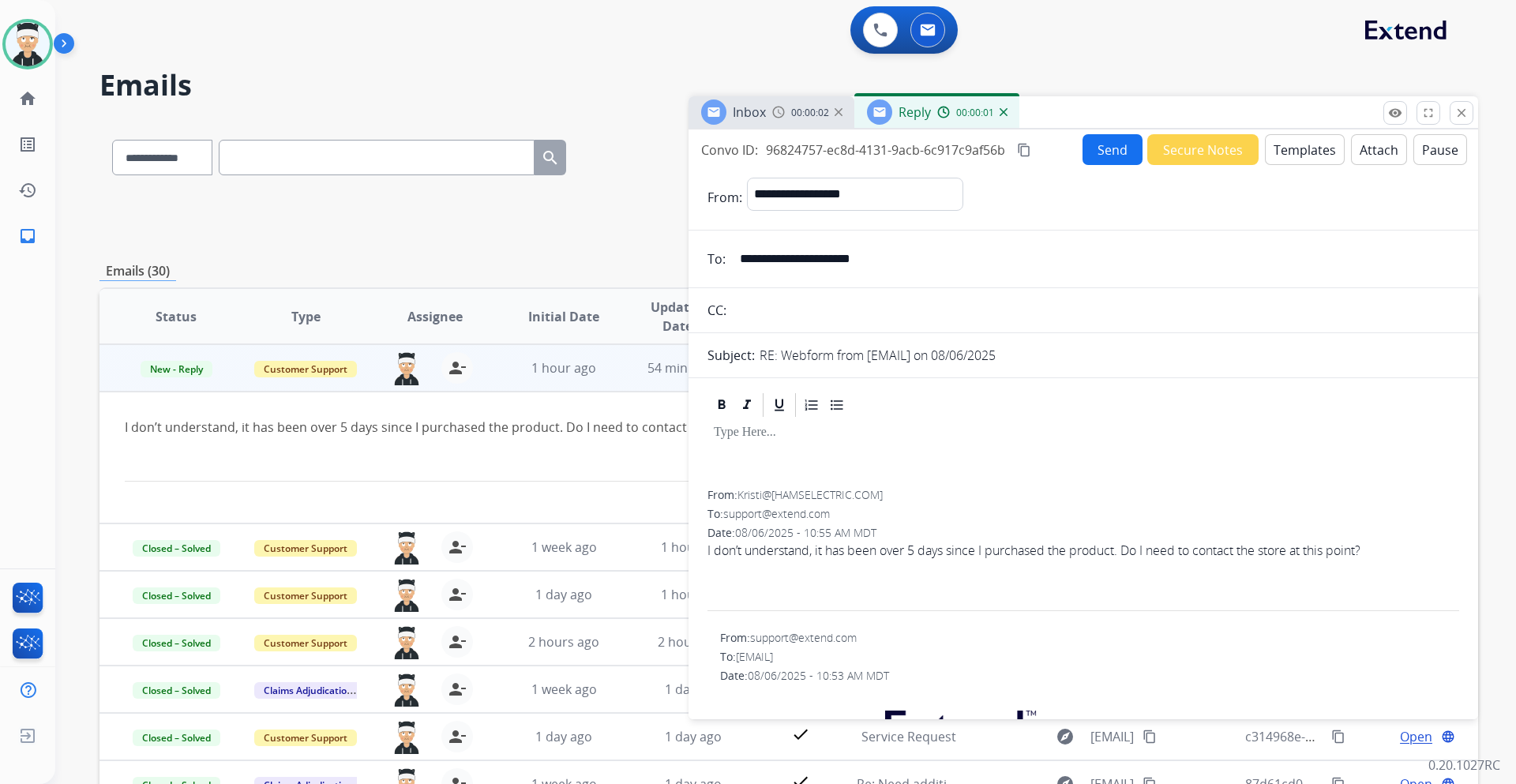 click on "Templates" at bounding box center [1304, 149] 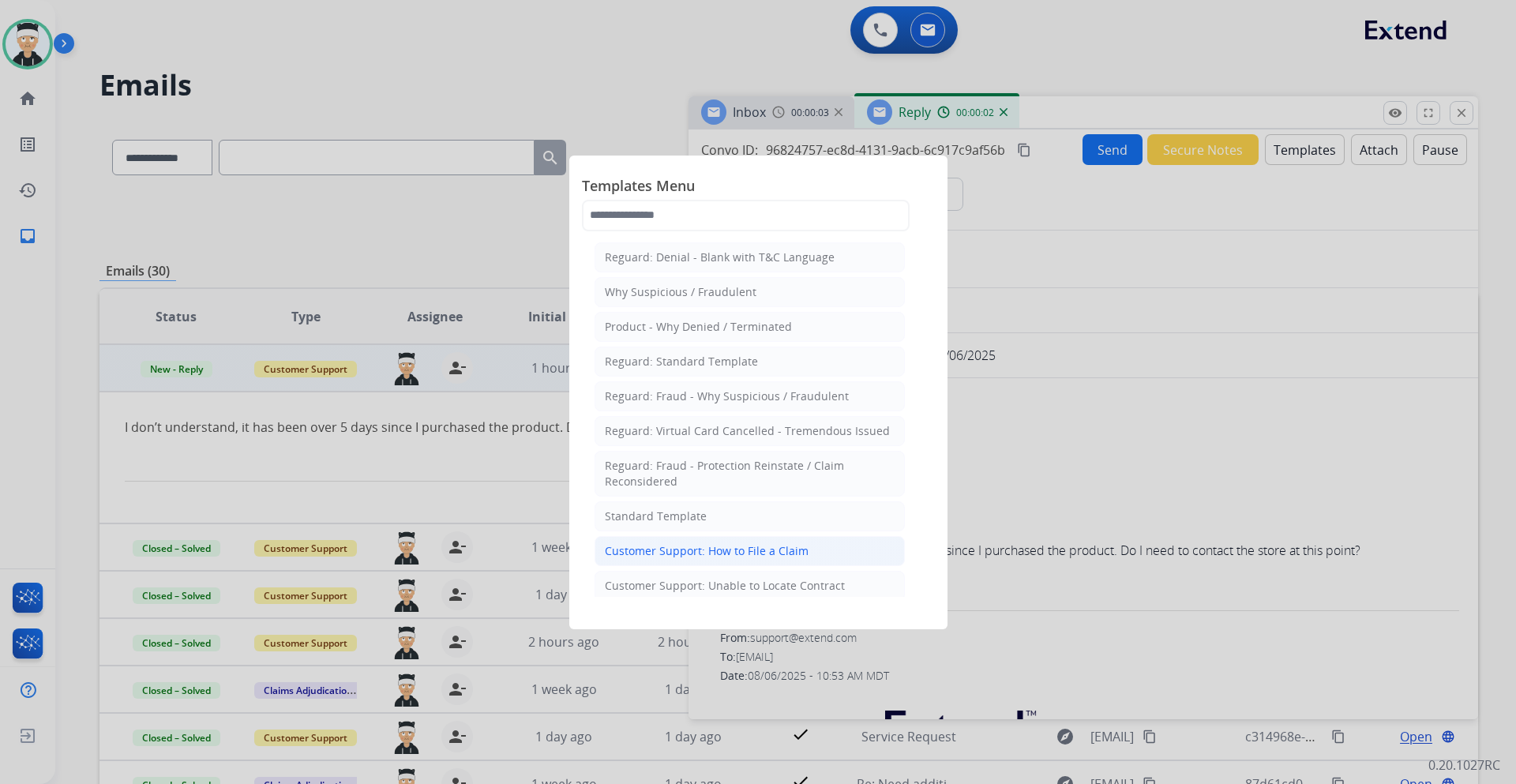 click on "Customer Support: How to File a Claim" 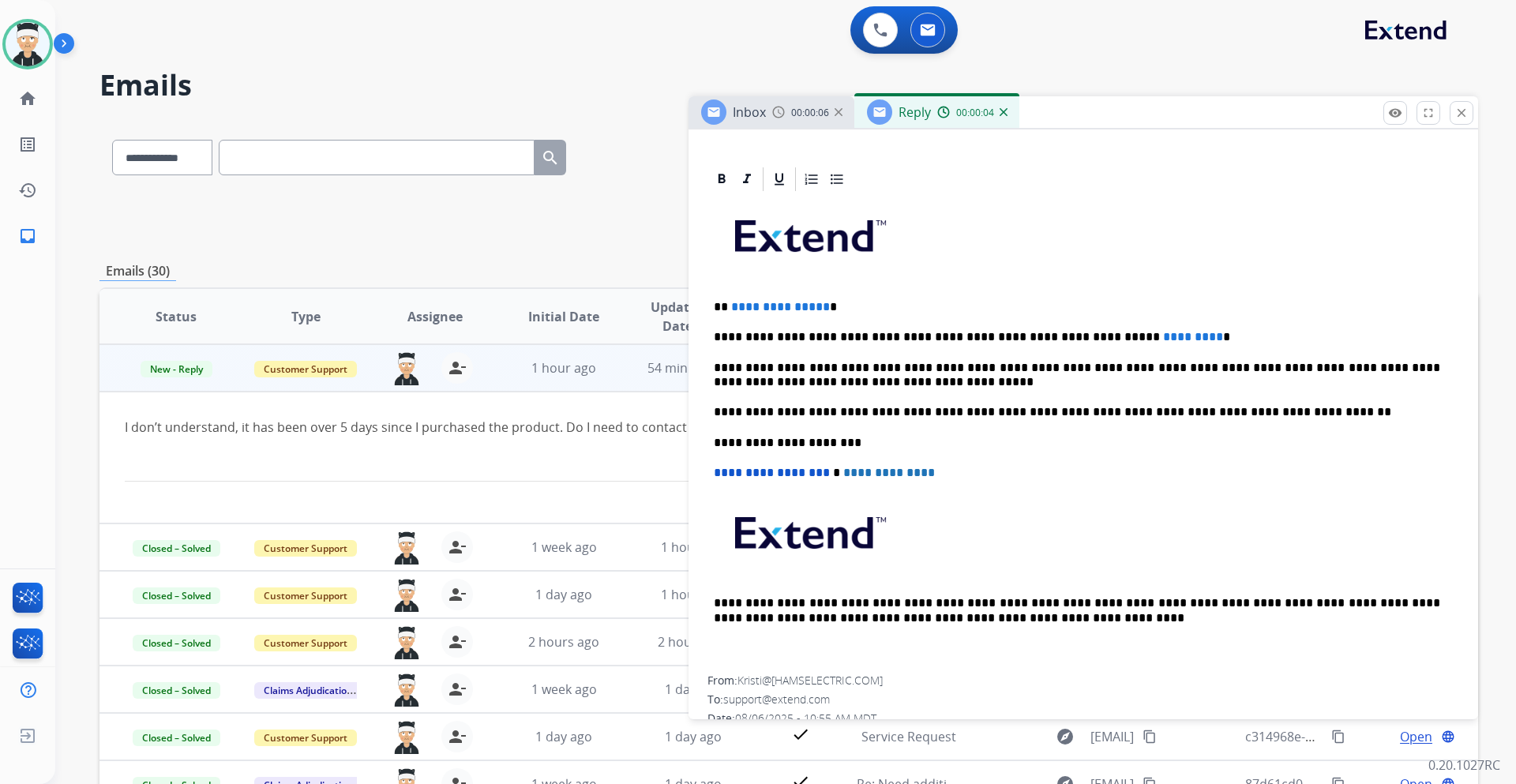 scroll, scrollTop: 316, scrollLeft: 0, axis: vertical 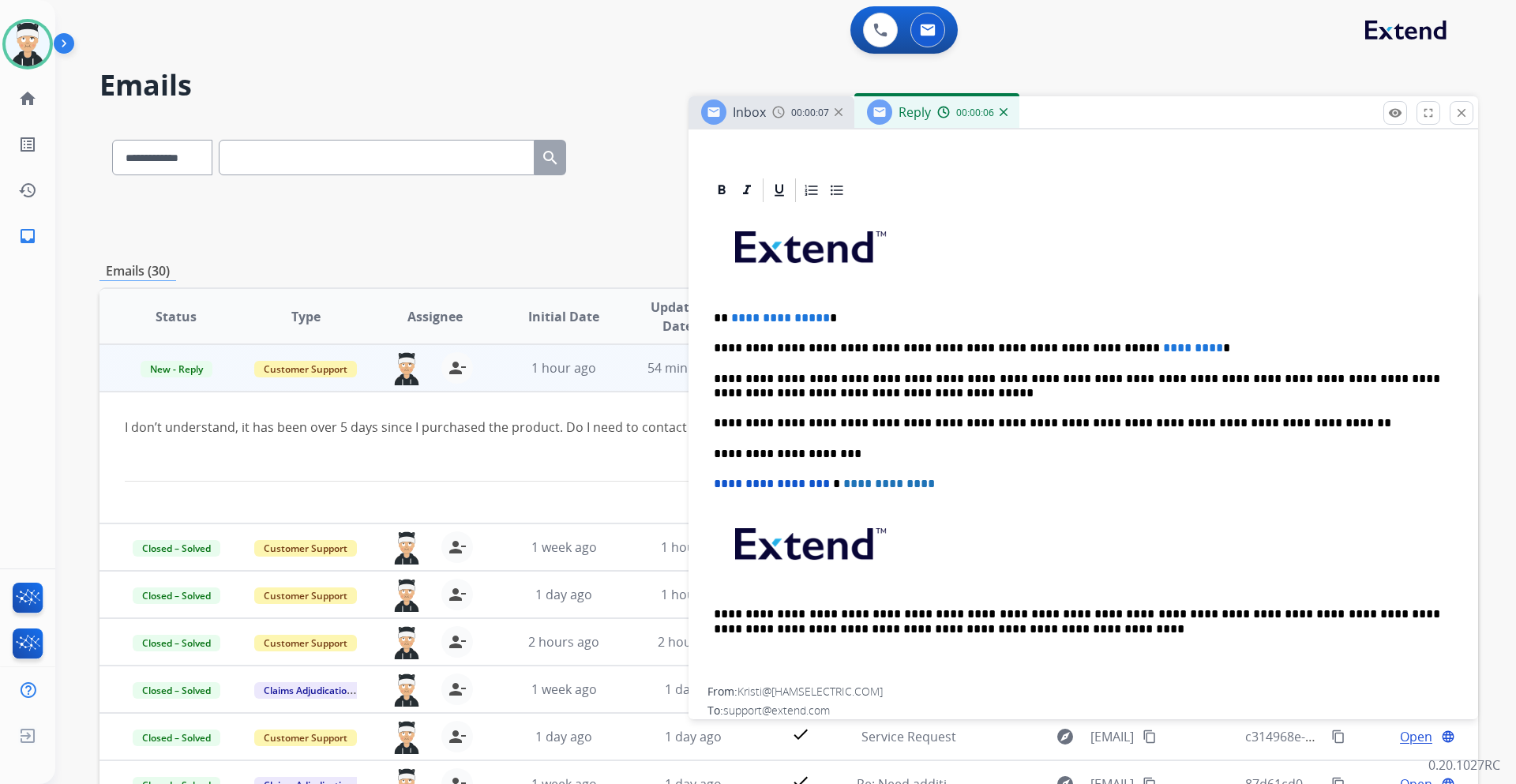 click on "**********" at bounding box center [780, 317] 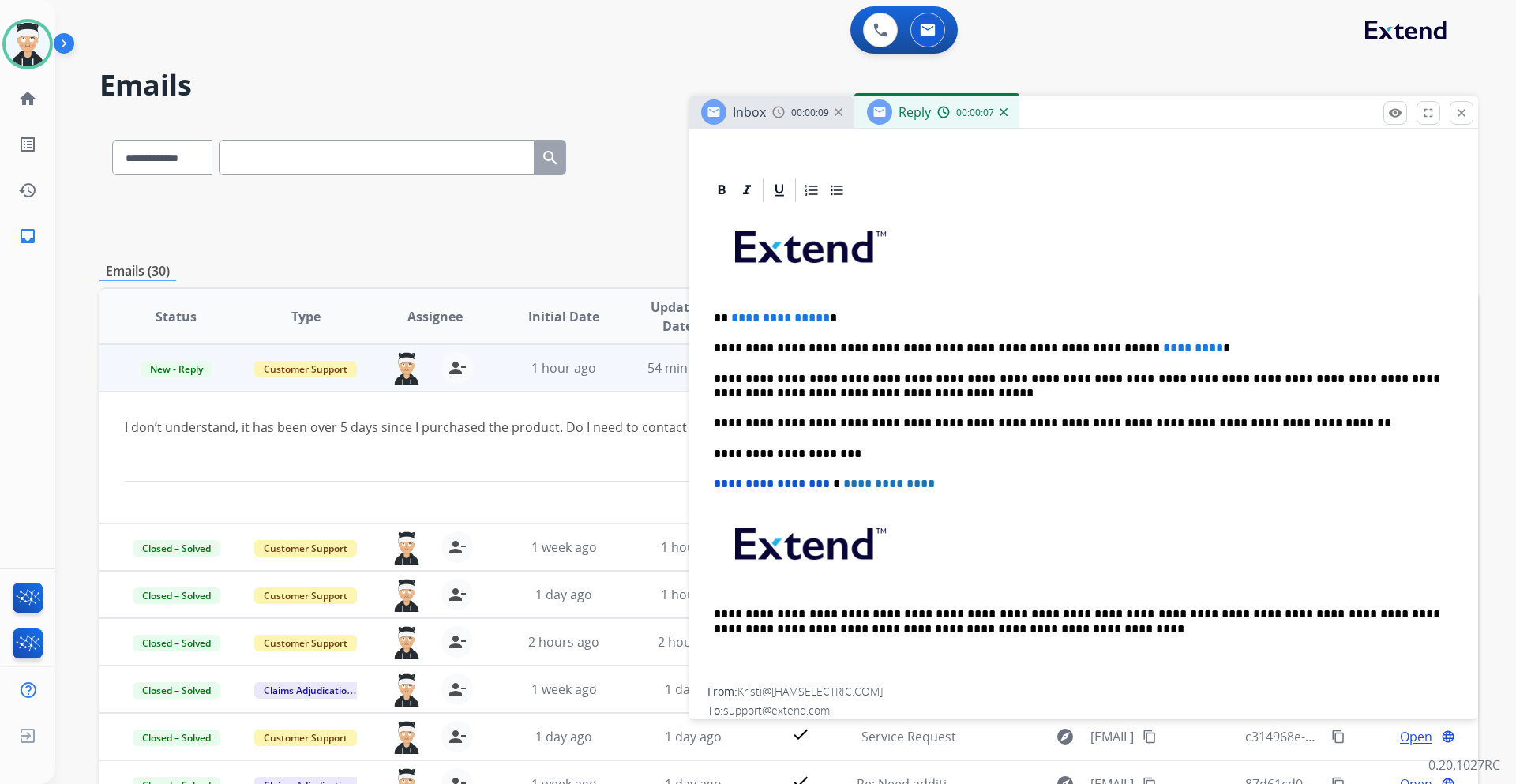 click on "**********" at bounding box center (780, 317) 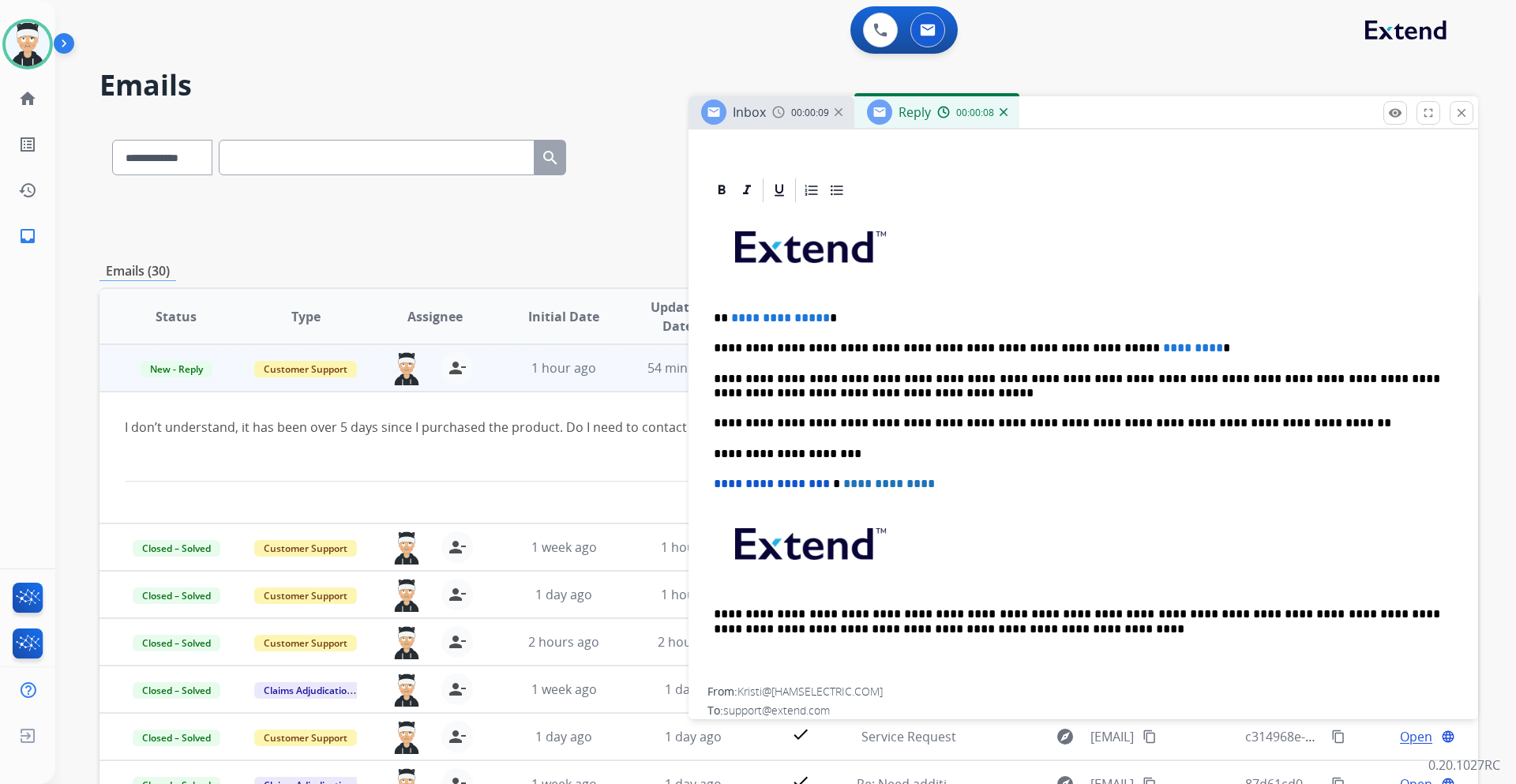 type 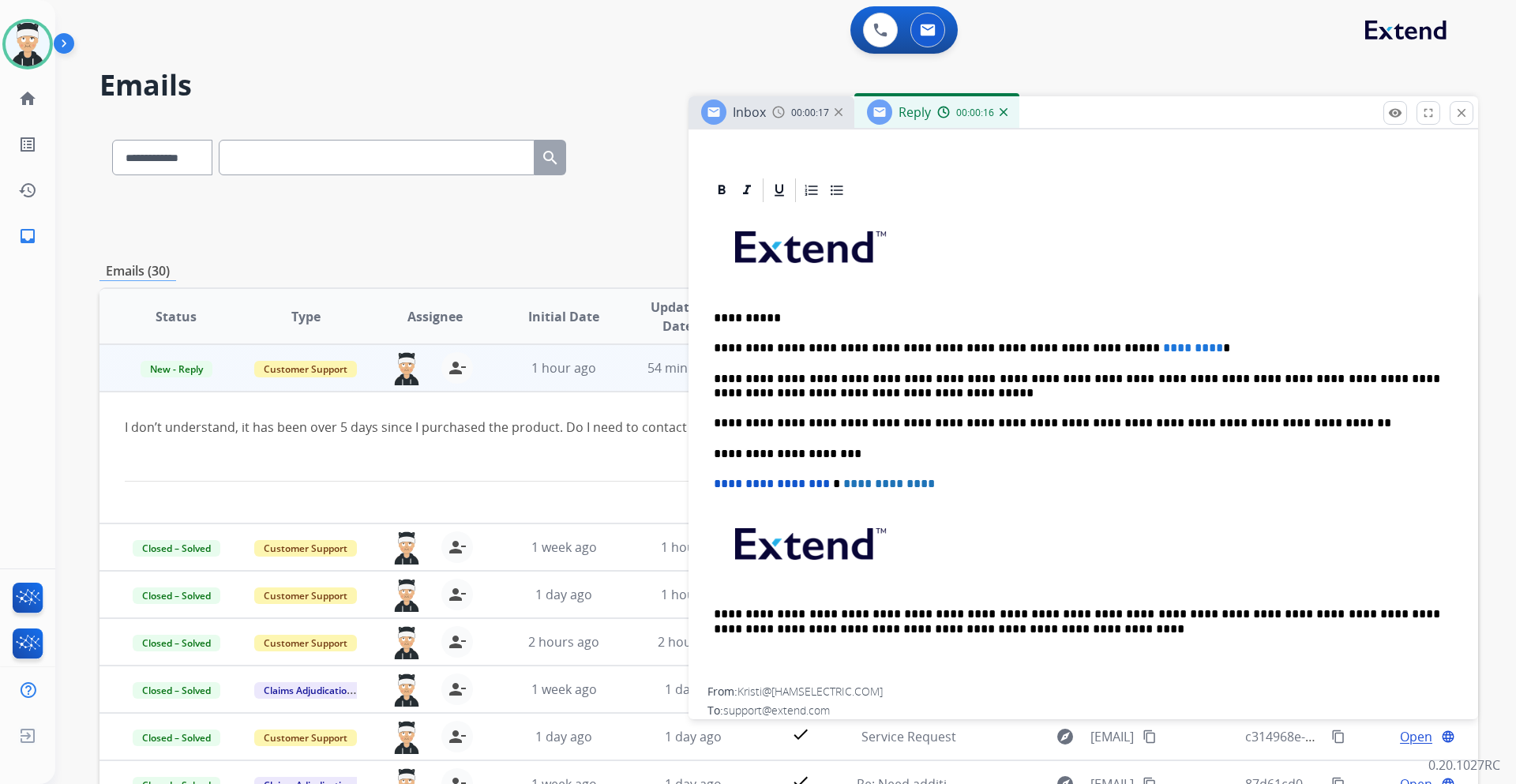 click on "*********" at bounding box center (1193, 347) 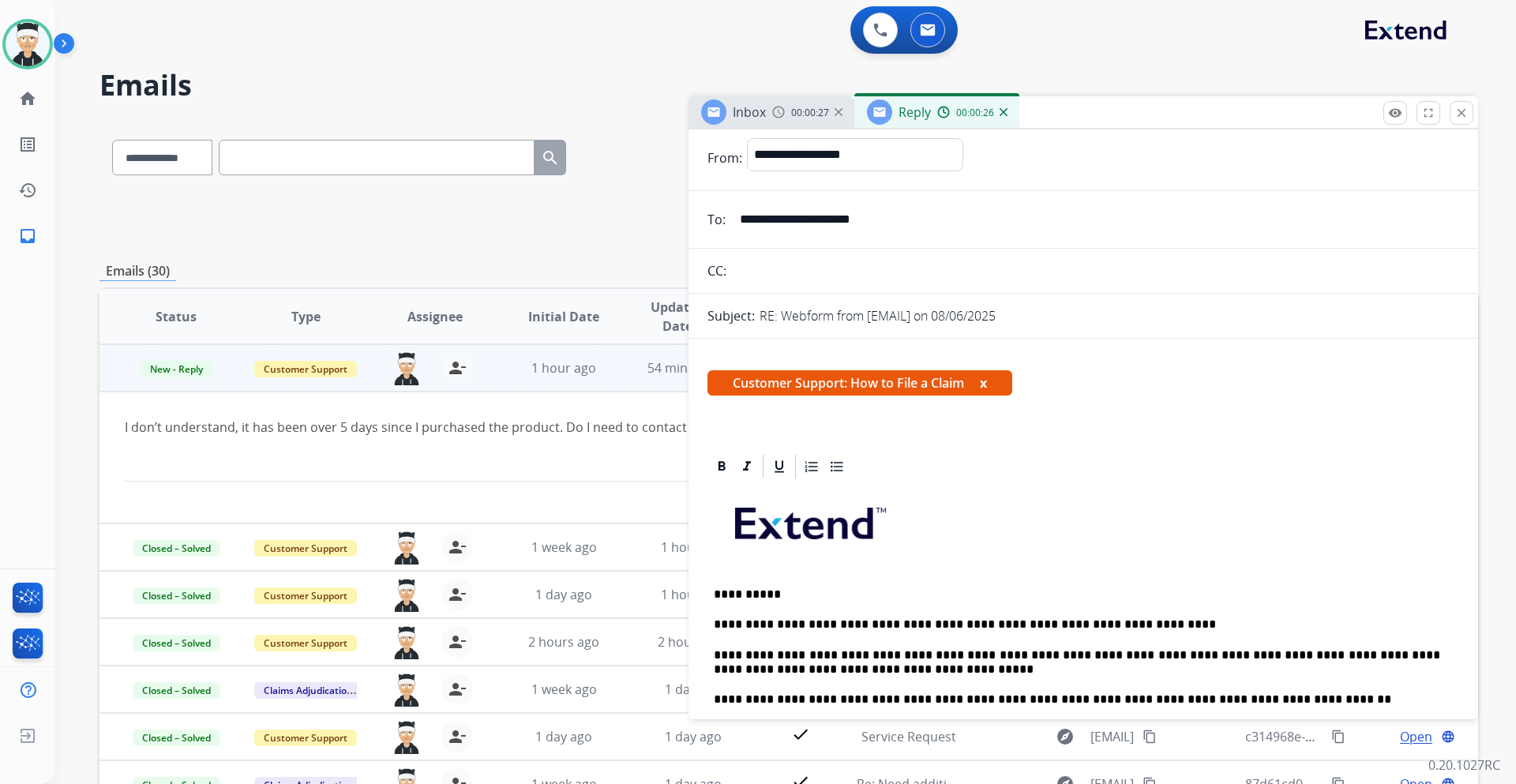 scroll, scrollTop: 0, scrollLeft: 0, axis: both 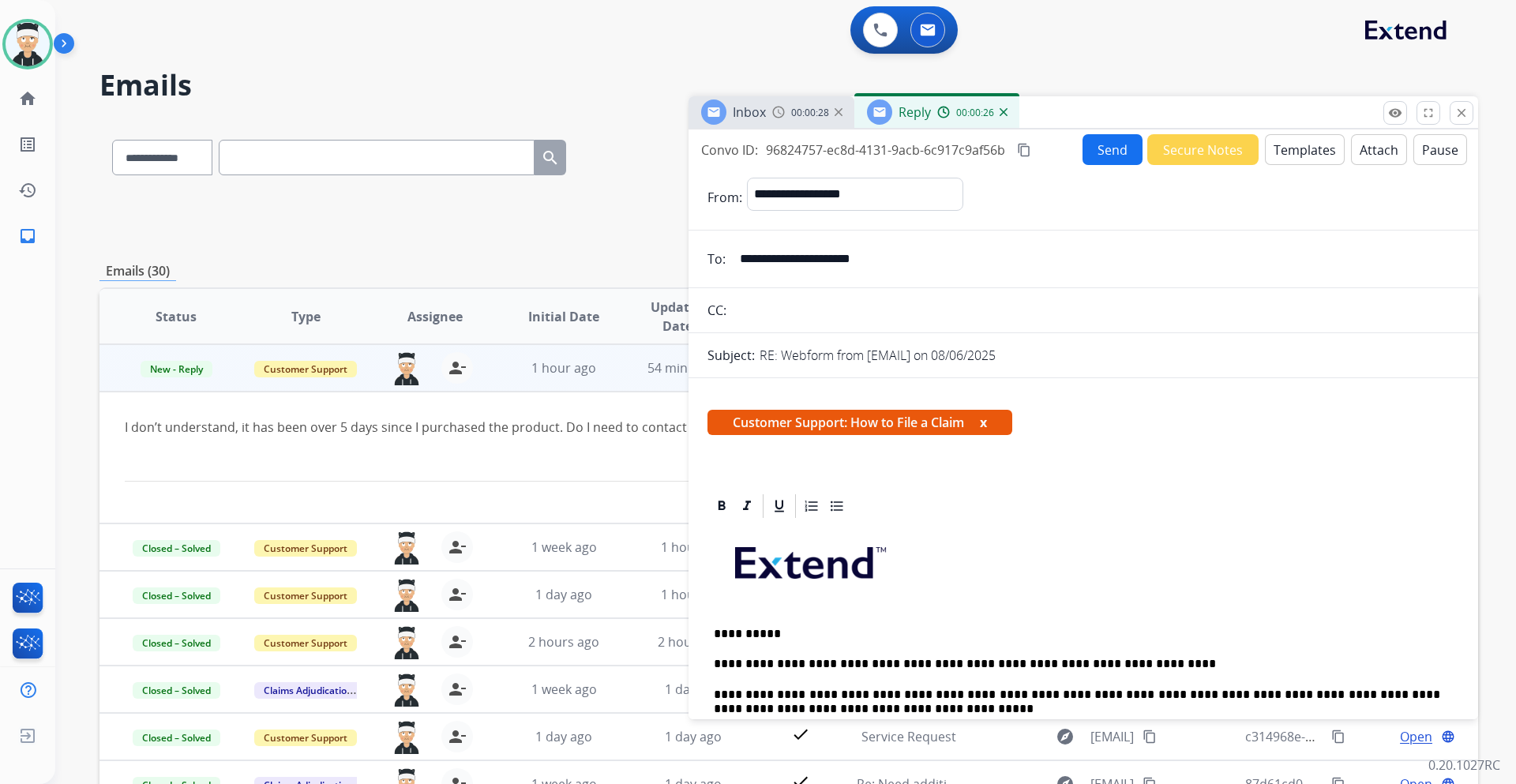 click on "Send" at bounding box center (1113, 149) 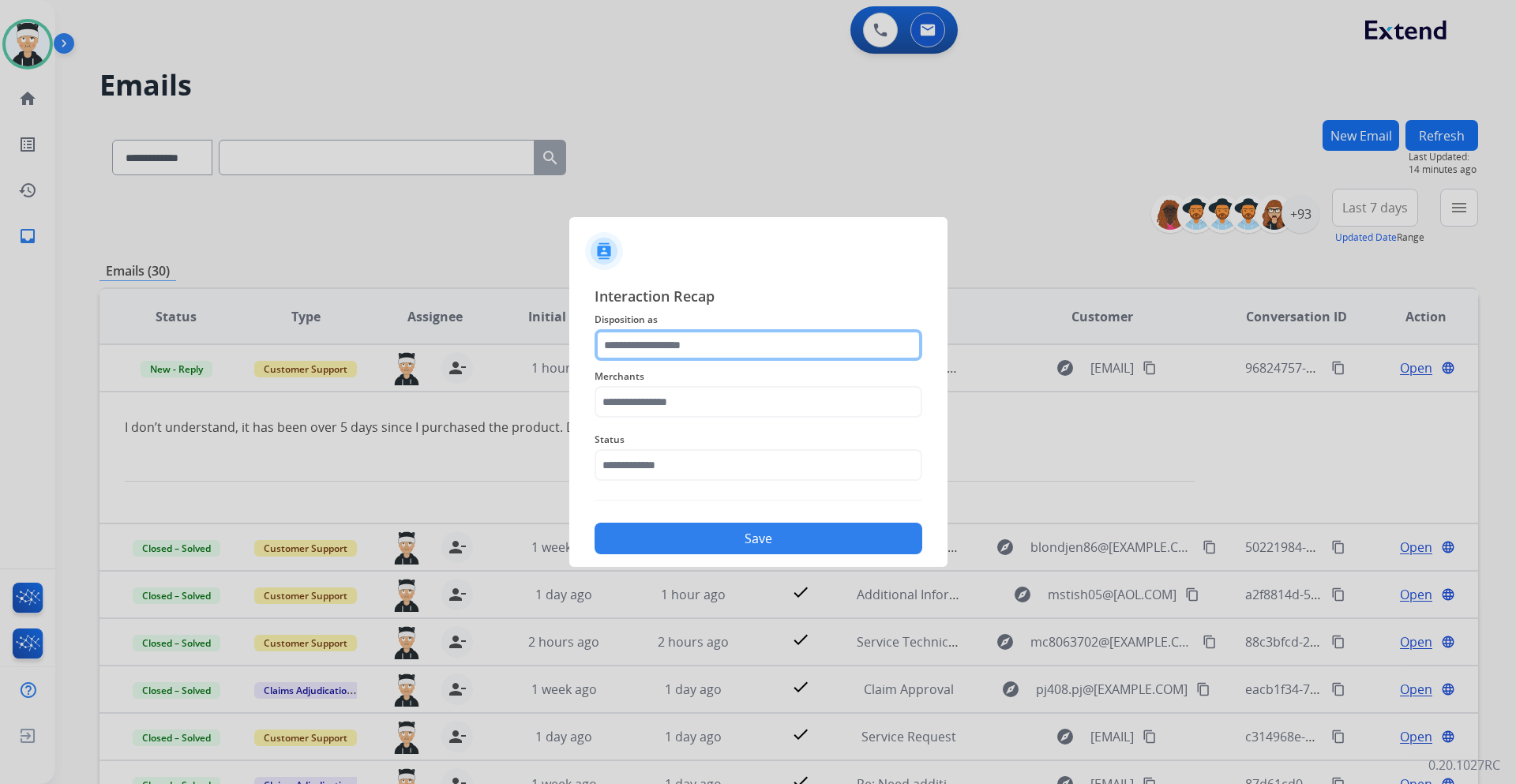 click 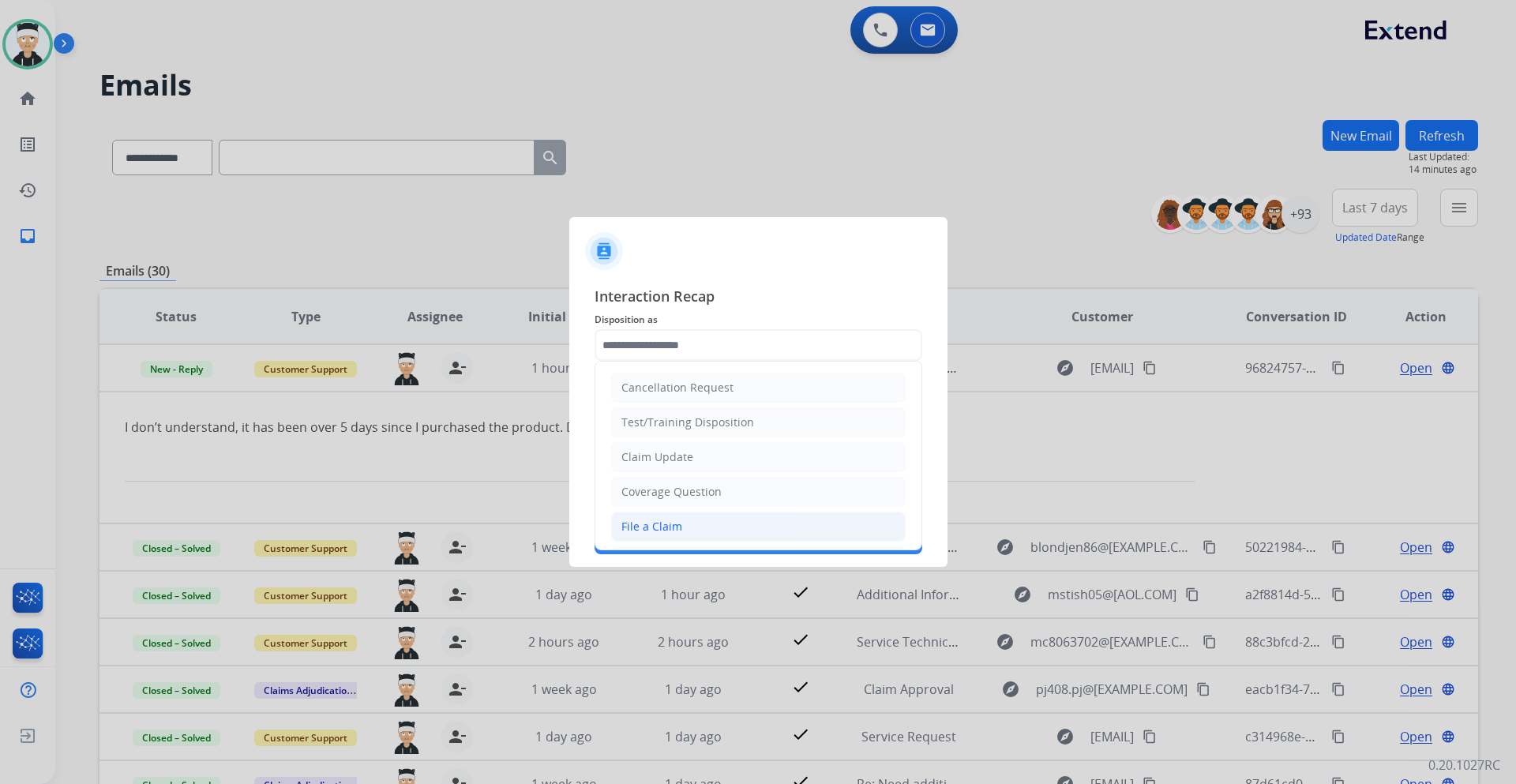 drag, startPoint x: 704, startPoint y: 508, endPoint x: 704, endPoint y: 516, distance: 8 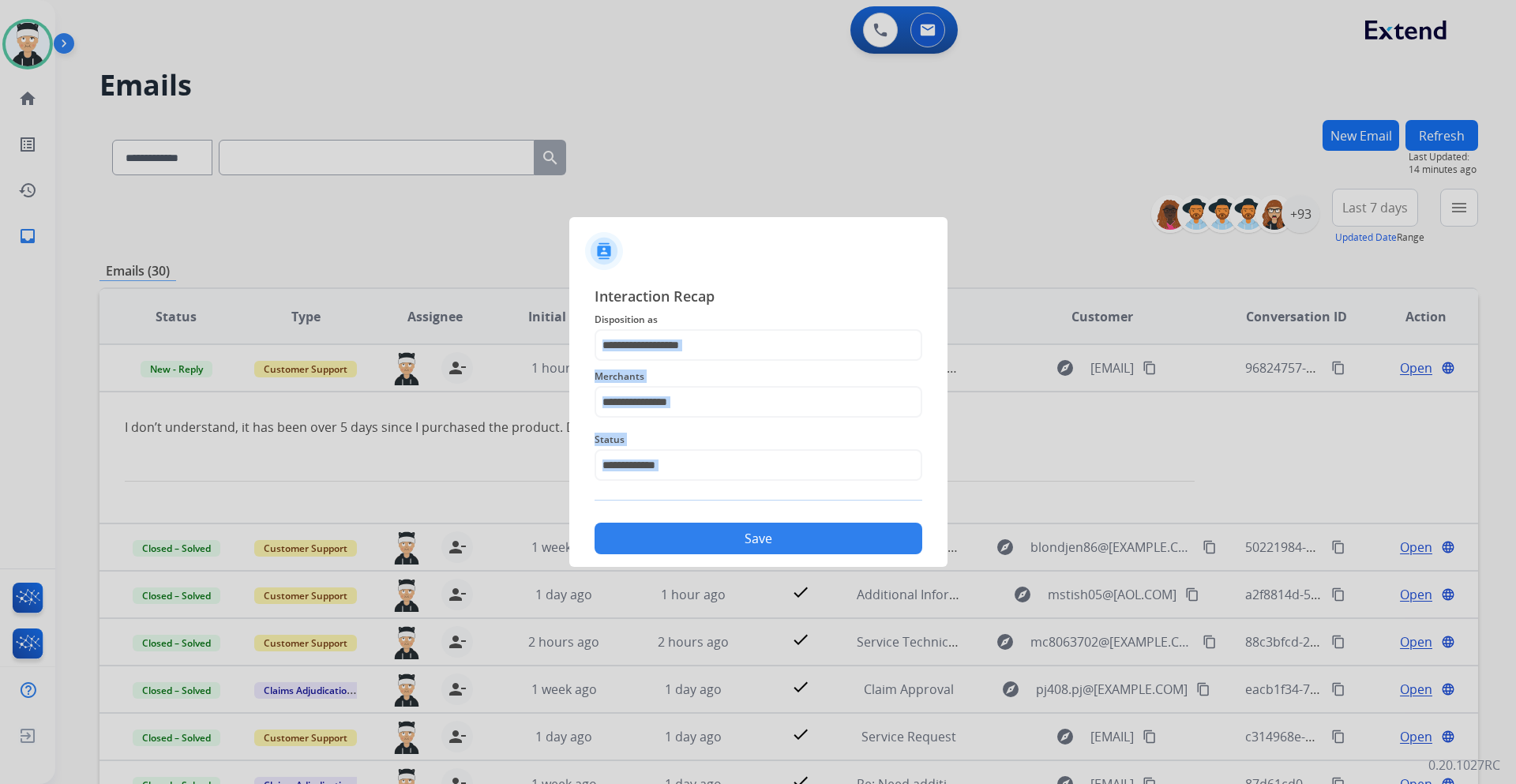 click on "Interaction Recap Disposition as    Merchants   Status    Save" 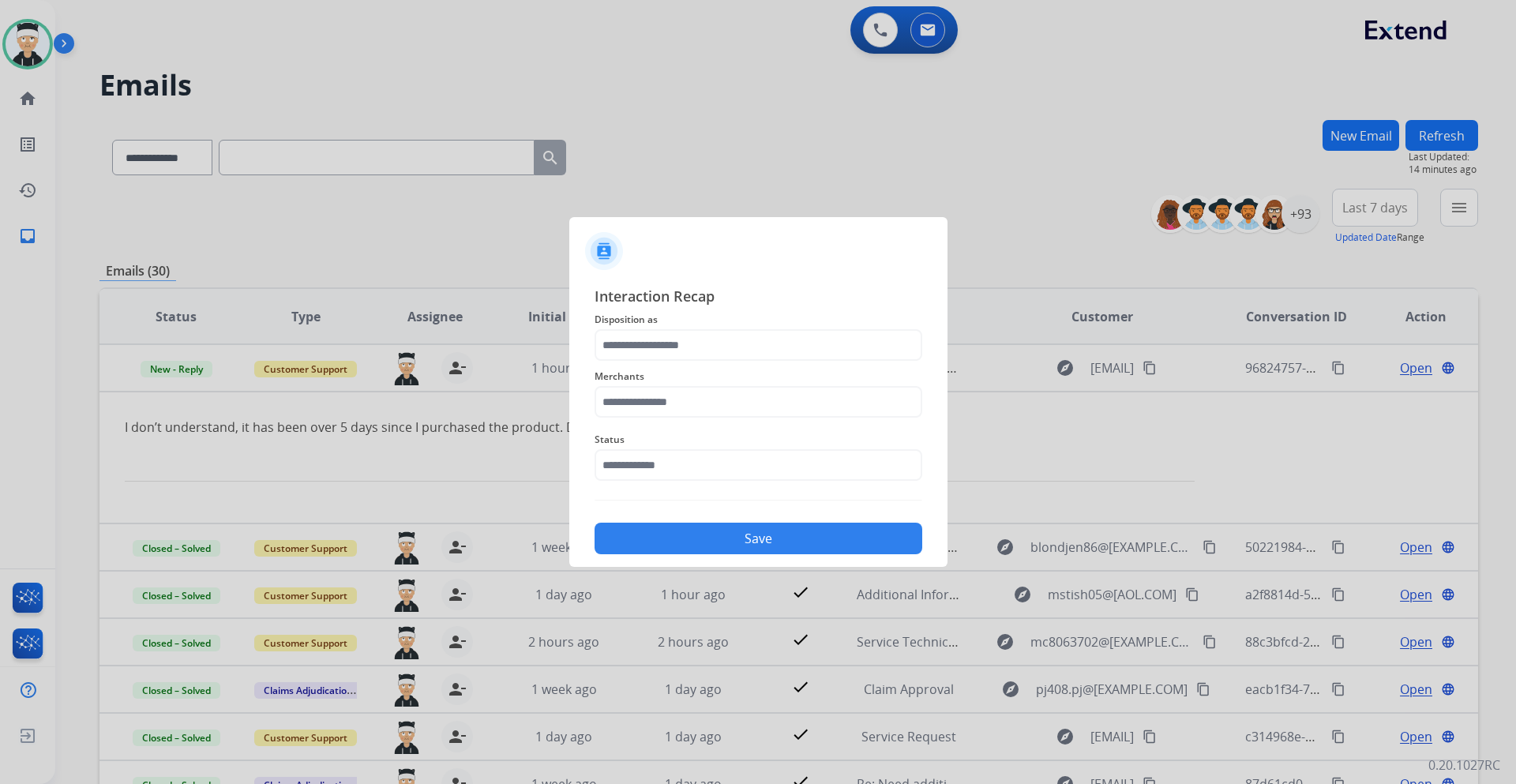 click on "Disposition as" 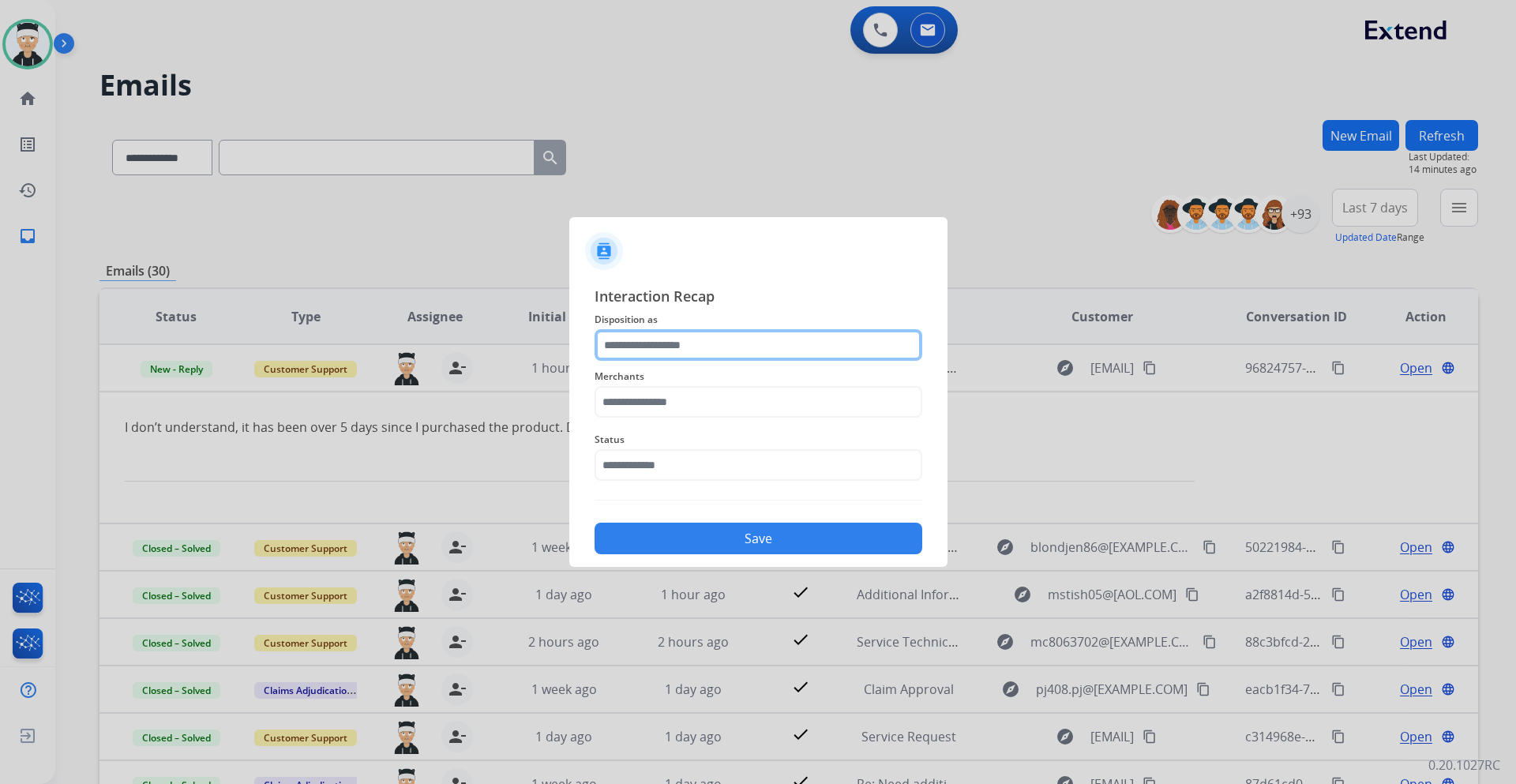 click 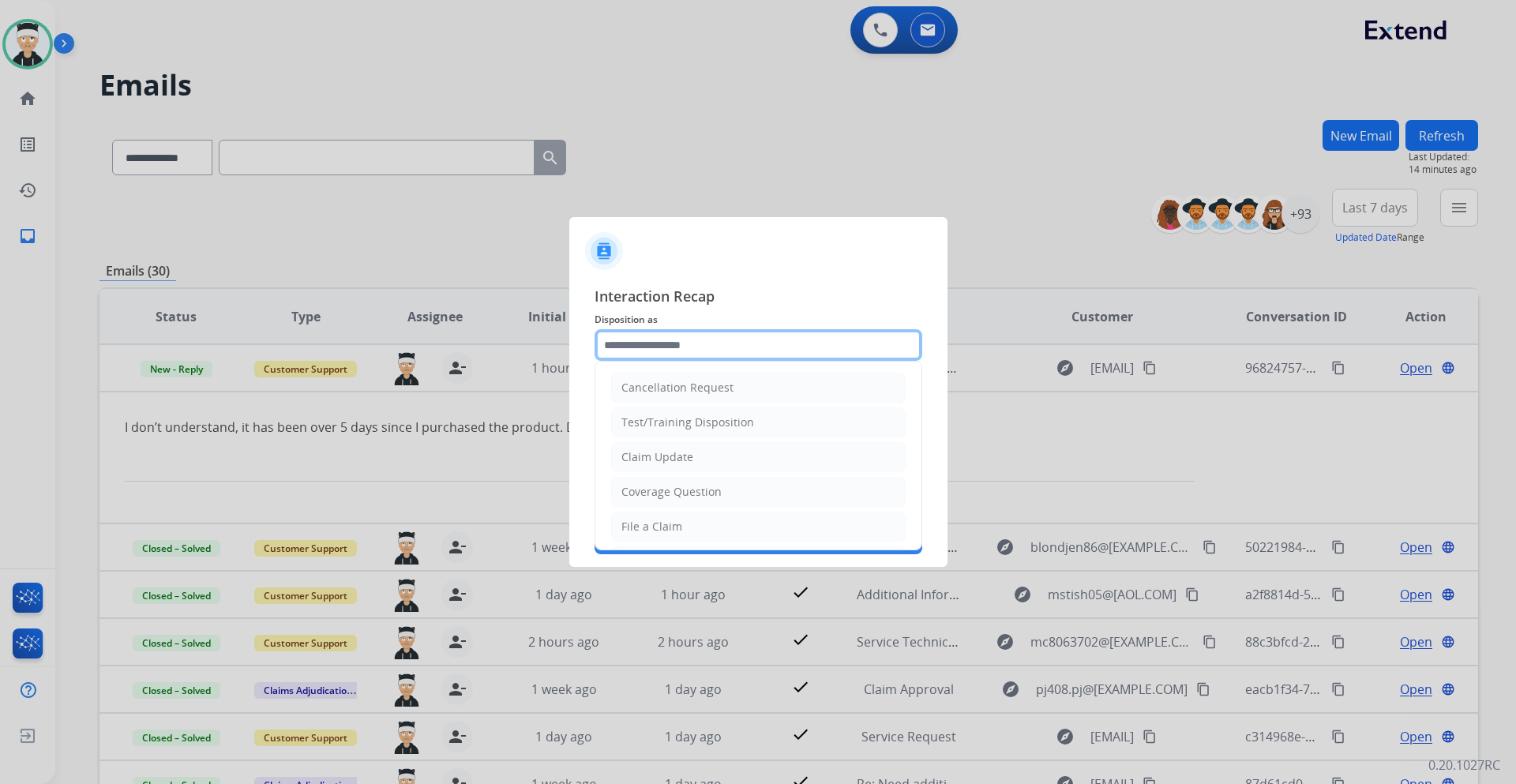 click 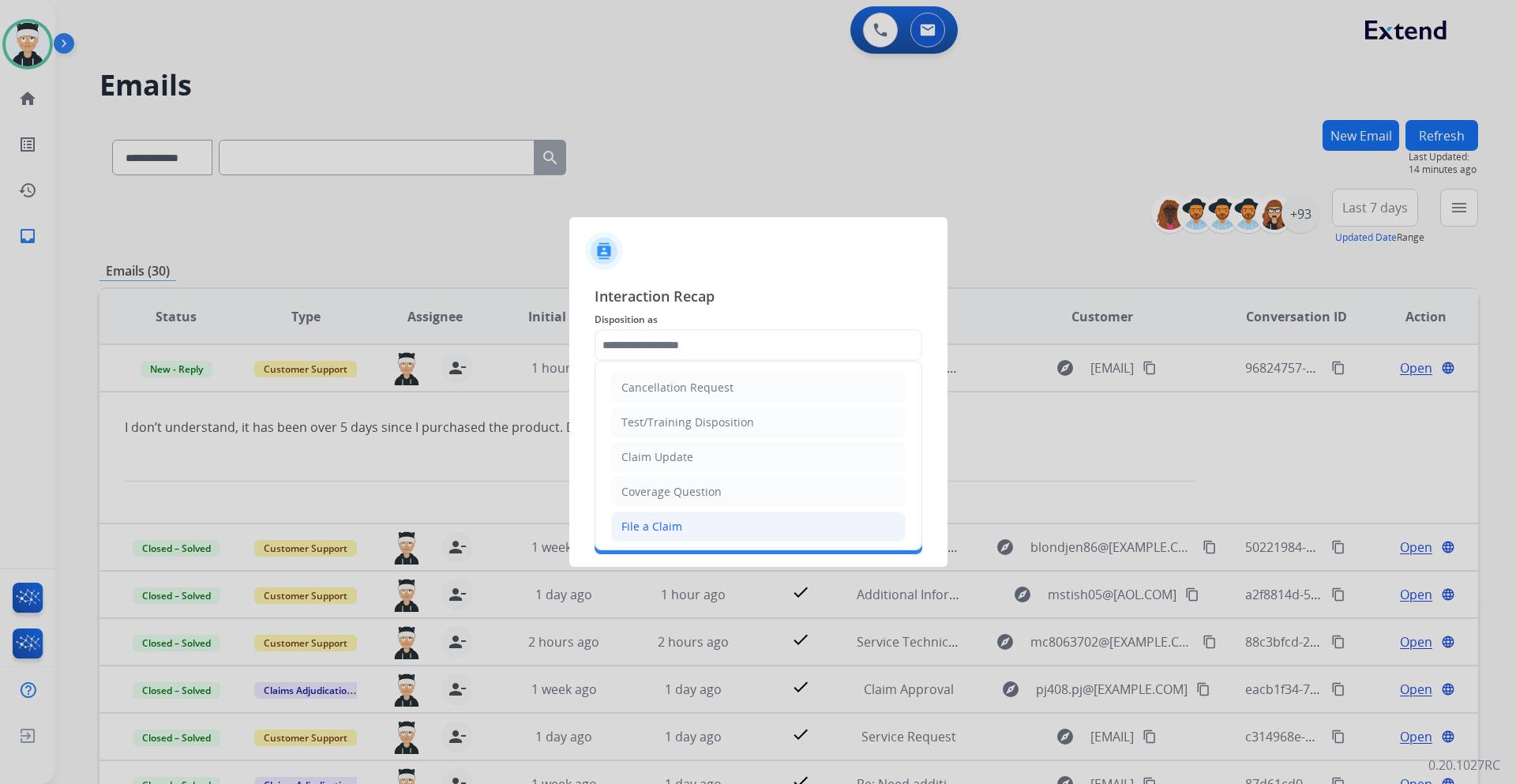 click on "File a Claim" 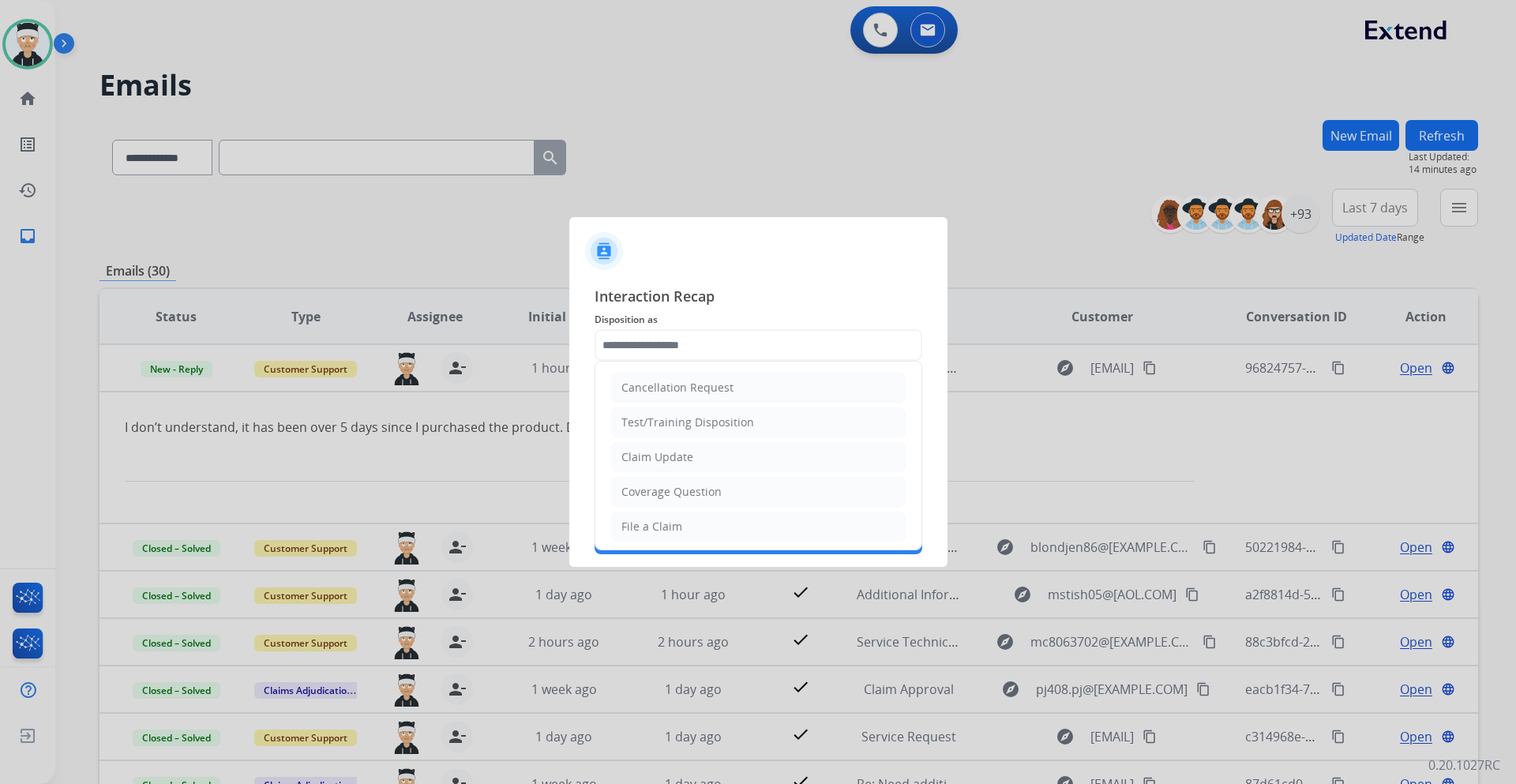 click on "Save" 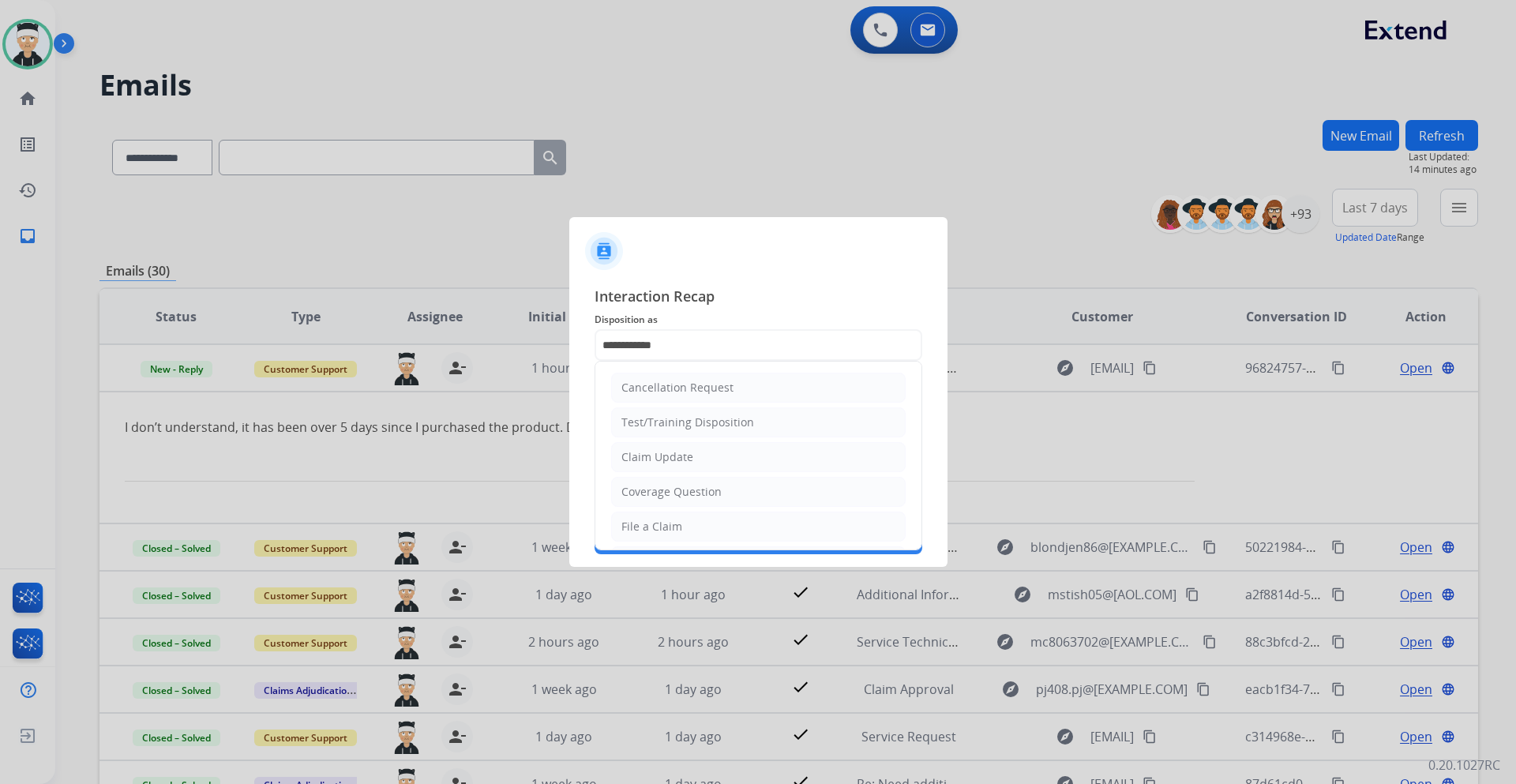 click on "Save" 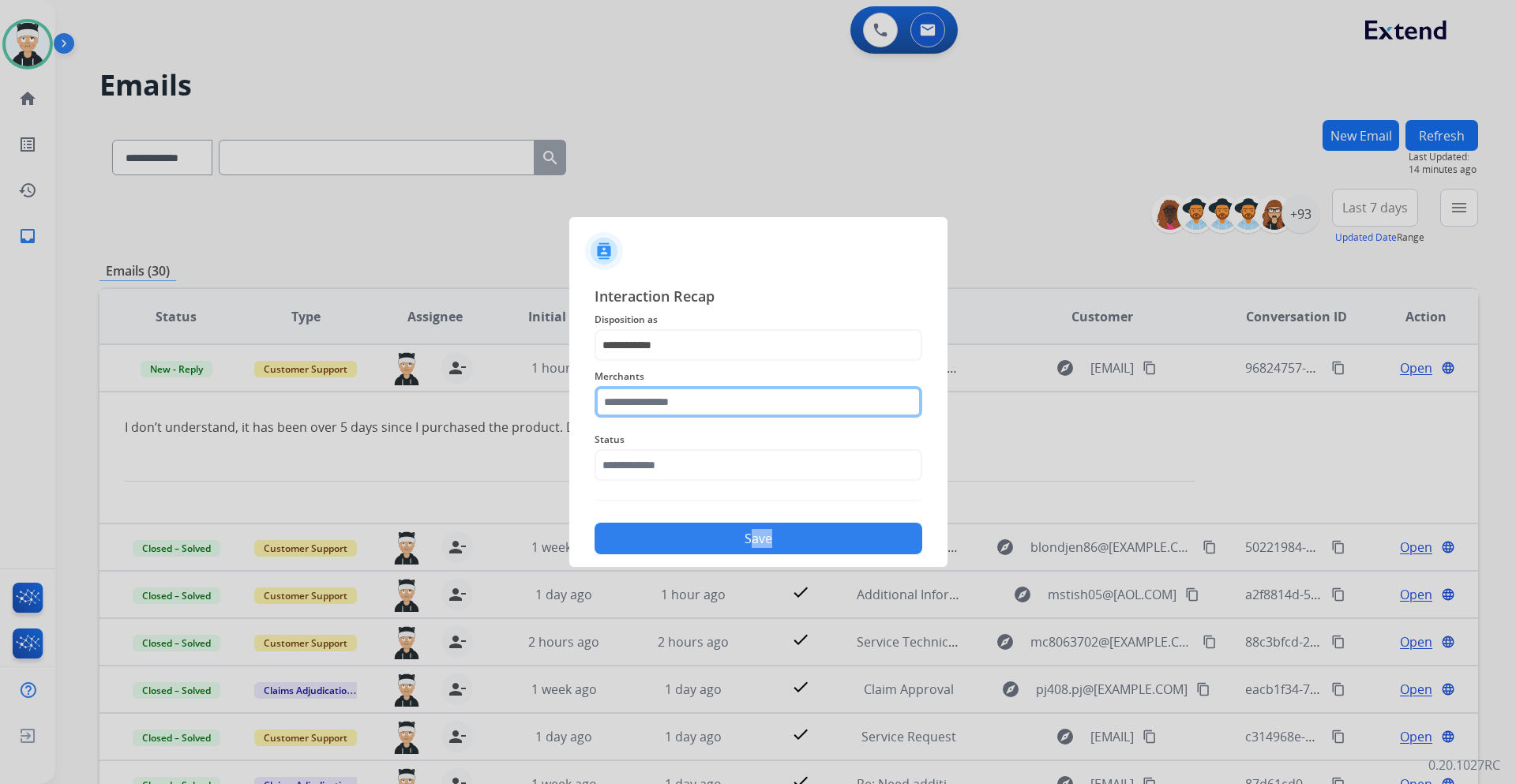 click 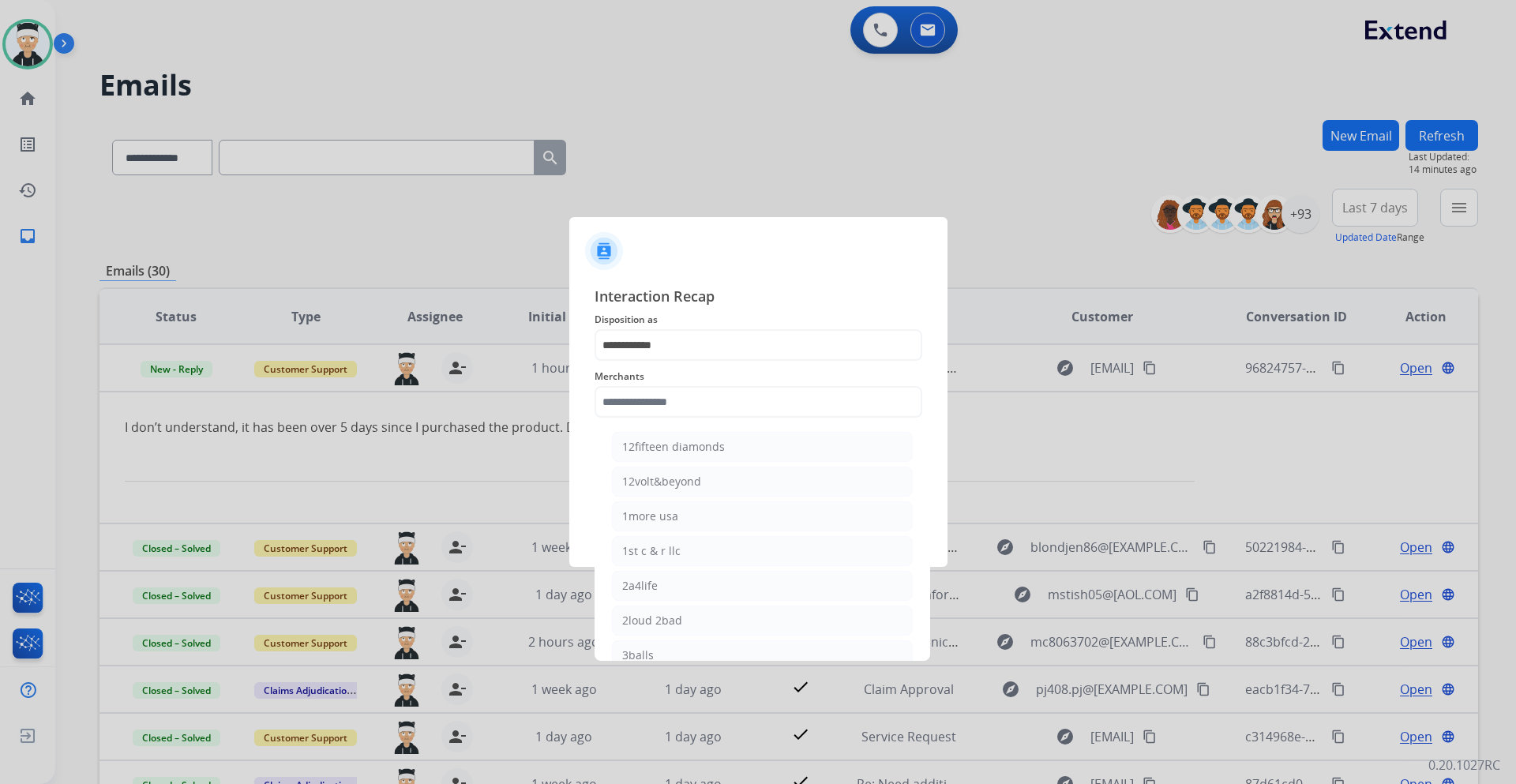 click at bounding box center [758, 392] 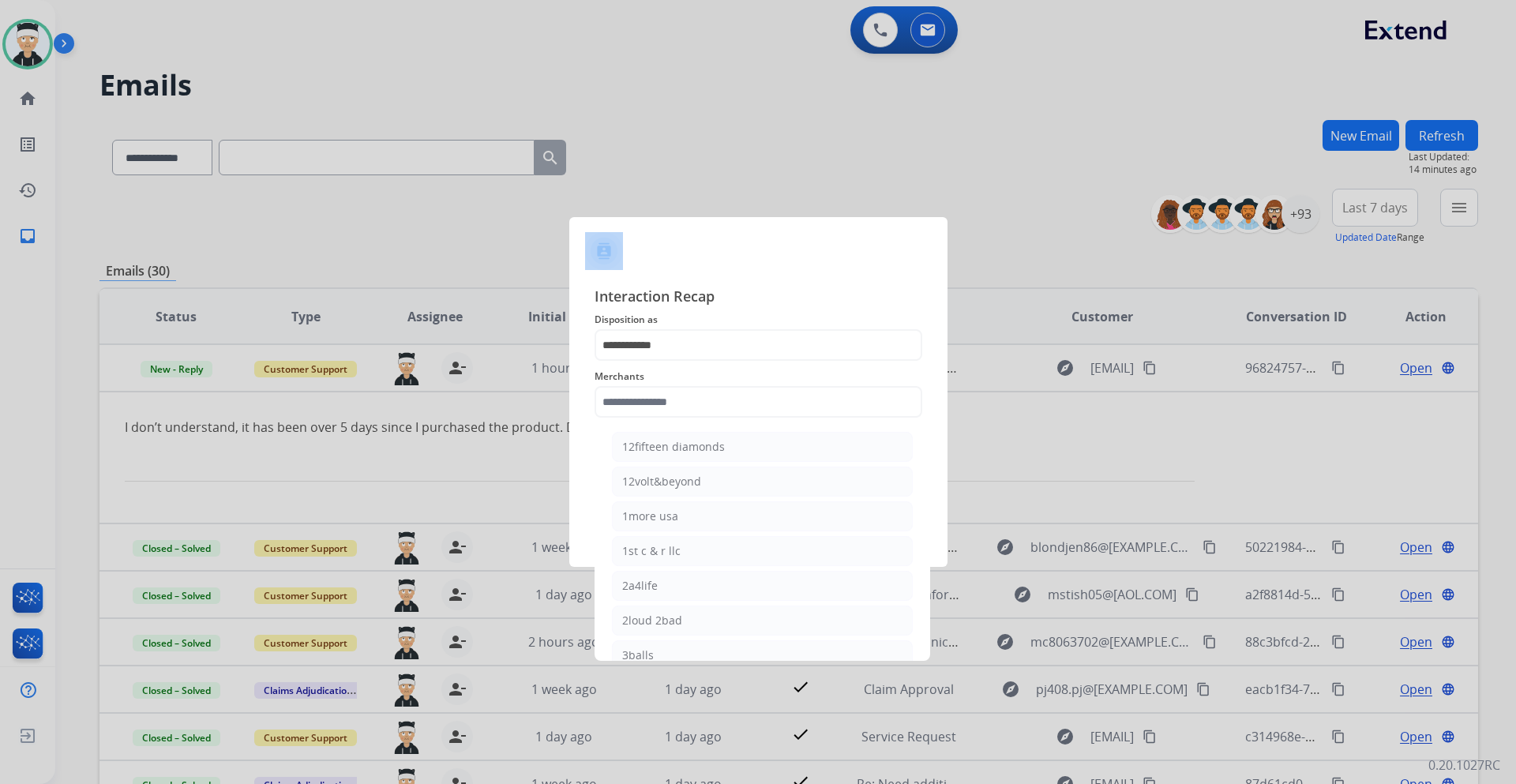 click at bounding box center [758, 392] 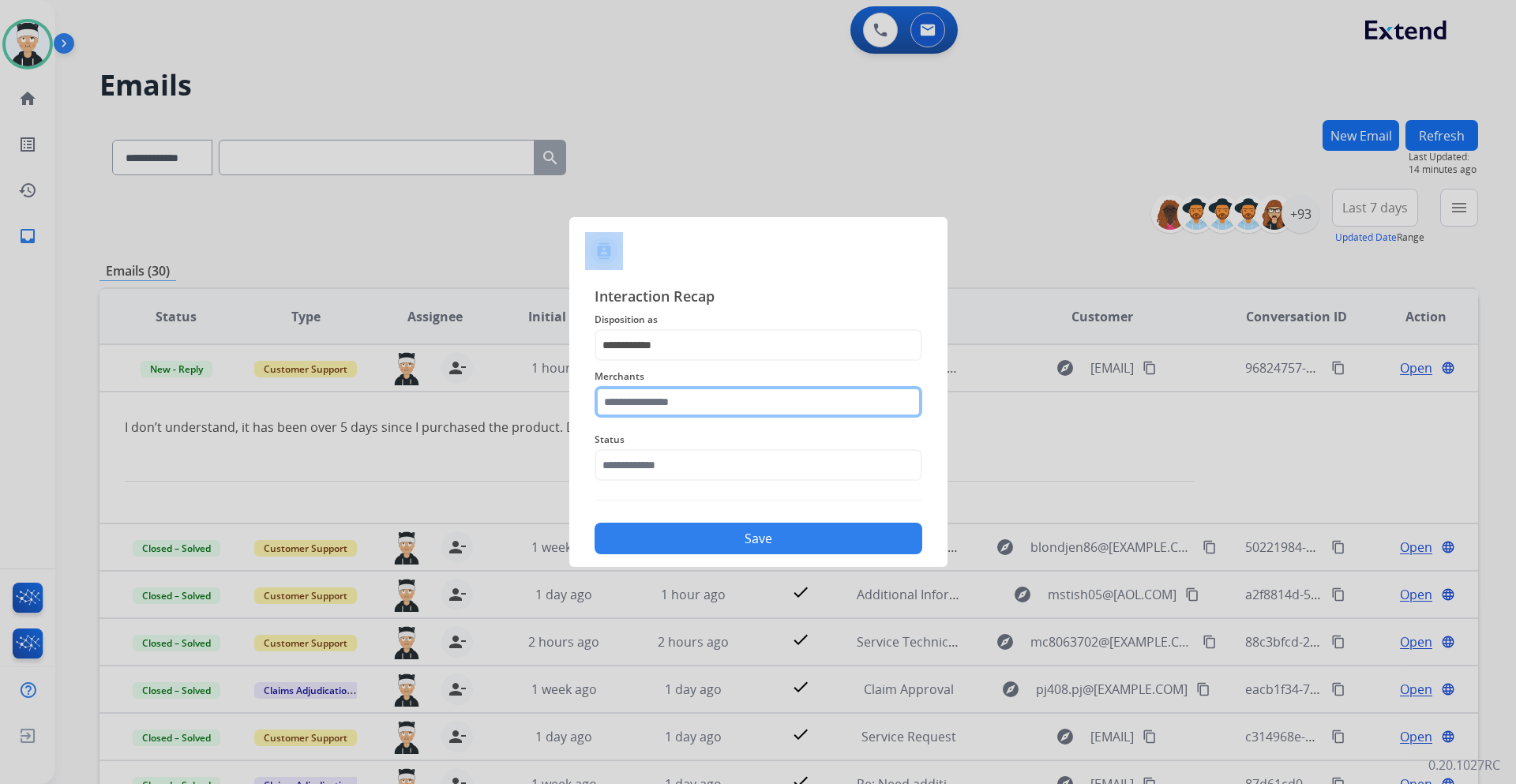 click 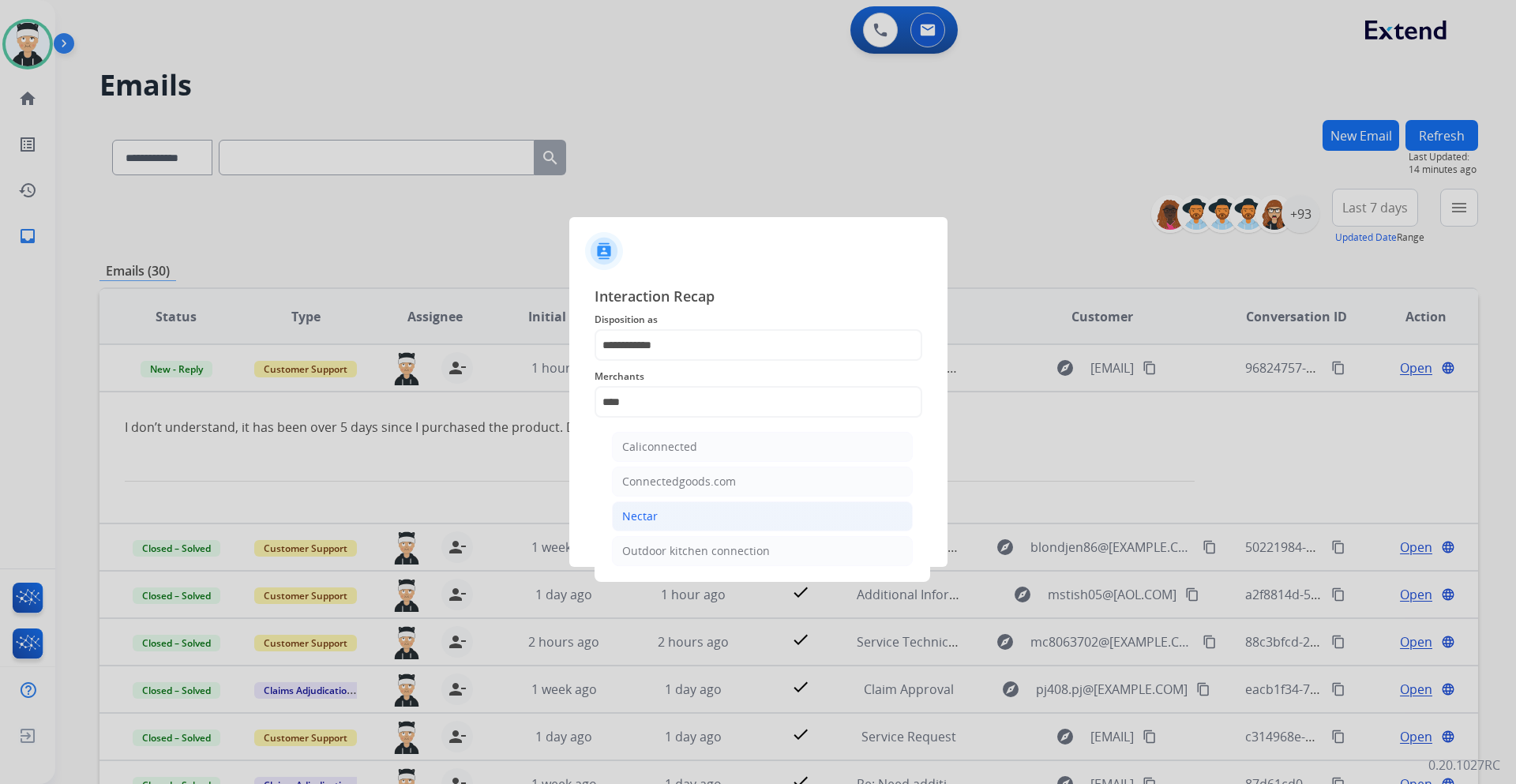 click on "Nectar" 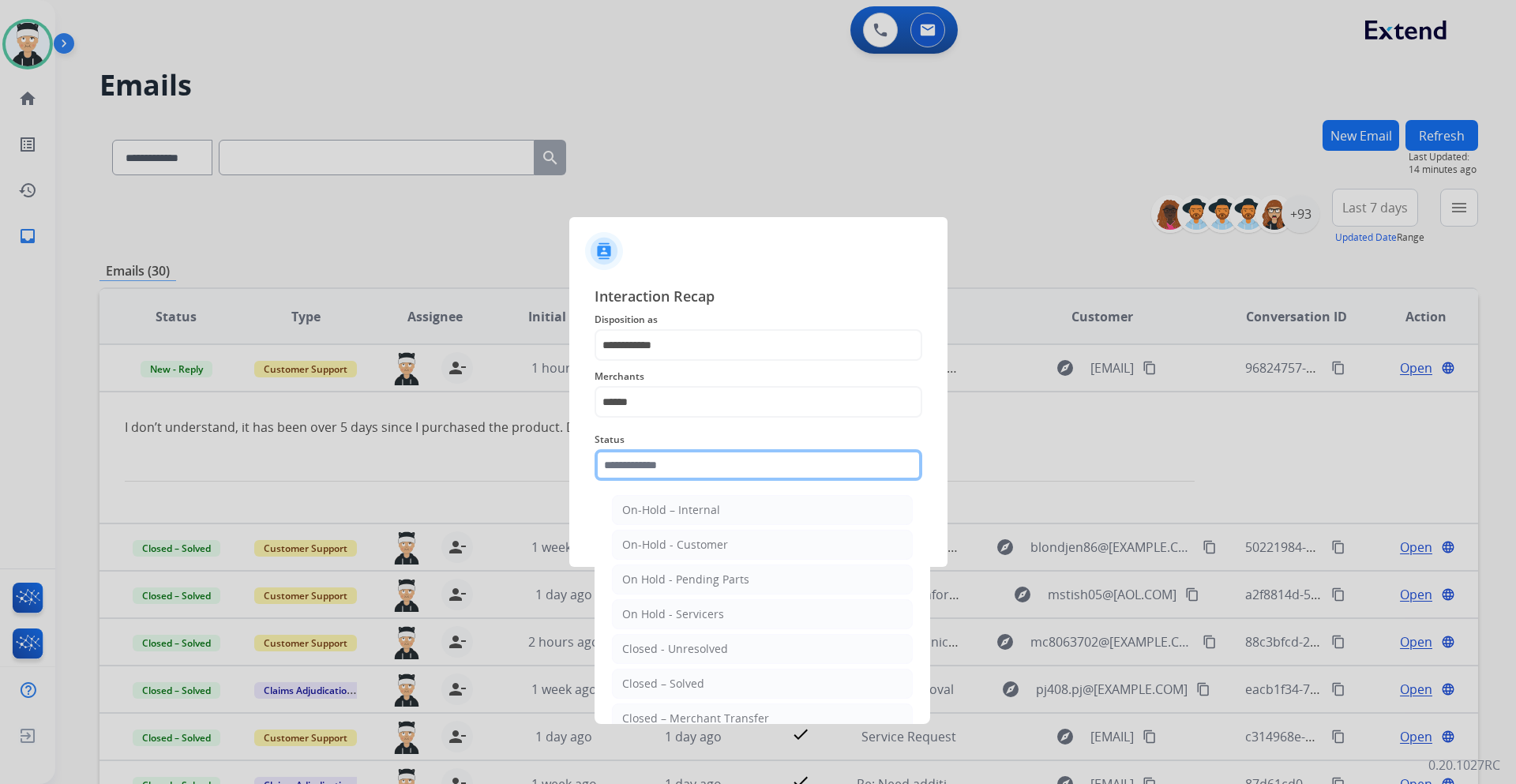 click 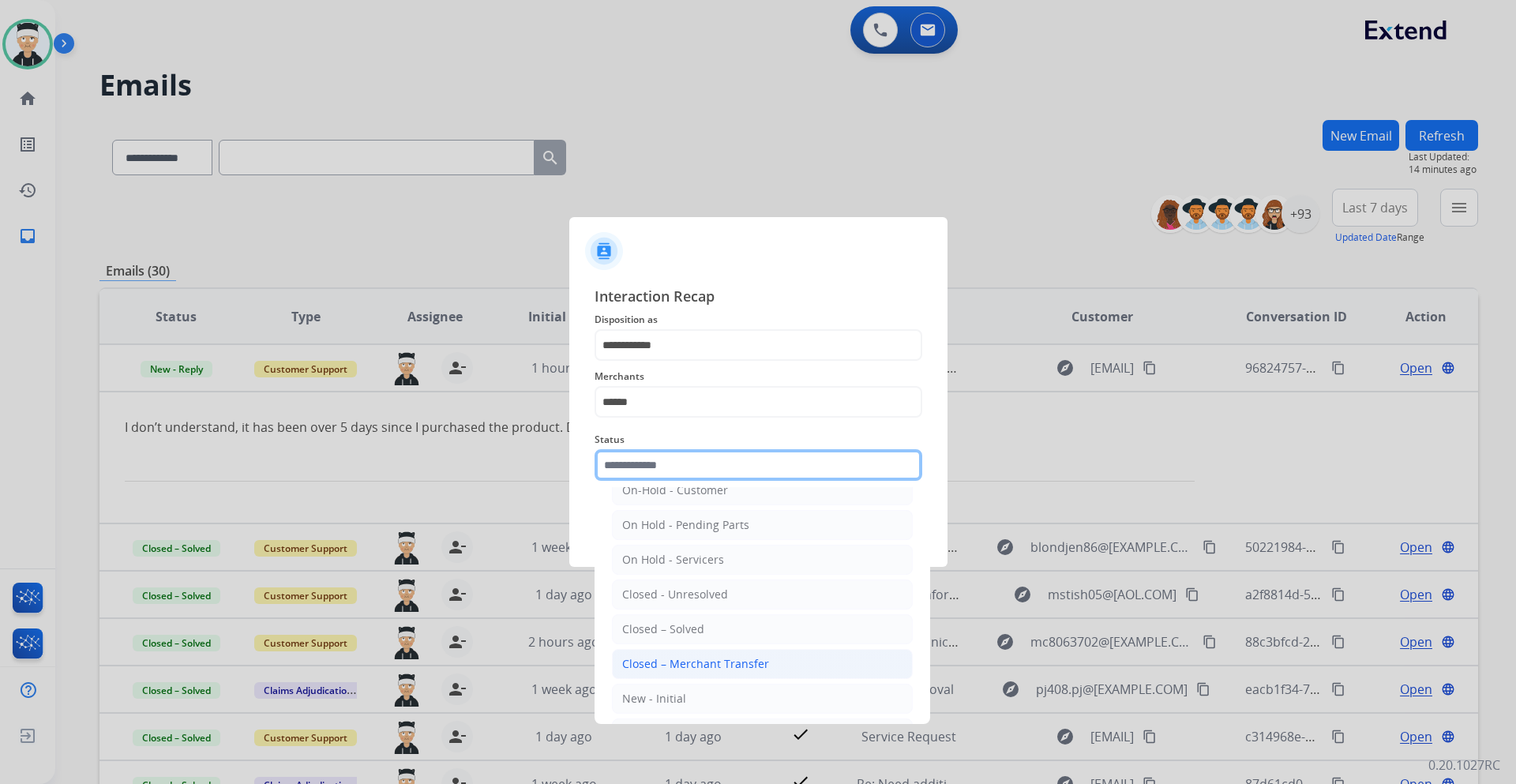 scroll, scrollTop: 79, scrollLeft: 0, axis: vertical 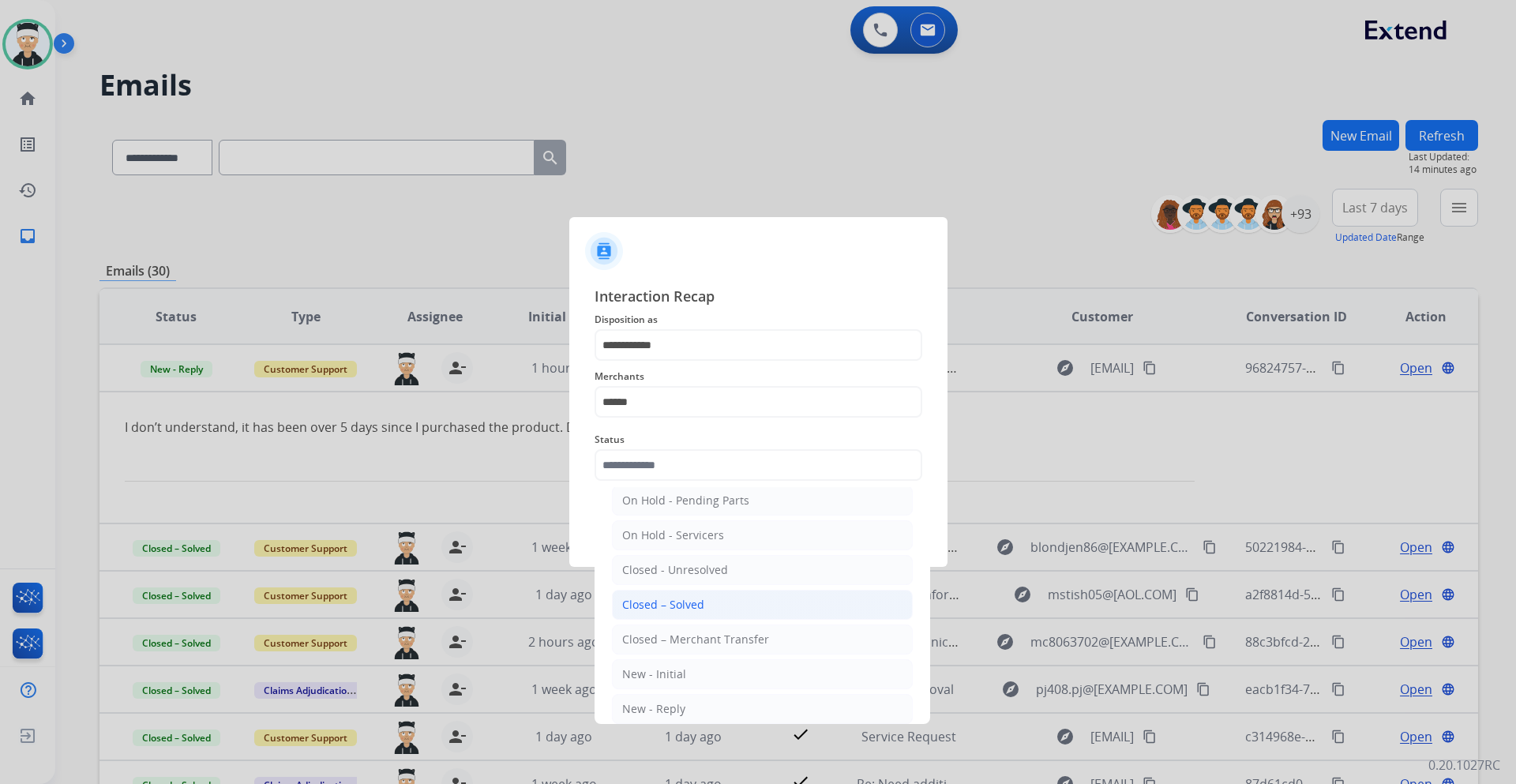 click on "Closed – Solved" 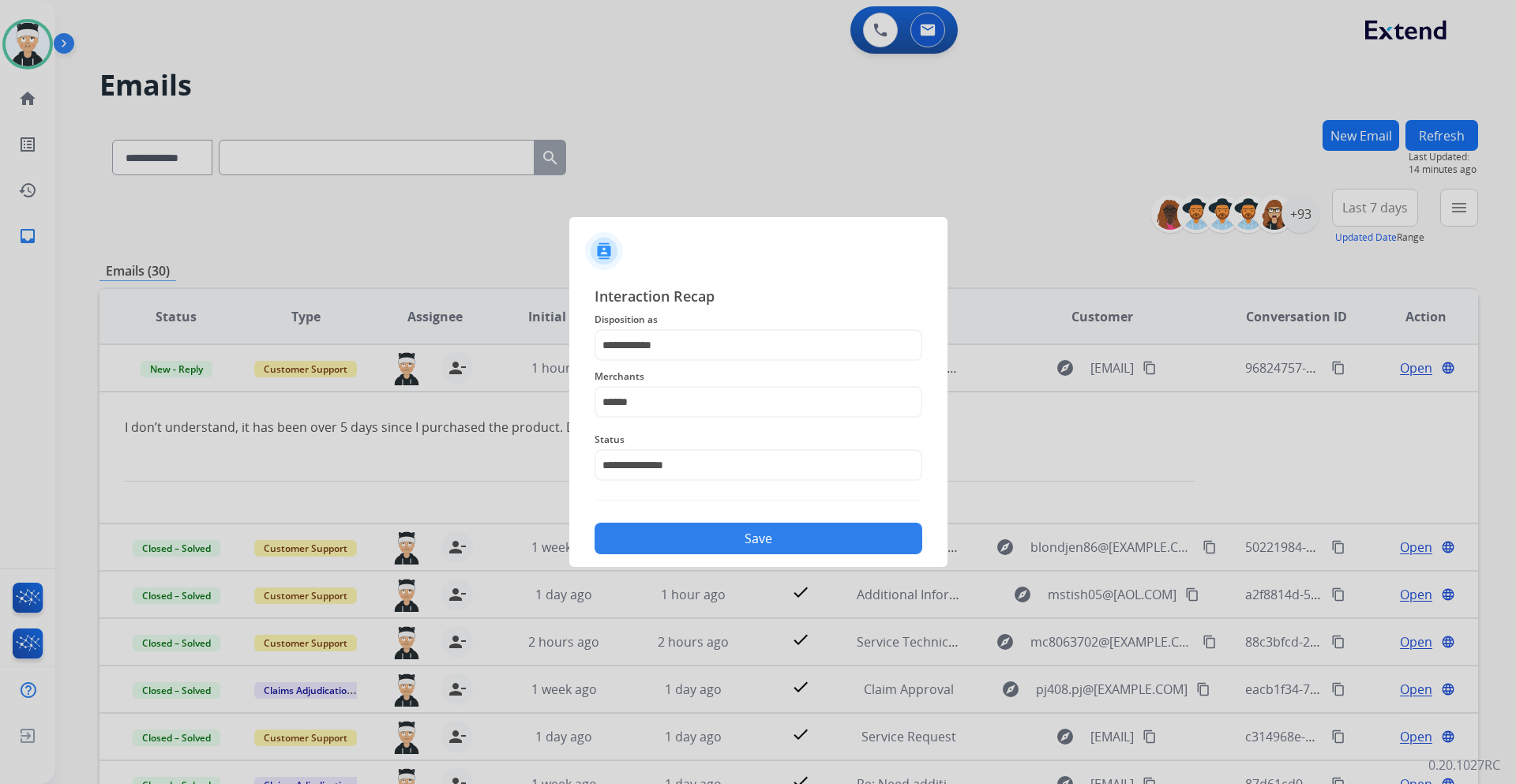 click on "**********" 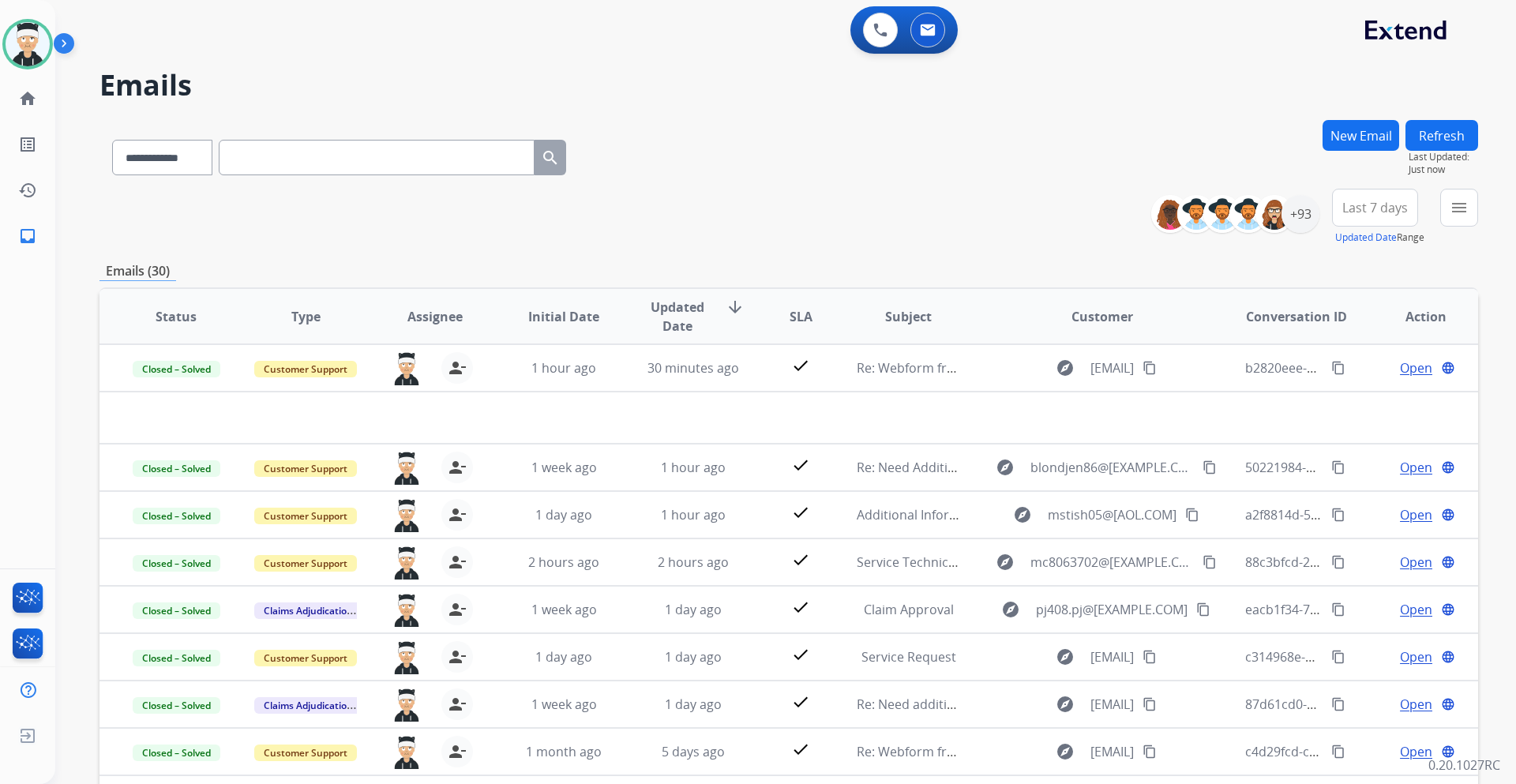 click on "**********" at bounding box center [789, 217] 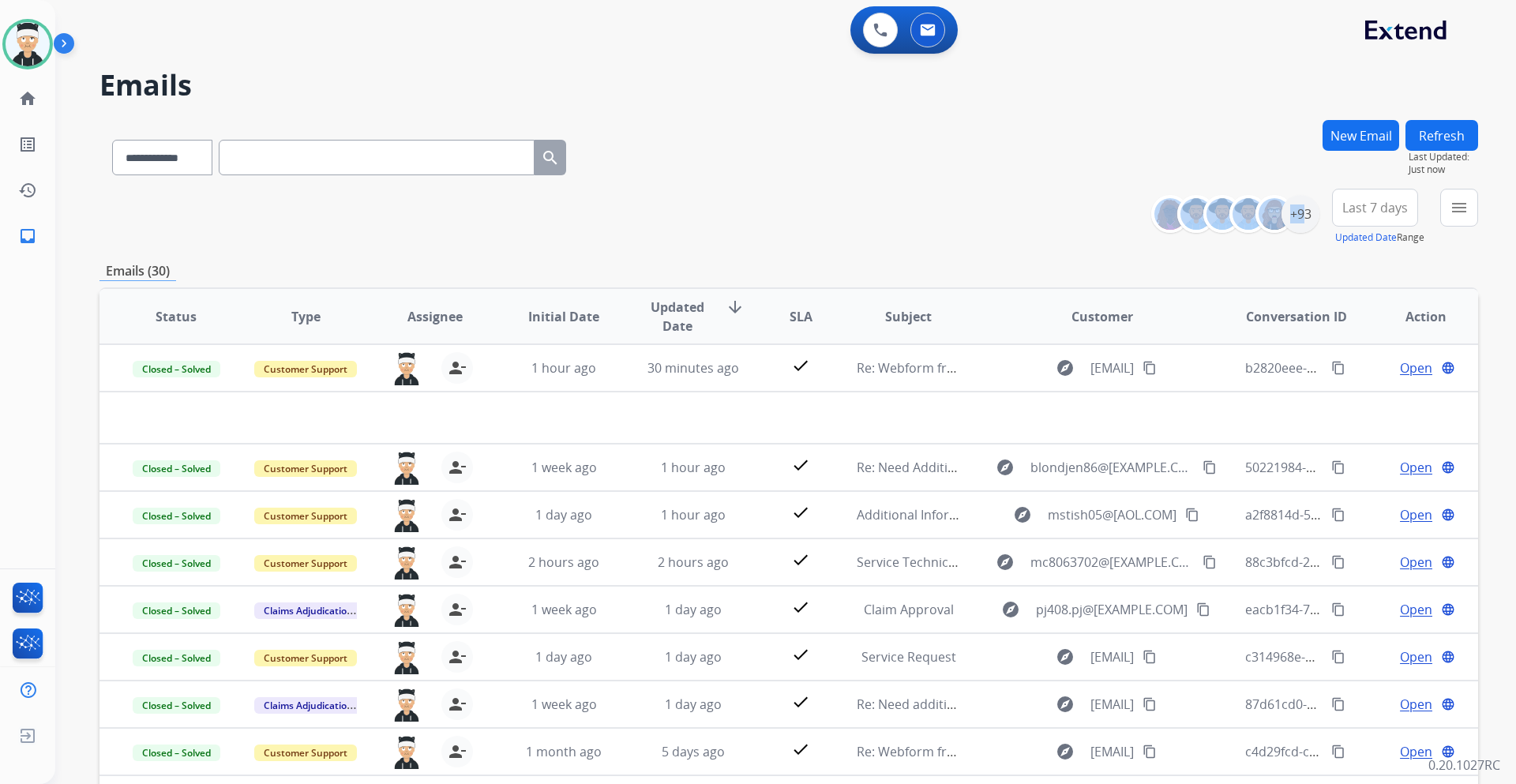 click on "**********" at bounding box center [789, 217] 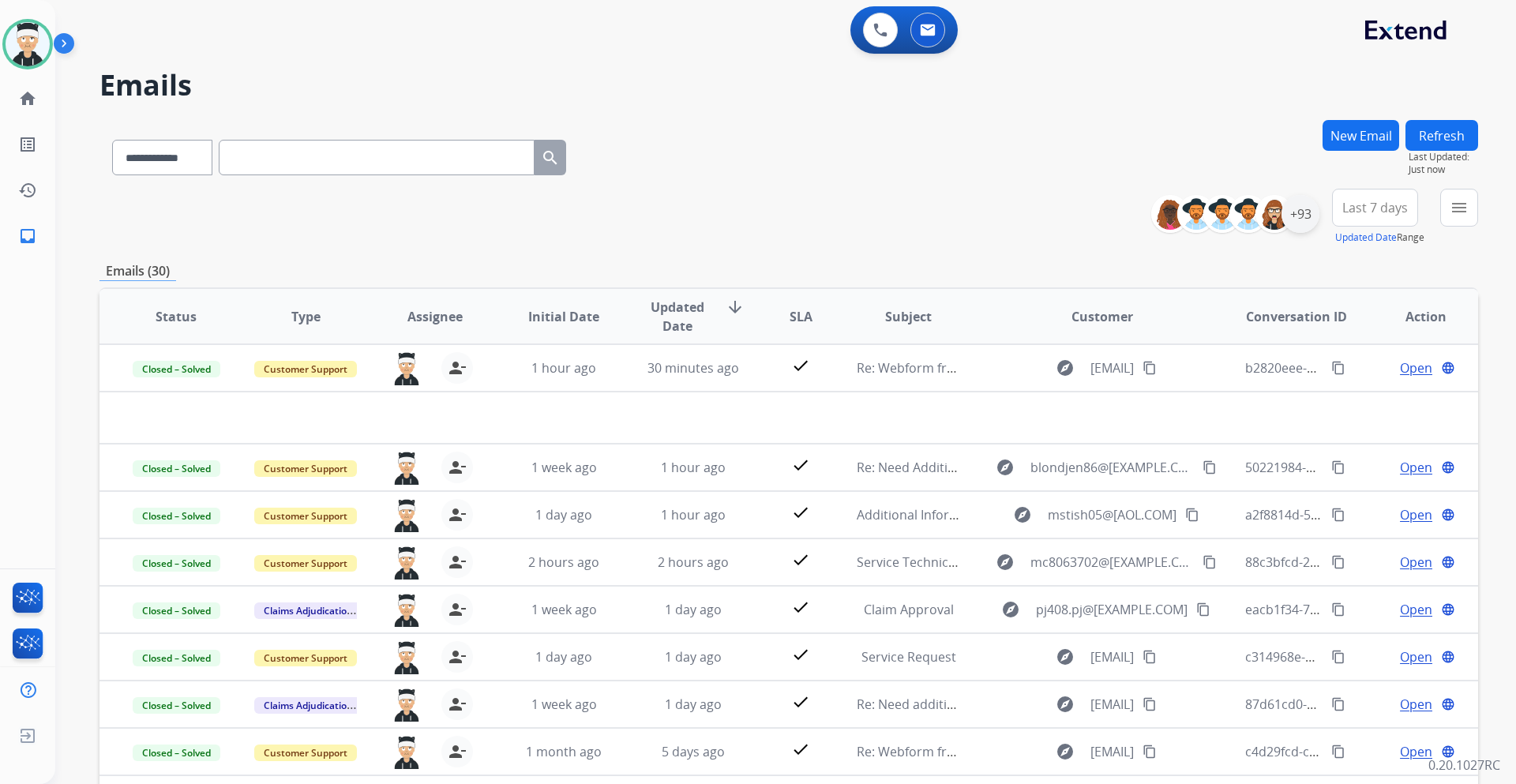 click on "+93" at bounding box center (1300, 214) 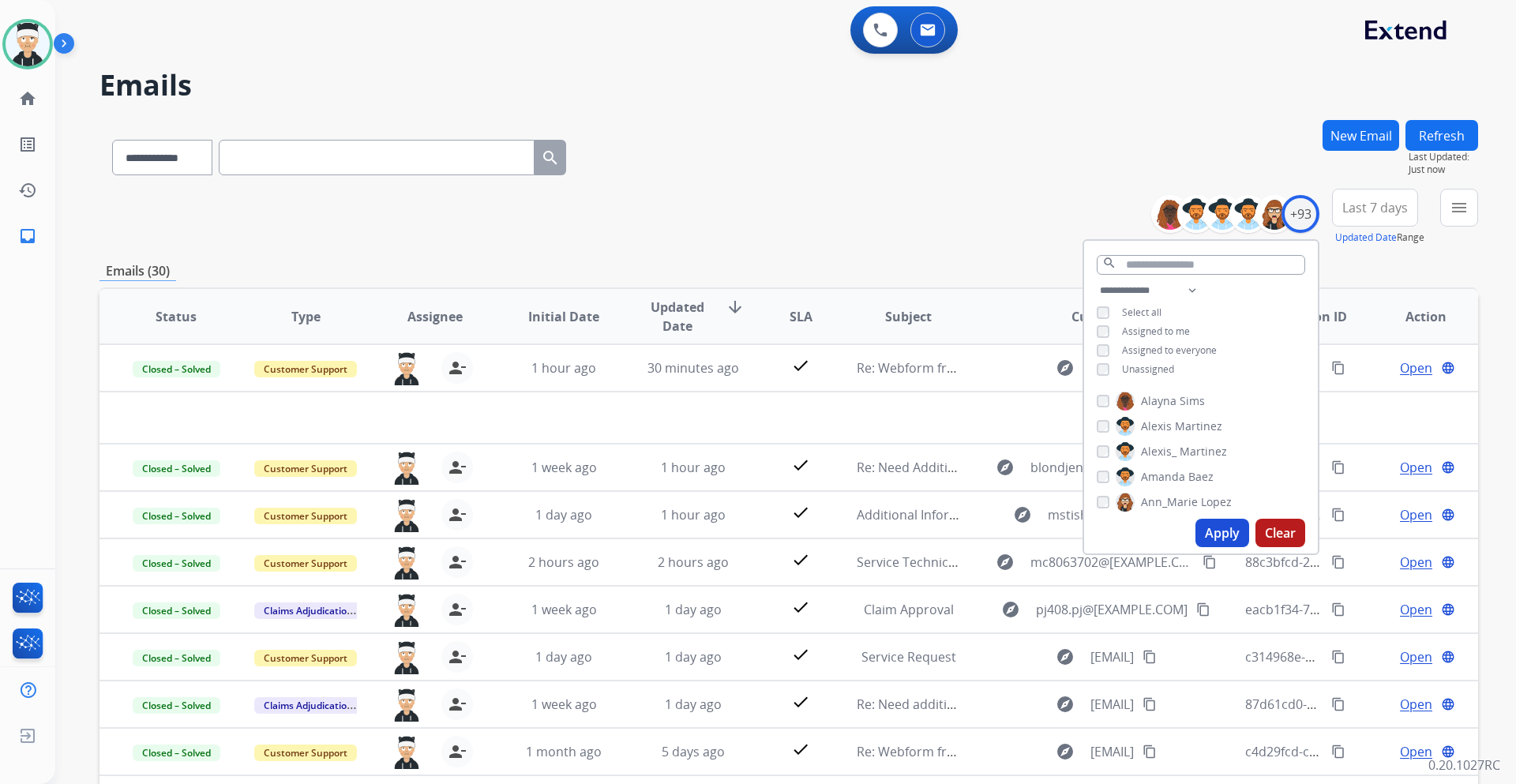 click on "Apply" at bounding box center [1222, 533] 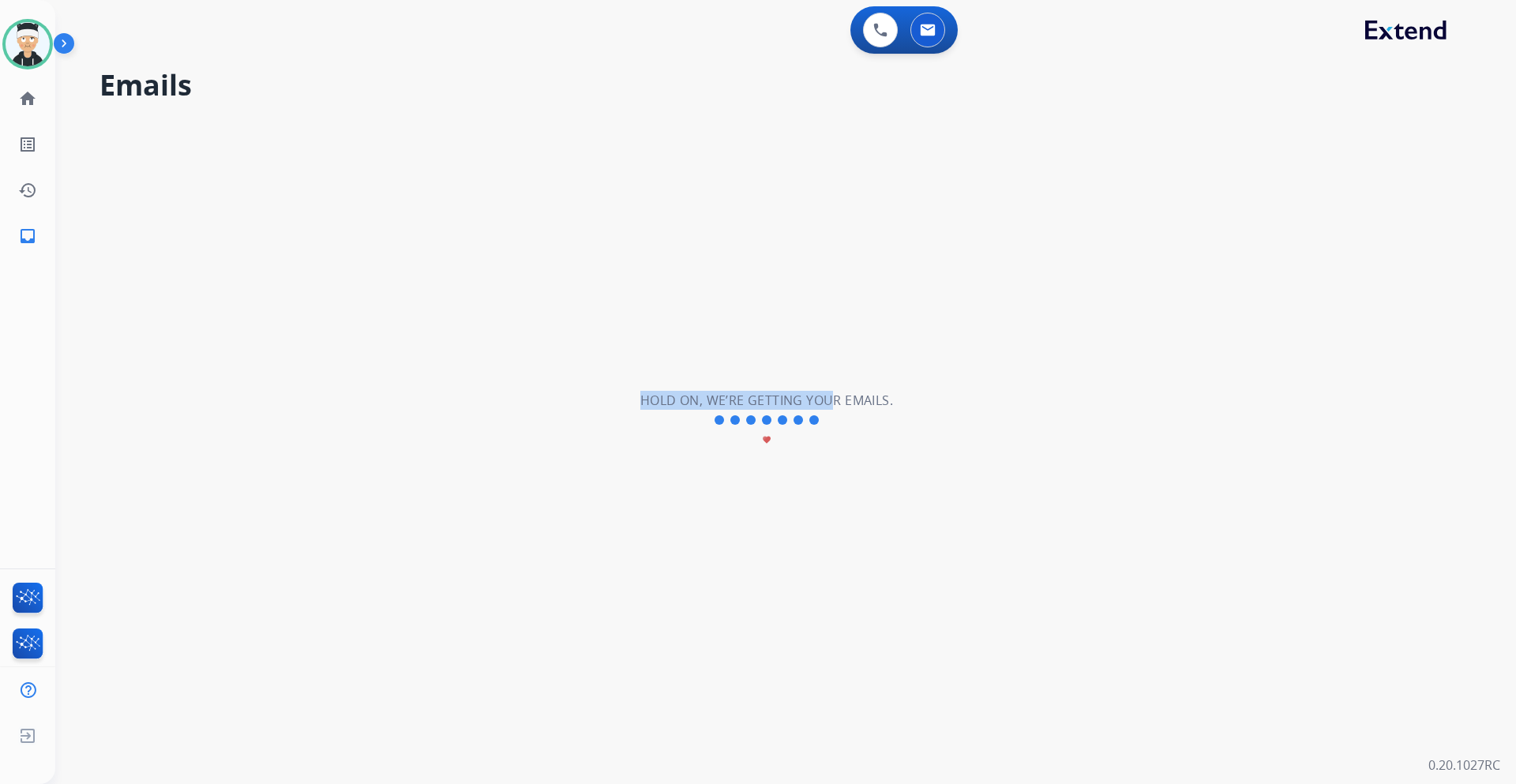 drag, startPoint x: 830, startPoint y: 414, endPoint x: 634, endPoint y: 359, distance: 203.5706 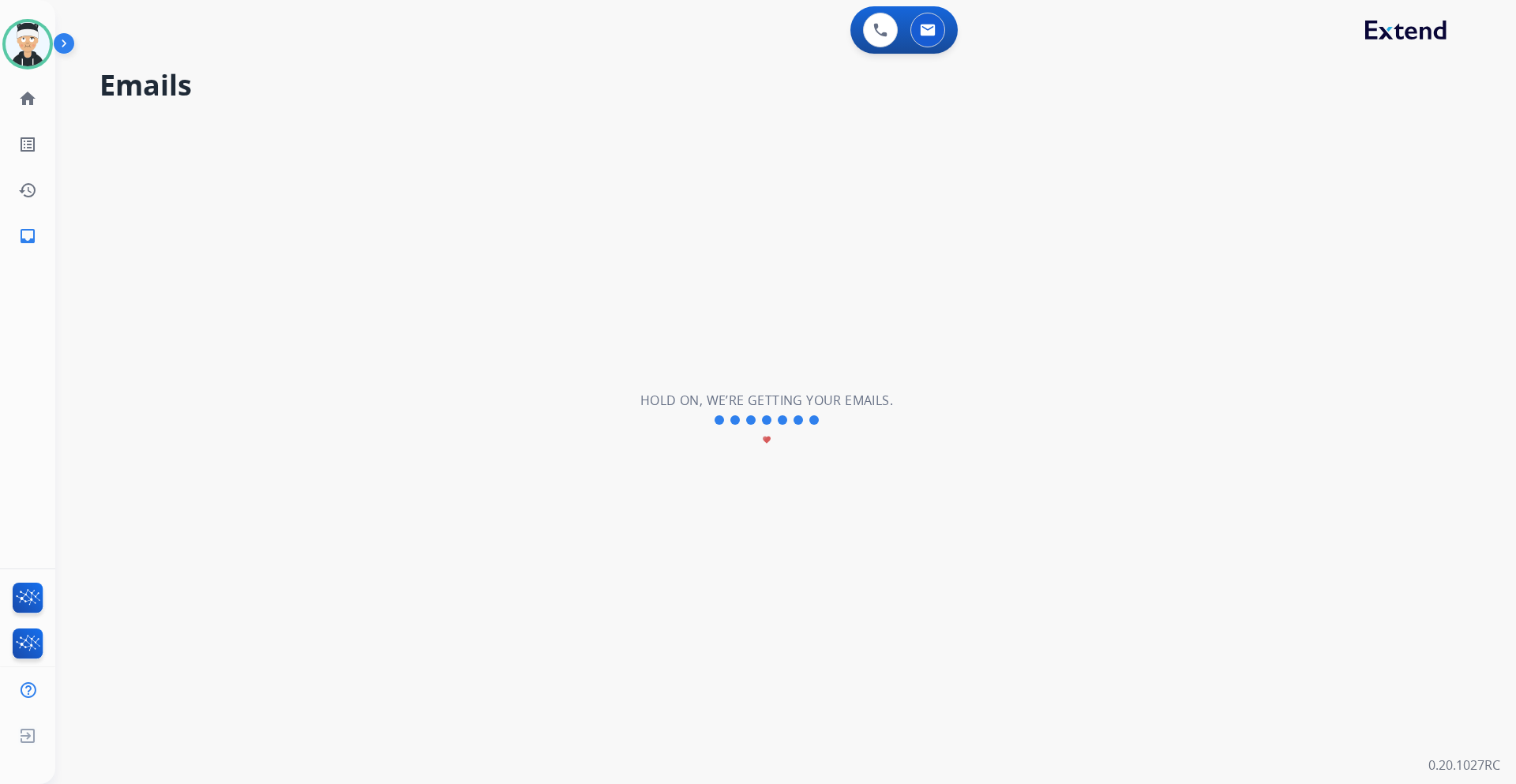 drag, startPoint x: 586, startPoint y: 346, endPoint x: 1049, endPoint y: 576, distance: 516.98066 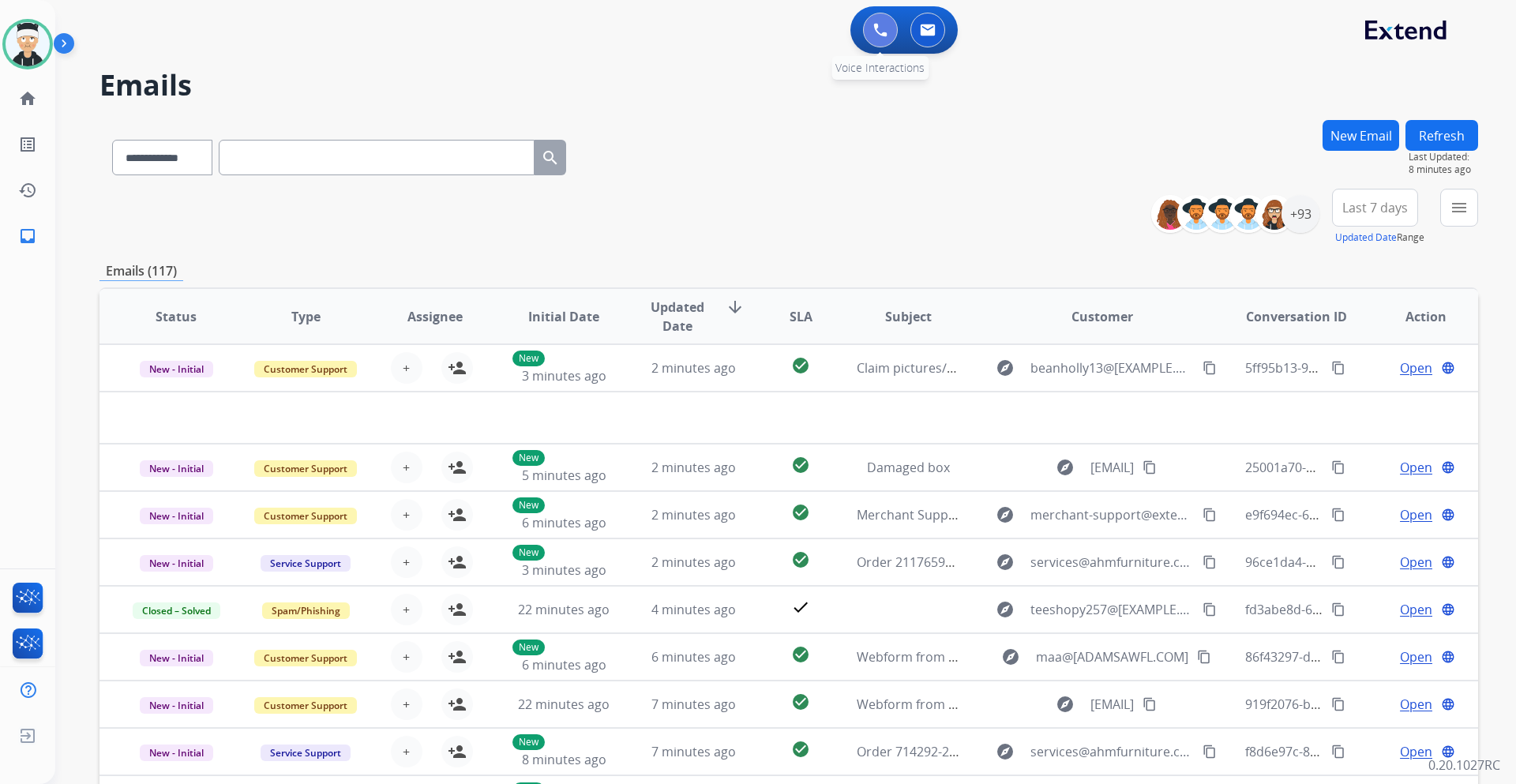 click at bounding box center [880, 30] 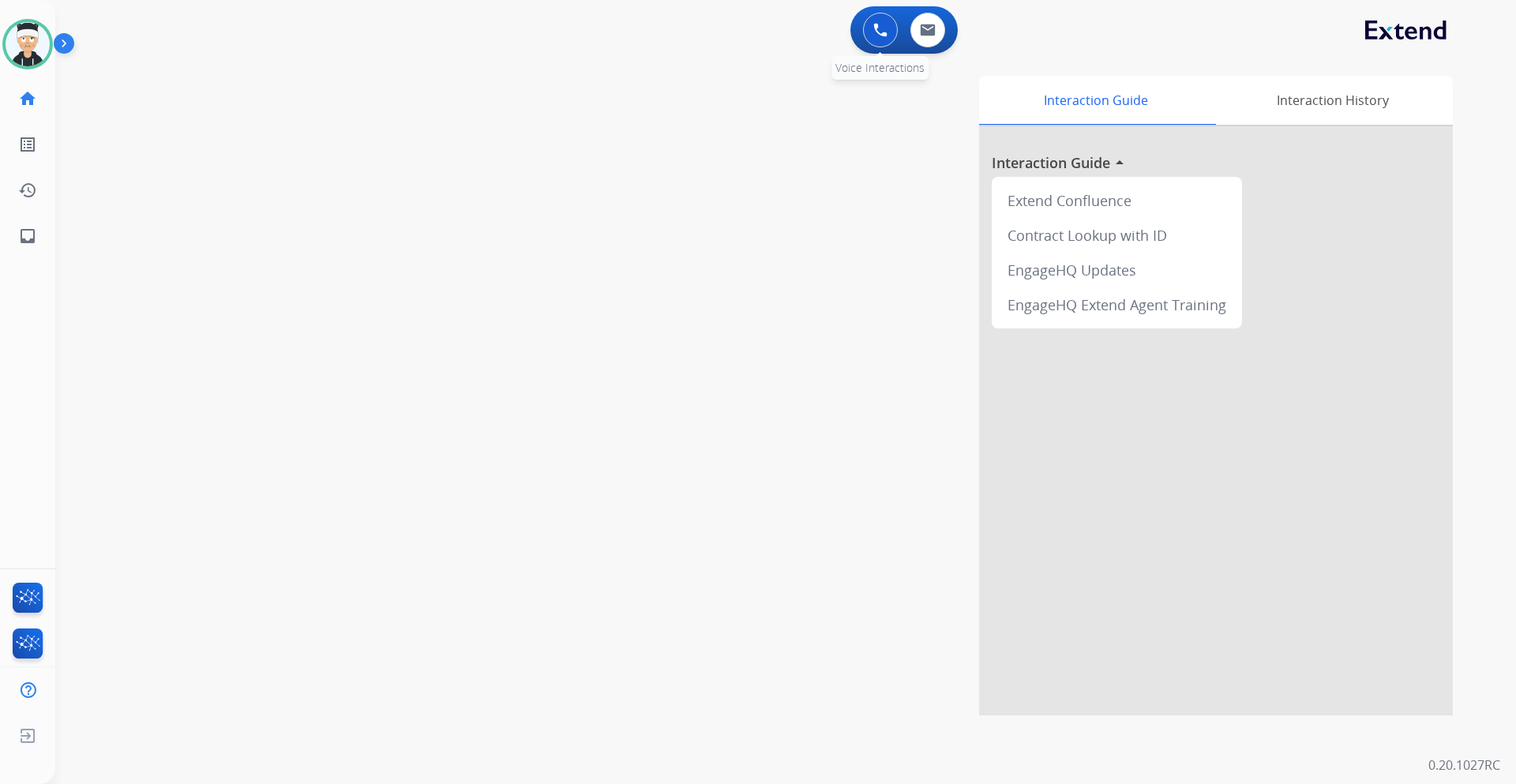 click at bounding box center [880, 30] 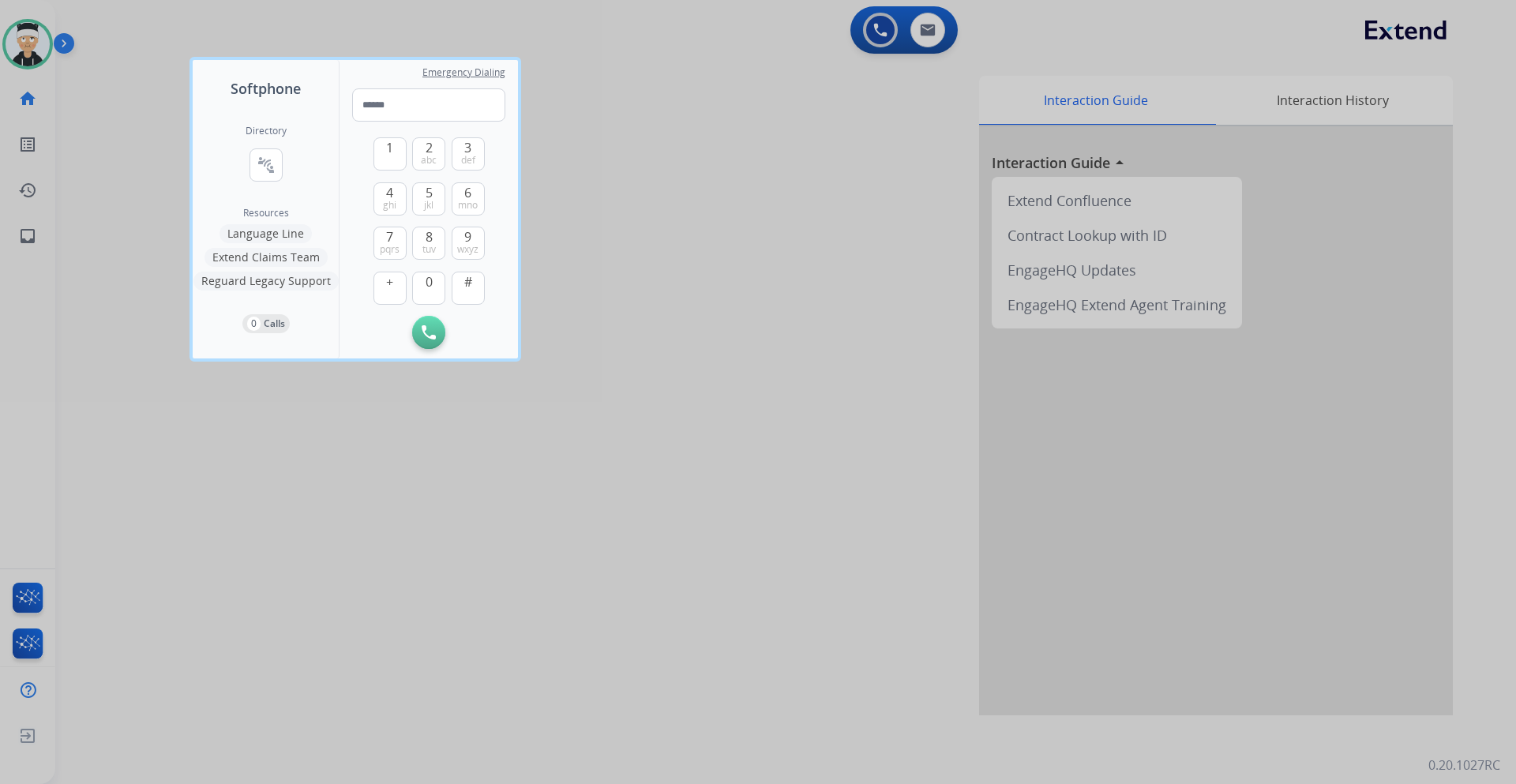 click at bounding box center [758, 392] 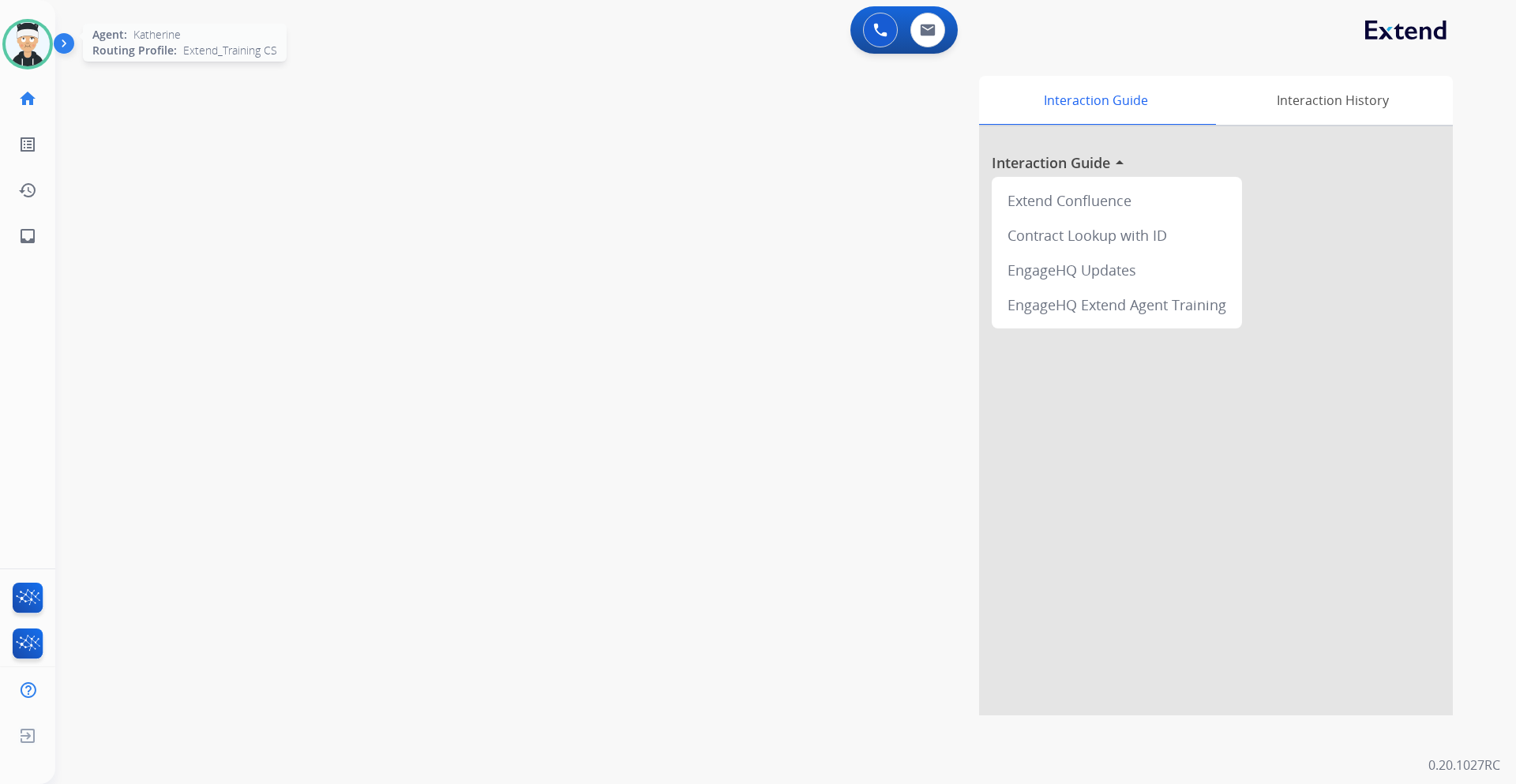 click at bounding box center (28, 44) 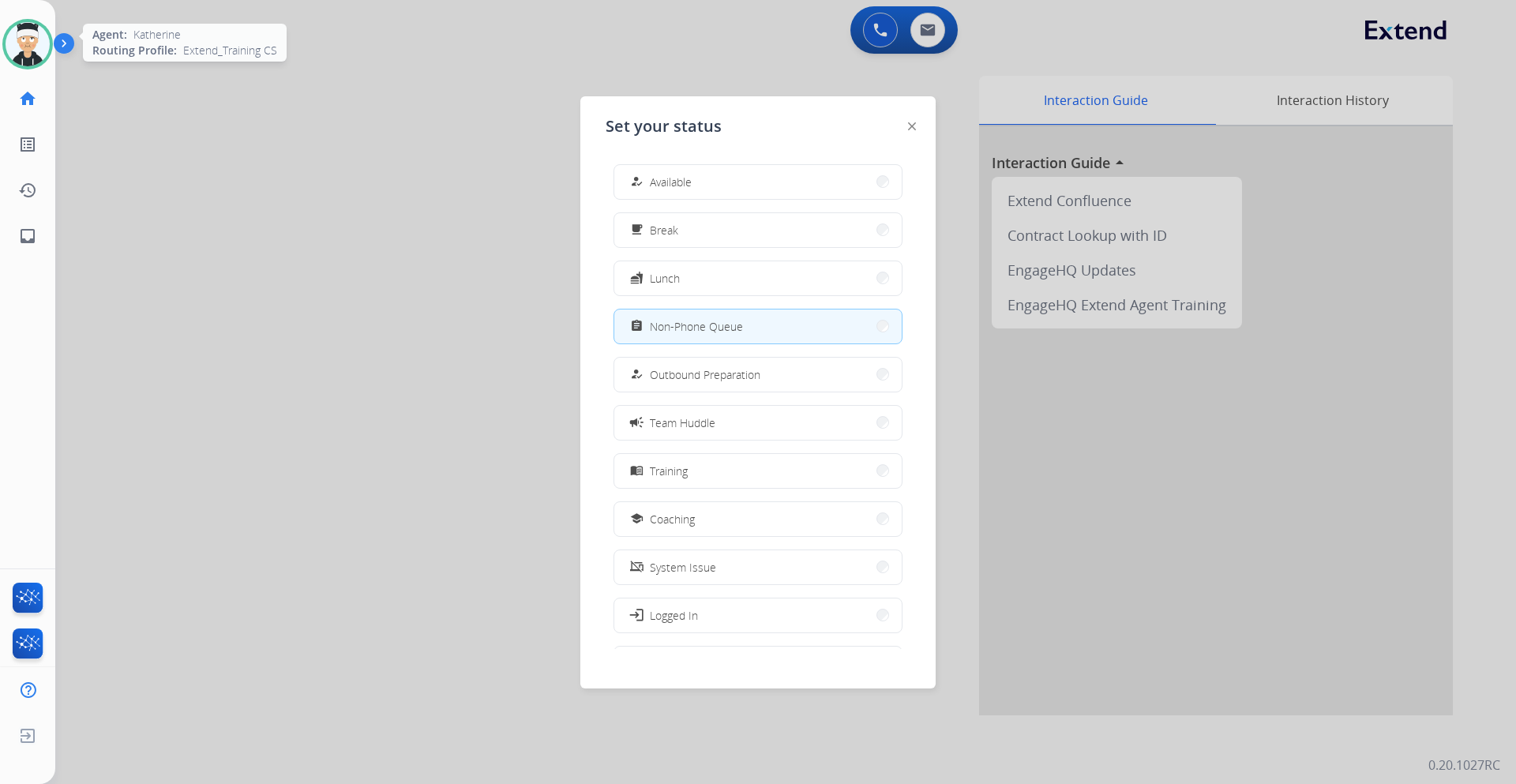 click at bounding box center (28, 44) 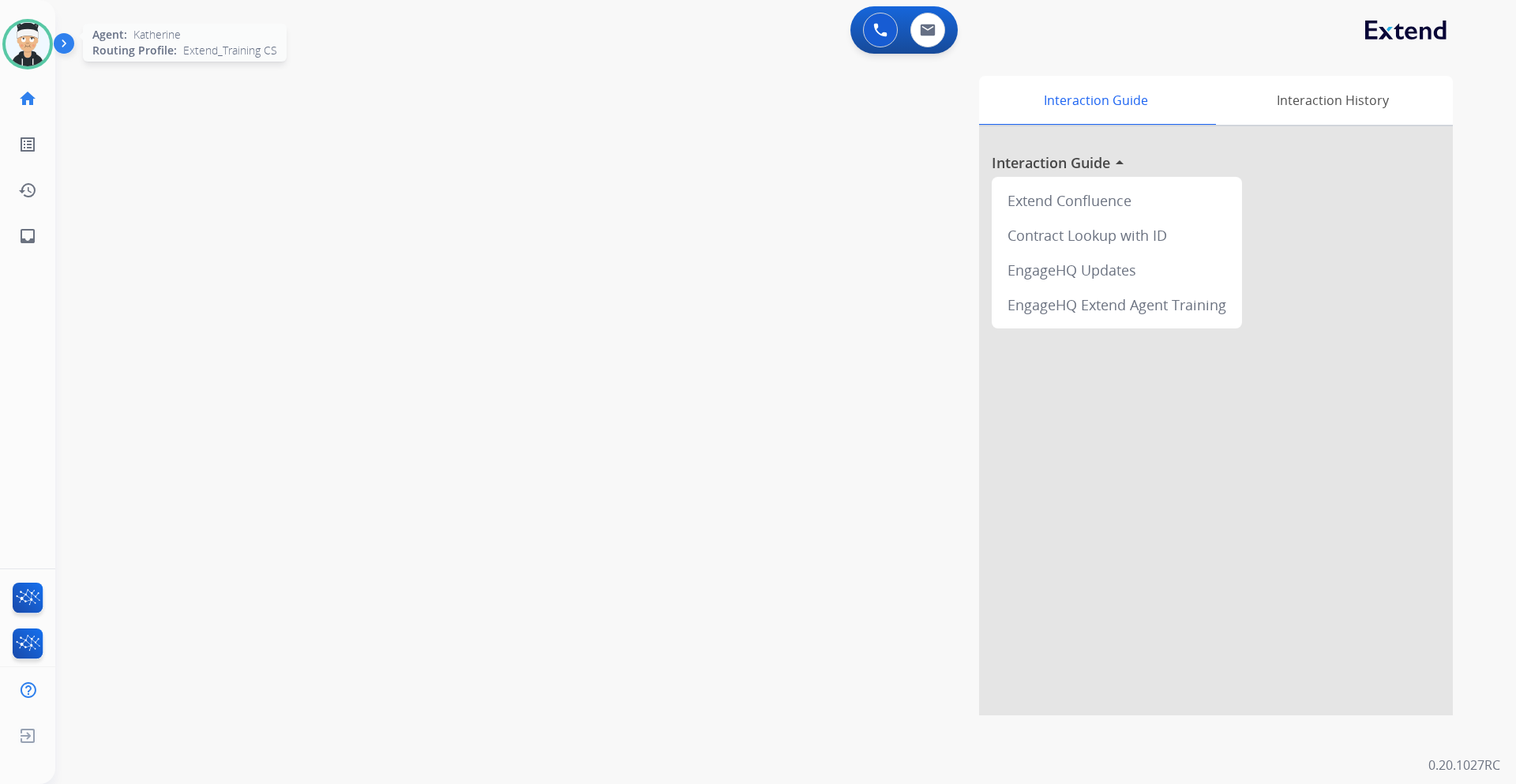 click at bounding box center [28, 44] 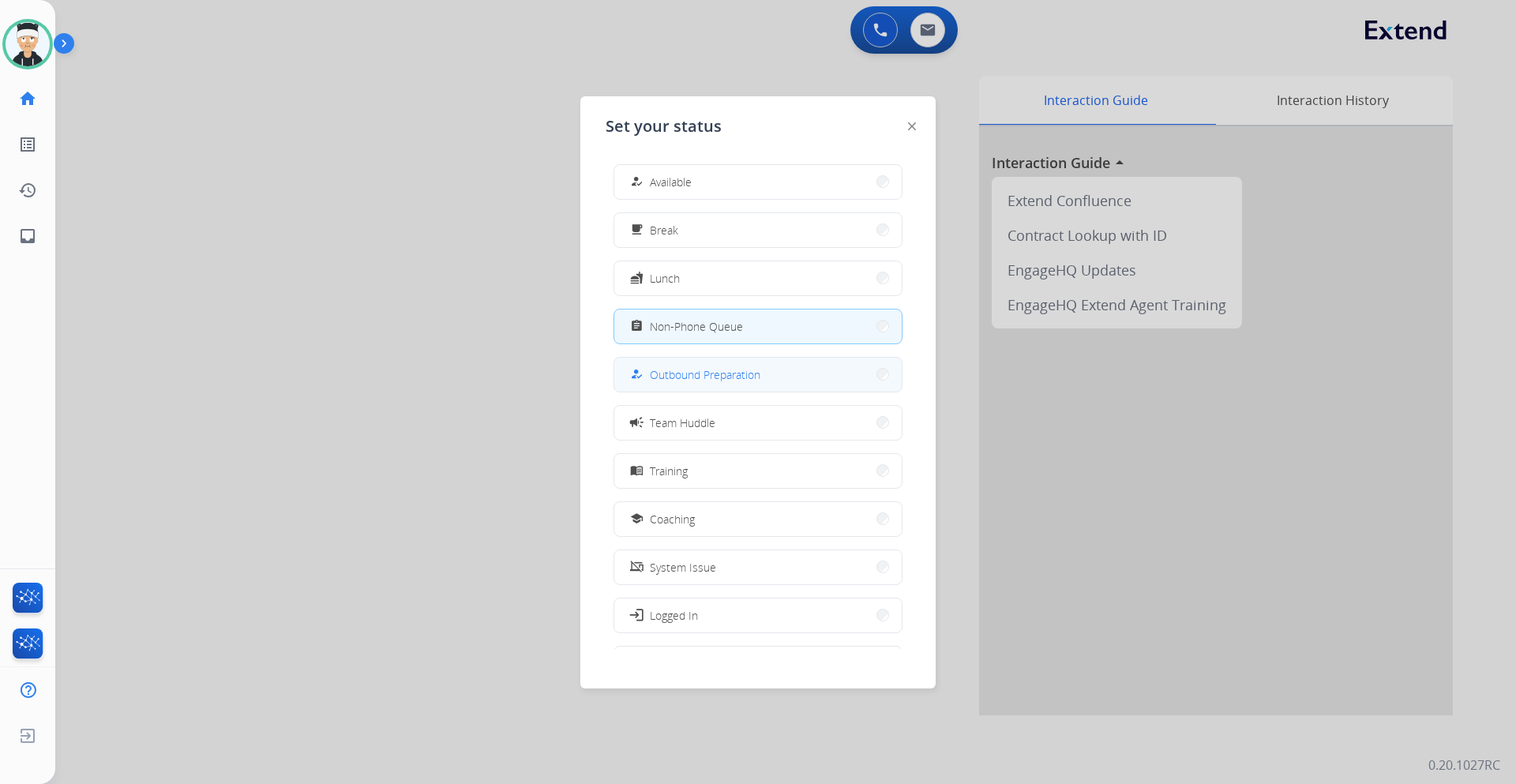 click on "how_to_reg Outbound Preparation" at bounding box center [758, 374] 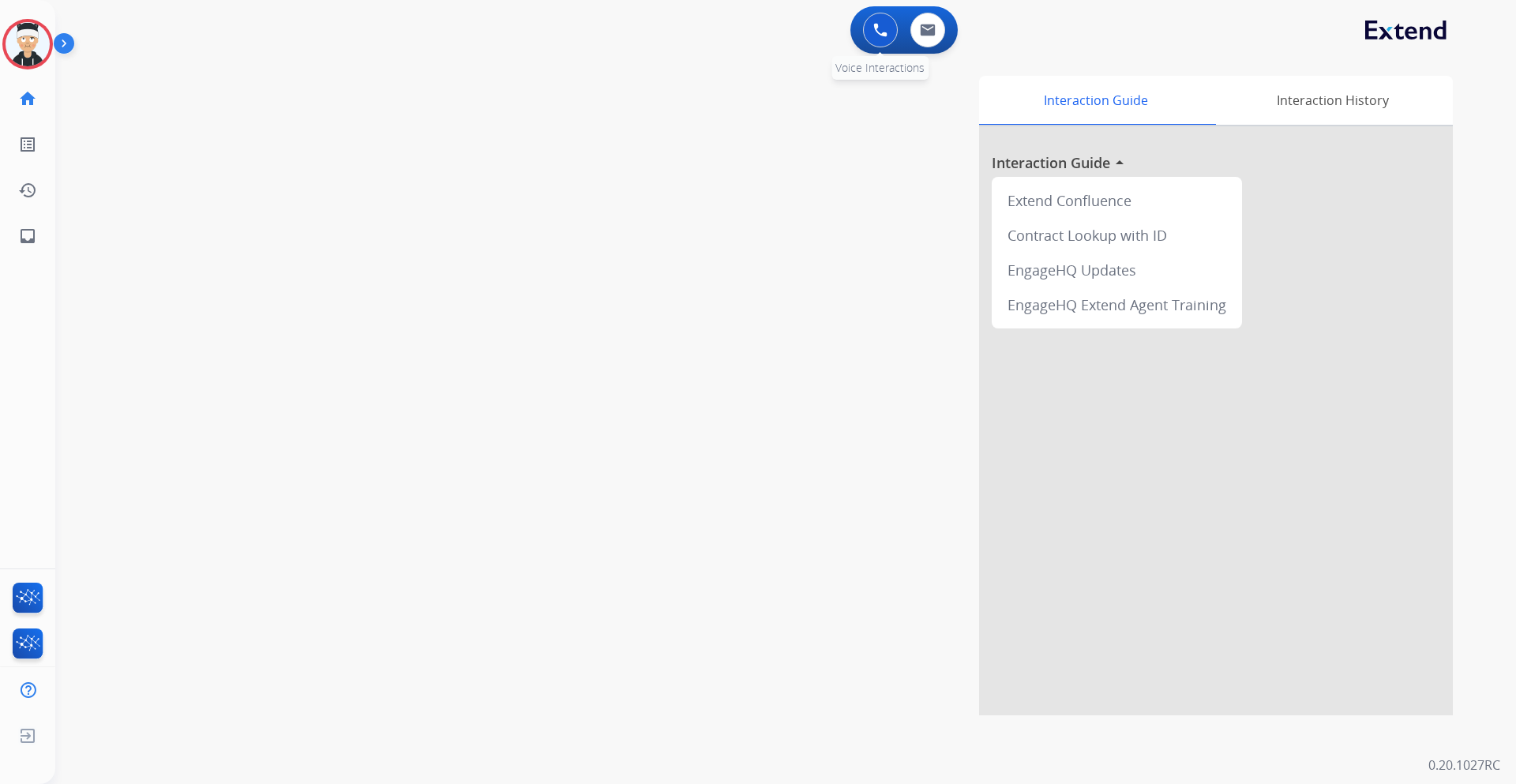click at bounding box center (880, 30) 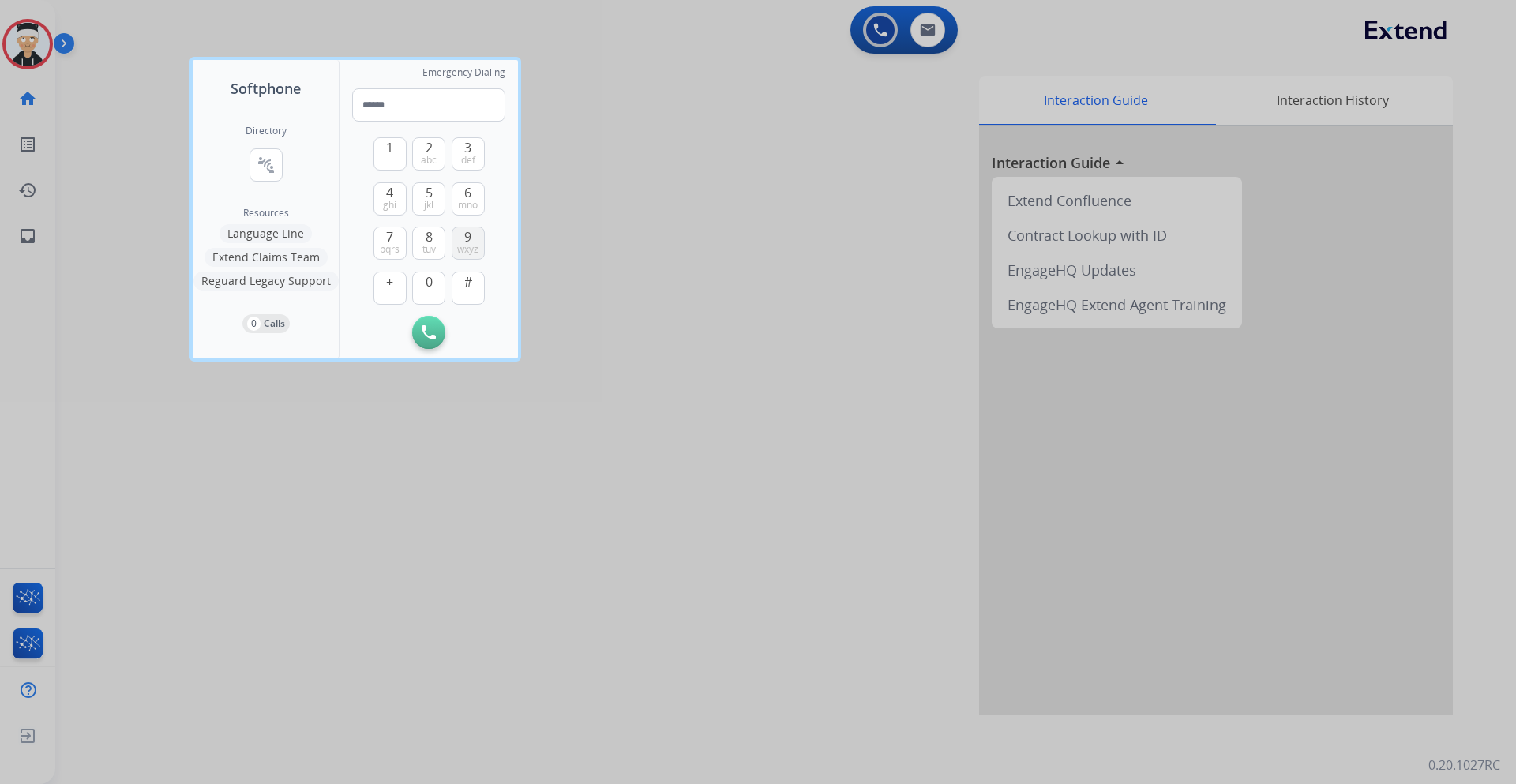 click on "wxyz" at bounding box center [467, 249] 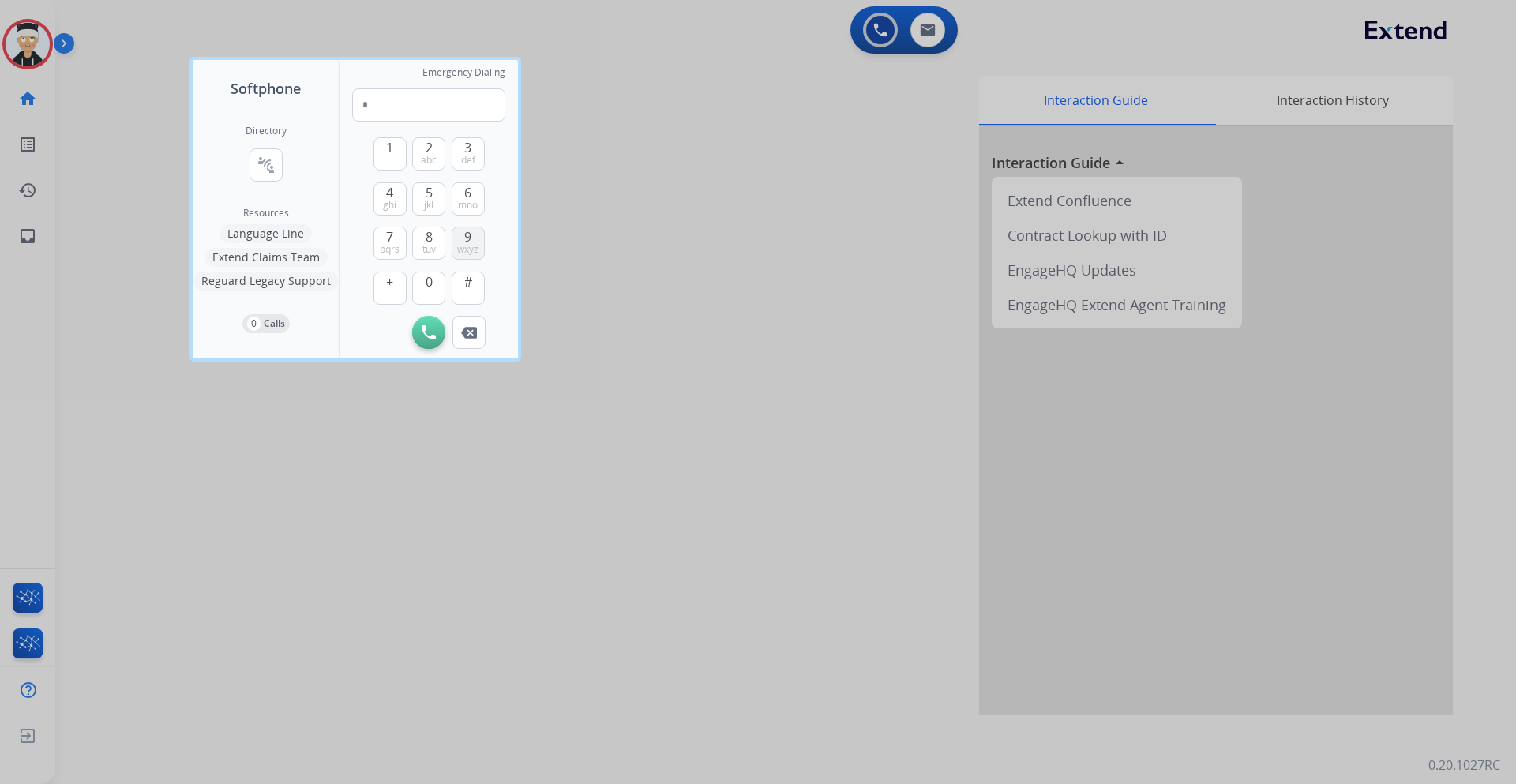 drag, startPoint x: 472, startPoint y: 248, endPoint x: 430, endPoint y: 217, distance: 52.201533 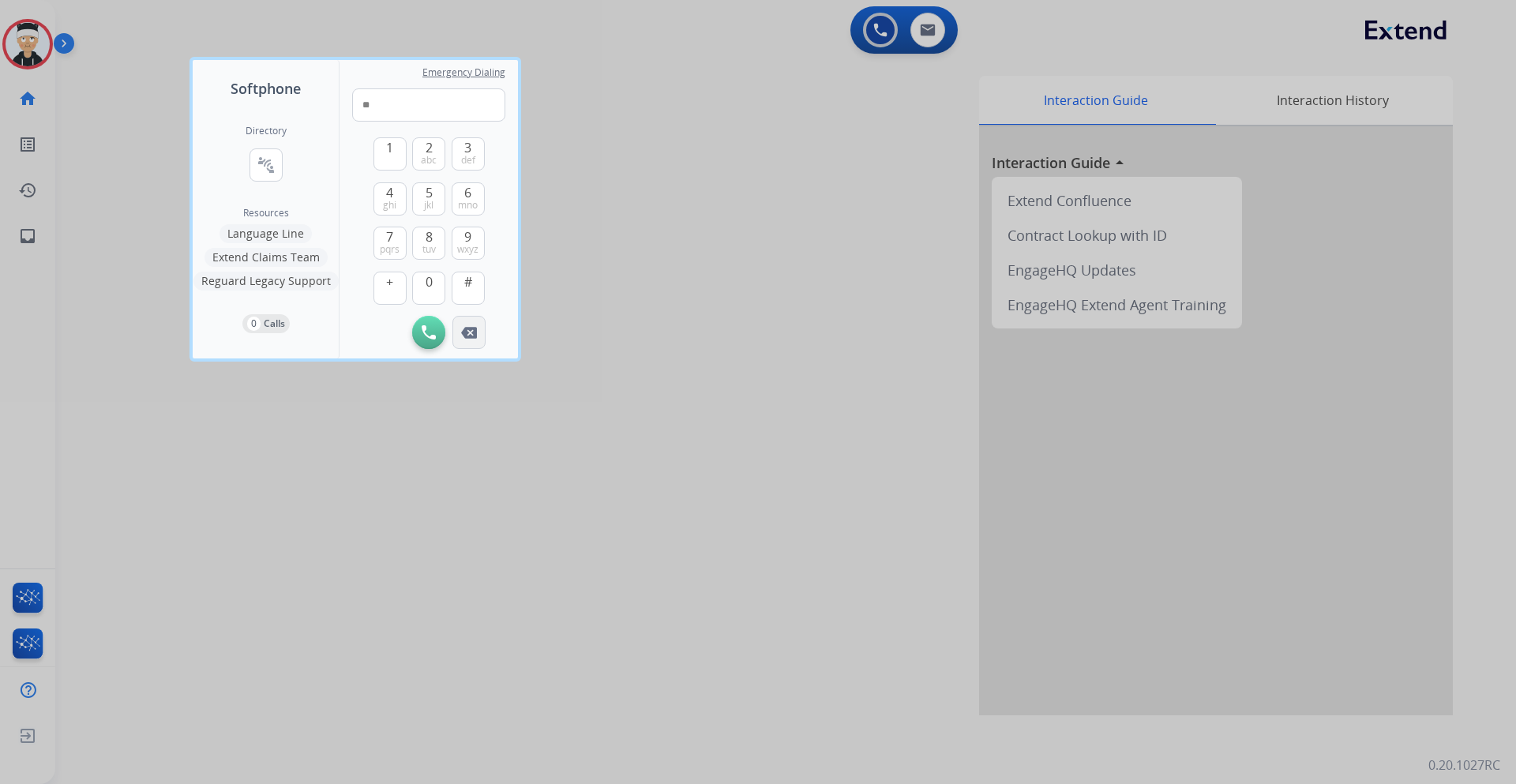 click at bounding box center (469, 332) 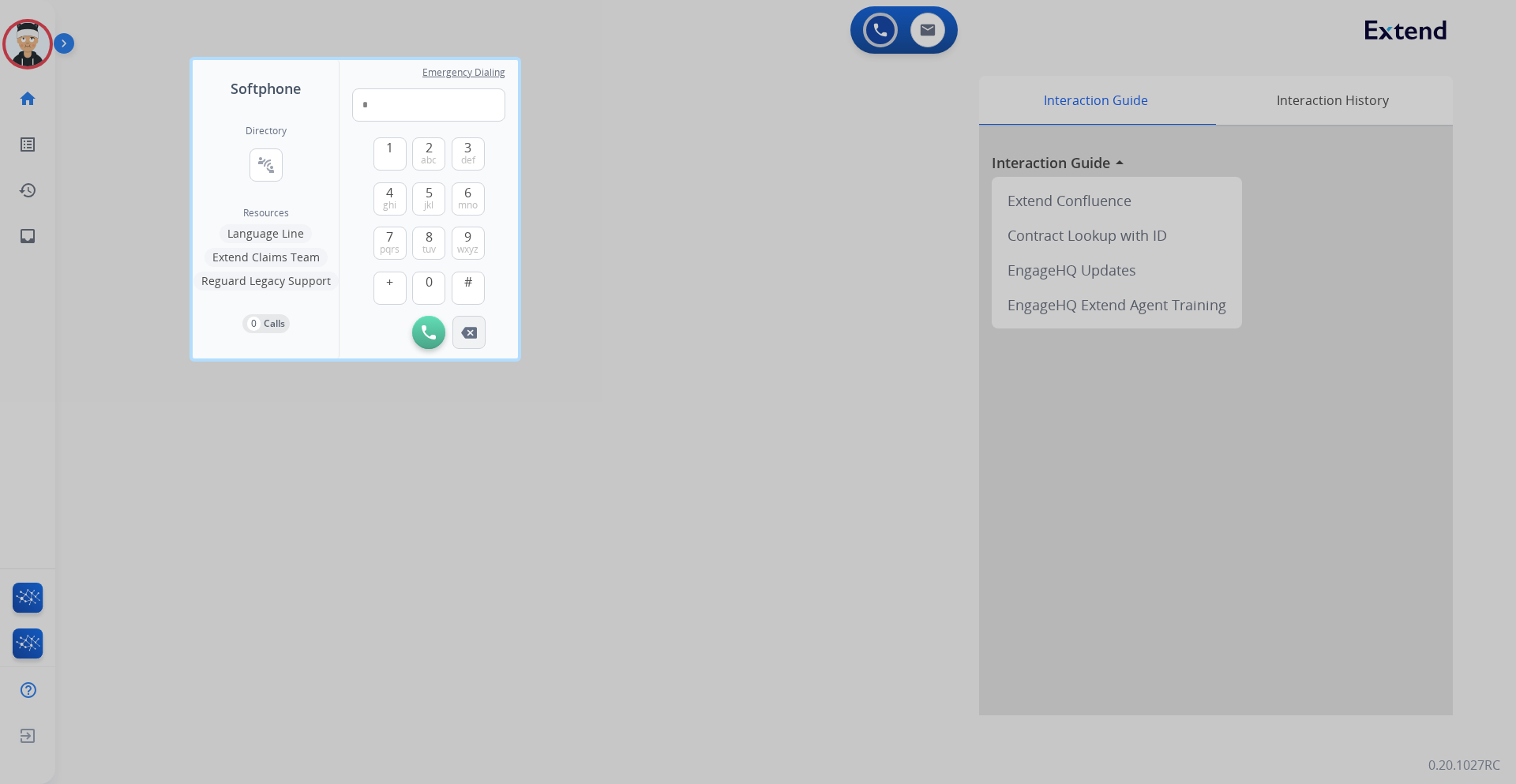 click at bounding box center [469, 332] 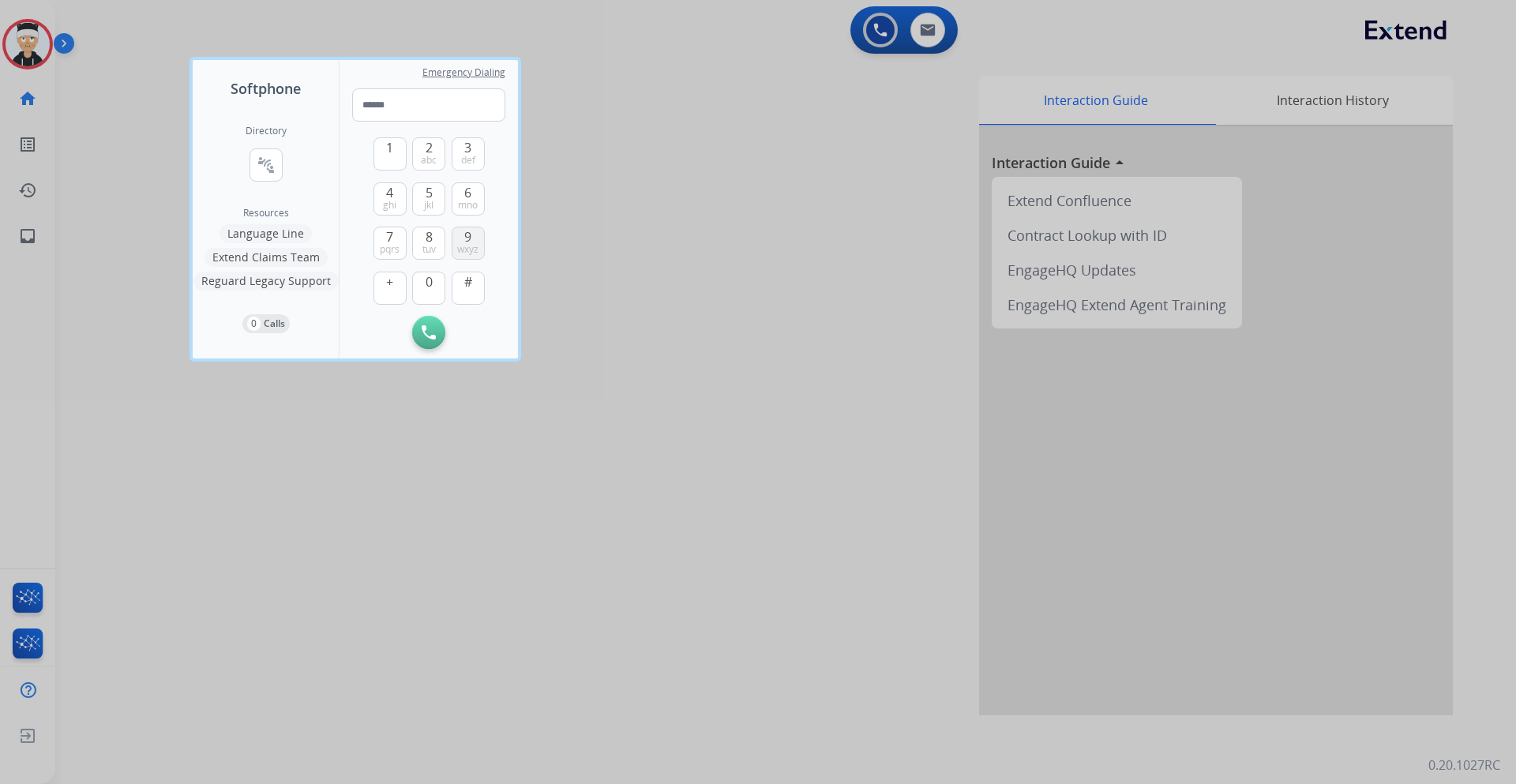 click on "wxyz" at bounding box center (467, 249) 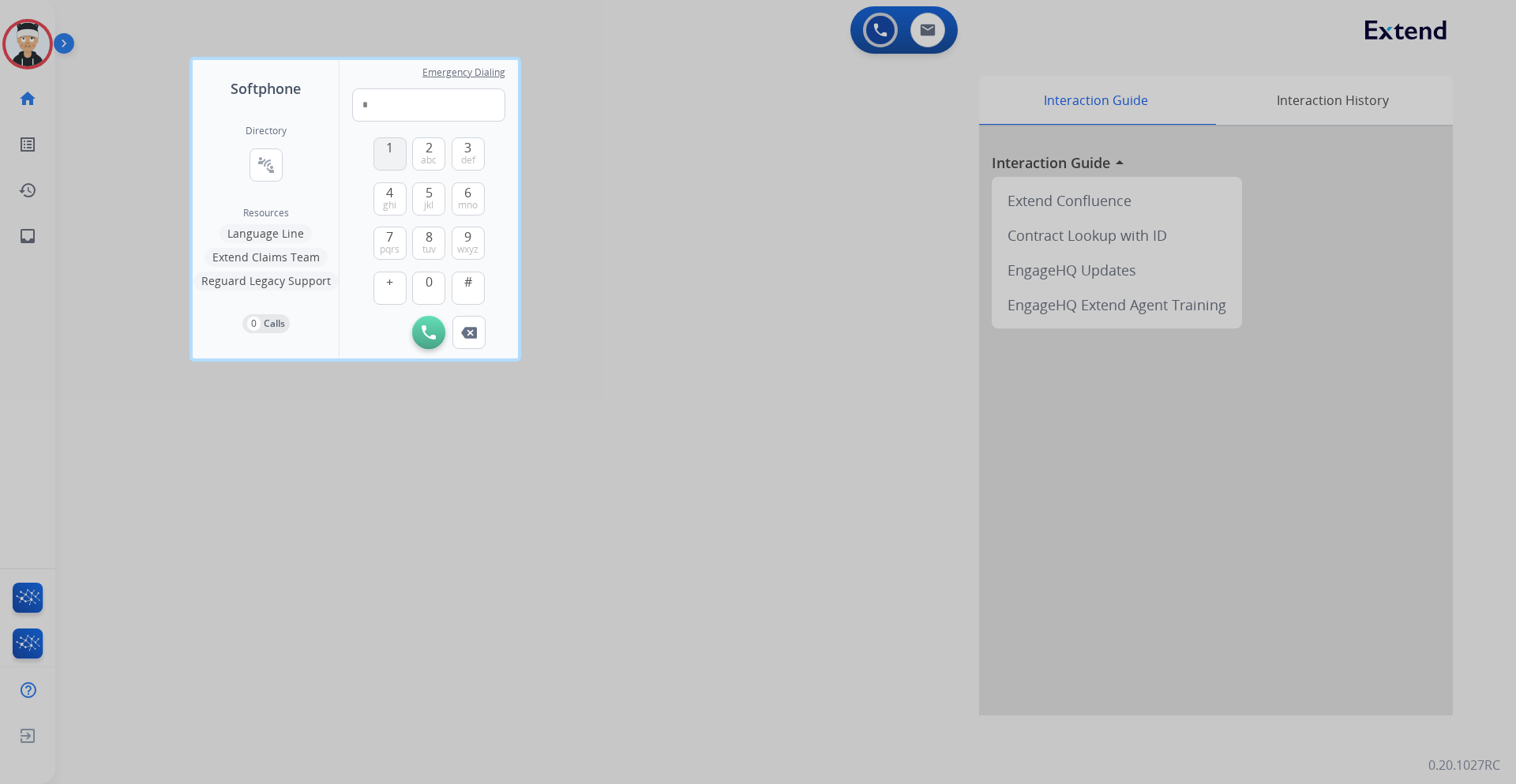 click on "1" at bounding box center (390, 154) 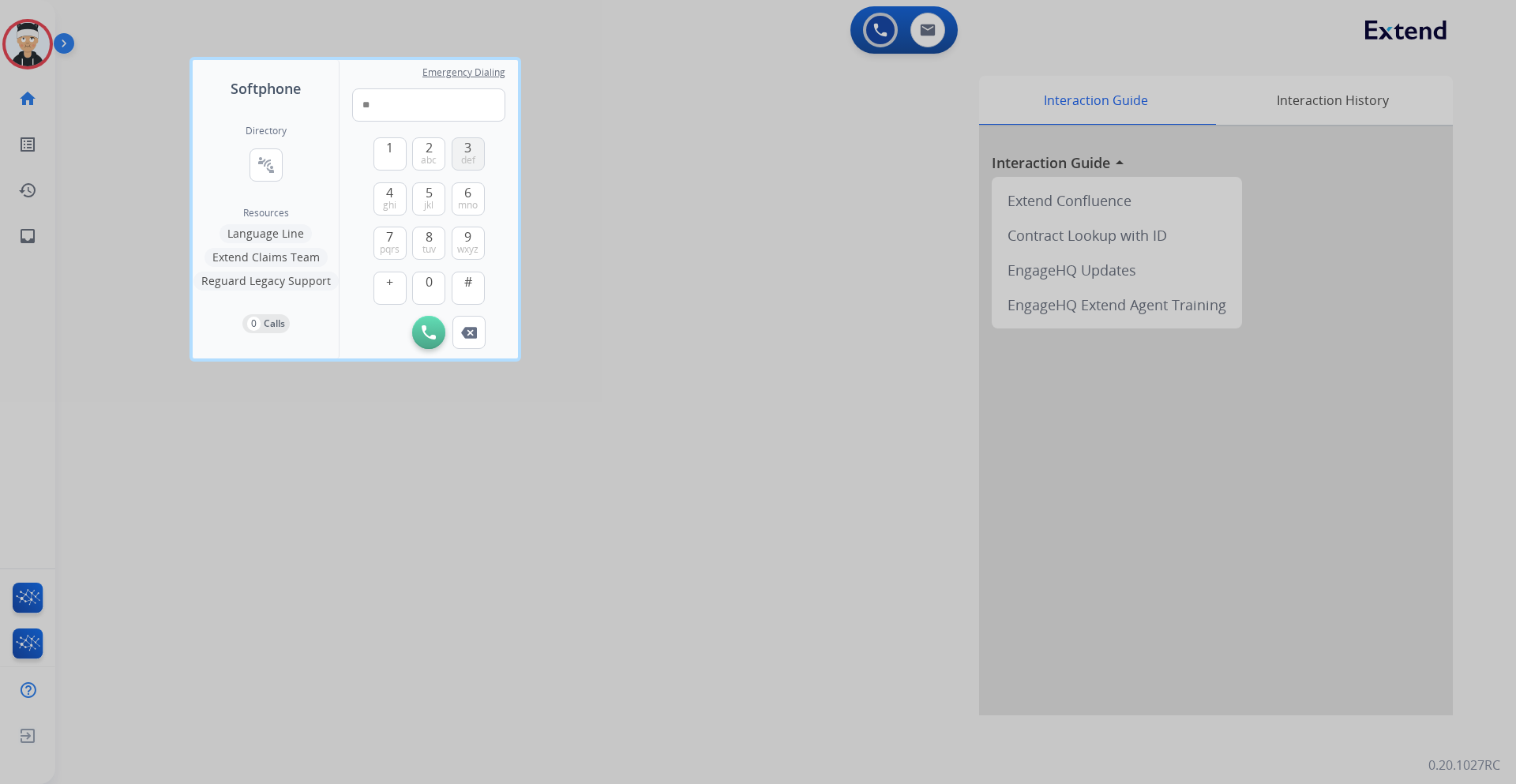 click on "3 def" at bounding box center (468, 154) 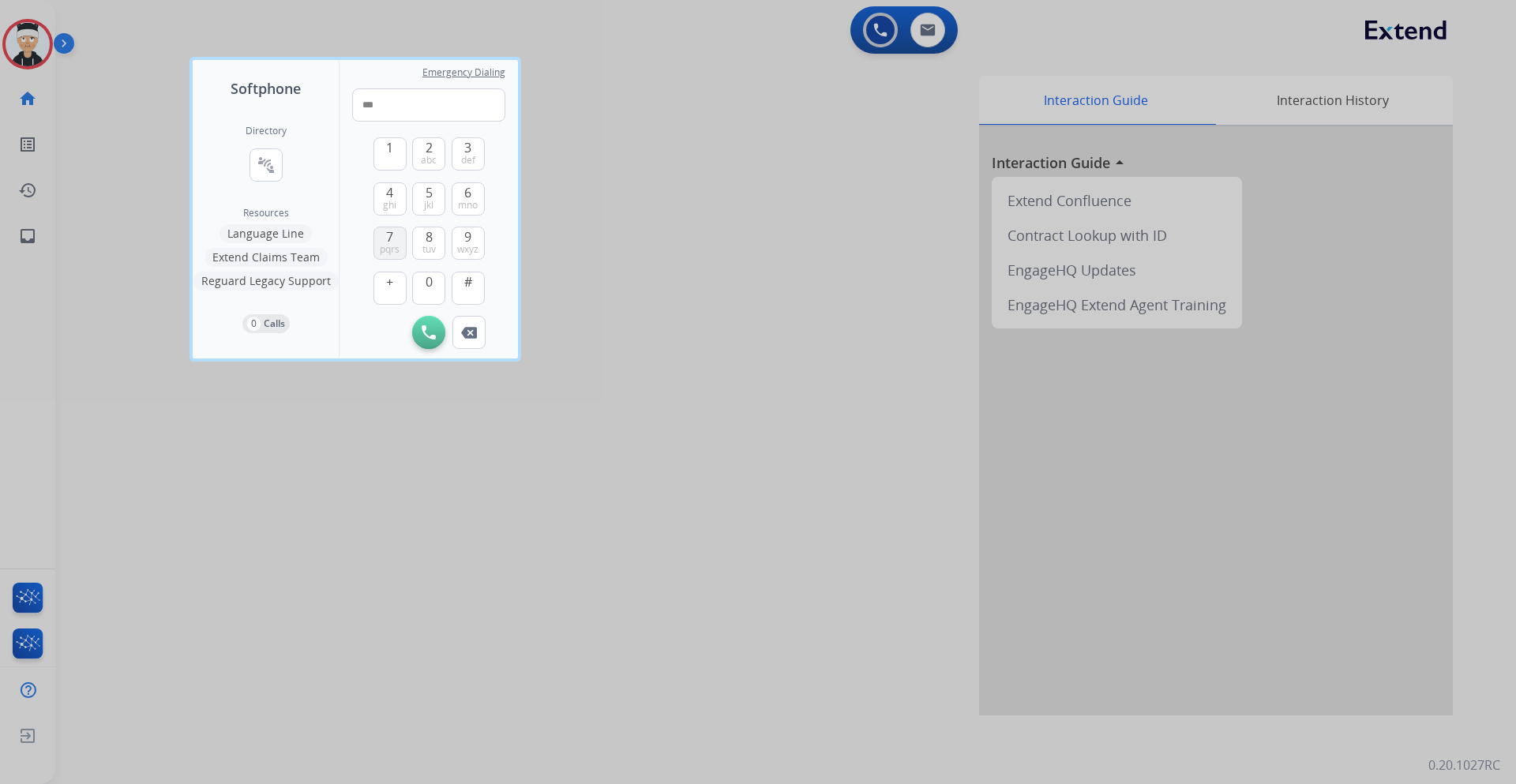 click on "7" at bounding box center [389, 237] 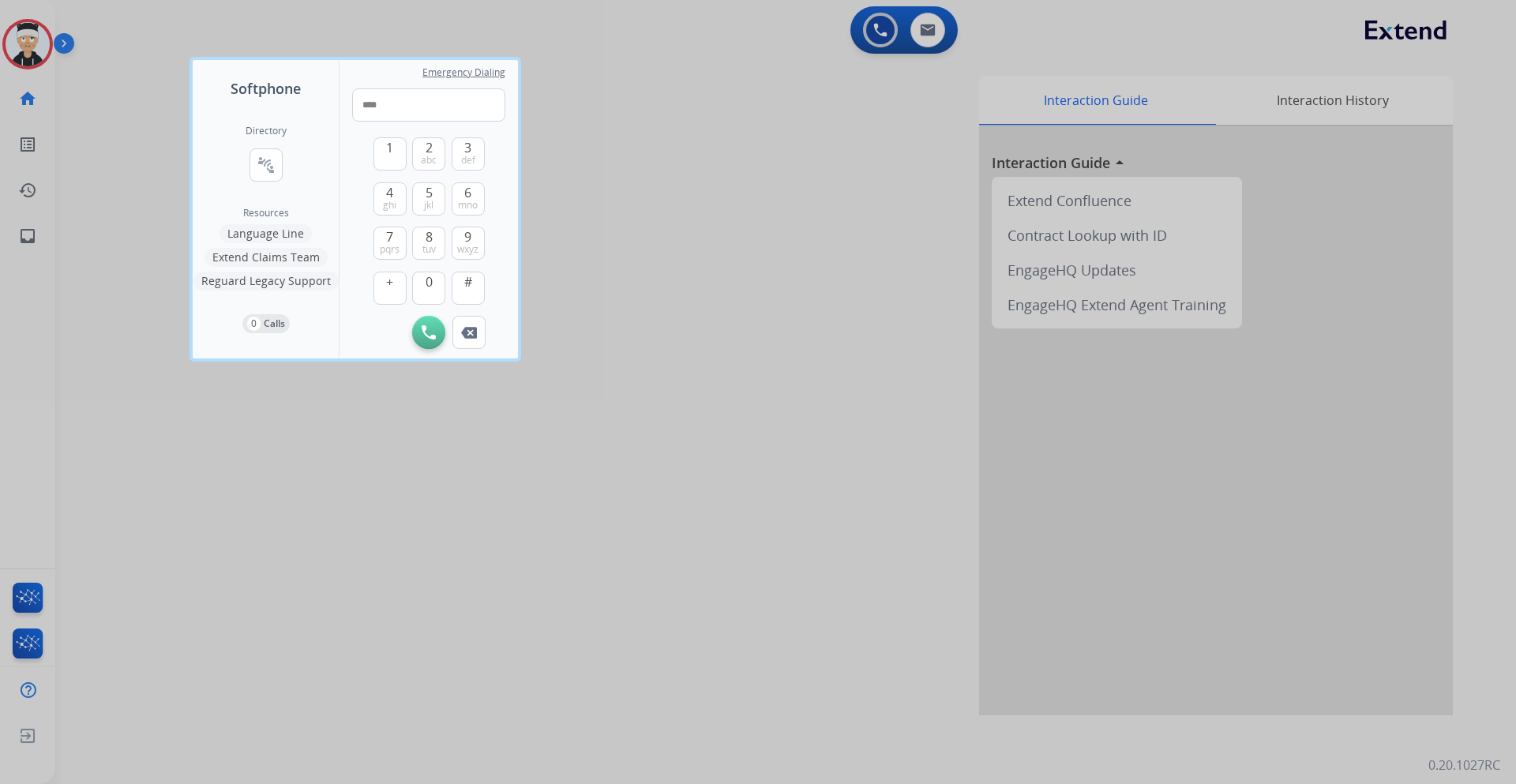 drag, startPoint x: 428, startPoint y: 289, endPoint x: 430, endPoint y: 266, distance: 23.086793 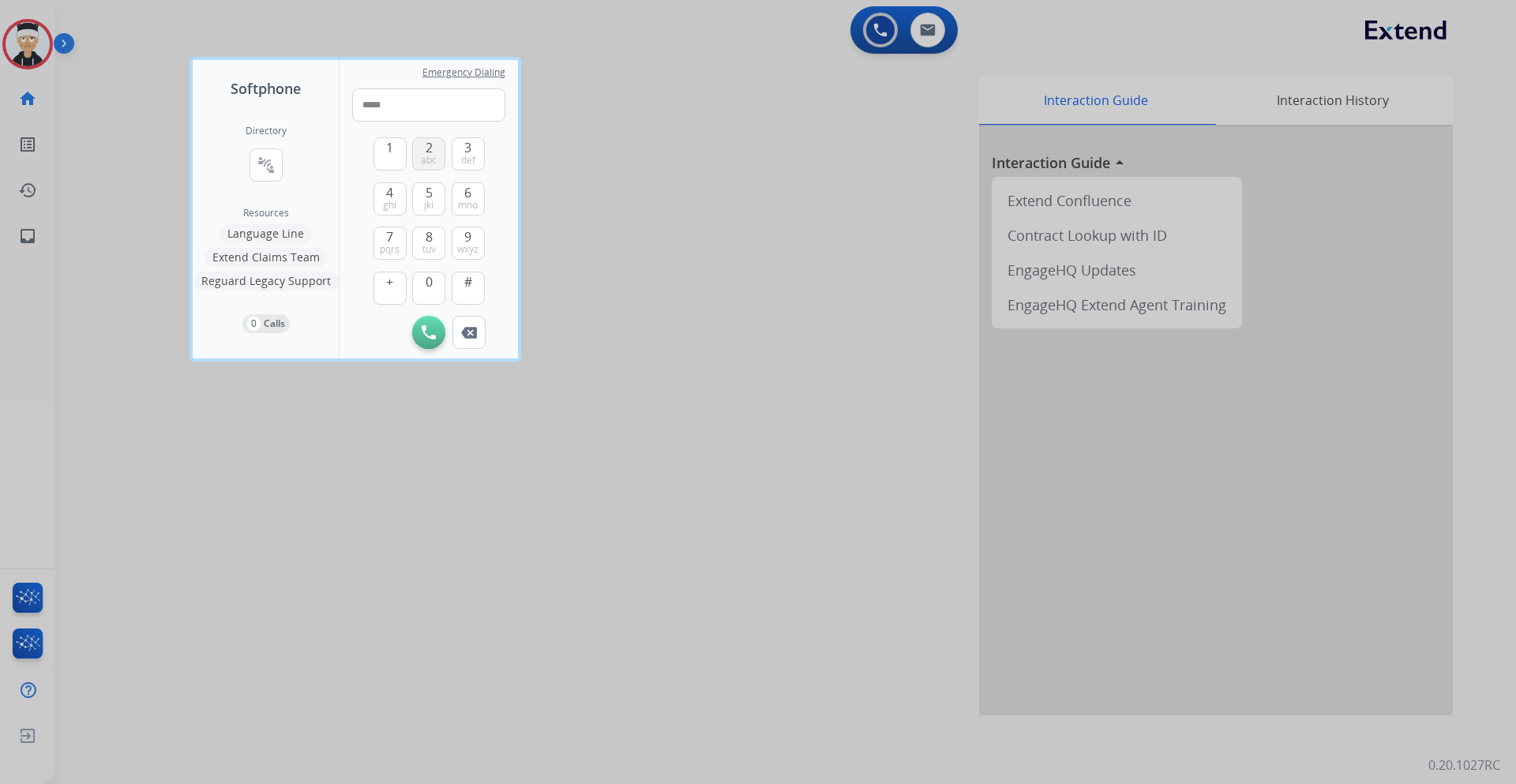 click on "2" at bounding box center (429, 148) 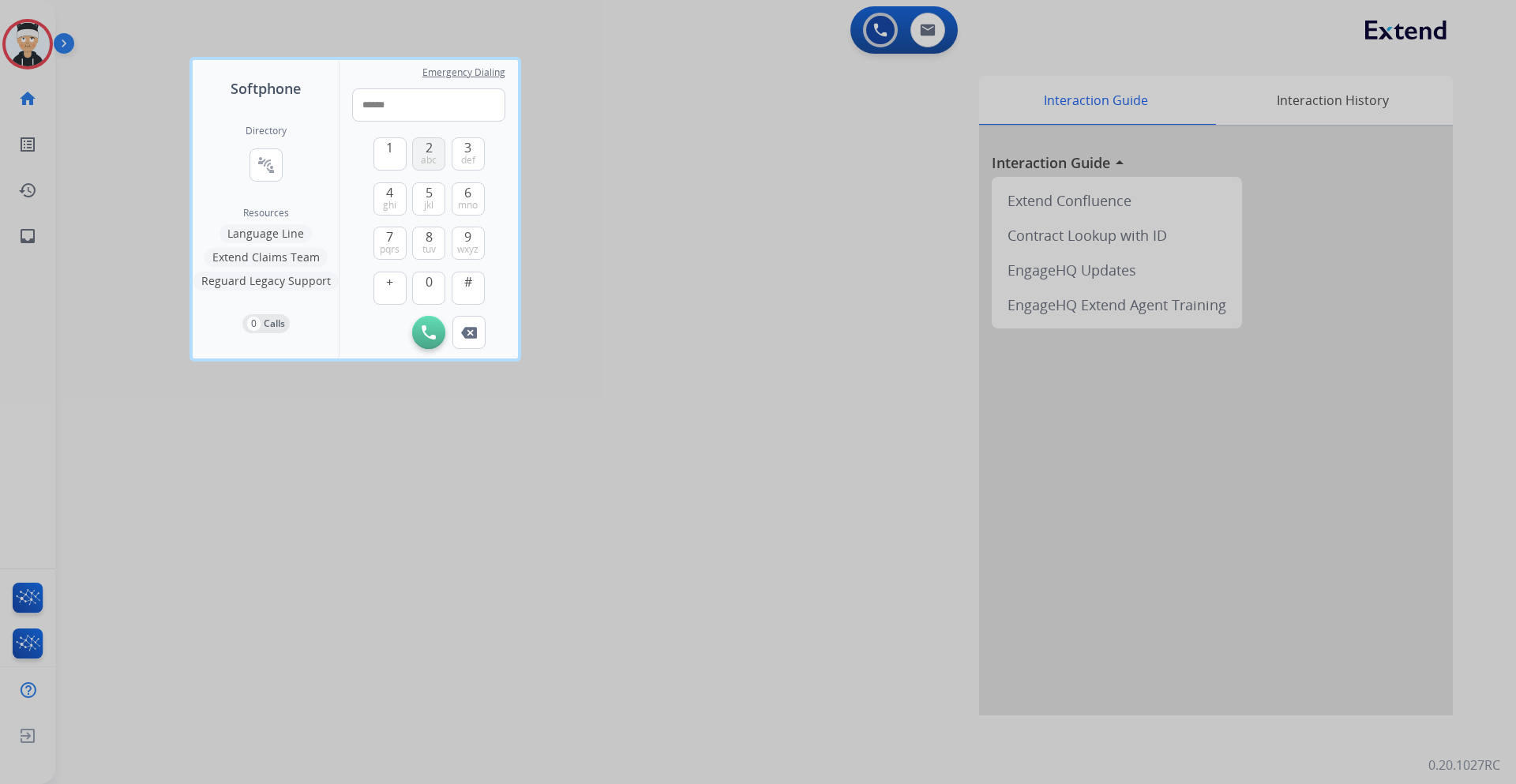 click on "2 abc" at bounding box center (429, 154) 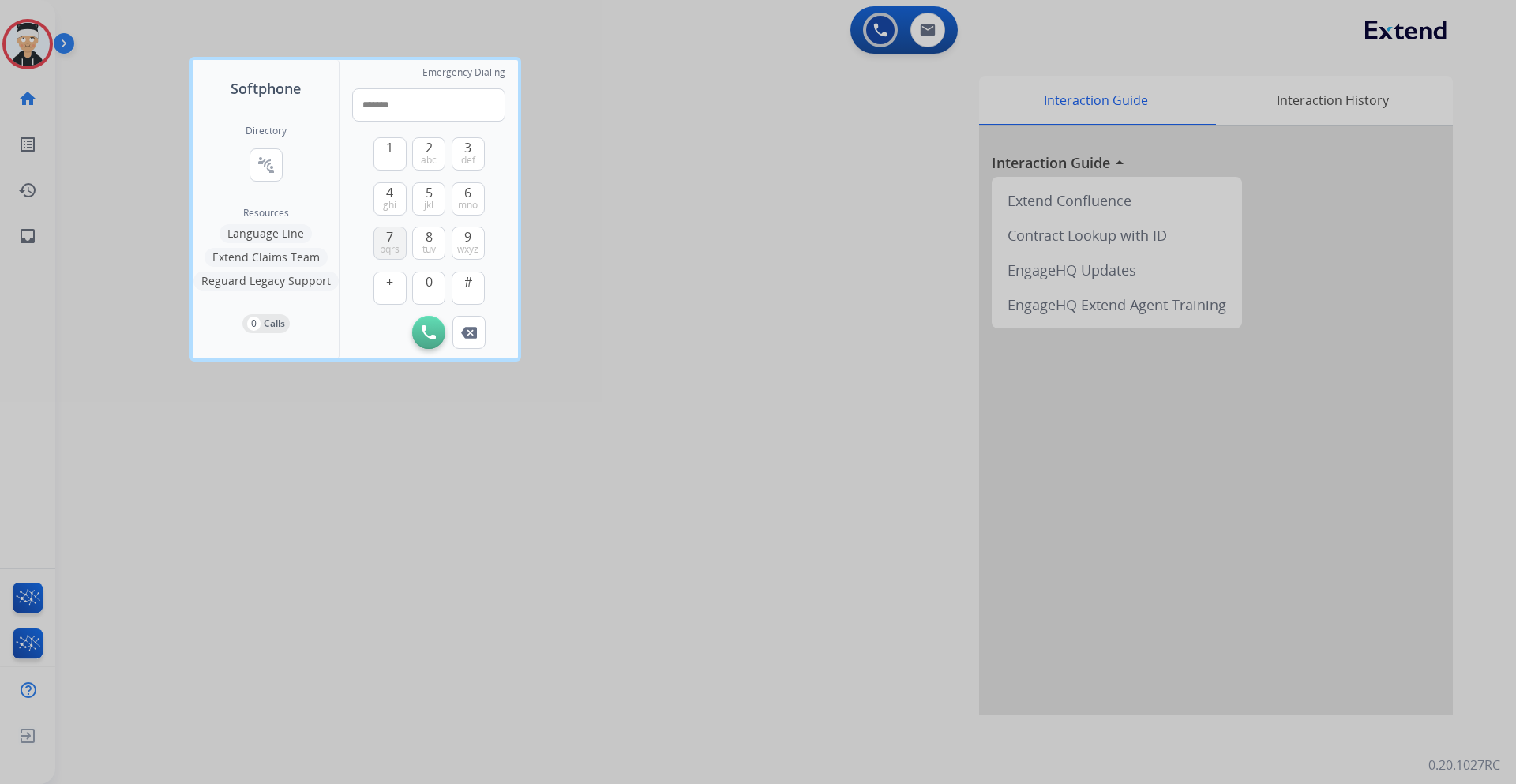 click on "pqrs" at bounding box center (389, 249) 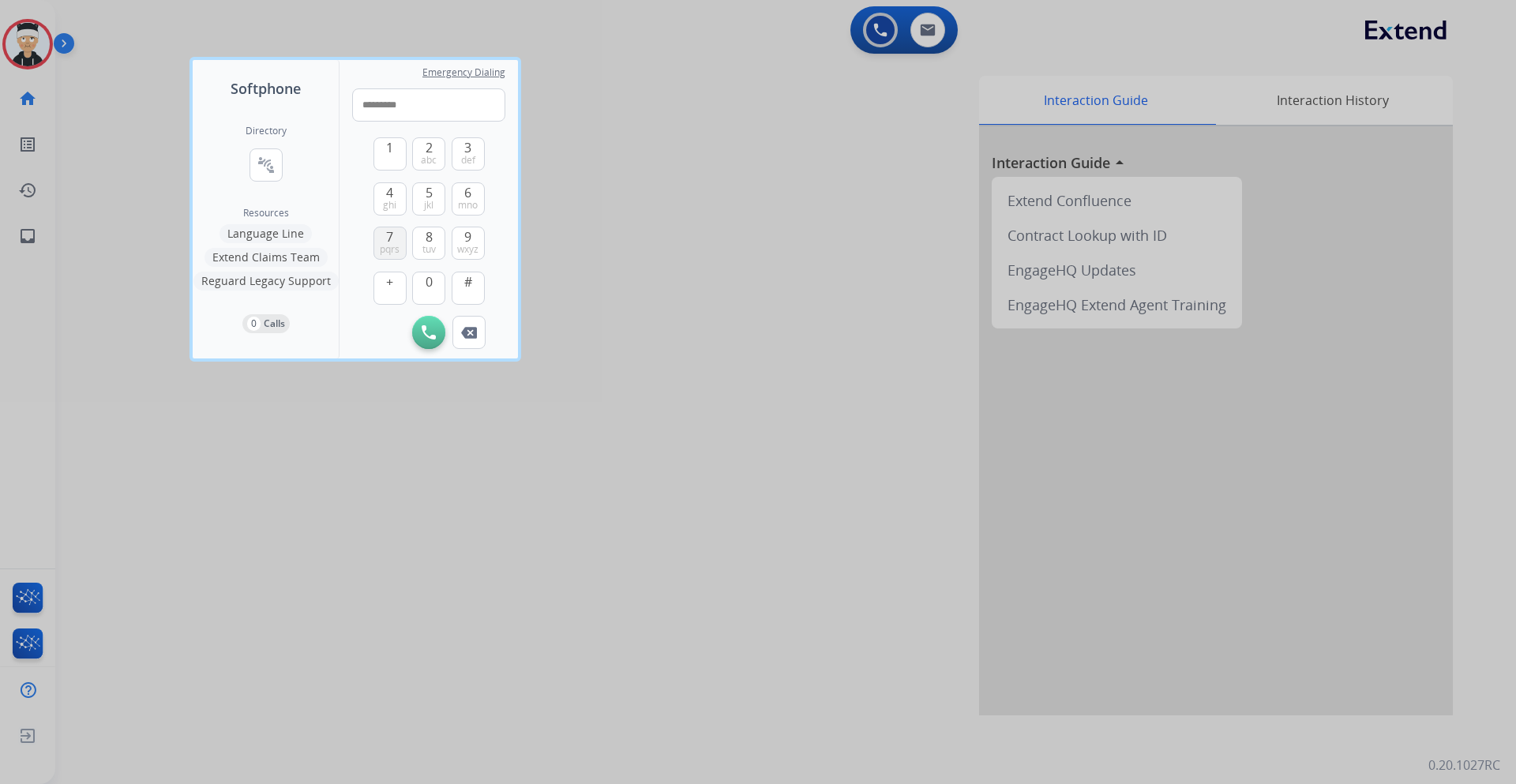 click on "pqrs" at bounding box center (389, 249) 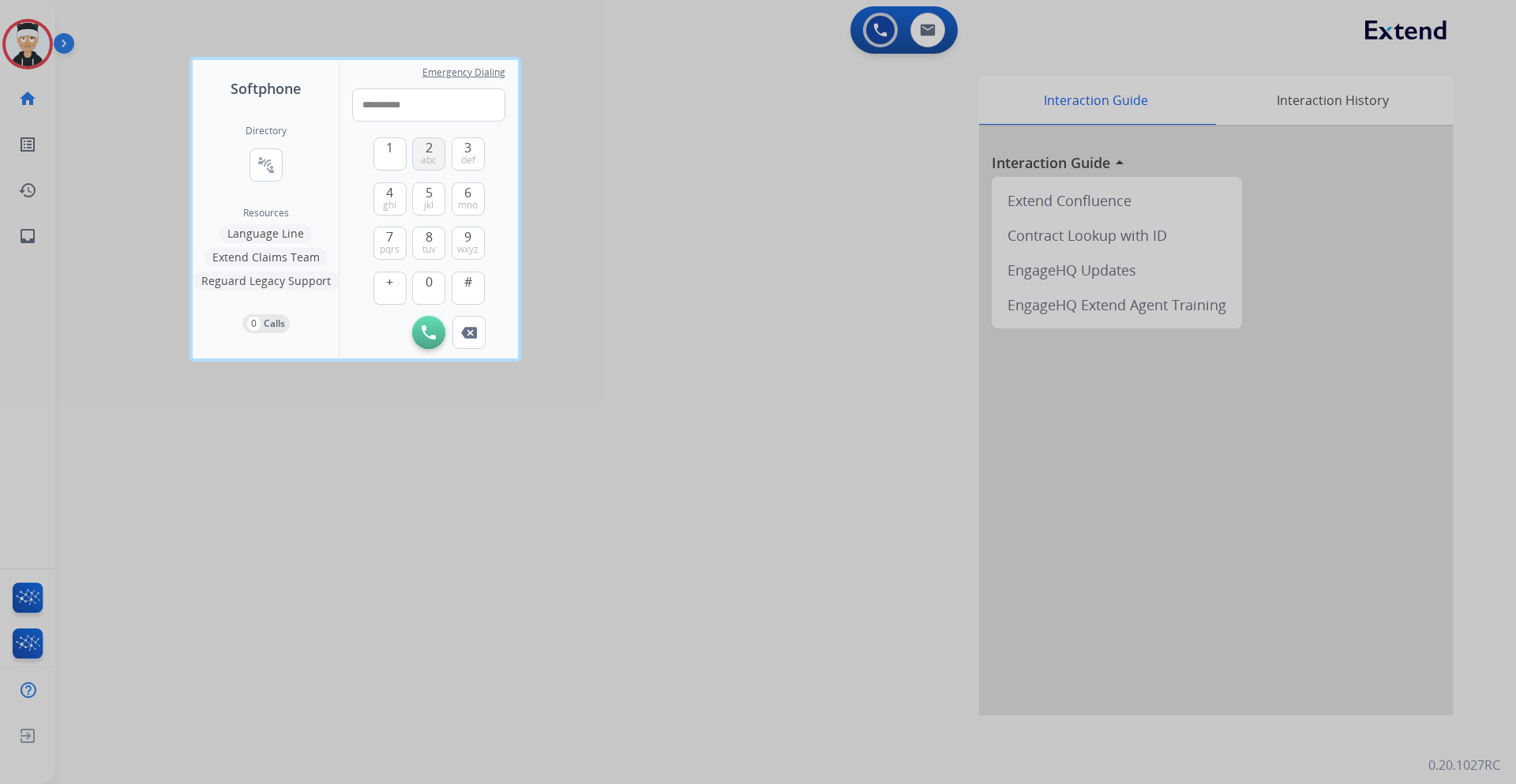 click on "2" at bounding box center [429, 148] 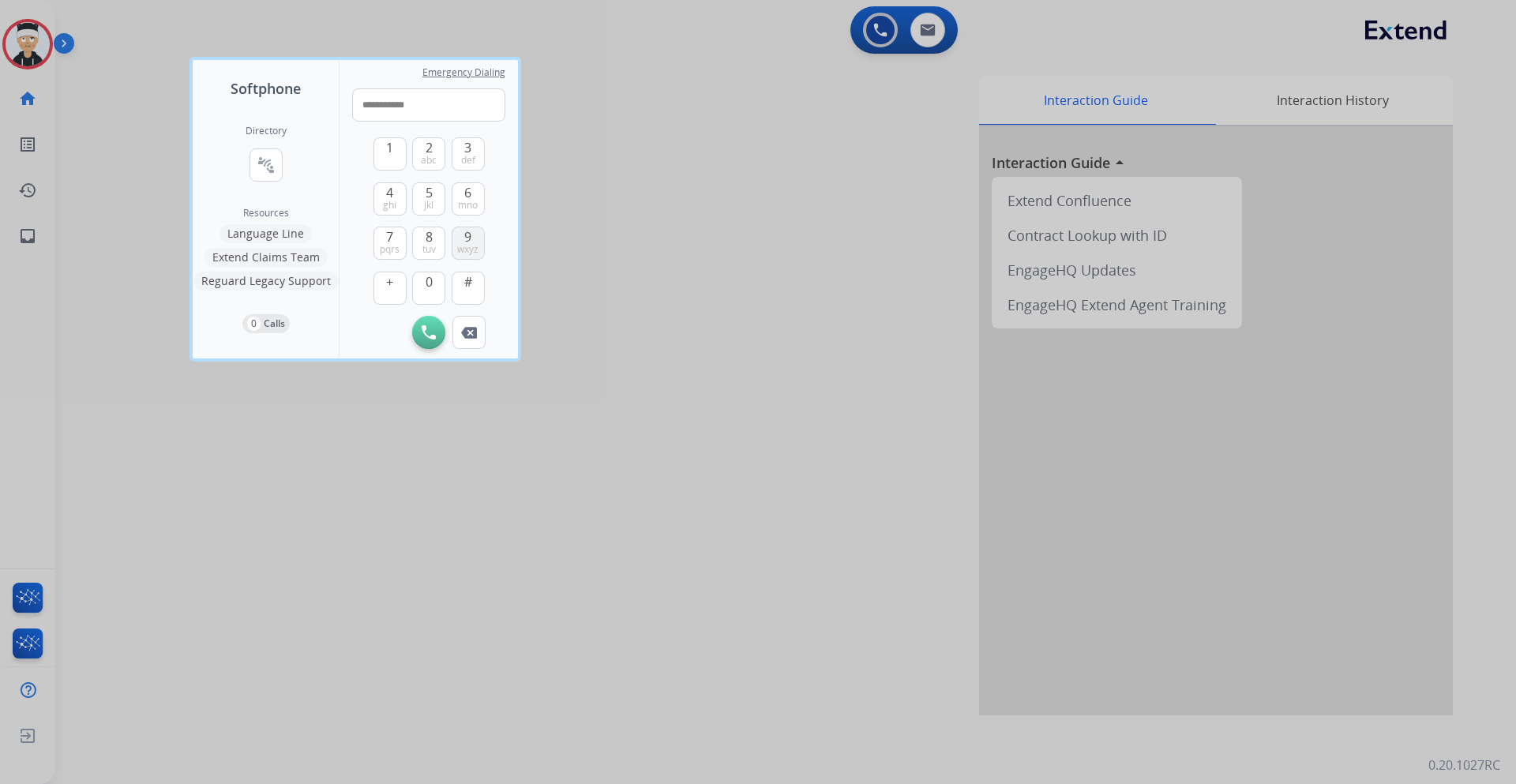 click on "9 wxyz" at bounding box center [468, 243] 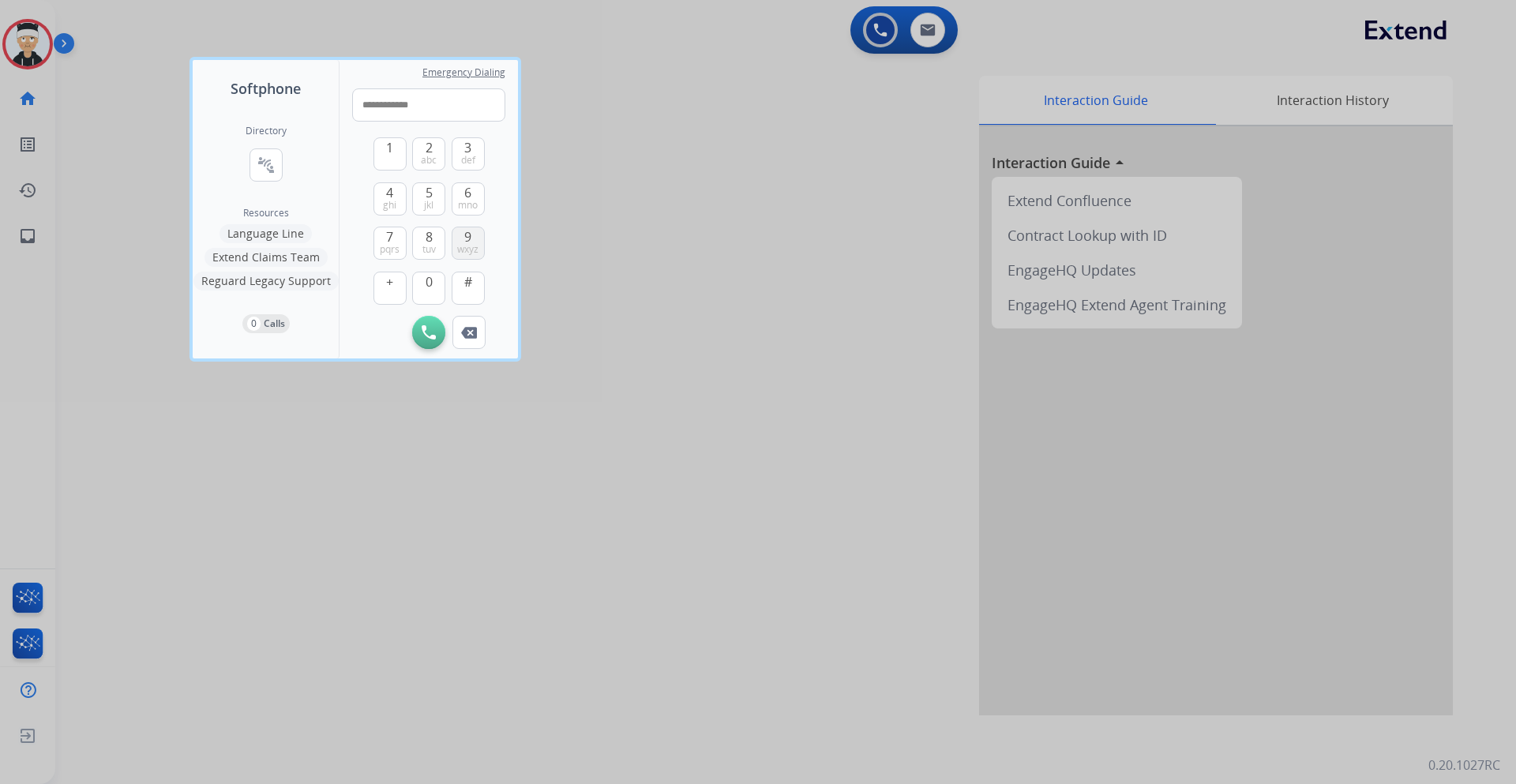 click on "9 wxyz" at bounding box center (468, 243) 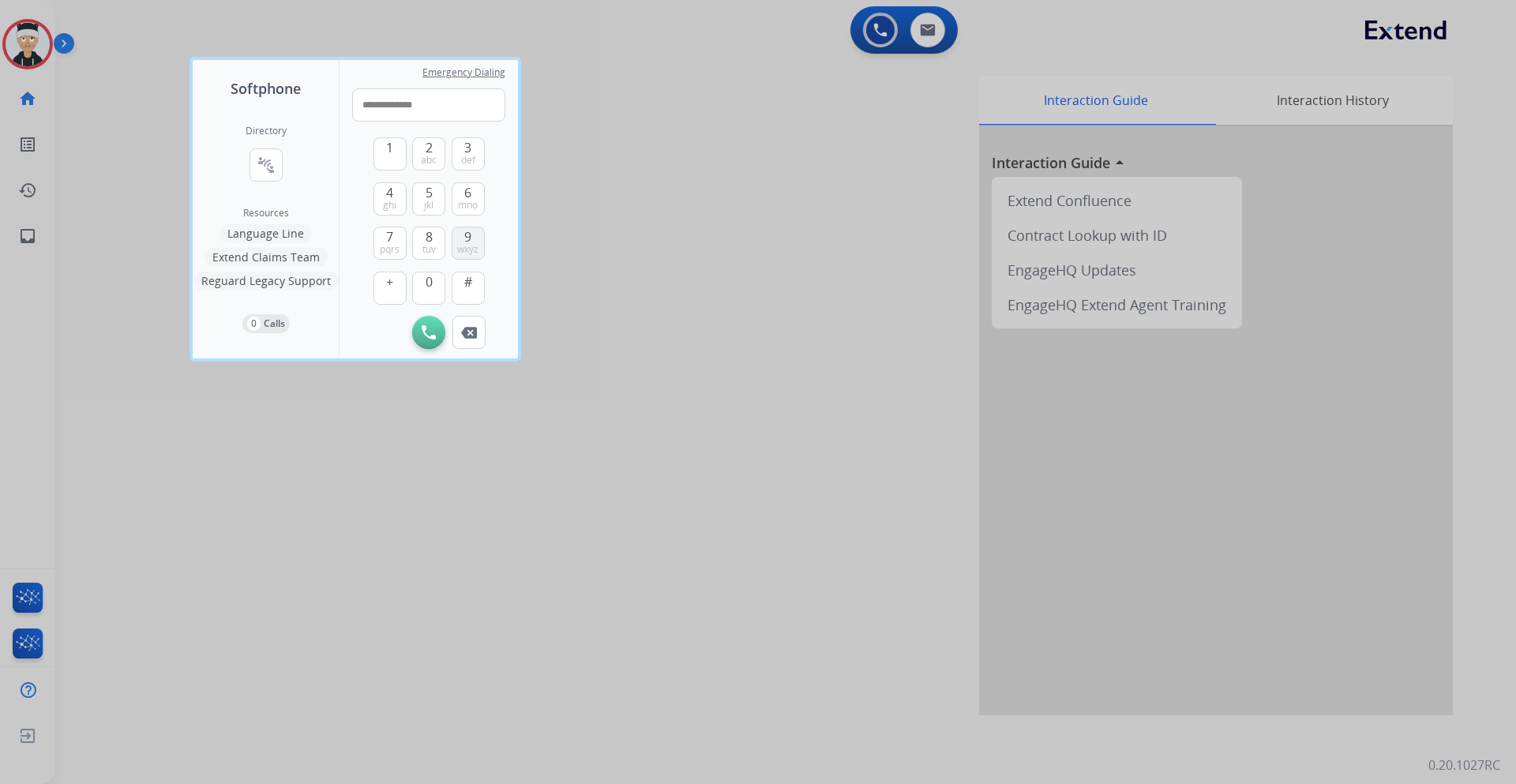 drag, startPoint x: 459, startPoint y: 234, endPoint x: 455, endPoint y: 254, distance: 20.396078 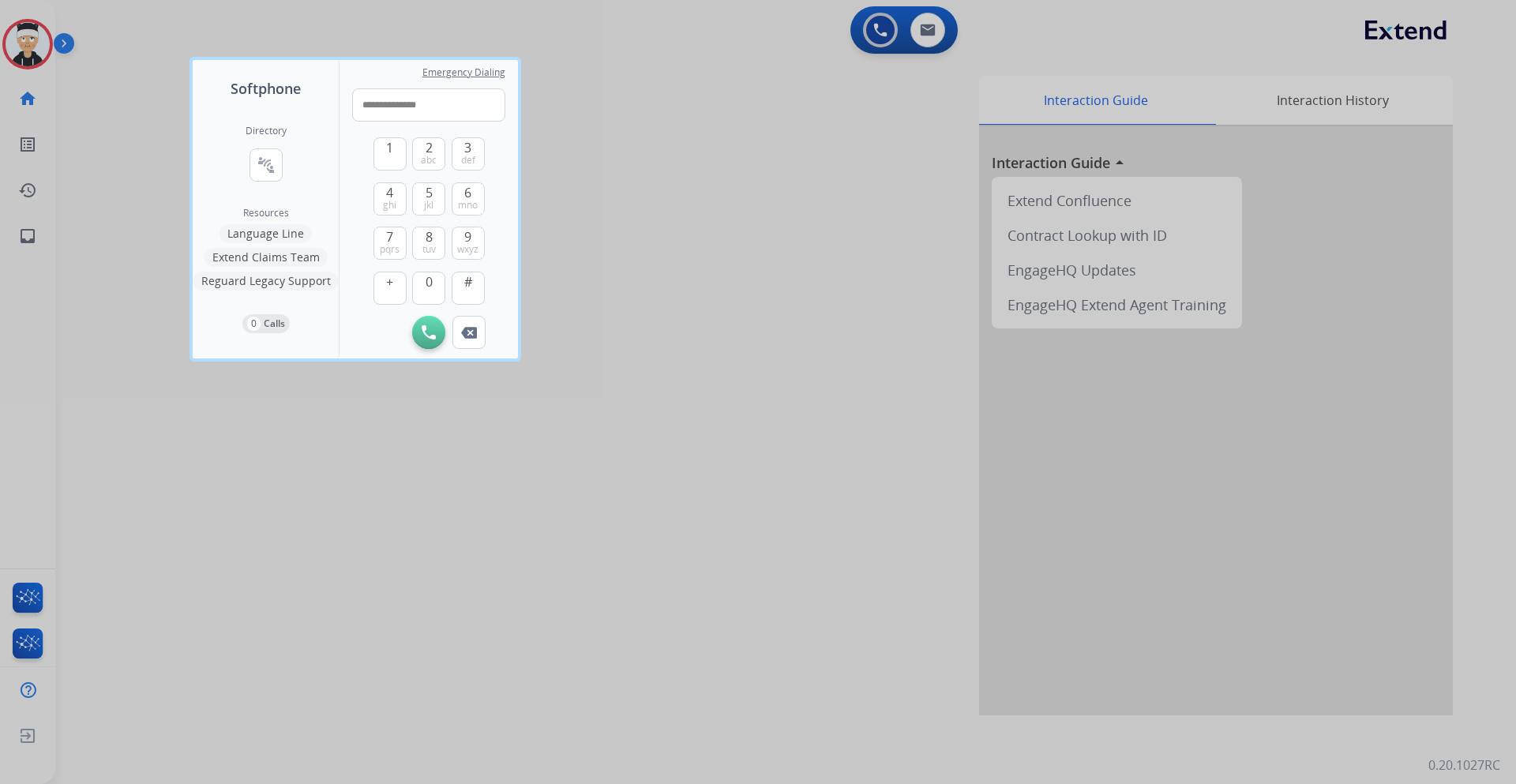 click on "Initiate Call Remove Number" at bounding box center (429, 332) 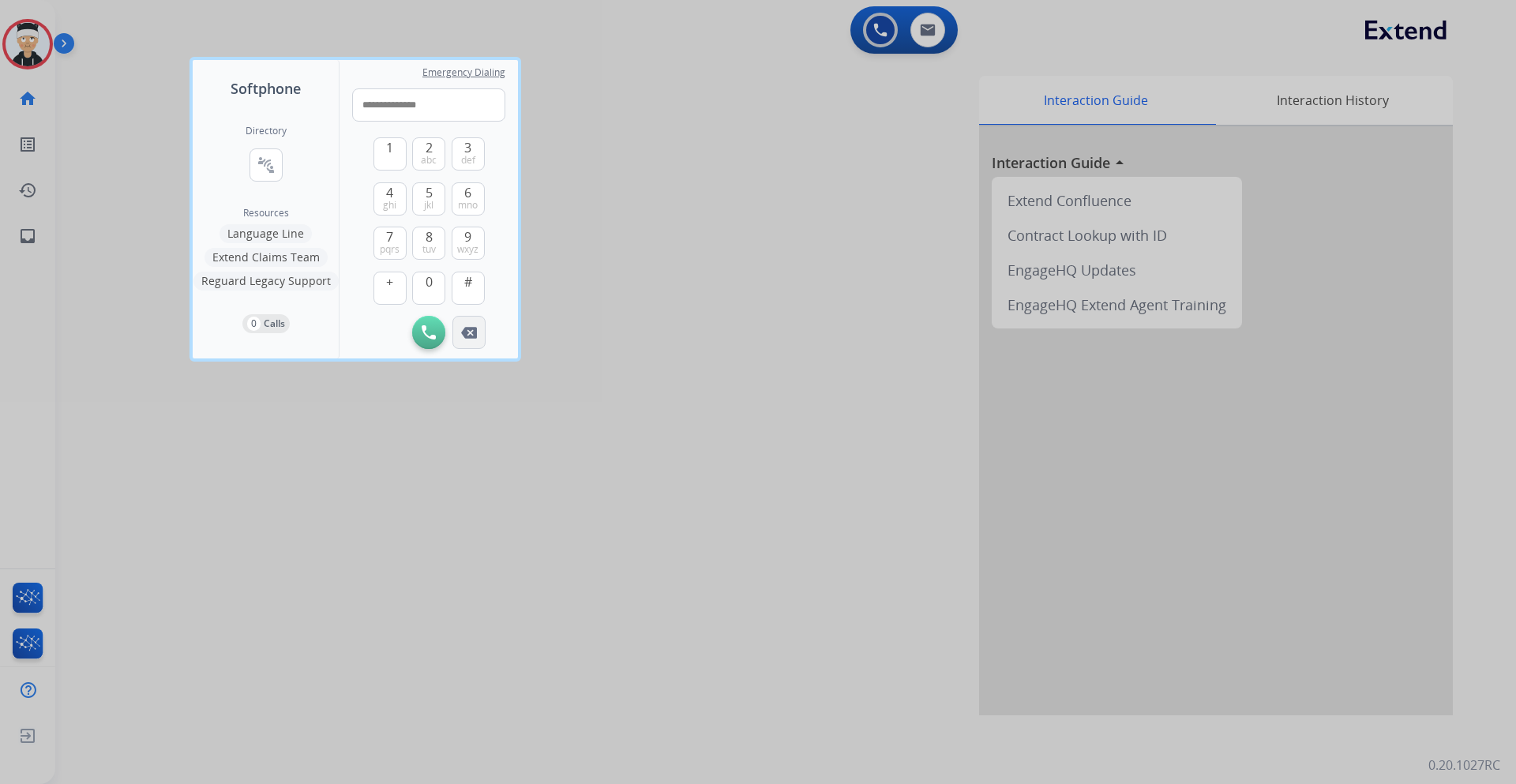 click at bounding box center (469, 332) 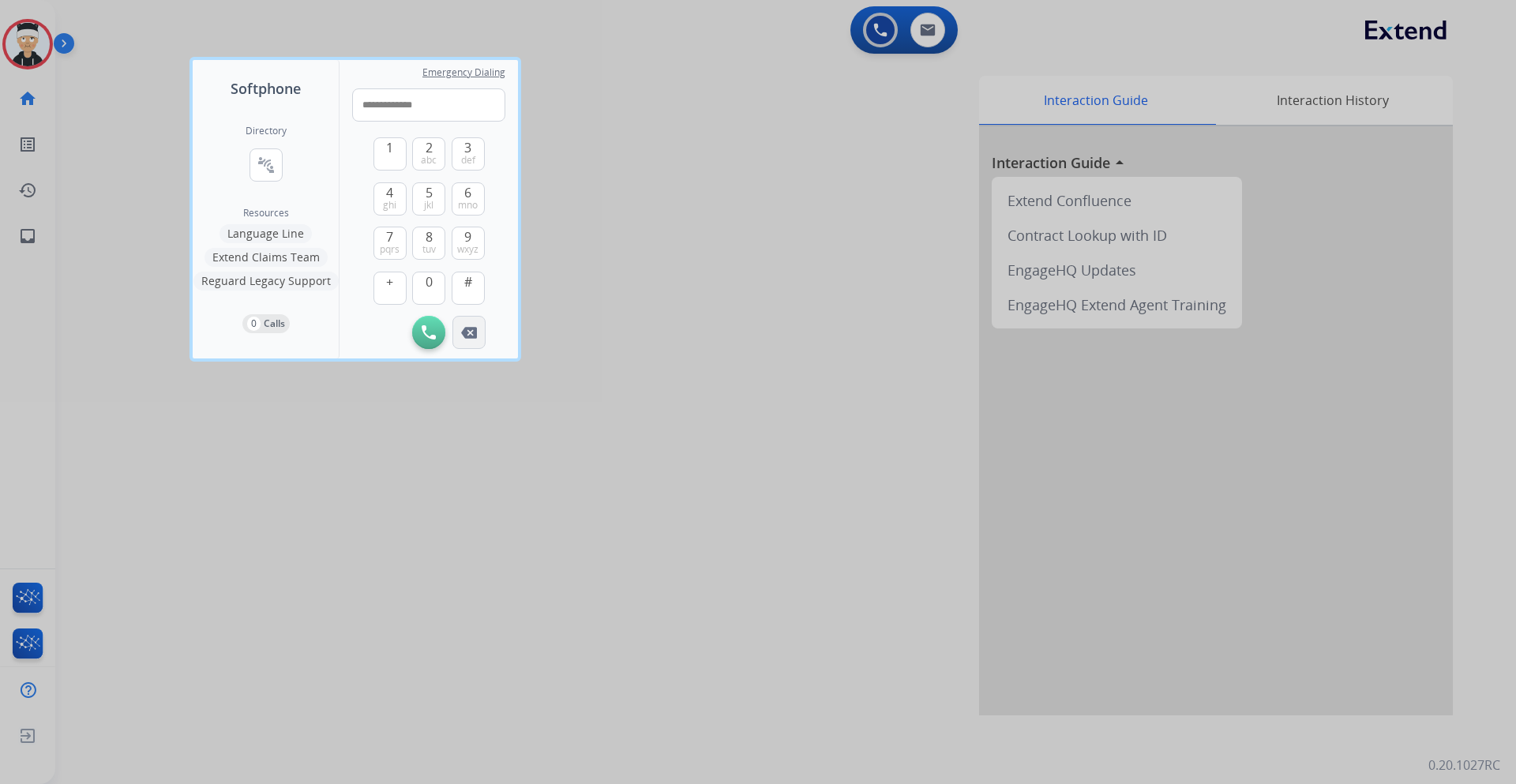 click at bounding box center [469, 332] 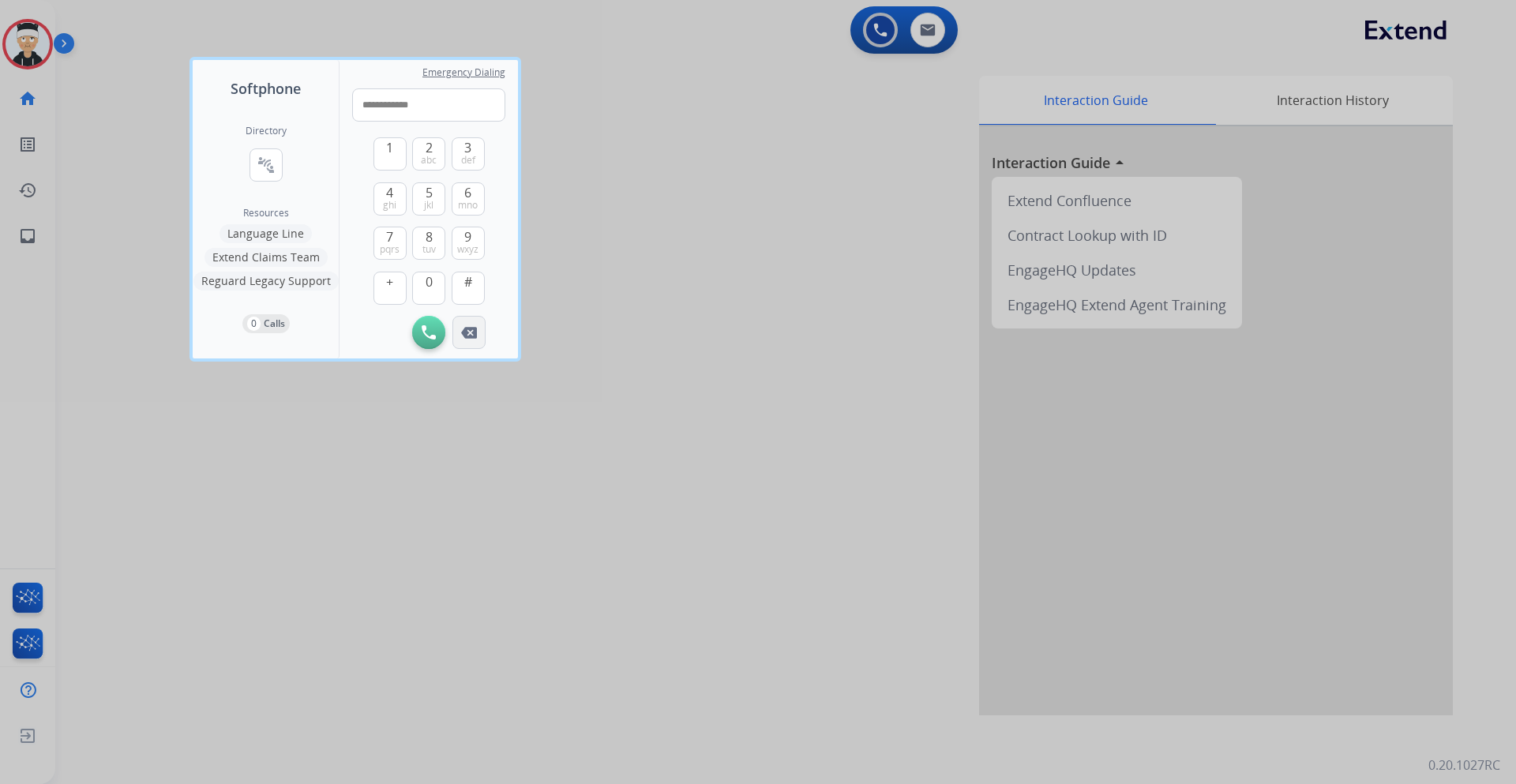 click at bounding box center (469, 332) 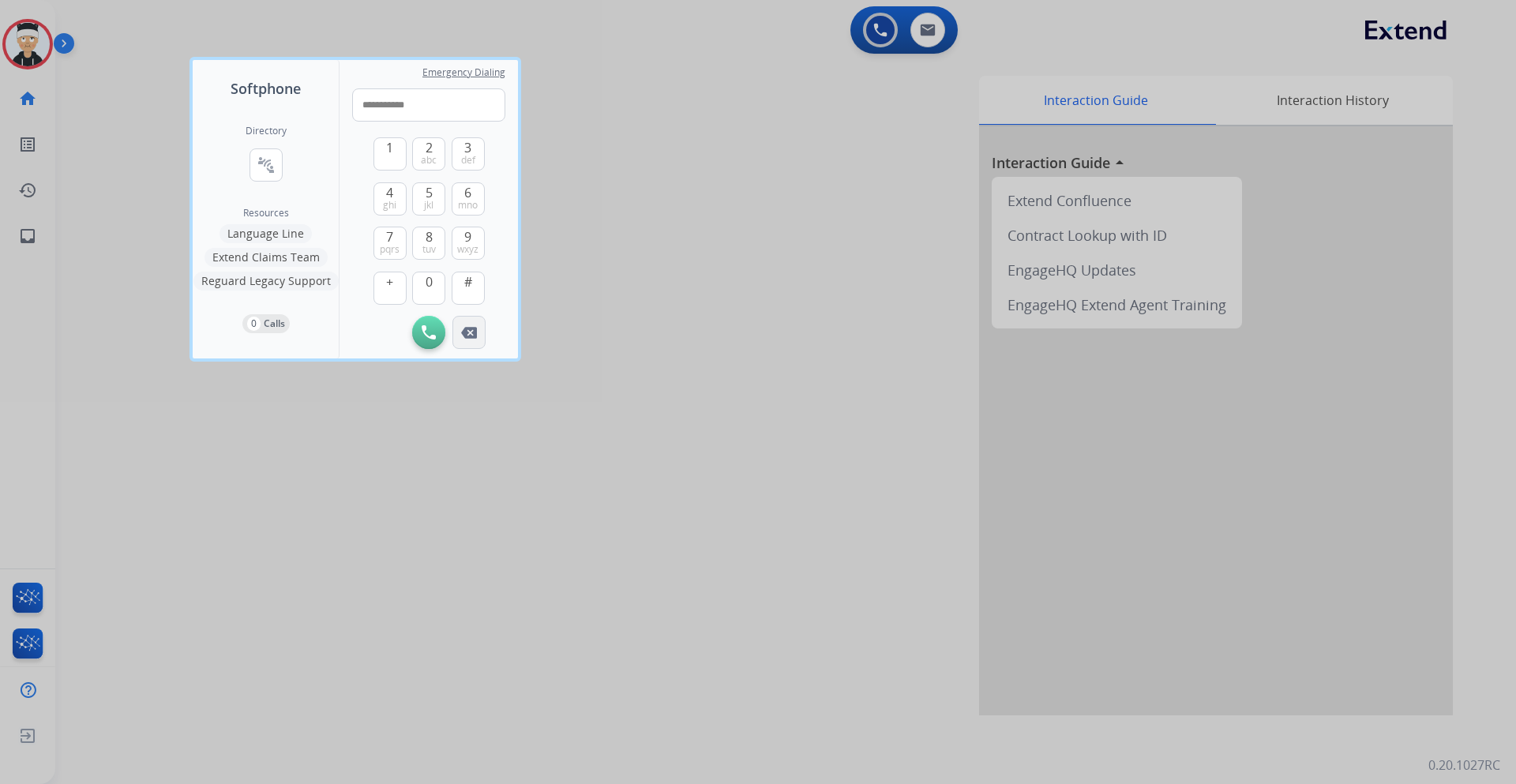 click at bounding box center [469, 332] 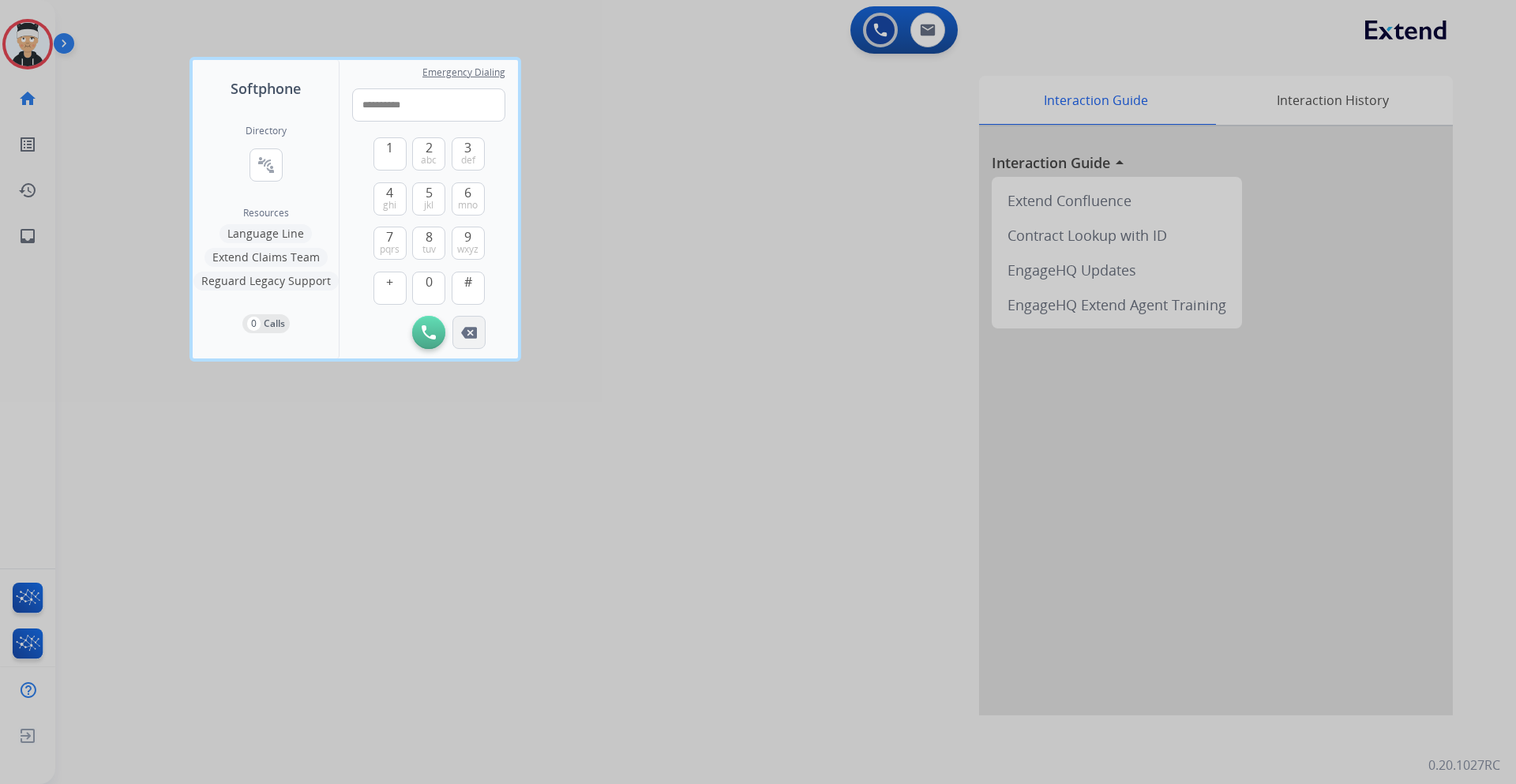 click at bounding box center [469, 332] 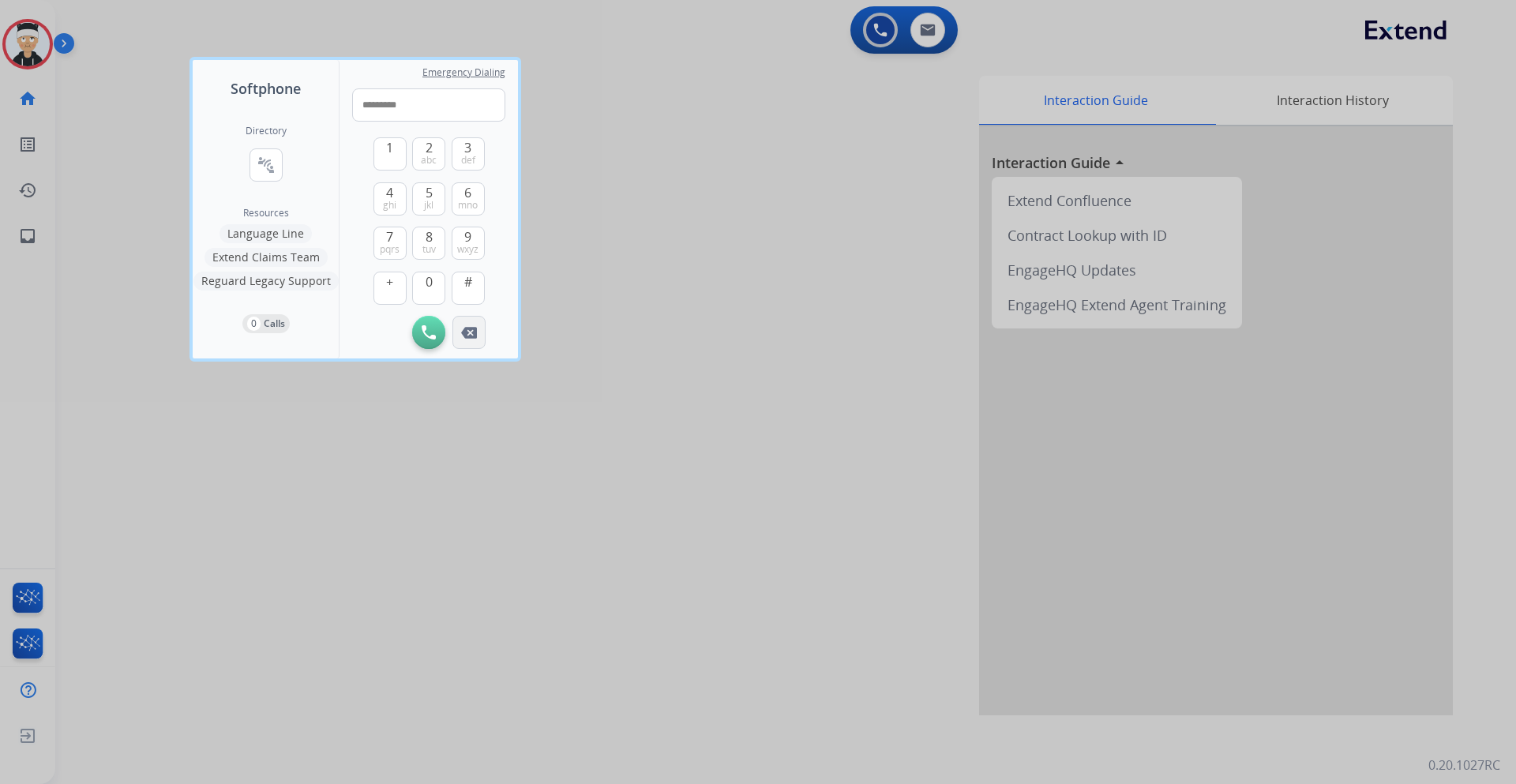 click at bounding box center (469, 332) 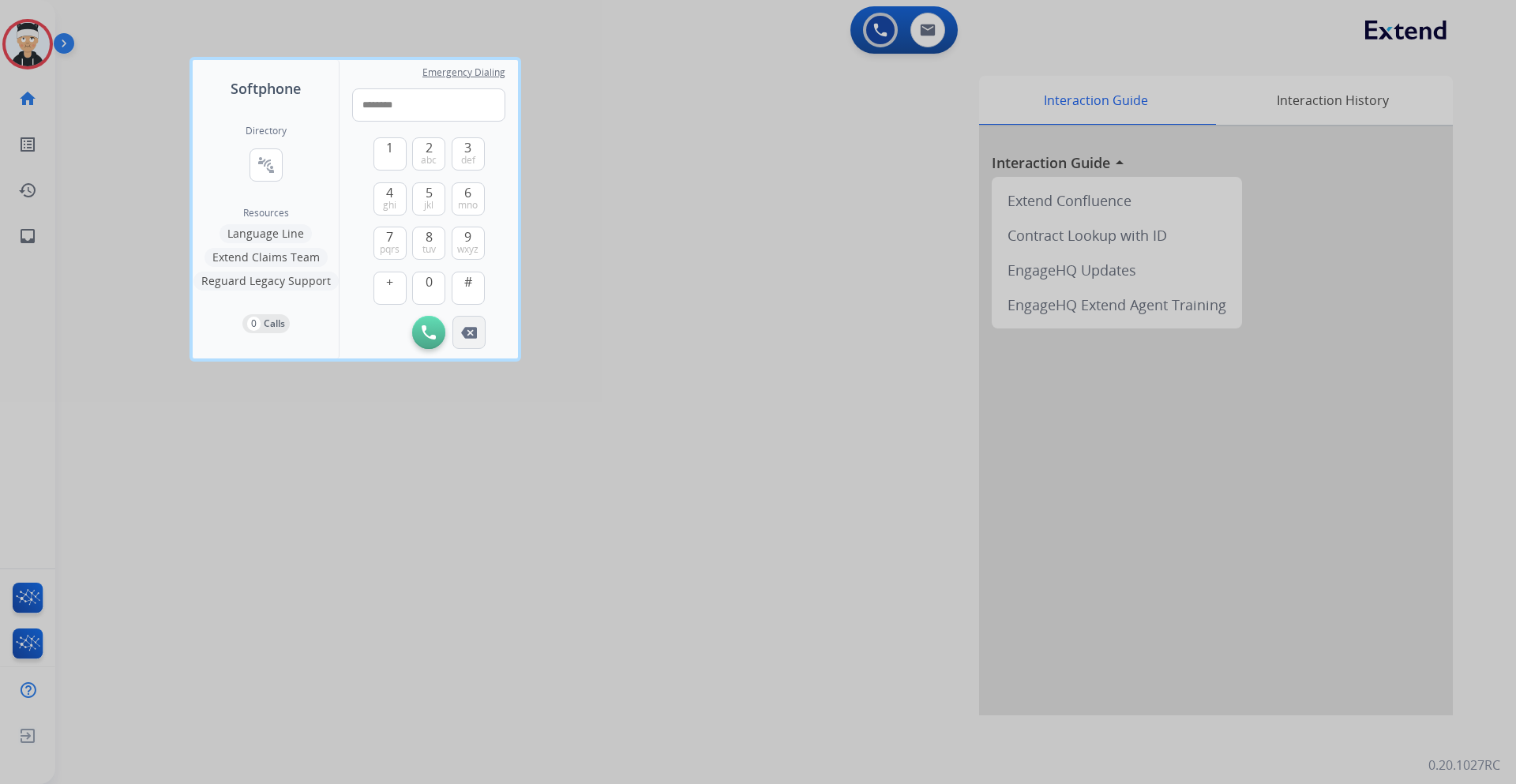 click at bounding box center (469, 332) 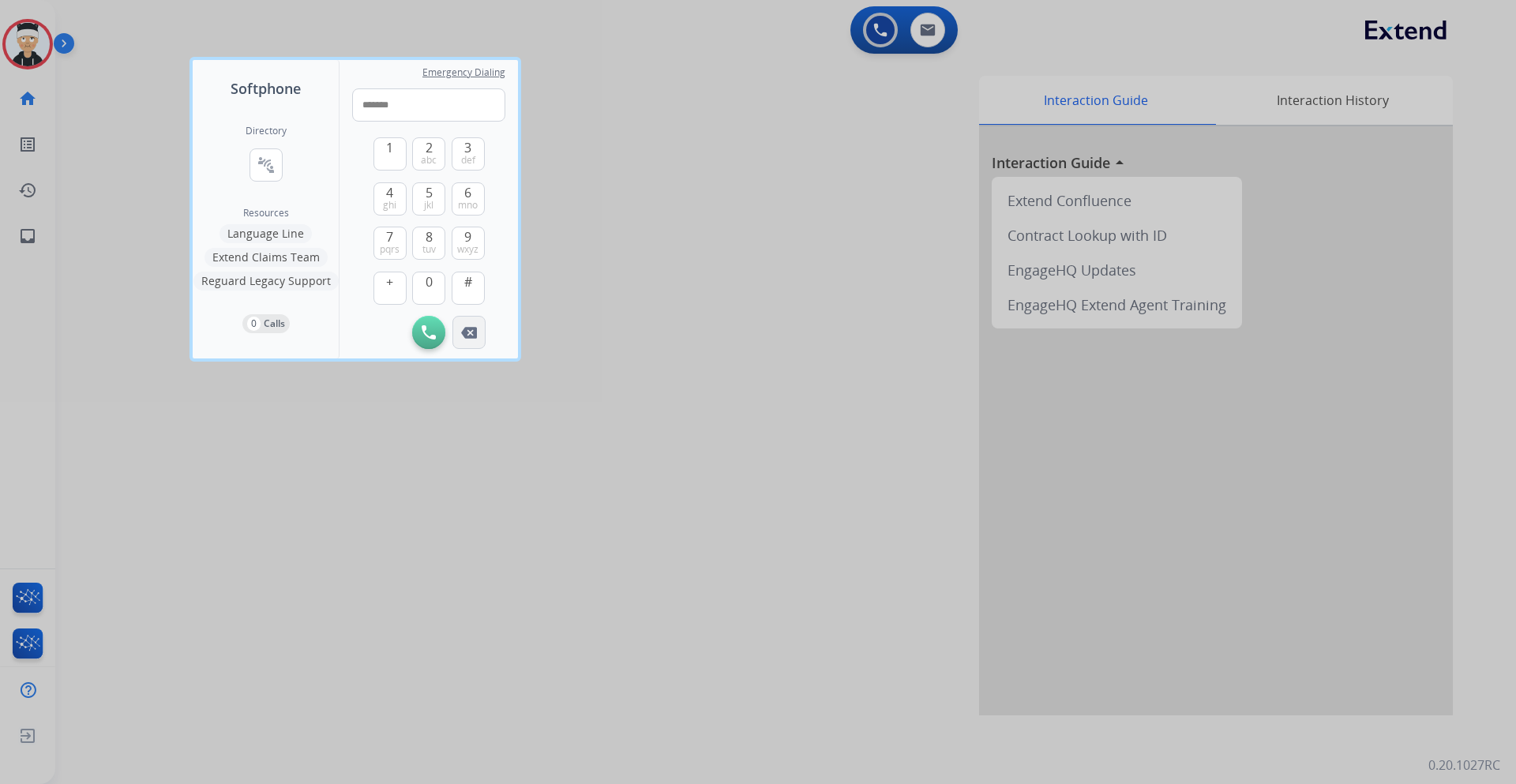 click at bounding box center [469, 332] 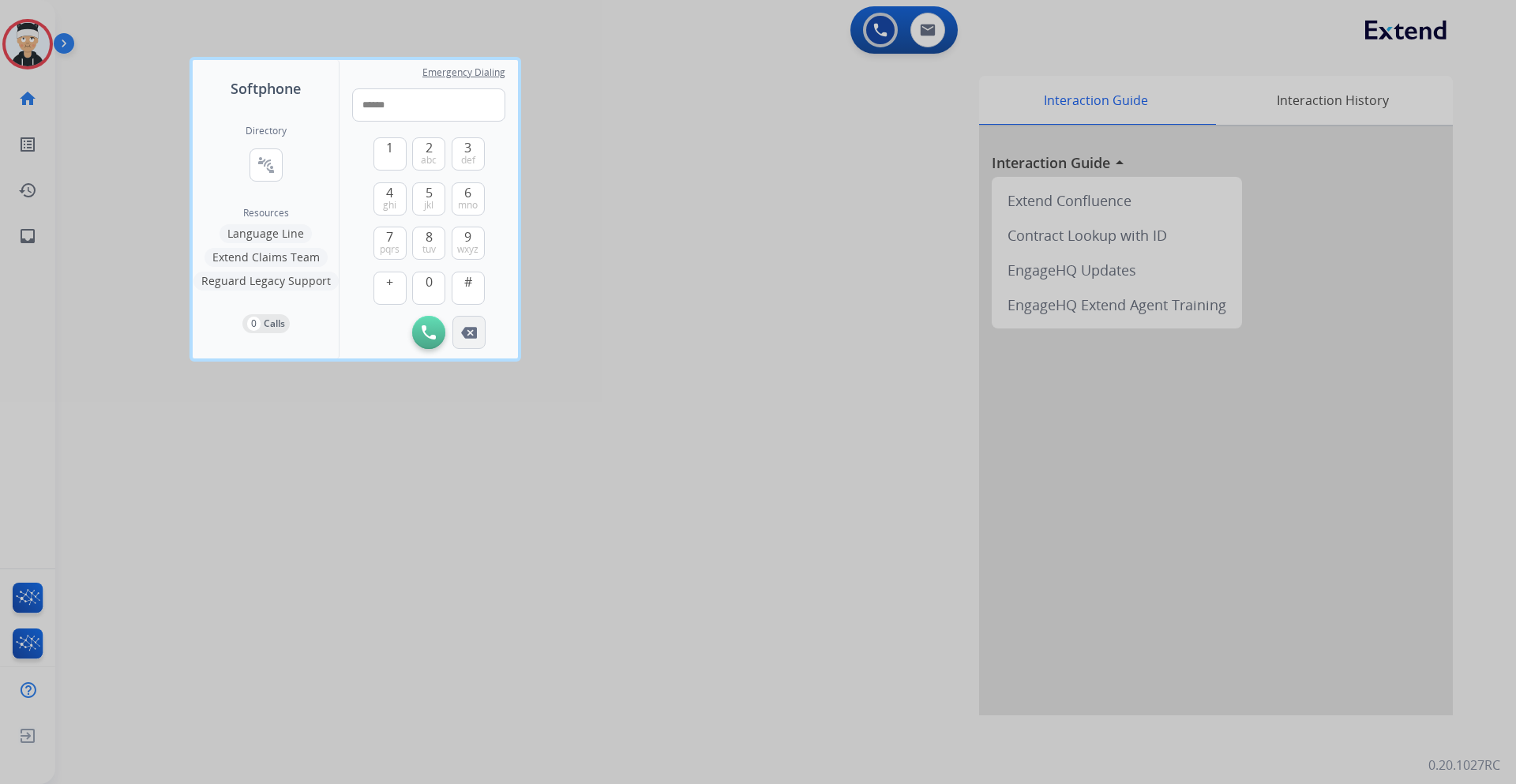 click at bounding box center (469, 332) 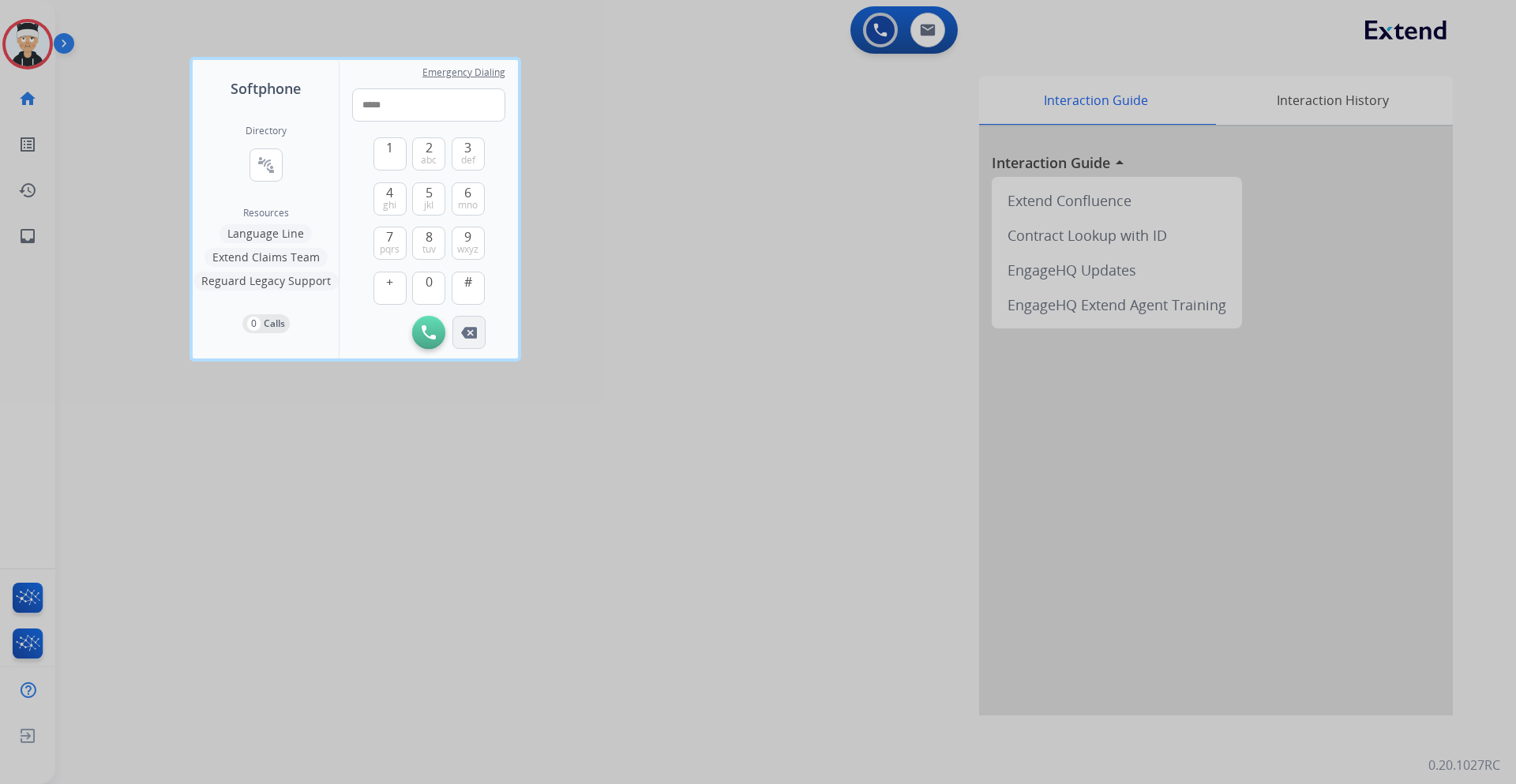 click at bounding box center (469, 332) 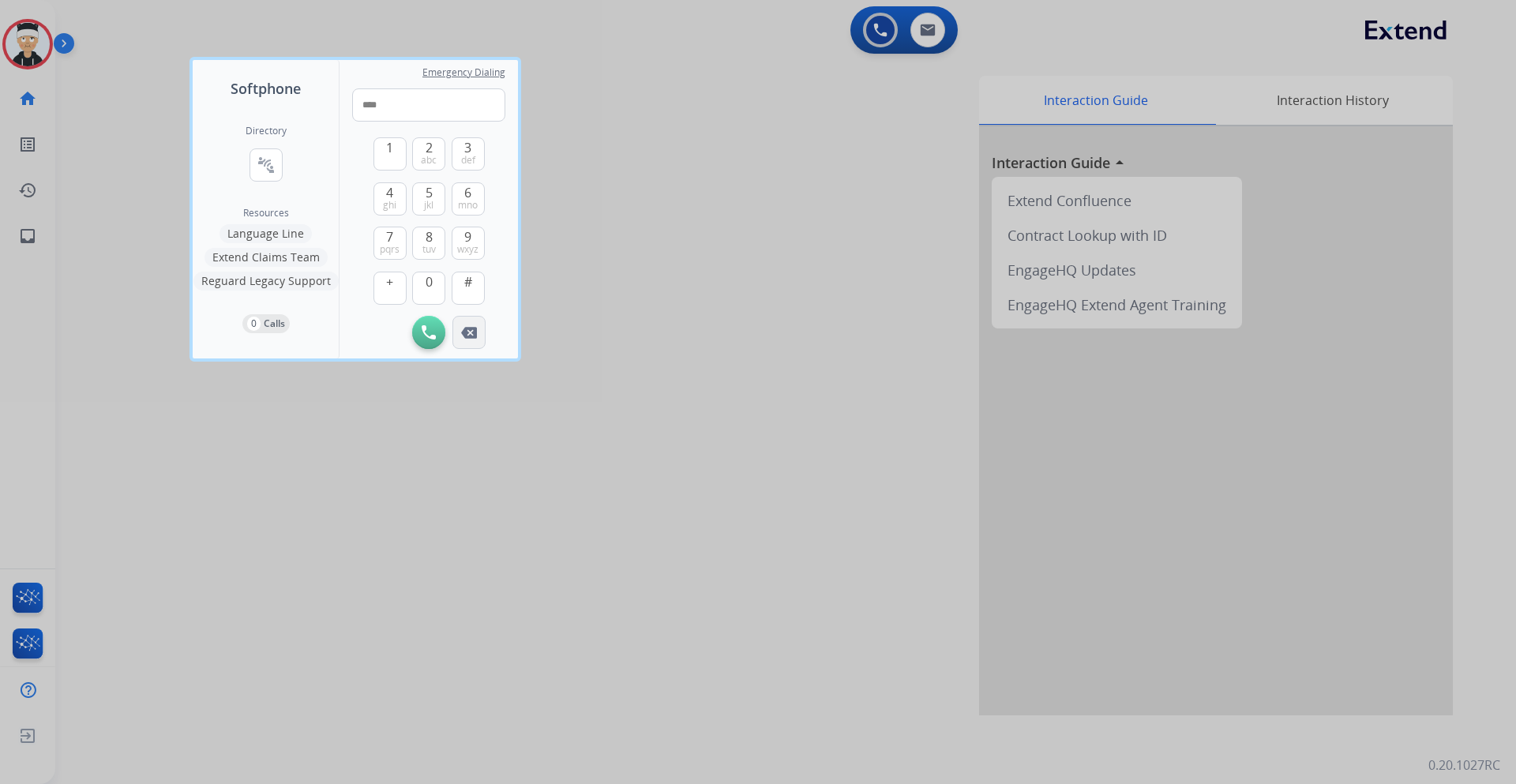 click at bounding box center [469, 332] 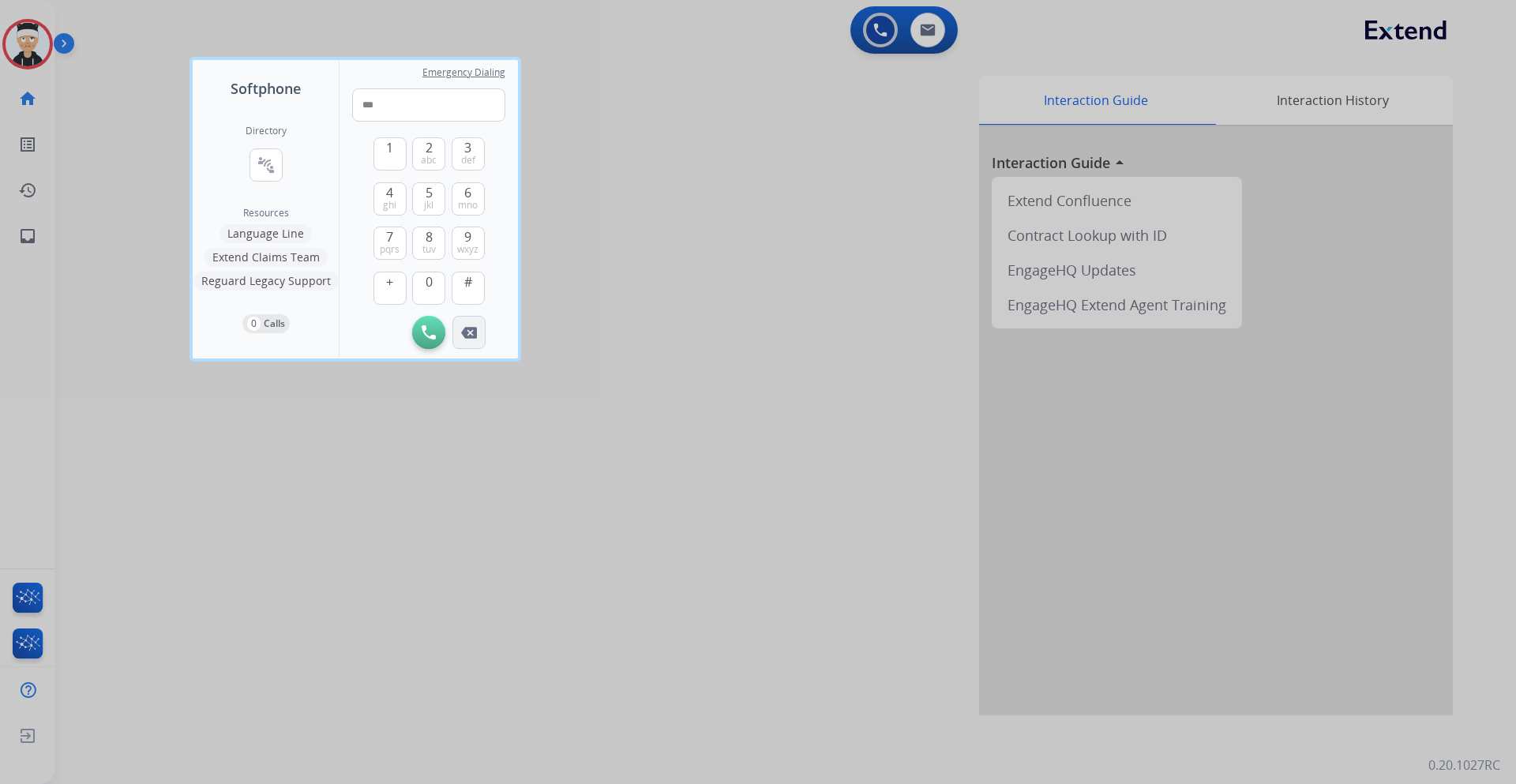 click at bounding box center (469, 332) 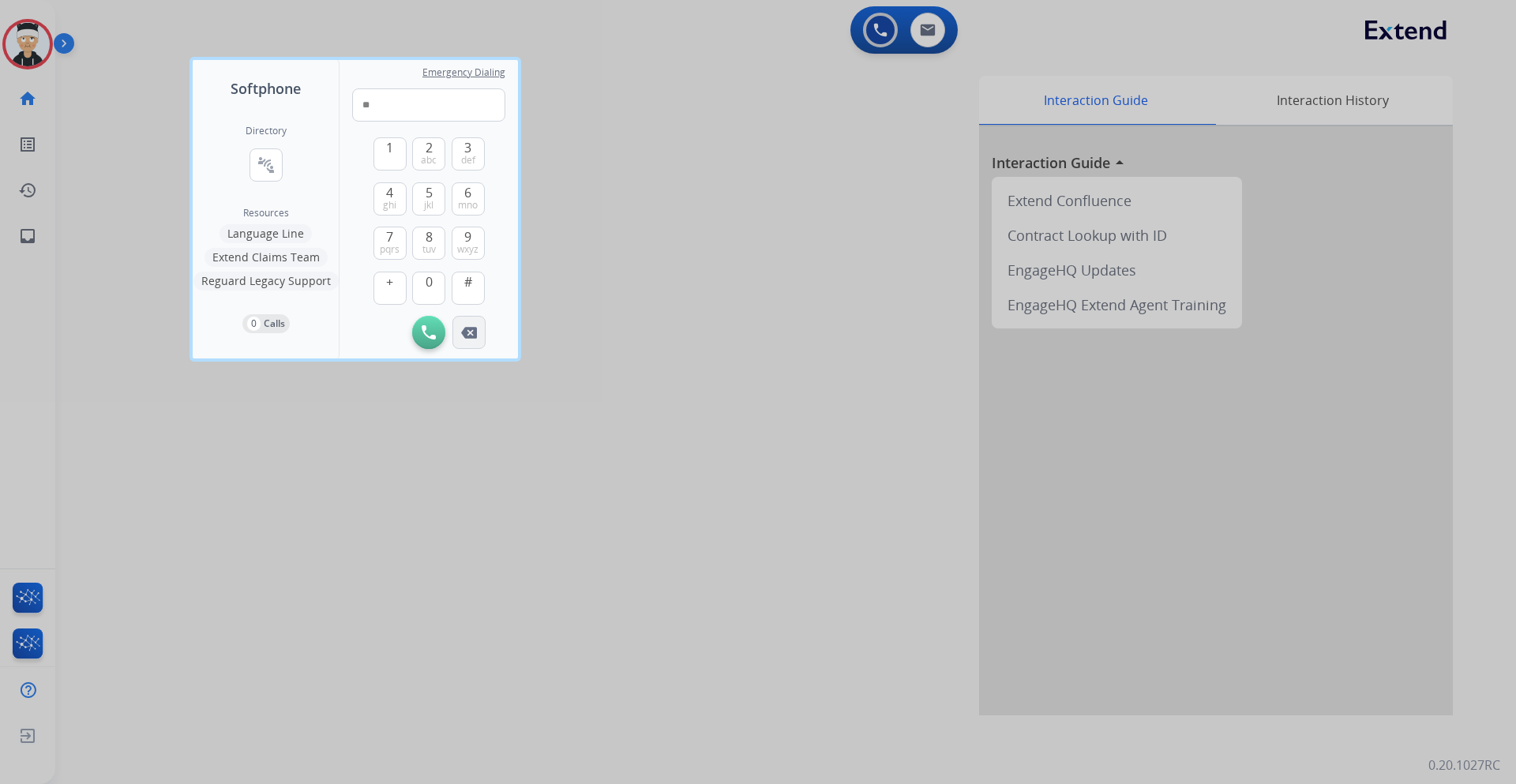 click at bounding box center (469, 332) 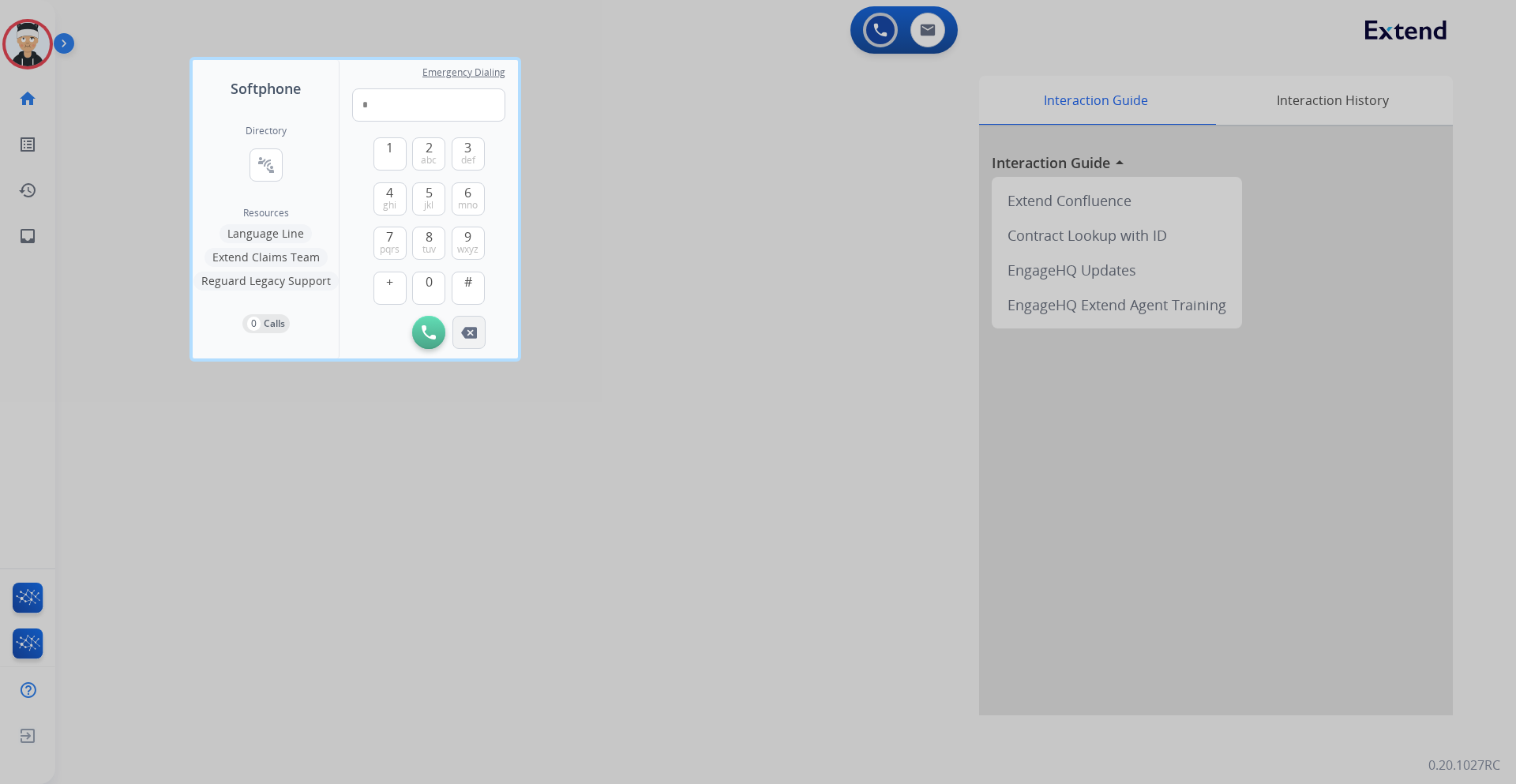 click at bounding box center [469, 332] 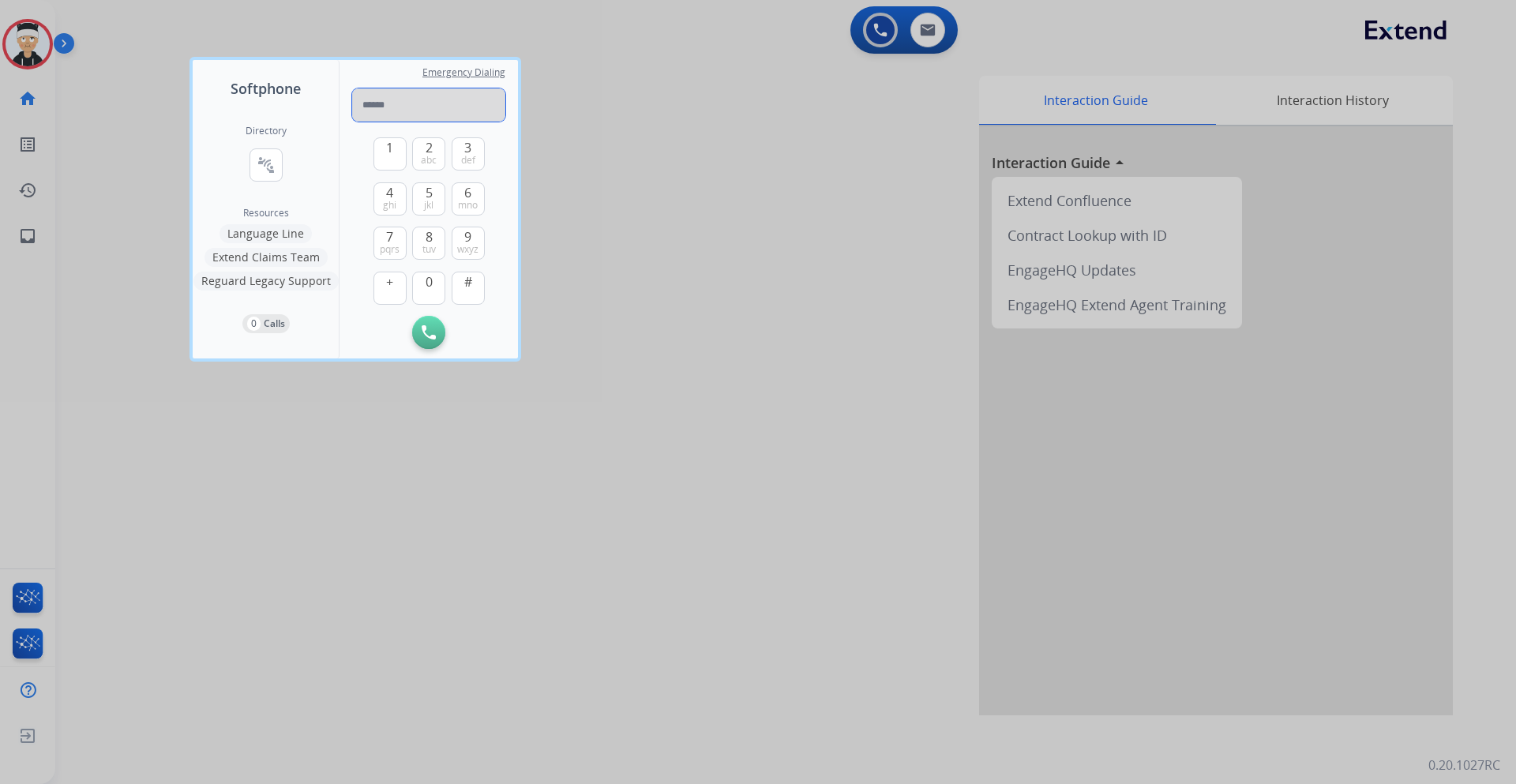 click at bounding box center (429, 105) 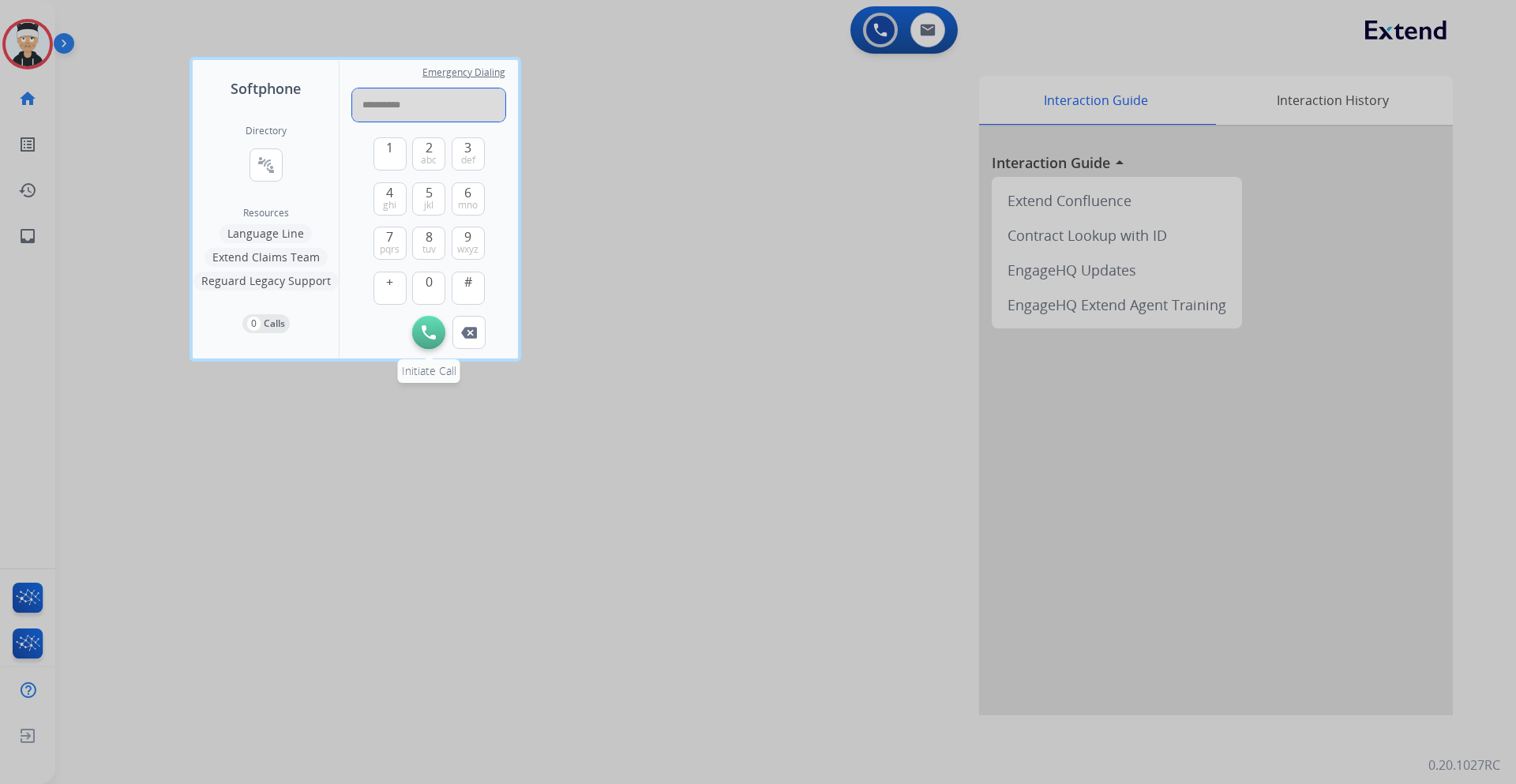 type on "**********" 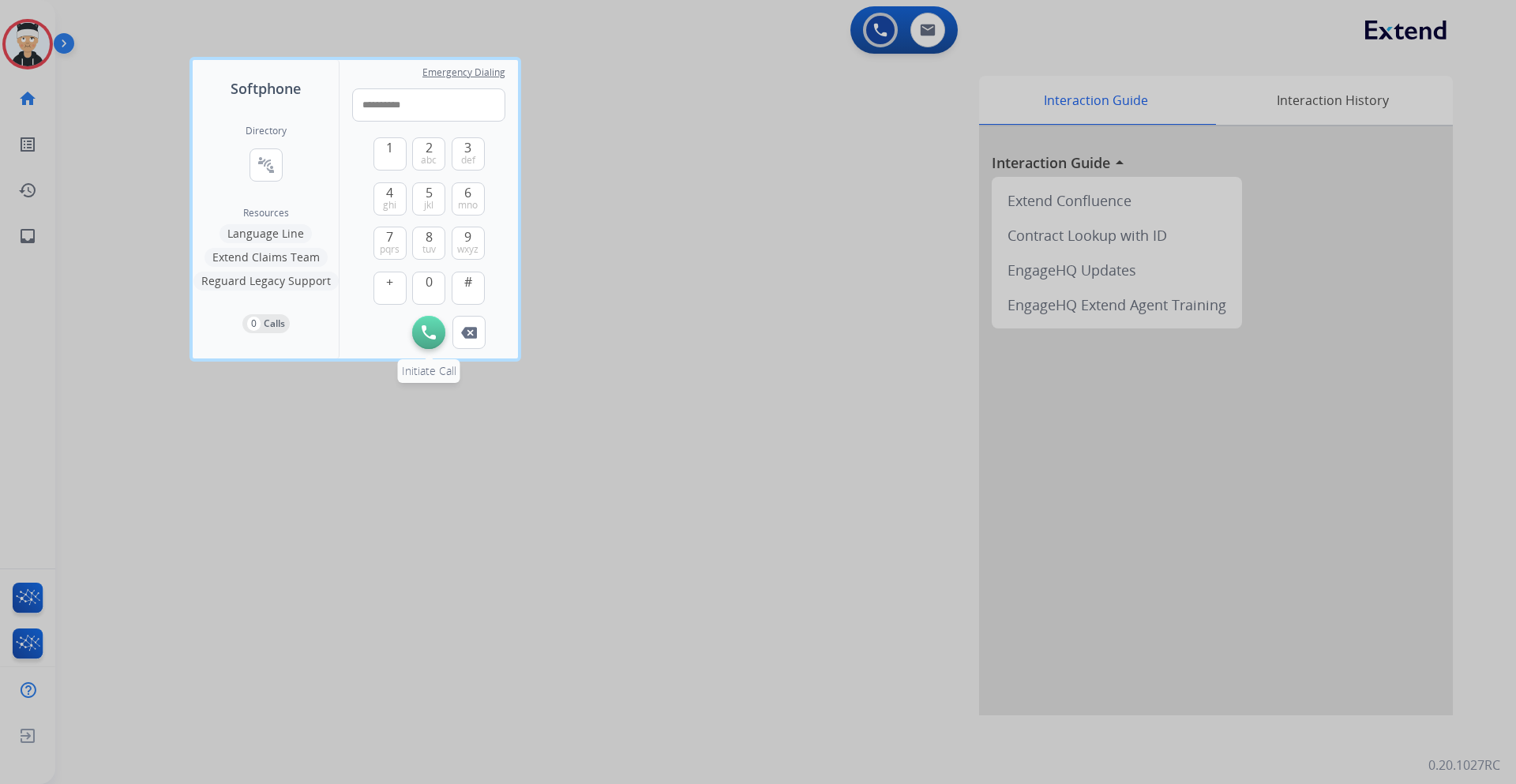 click at bounding box center [429, 332] 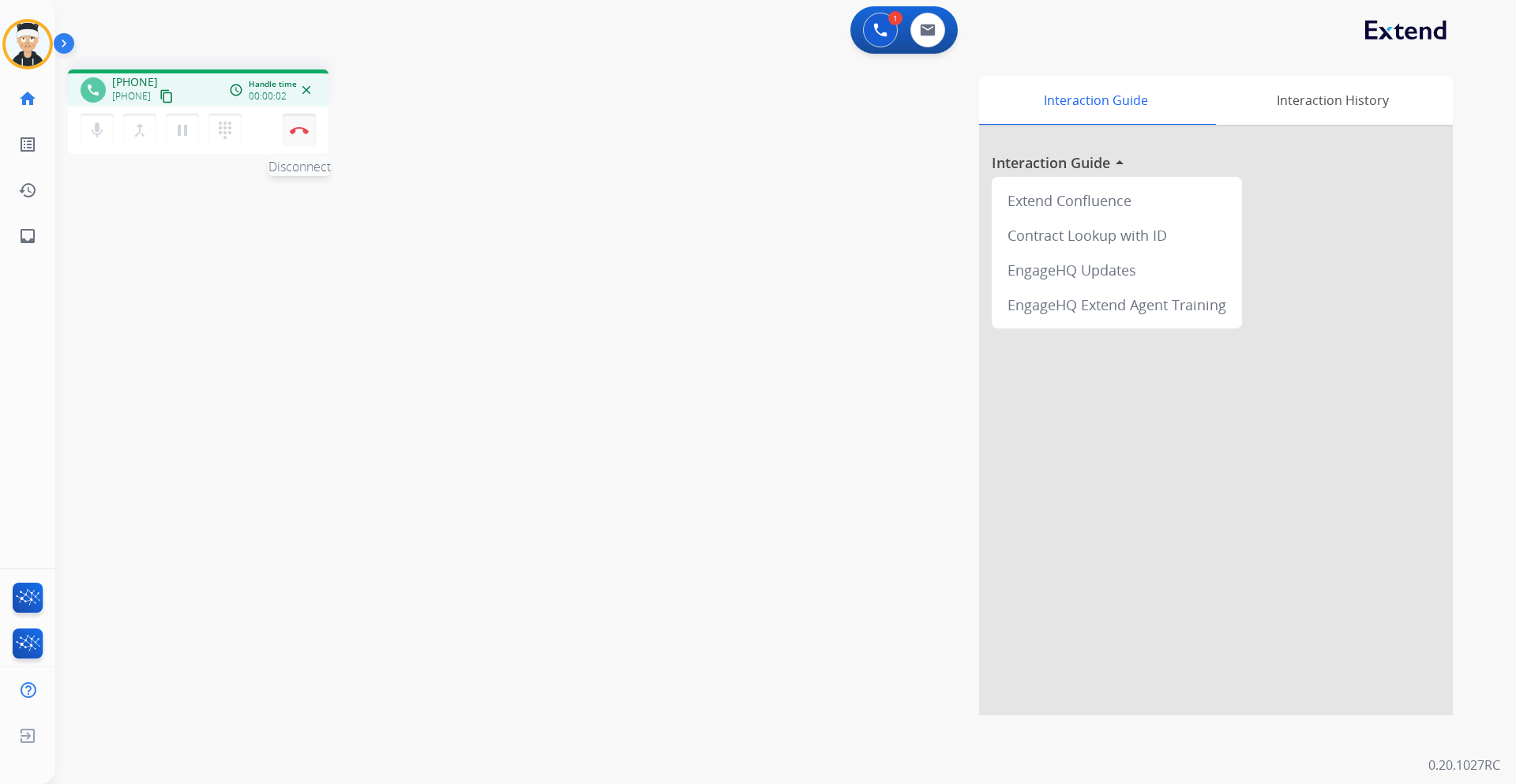 click at bounding box center [299, 130] 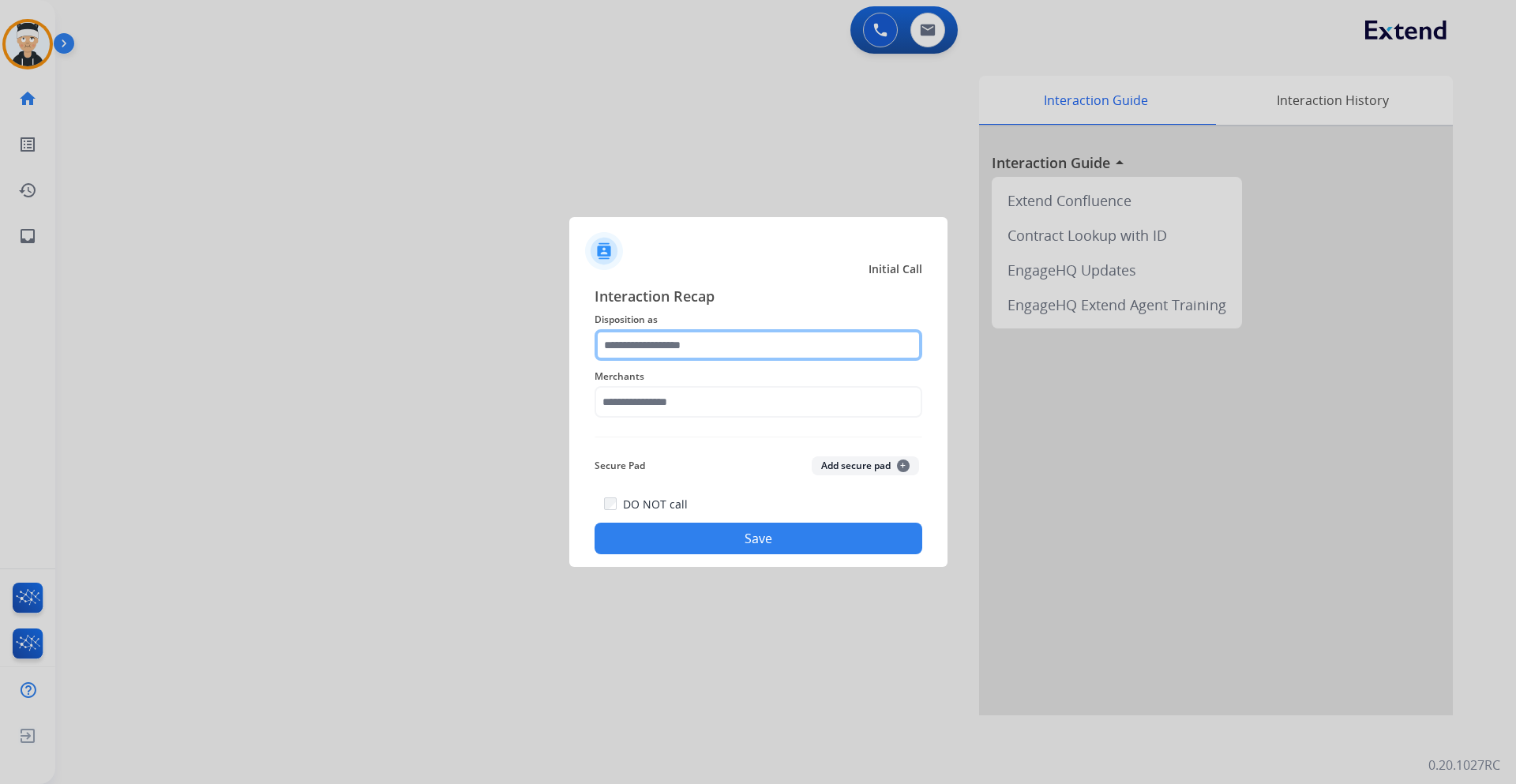 click 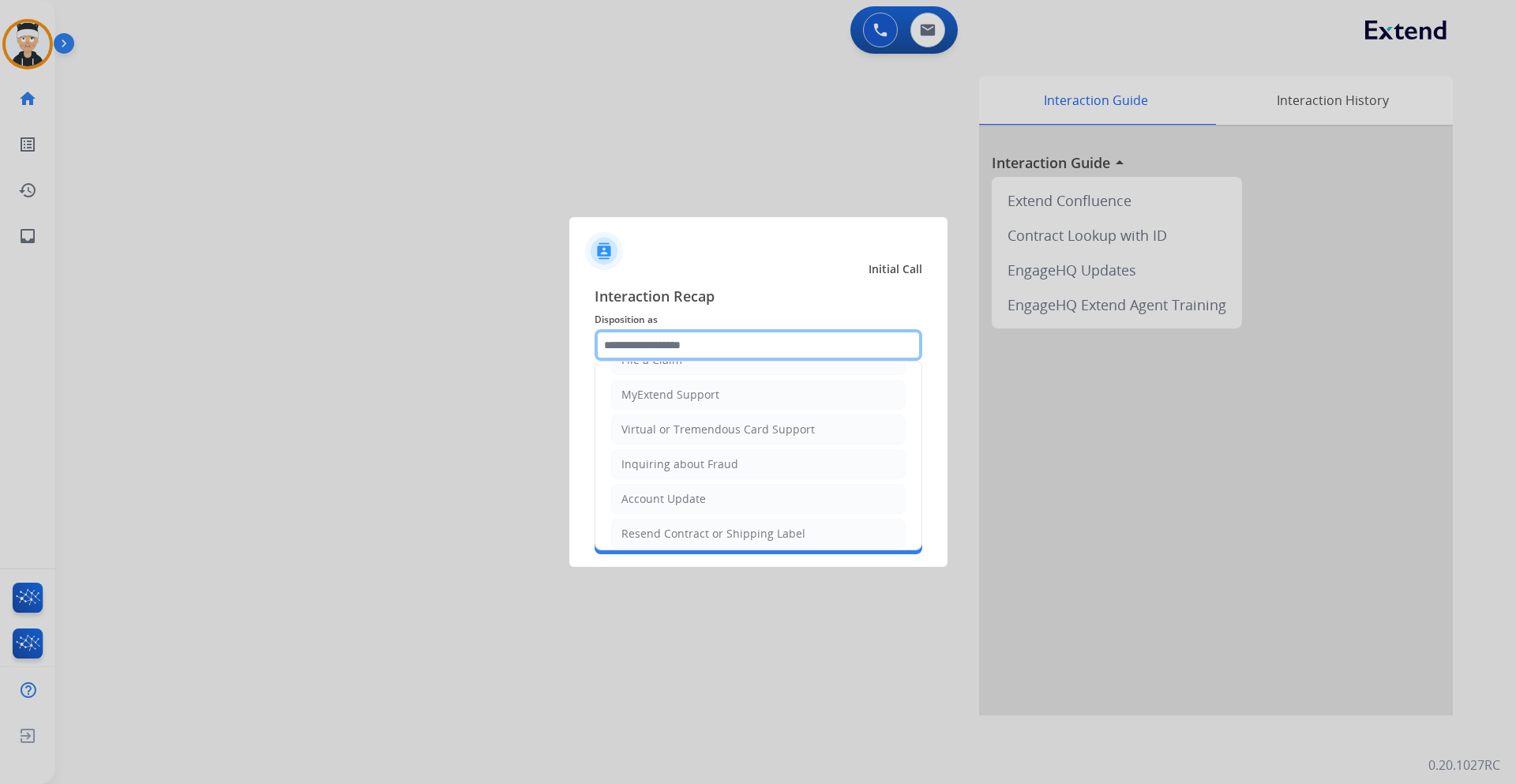 scroll, scrollTop: 316, scrollLeft: 0, axis: vertical 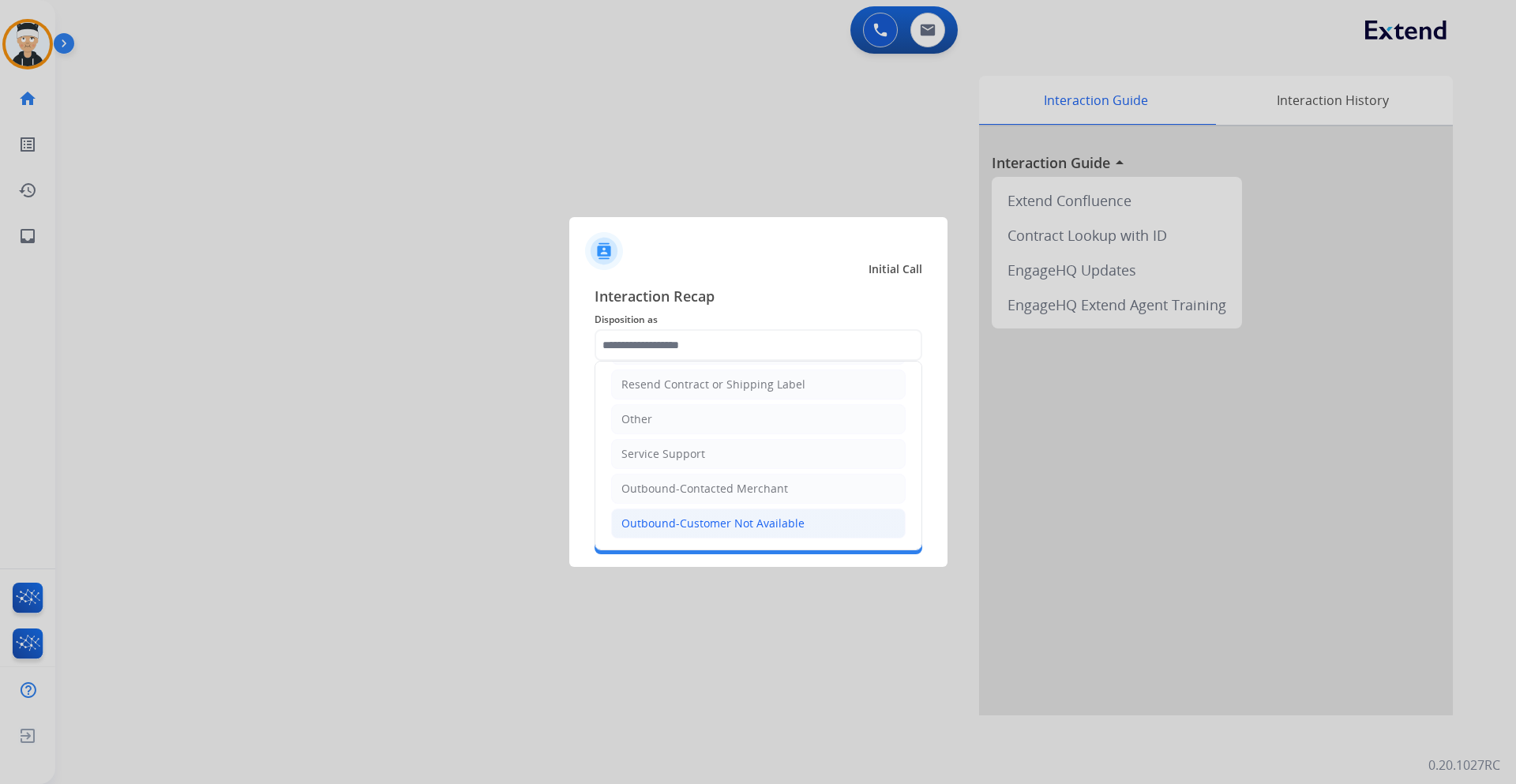 click on "Outbound-Customer Not Available" 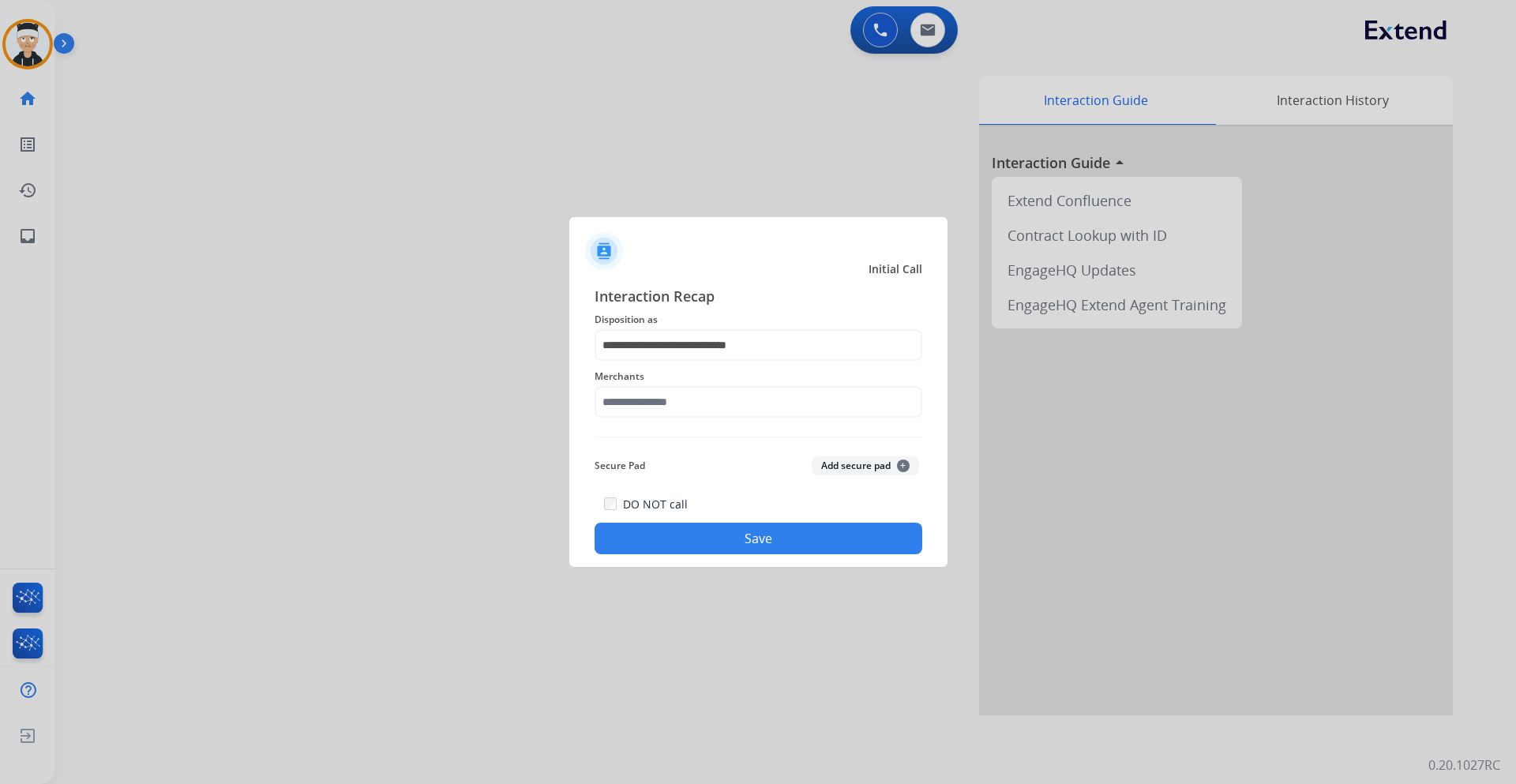 click on "Merchants" 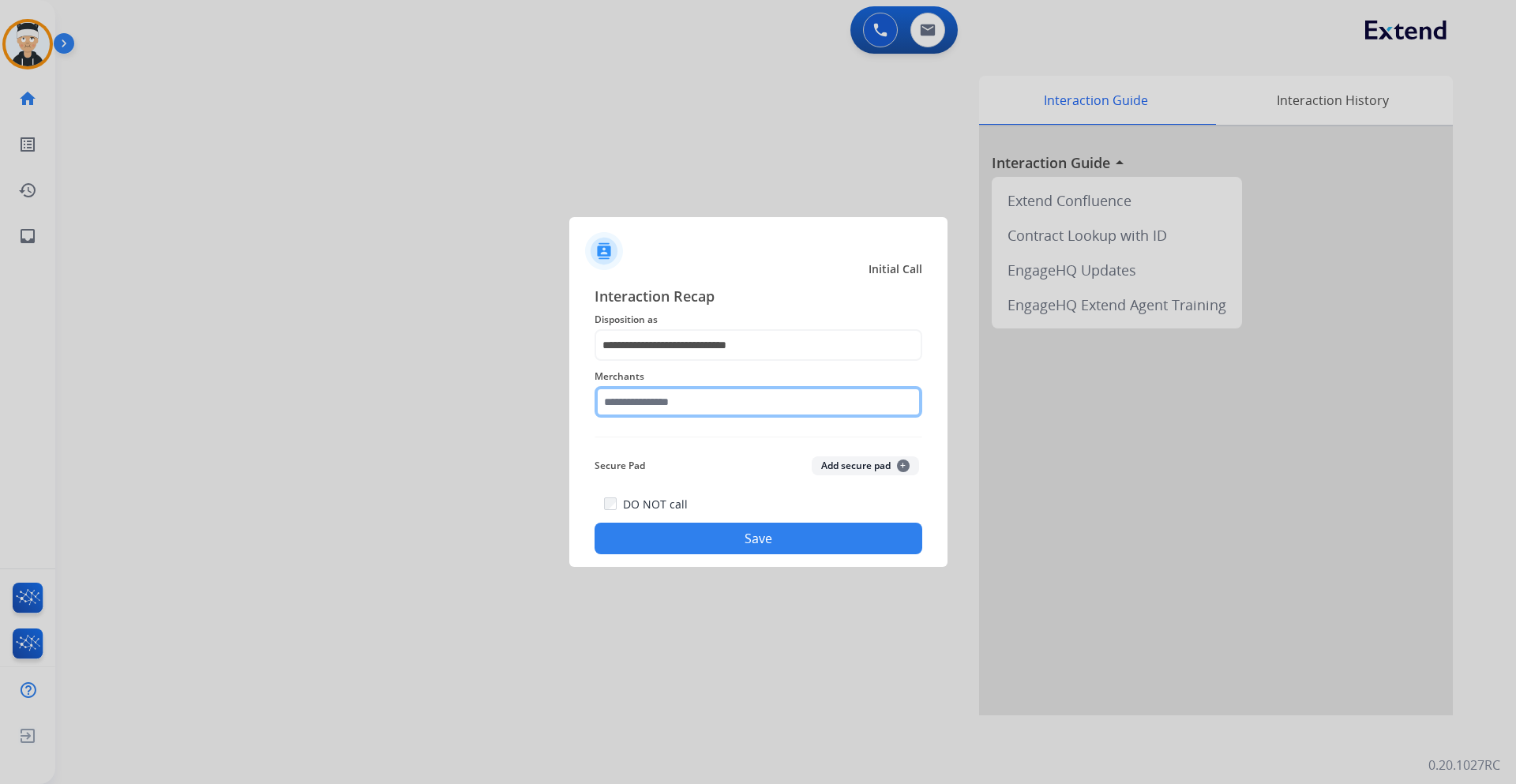 click 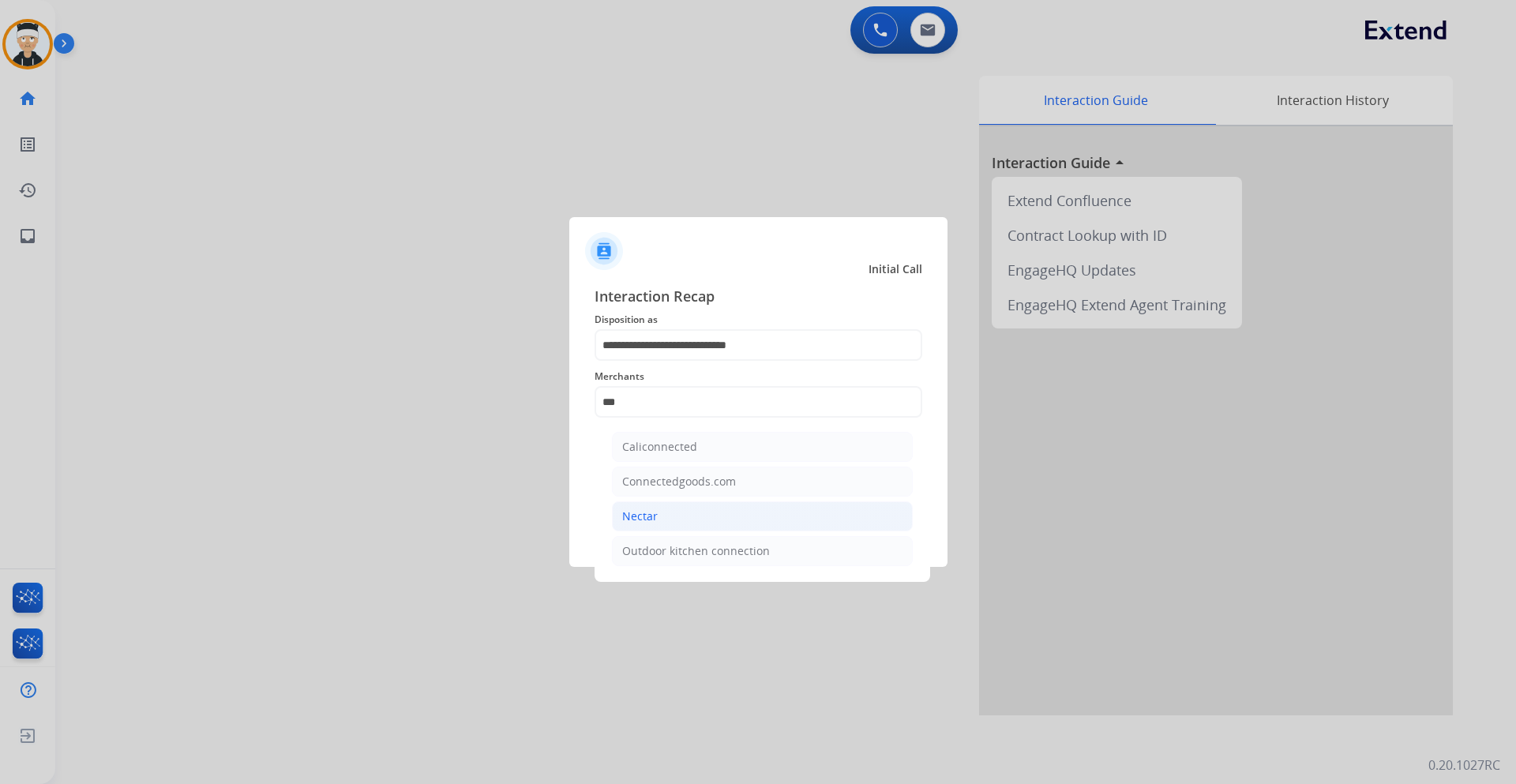 click on "Nectar" 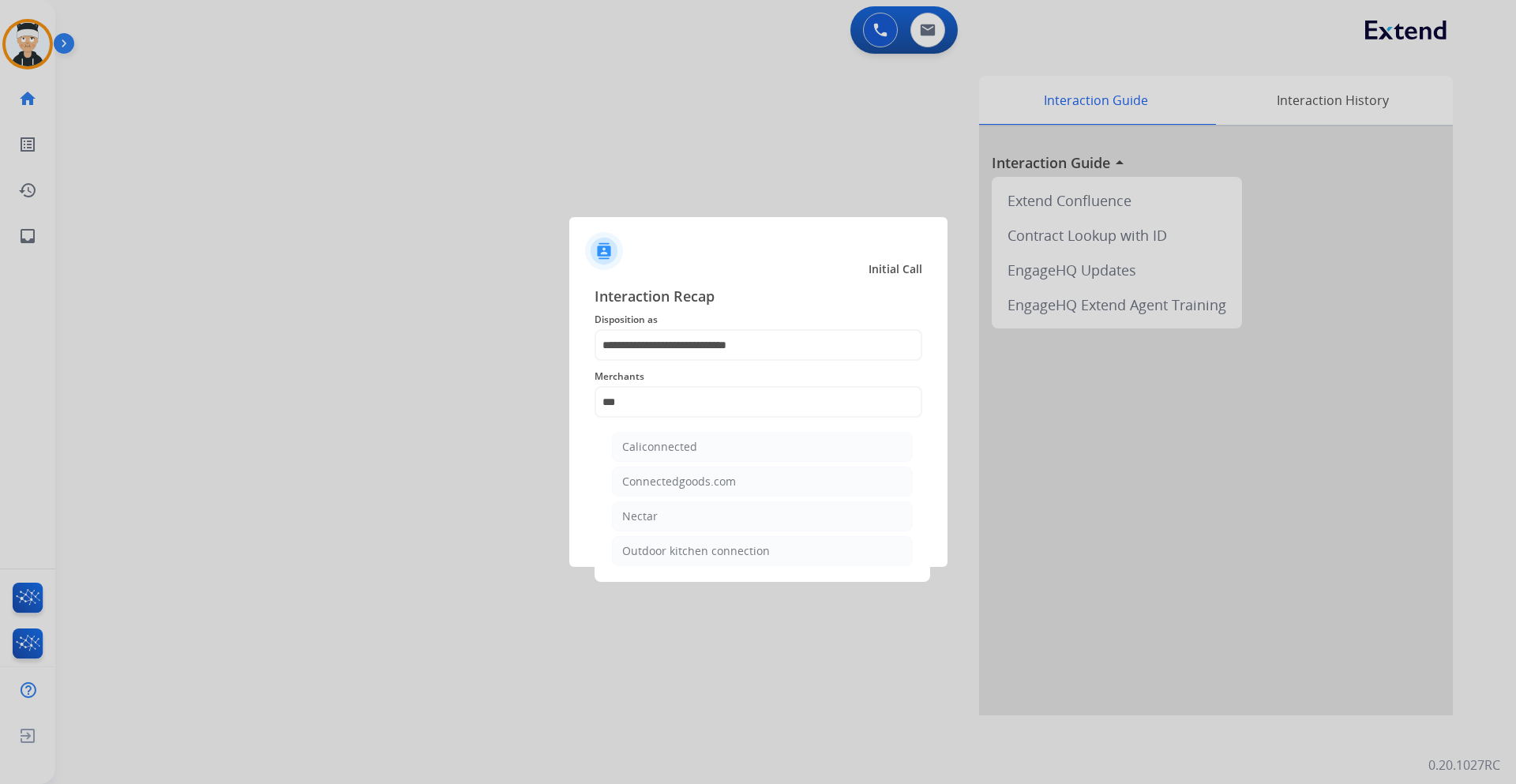 type on "******" 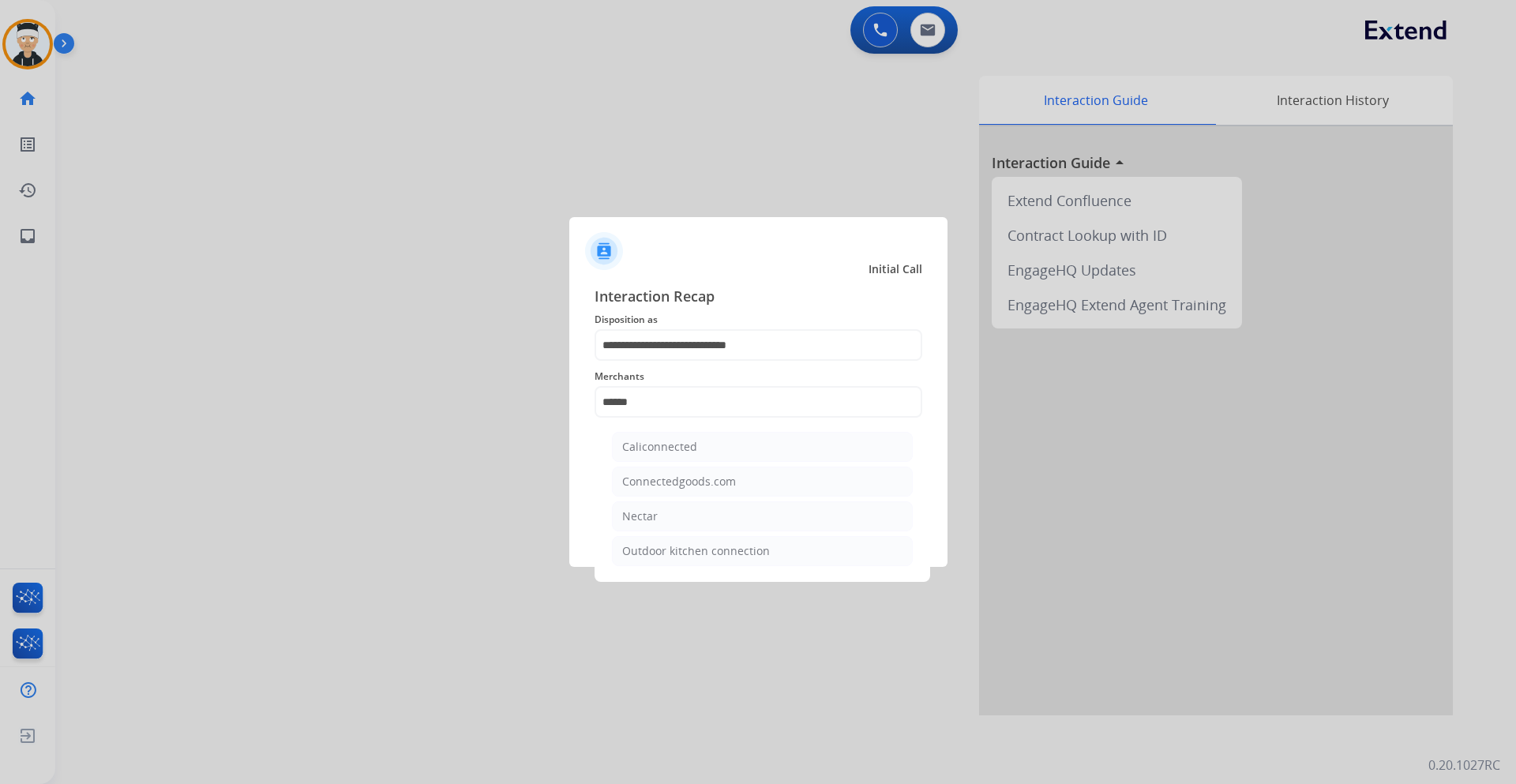 click on "DO NOT call   Save" 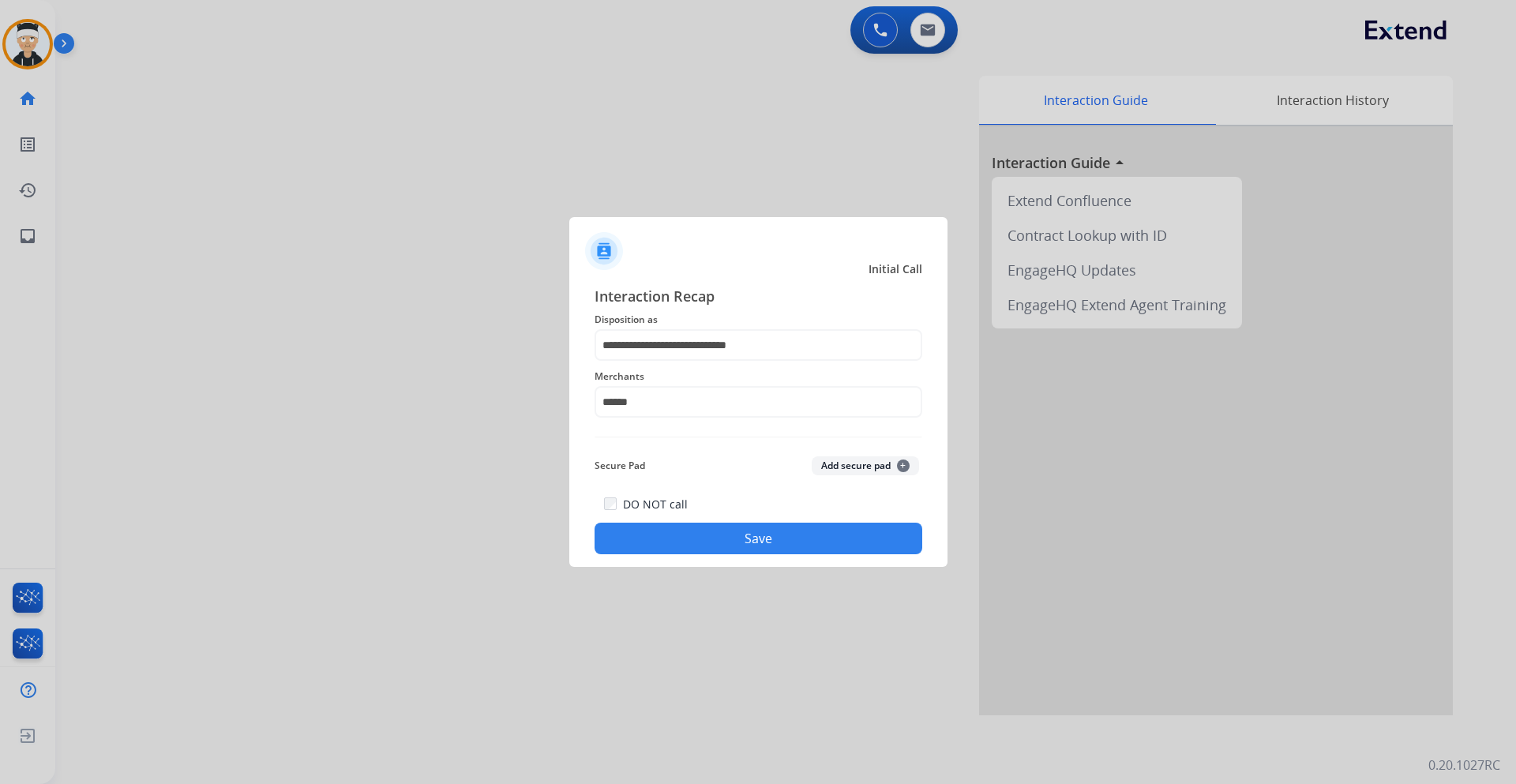 click on "Save" 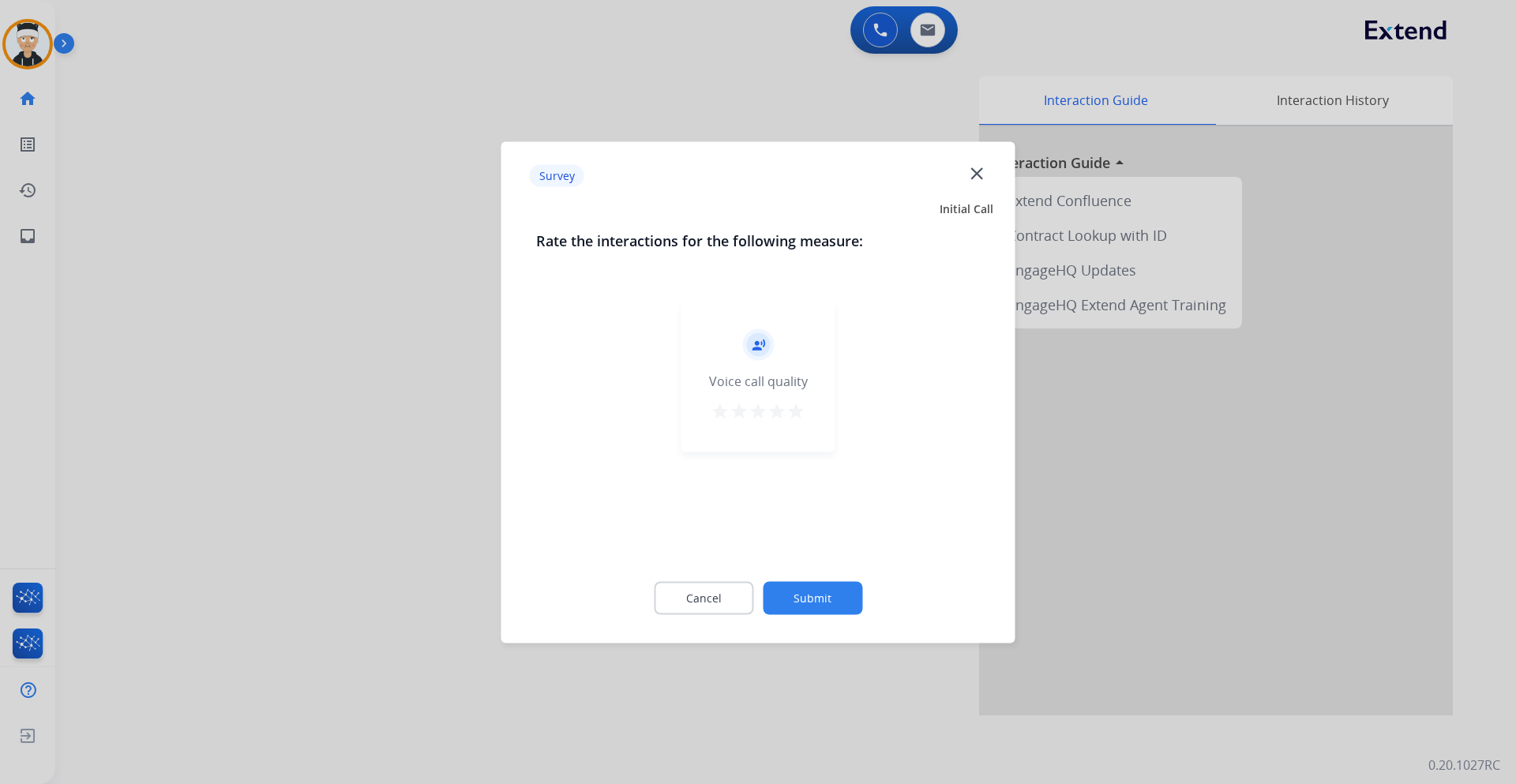 click on "record_voice_over   Voice call quality   star   star   star   star   star" 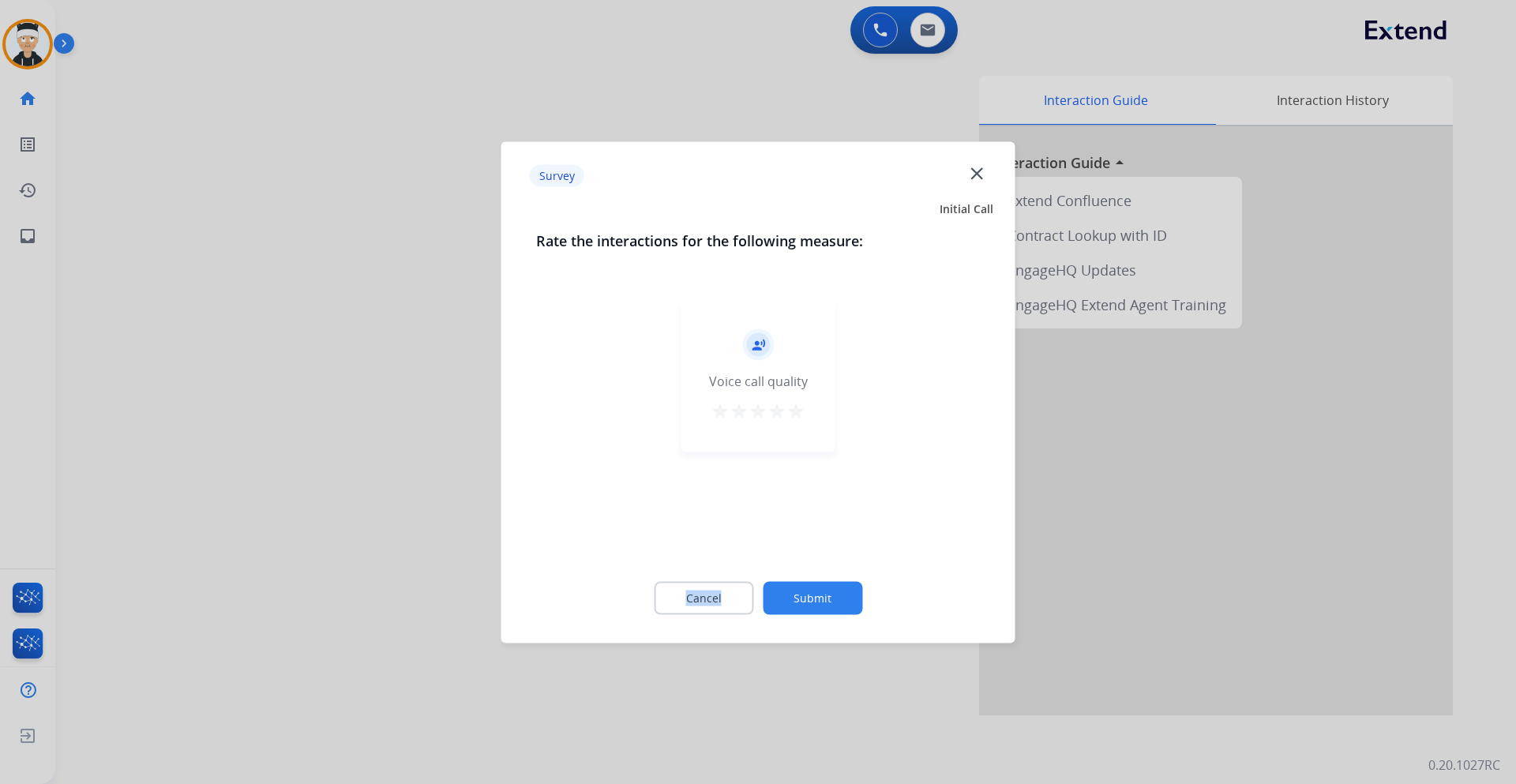 click on "star" at bounding box center [796, 411] 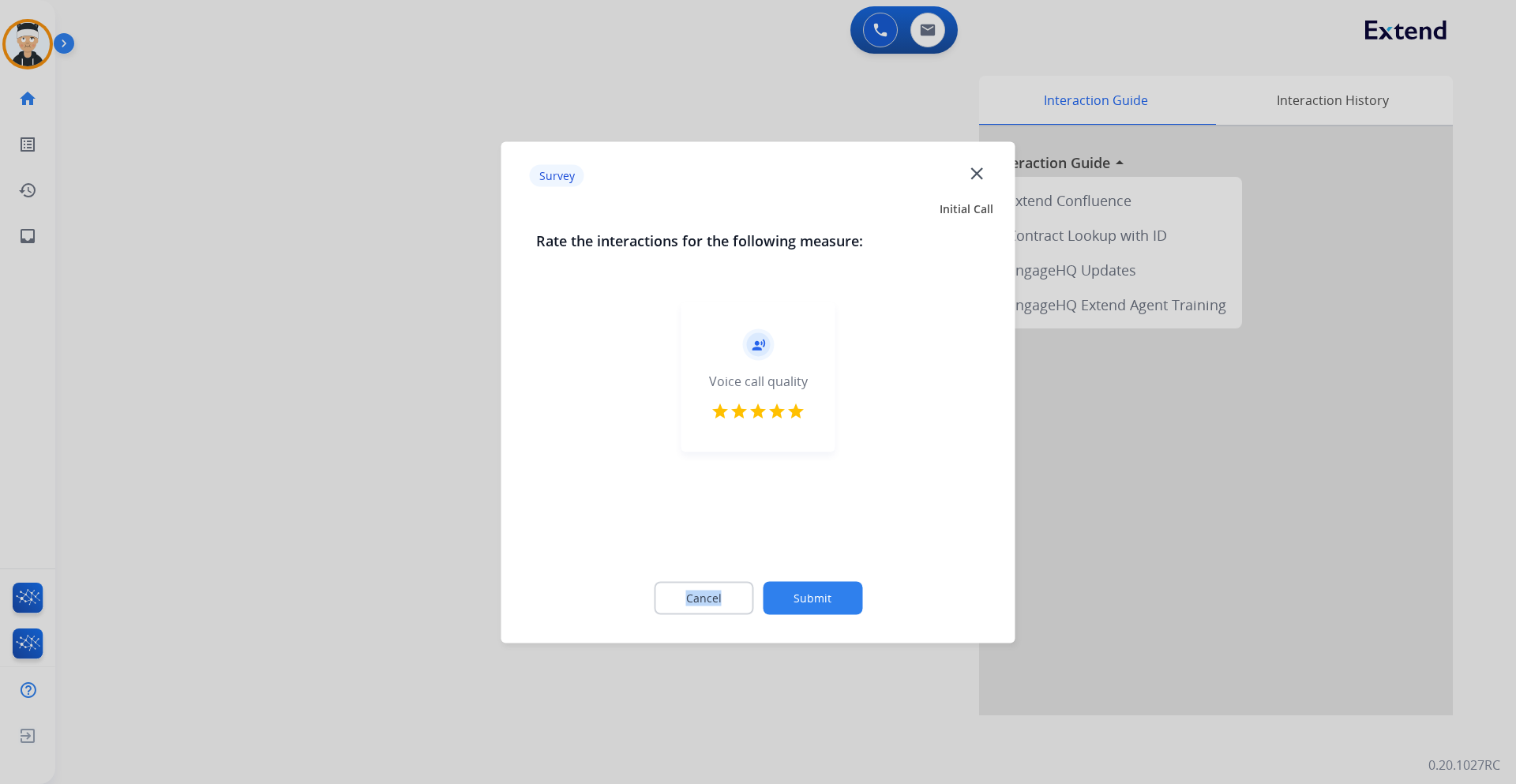 click on "Submit" 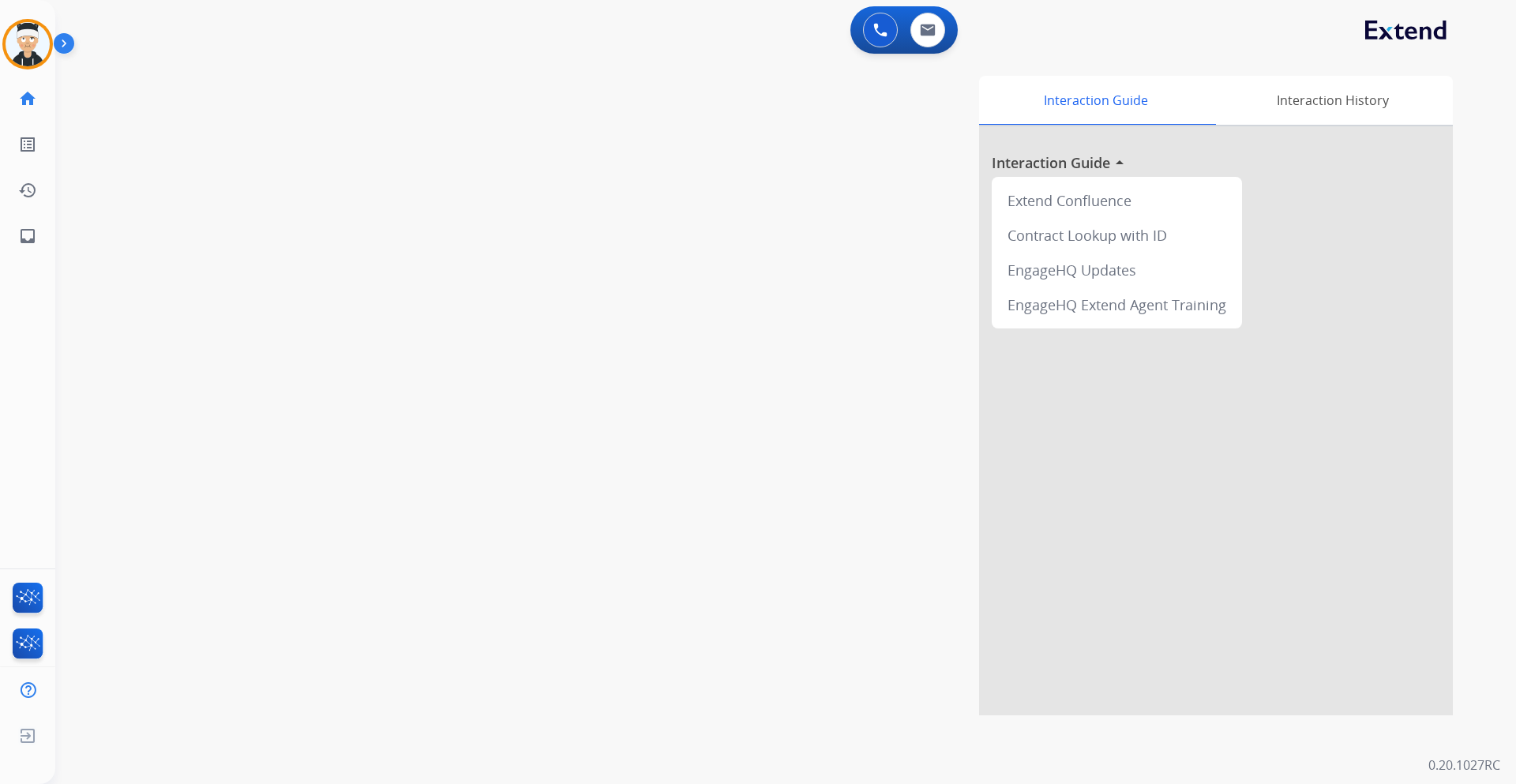click on "Interaction Guide   Interaction History  Interaction Guide arrow_drop_up  Extend Confluence   Contract Lookup with ID   EngageHQ Updates   EngageHQ Extend Agent Training" at bounding box center (988, 396) 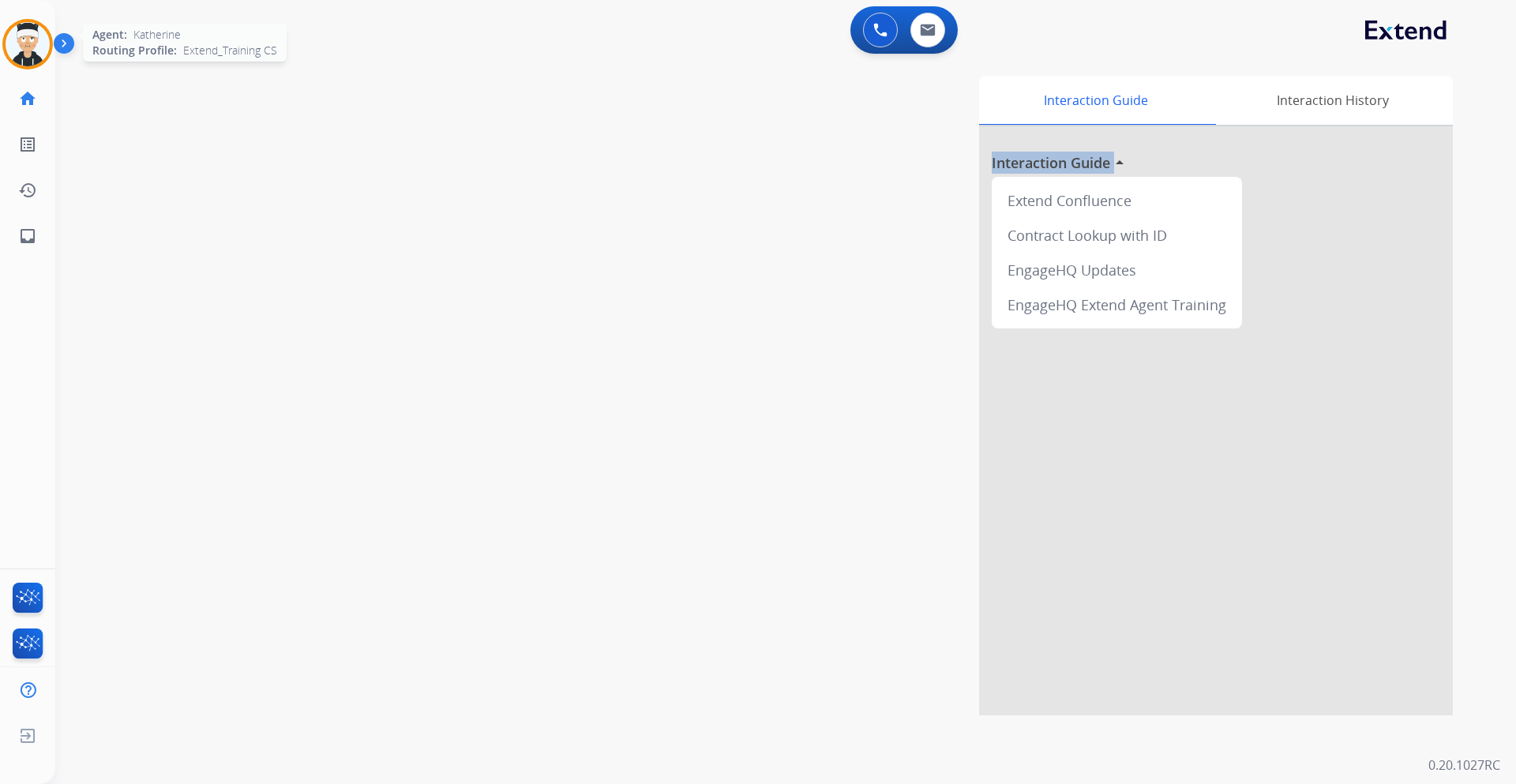 click at bounding box center (28, 44) 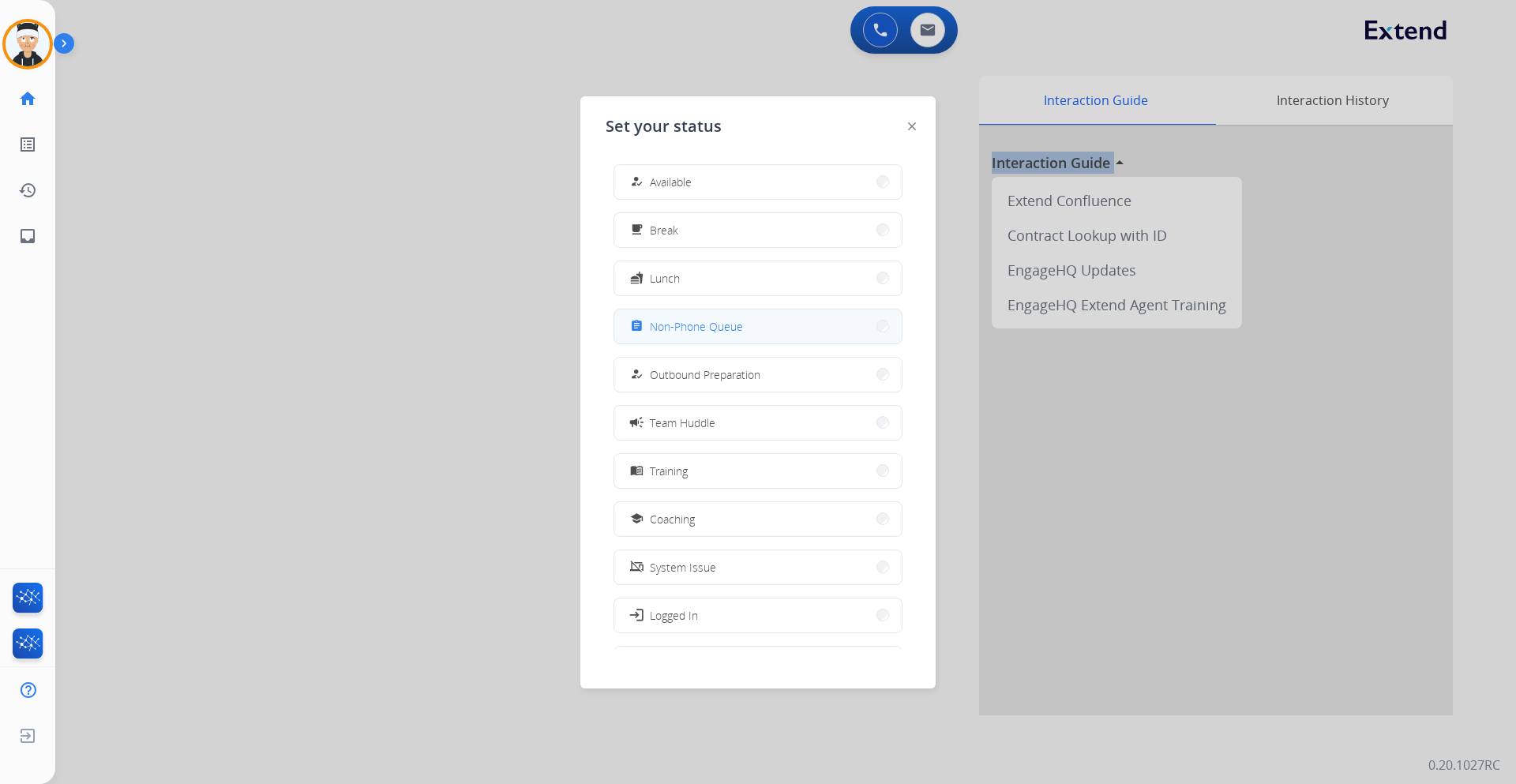 click on "assignment Non-Phone Queue" at bounding box center [758, 326] 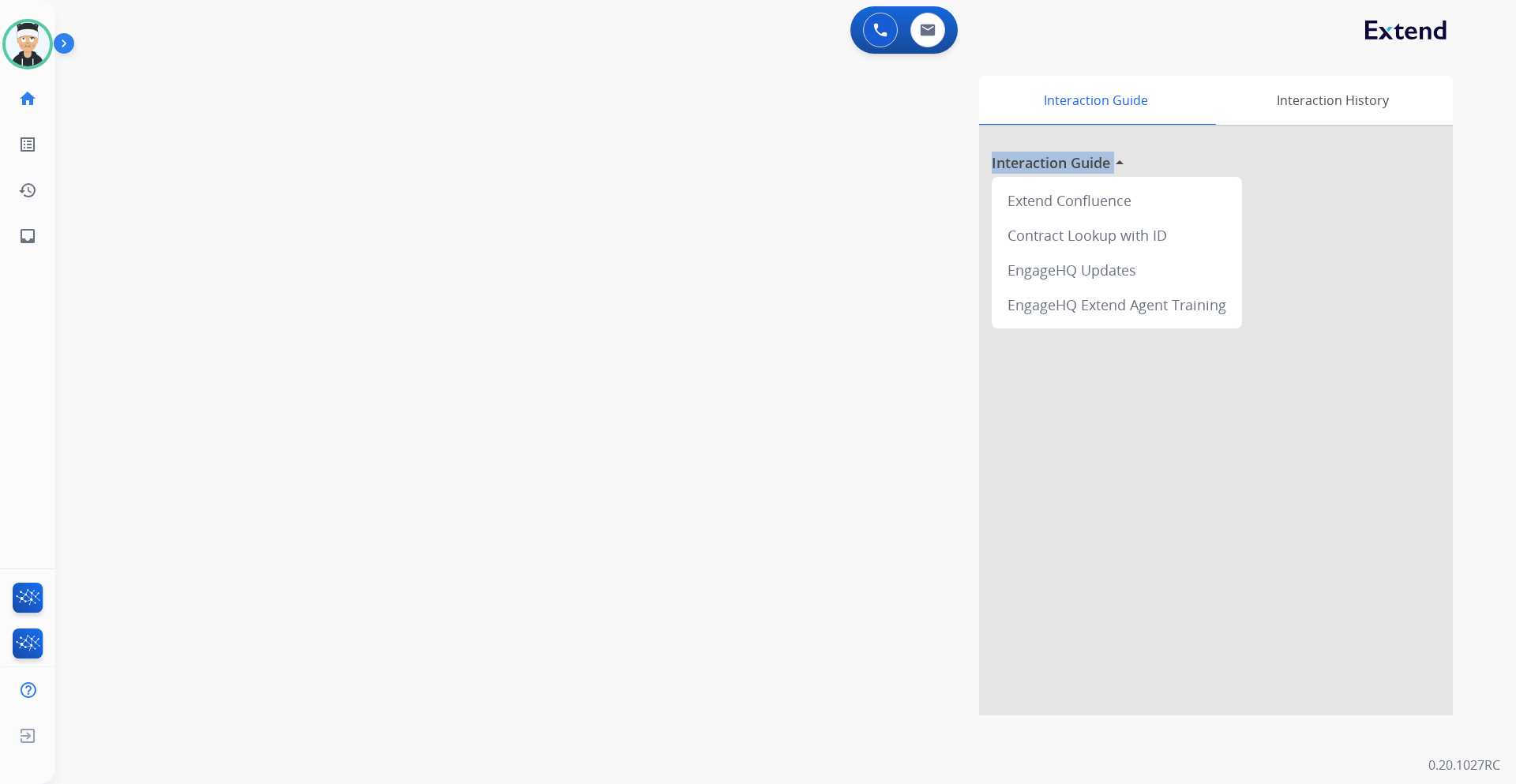 click on "swap_horiz Break voice bridge close_fullscreen Connect 3-Way Call merge_type Separate 3-Way Call  Interaction Guide   Interaction History  Interaction Guide arrow_drop_up  Extend Confluence   Contract Lookup with ID   EngageHQ Updates   EngageHQ Extend Agent Training" at bounding box center [767, 386] 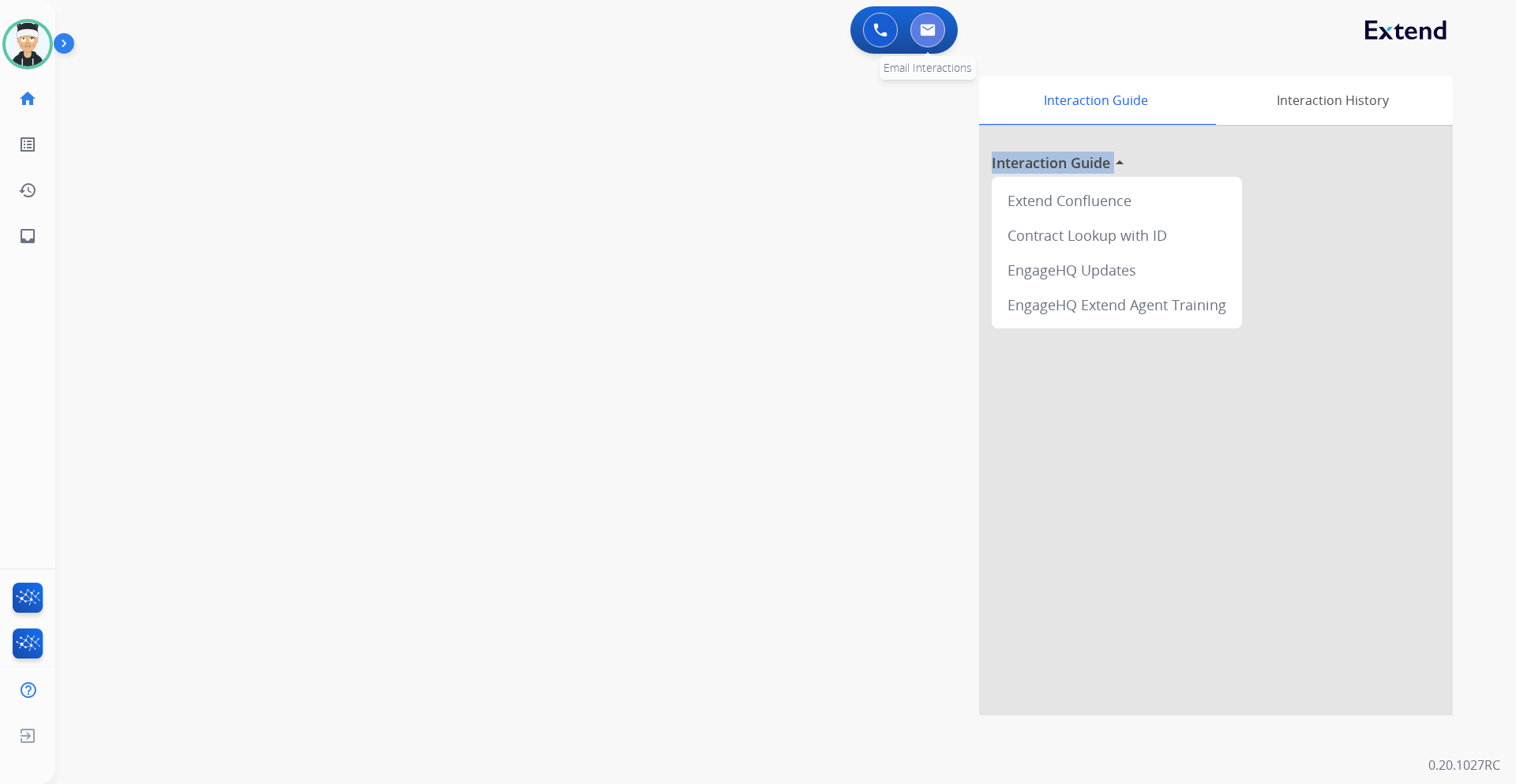 click at bounding box center [928, 30] 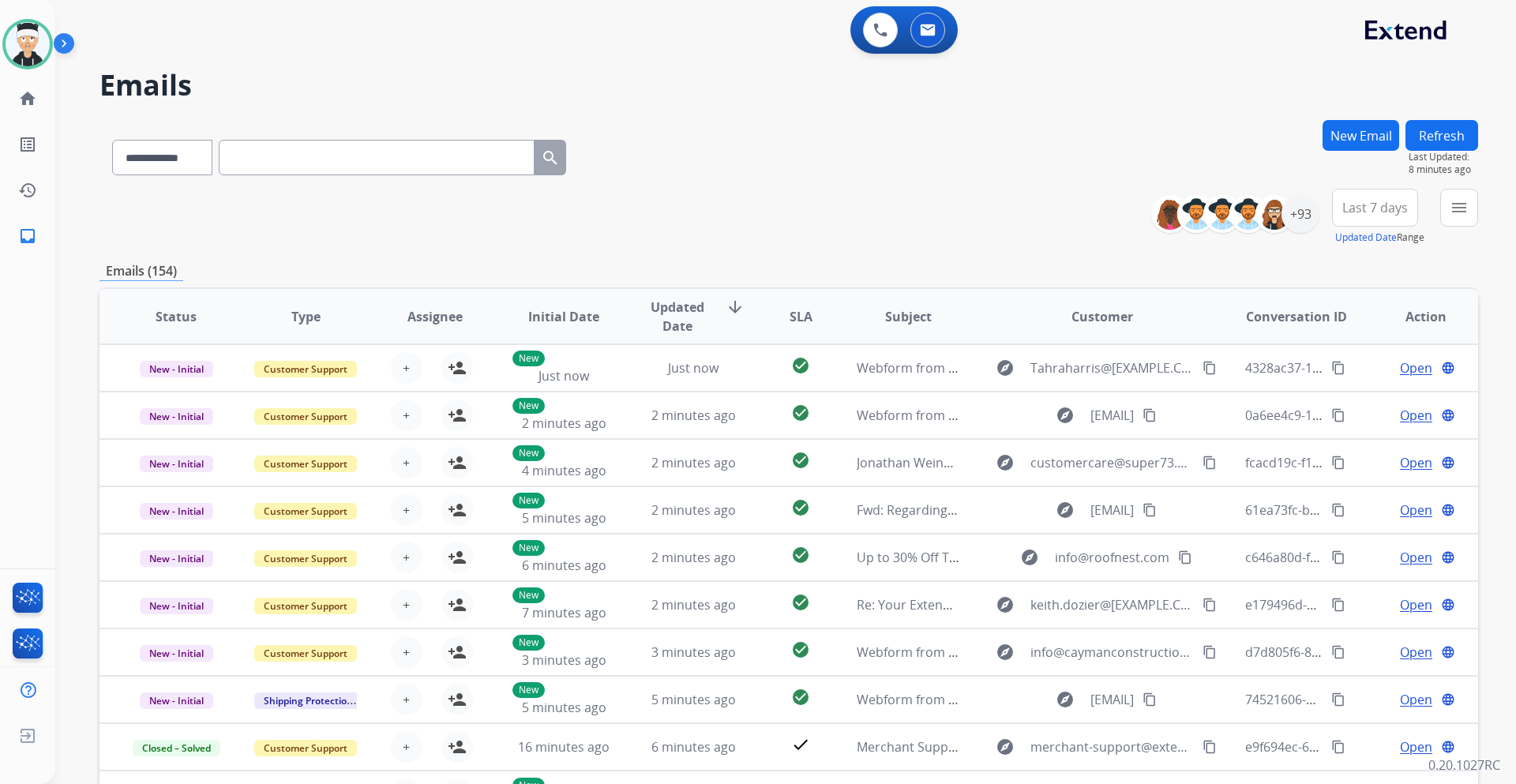 click on "New Email" at bounding box center (1360, 135) 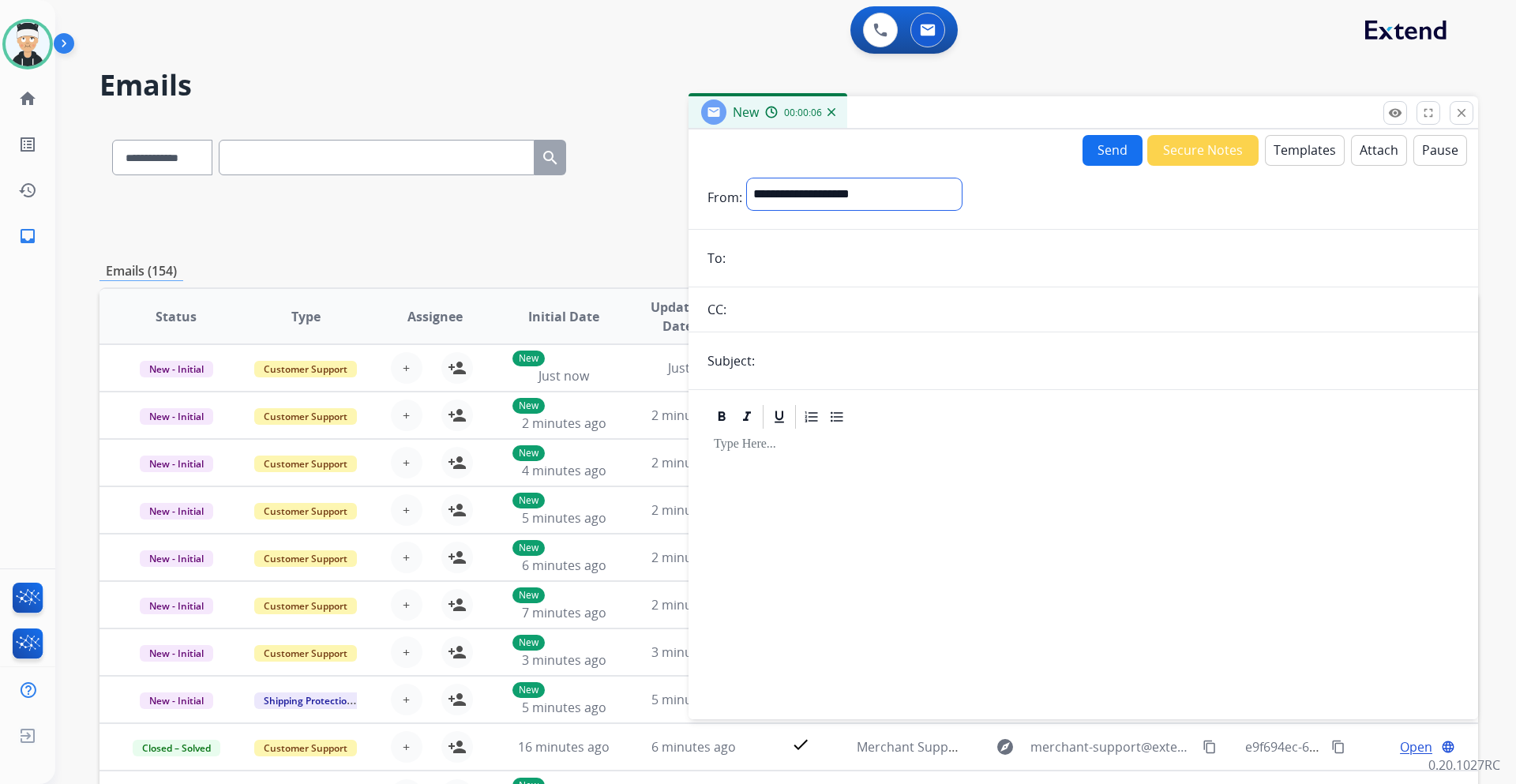 click on "**********" at bounding box center [854, 194] 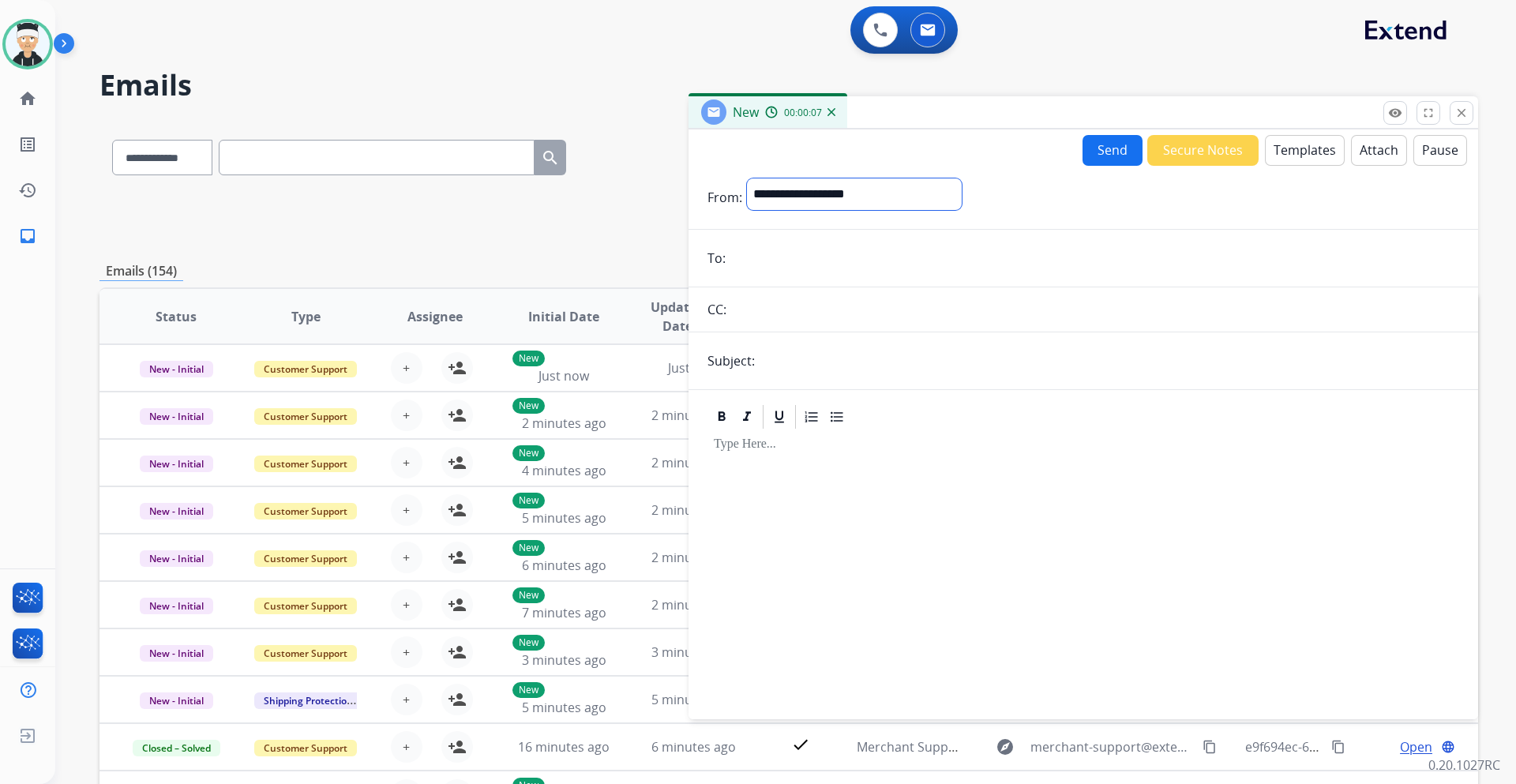 click on "**********" at bounding box center (854, 194) 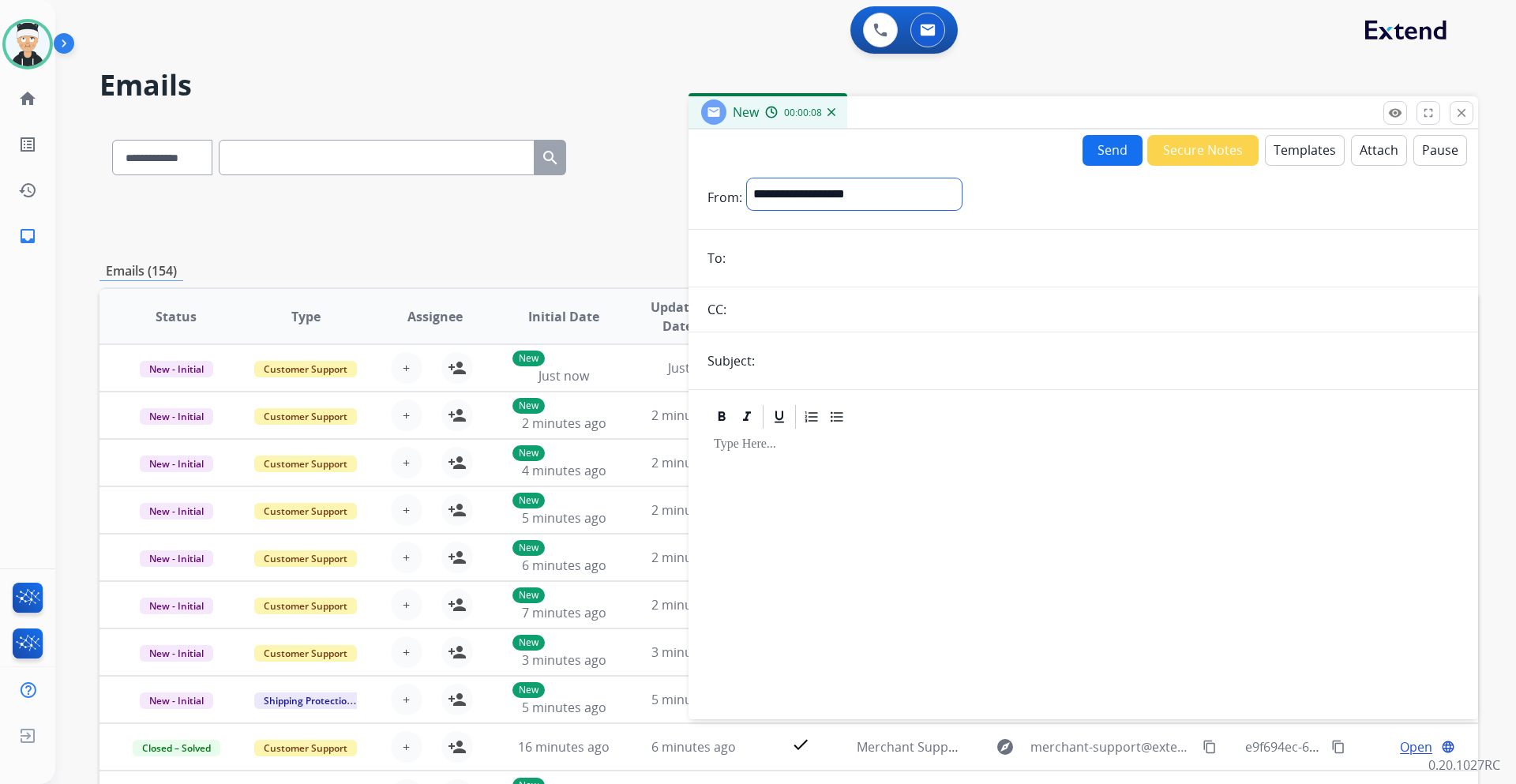 click on "**********" at bounding box center (854, 194) 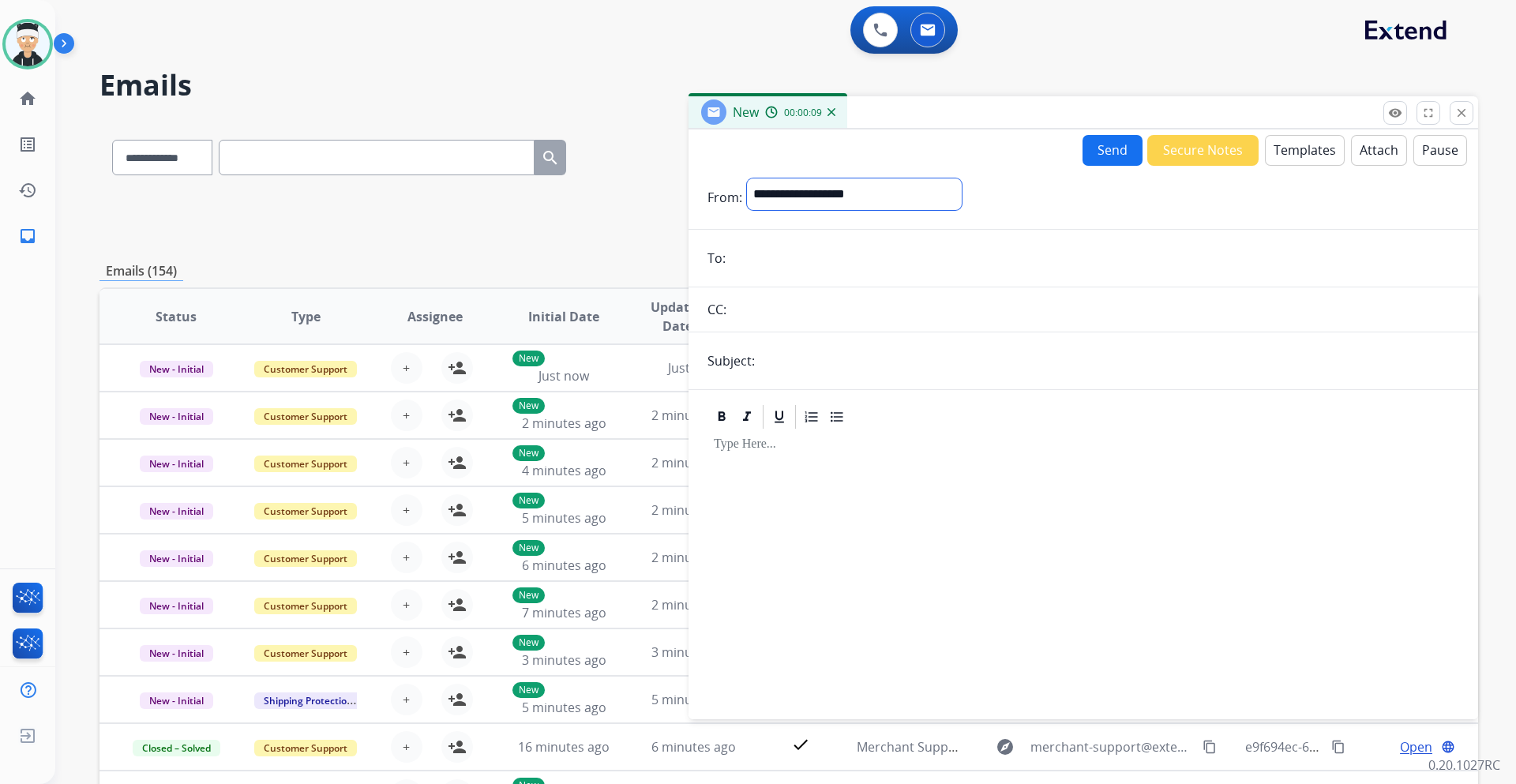 select on "**********" 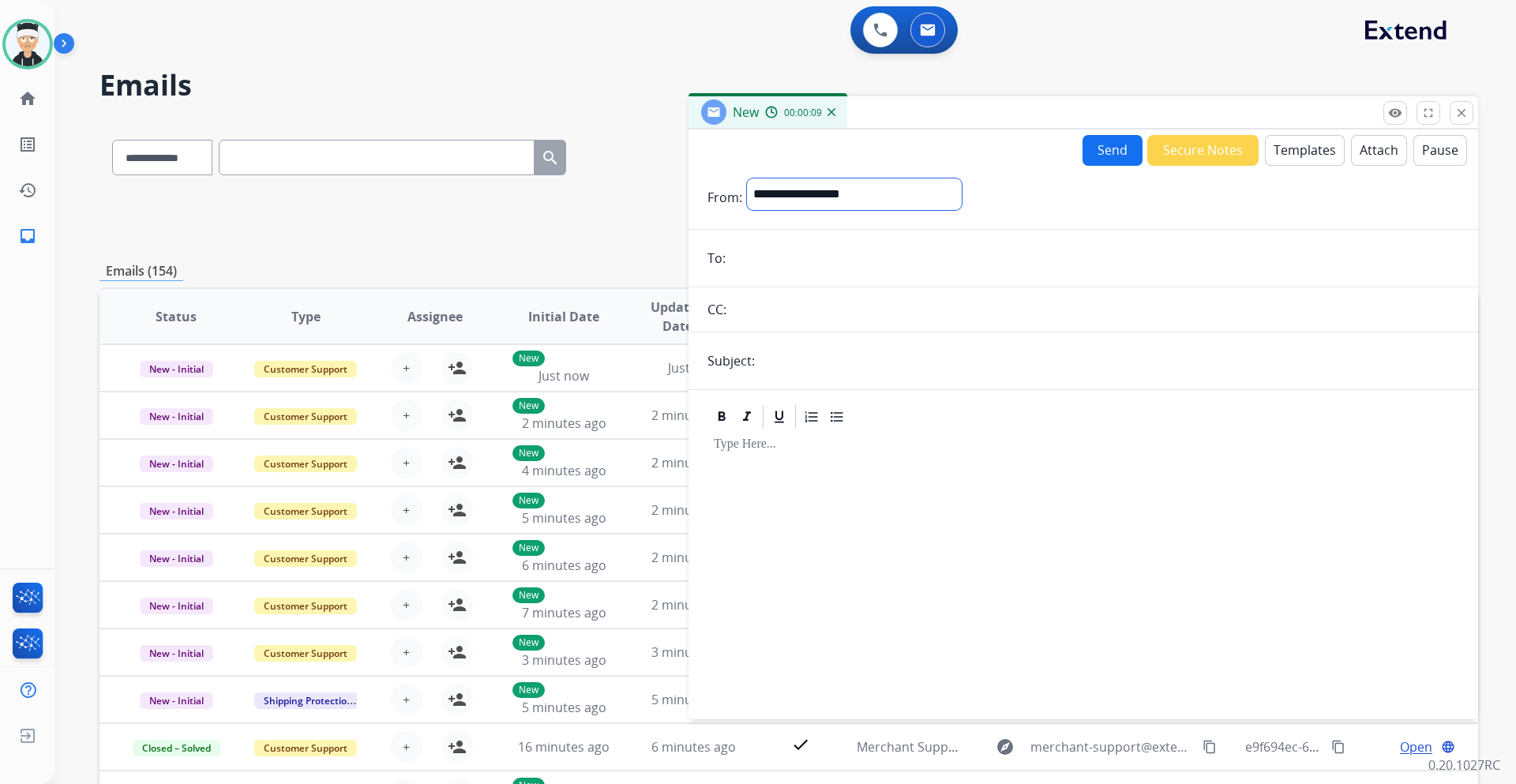 click on "**********" at bounding box center [854, 194] 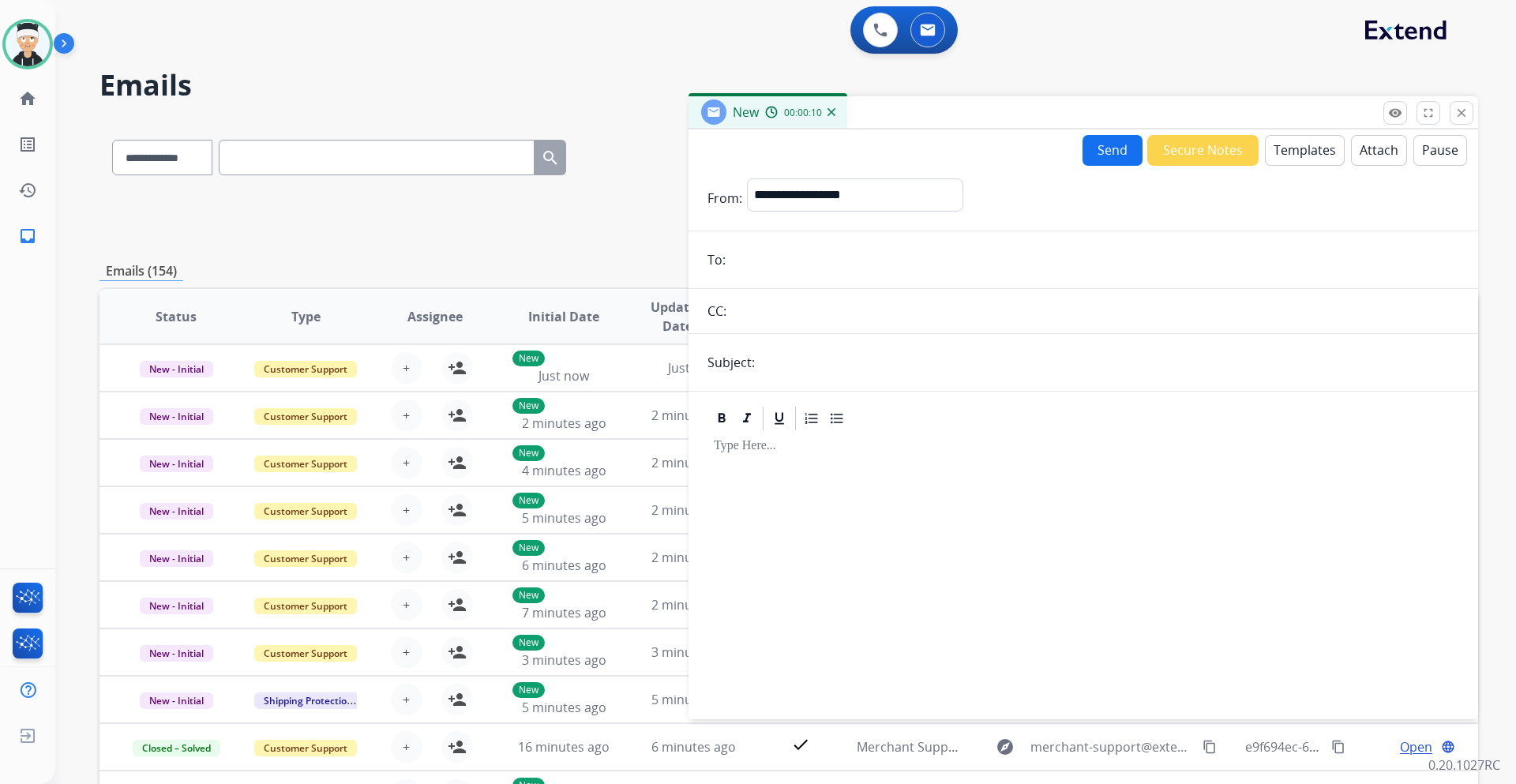 click at bounding box center [1094, 260] 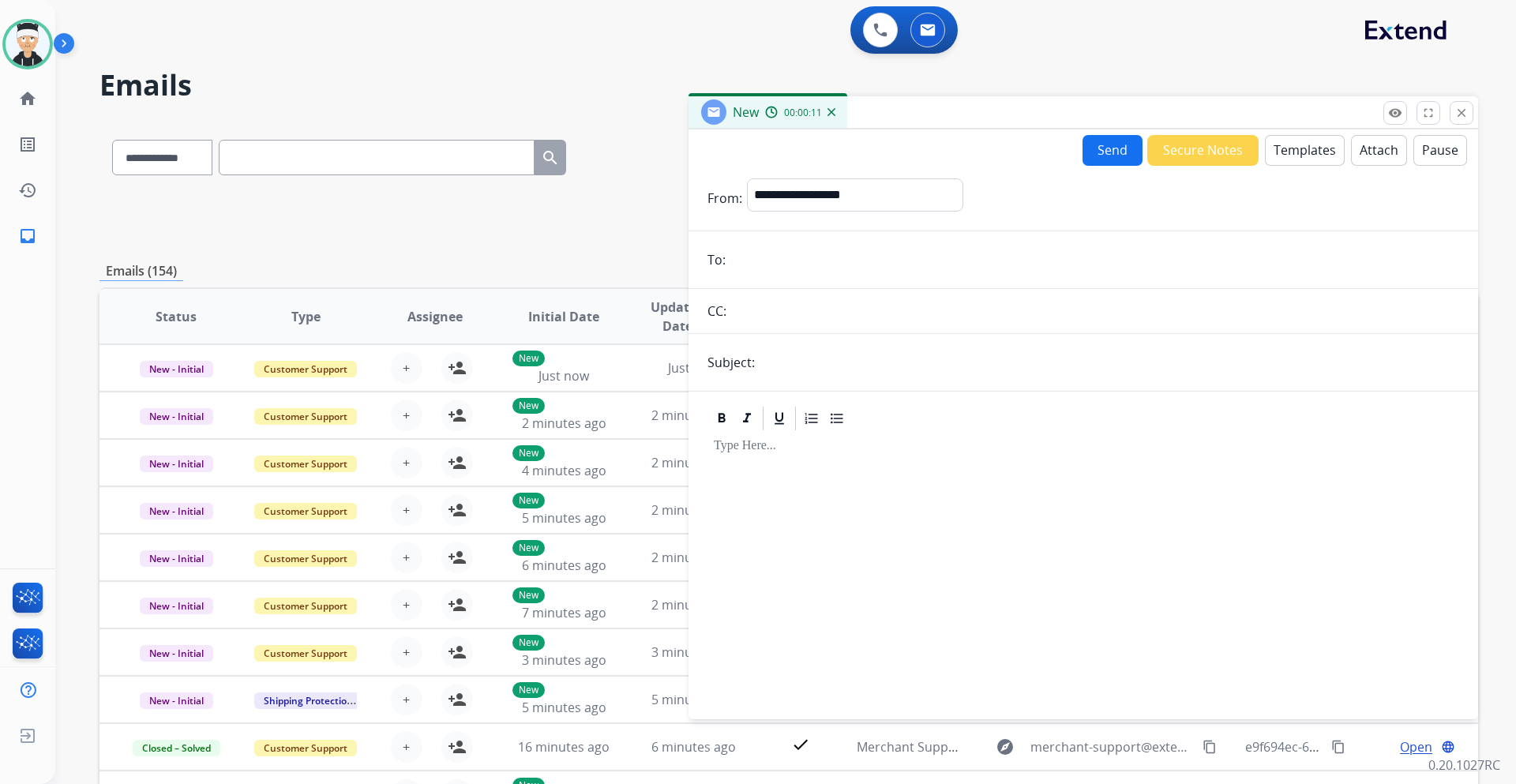 paste on "**********" 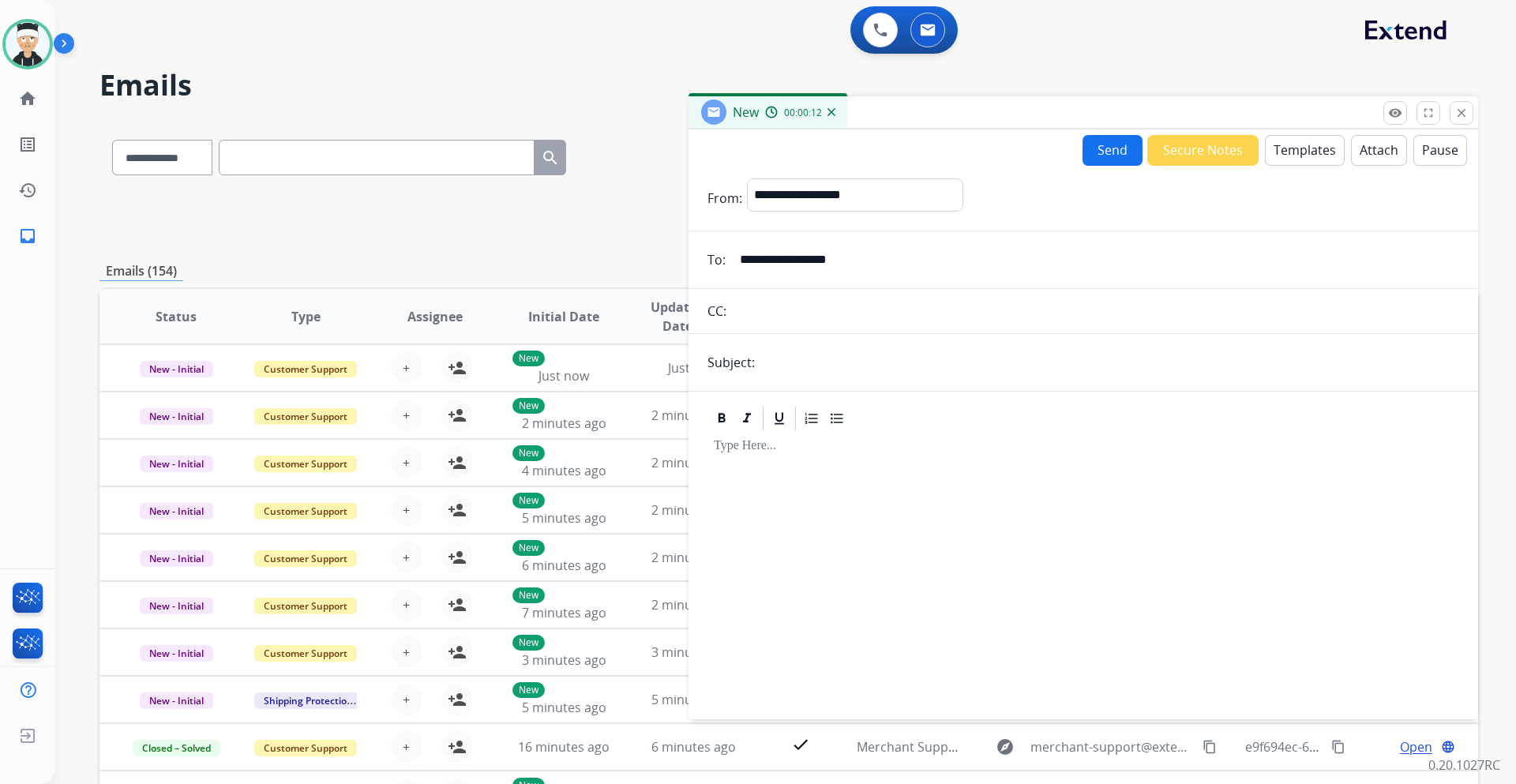 type on "**********" 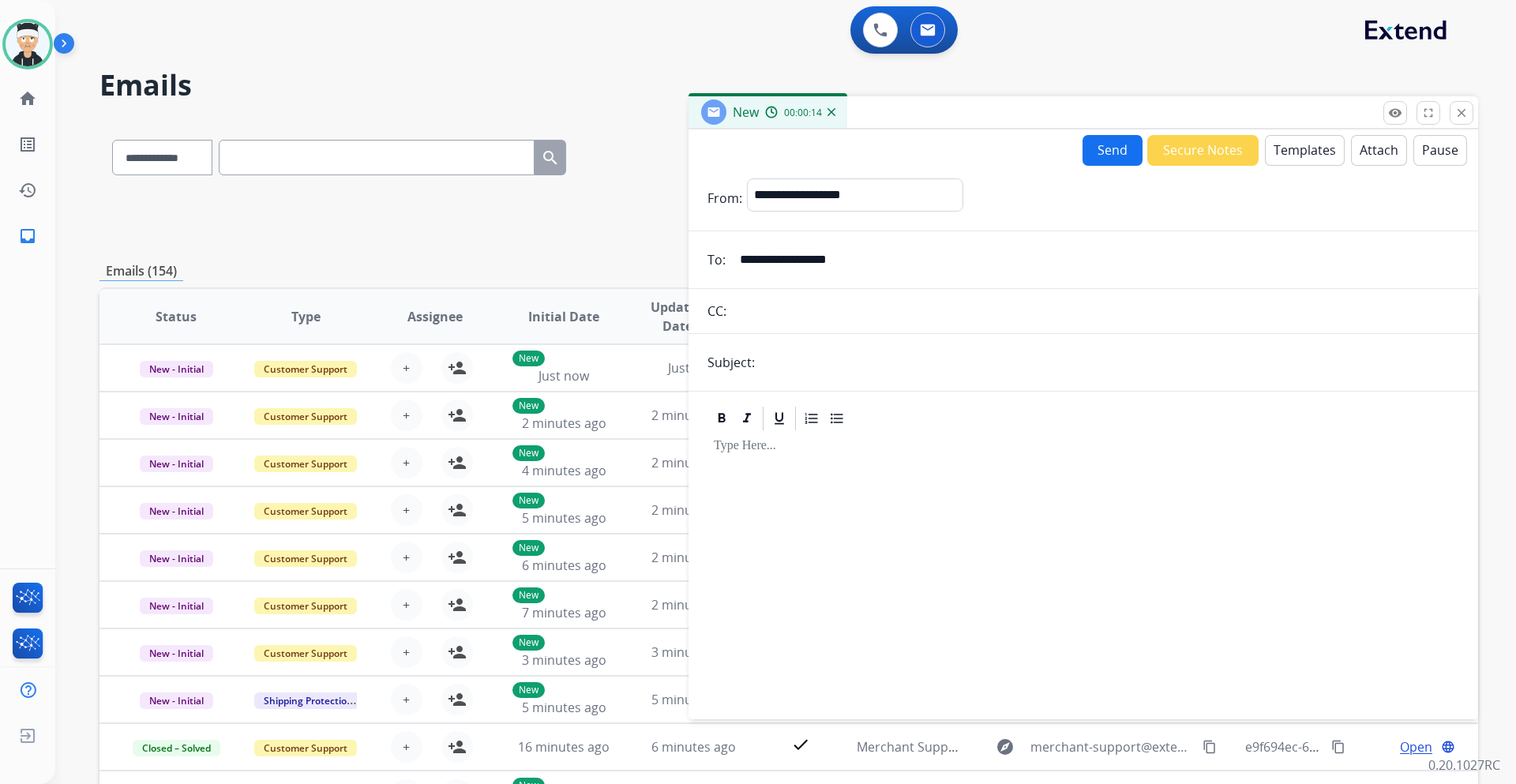 type on "**********" 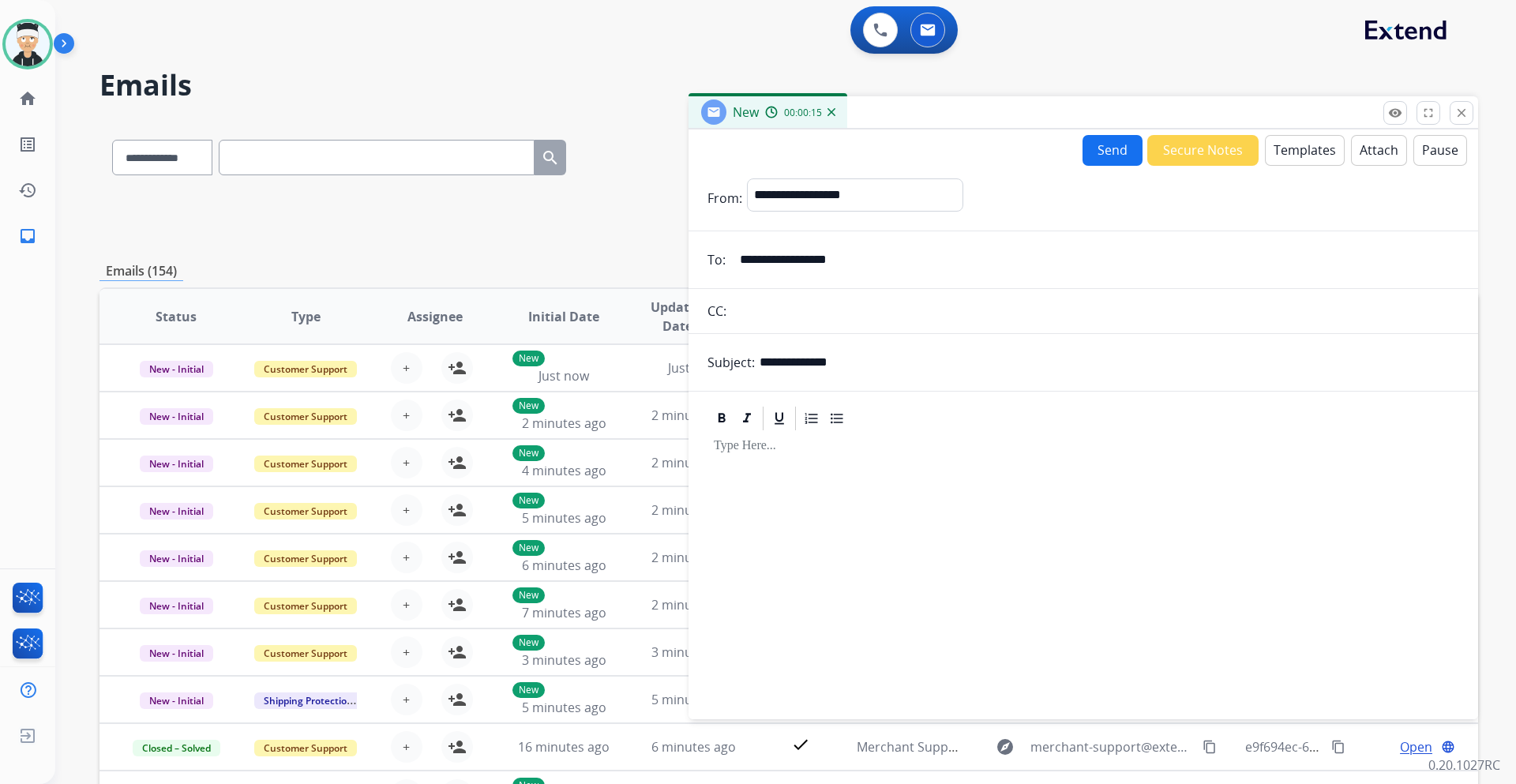 click on "Templates" at bounding box center (1304, 150) 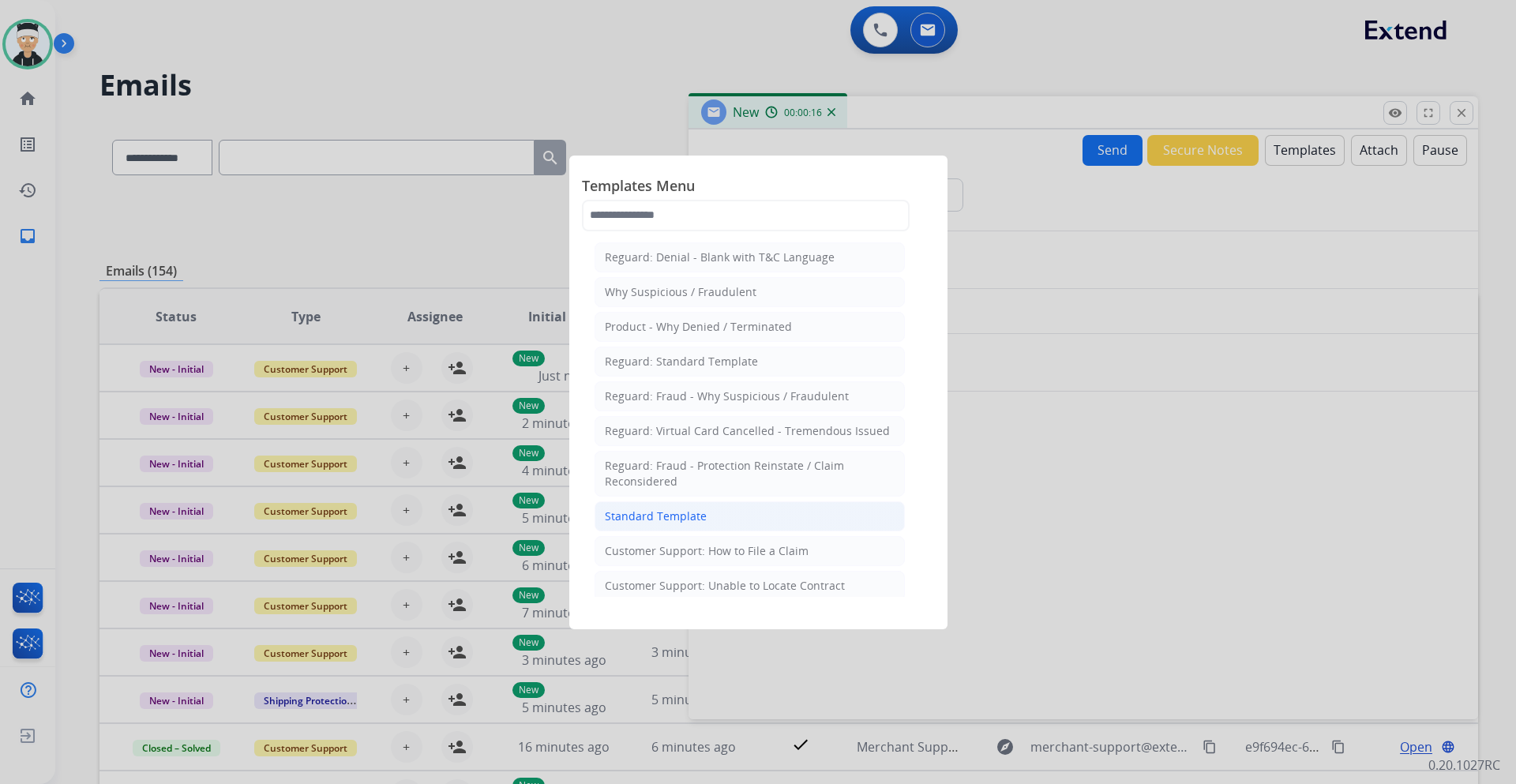 click on "Standard Template" 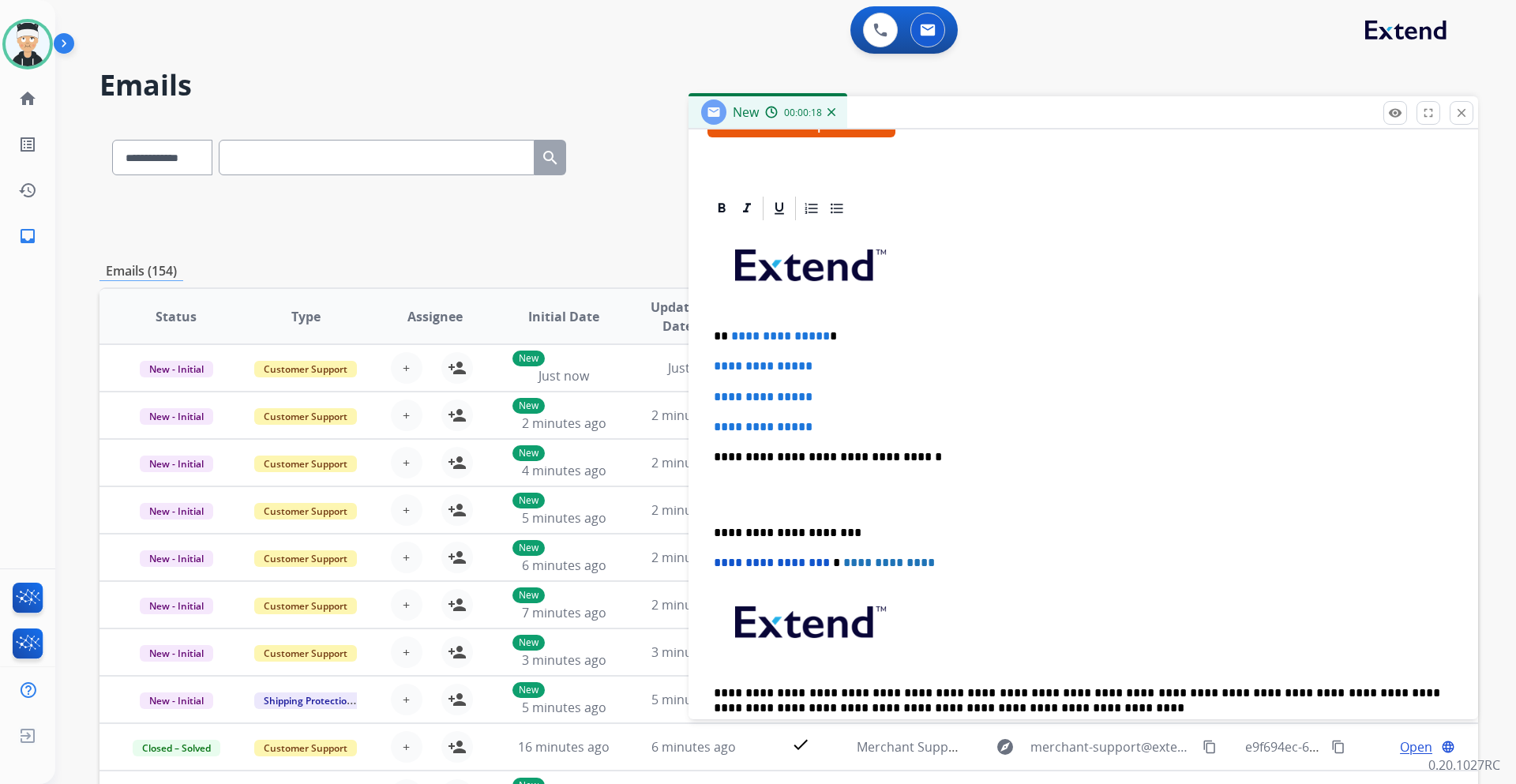 scroll, scrollTop: 316, scrollLeft: 0, axis: vertical 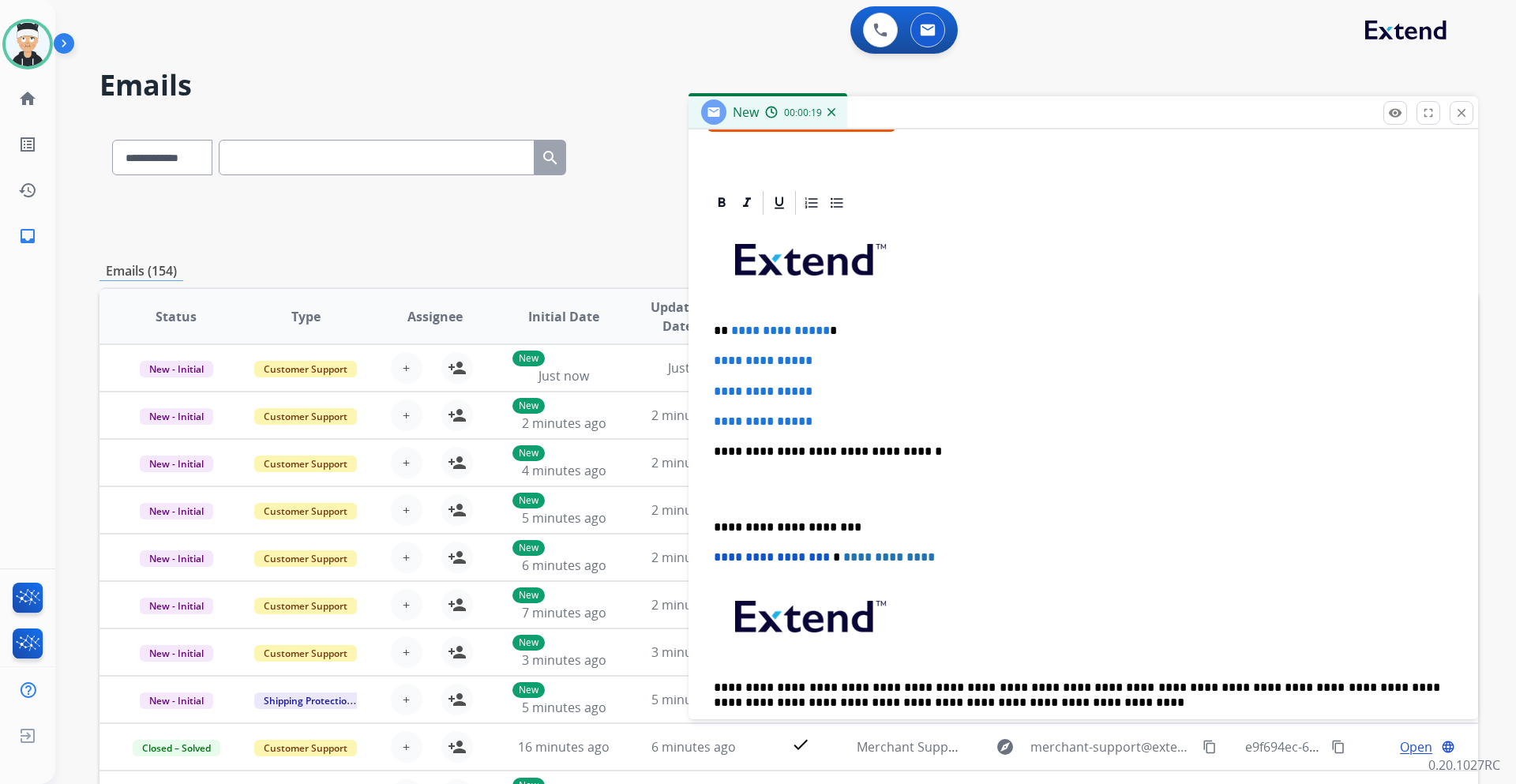 click on "**********" at bounding box center [1077, 331] 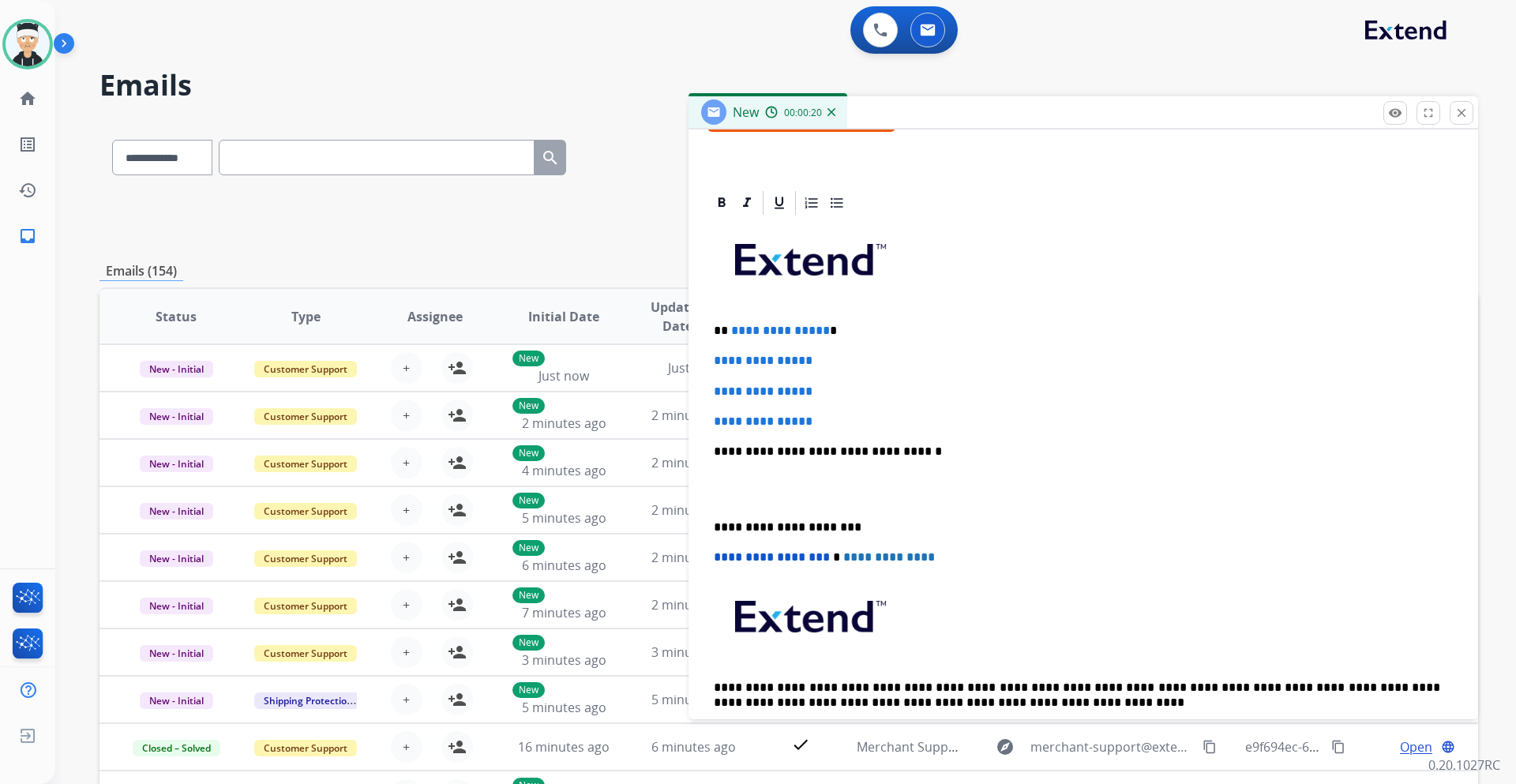 type 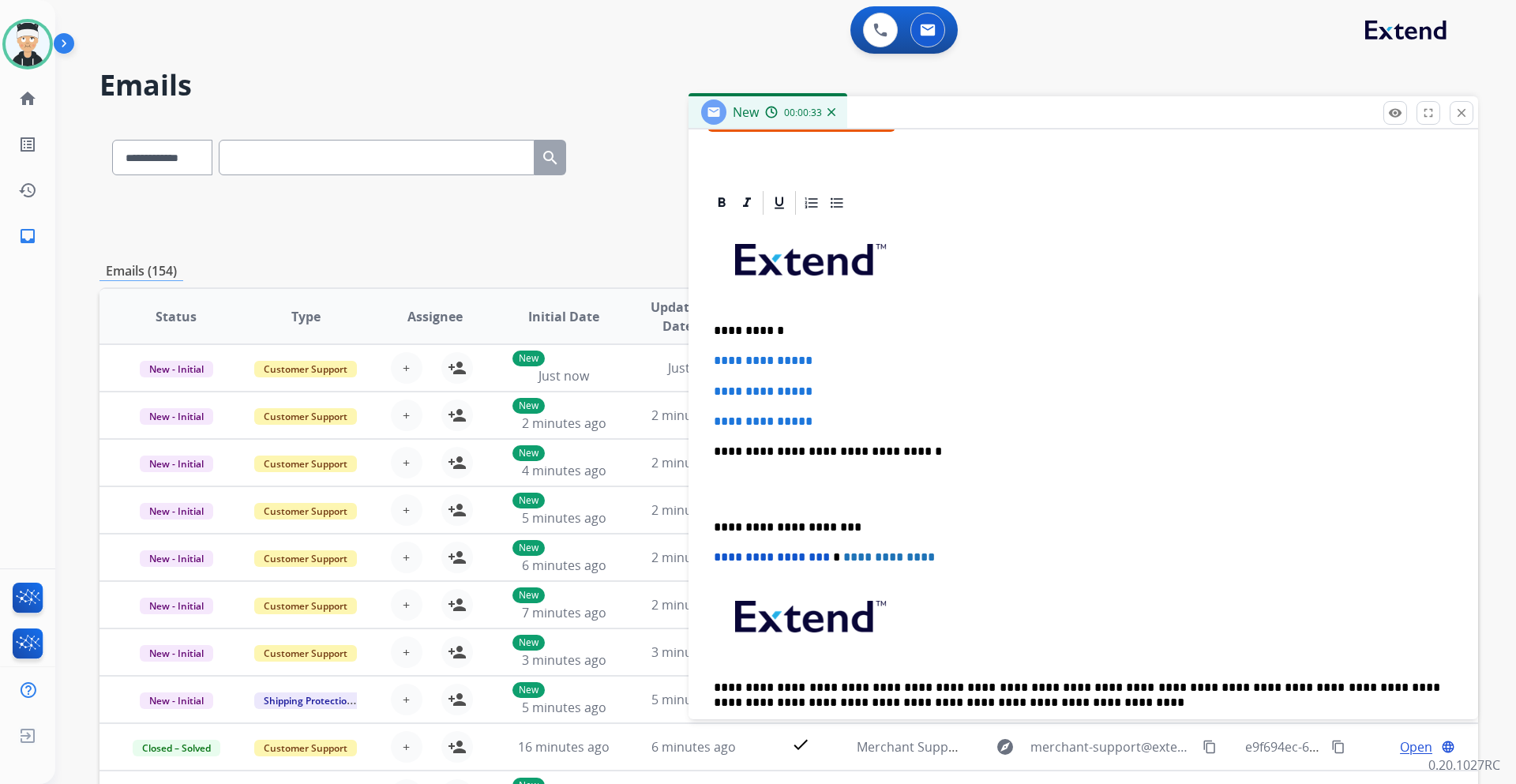 click on "**********" at bounding box center [1083, 422] 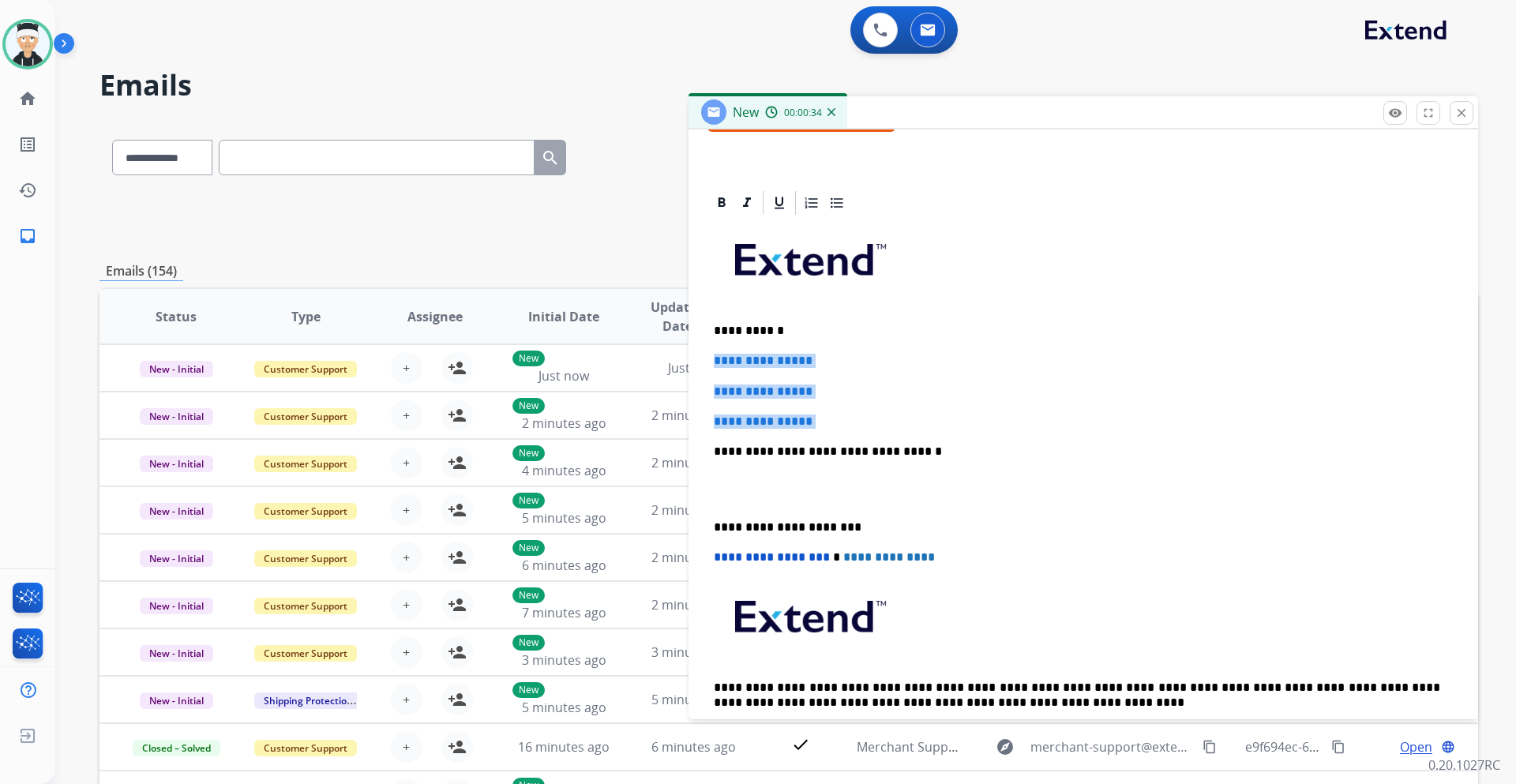 drag, startPoint x: 830, startPoint y: 426, endPoint x: 708, endPoint y: 358, distance: 139.67104 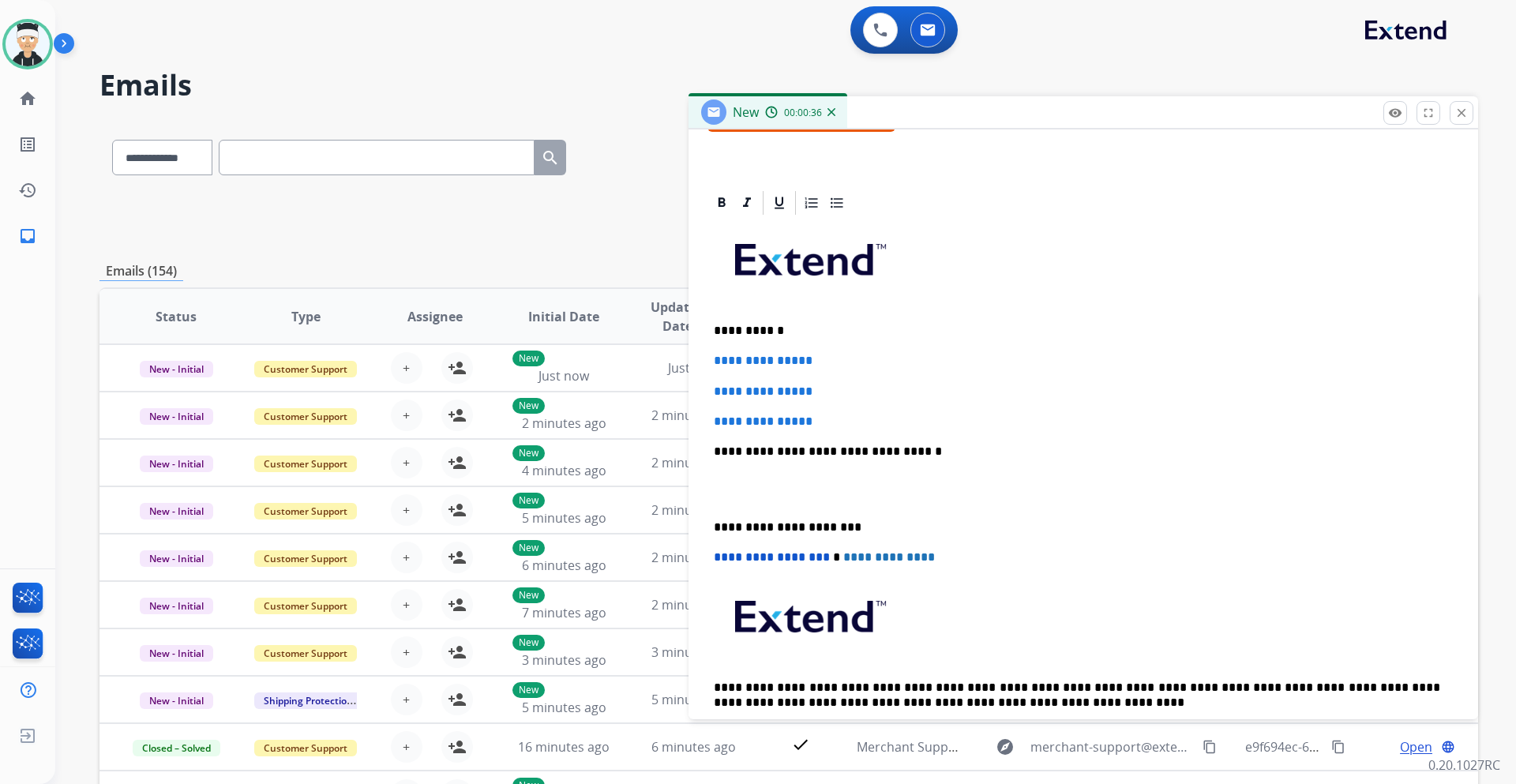 click on "**********" at bounding box center (1083, 422) 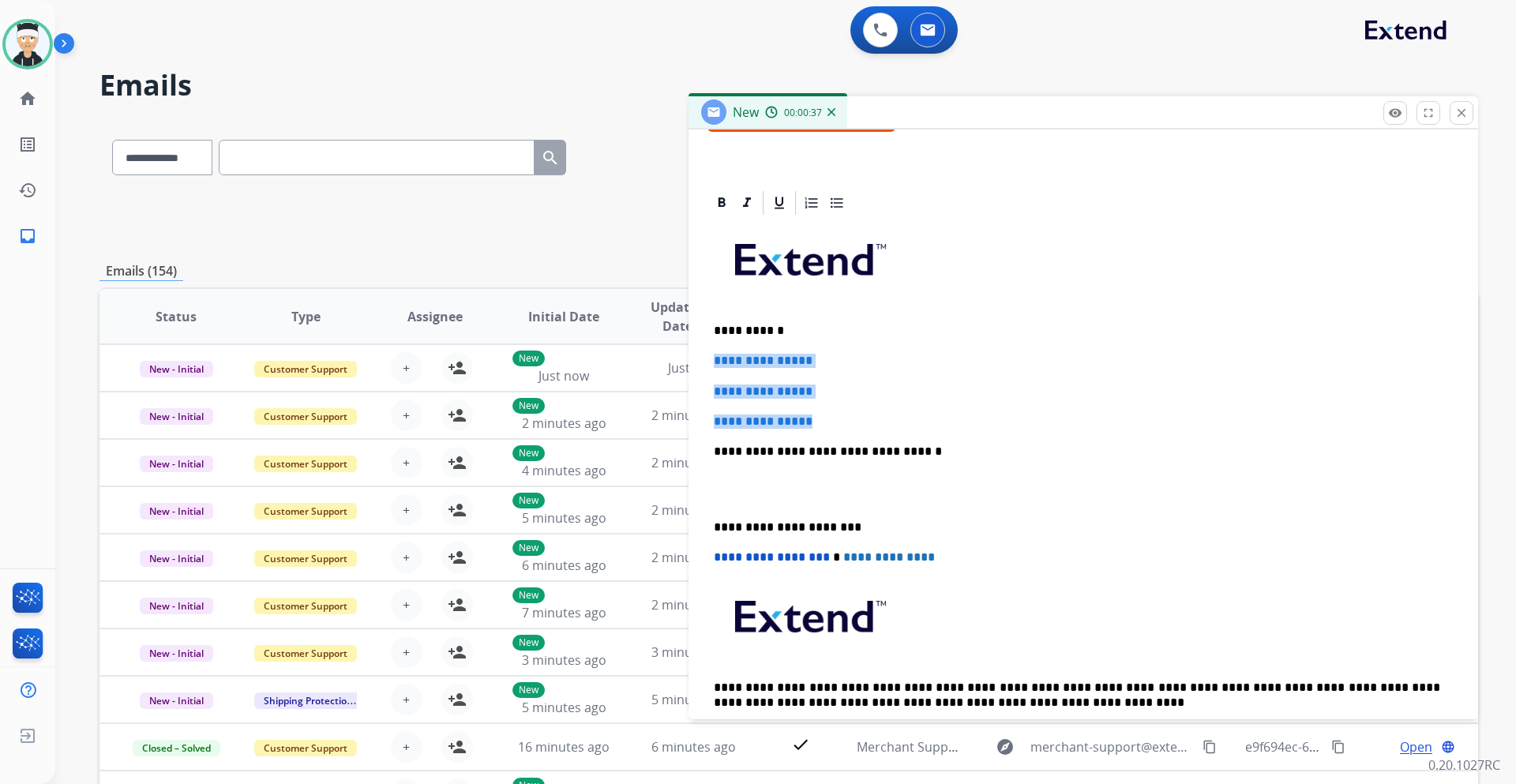 drag, startPoint x: 824, startPoint y: 423, endPoint x: 707, endPoint y: 351, distance: 137.37904 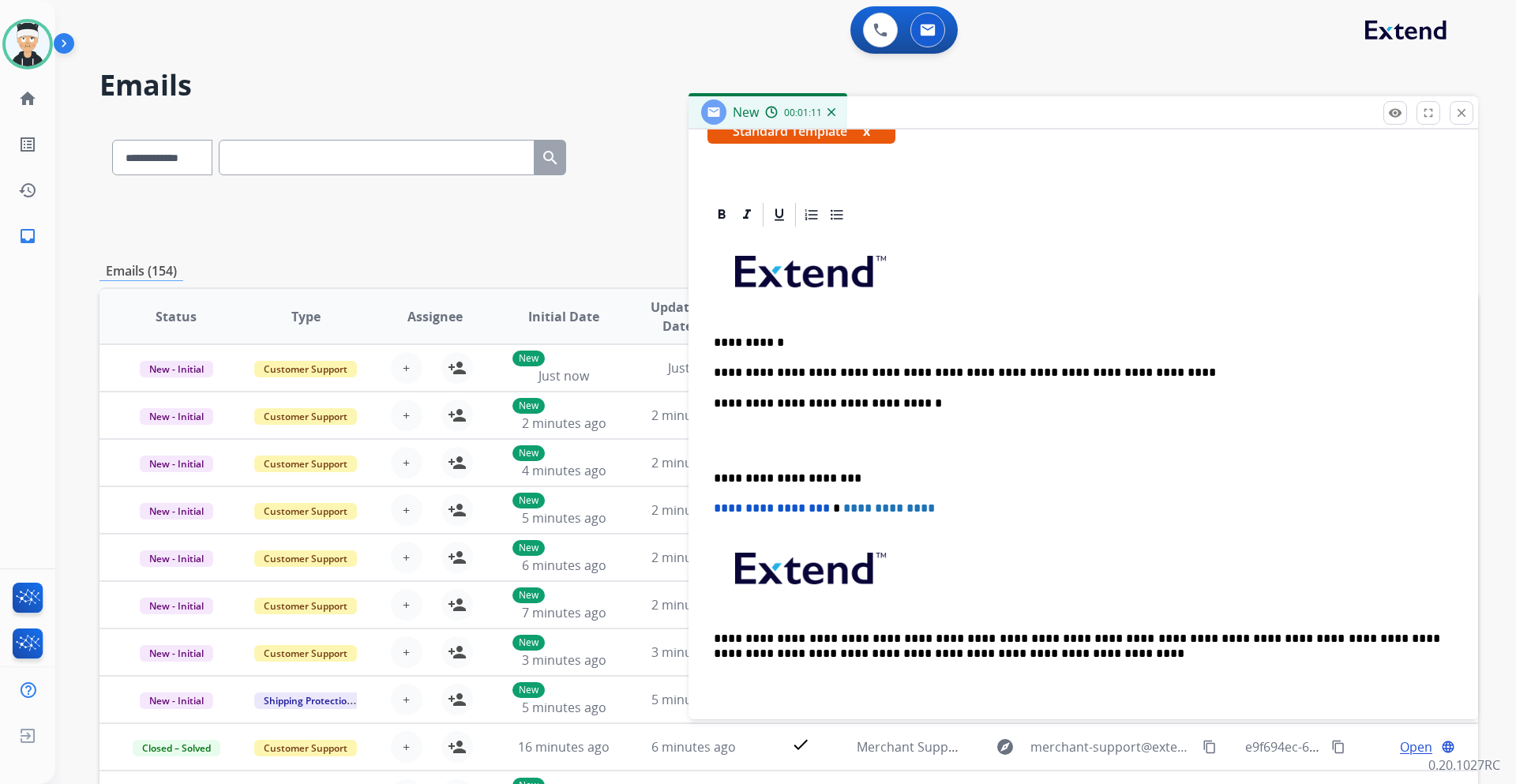 scroll, scrollTop: 316, scrollLeft: 0, axis: vertical 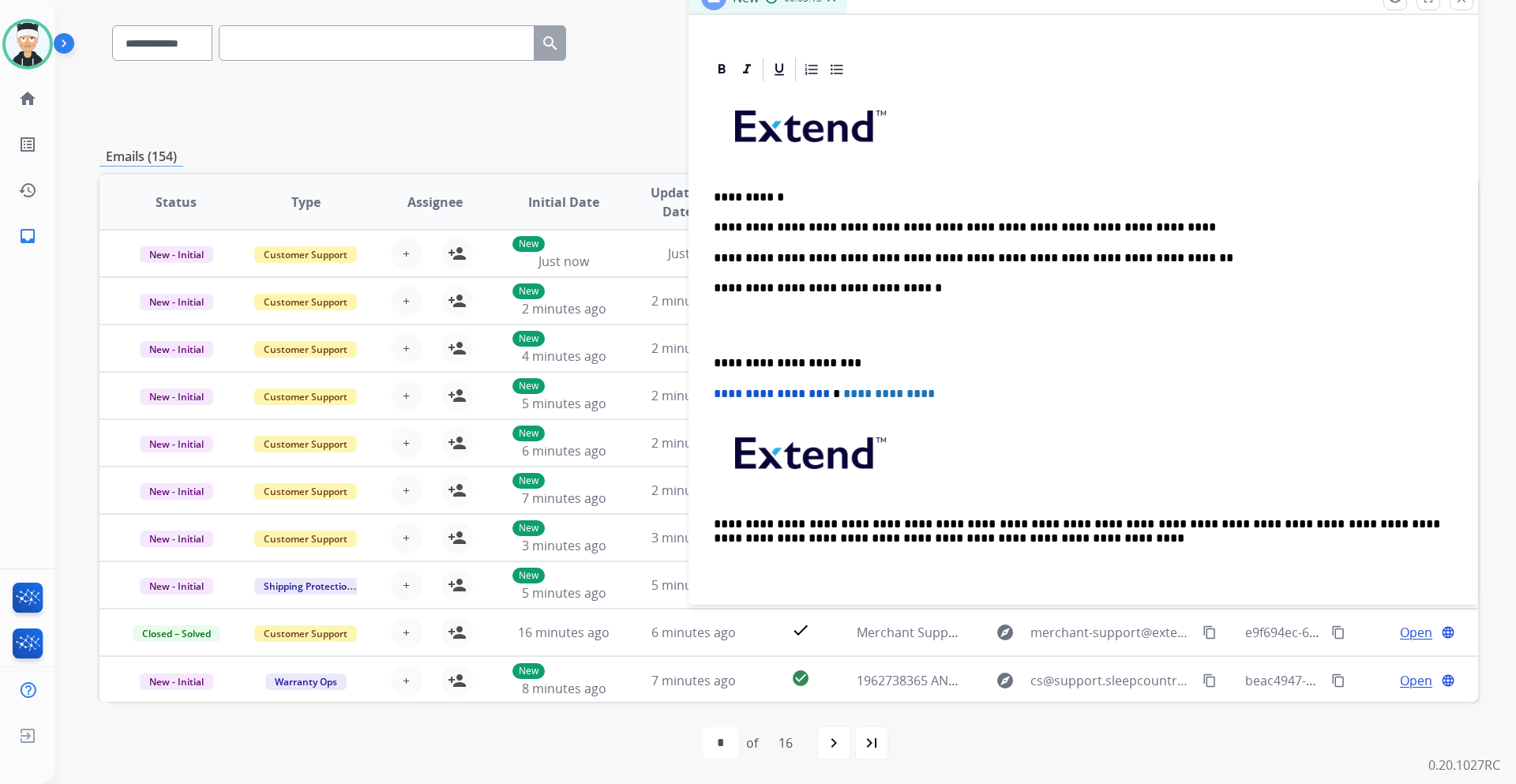 click on "**********" at bounding box center [1077, 227] 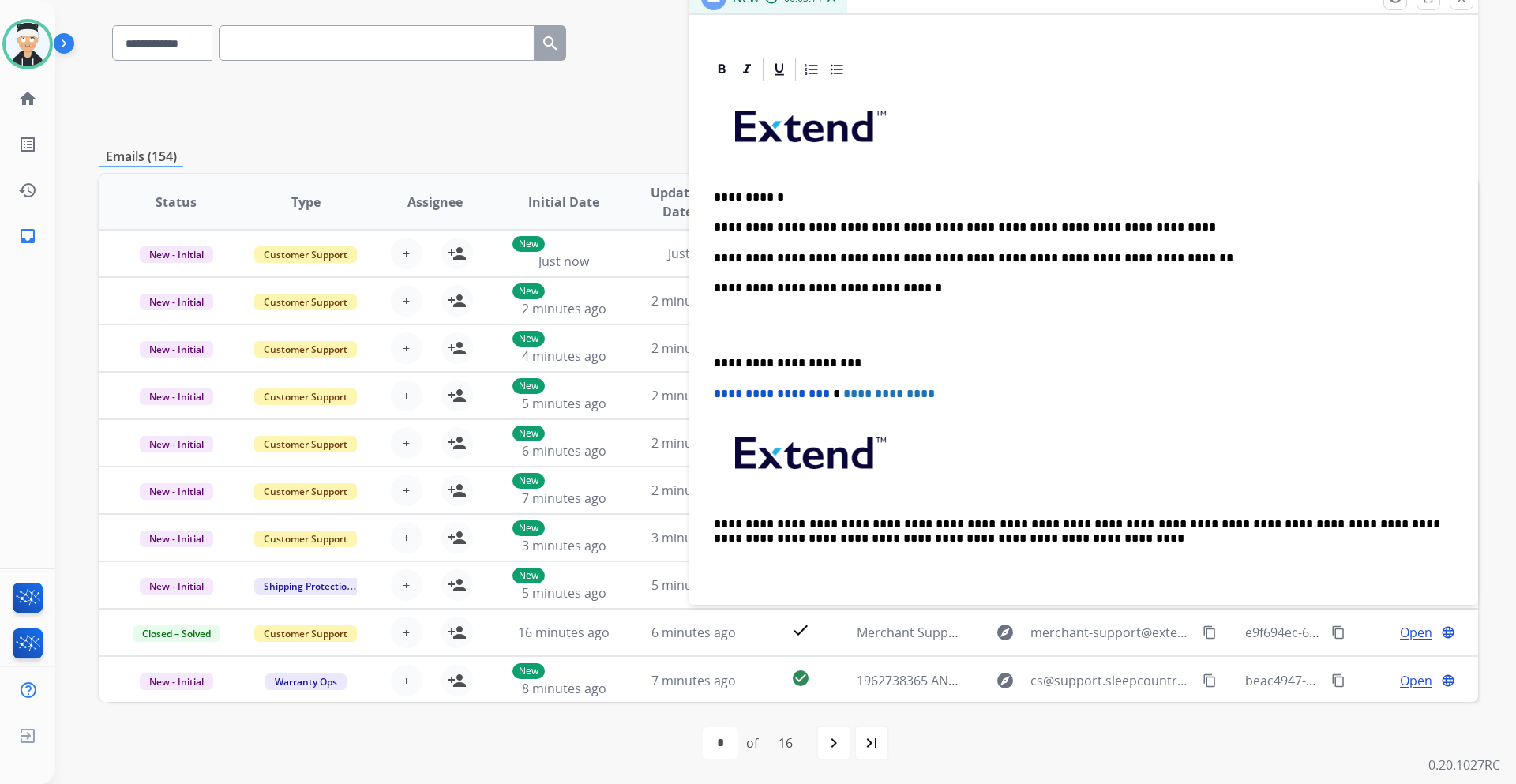 click on "**********" at bounding box center [1083, 340] 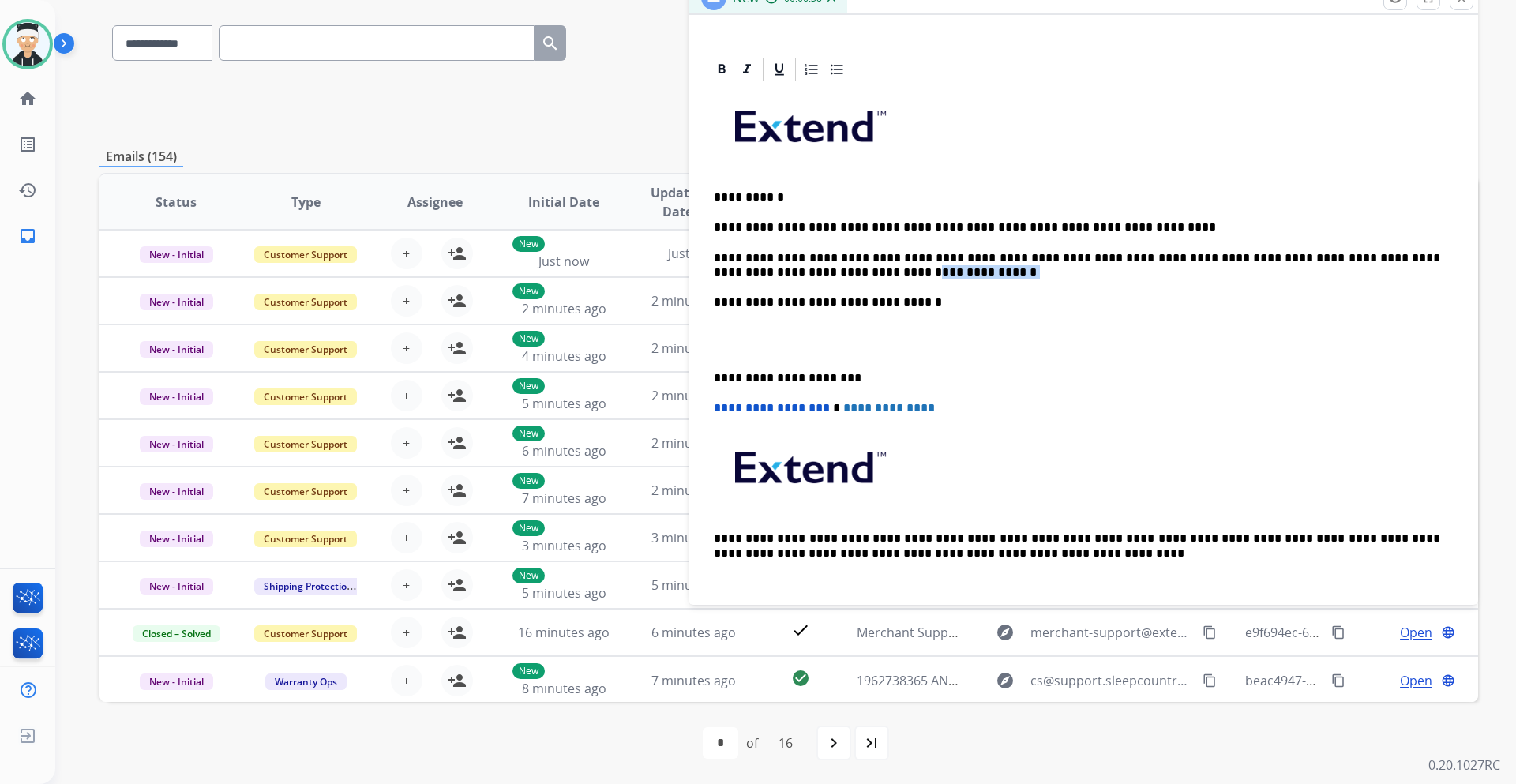 drag, startPoint x: 864, startPoint y: 272, endPoint x: 778, endPoint y: 268, distance: 86.09297 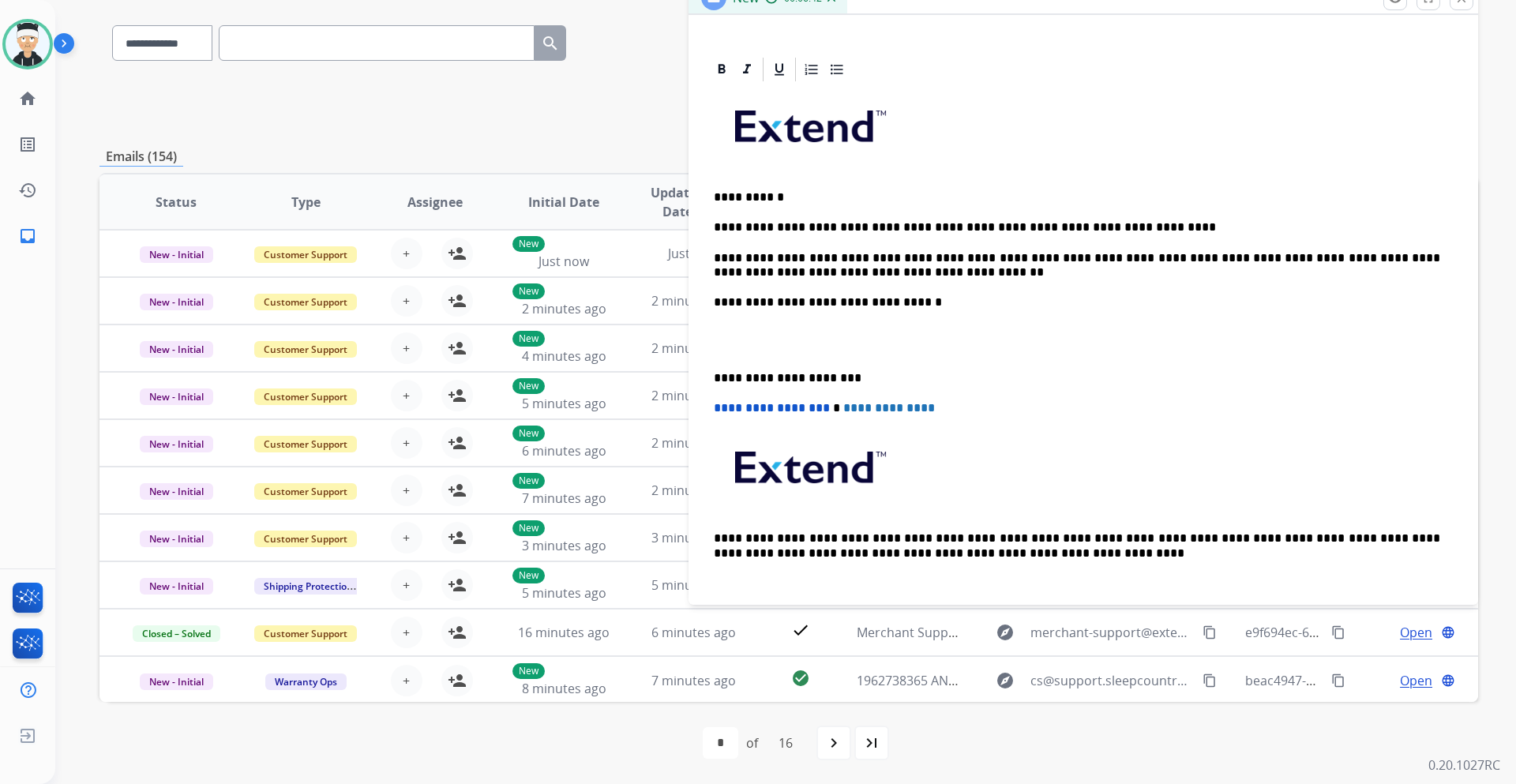 click on "**********" at bounding box center [1083, 347] 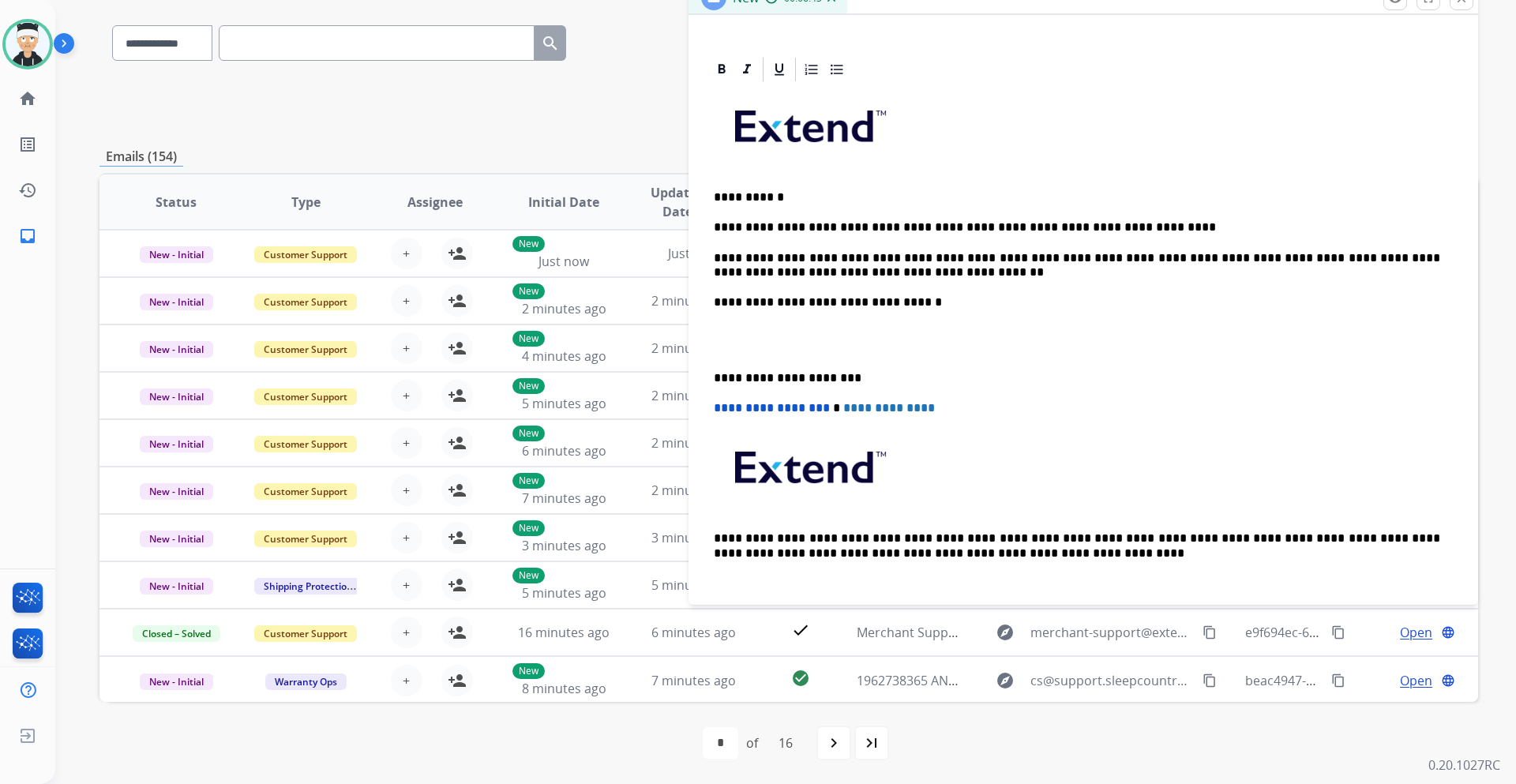 click on "**********" at bounding box center [1077, 265] 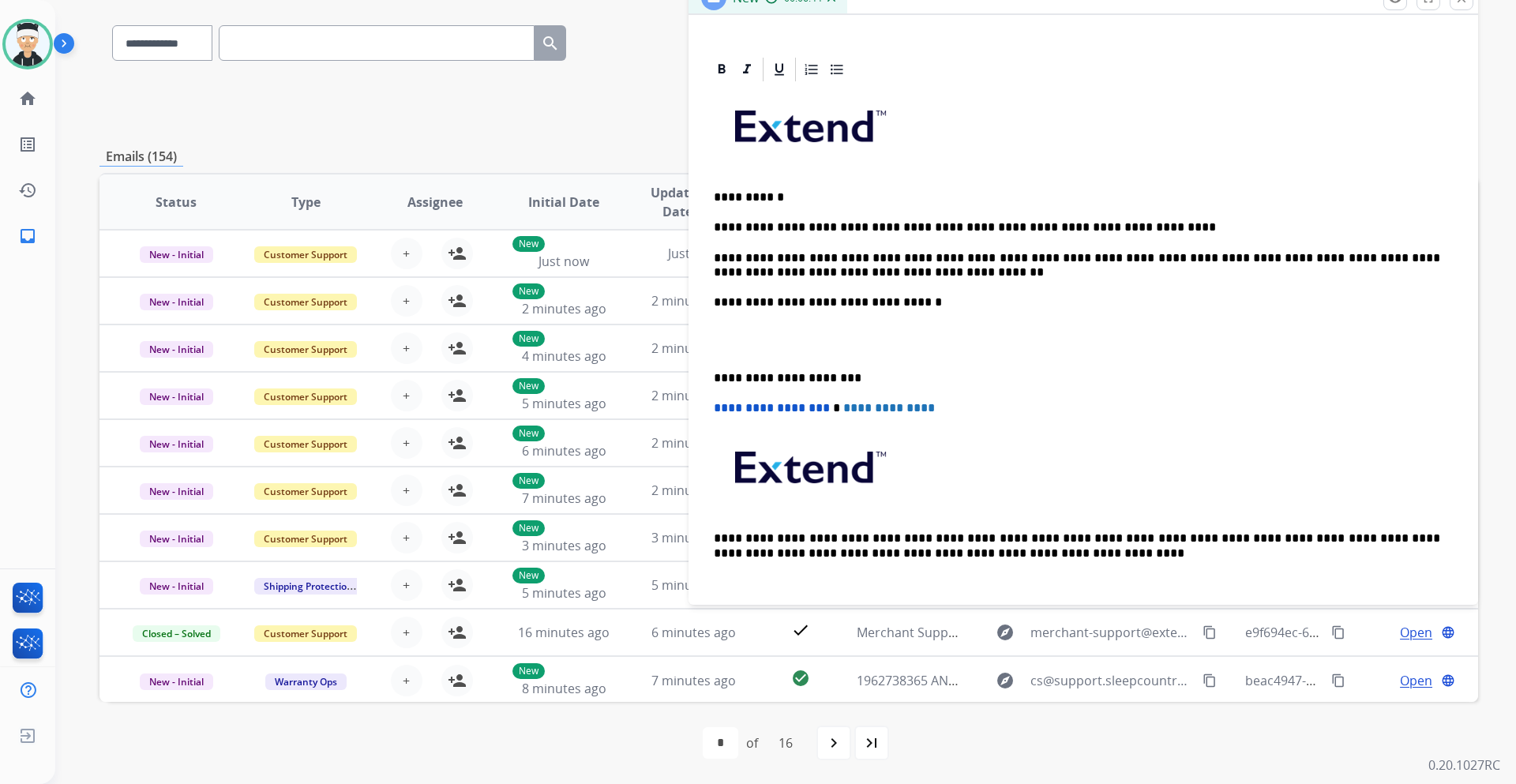 scroll, scrollTop: 0, scrollLeft: 0, axis: both 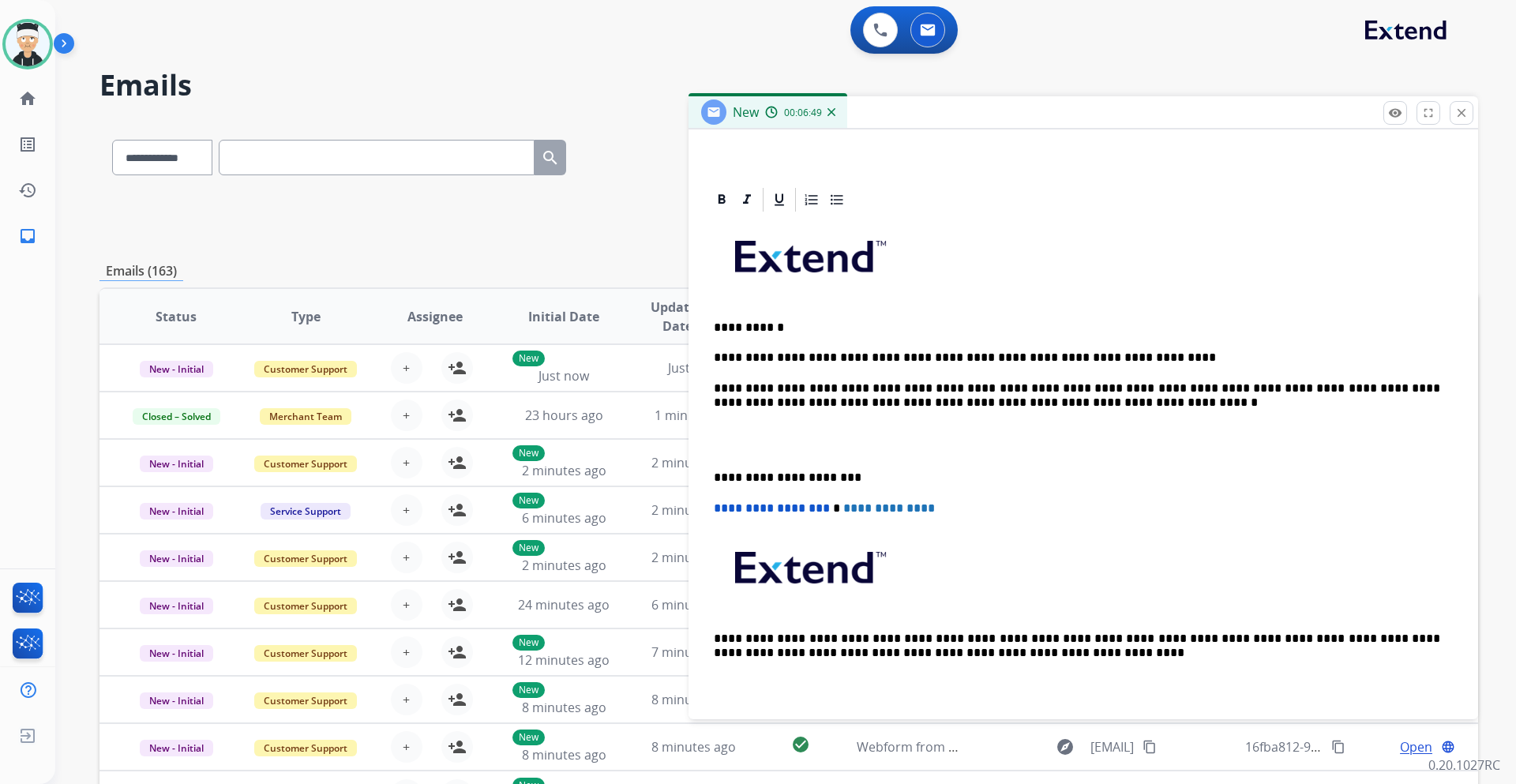 click on "**********" at bounding box center [1077, 396] 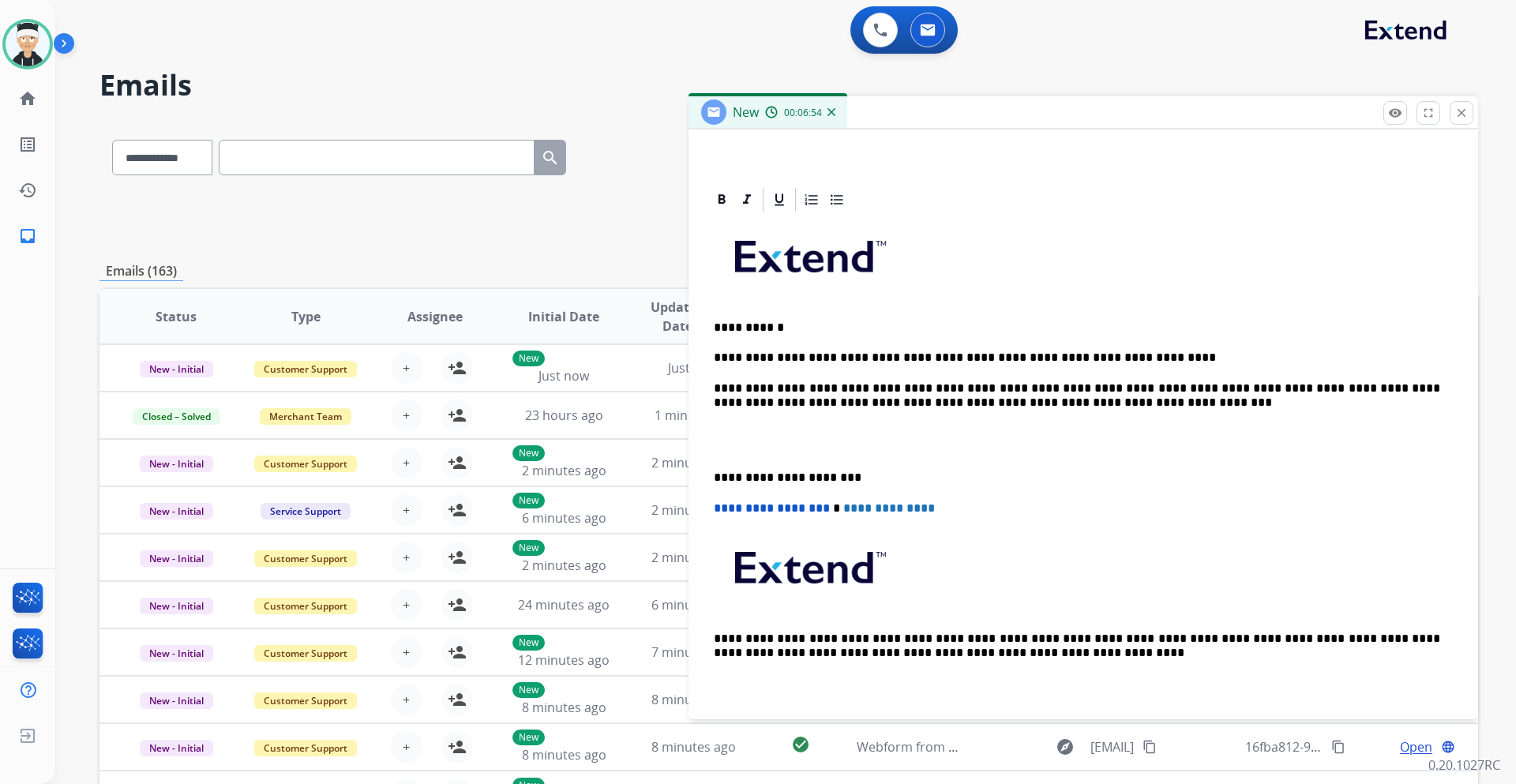 click on "**********" at bounding box center (1077, 396) 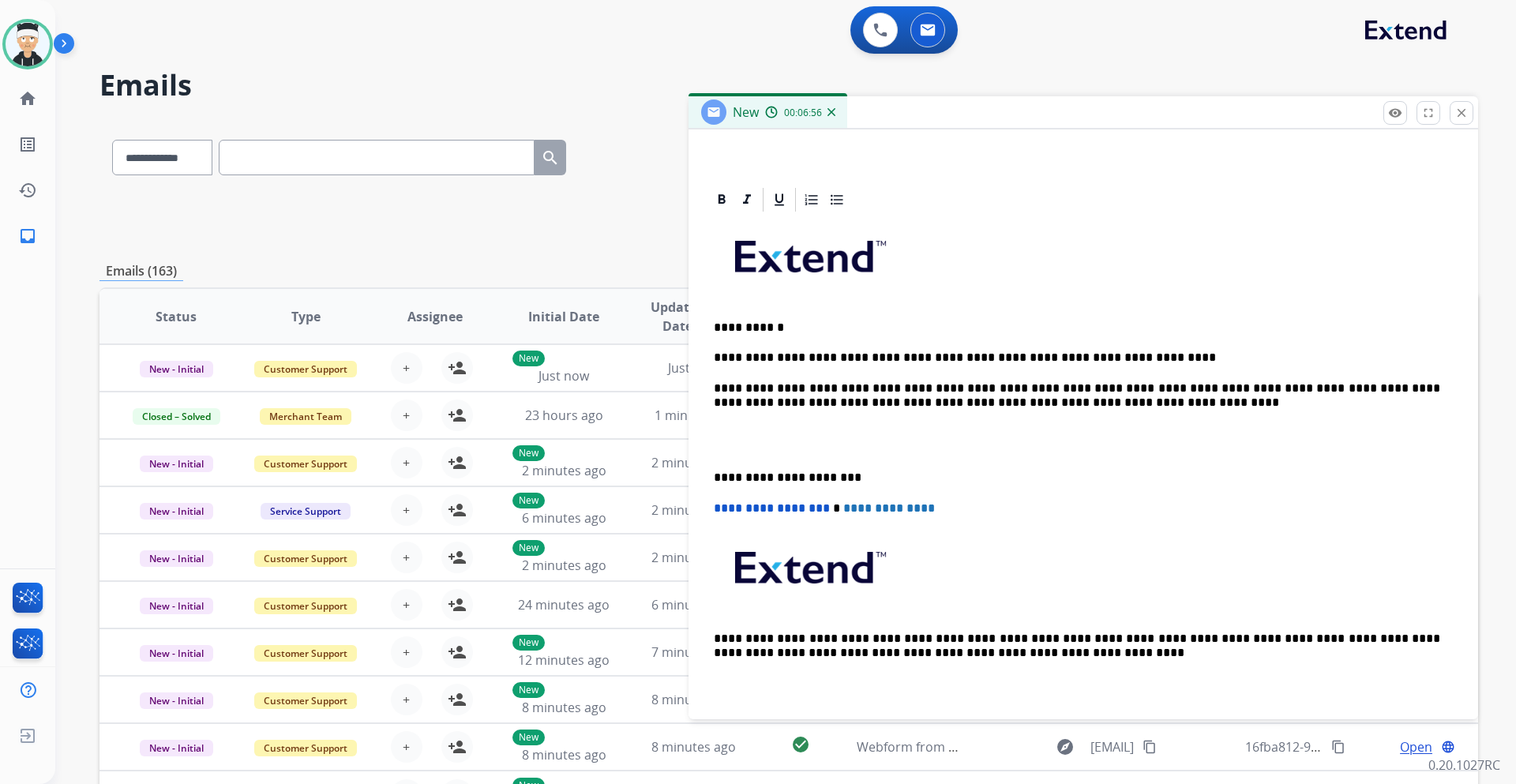 click on "**********" at bounding box center (1083, 463) 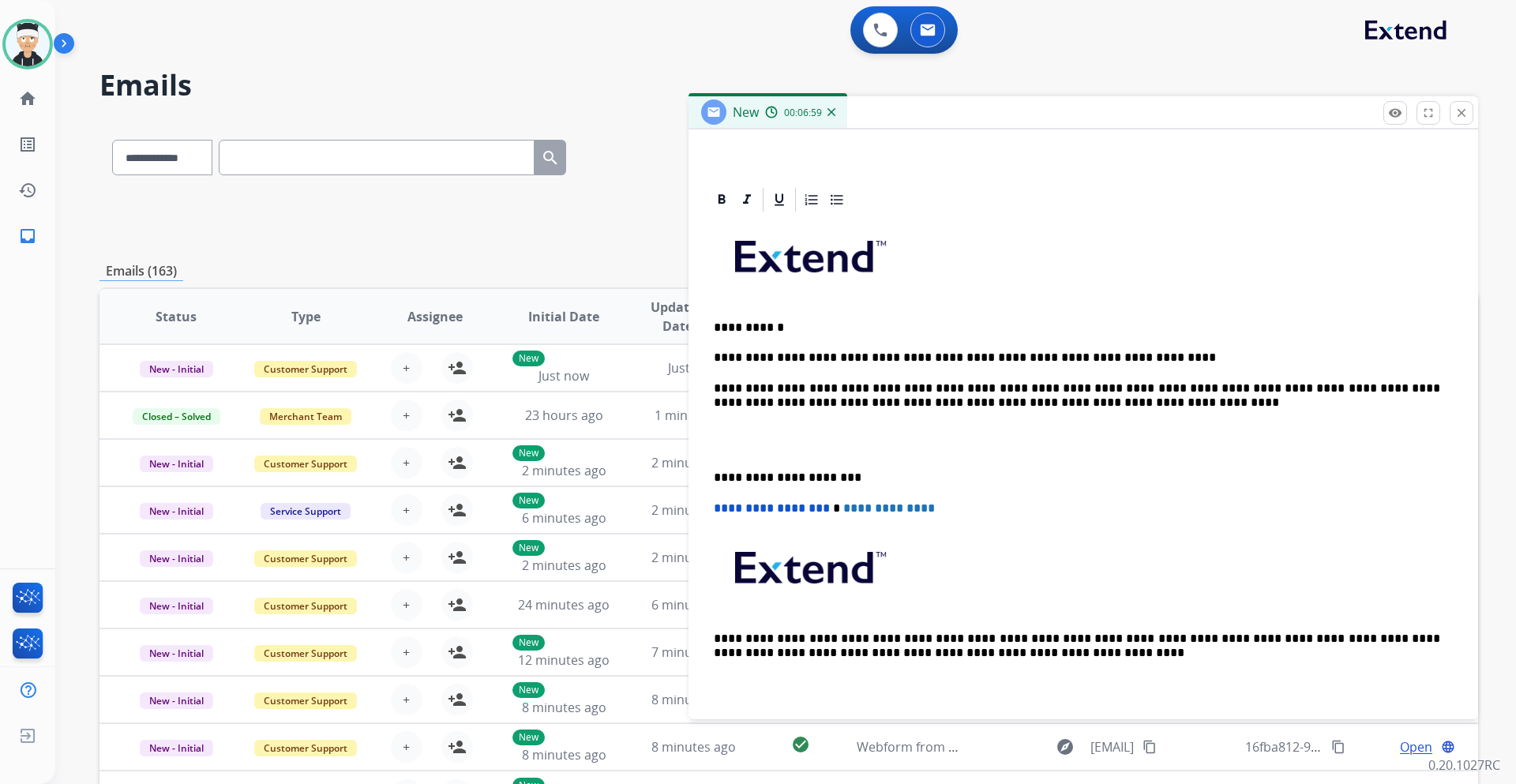 click on "**********" at bounding box center (1077, 396) 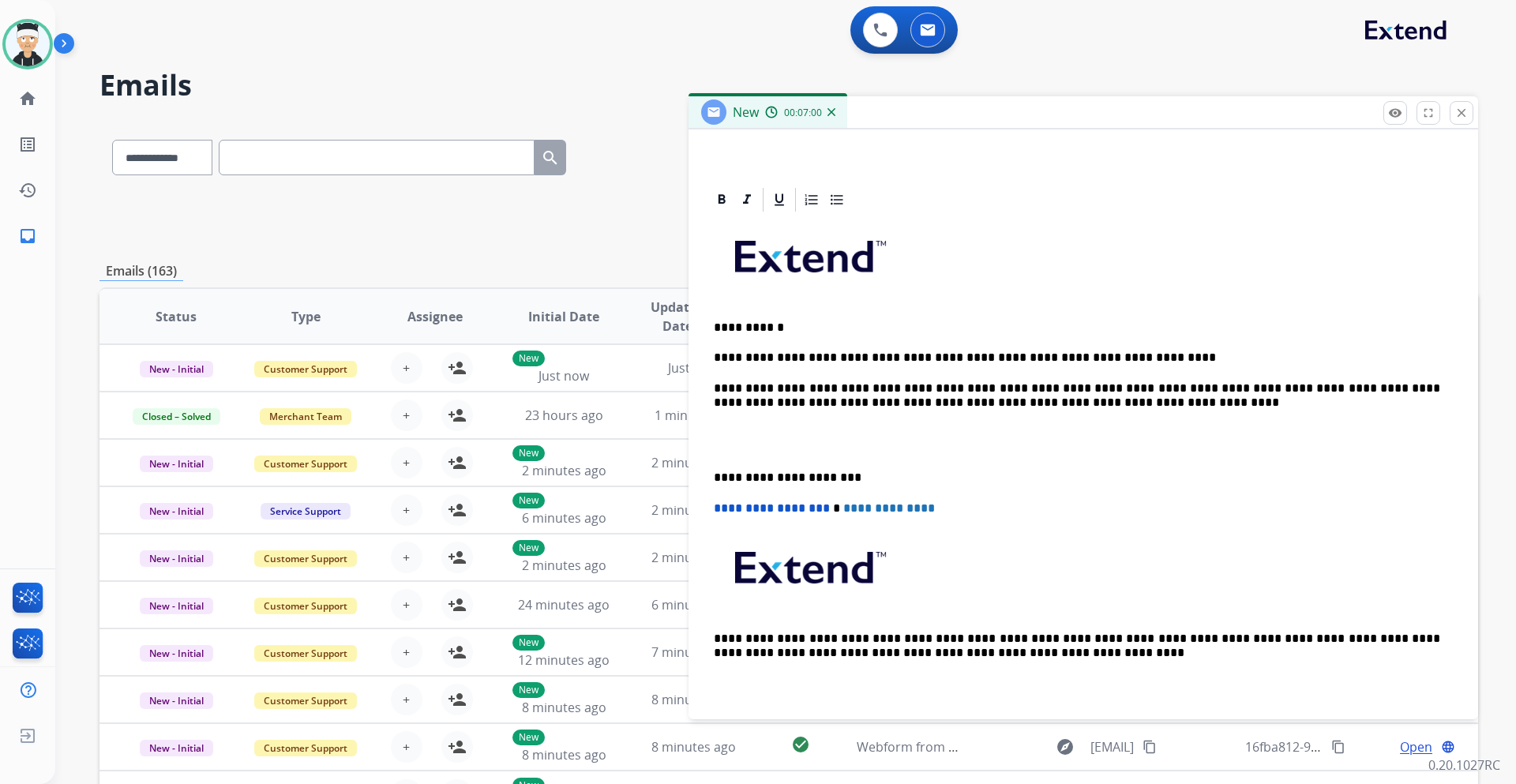 click on "**********" at bounding box center [1077, 396] 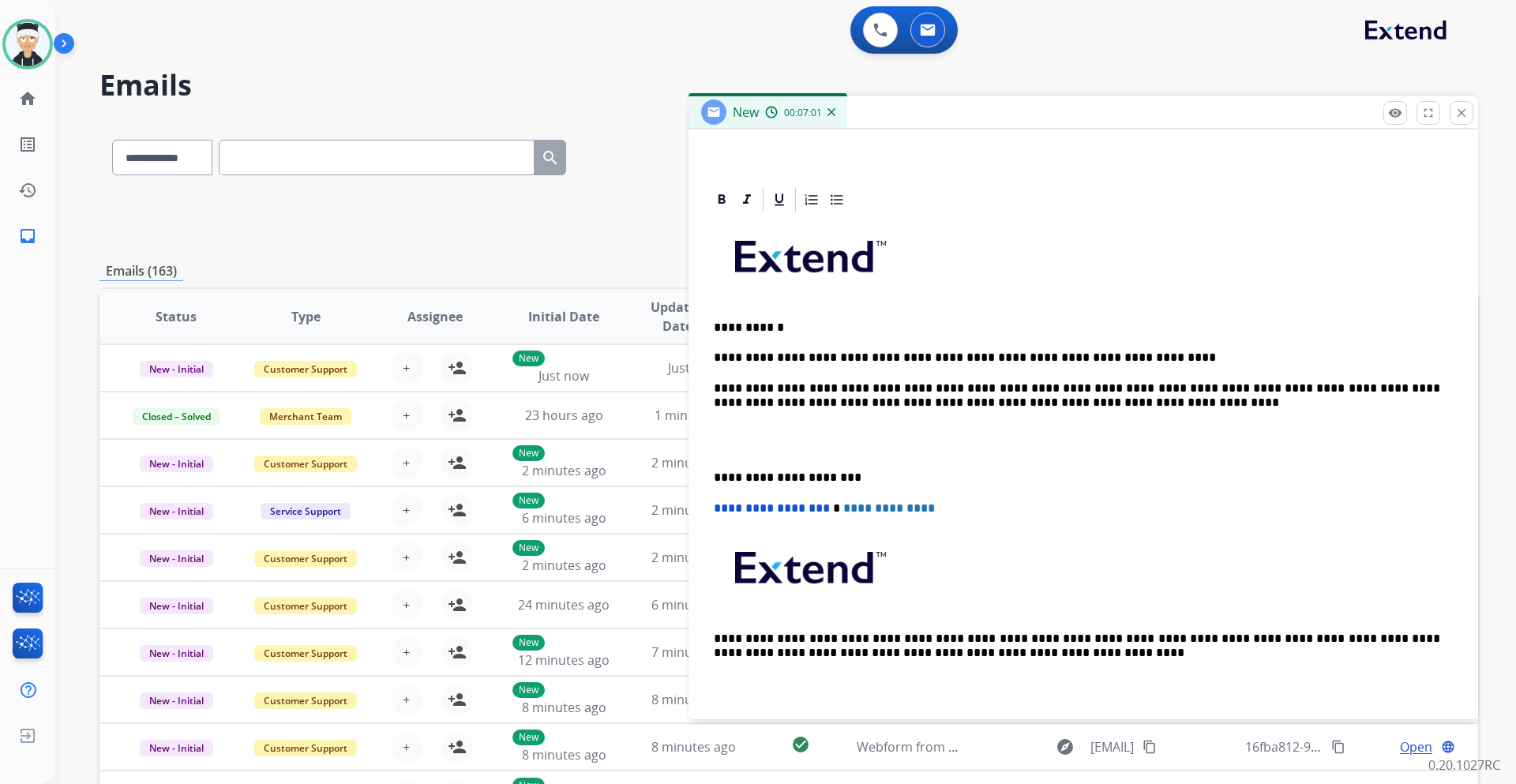 click on "**********" at bounding box center (1077, 396) 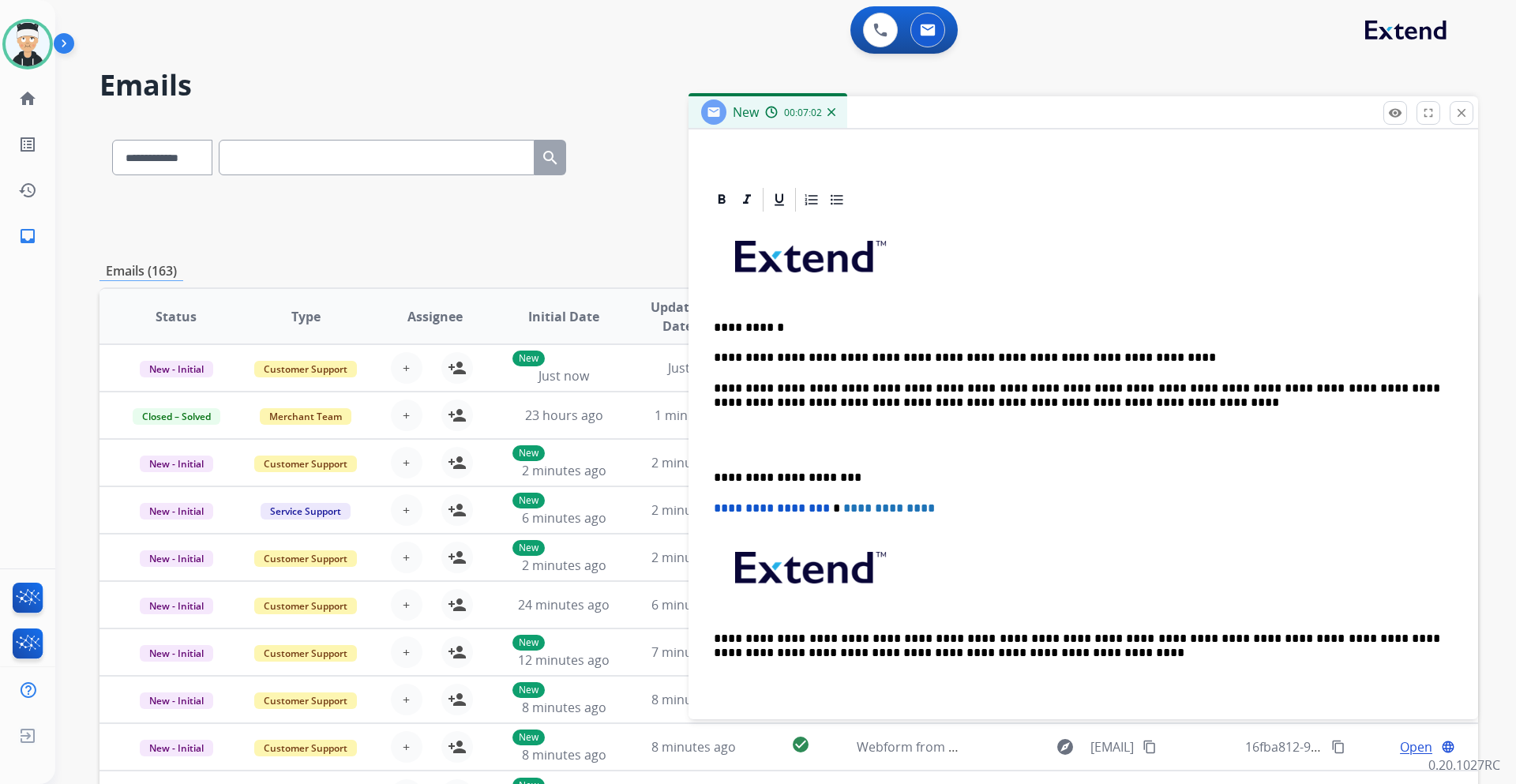 click on "**********" at bounding box center (1077, 396) 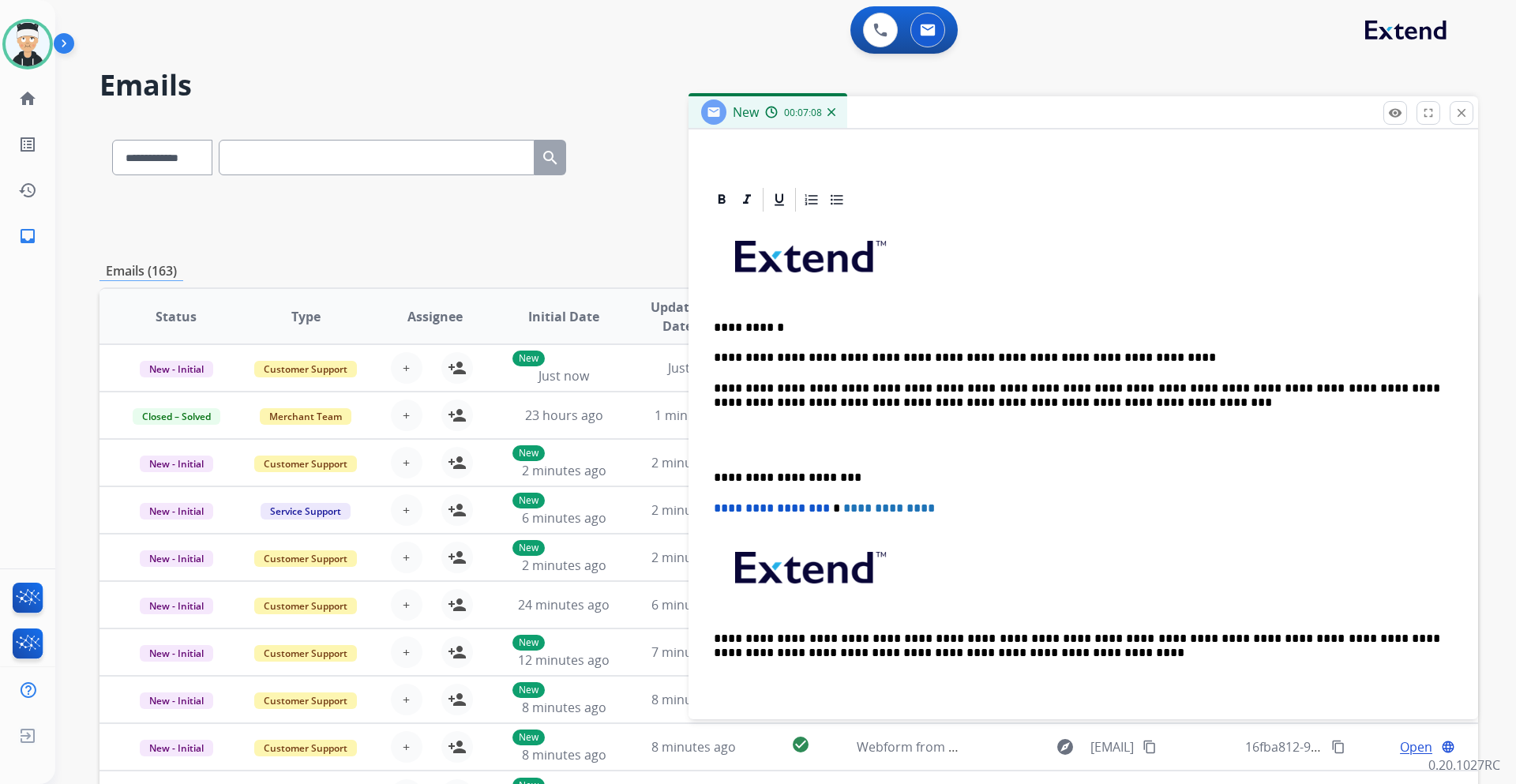 click on "**********" at bounding box center [1077, 396] 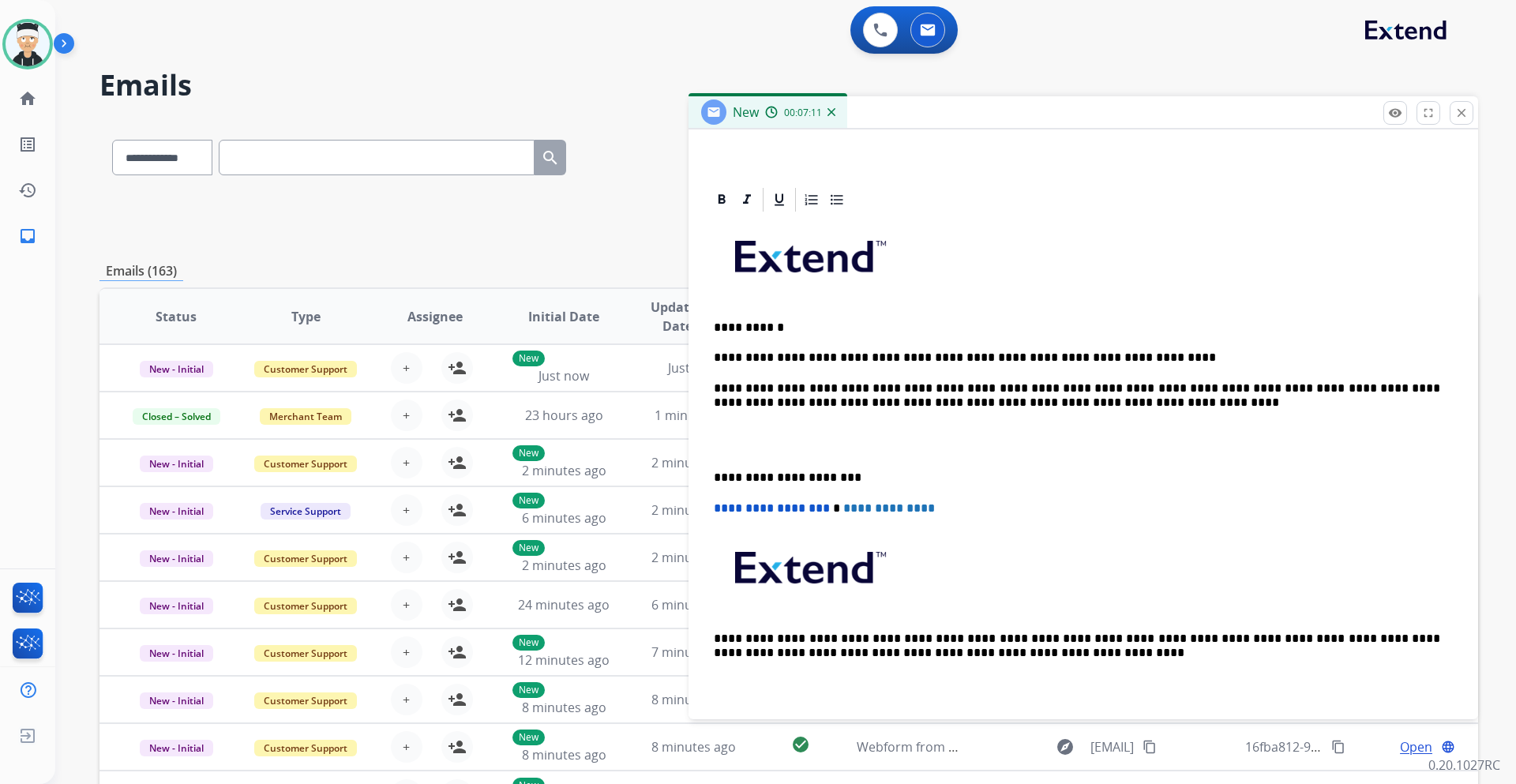 click on "**********" at bounding box center [1077, 396] 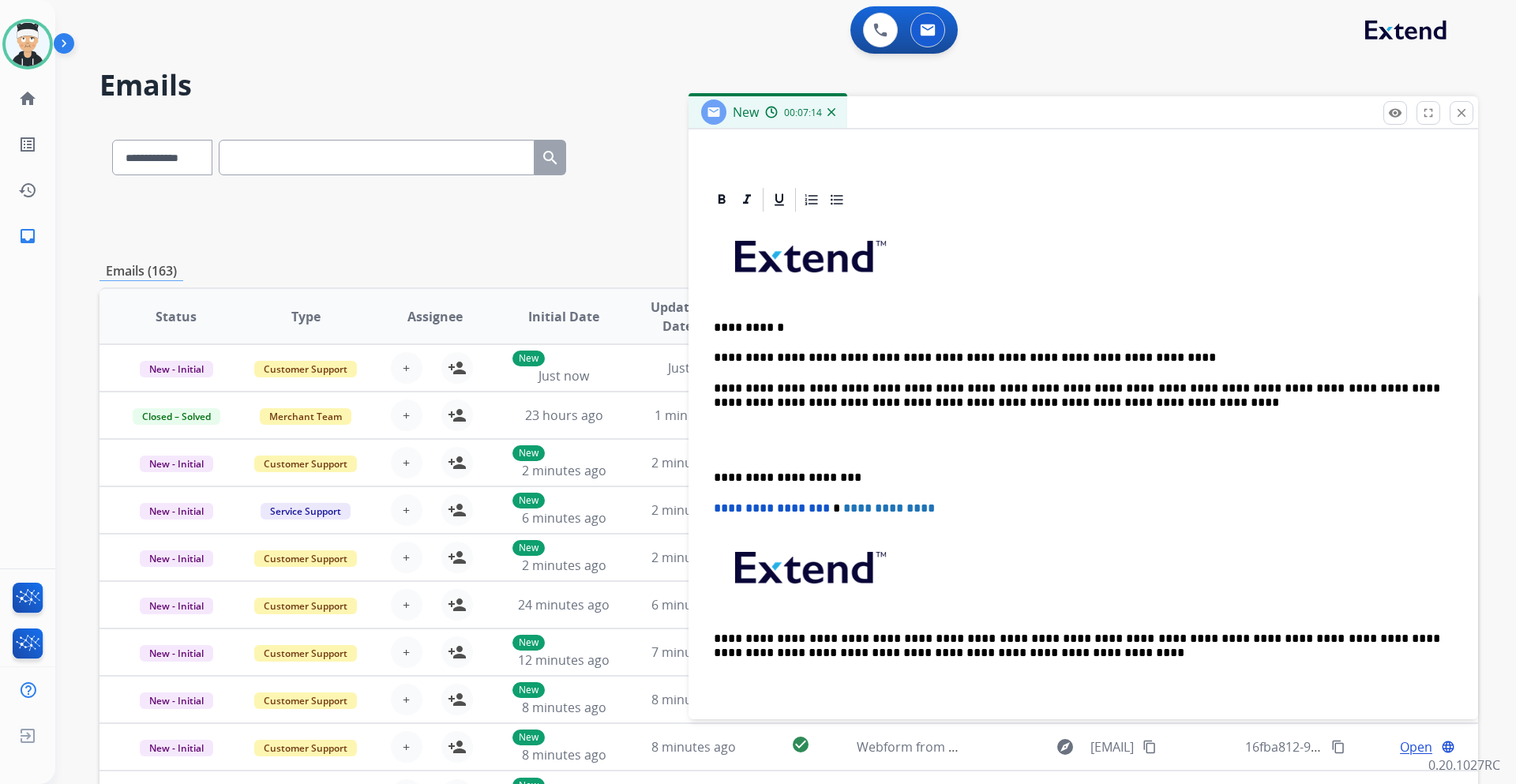 click on "**********" at bounding box center [1077, 396] 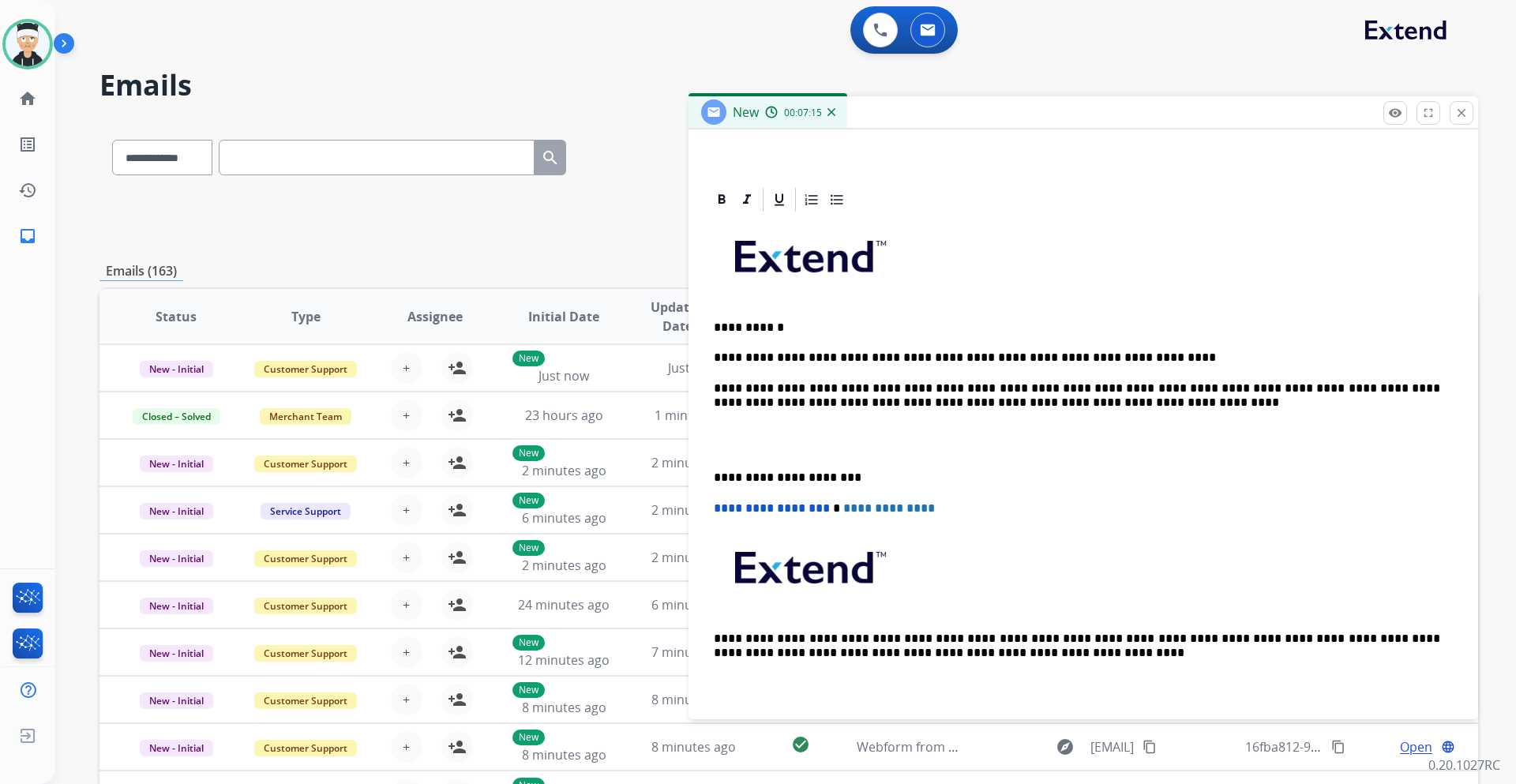 click on "**********" at bounding box center (1077, 396) 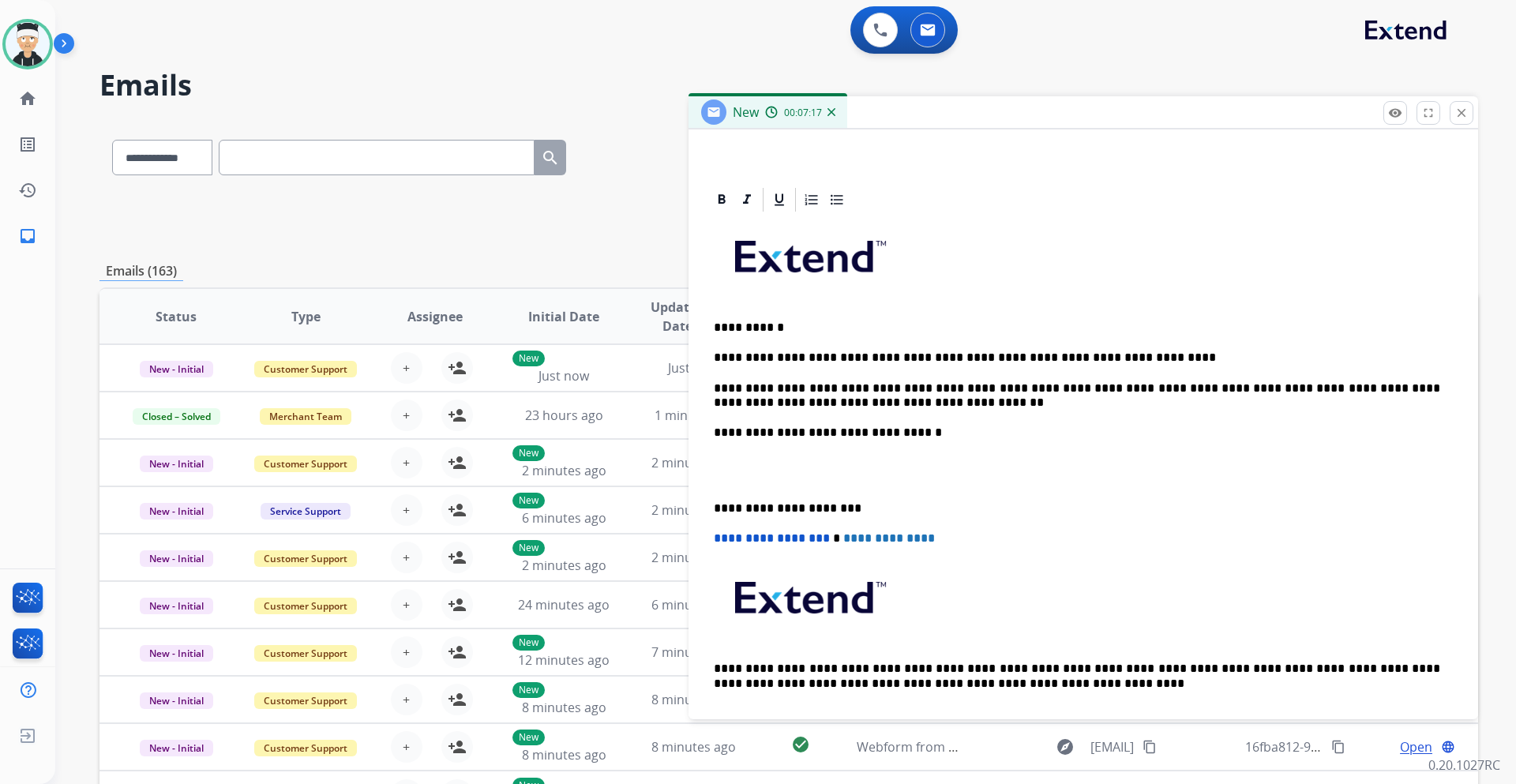 click on "**********" at bounding box center (1077, 396) 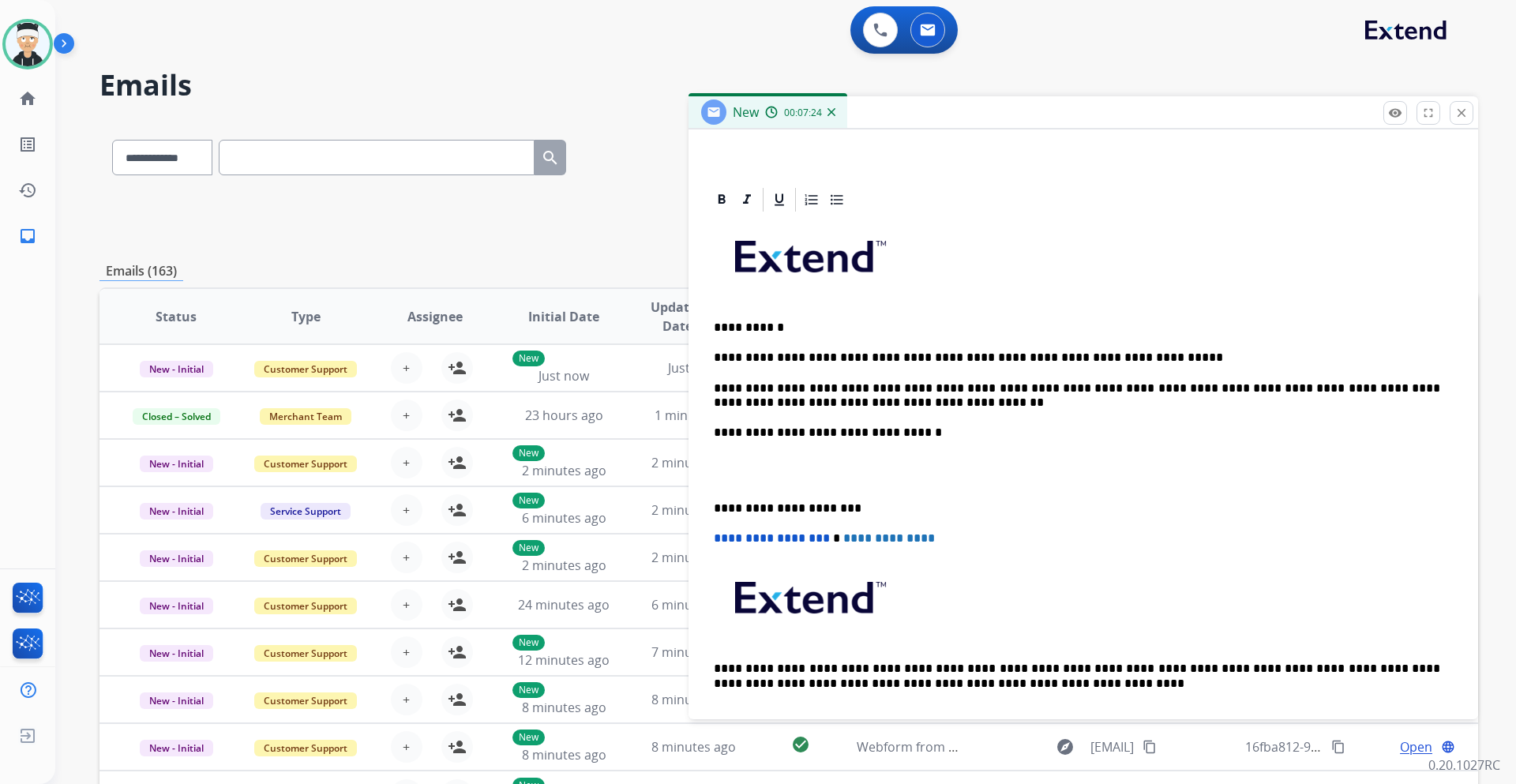 click on "**********" at bounding box center [1077, 396] 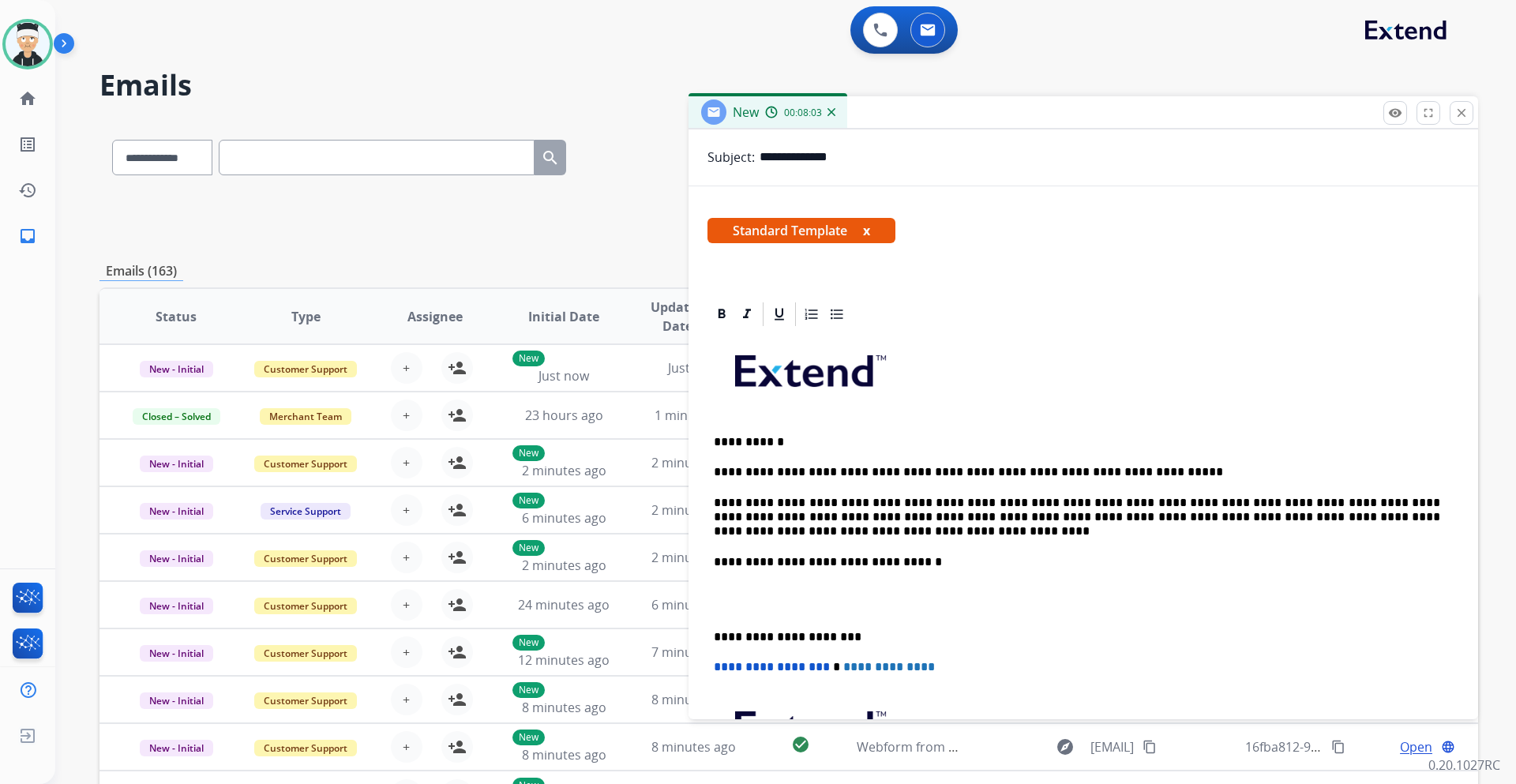 scroll, scrollTop: 0, scrollLeft: 0, axis: both 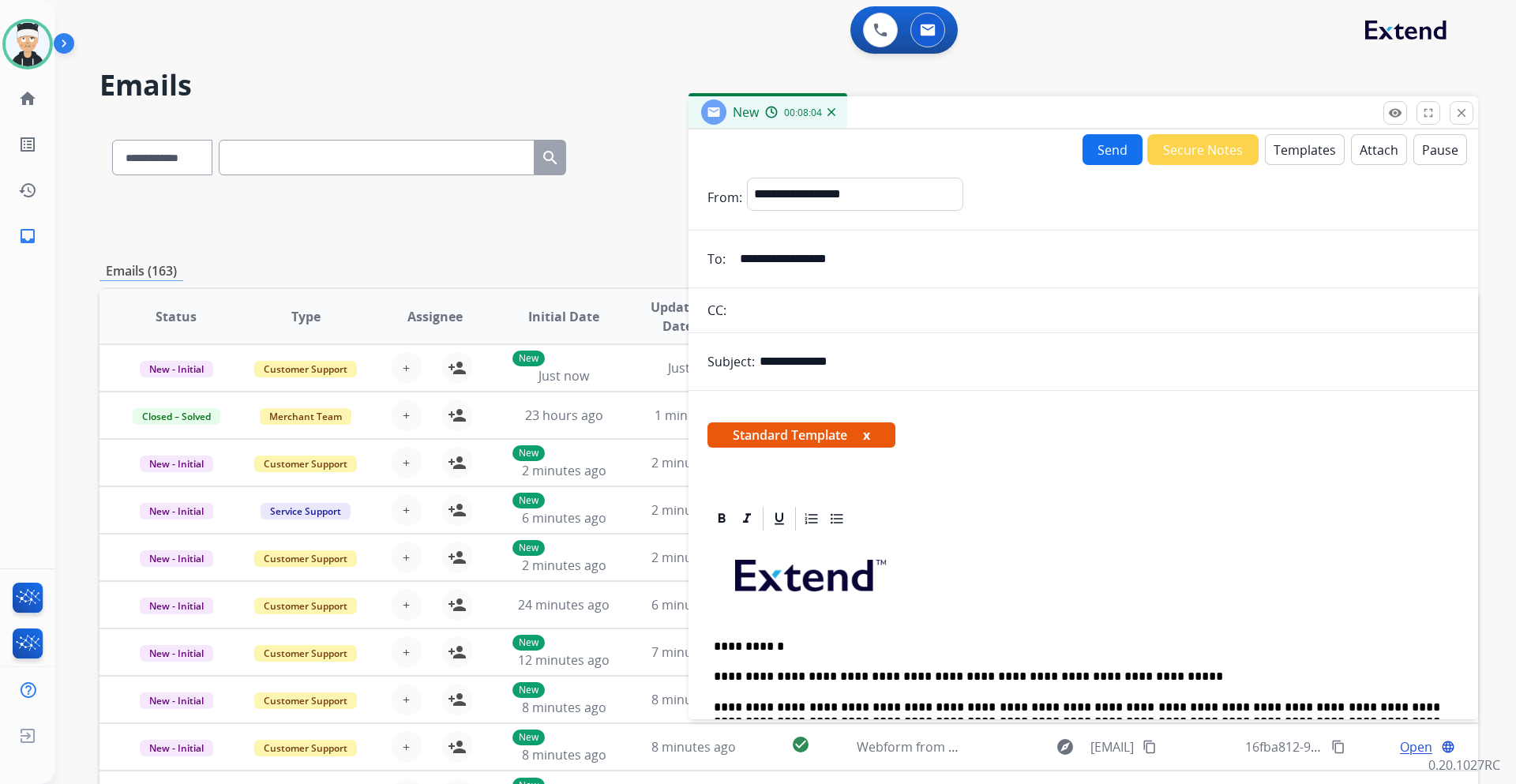 click on "Send" at bounding box center (1113, 149) 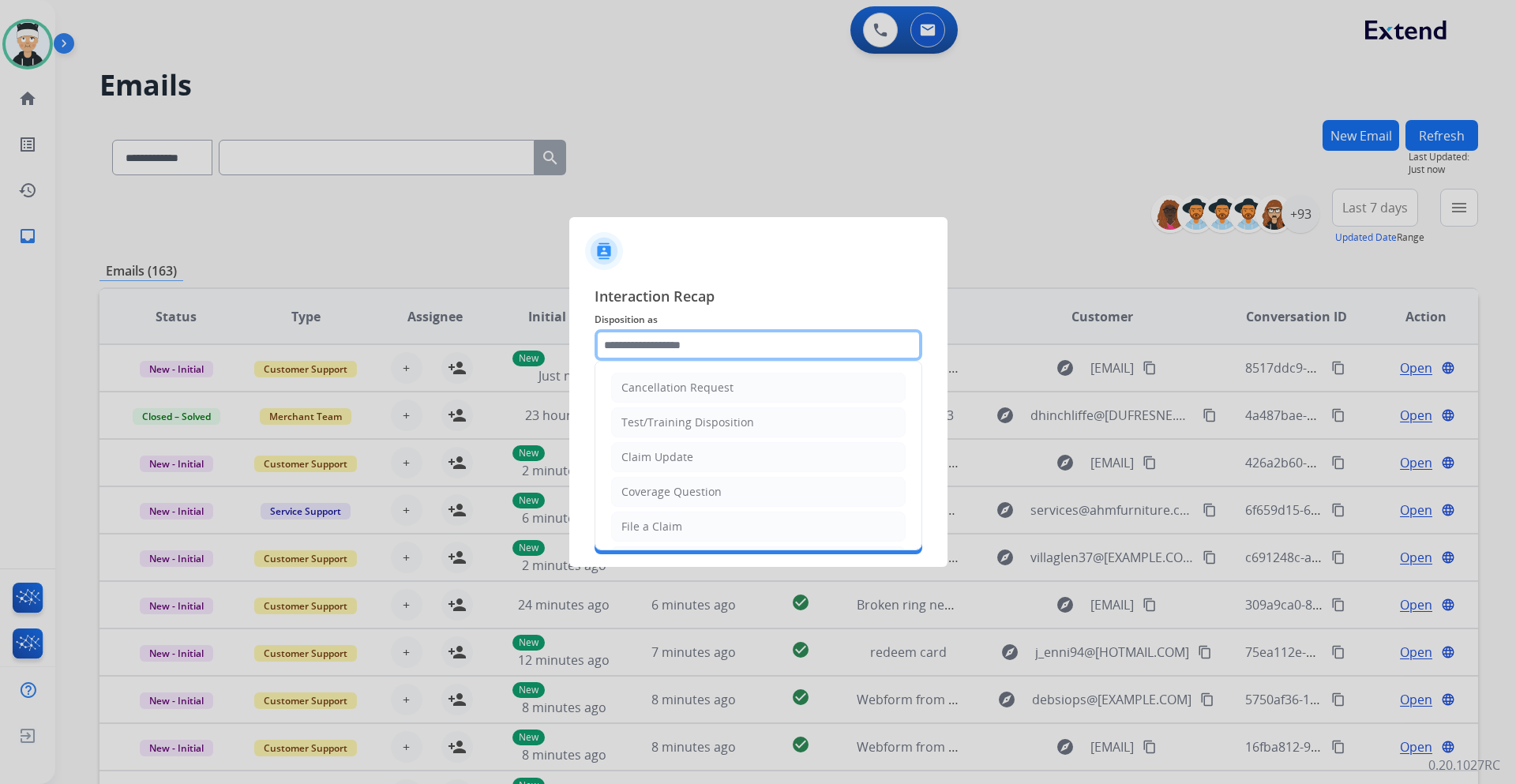 click 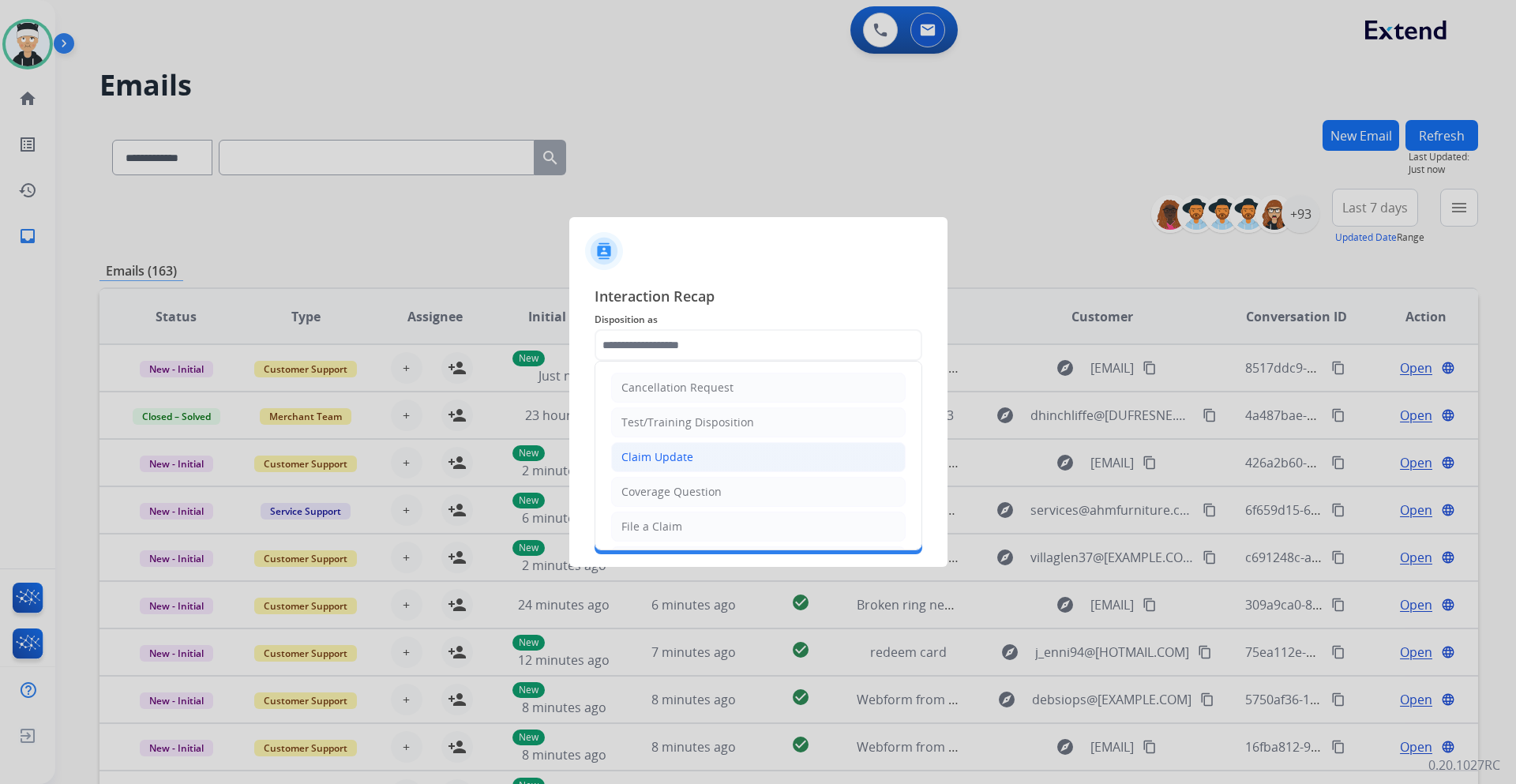 click on "Claim Update" 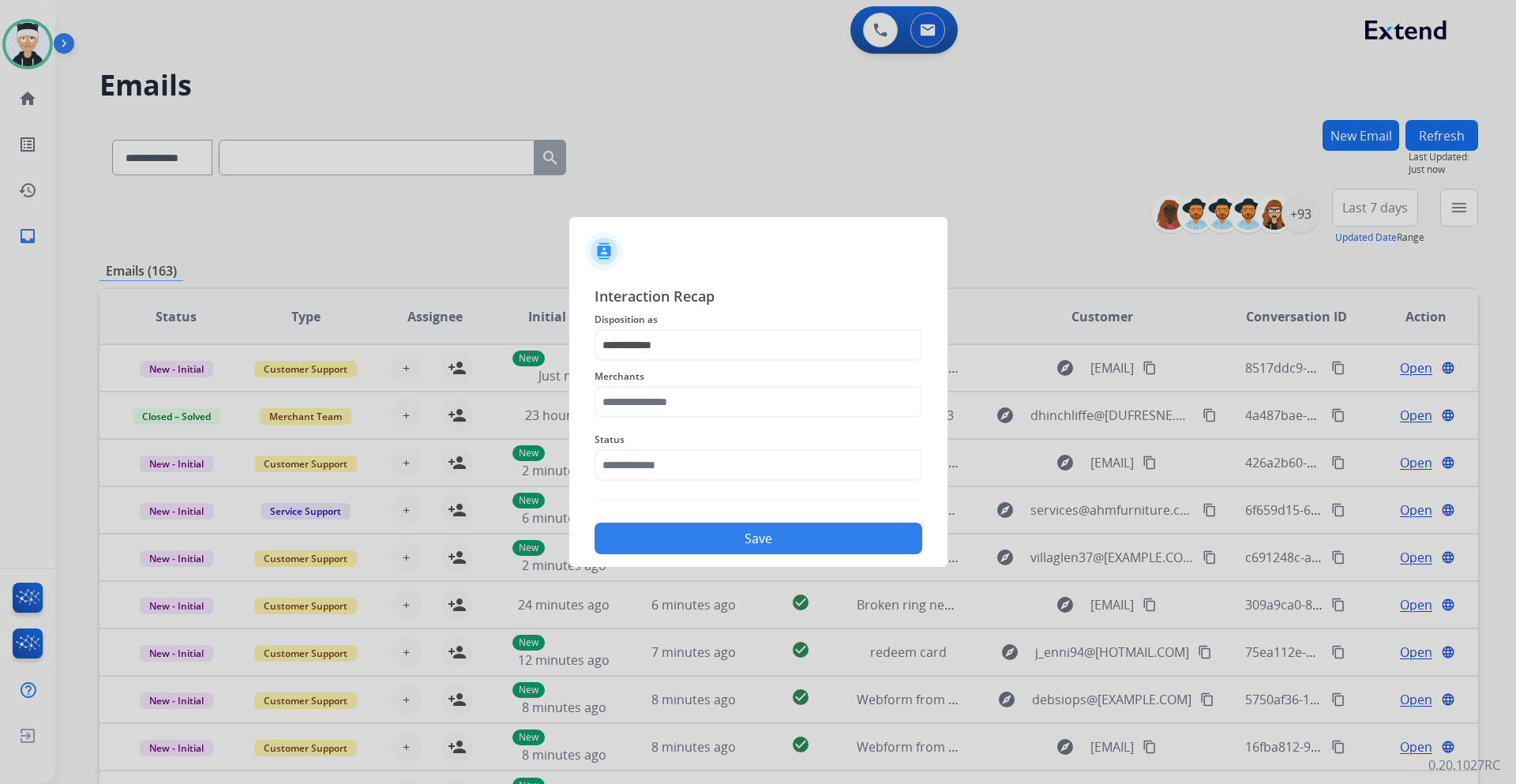 click on "Merchants" 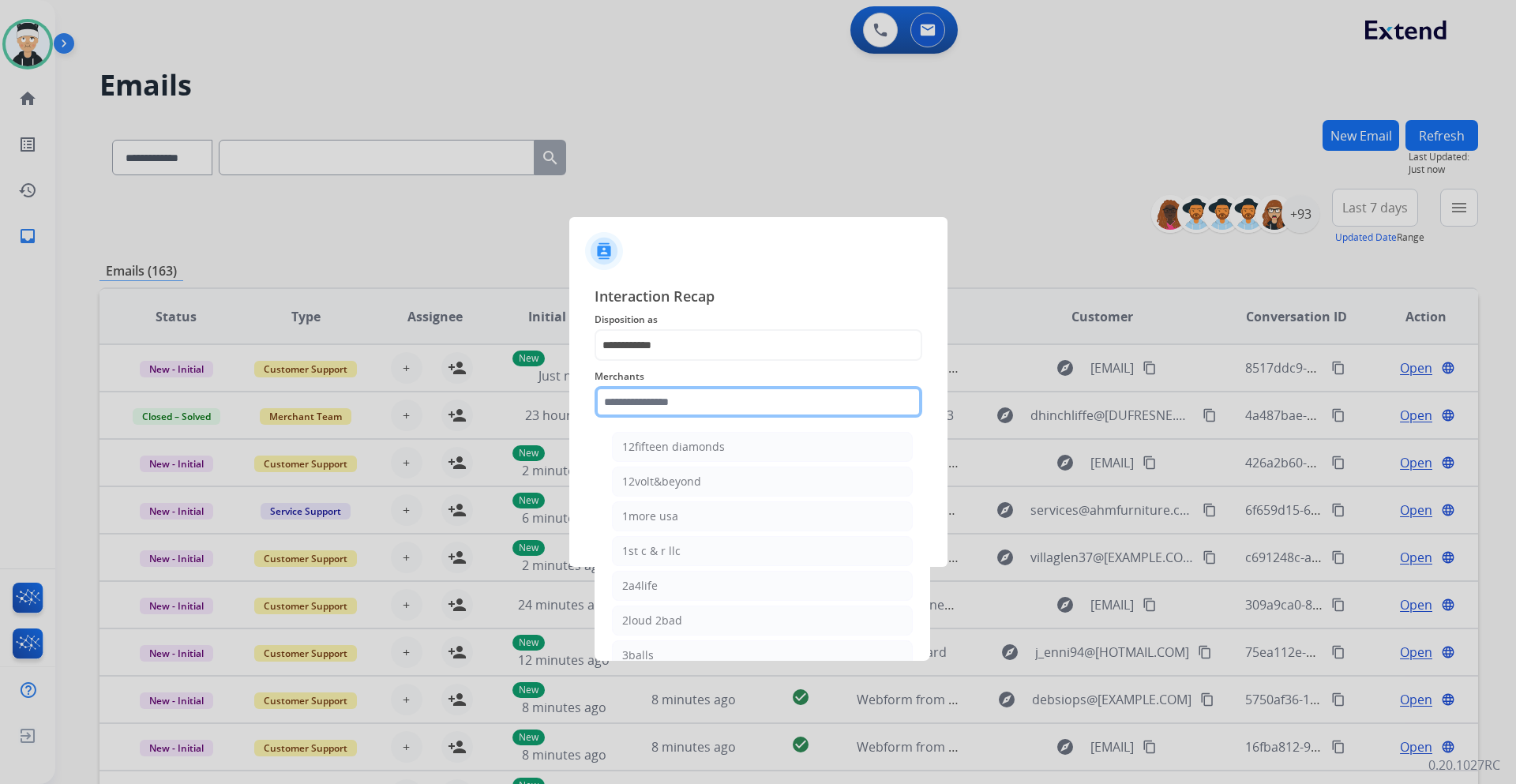 click 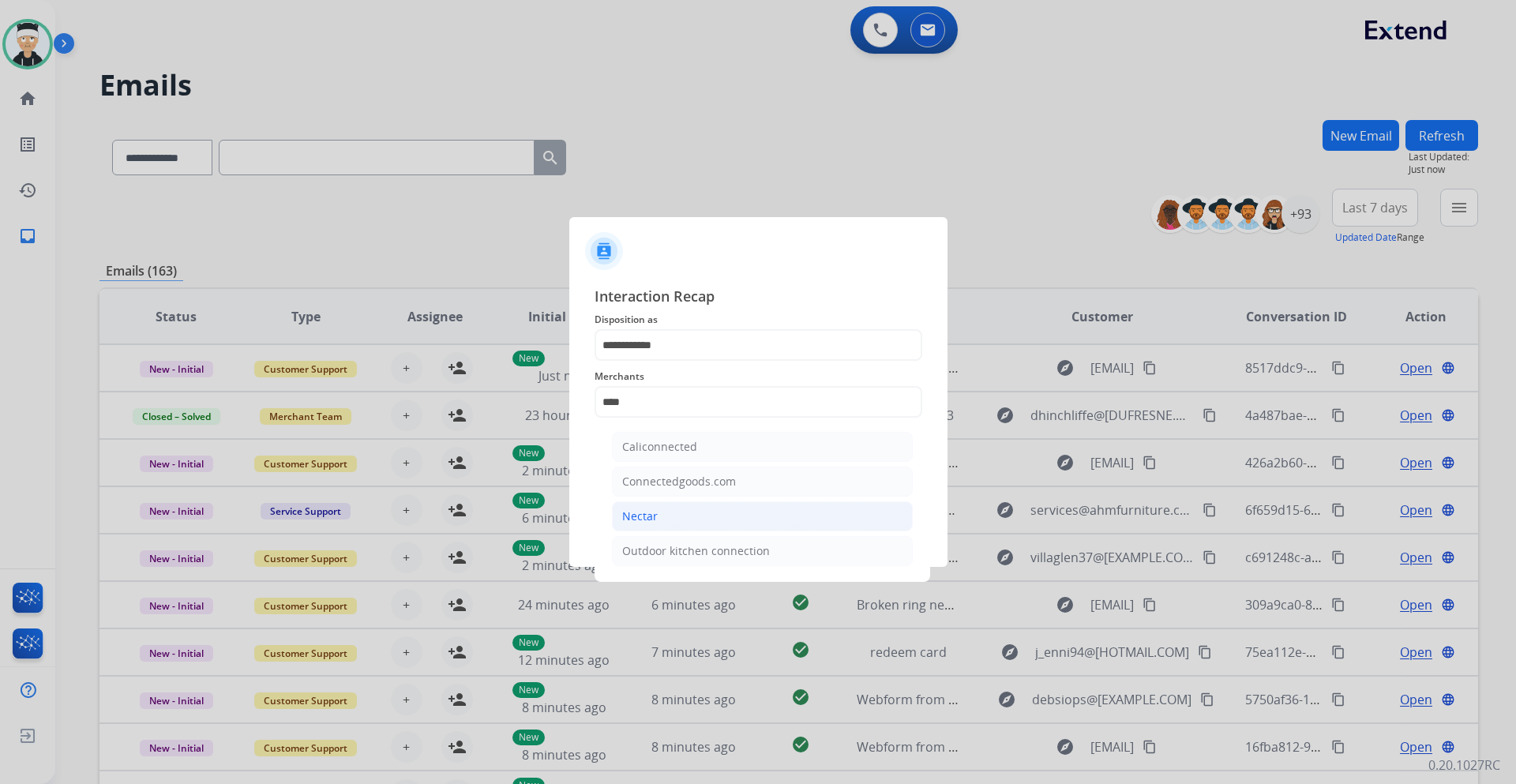 click on "Nectar" 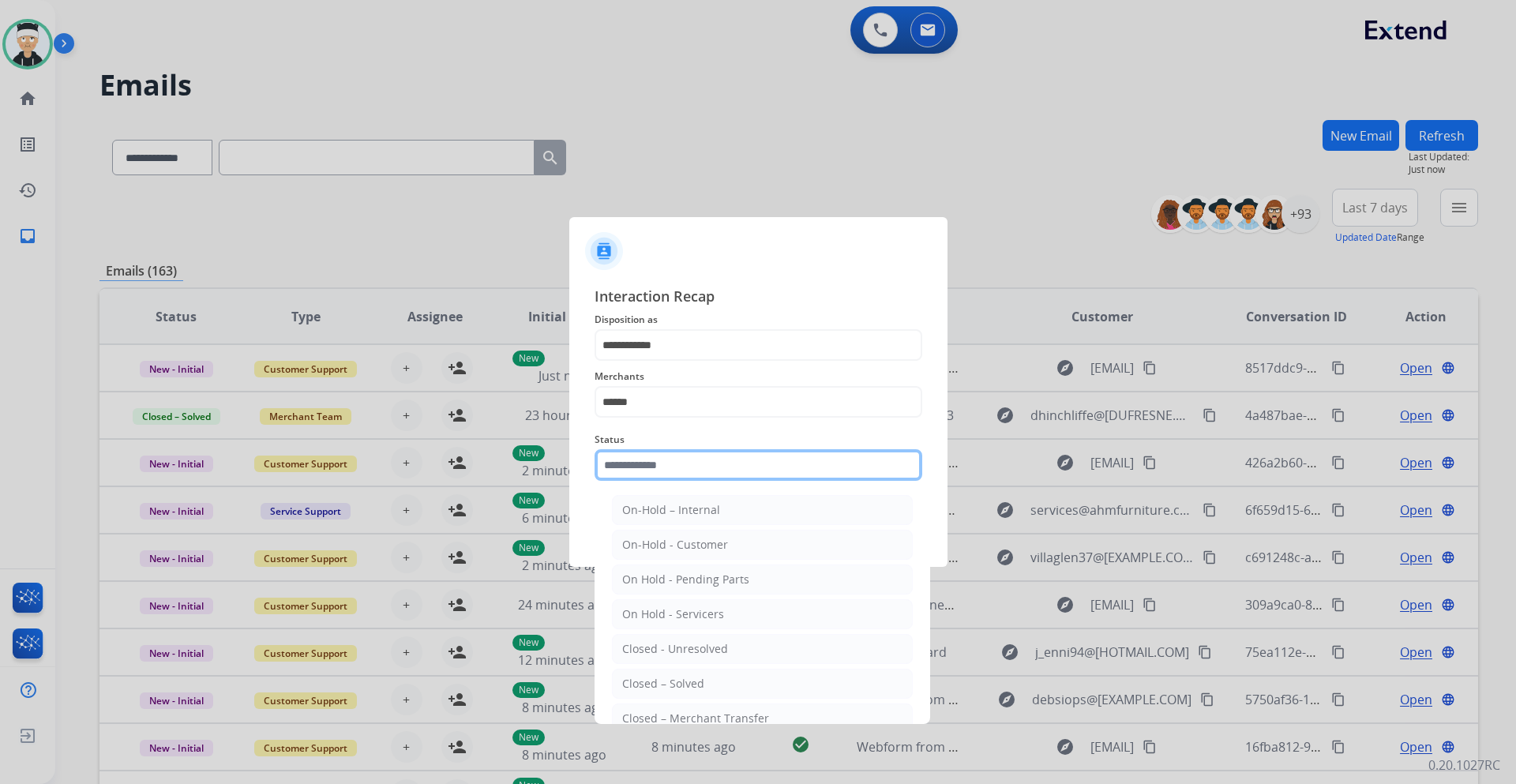 click 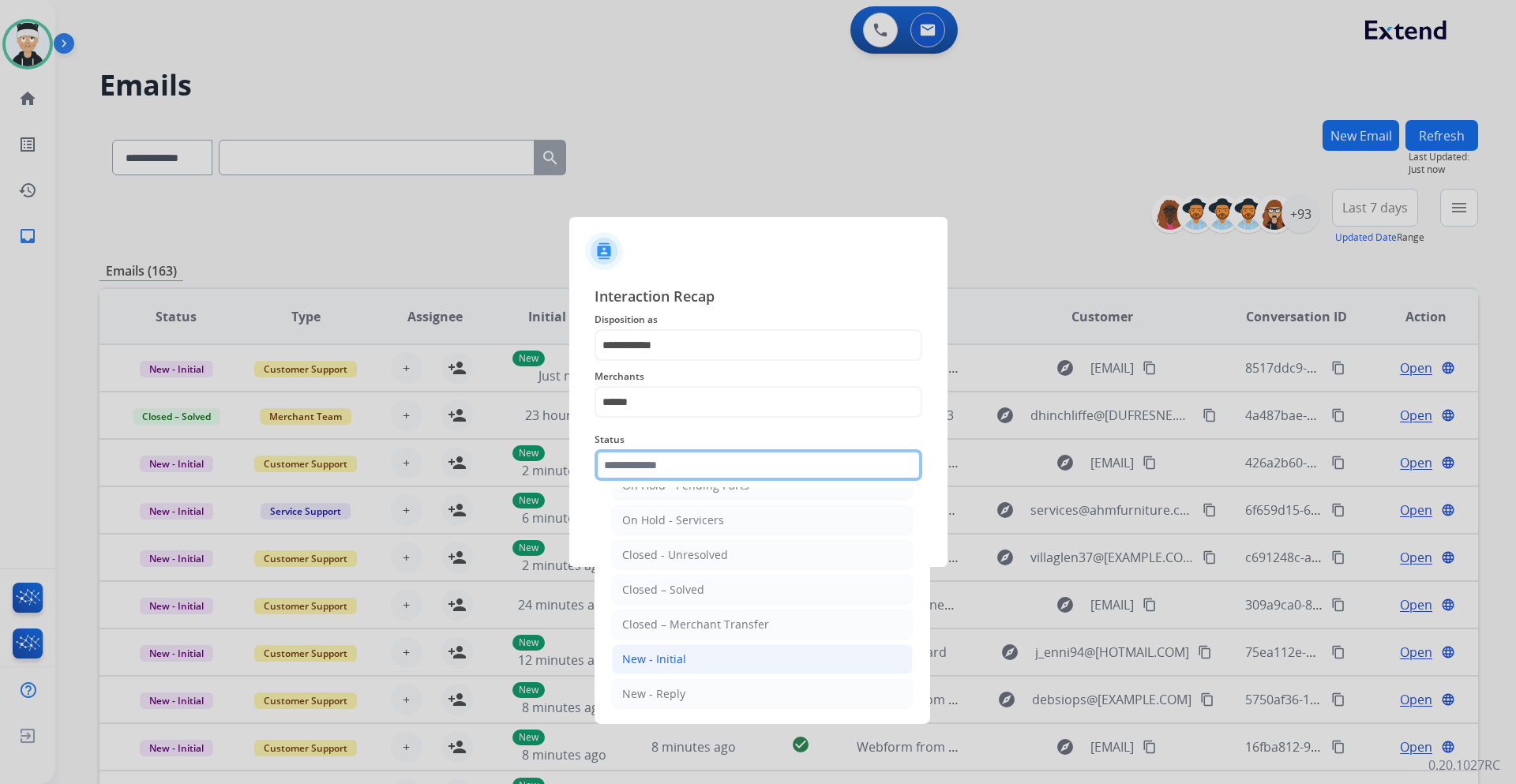scroll, scrollTop: 95, scrollLeft: 0, axis: vertical 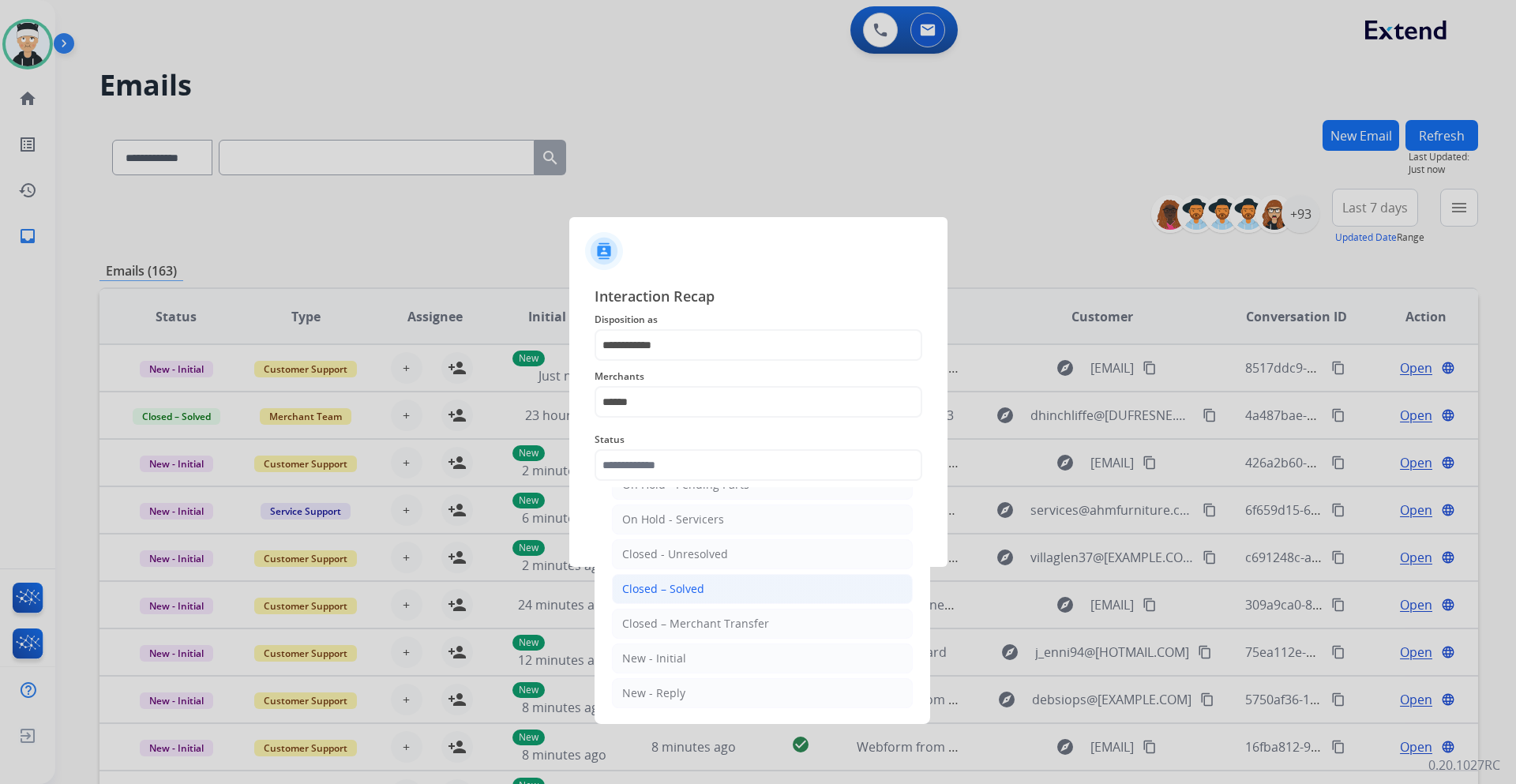click on "Closed – Solved" 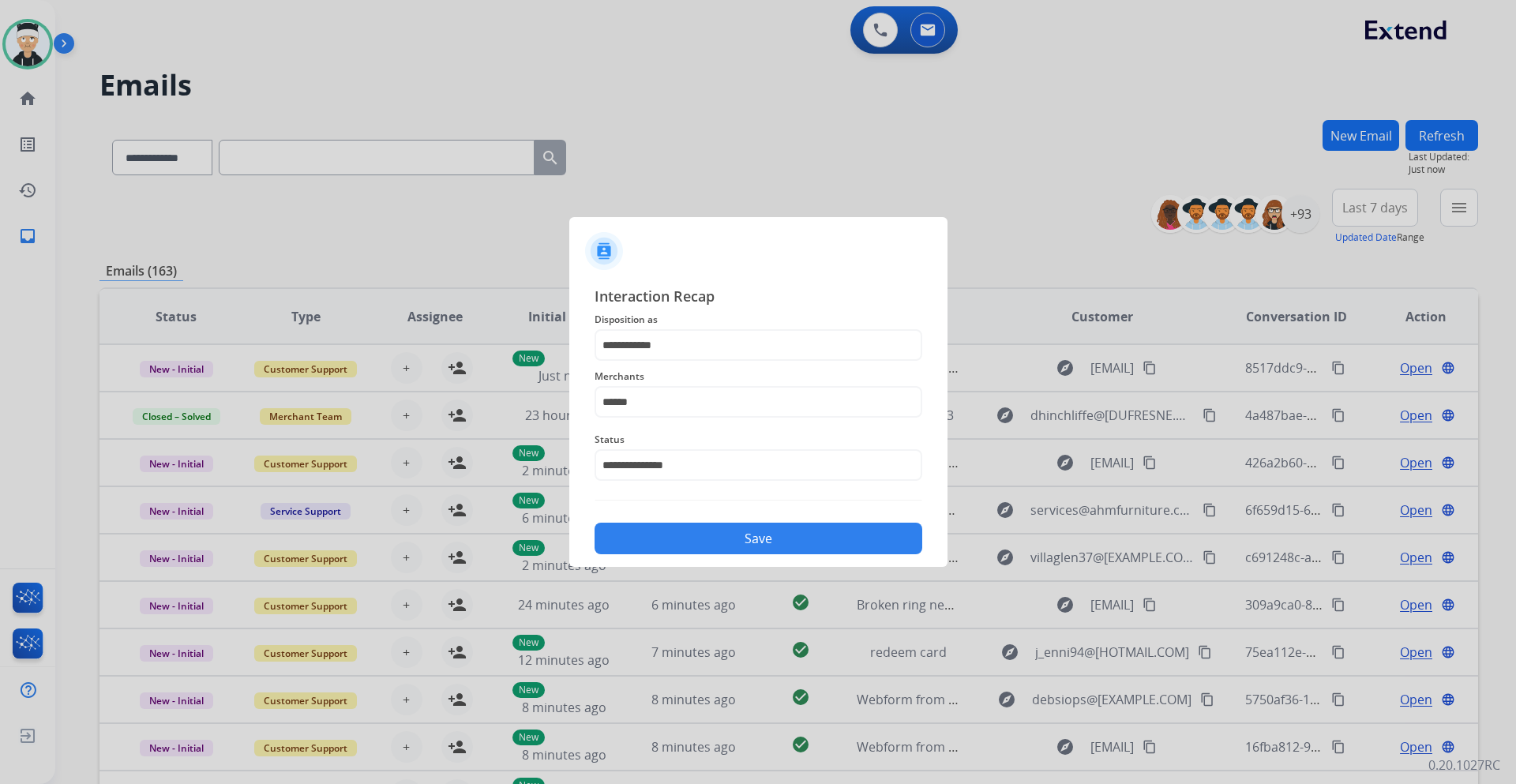 click on "Save" 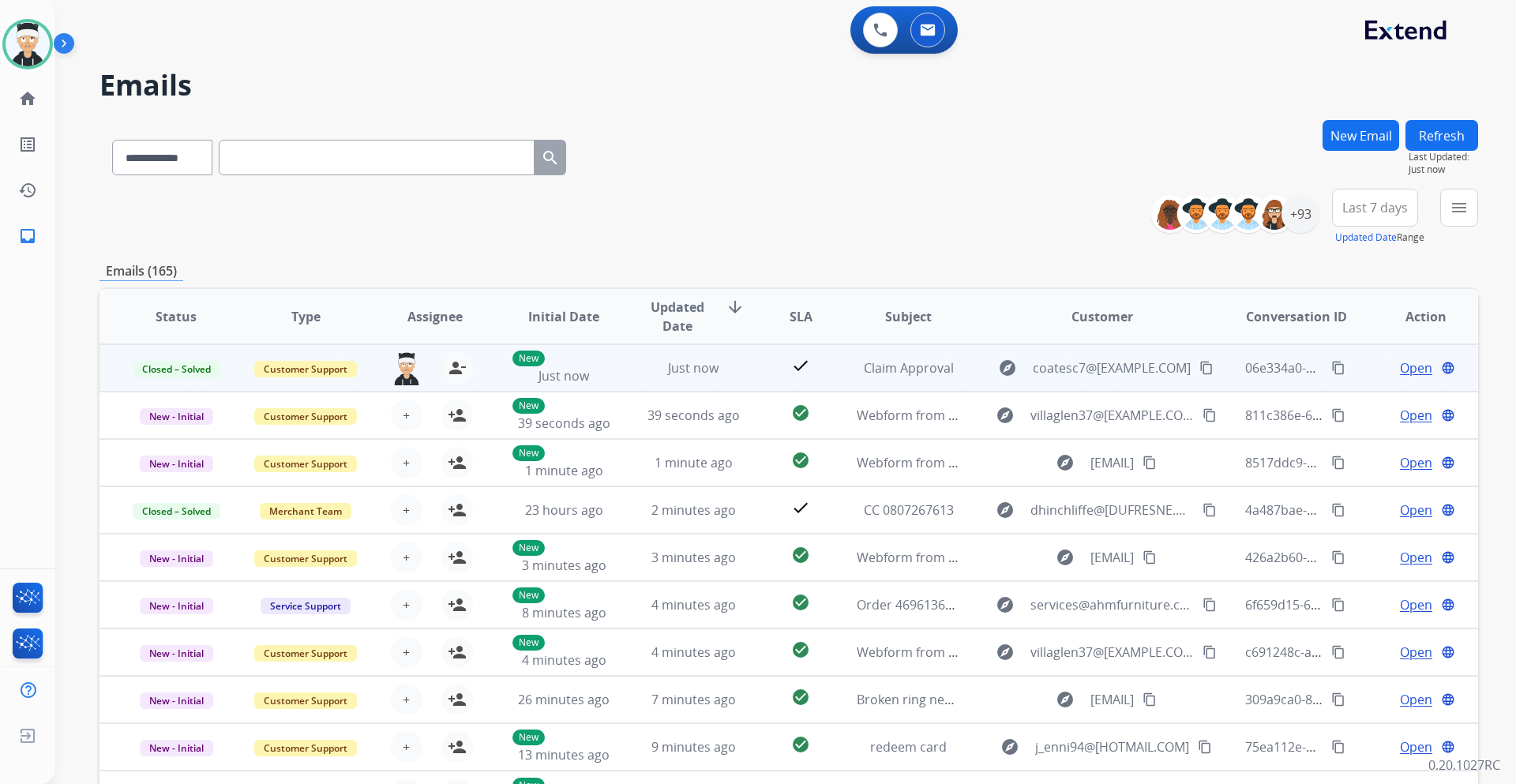click on "content_copy" at bounding box center [1338, 368] 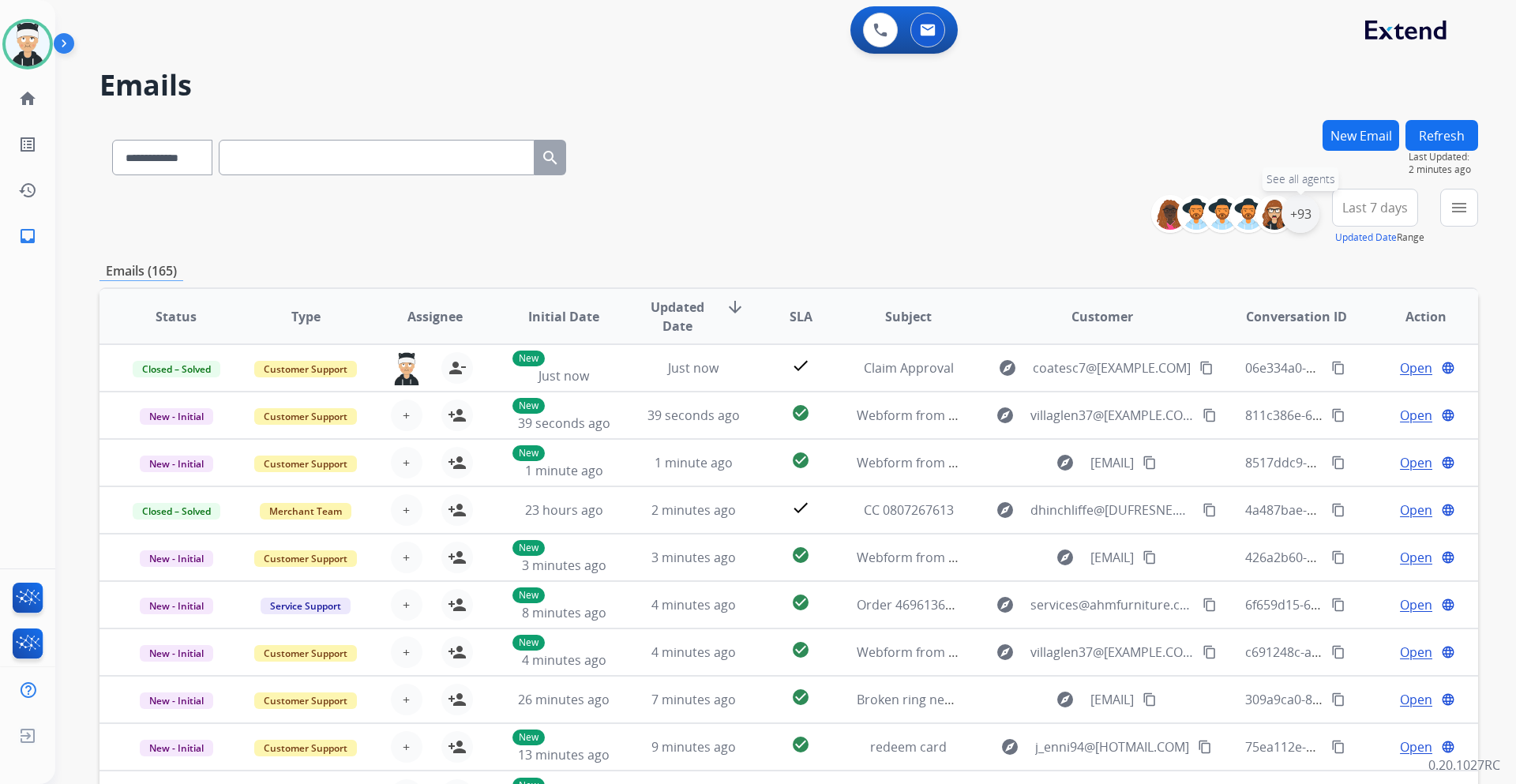 click on "+93" at bounding box center [1300, 214] 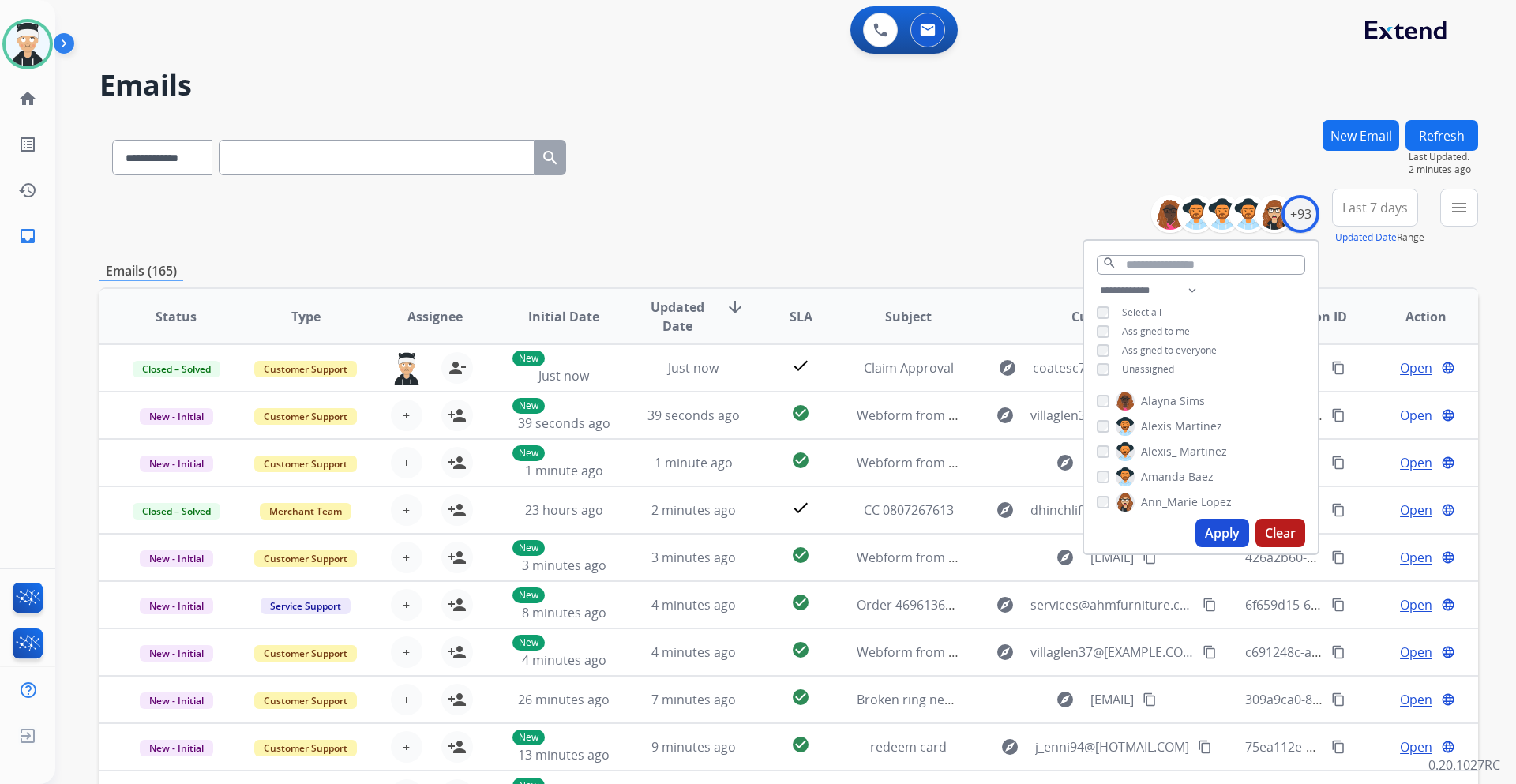 click on "**********" at bounding box center (1201, 332) 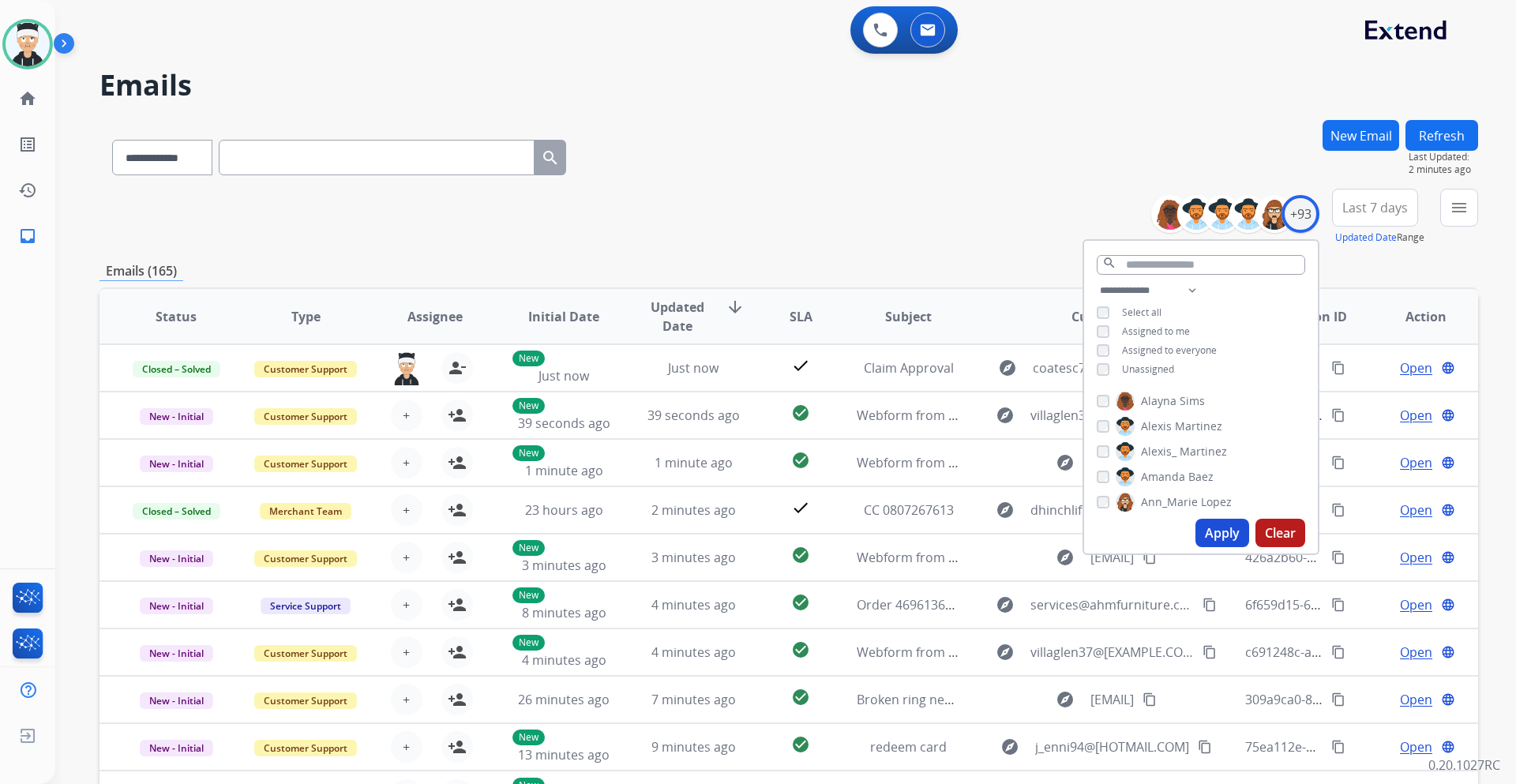 click on "Apply" at bounding box center [1222, 533] 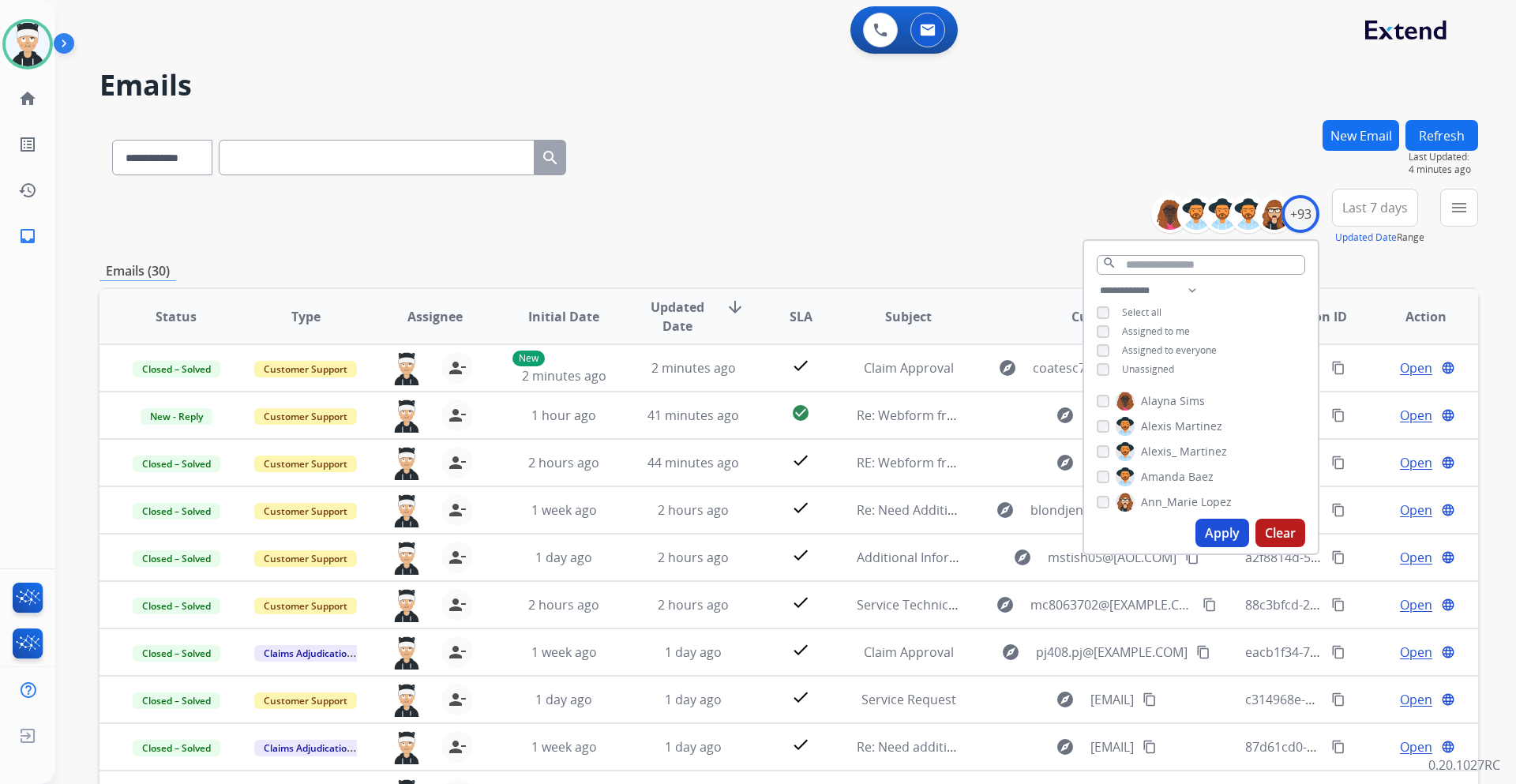 click on "**********" at bounding box center [789, 154] 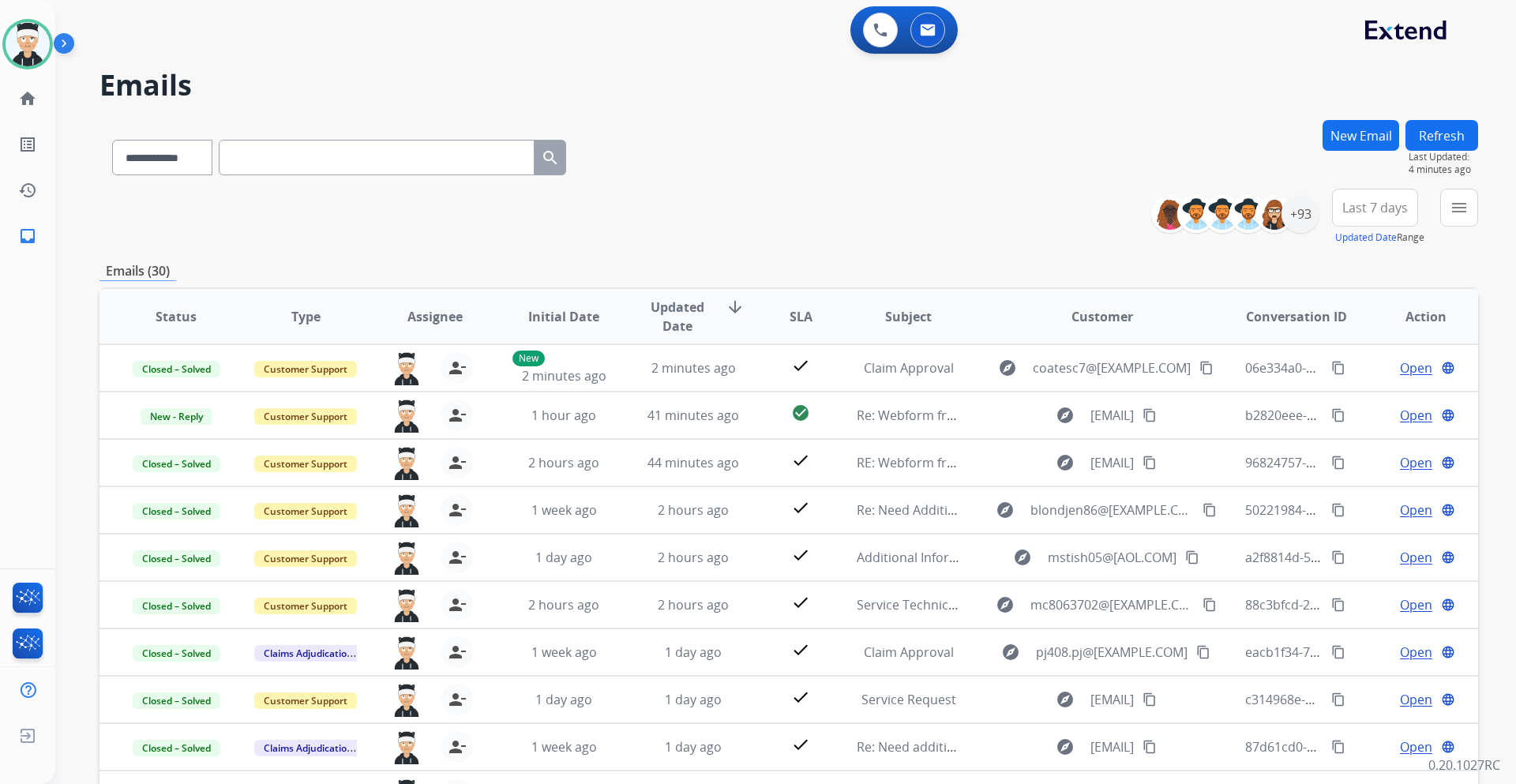 click on "**********" at bounding box center (789, 154) 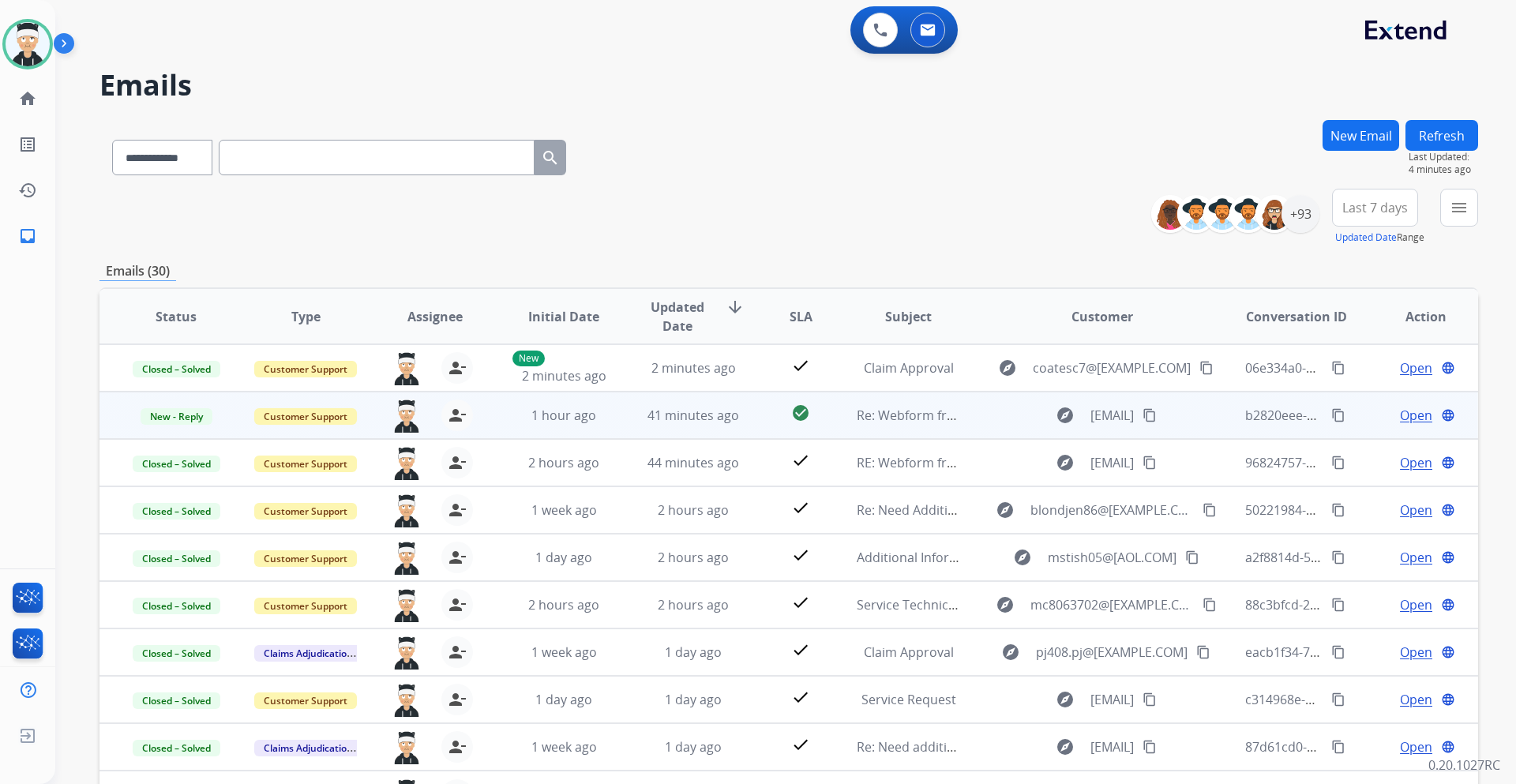 click on "Re: Webform from rajanaha@[USC.EDU] on 08/06/2025" at bounding box center (896, 415) 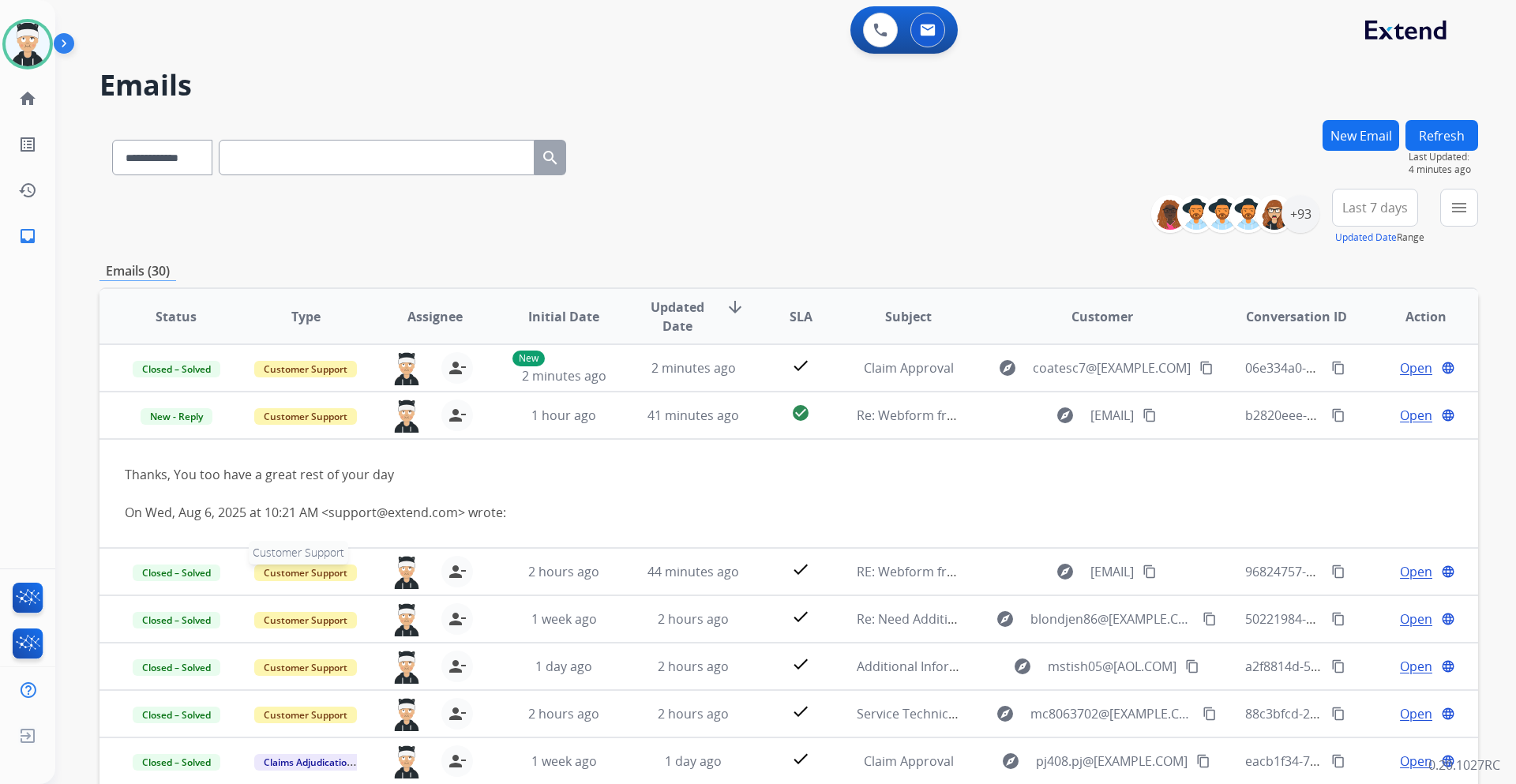 scroll, scrollTop: 47, scrollLeft: 0, axis: vertical 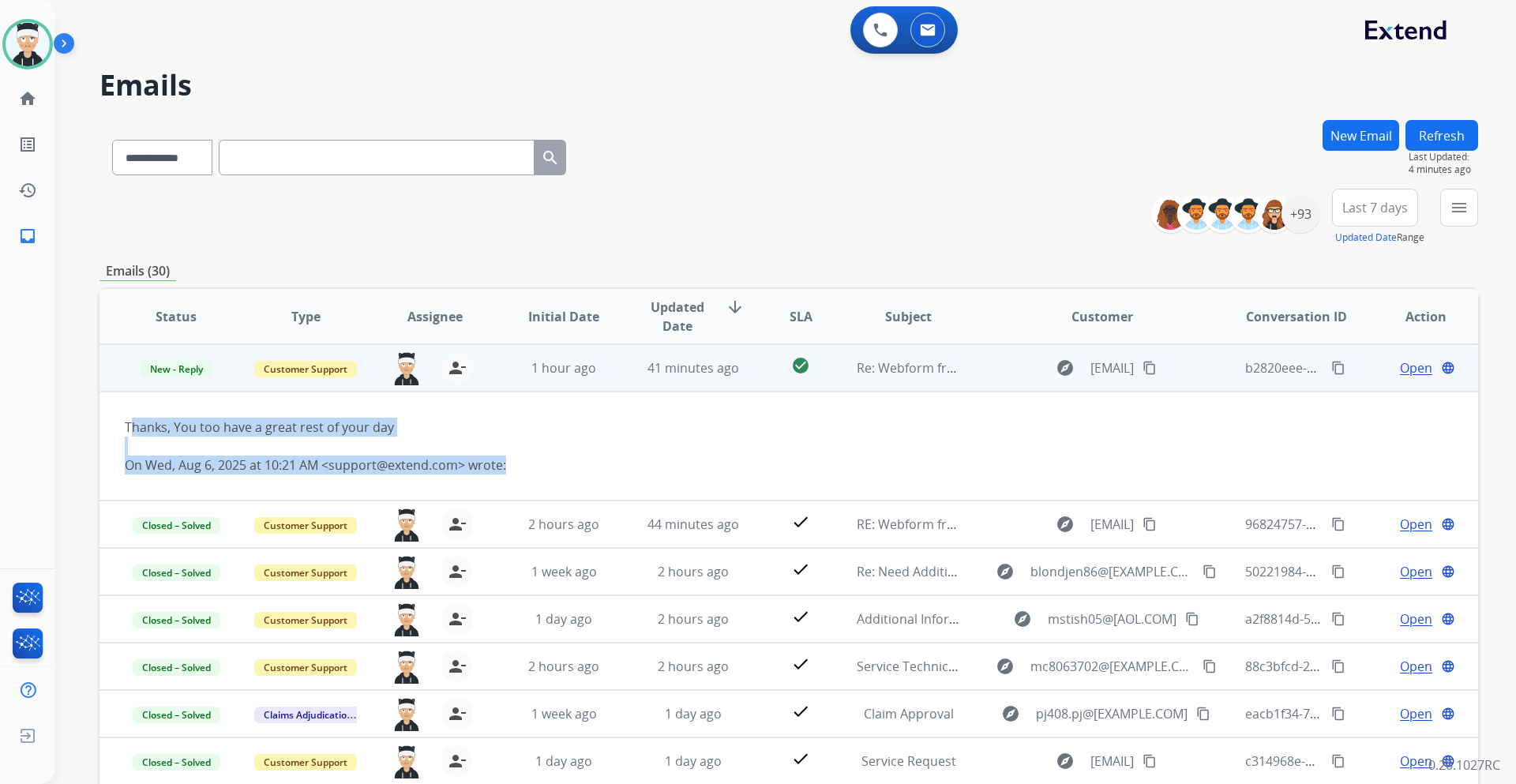 drag, startPoint x: 135, startPoint y: 432, endPoint x: 656, endPoint y: 458, distance: 521.64835 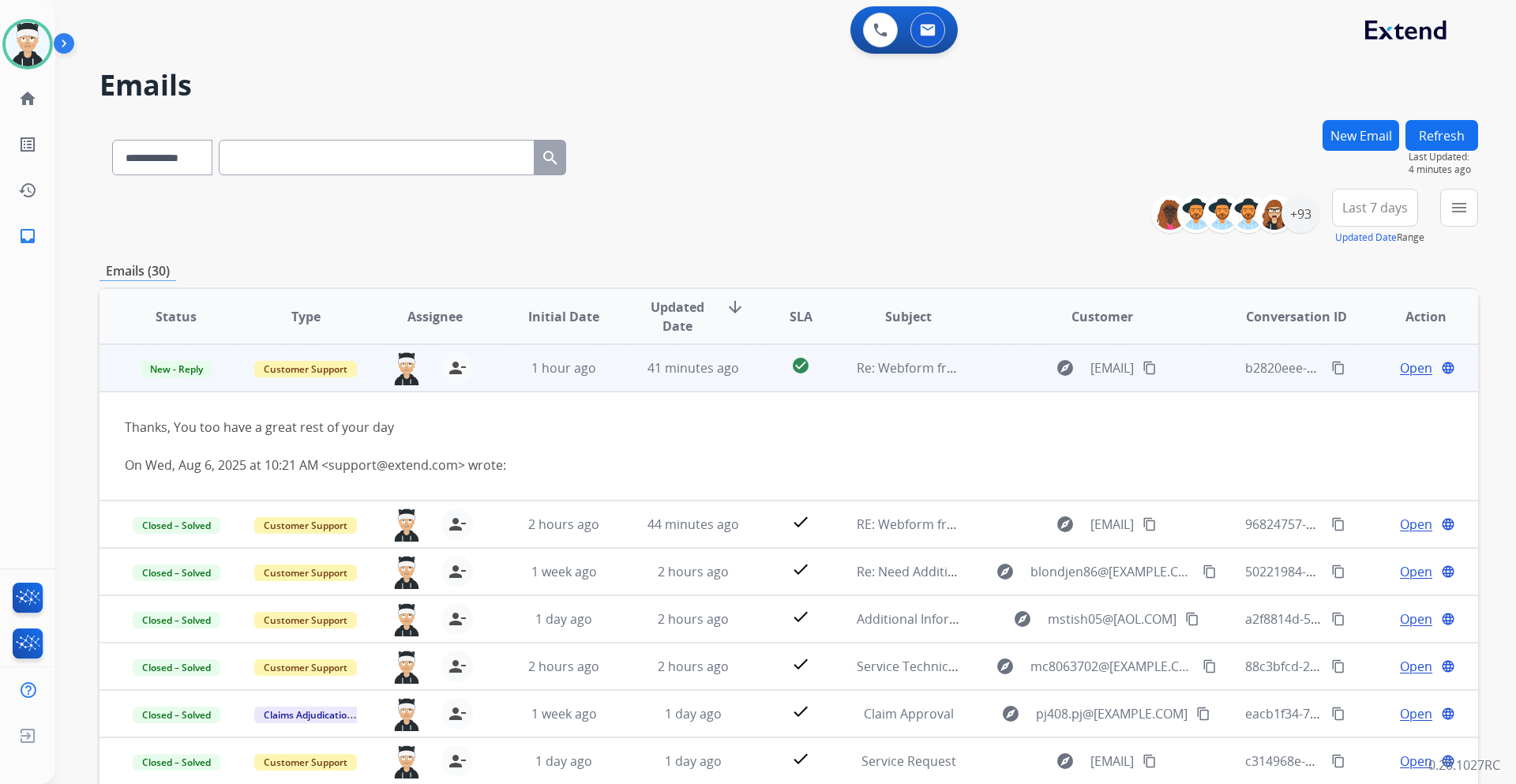 drag, startPoint x: 663, startPoint y: 452, endPoint x: 309, endPoint y: 445, distance: 354.0692 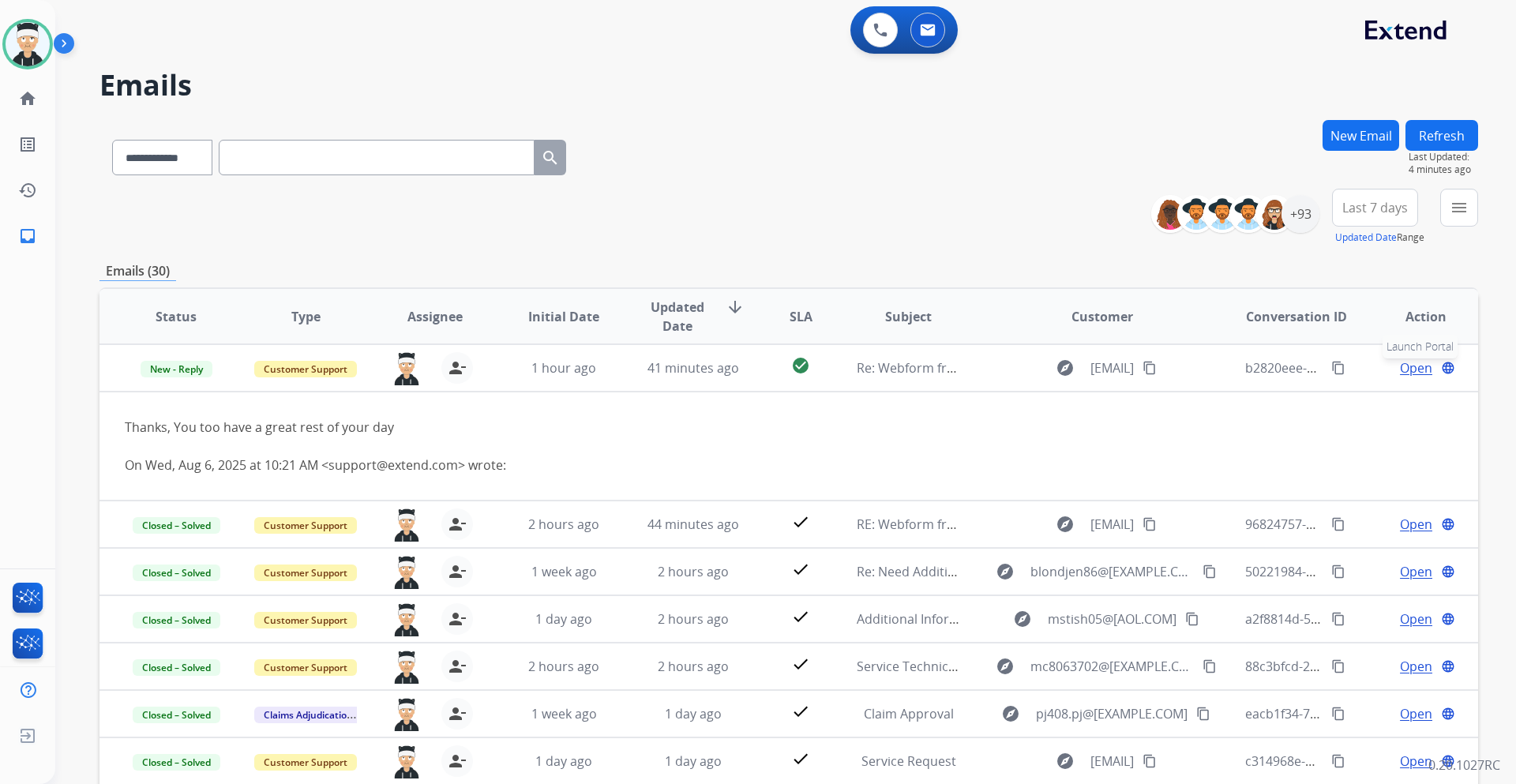 scroll, scrollTop: 0, scrollLeft: 0, axis: both 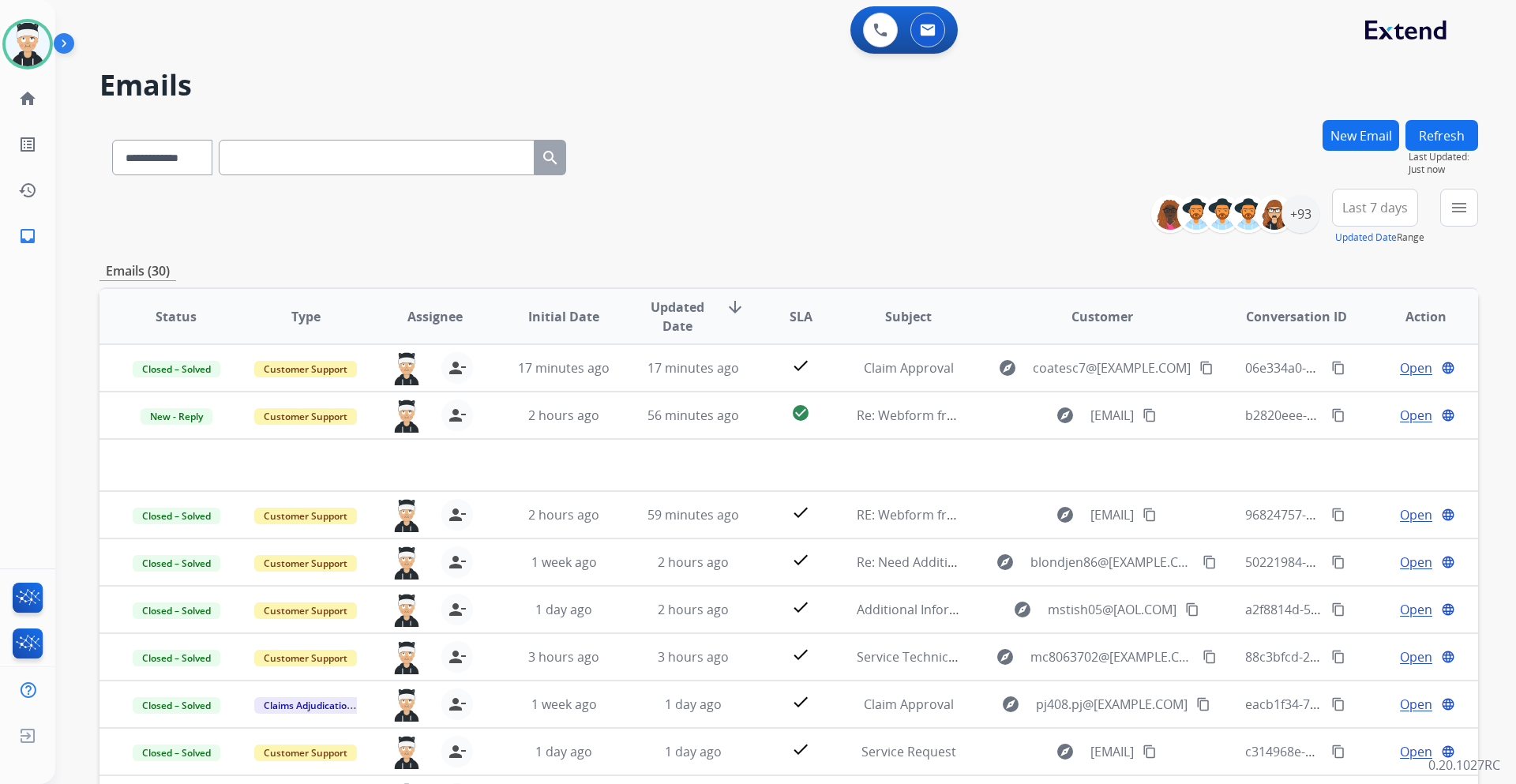 click on "New Email" at bounding box center [1360, 135] 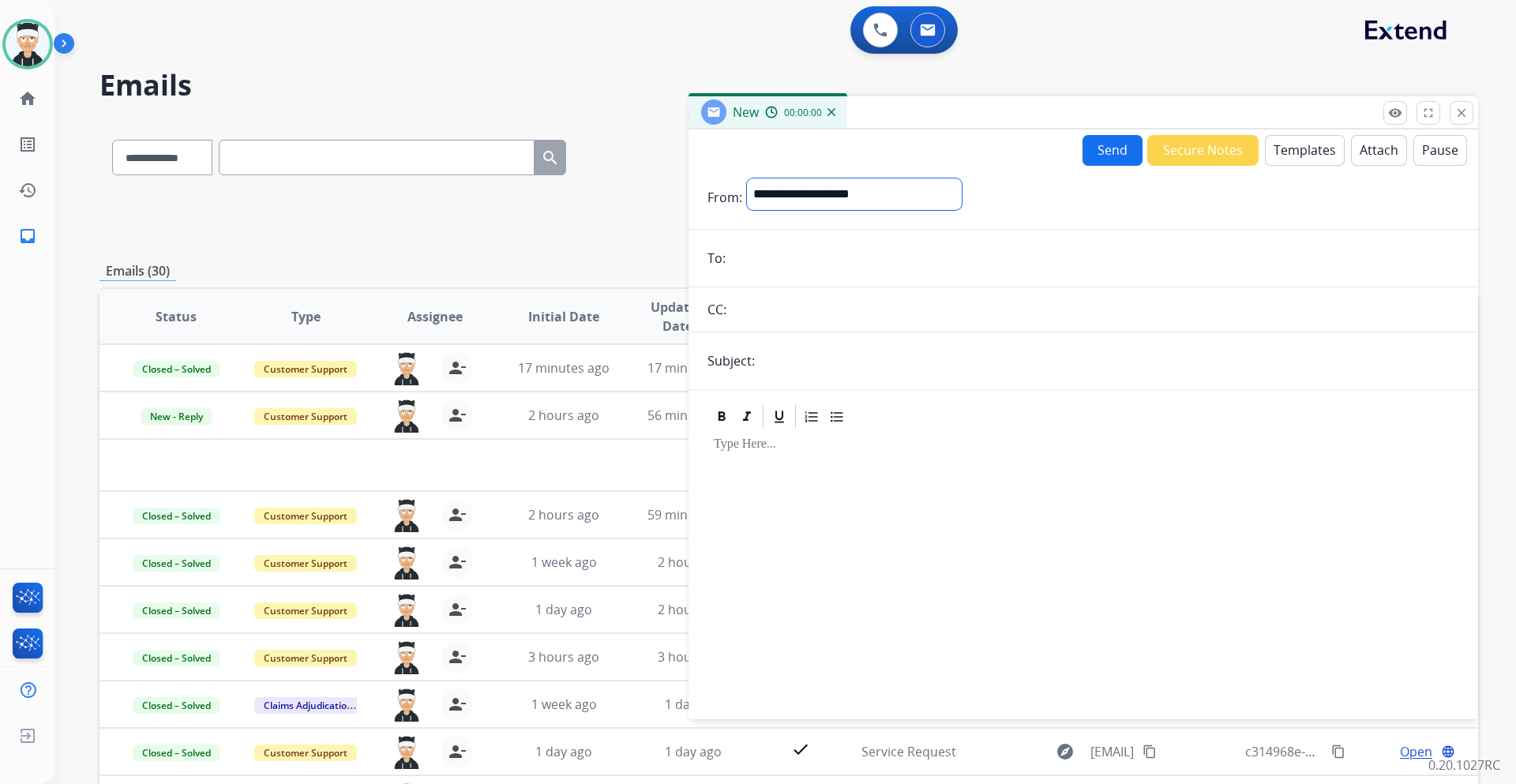 click on "**********" at bounding box center [854, 194] 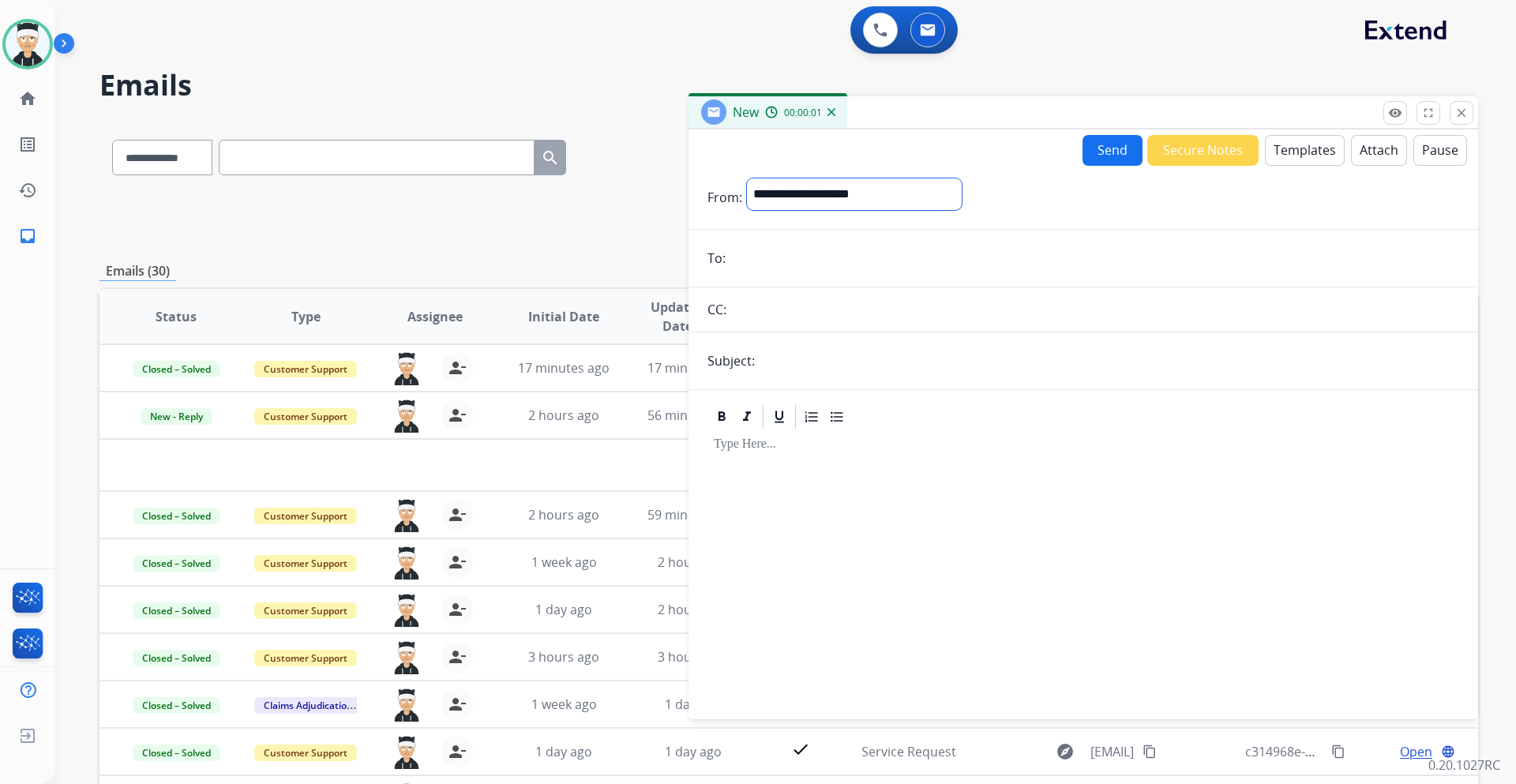 click on "**********" at bounding box center (854, 194) 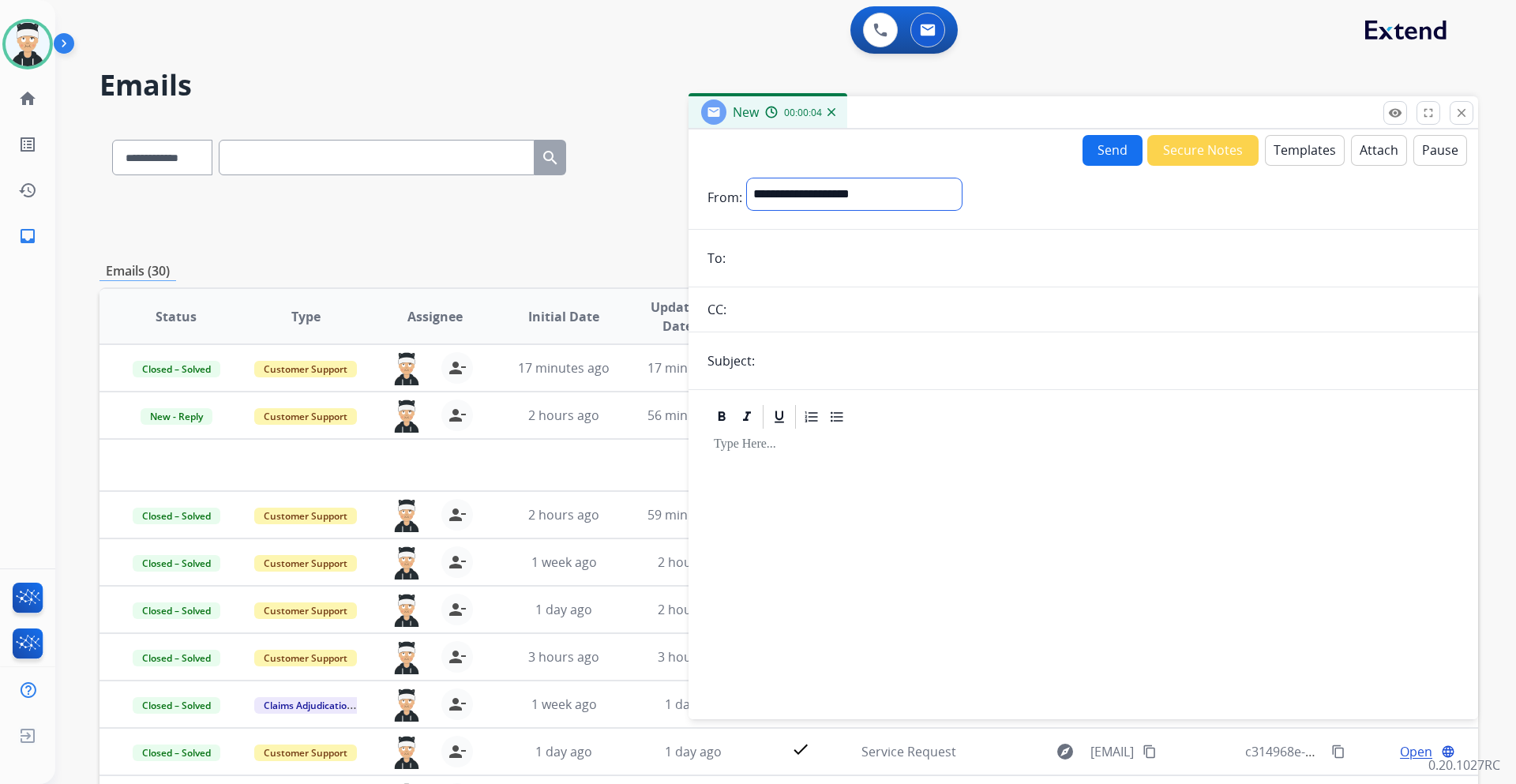 select on "**********" 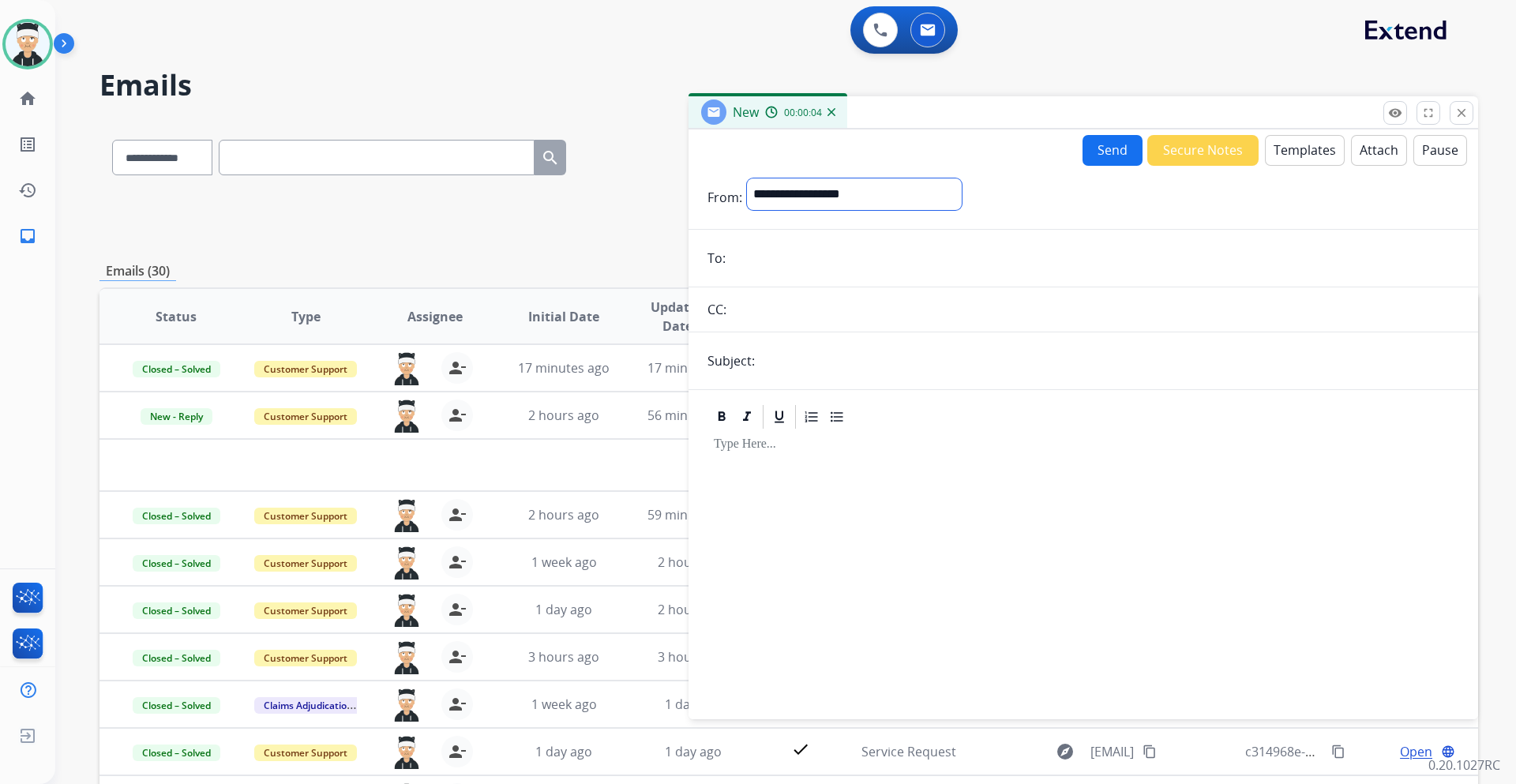 click on "**********" at bounding box center (854, 194) 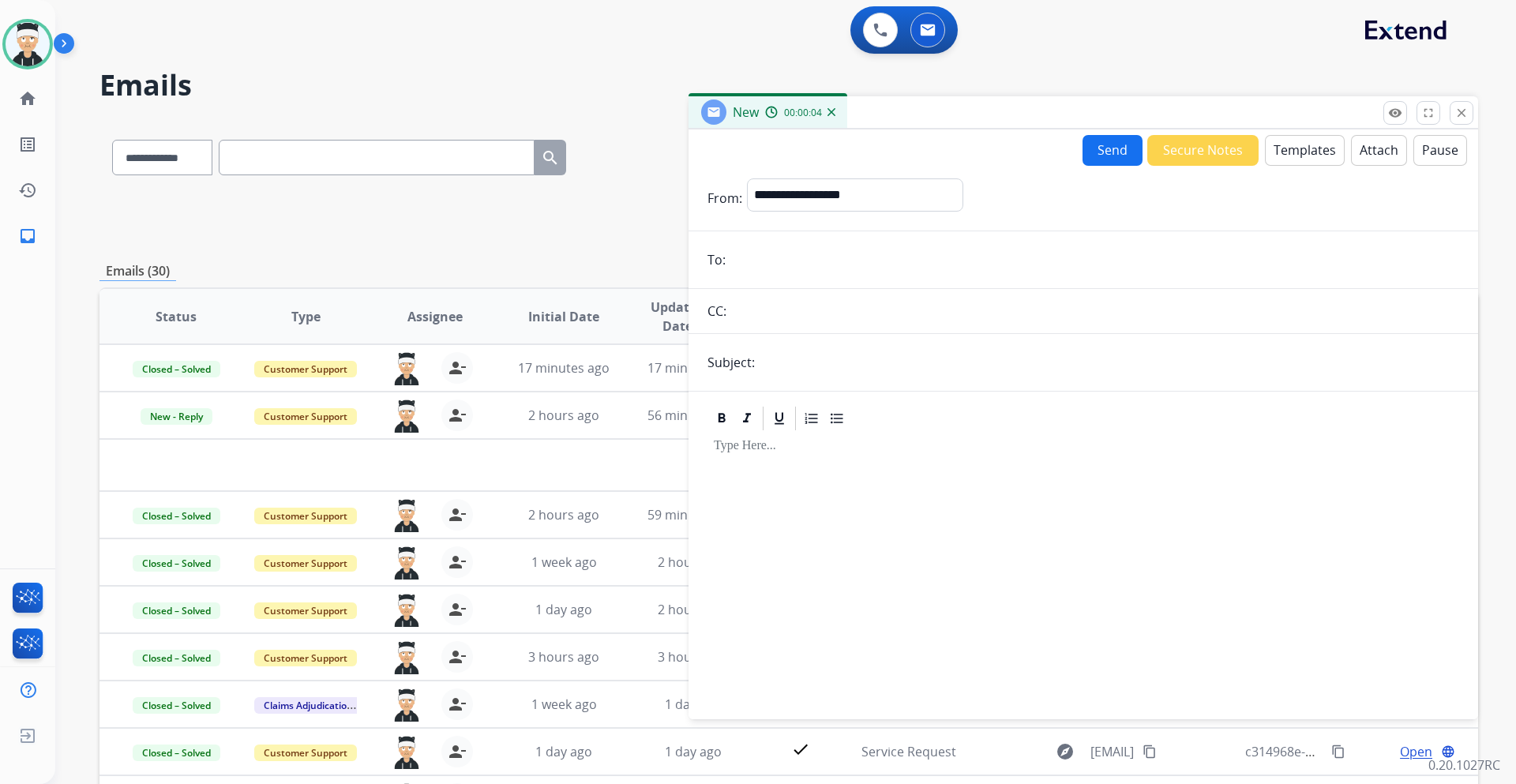 click at bounding box center [1094, 260] 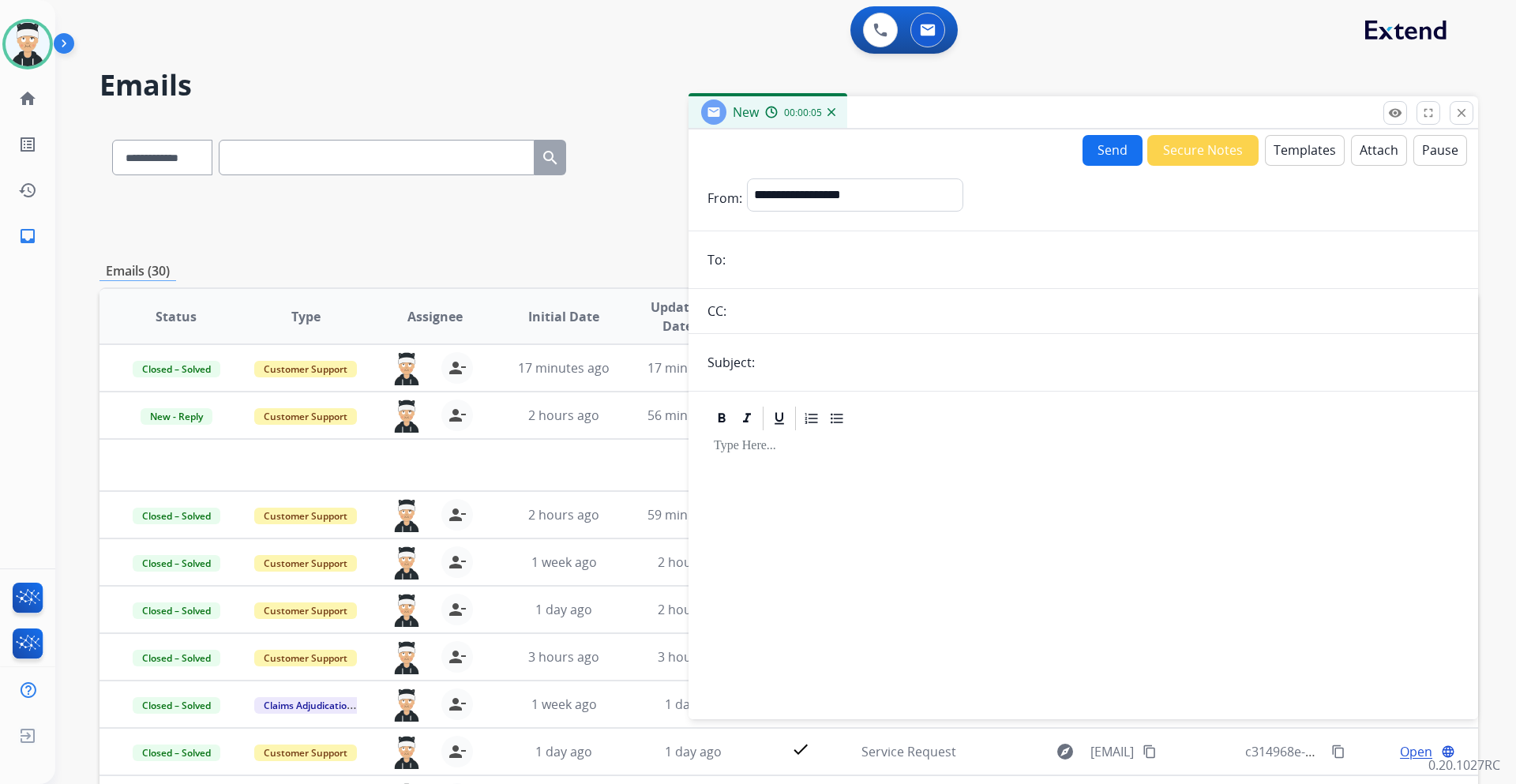 paste on "**********" 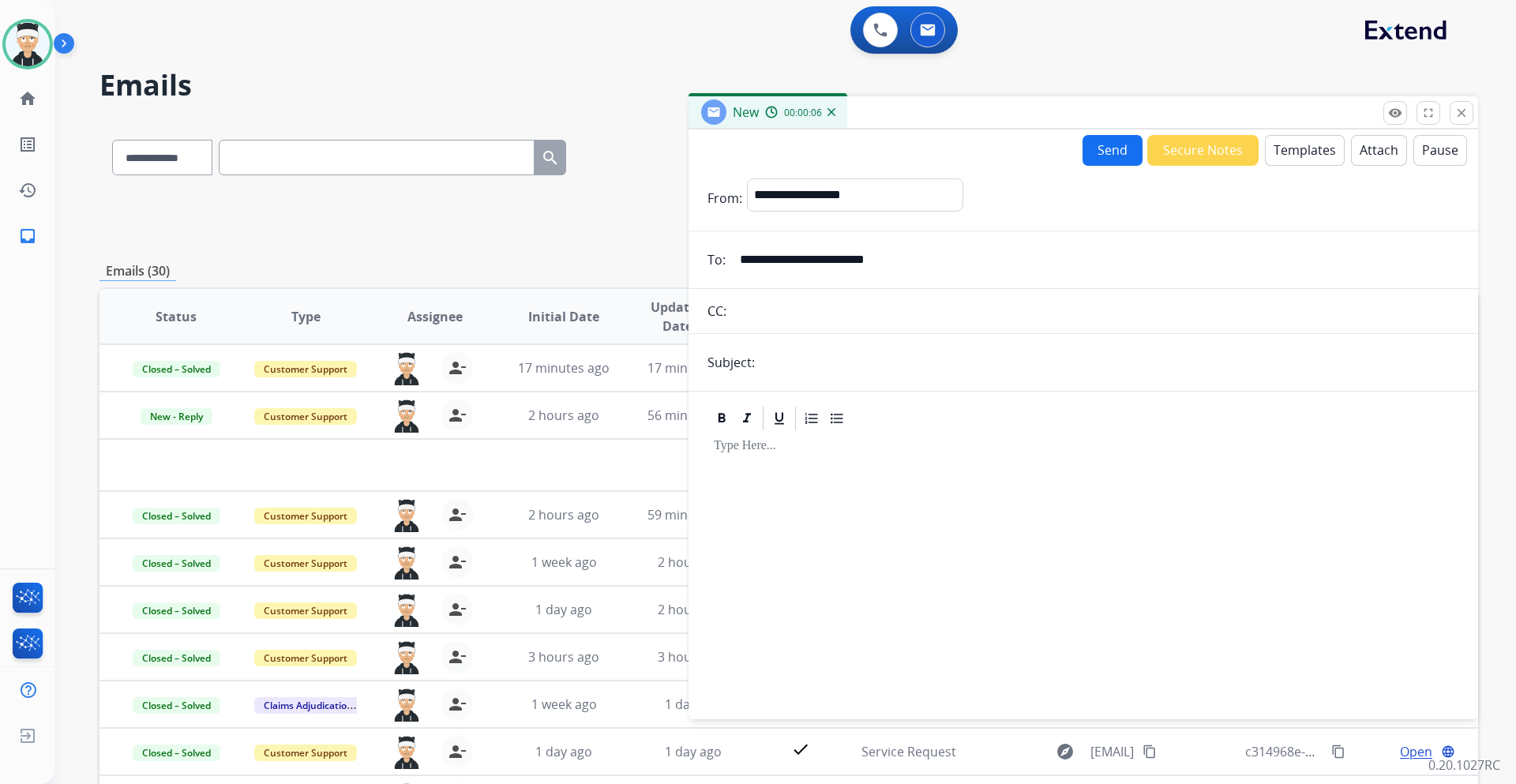 type on "**********" 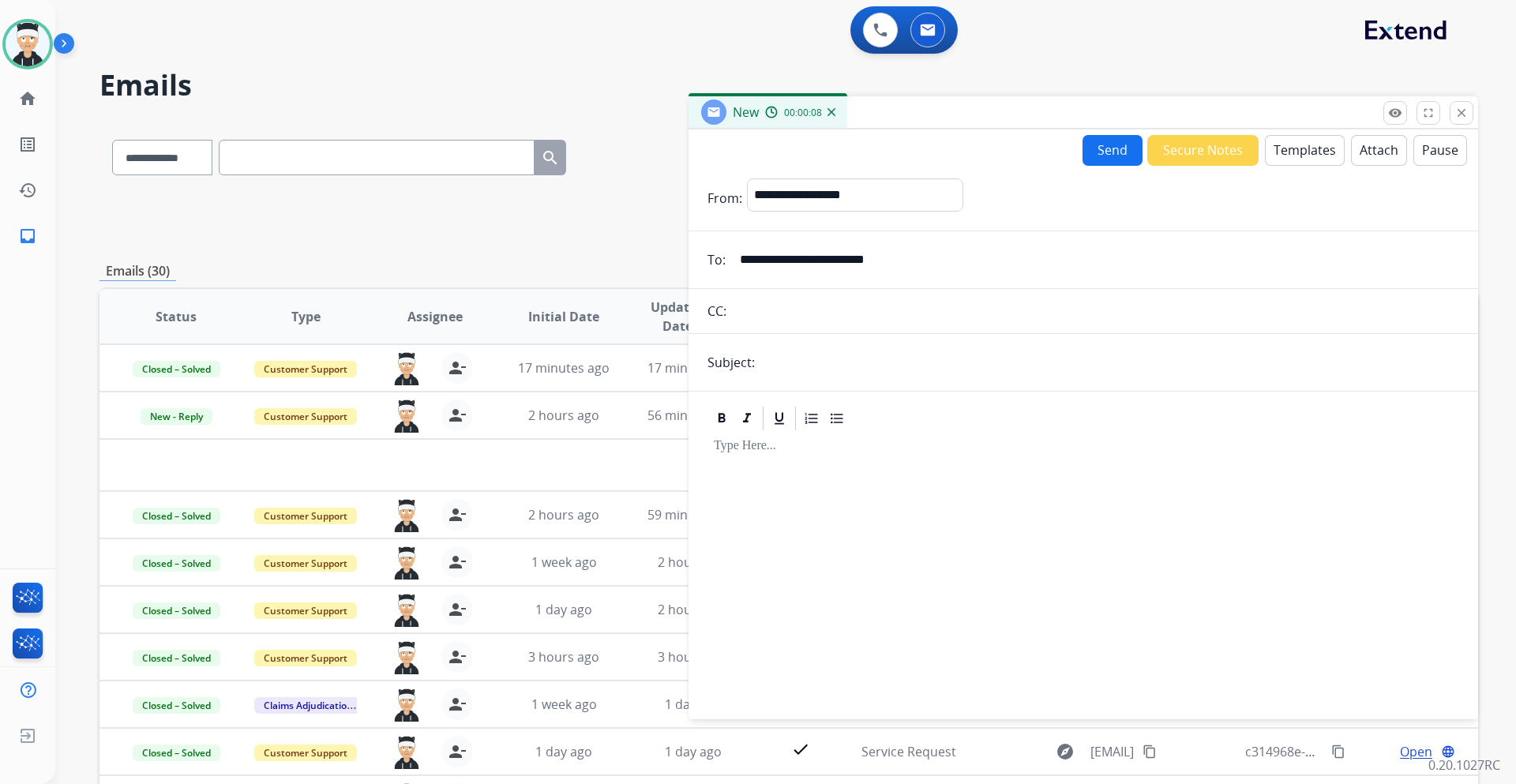 type on "**********" 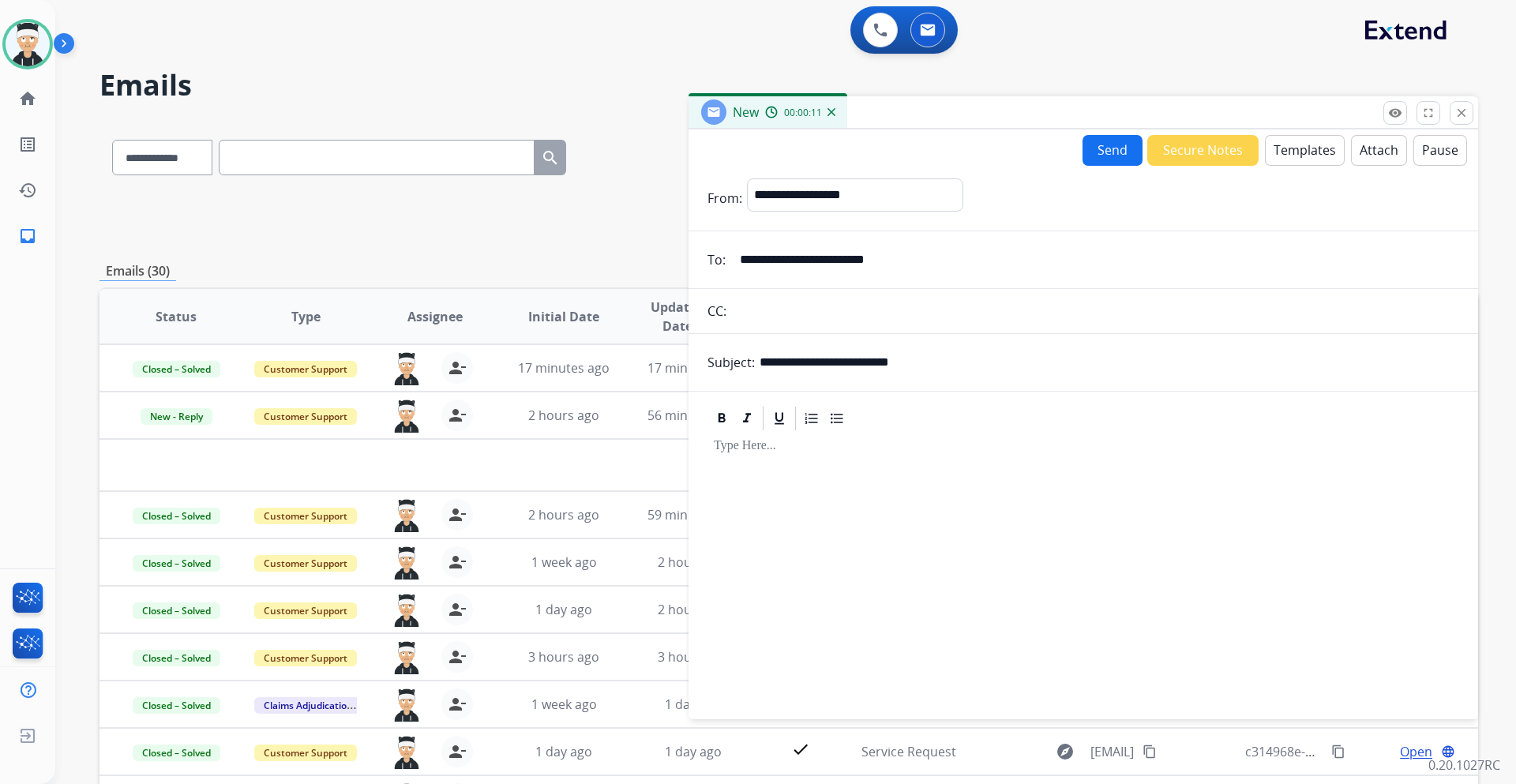 click on "Templates" at bounding box center [1304, 150] 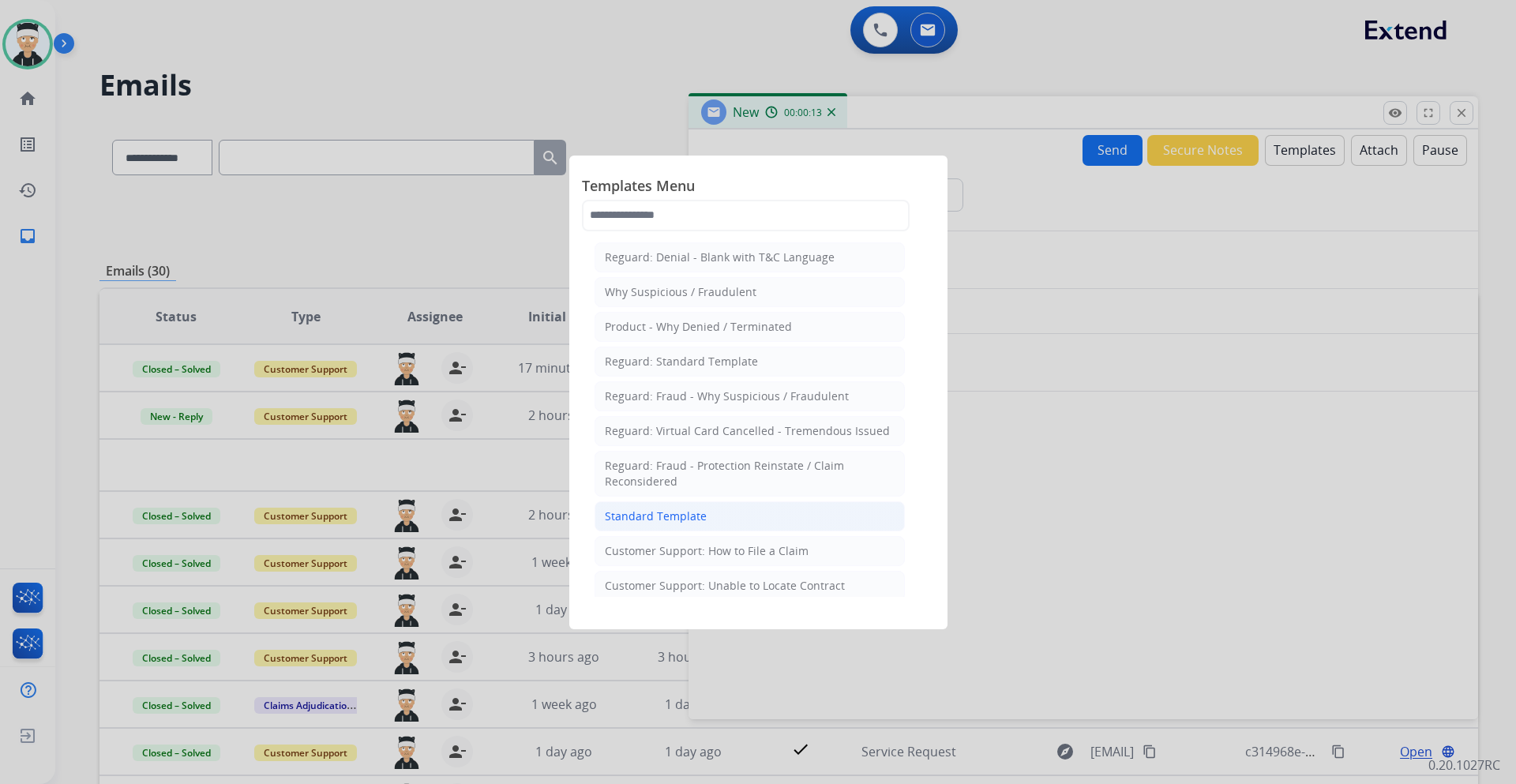 click on "Standard Template" 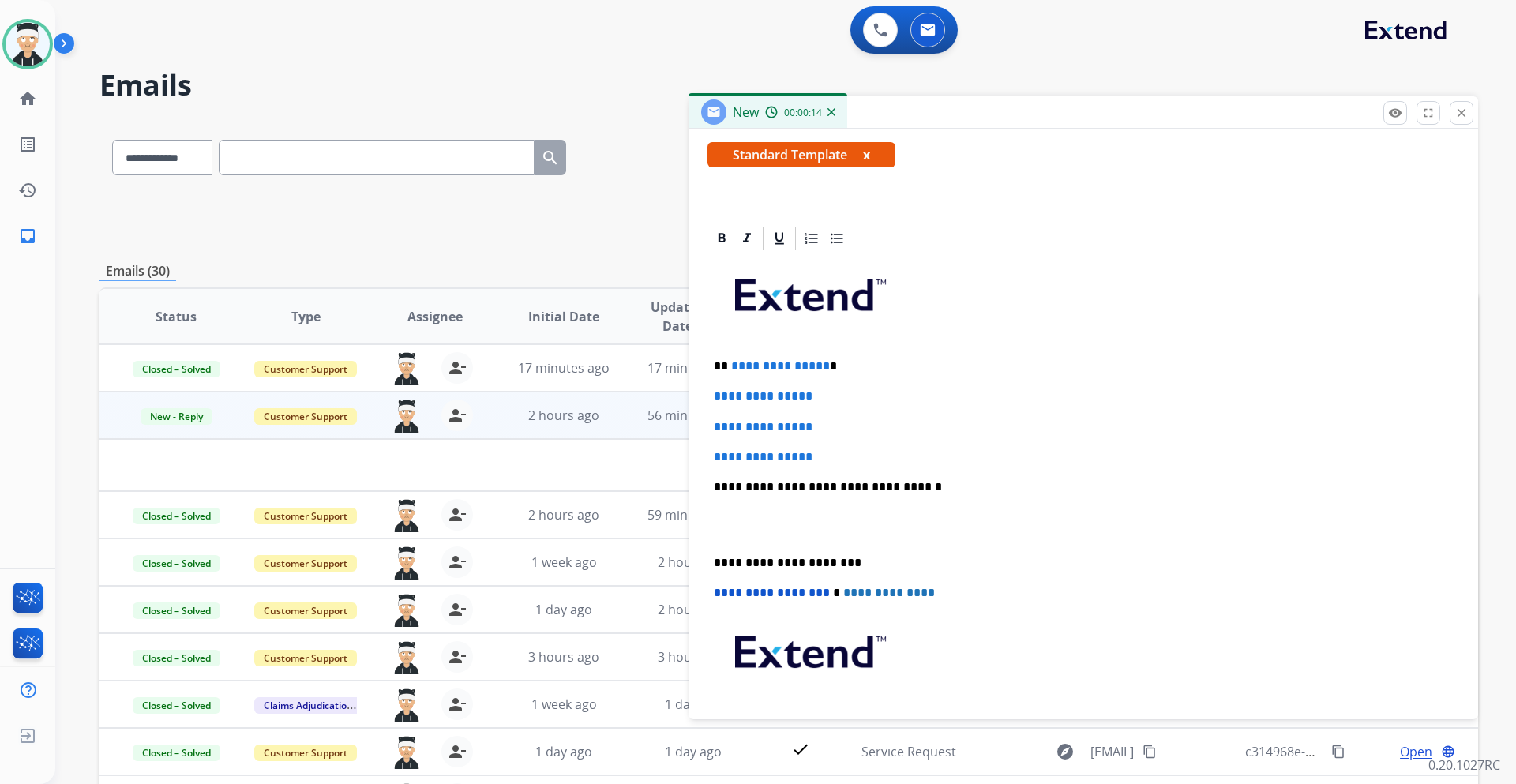 scroll, scrollTop: 365, scrollLeft: 0, axis: vertical 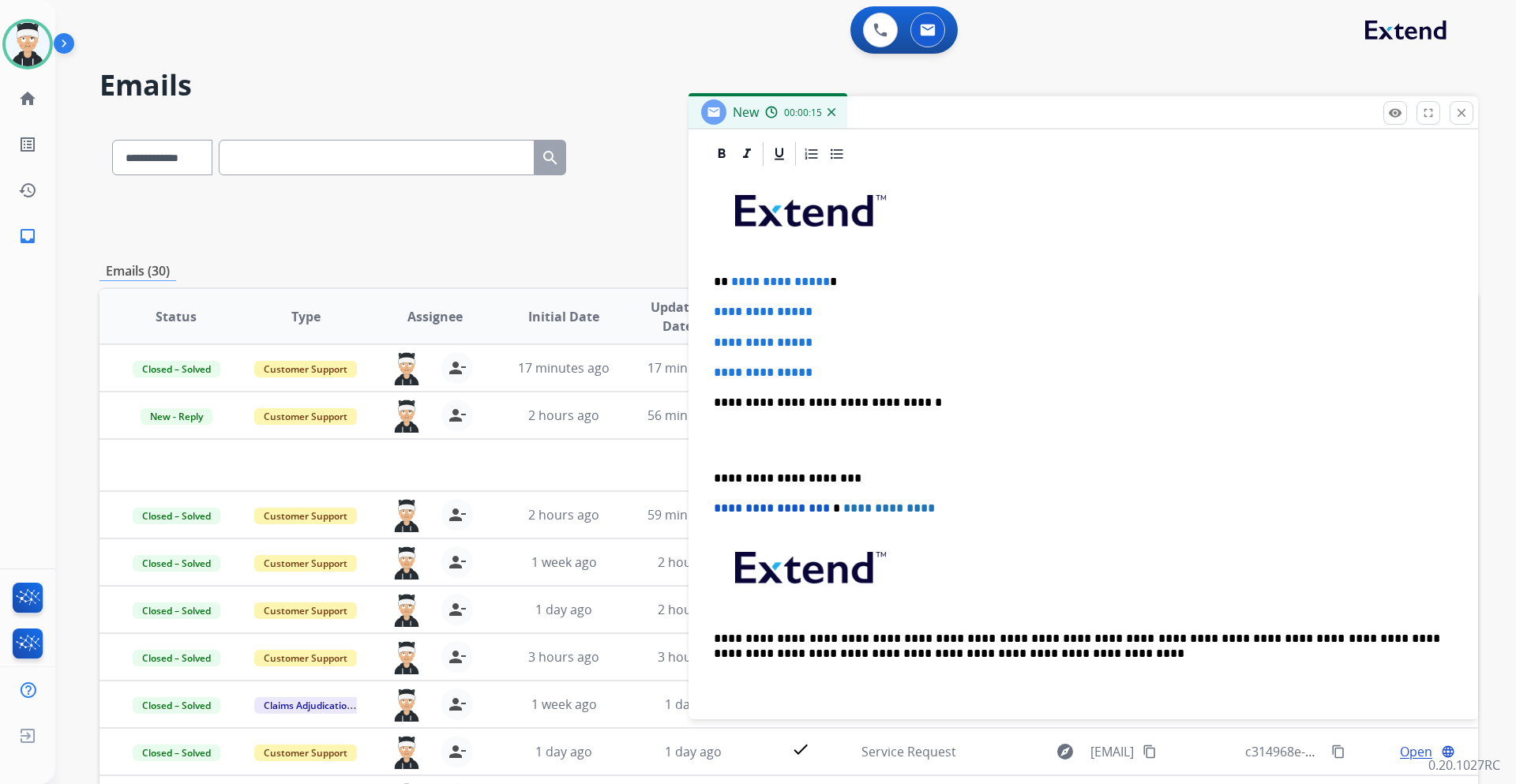 click on "**********" at bounding box center [1077, 282] 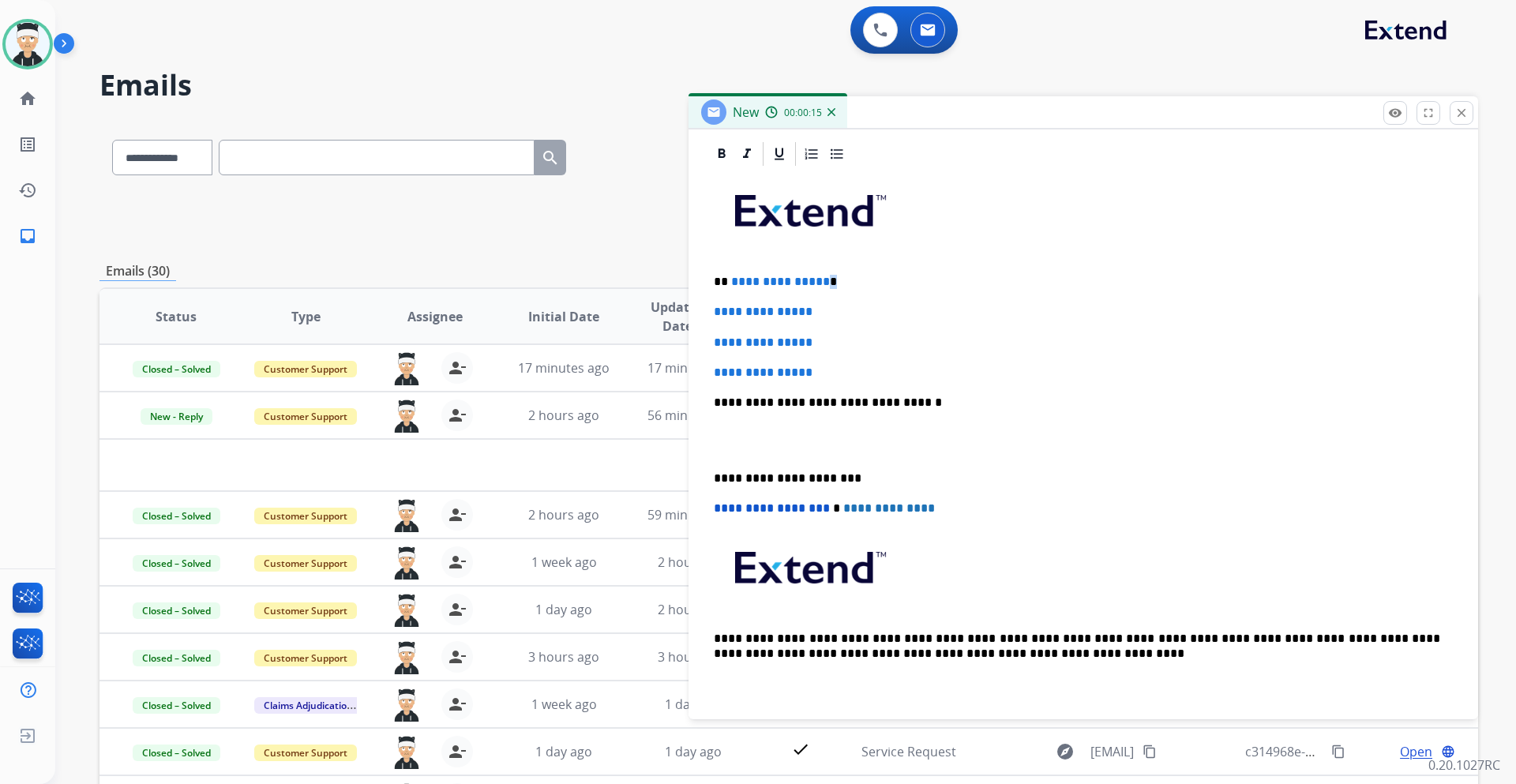 click on "**********" at bounding box center [1077, 282] 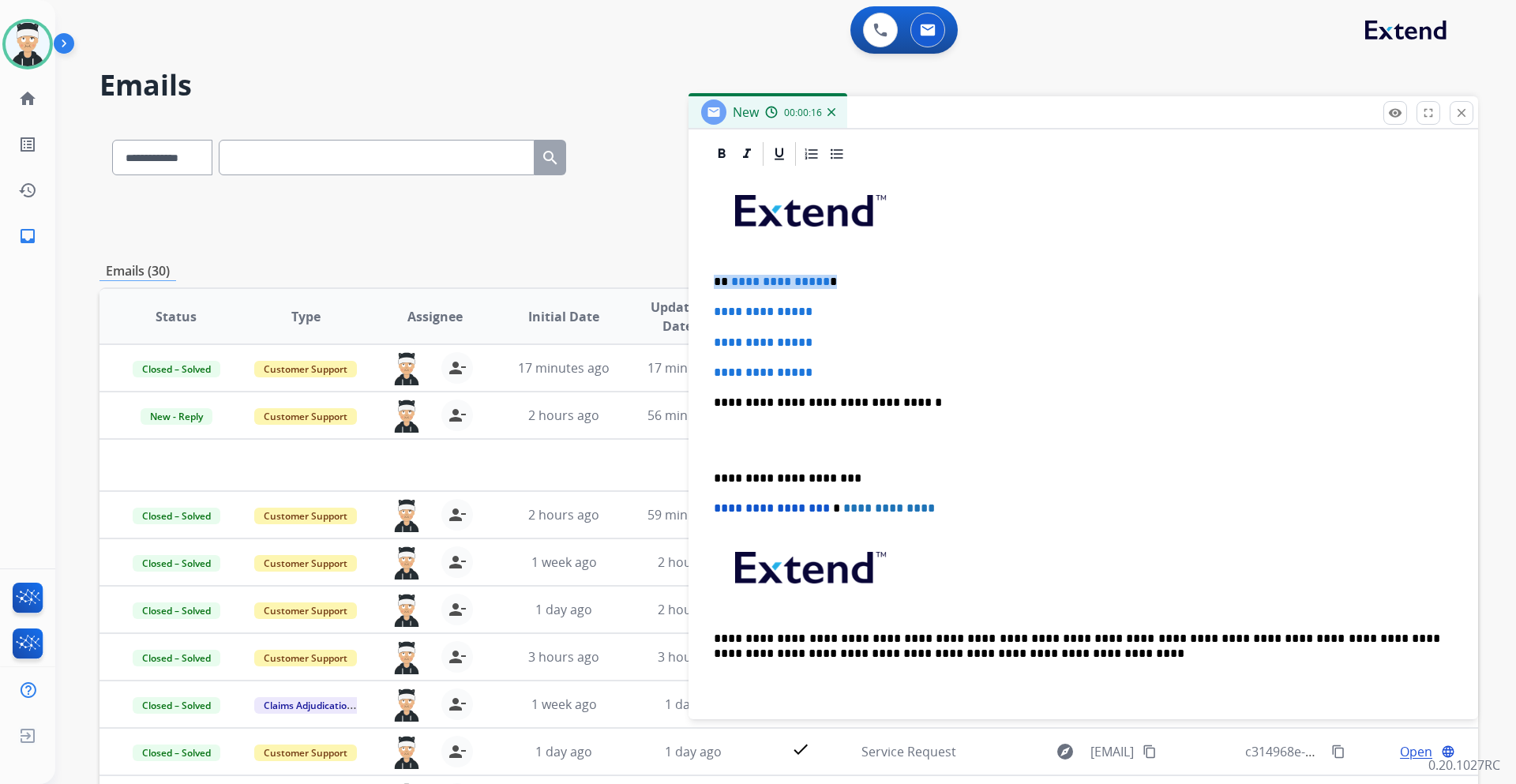 drag, startPoint x: 812, startPoint y: 275, endPoint x: 781, endPoint y: 258, distance: 35.35534 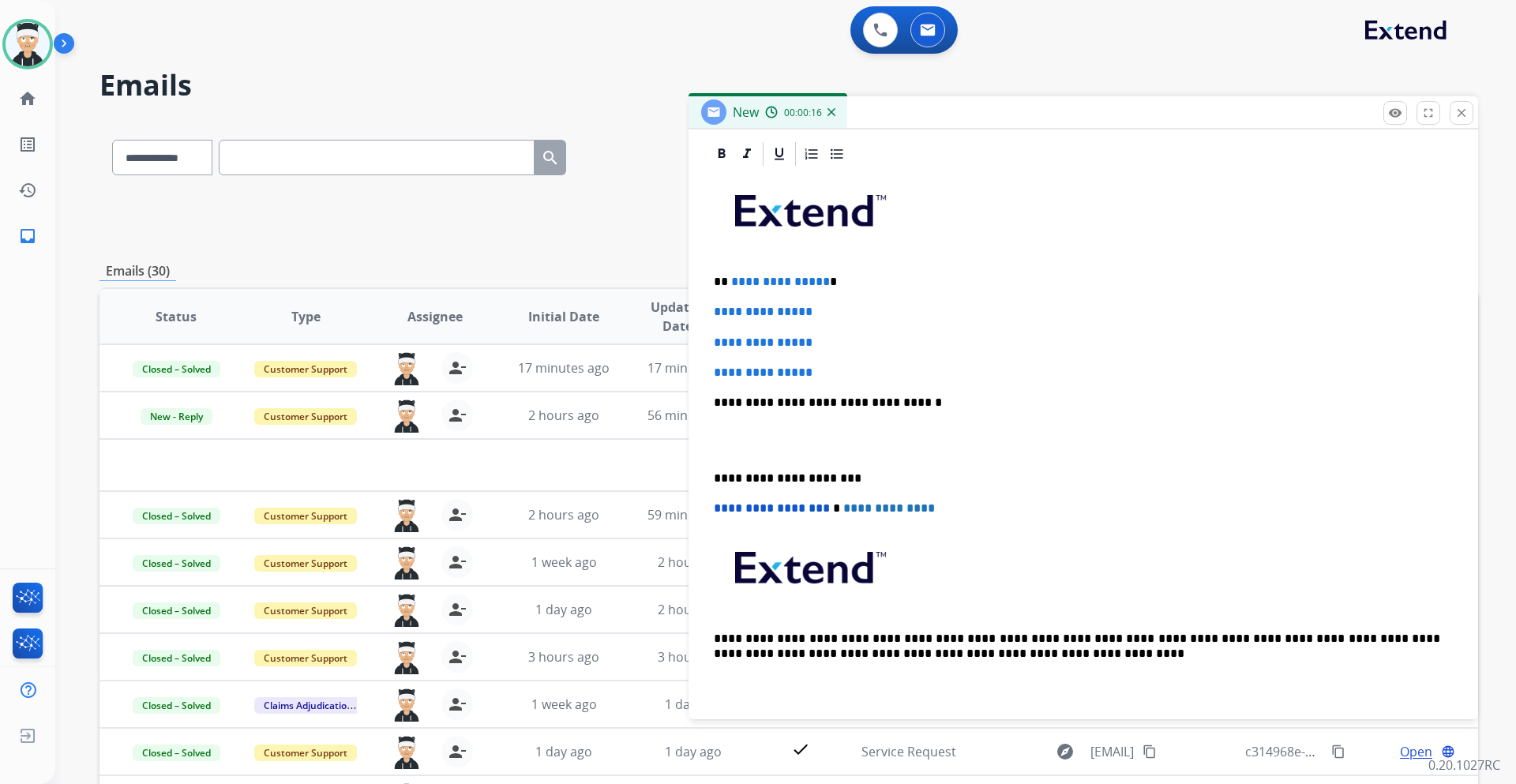 click on "**********" at bounding box center (1077, 282) 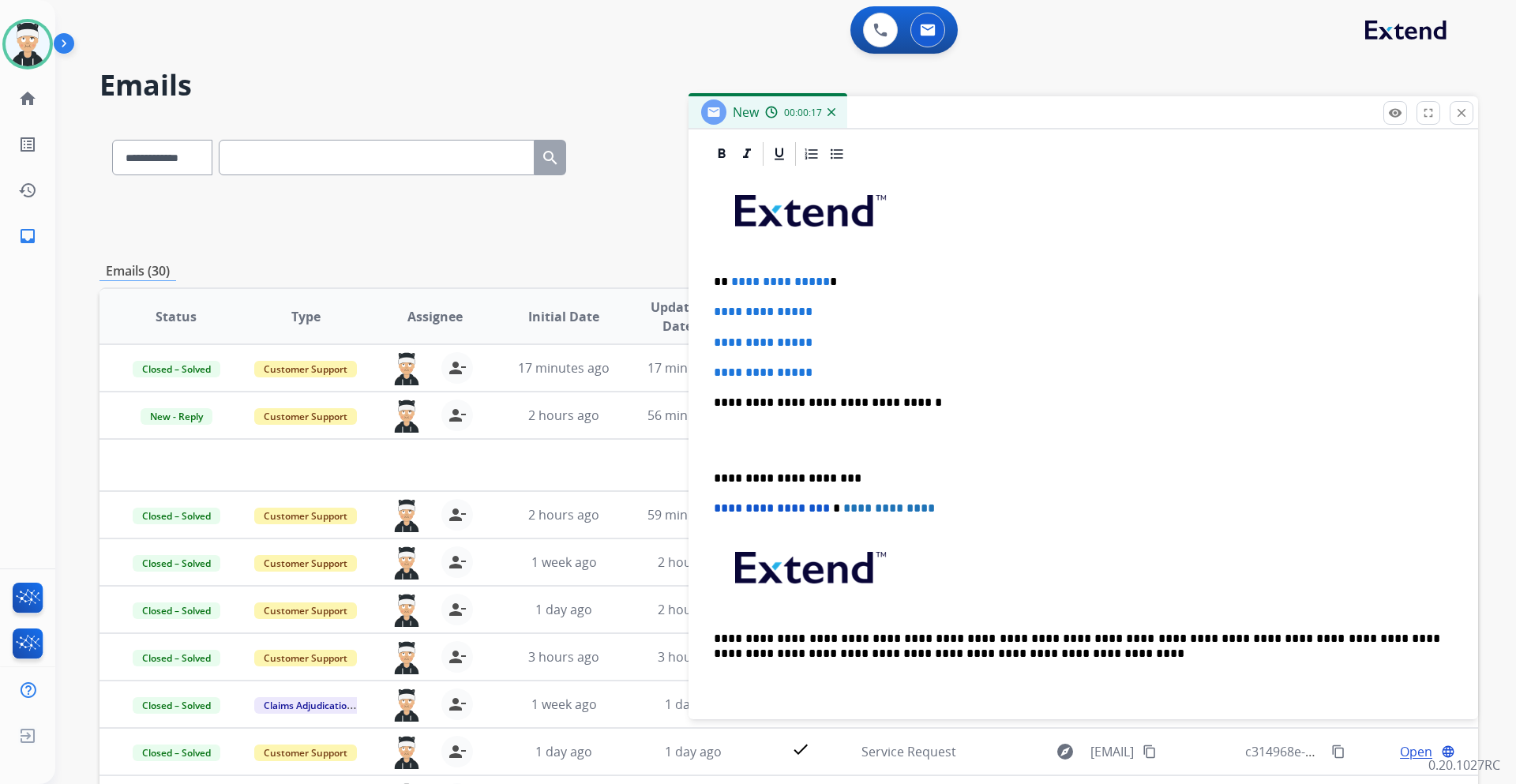 click on "**********" at bounding box center [780, 281] 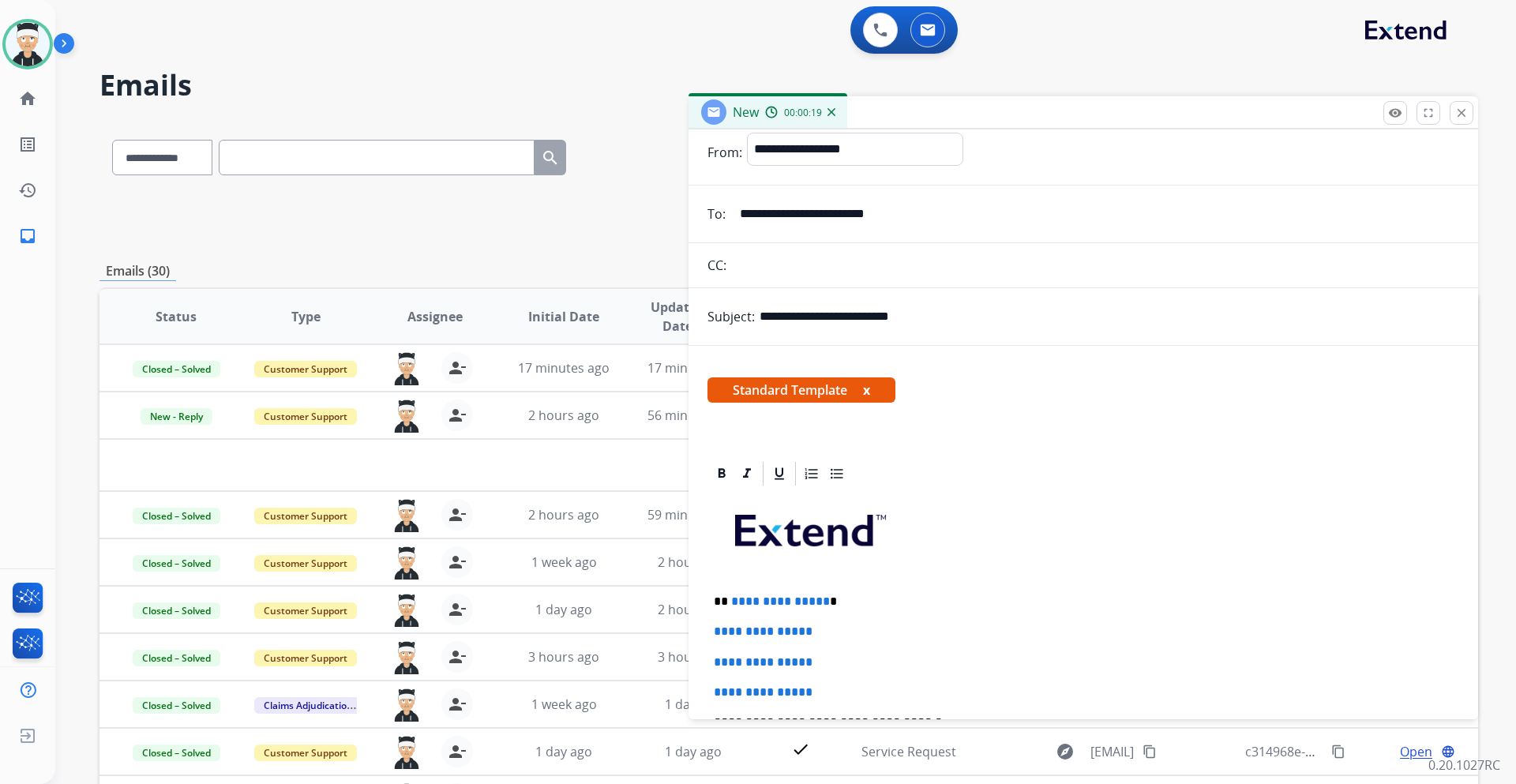 scroll, scrollTop: 0, scrollLeft: 0, axis: both 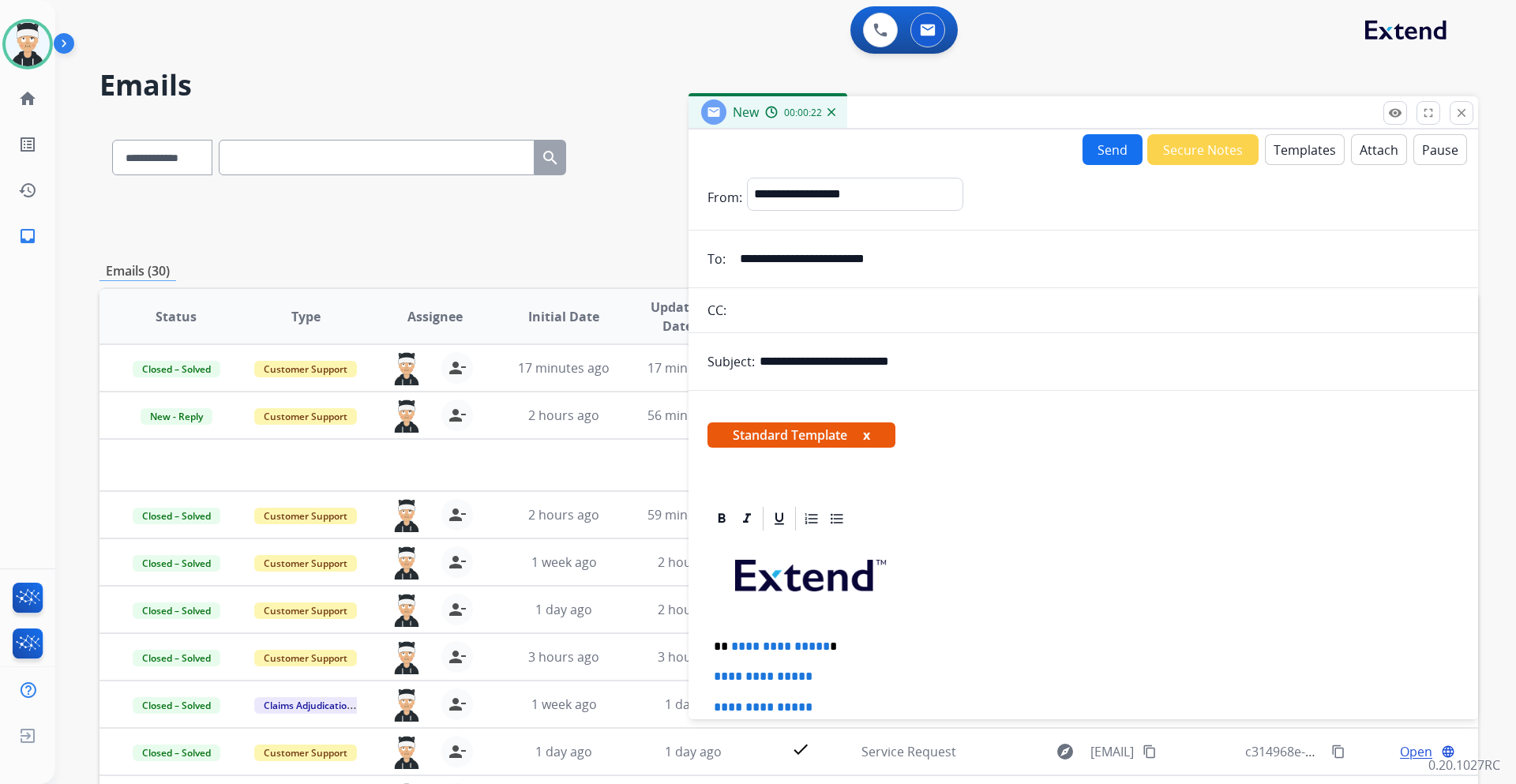 click on "Templates" at bounding box center (1304, 149) 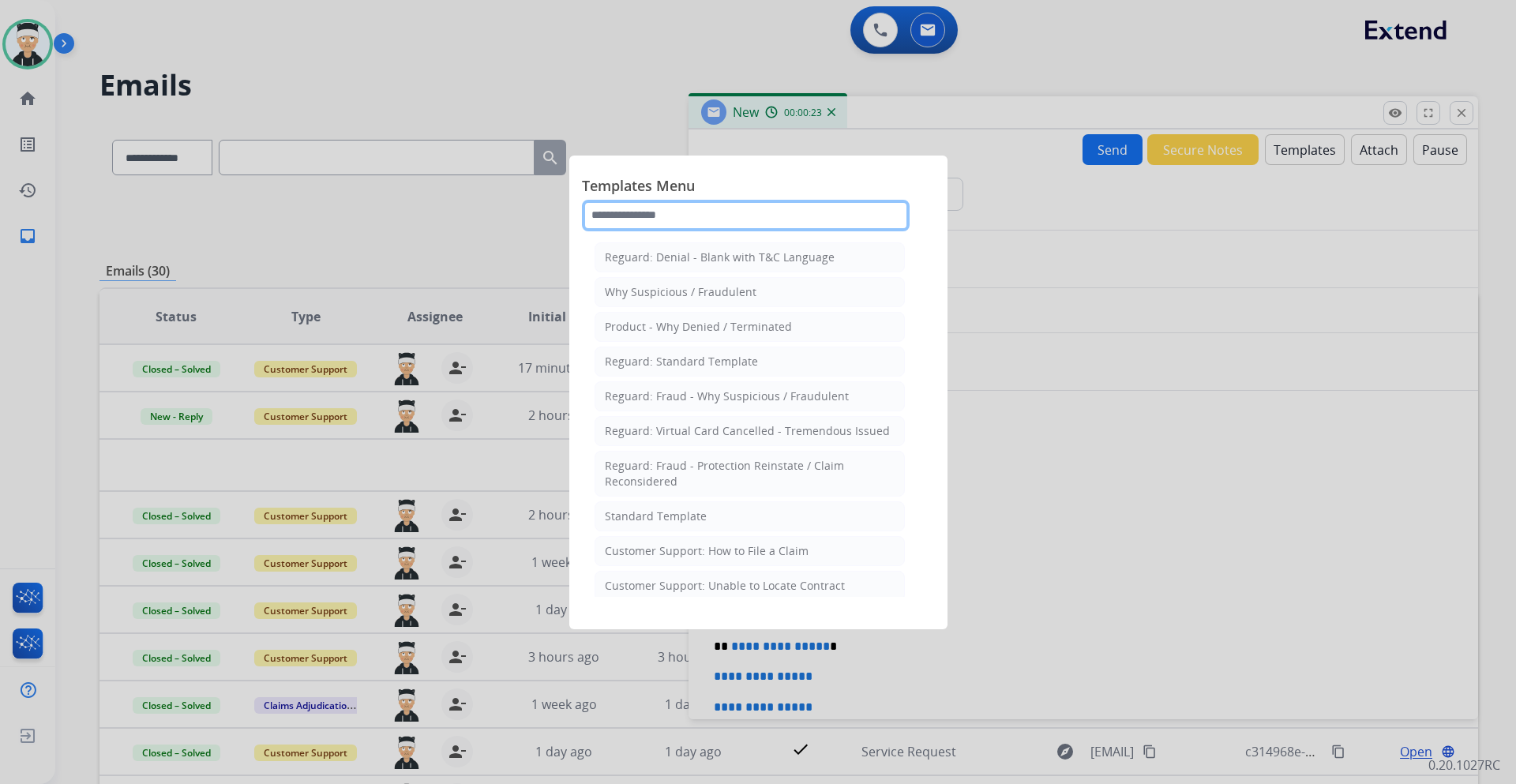click 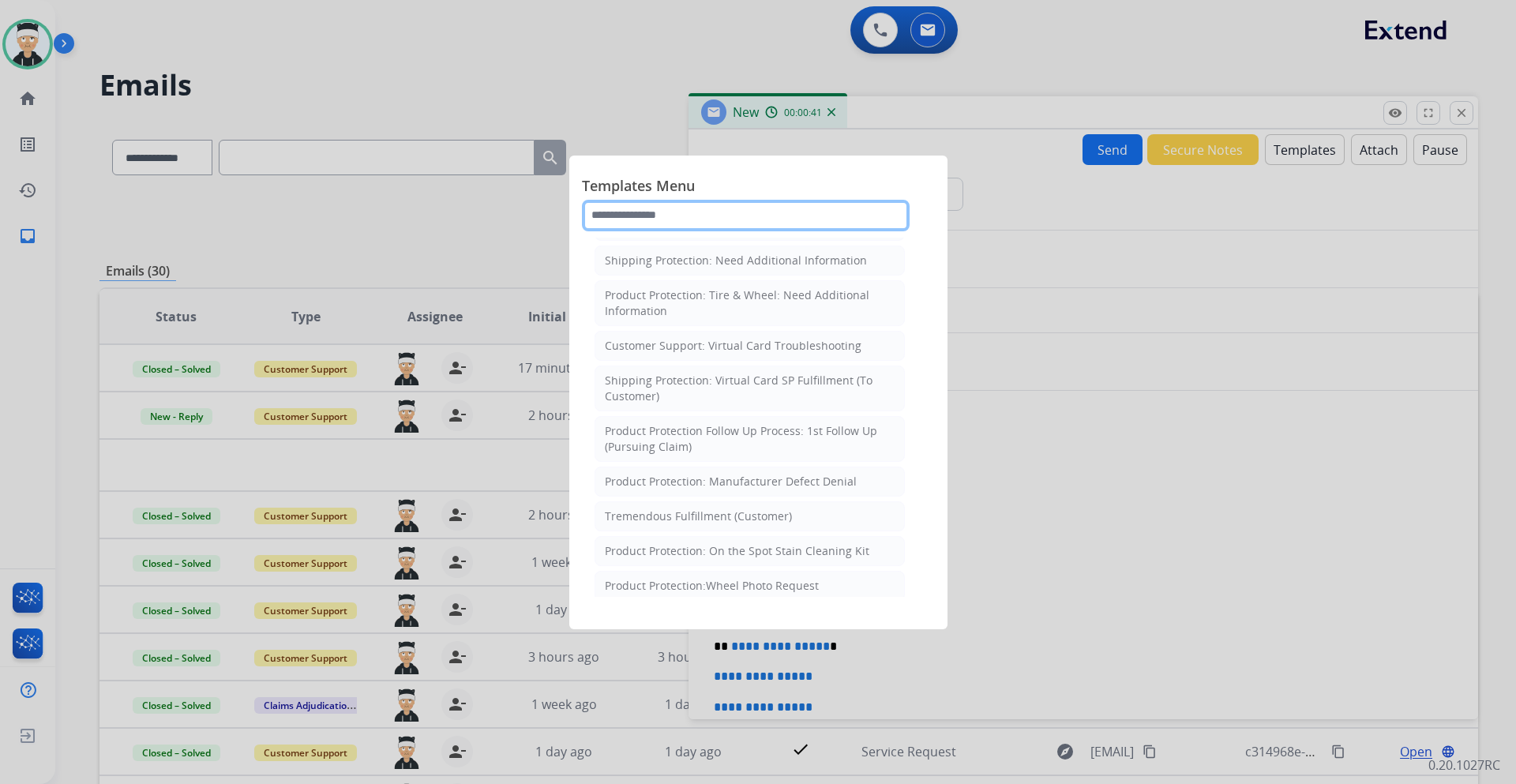 scroll, scrollTop: 474, scrollLeft: 0, axis: vertical 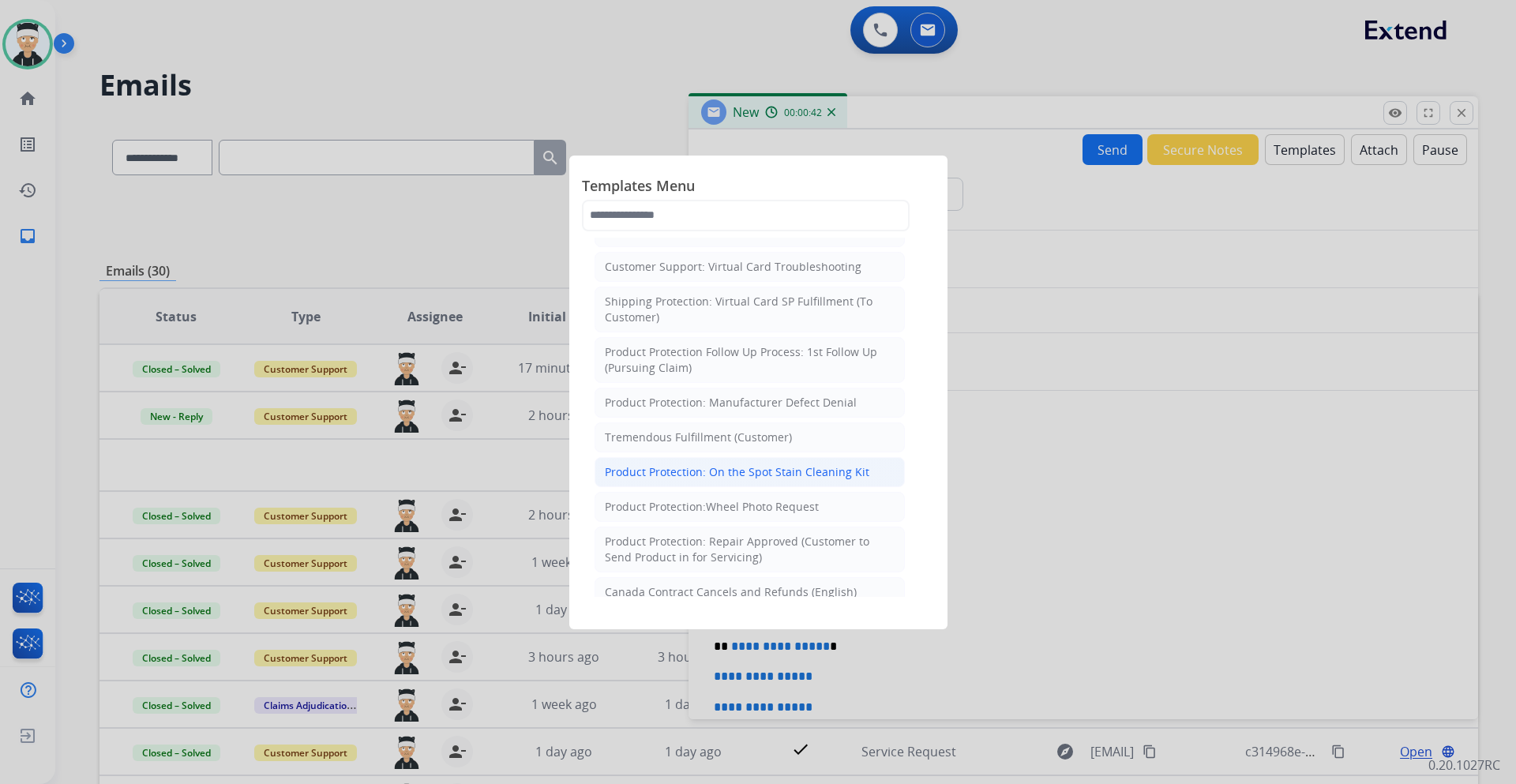 click on "Product Protection: On the Spot Stain Cleaning Kit" 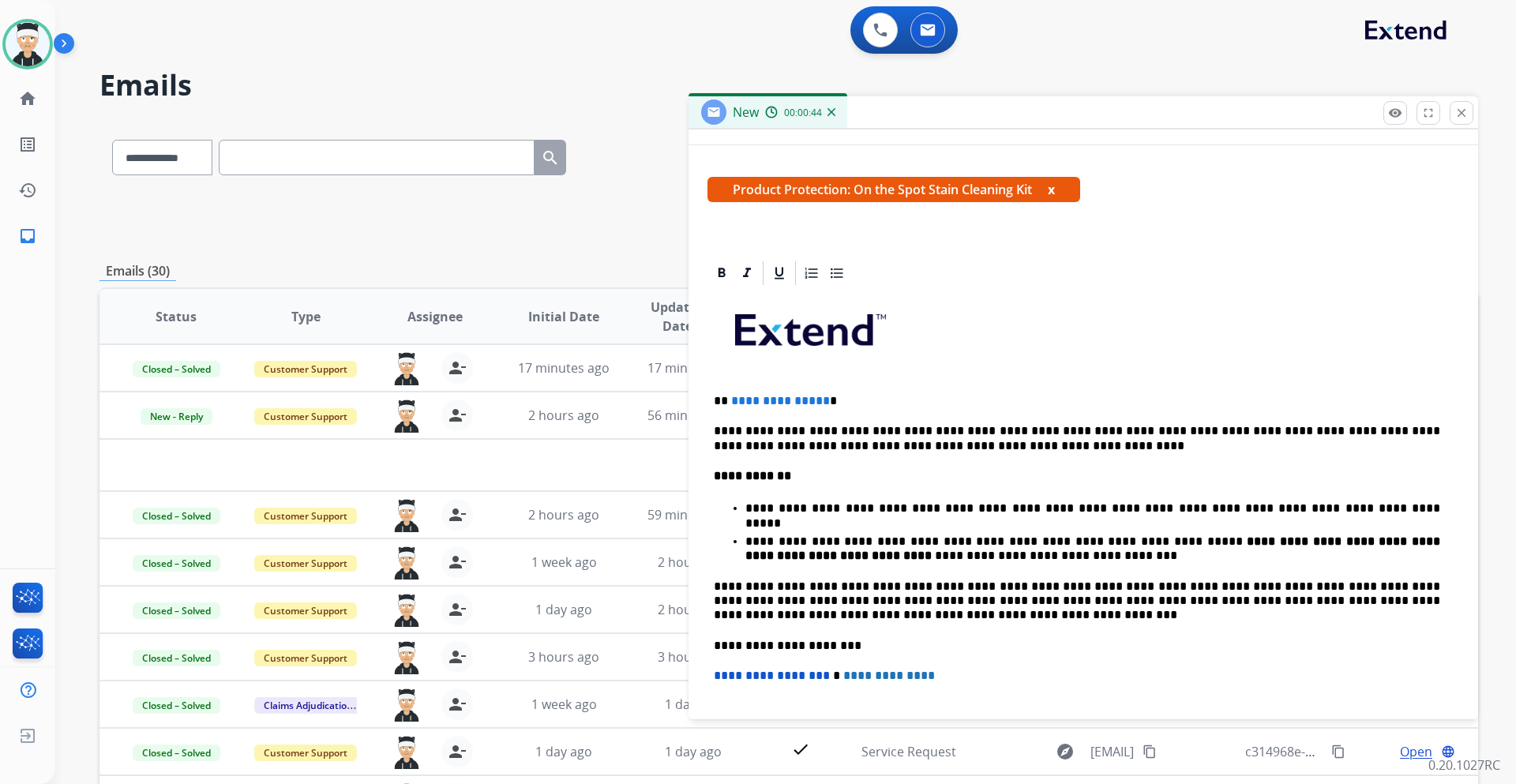 scroll, scrollTop: 395, scrollLeft: 0, axis: vertical 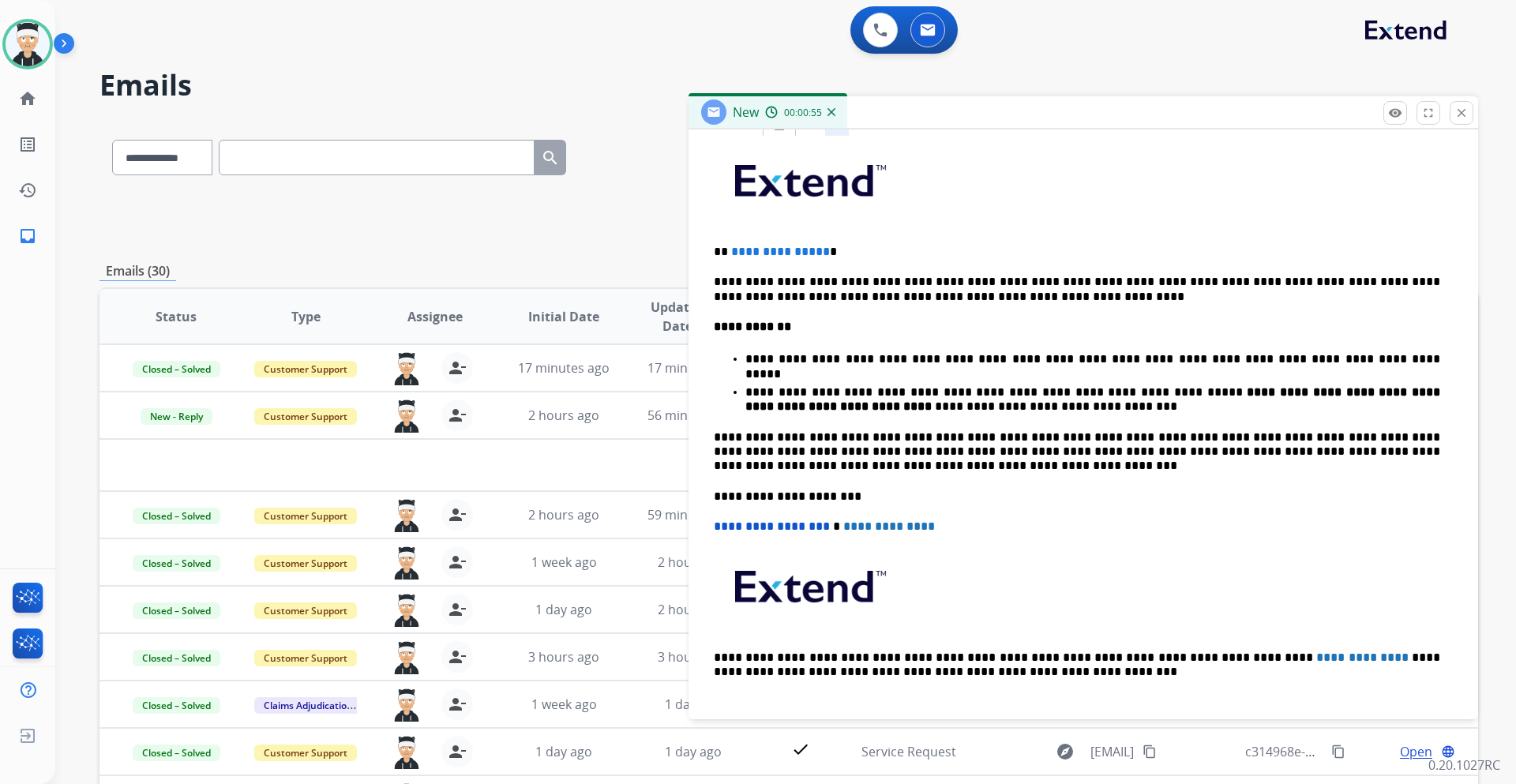 click on "**********" at bounding box center (1093, 400) 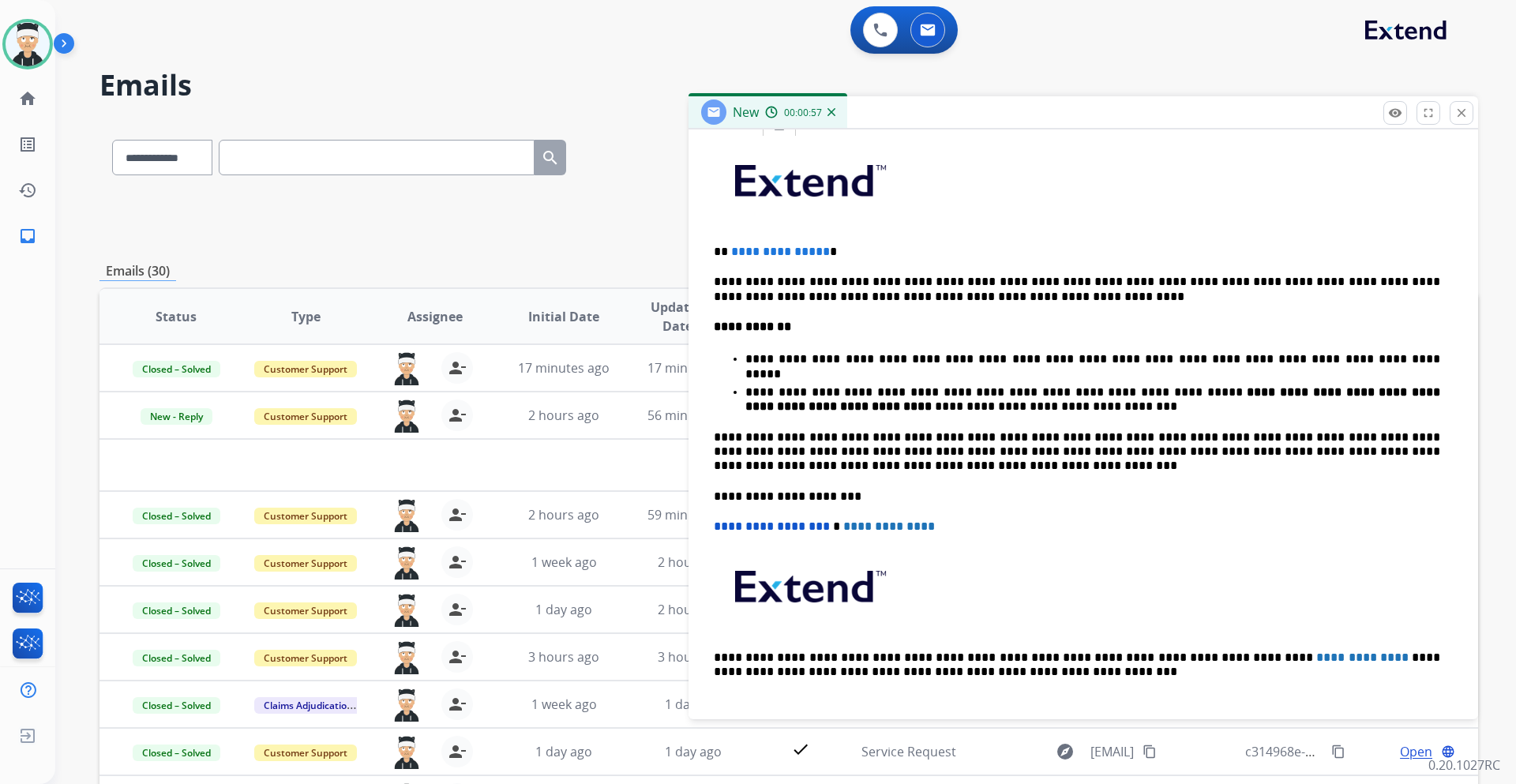 click on "**********" at bounding box center (1083, 433) 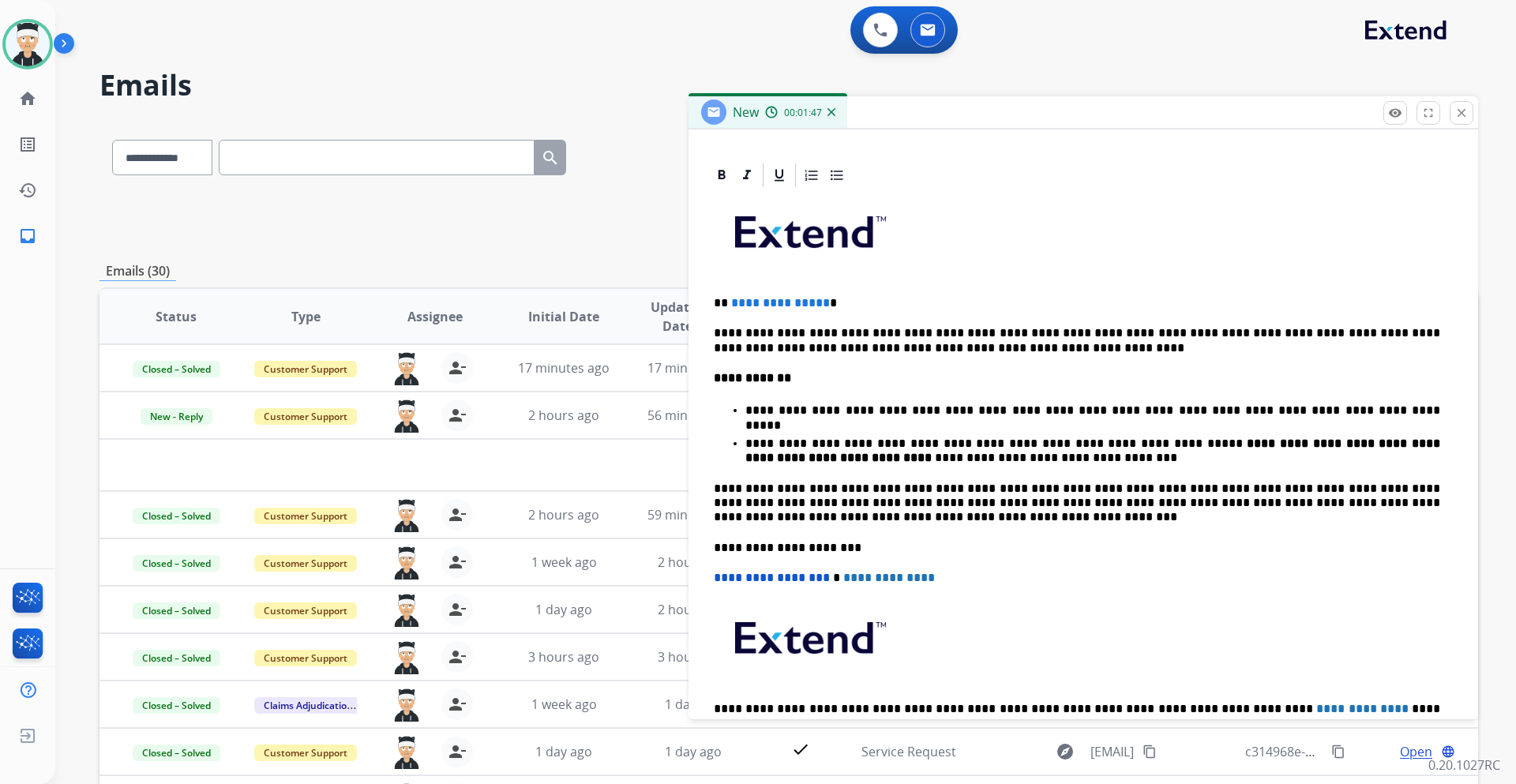 scroll, scrollTop: 316, scrollLeft: 0, axis: vertical 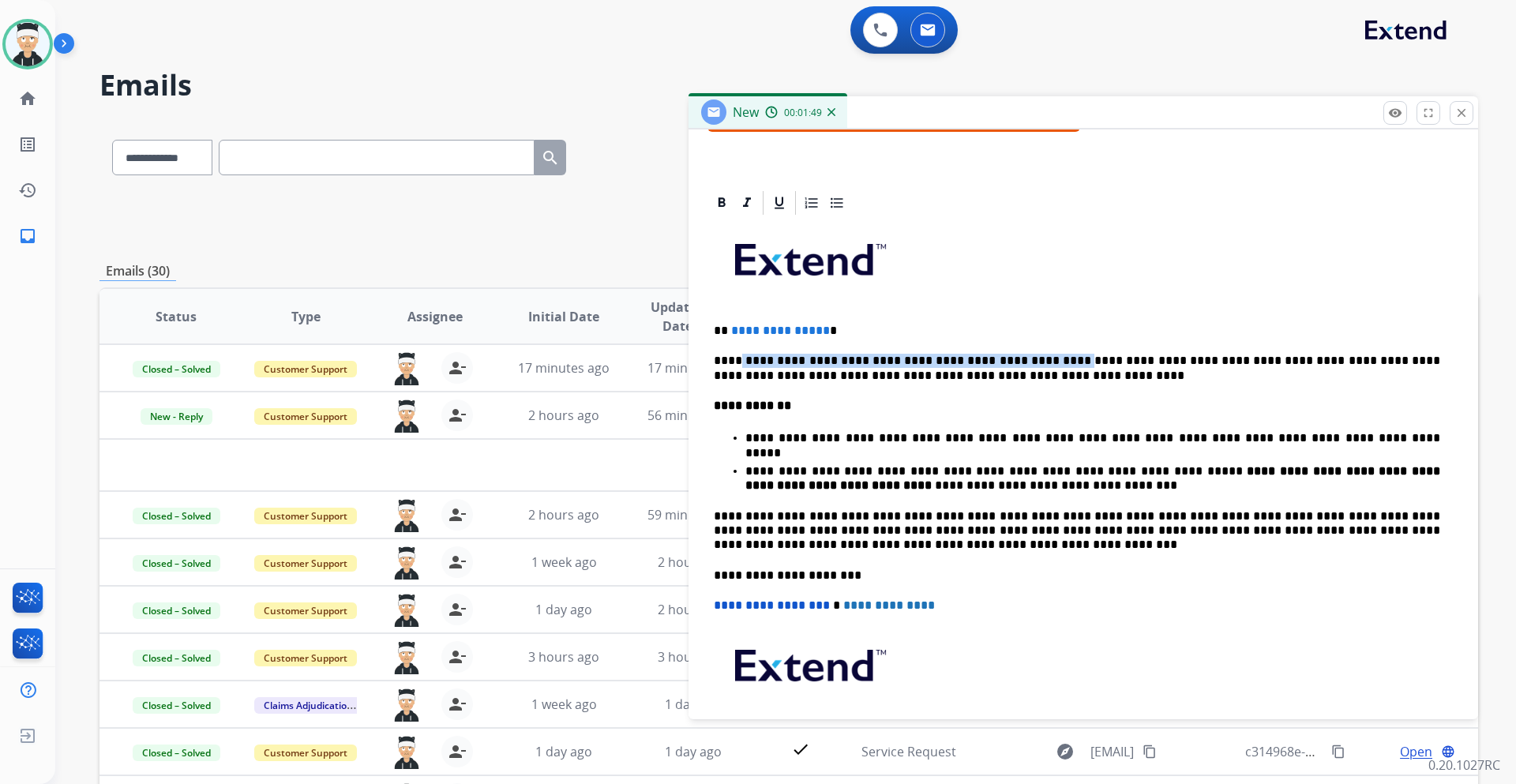 drag, startPoint x: 737, startPoint y: 364, endPoint x: 1053, endPoint y: 364, distance: 316 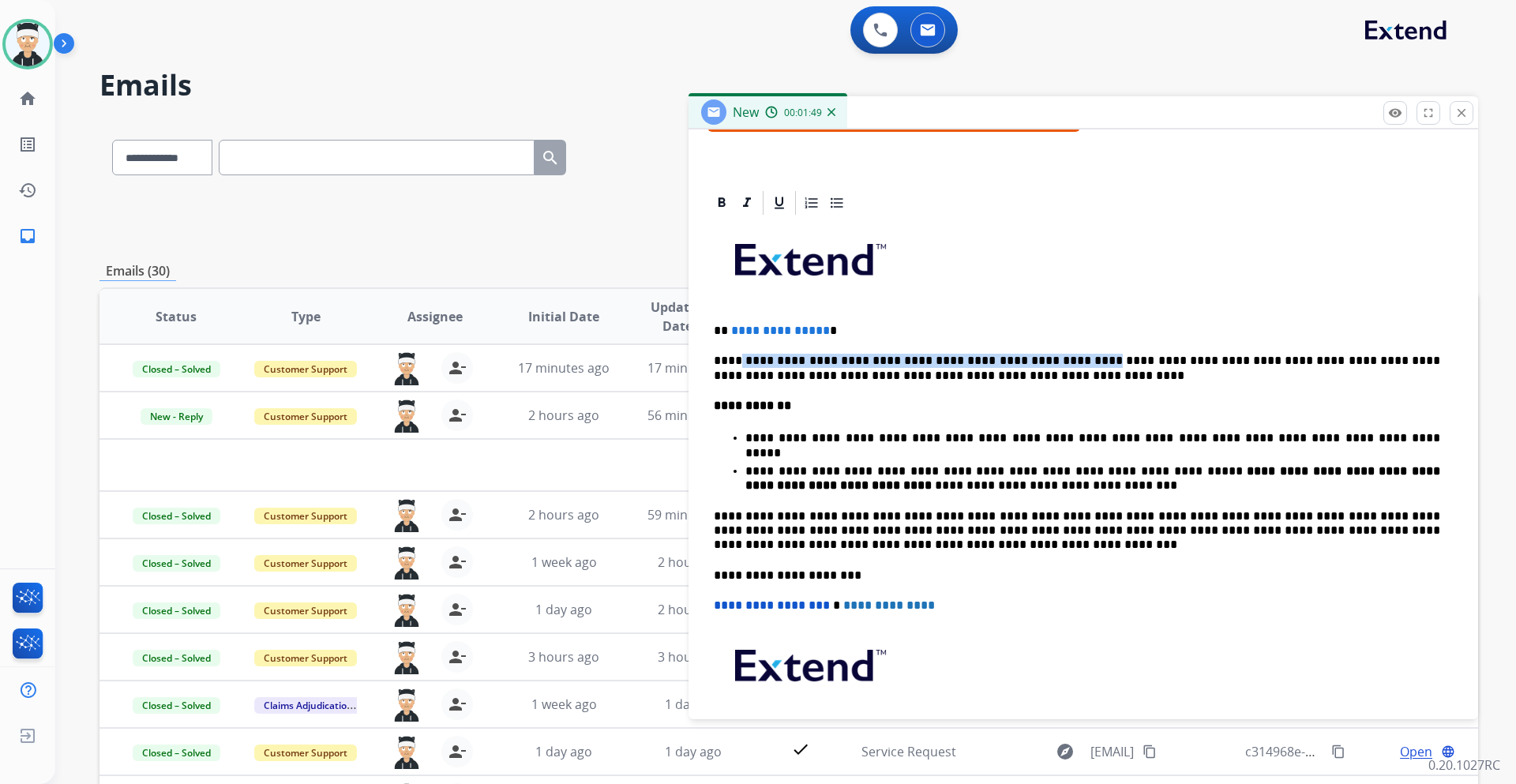 click on "**********" at bounding box center [1077, 368] 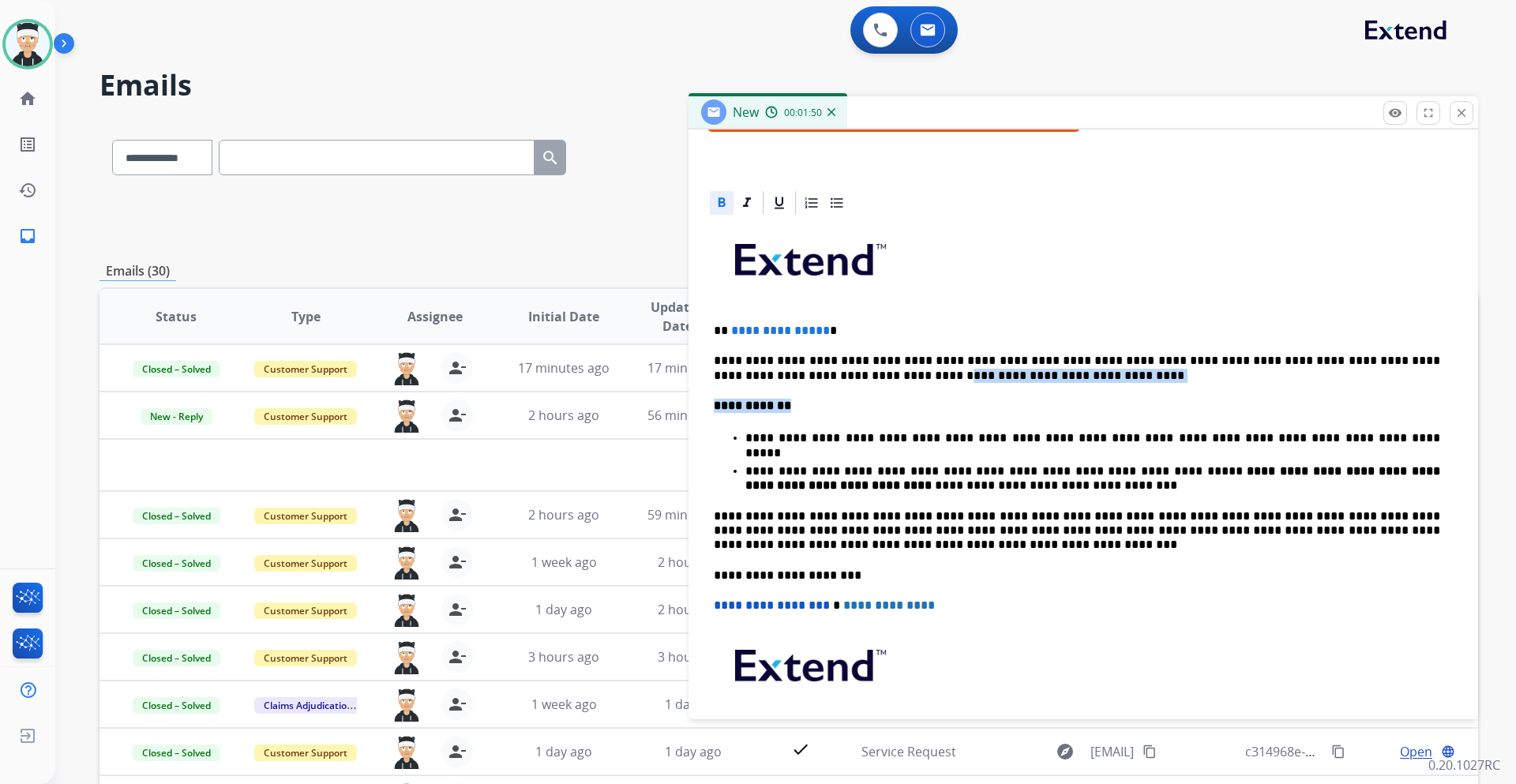 drag, startPoint x: 1008, startPoint y: 392, endPoint x: 722, endPoint y: 366, distance: 287.17939 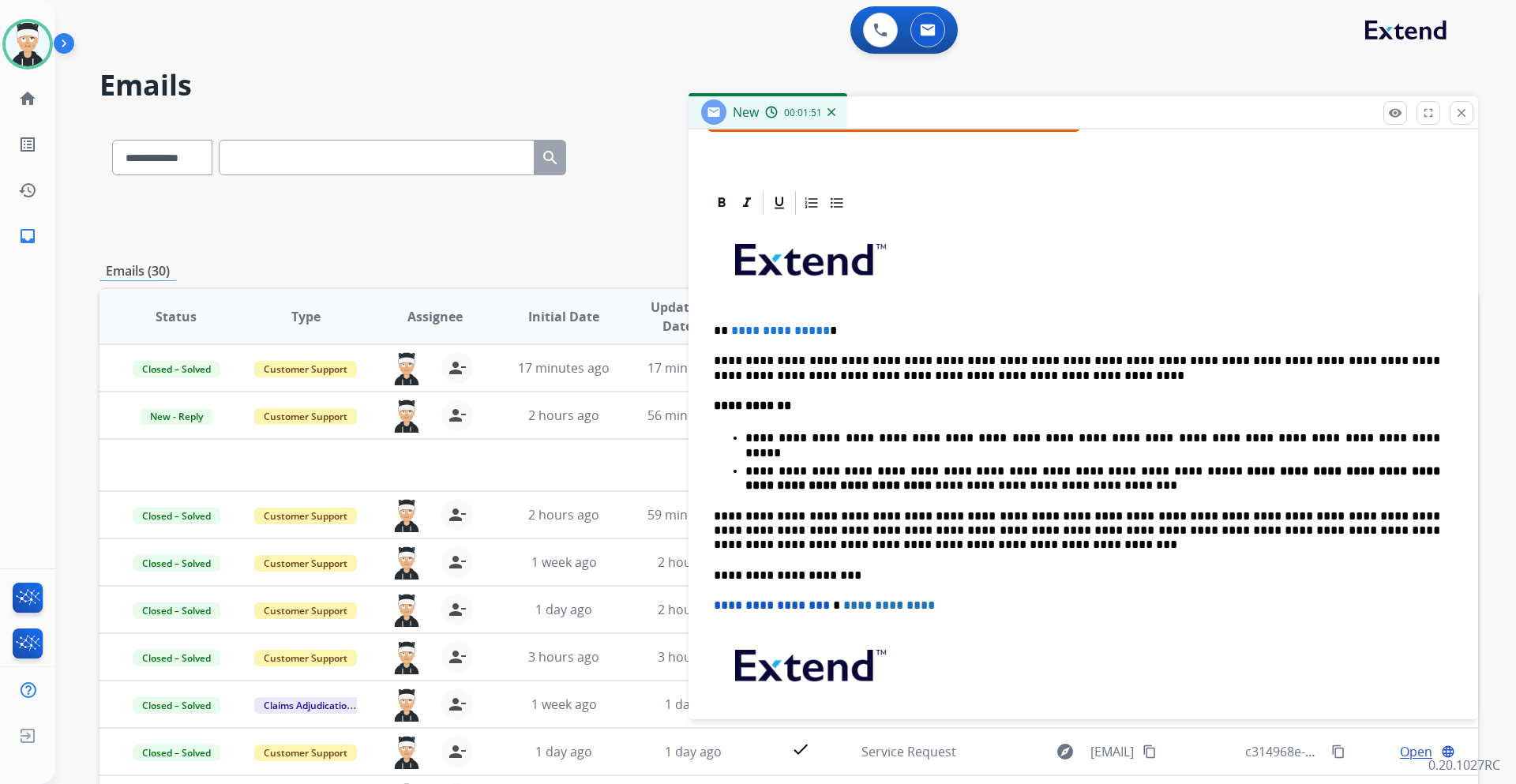 click on "**********" at bounding box center [1083, 512] 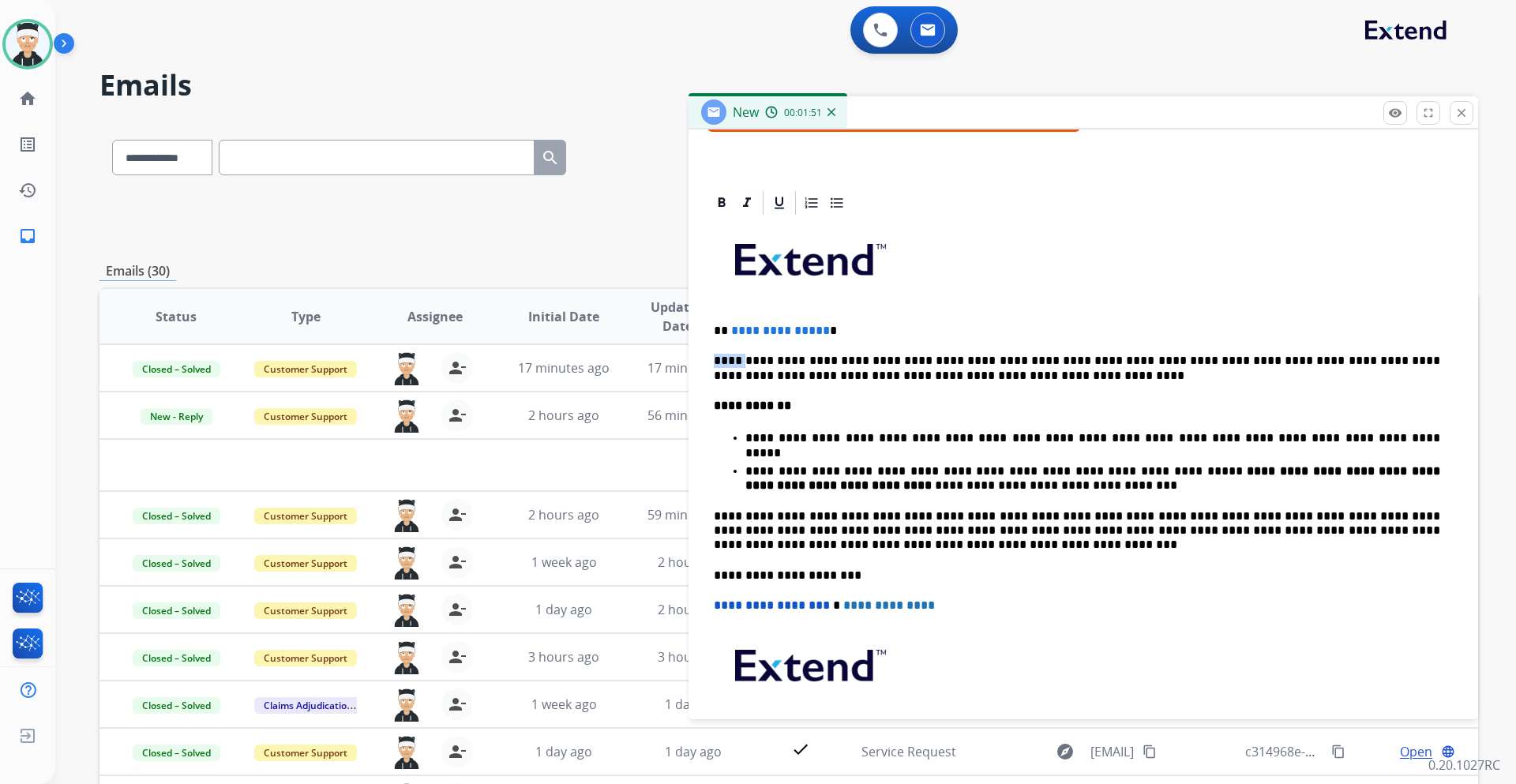 click on "**********" at bounding box center [1083, 512] 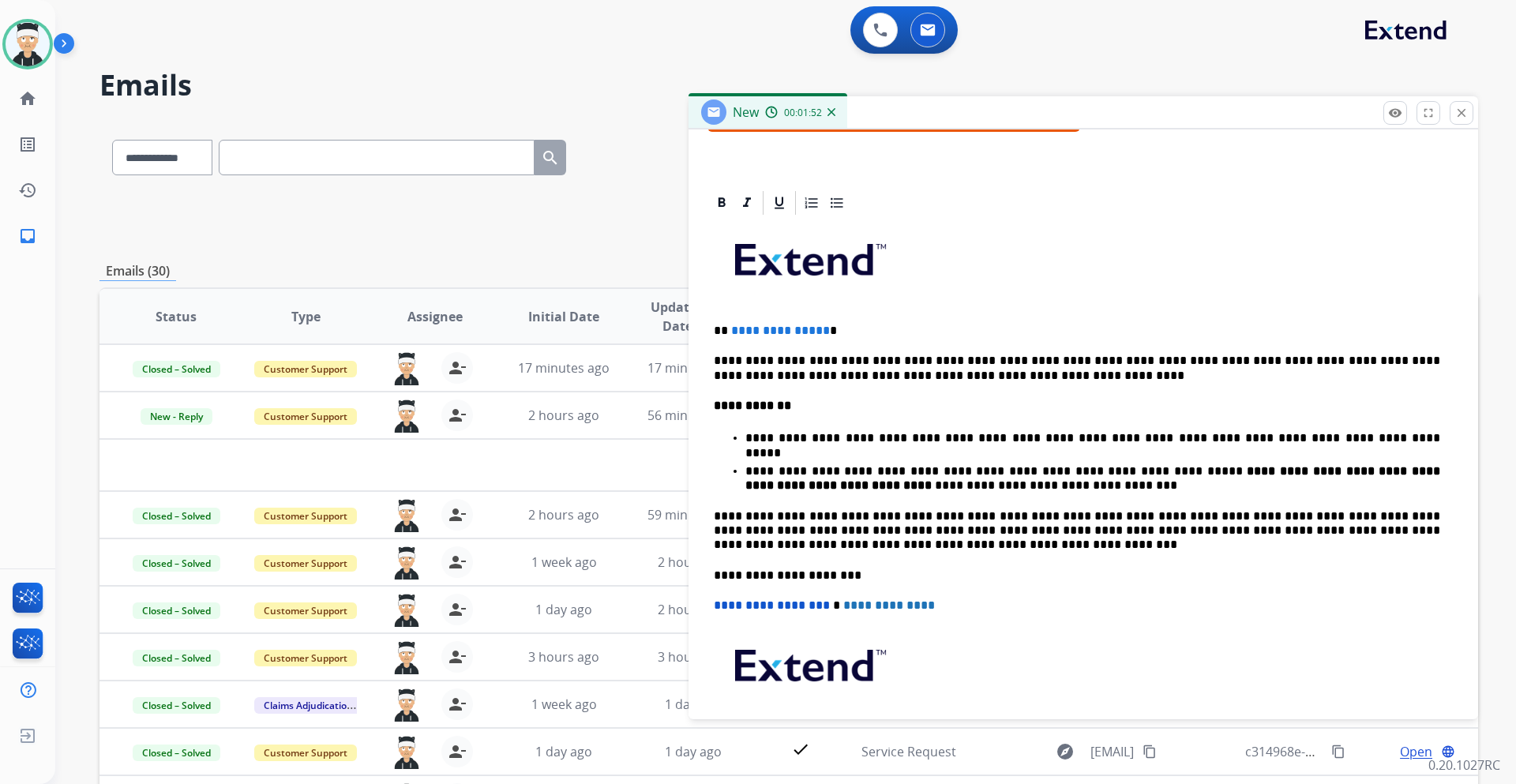 click on "**********" at bounding box center [1077, 368] 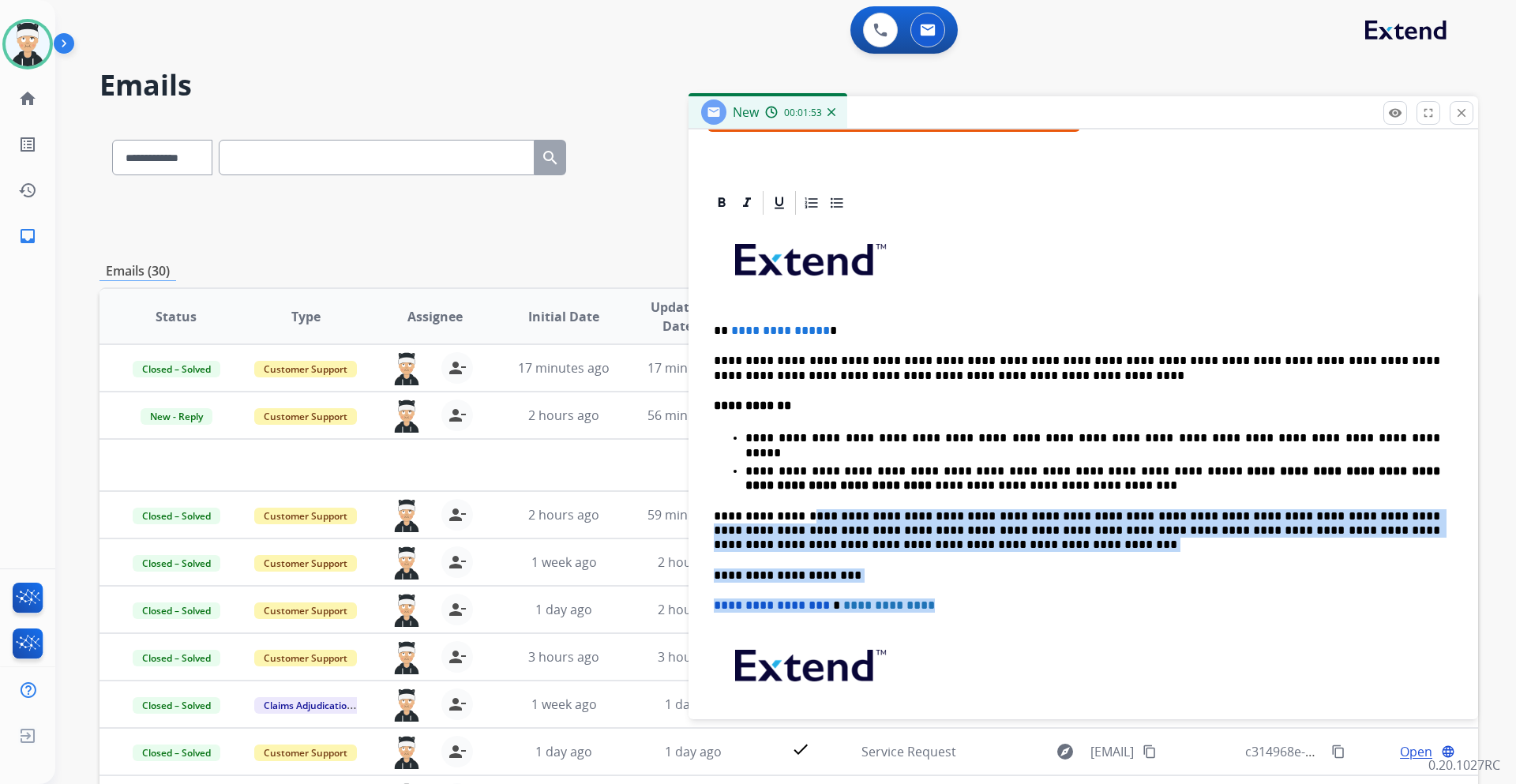 drag, startPoint x: 1041, startPoint y: 643, endPoint x: 725, endPoint y: 385, distance: 407.94607 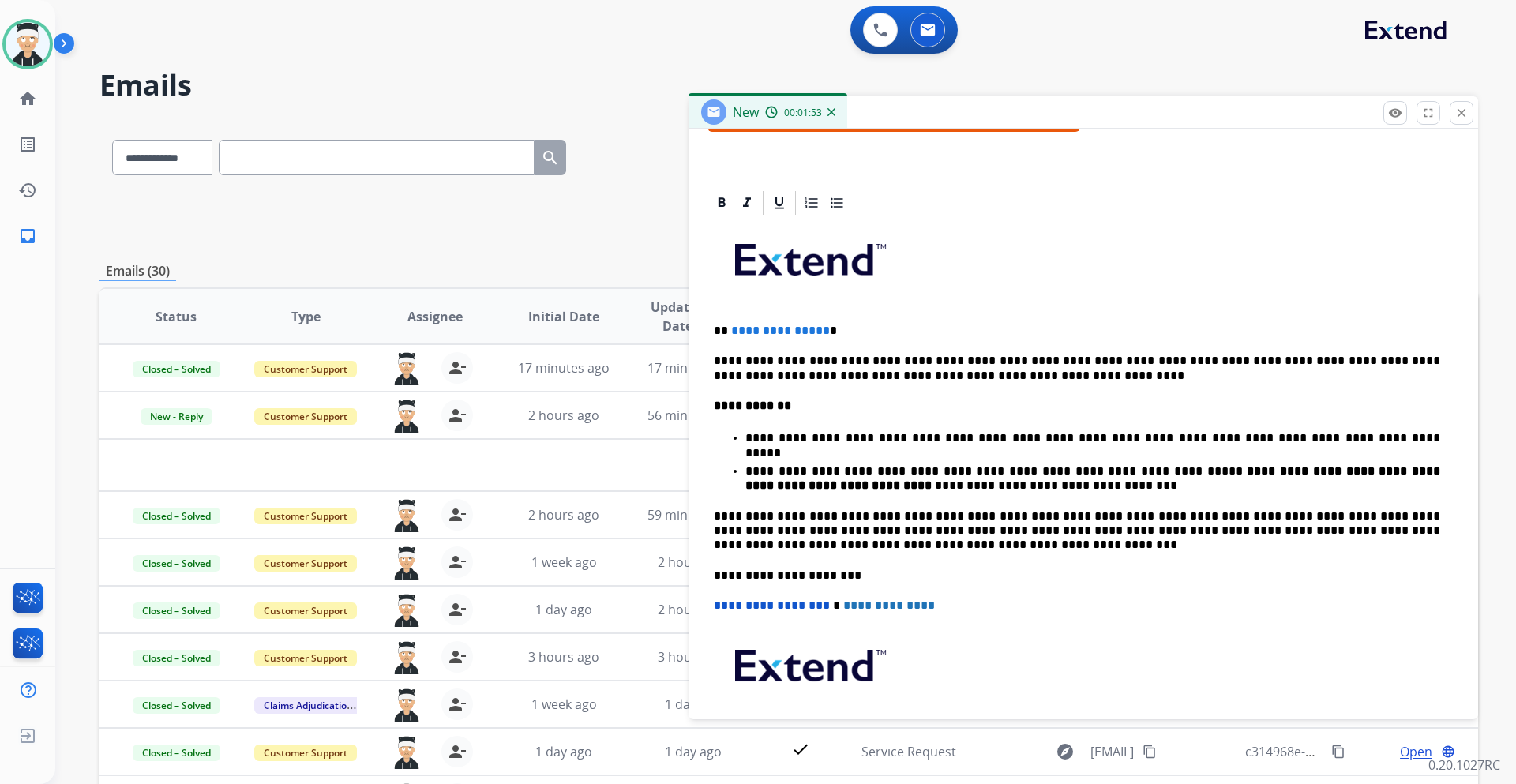 click on "**********" at bounding box center [1083, 512] 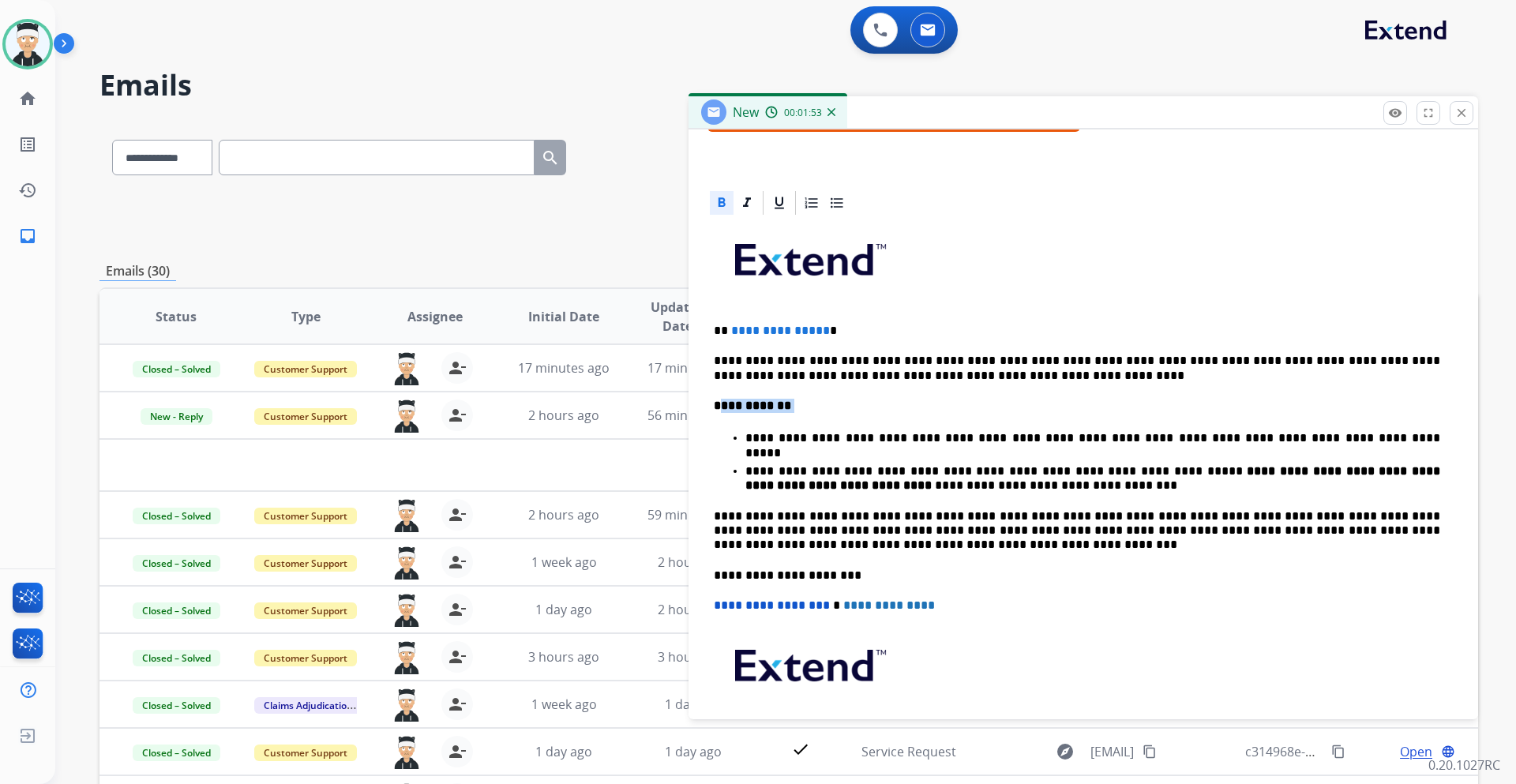click on "**********" at bounding box center [1083, 512] 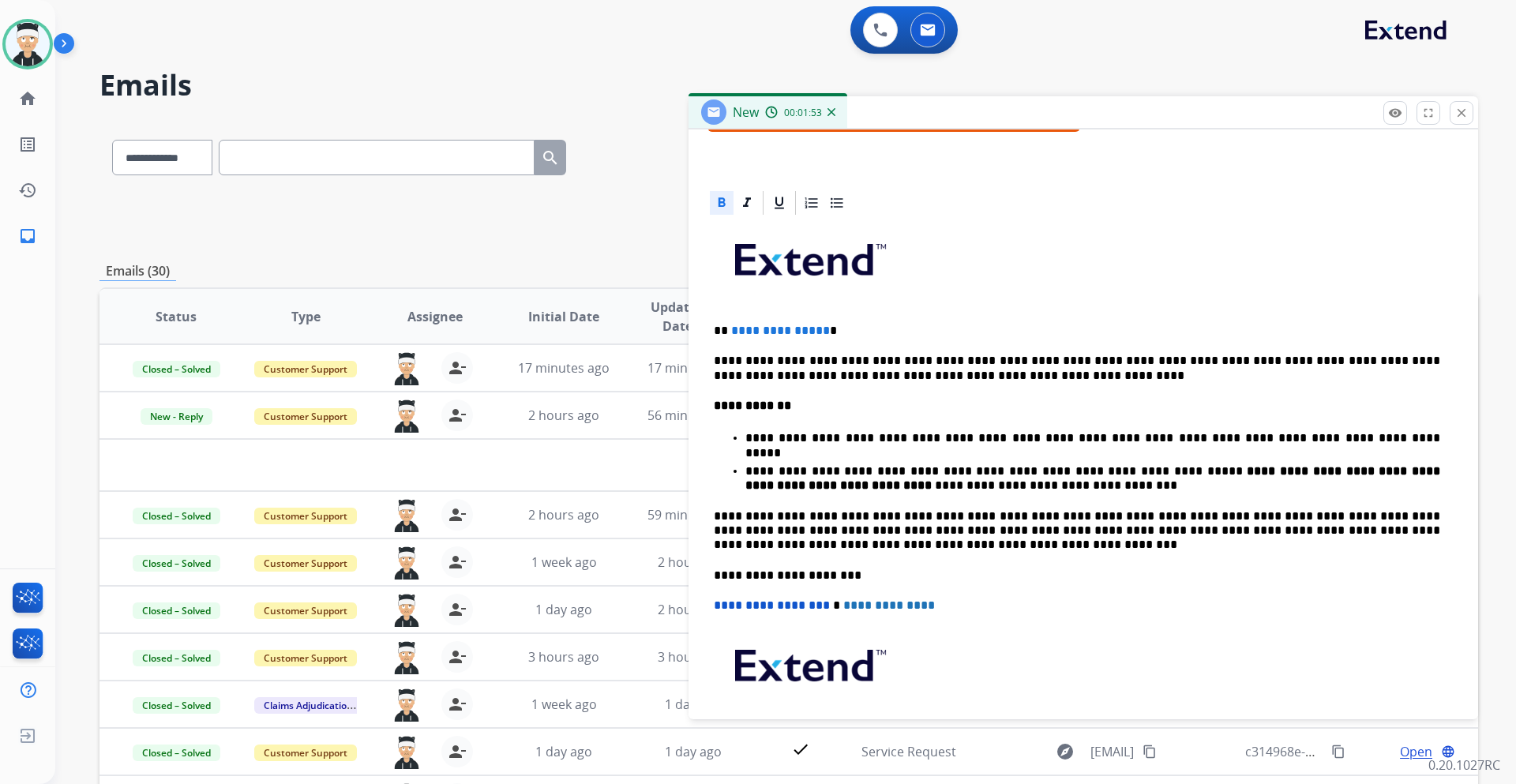 click on "**********" at bounding box center (1083, 512) 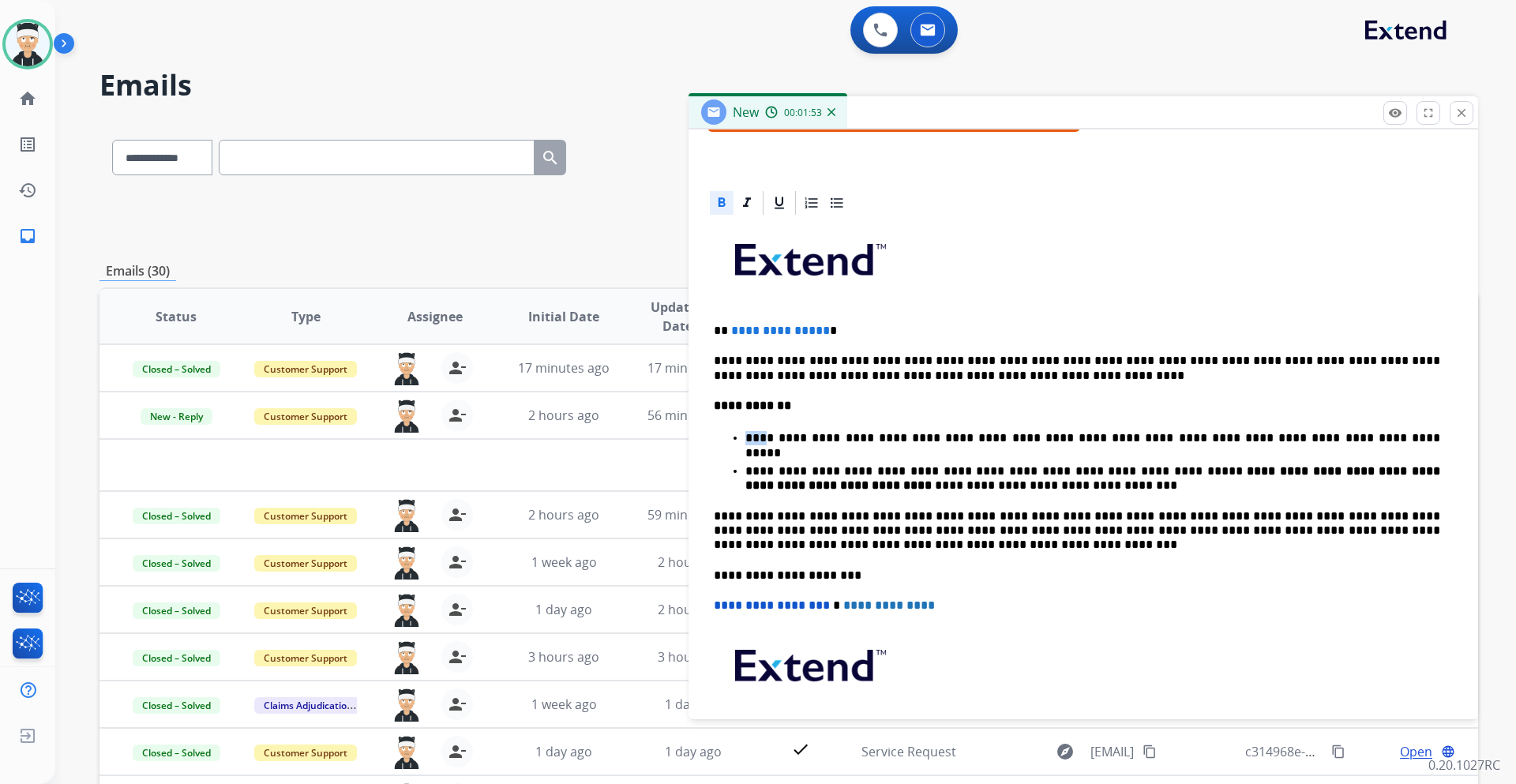 click on "**********" at bounding box center [1083, 512] 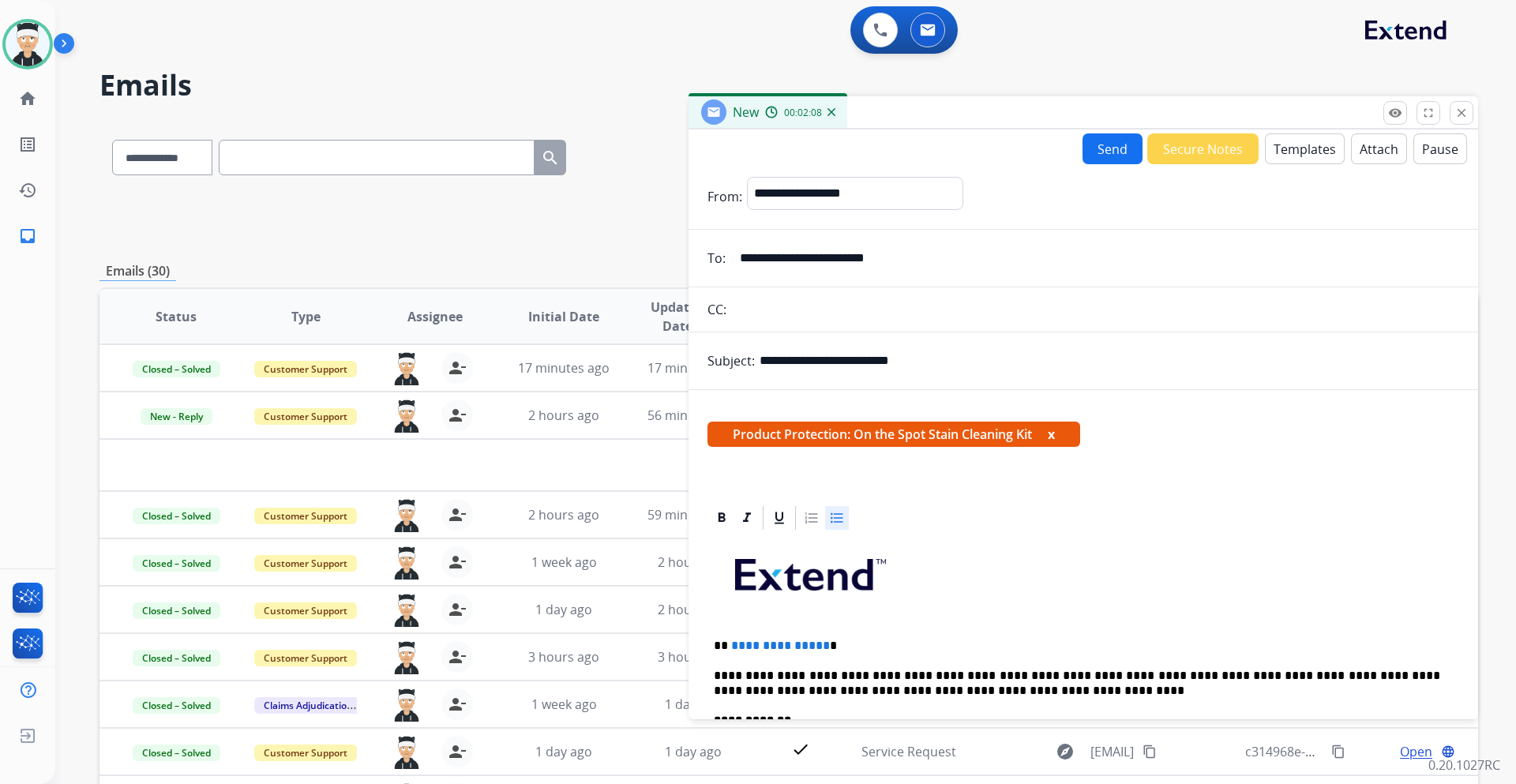 scroll, scrollTop: 0, scrollLeft: 0, axis: both 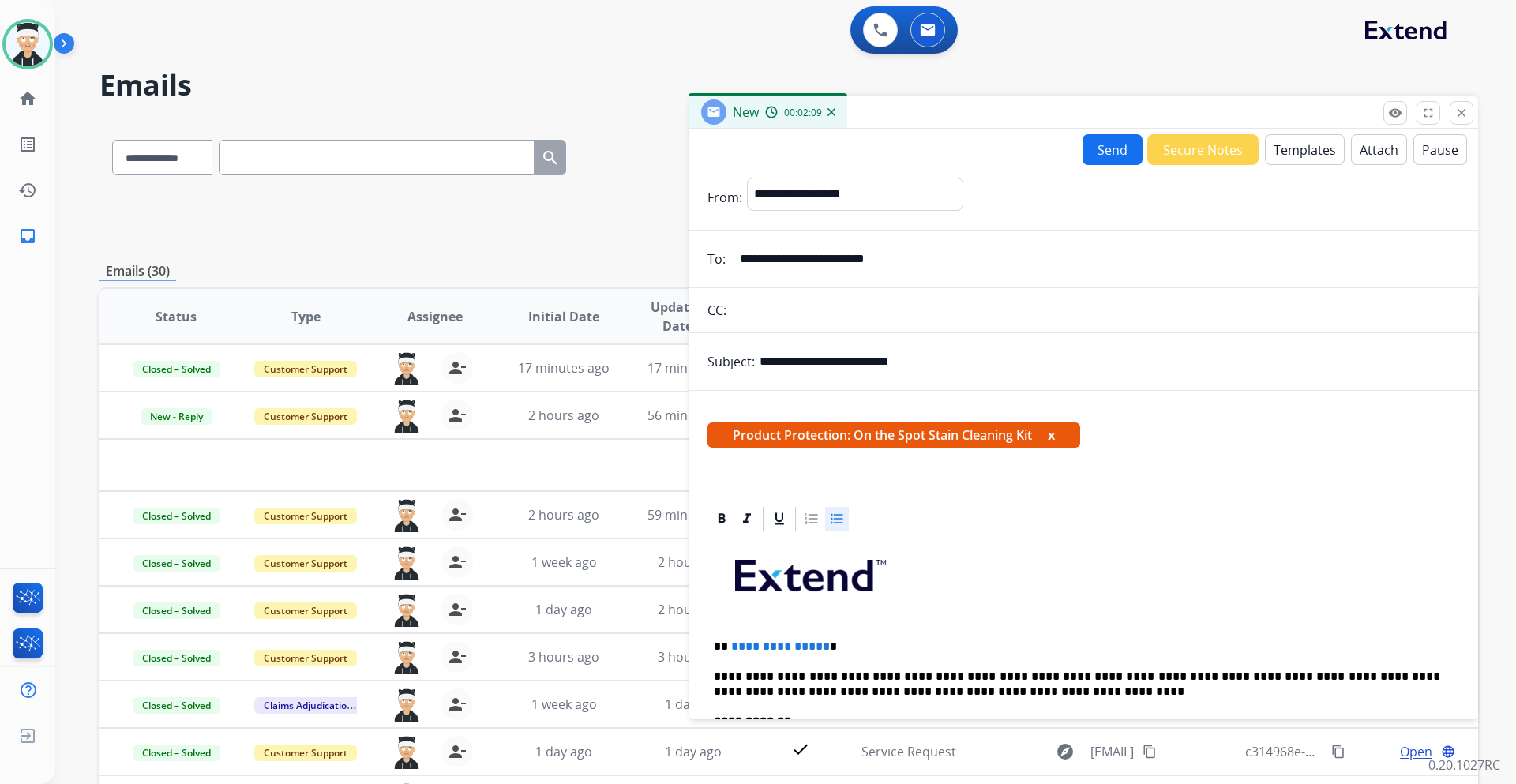 click on "Templates" at bounding box center [1304, 149] 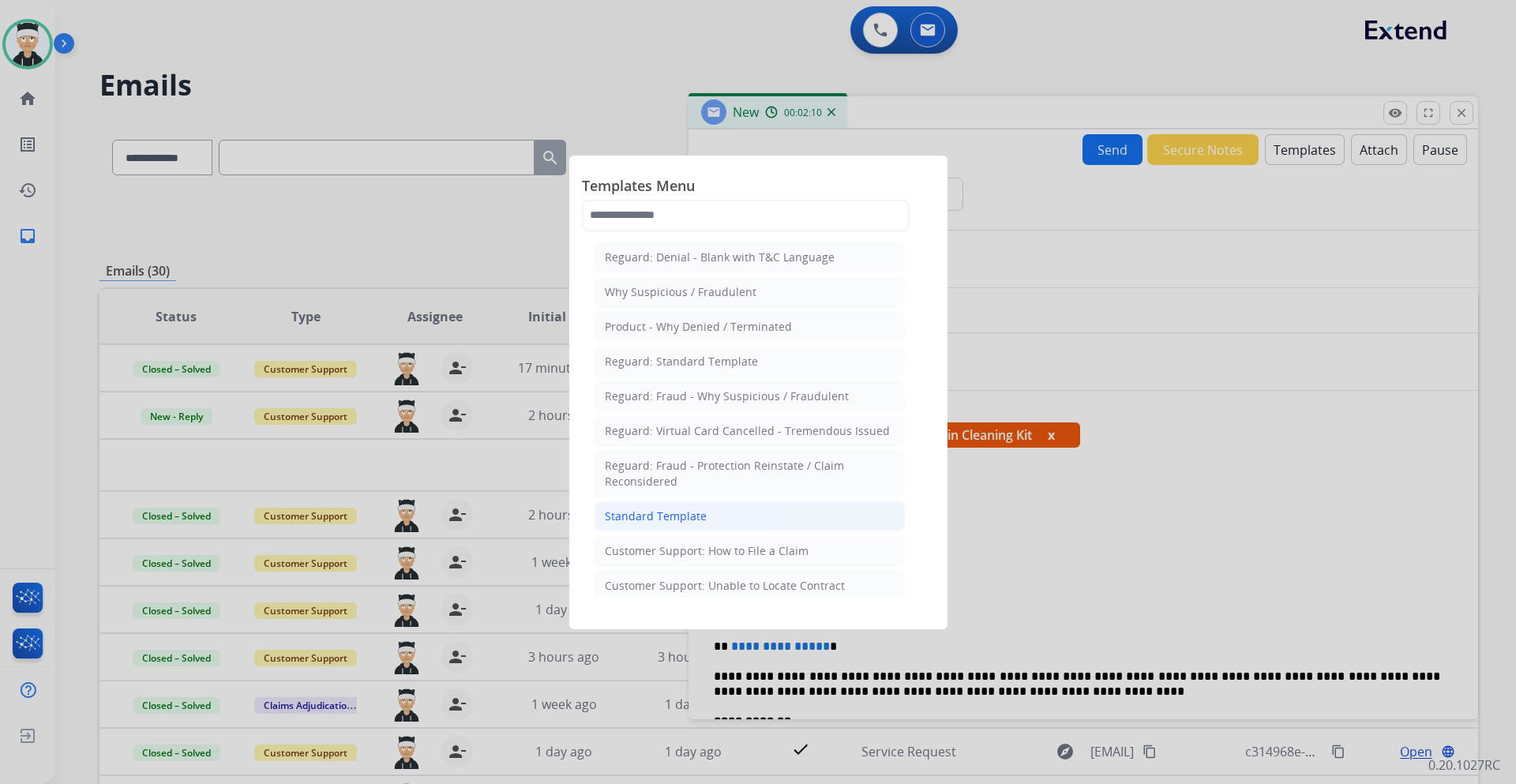 click on "Standard Template" 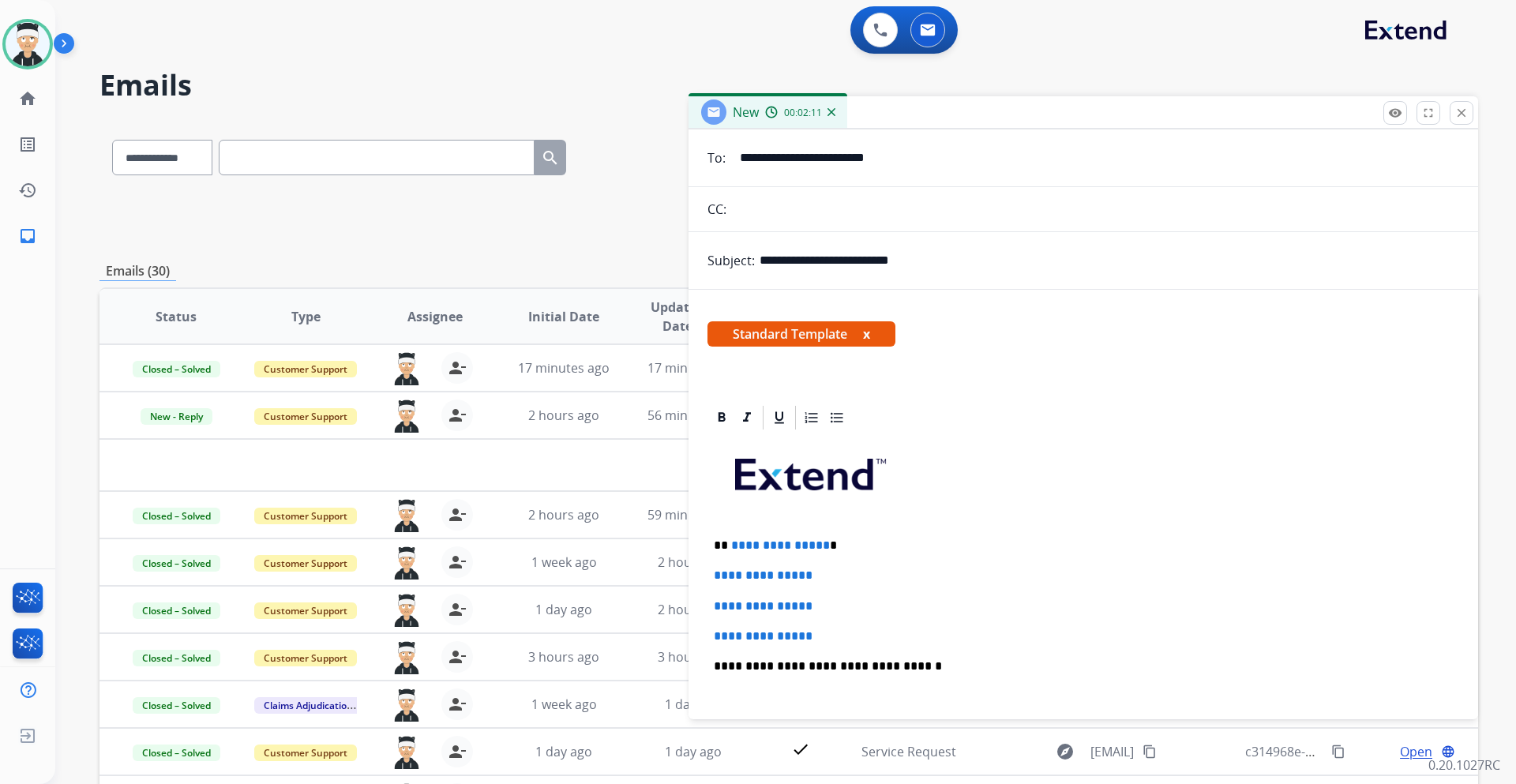 scroll, scrollTop: 237, scrollLeft: 0, axis: vertical 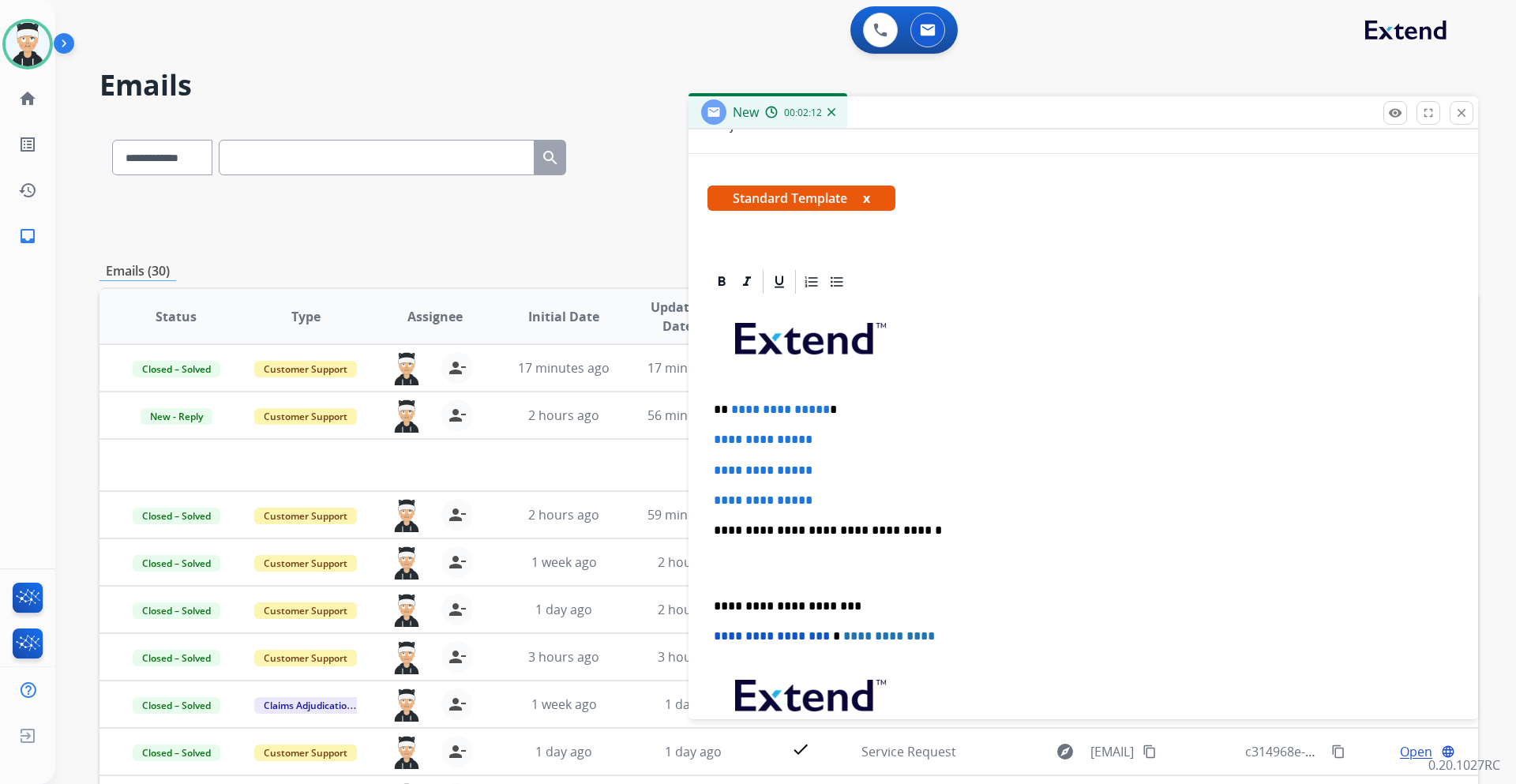 click on "**********" at bounding box center (1077, 410) 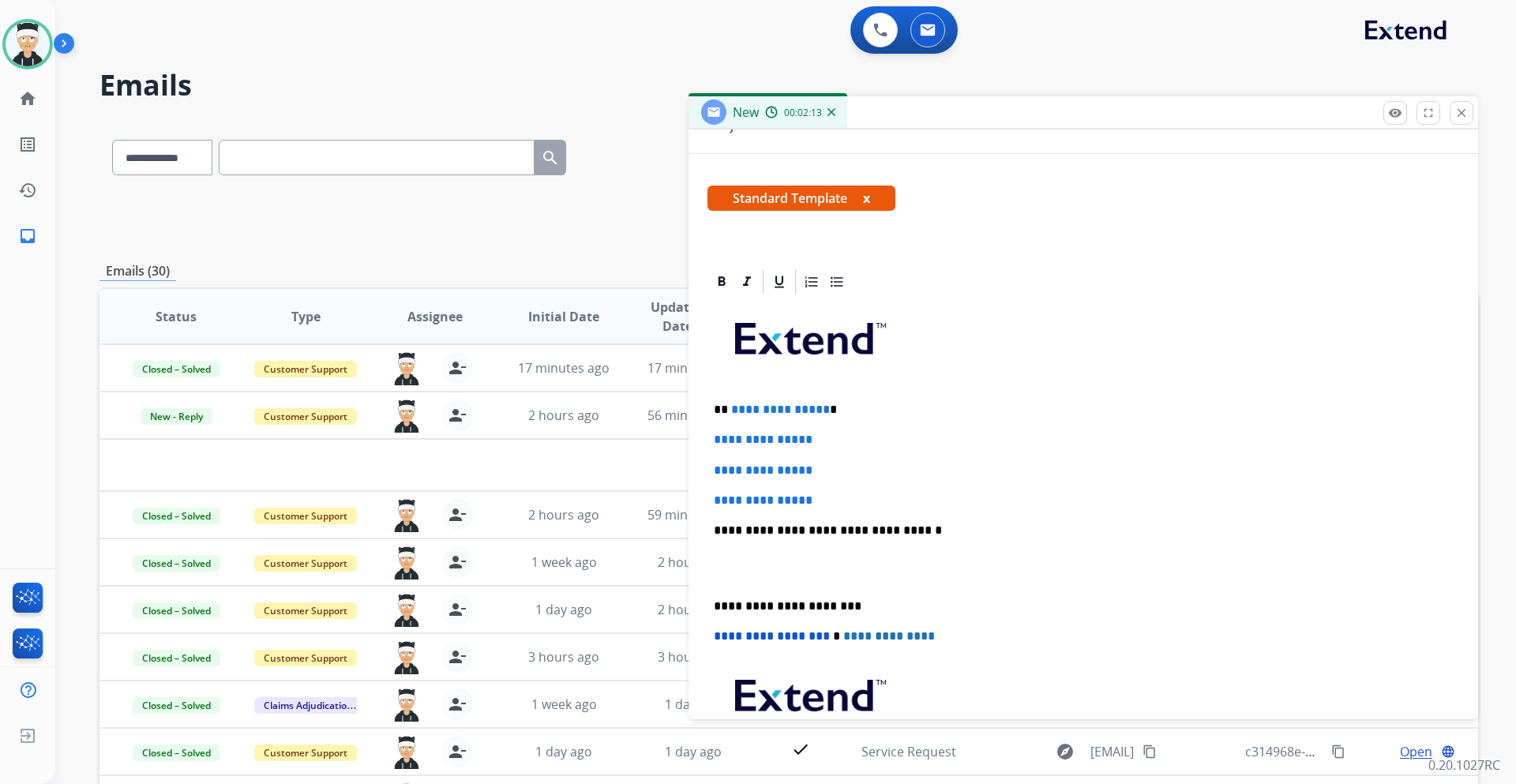 type 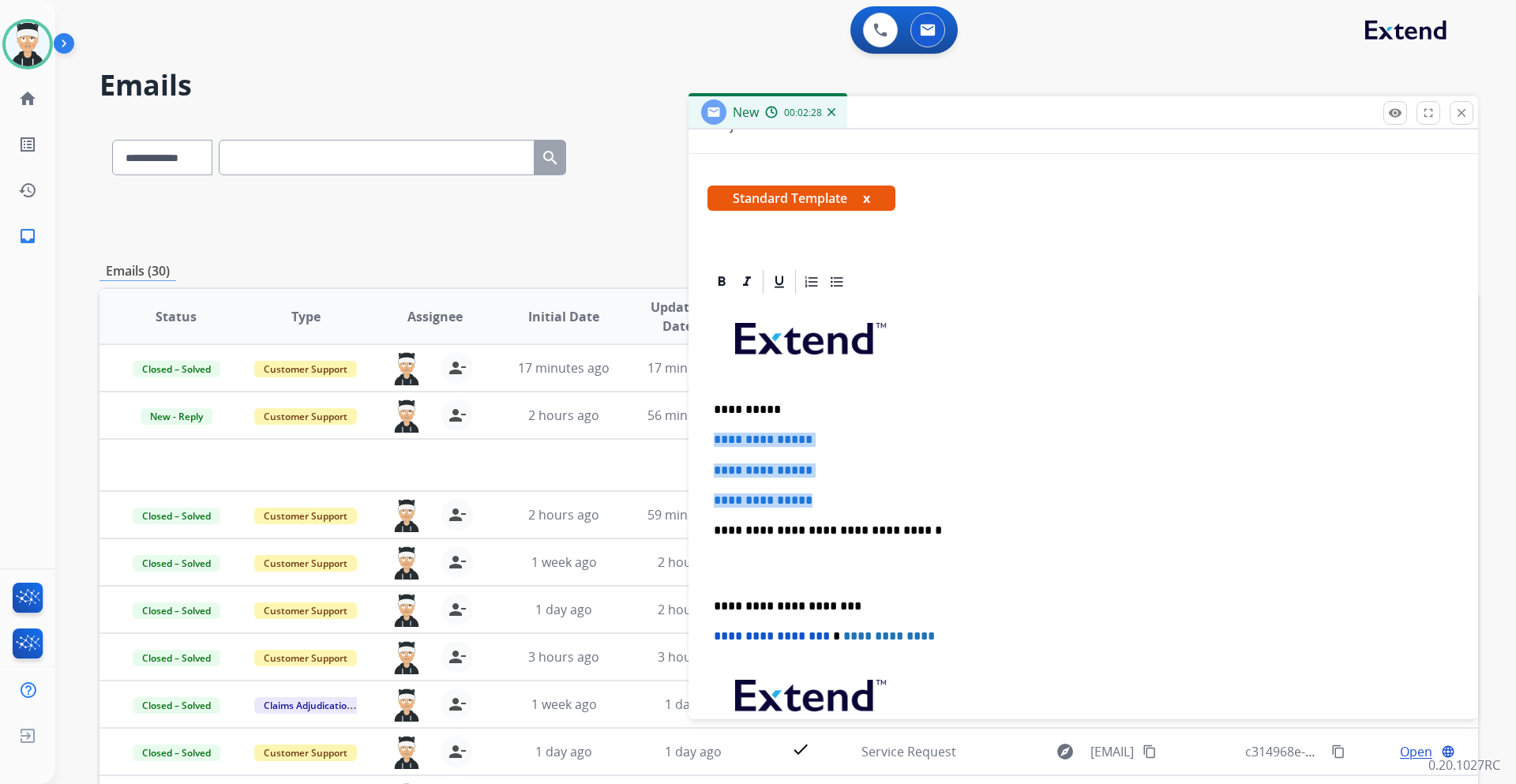 drag, startPoint x: 834, startPoint y: 502, endPoint x: 707, endPoint y: 434, distance: 144.05902 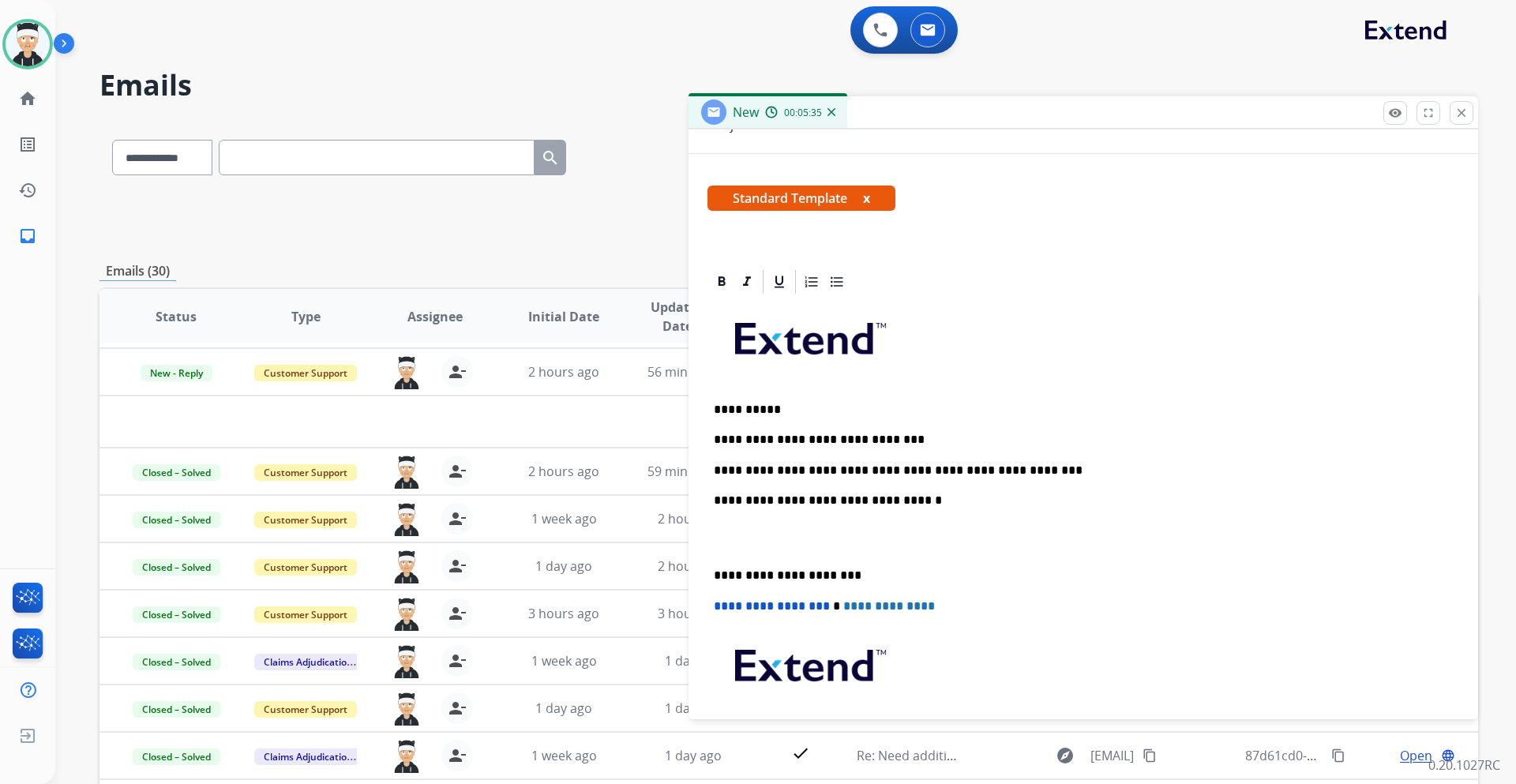 scroll, scrollTop: 54, scrollLeft: 0, axis: vertical 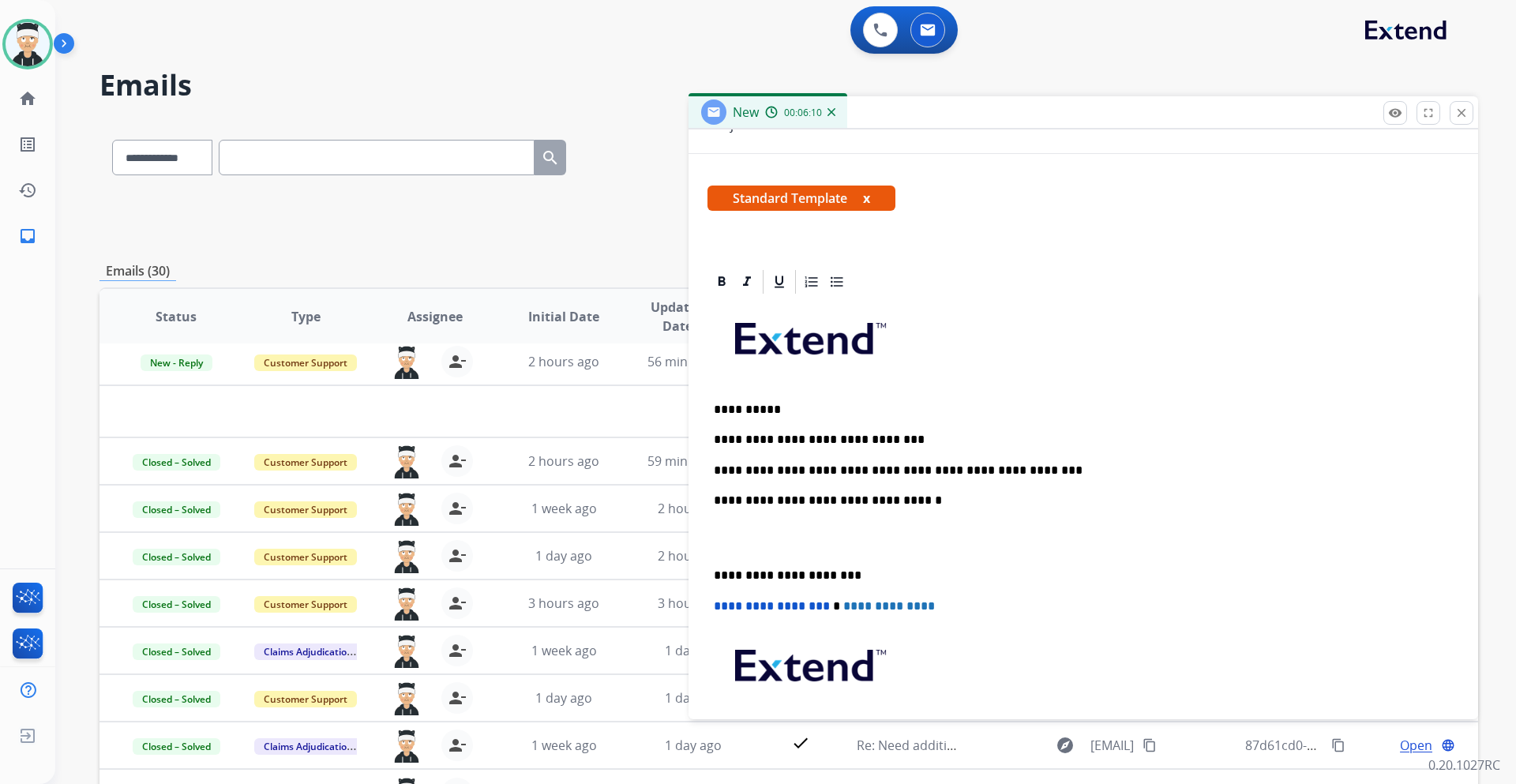 click on "**********" at bounding box center [1077, 471] 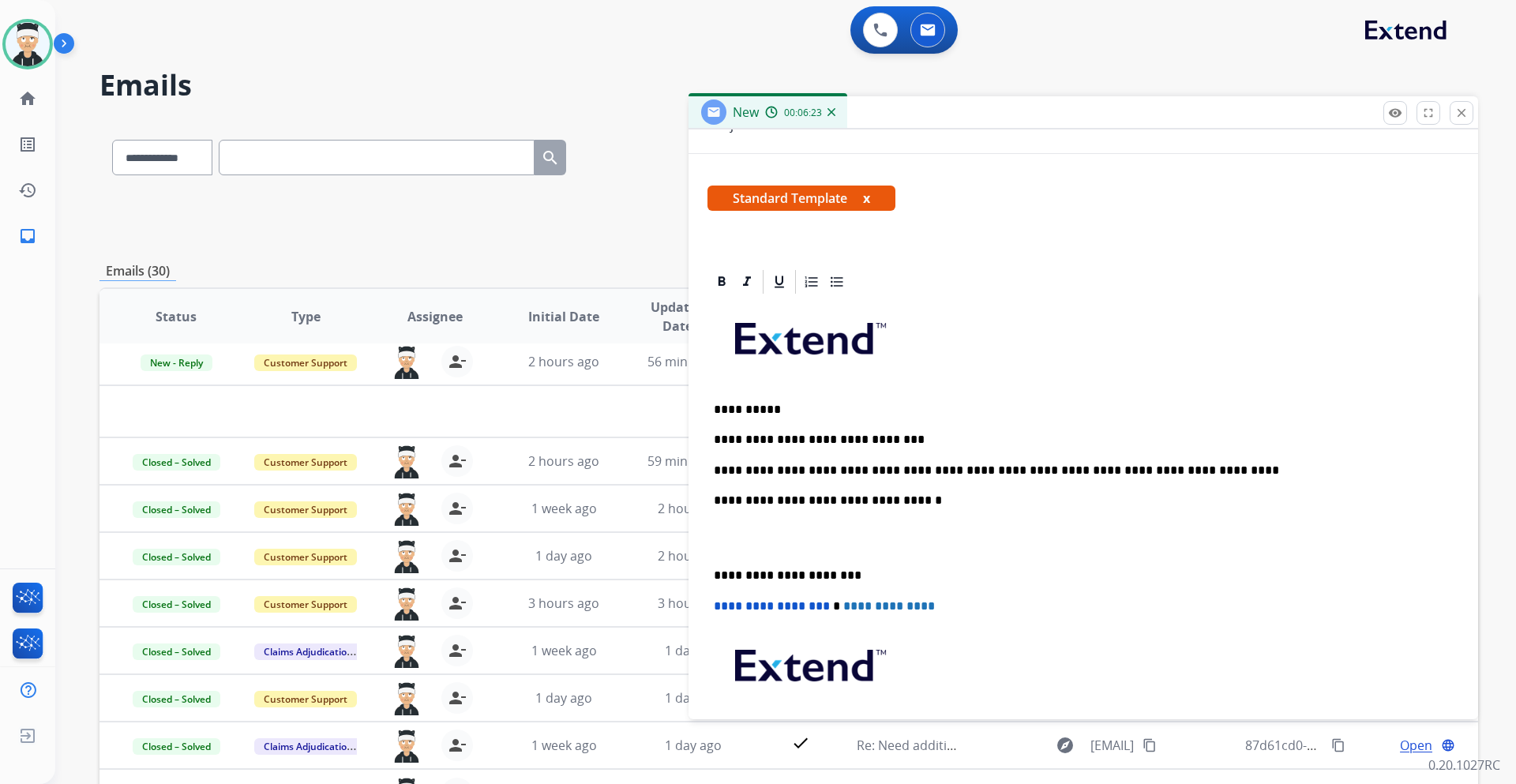click on "**********" at bounding box center [1077, 471] 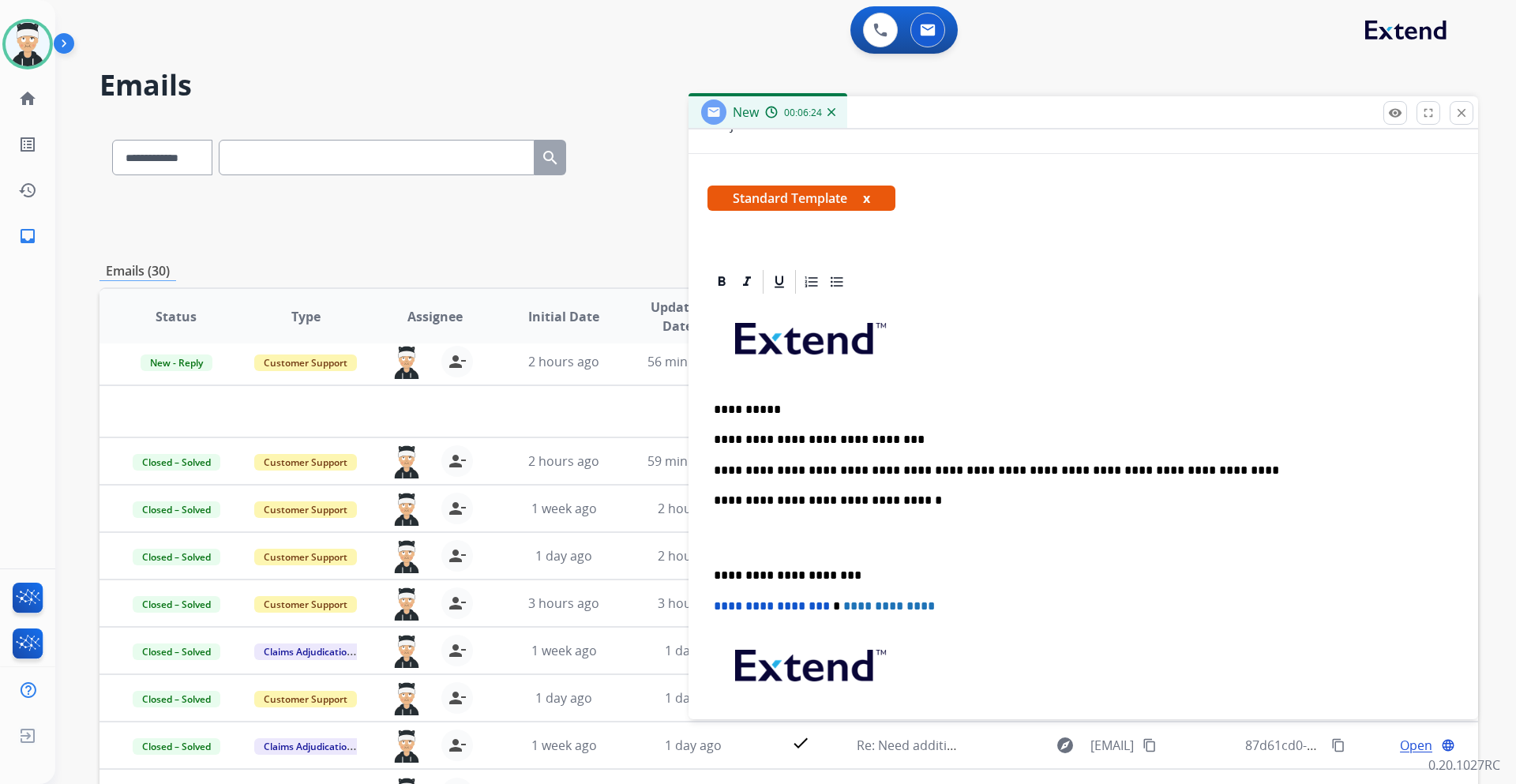 click on "**********" at bounding box center (1083, 553) 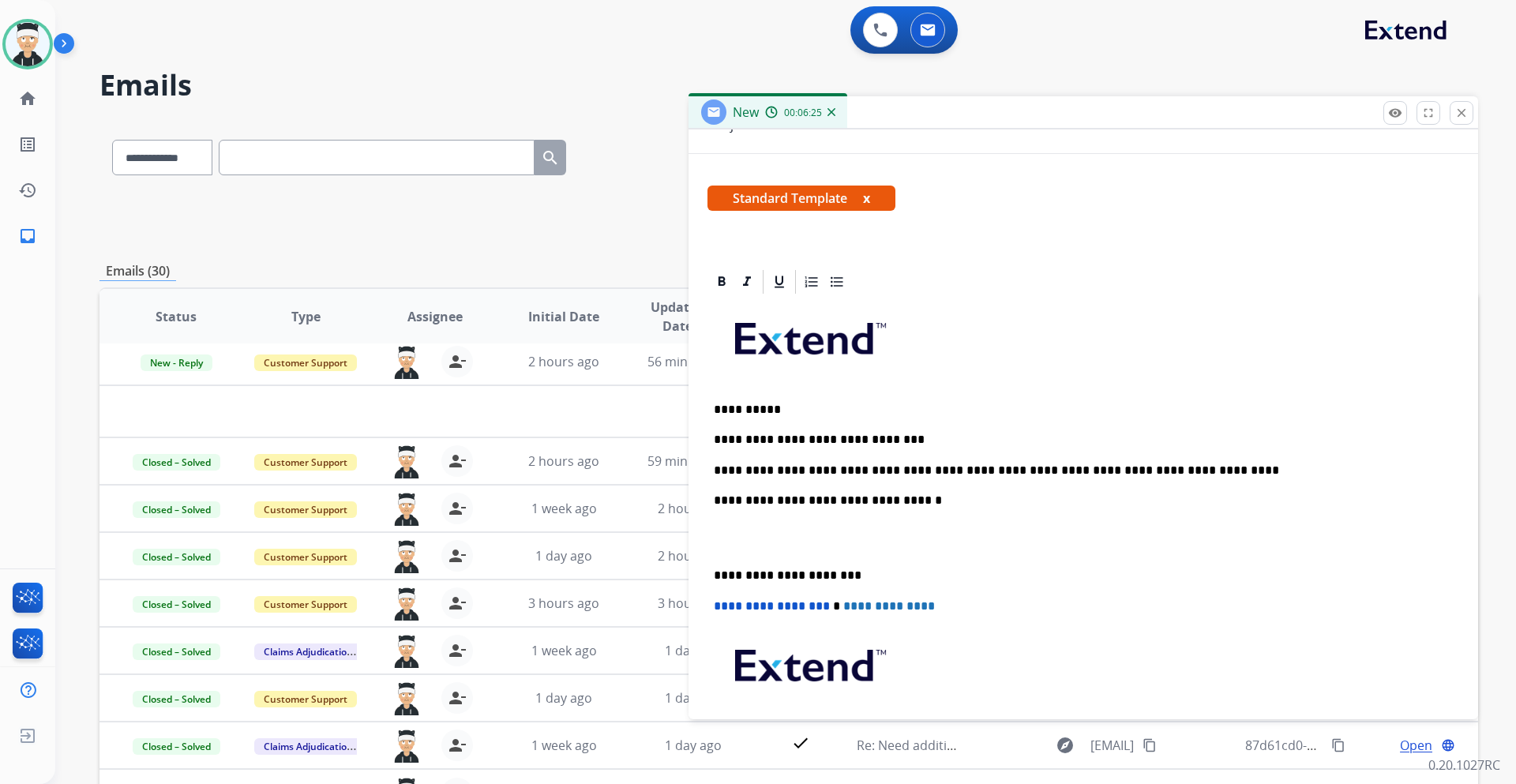 click on "**********" at bounding box center (1077, 471) 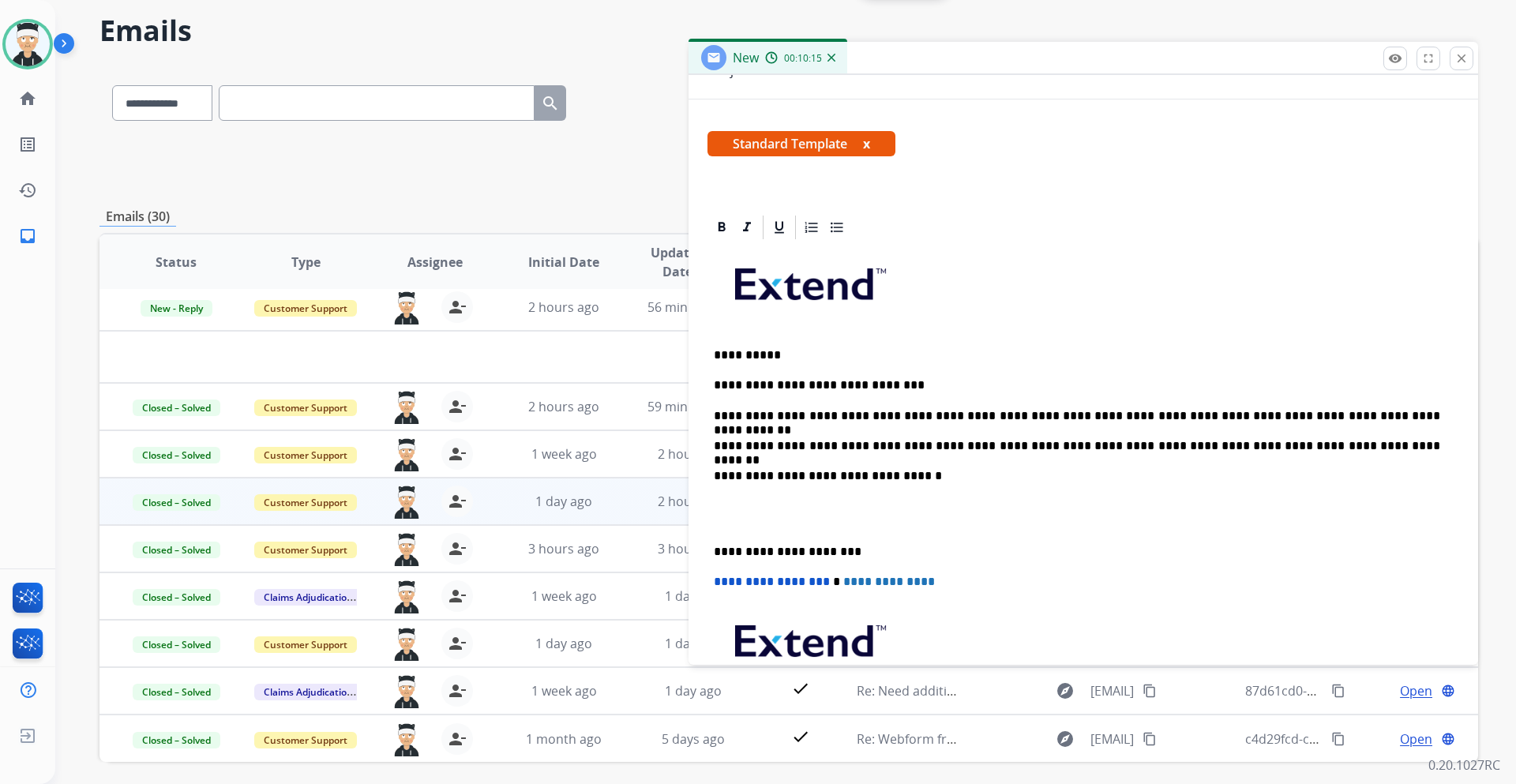 scroll, scrollTop: 79, scrollLeft: 0, axis: vertical 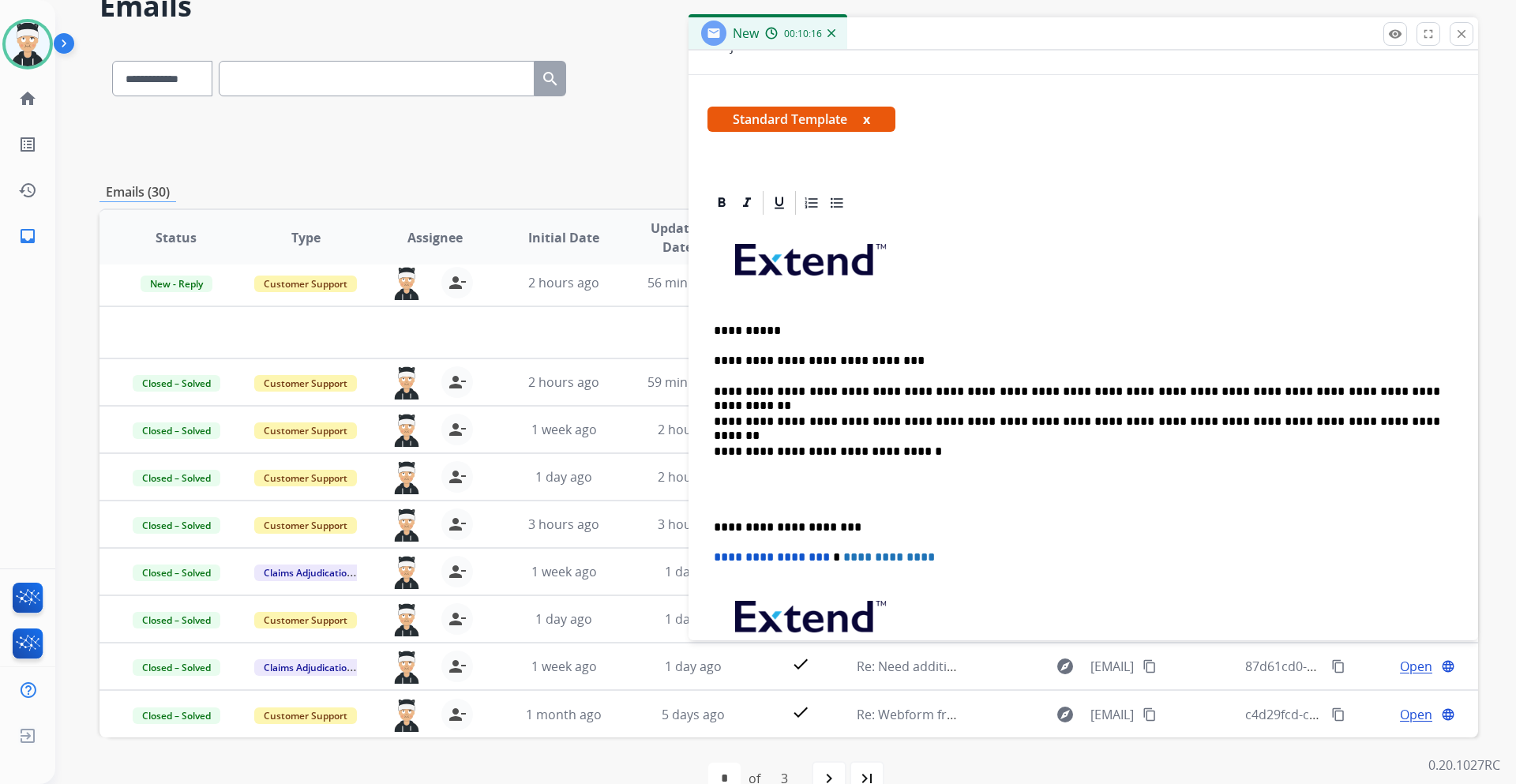 click on "**********" at bounding box center [1077, 527] 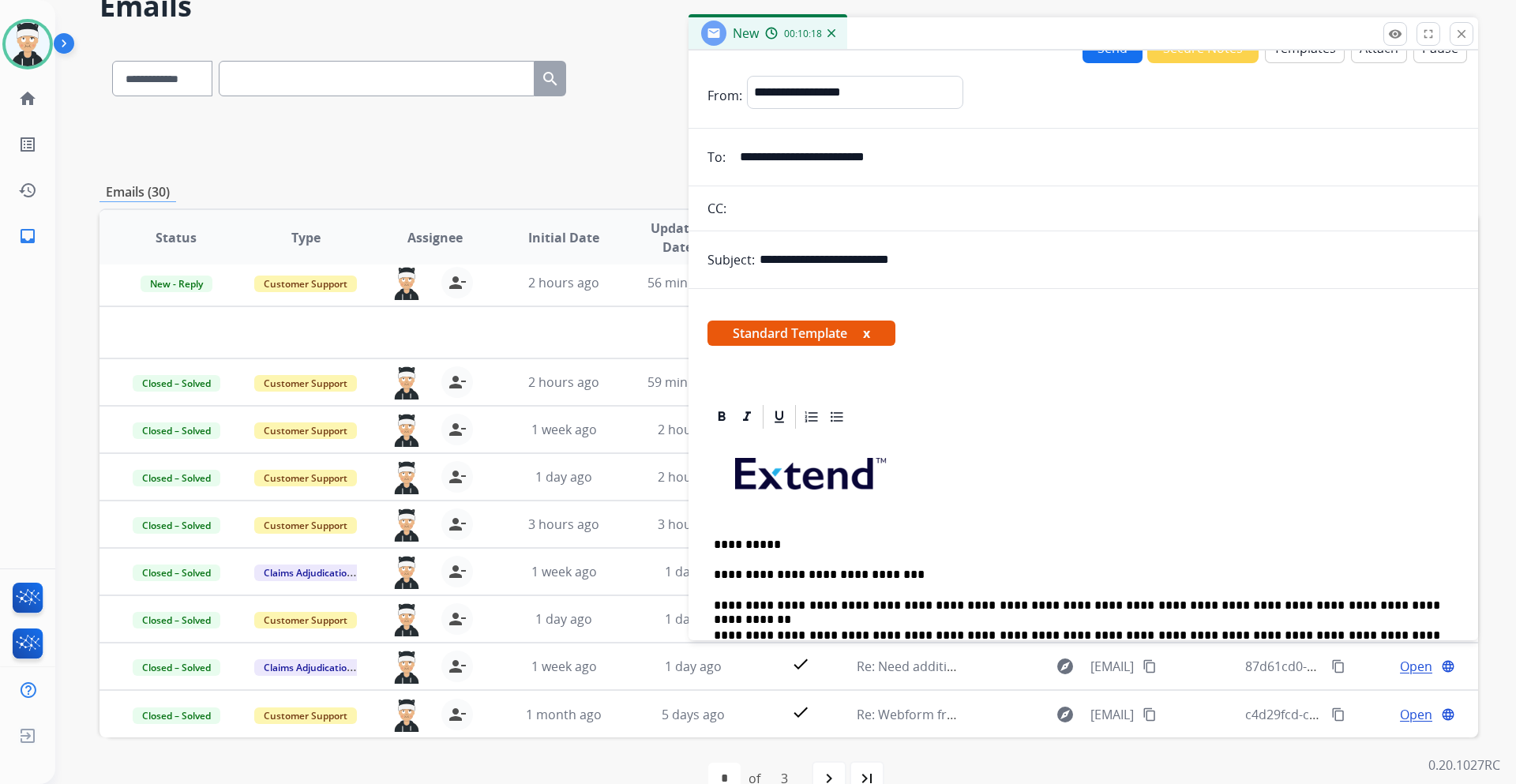 scroll, scrollTop: 0, scrollLeft: 0, axis: both 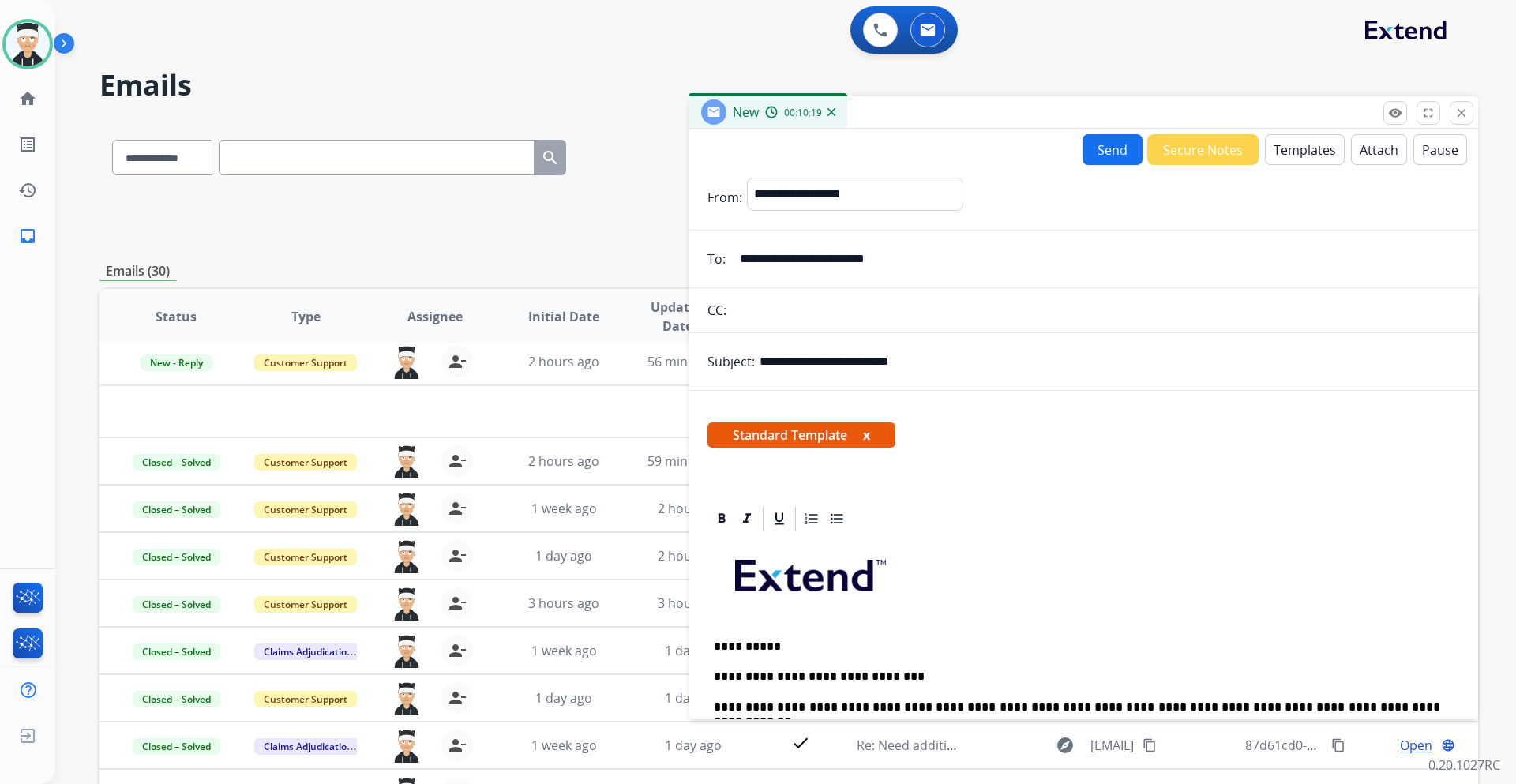 click on "Send" at bounding box center (1113, 149) 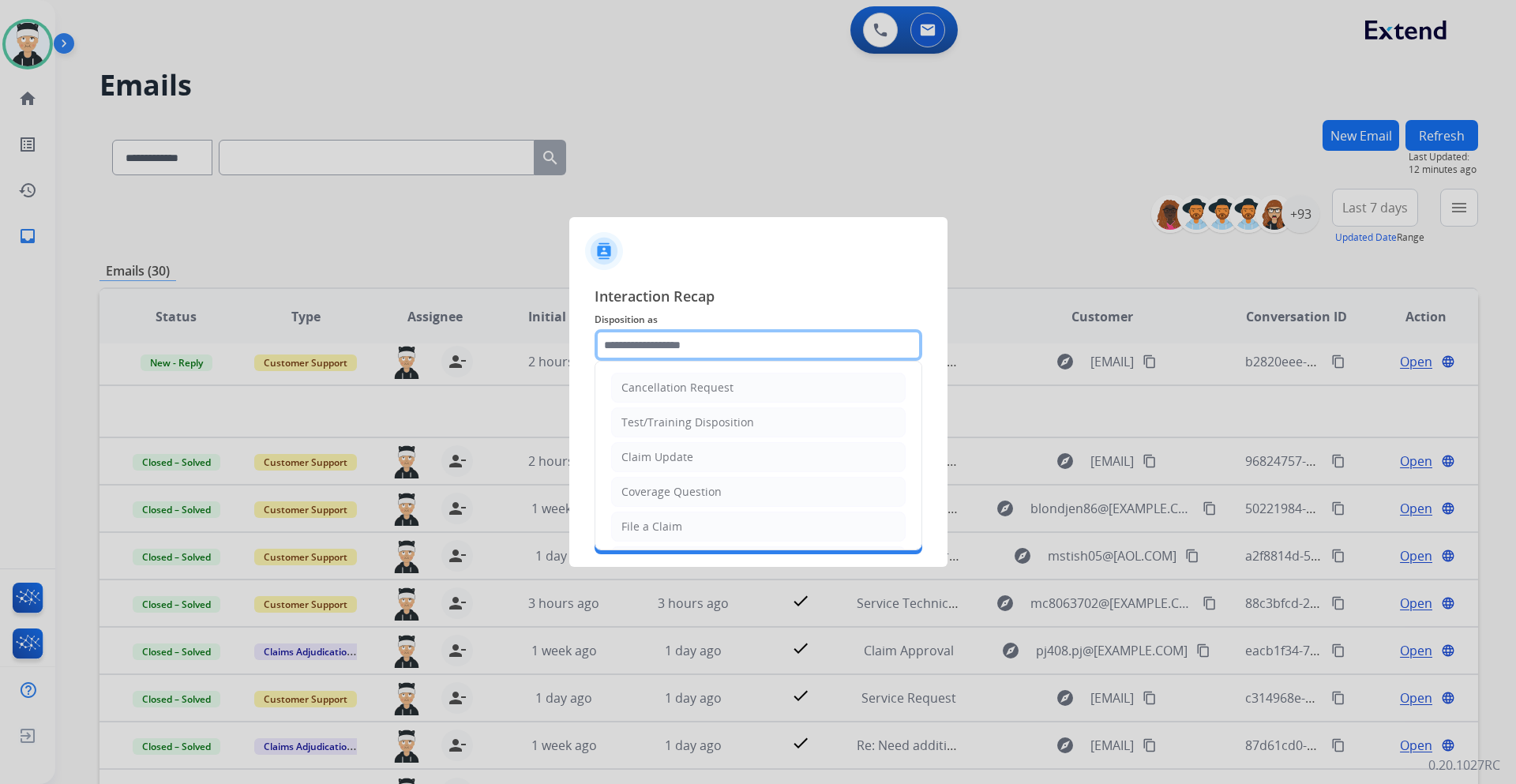 click 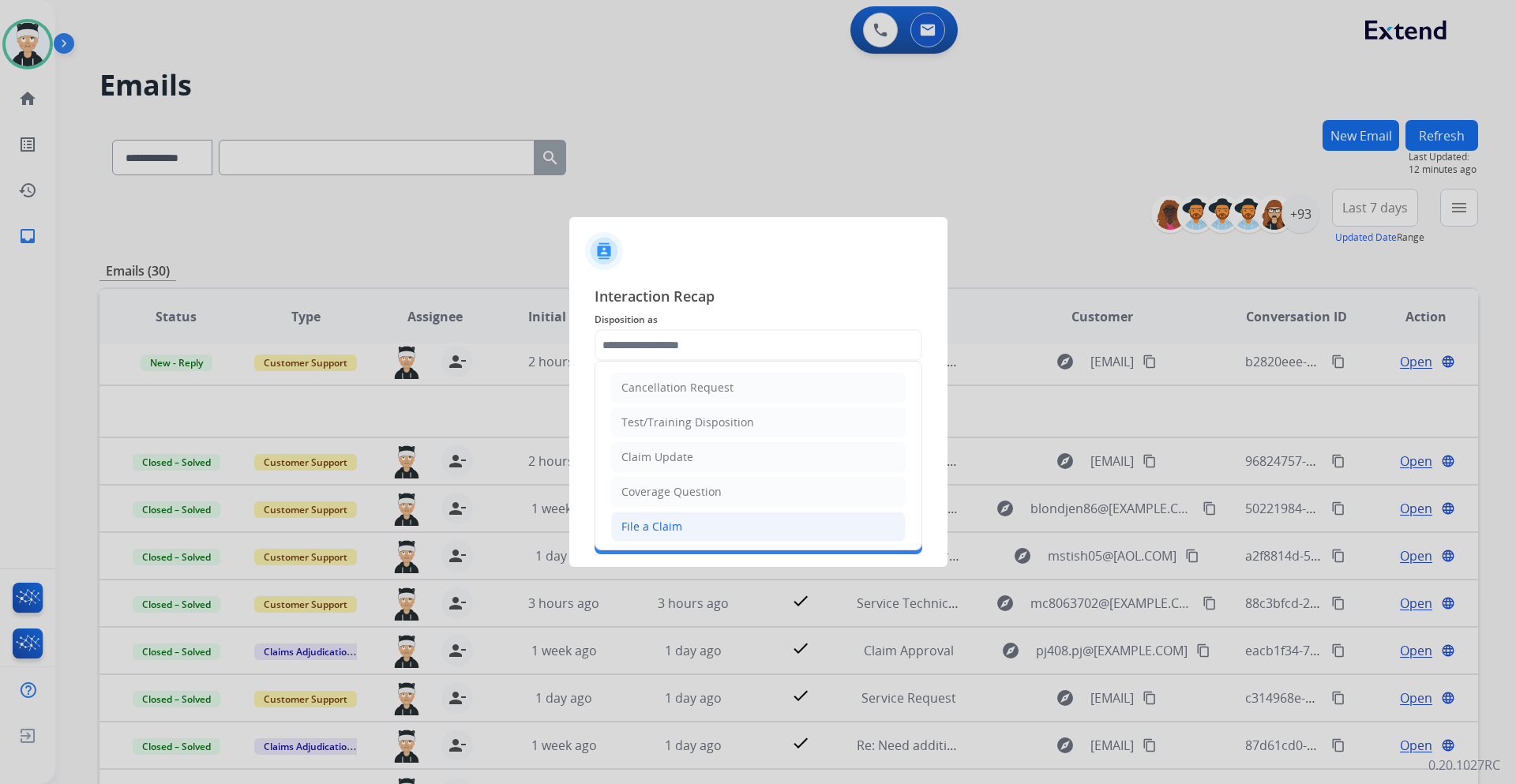 click on "File a Claim" 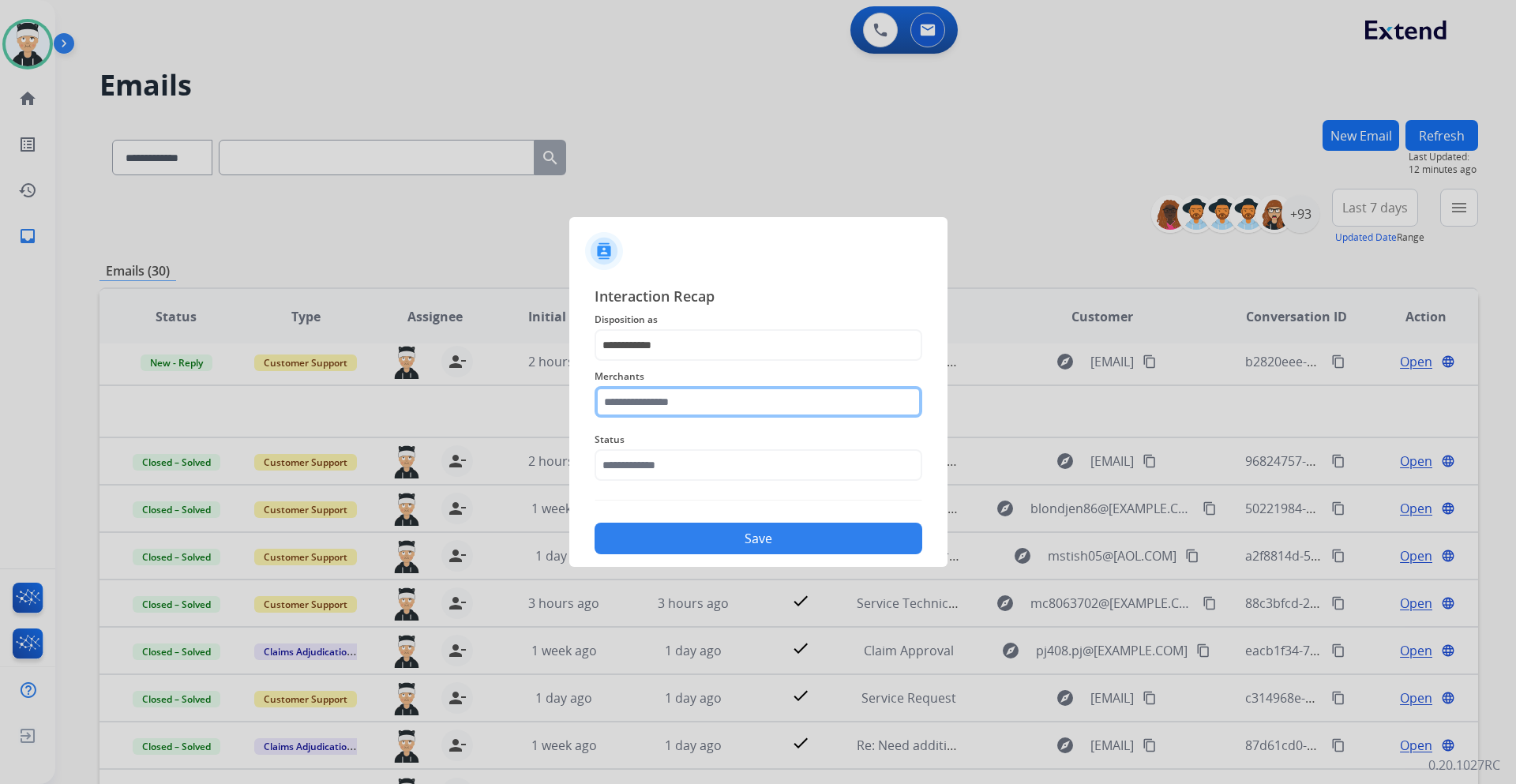 click 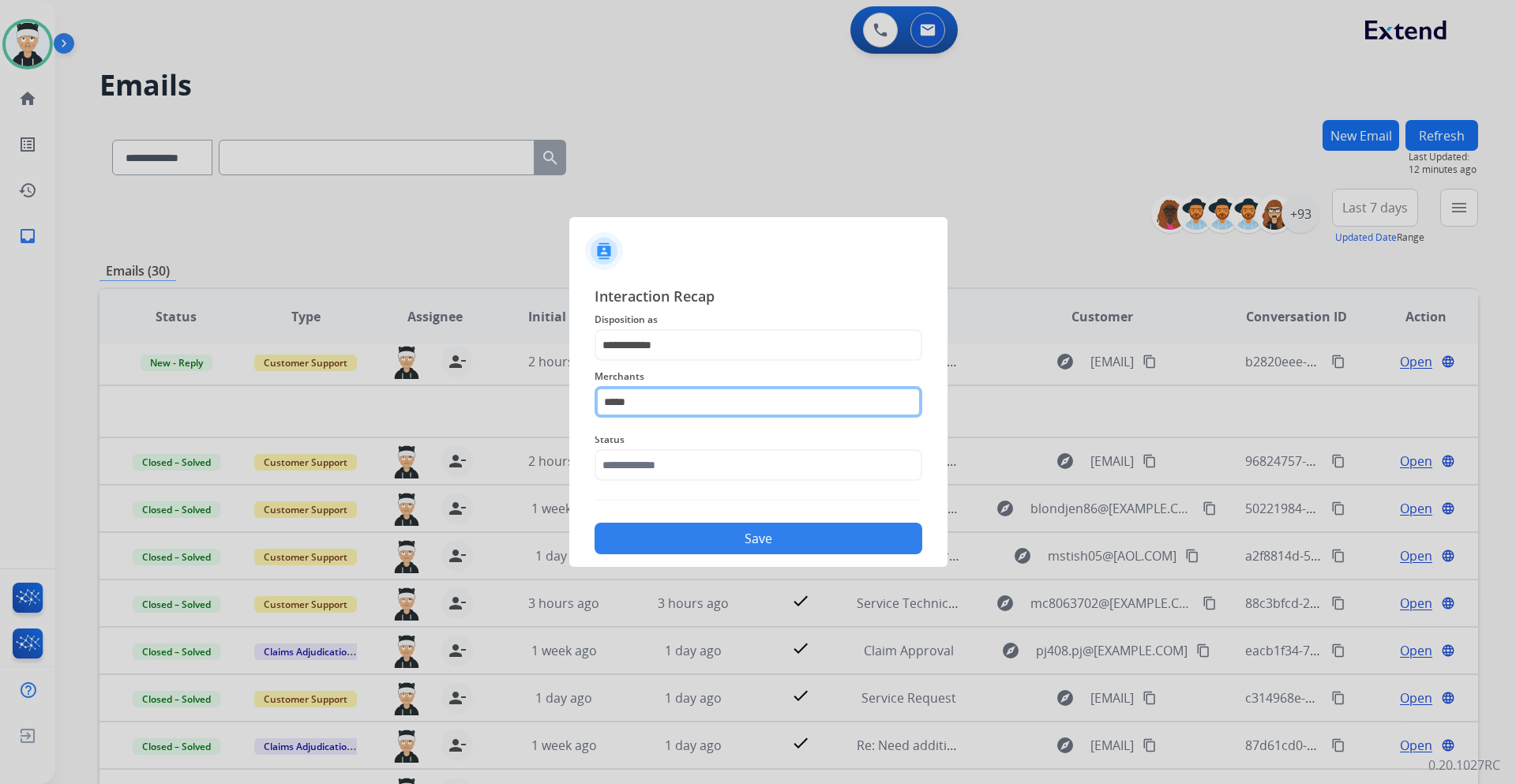 click on "*****" 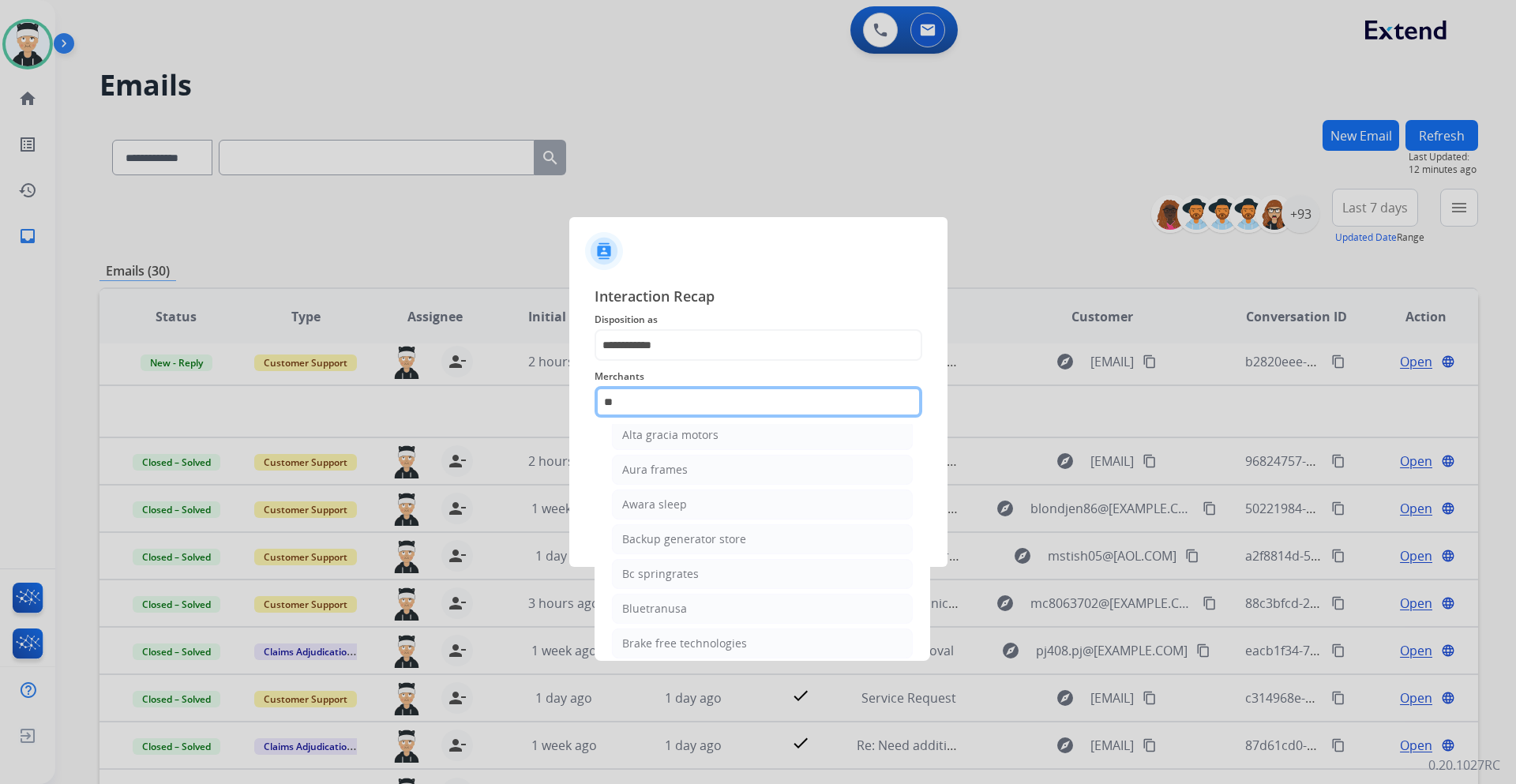 scroll, scrollTop: 129, scrollLeft: 0, axis: vertical 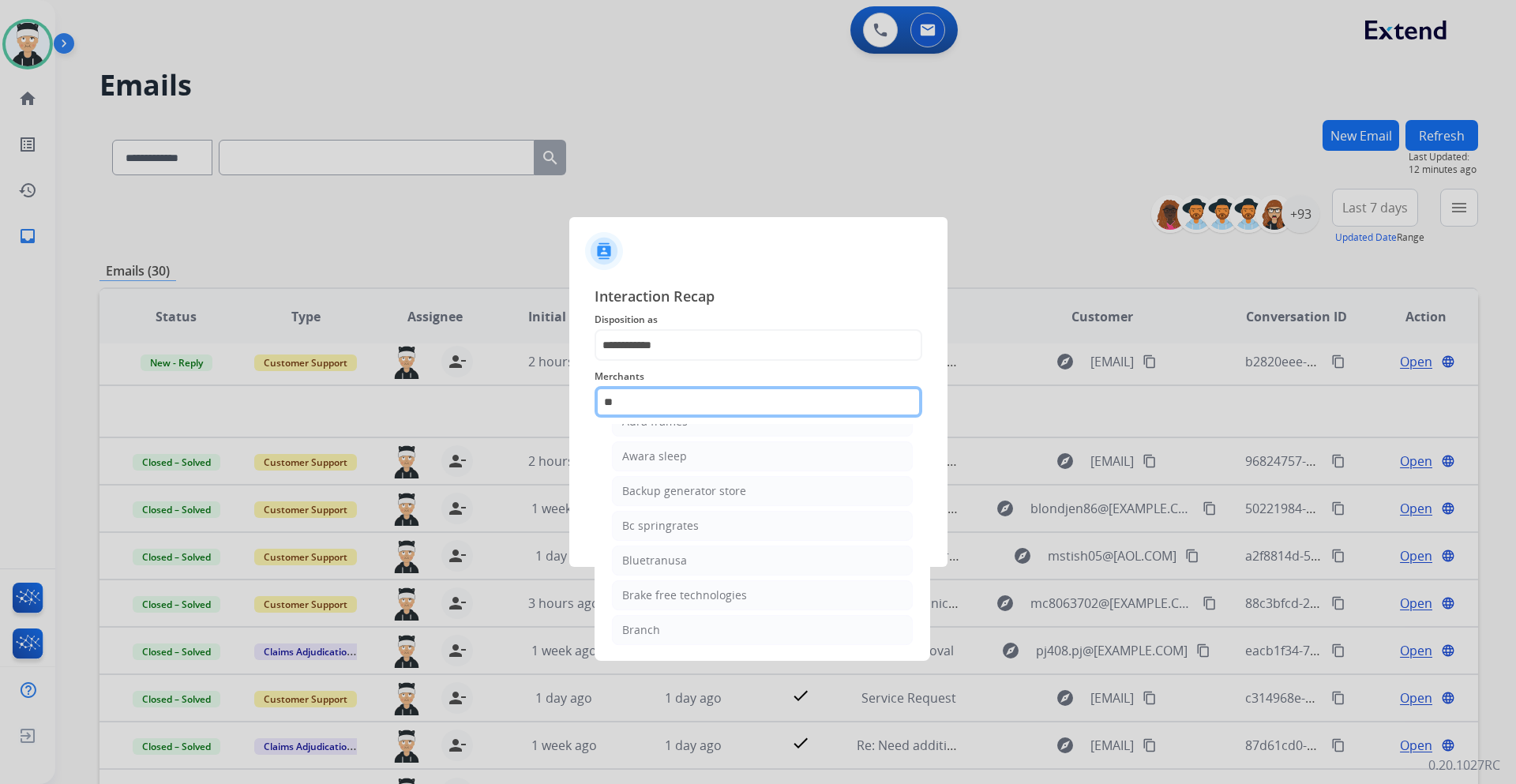 click on "**" 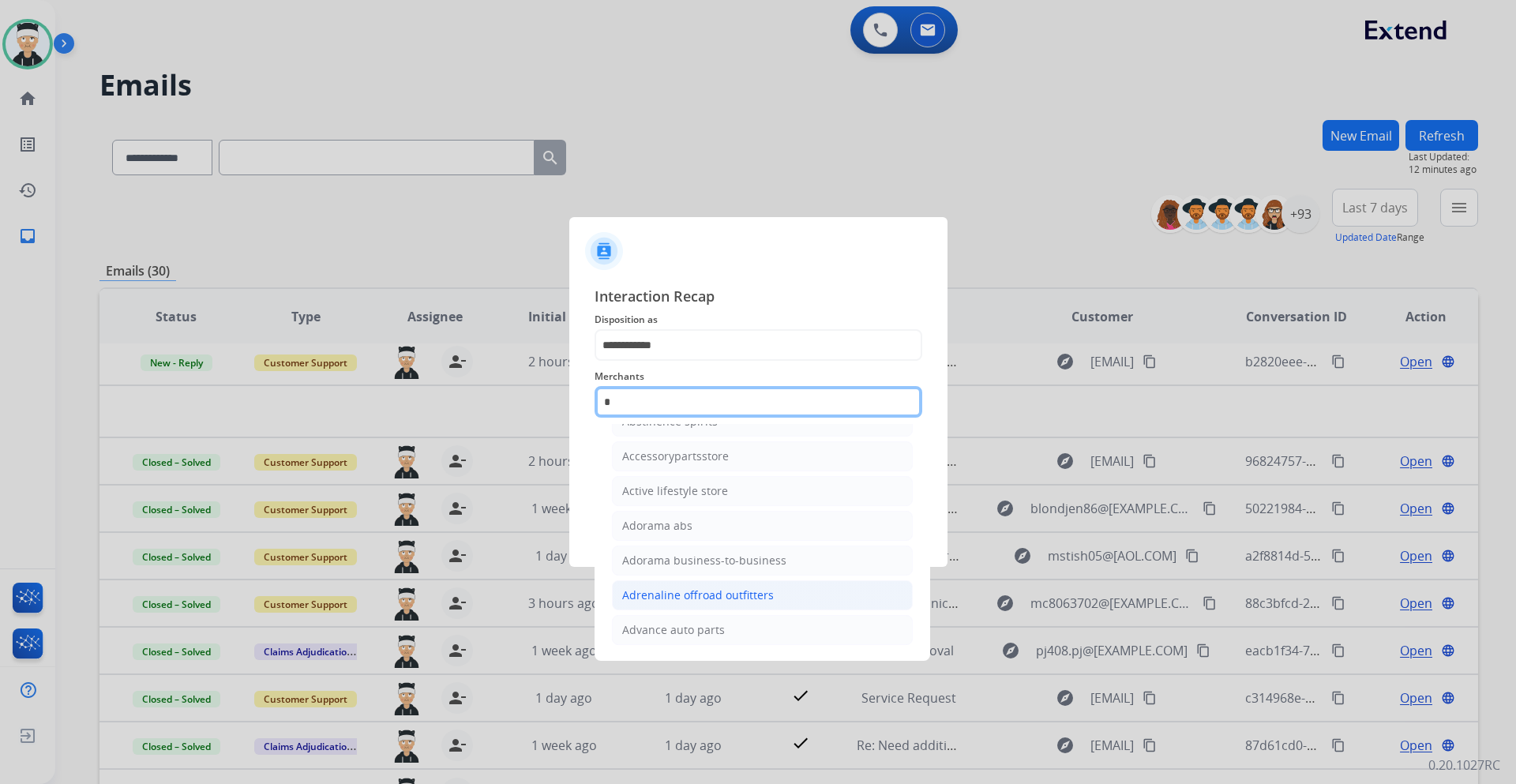scroll, scrollTop: 0, scrollLeft: 0, axis: both 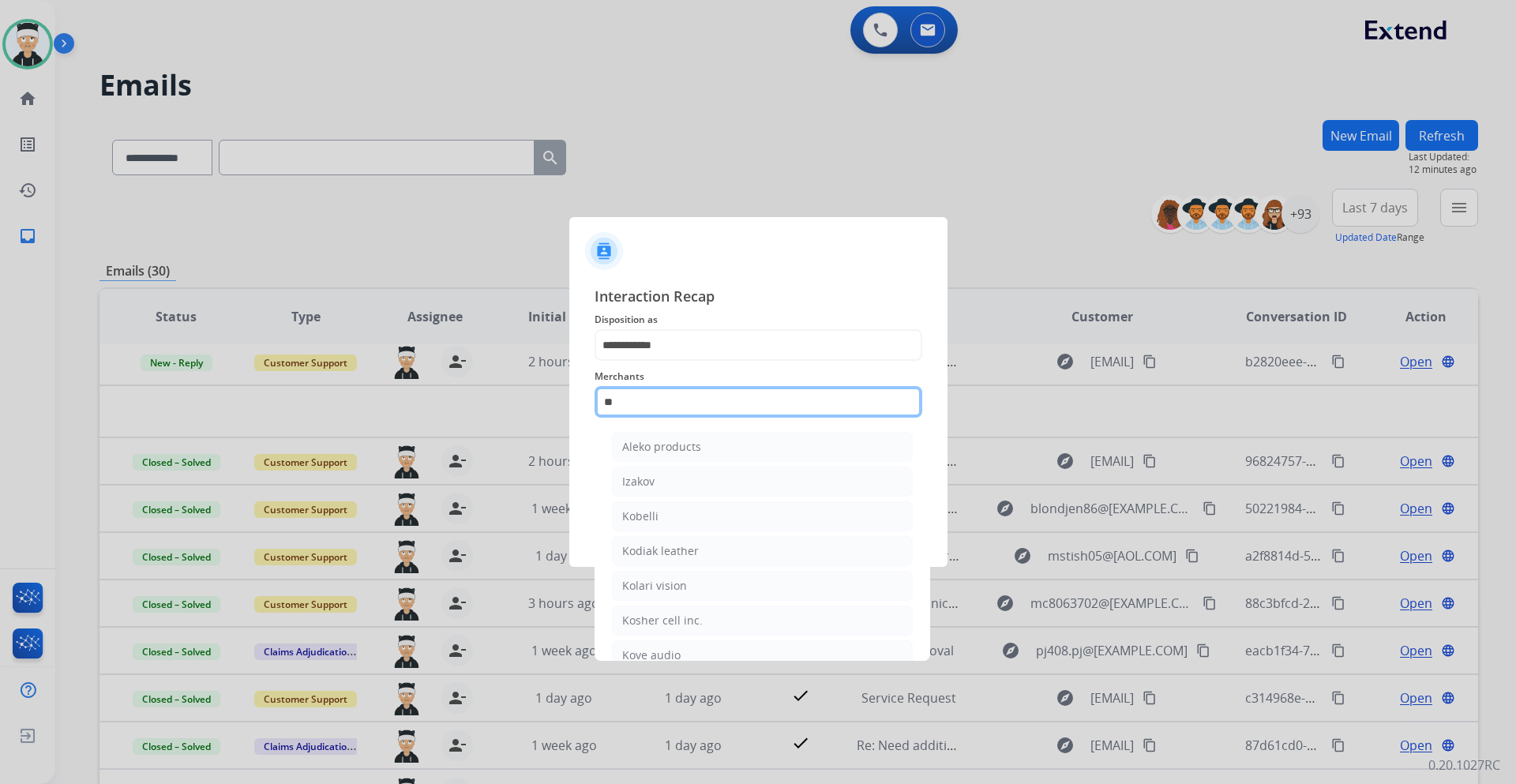 type on "*" 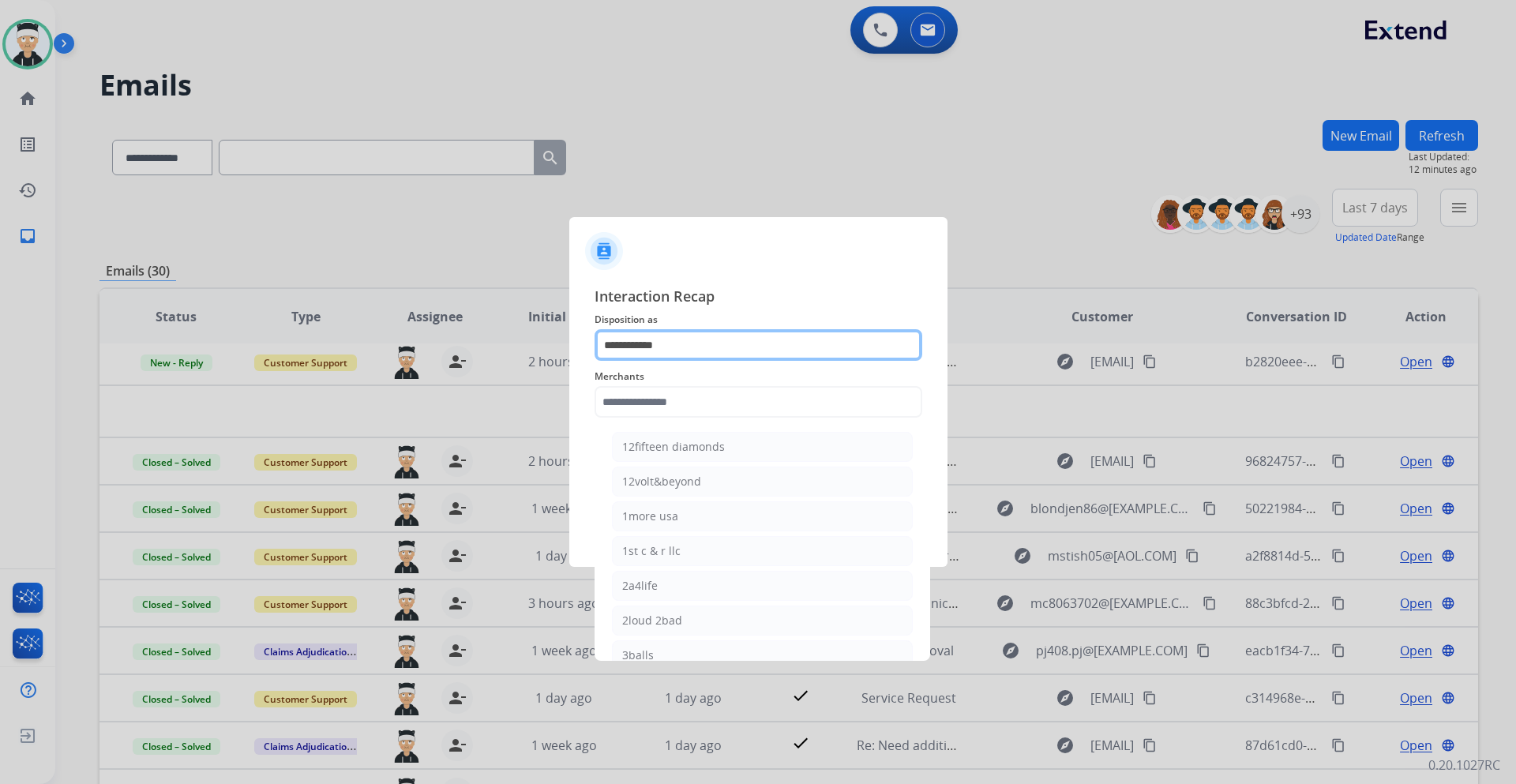 click on "**********" 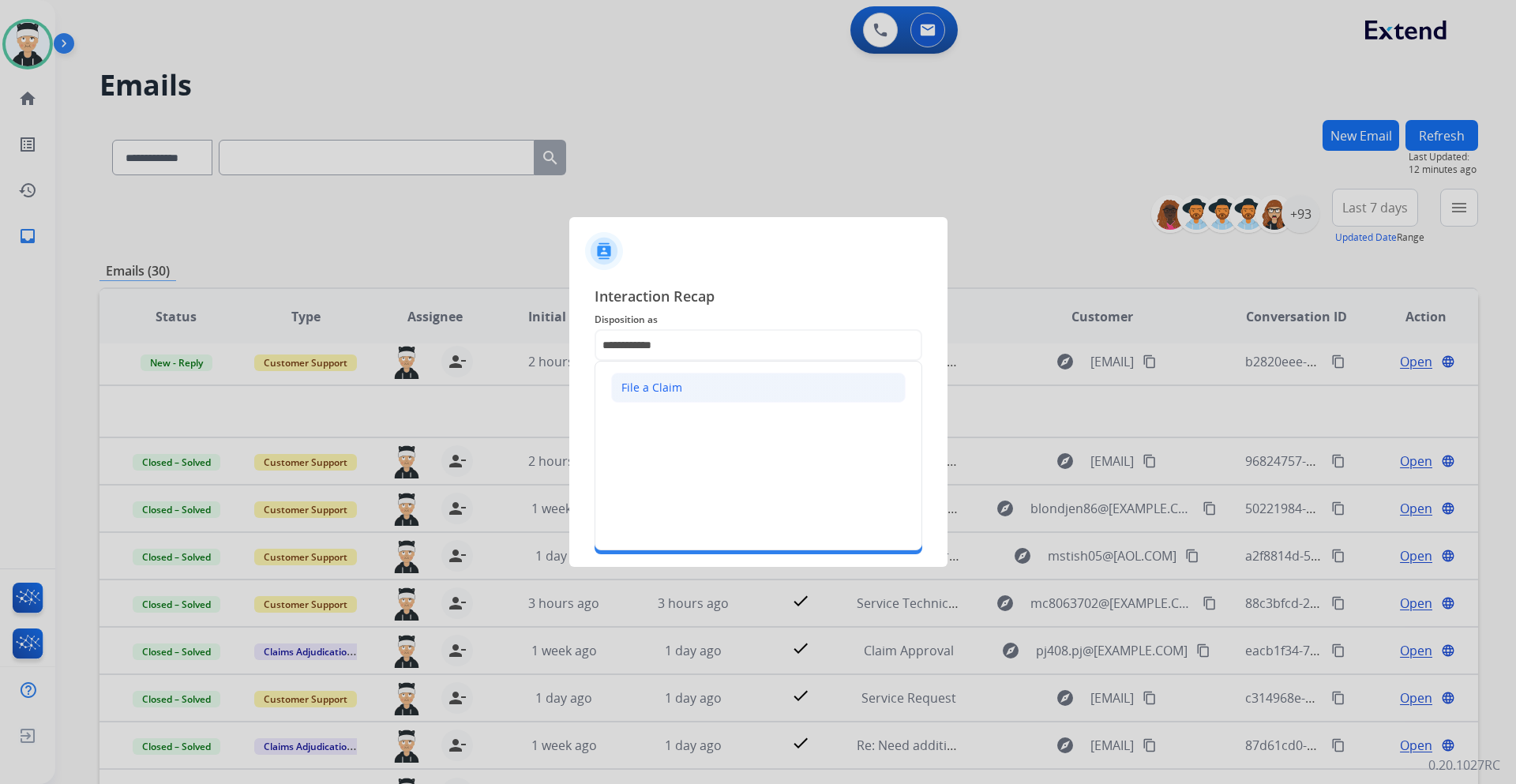 click on "File a Claim" 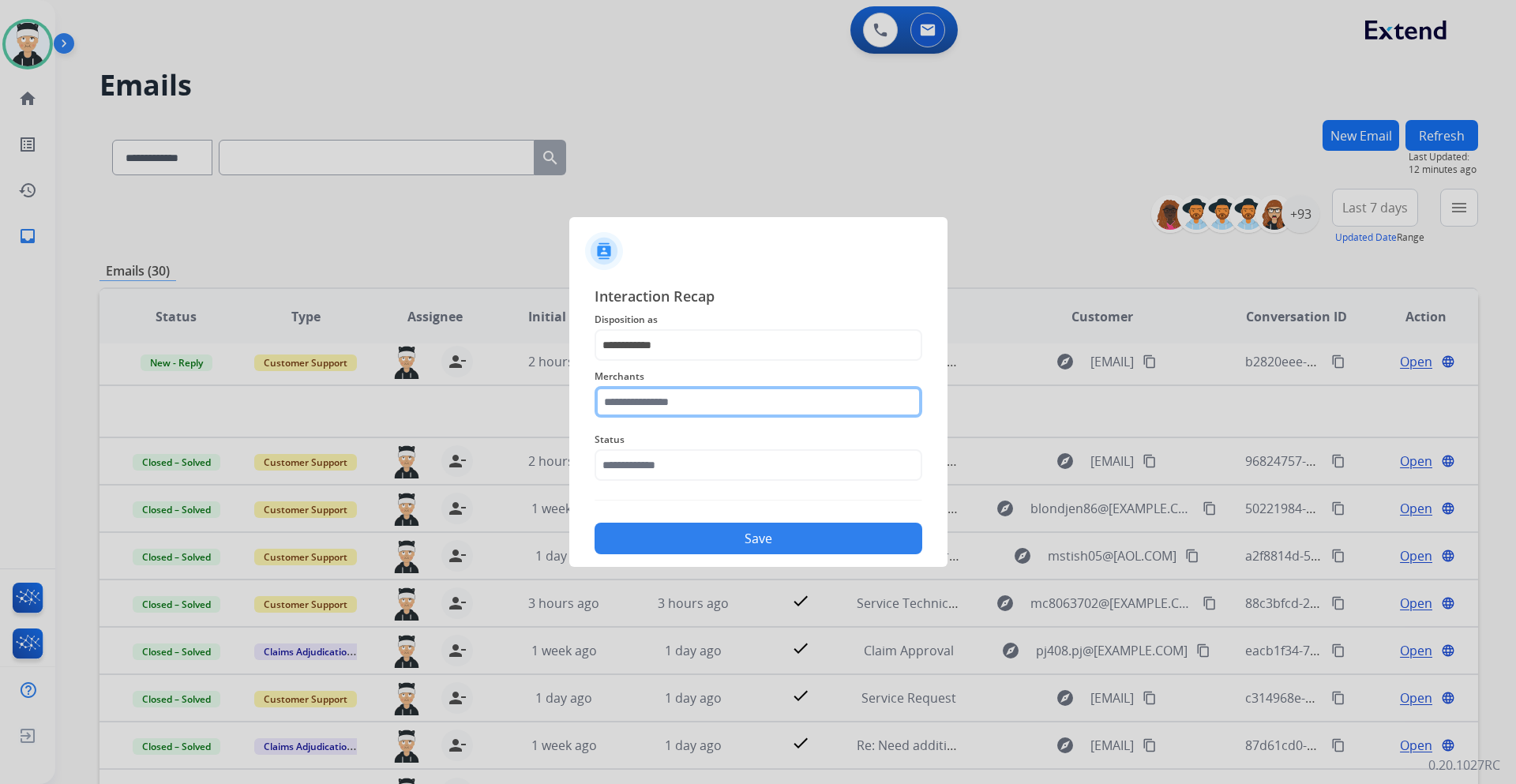 click 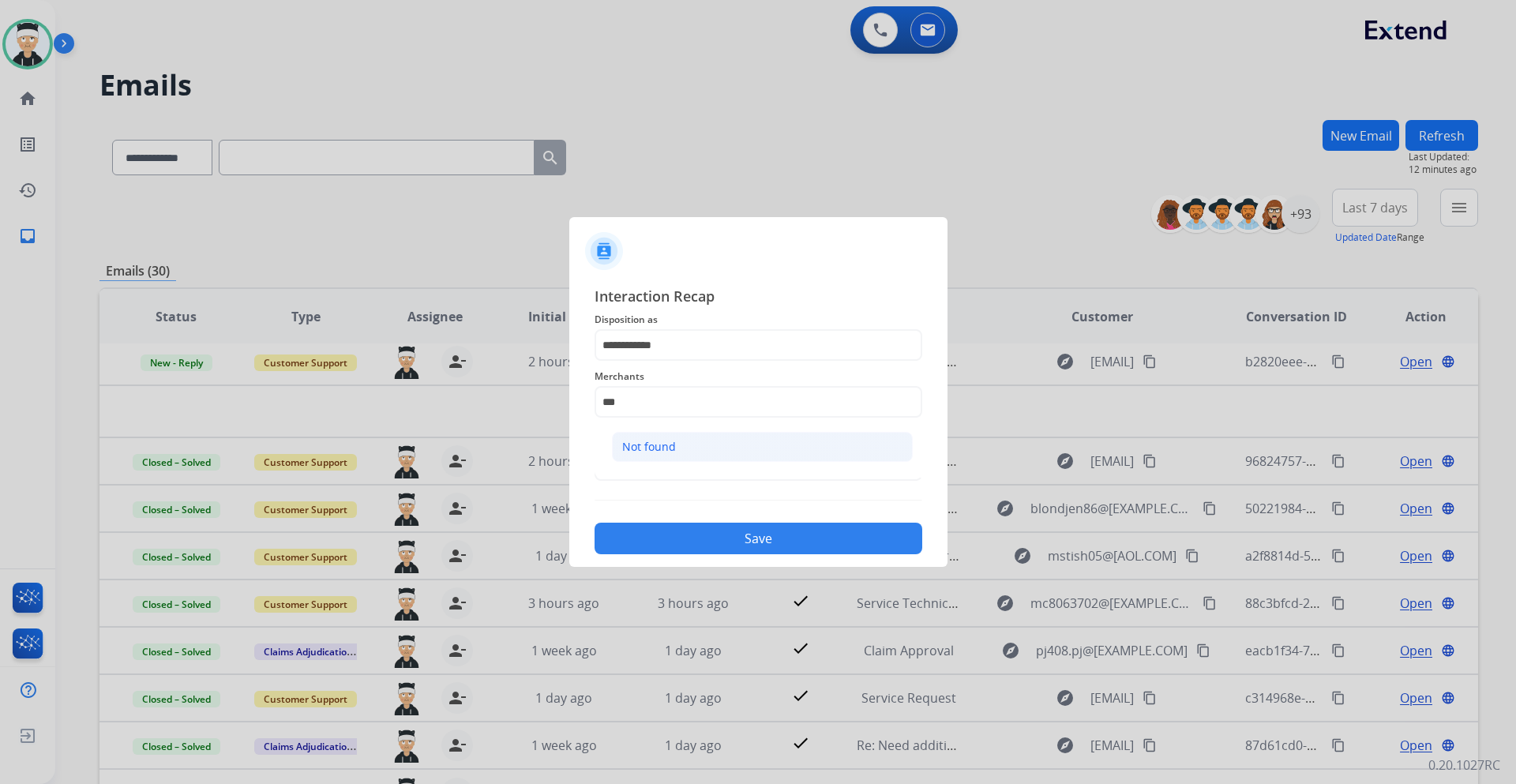 click on "Not found" 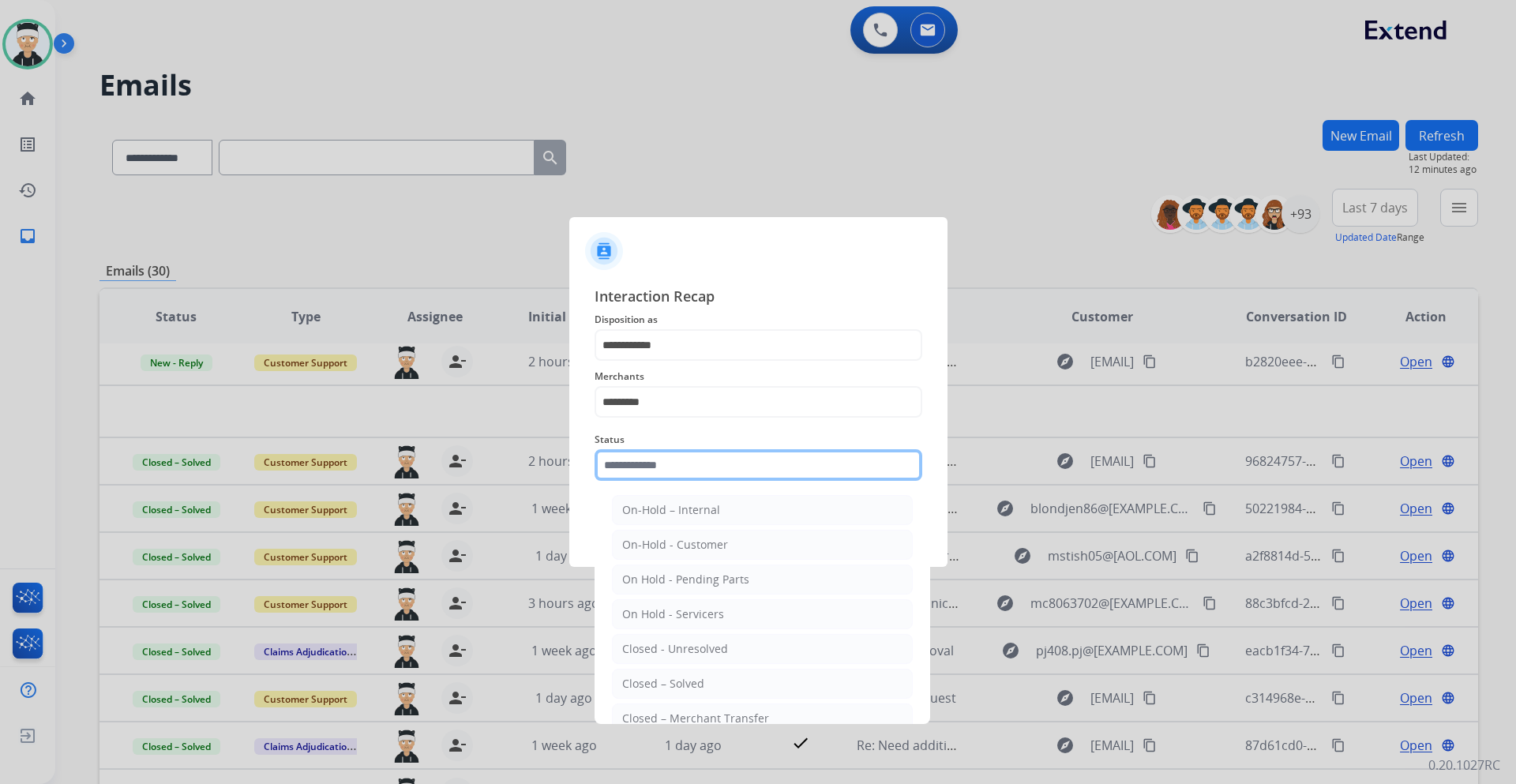 click 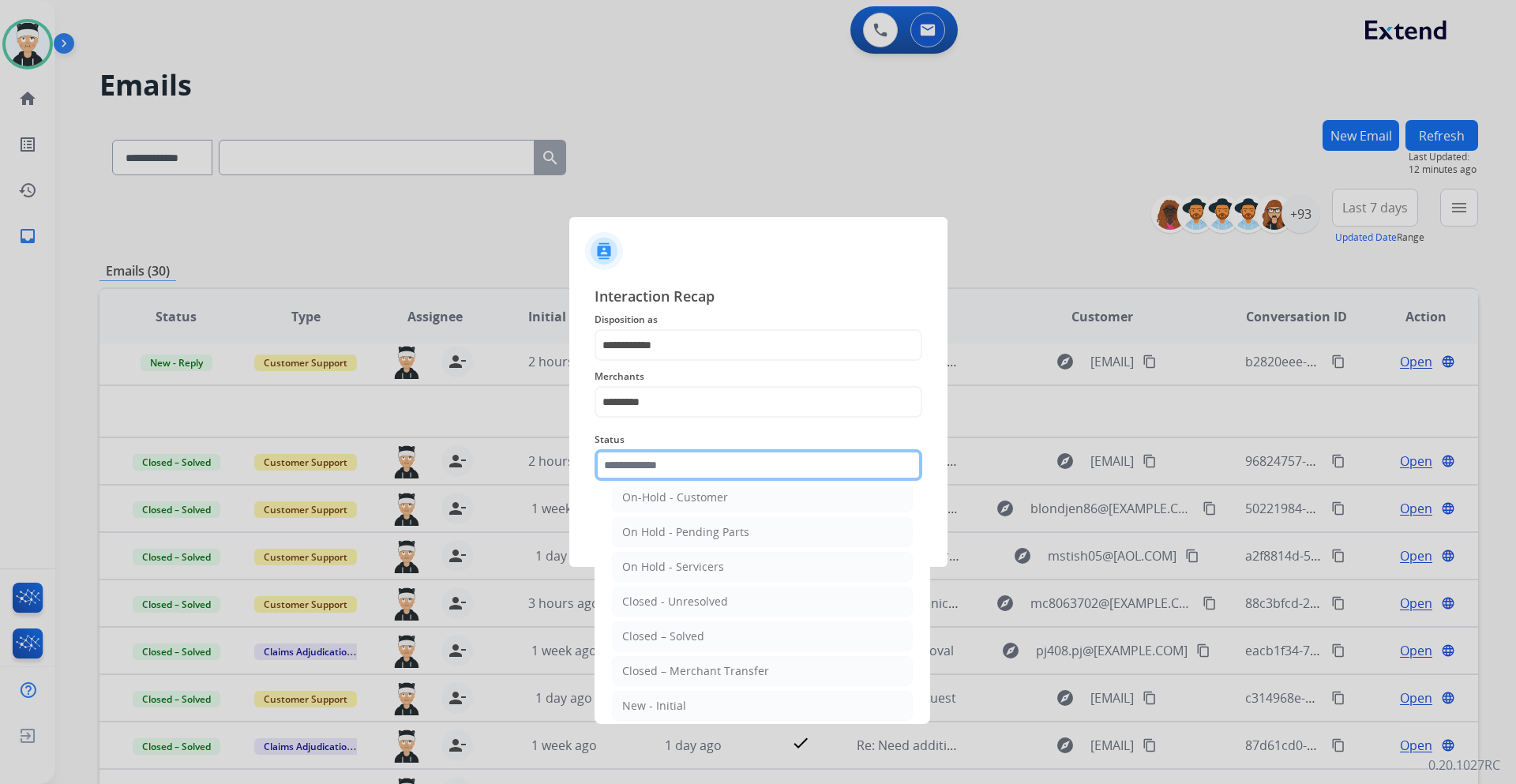 scroll, scrollTop: 95, scrollLeft: 0, axis: vertical 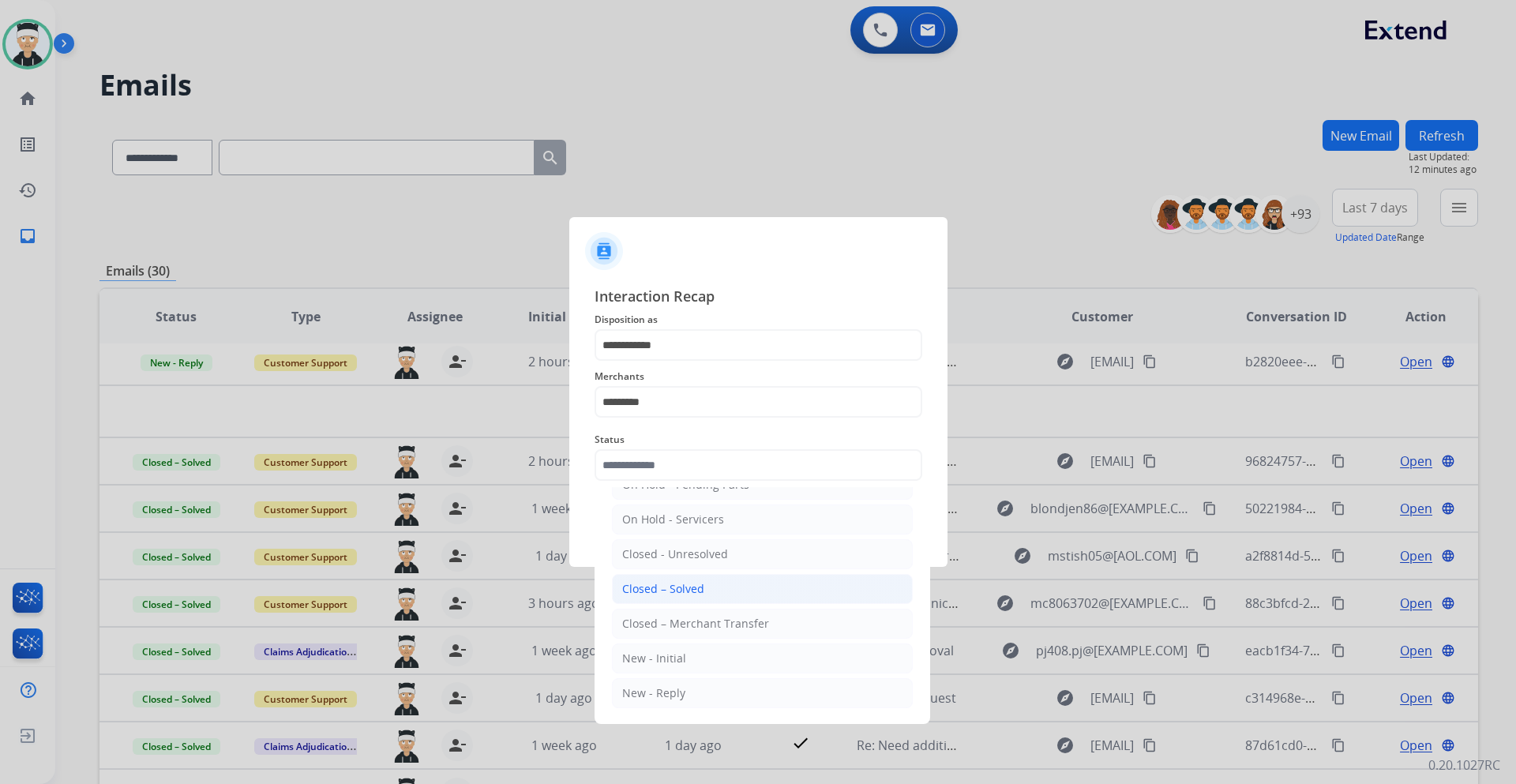 click on "Closed – Solved" 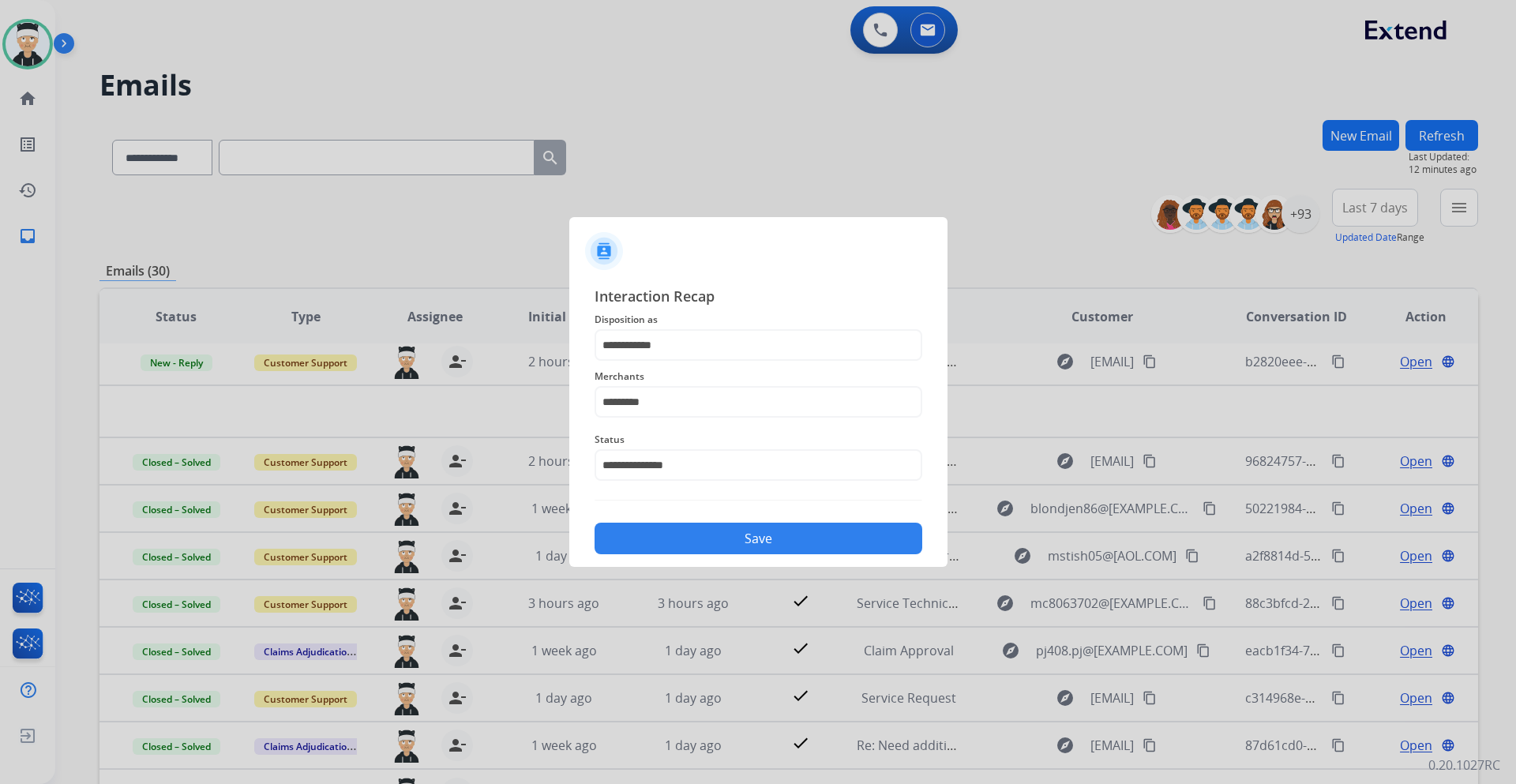 click on "Save" 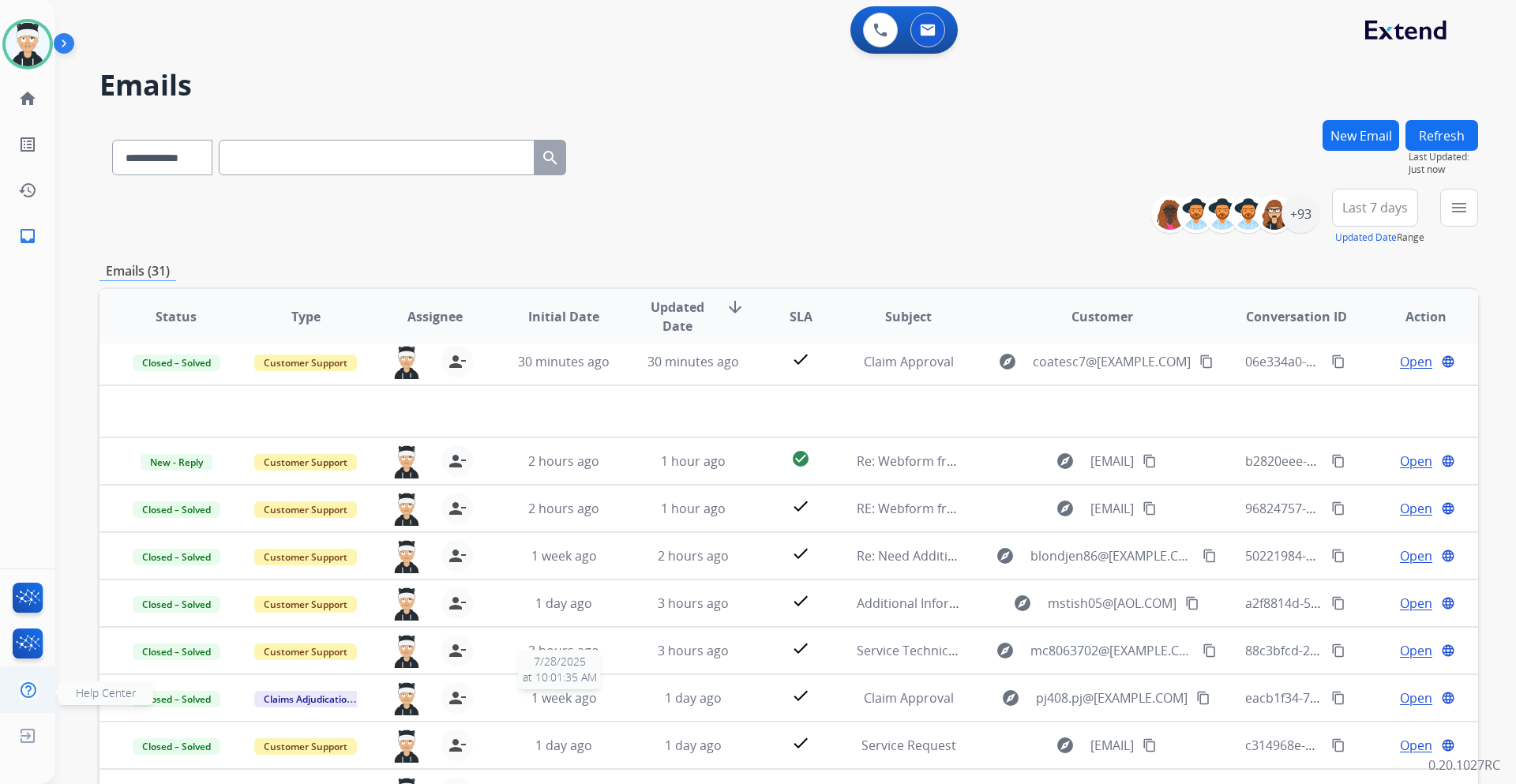 scroll, scrollTop: 0, scrollLeft: 0, axis: both 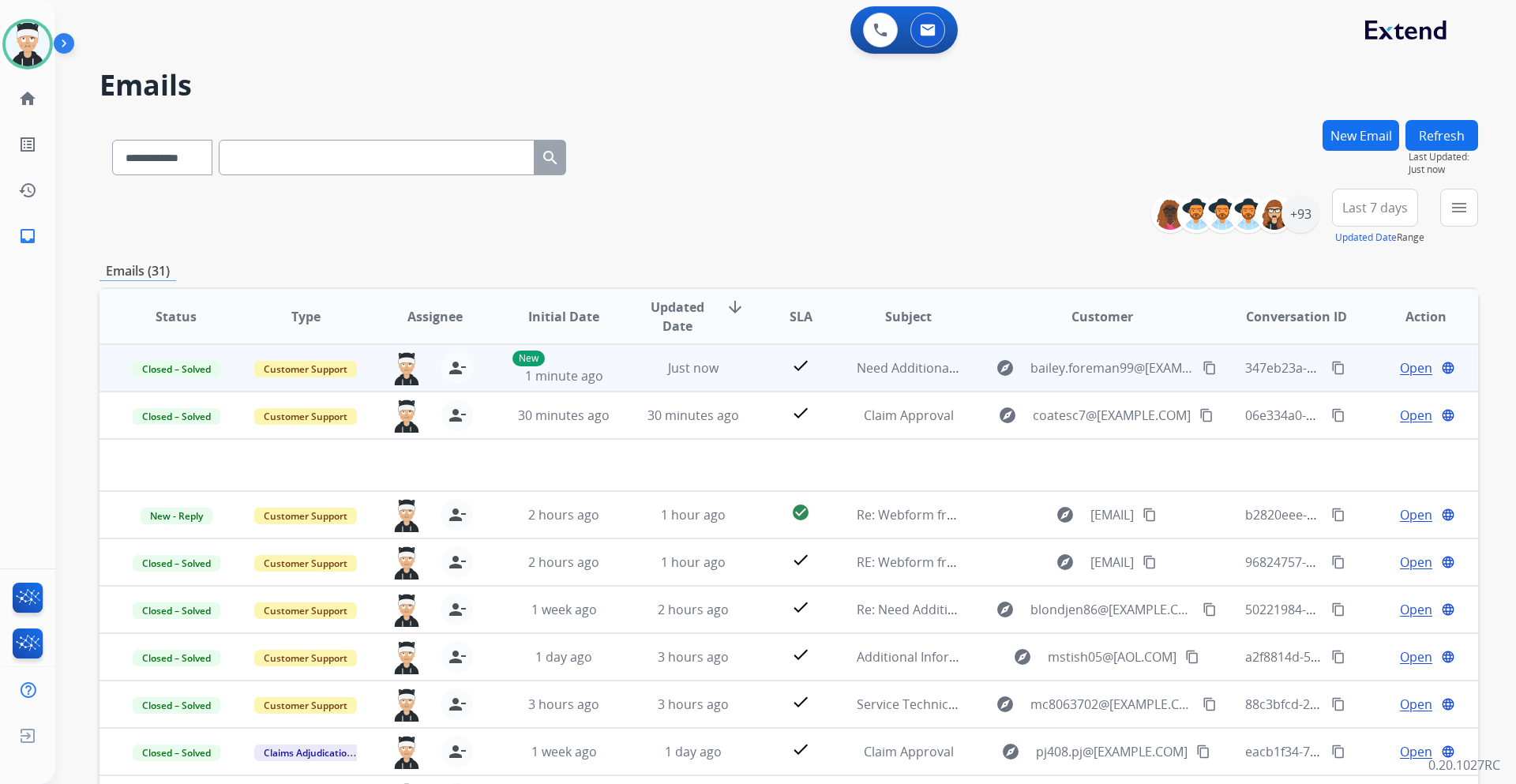 click on "content_copy" at bounding box center (1338, 368) 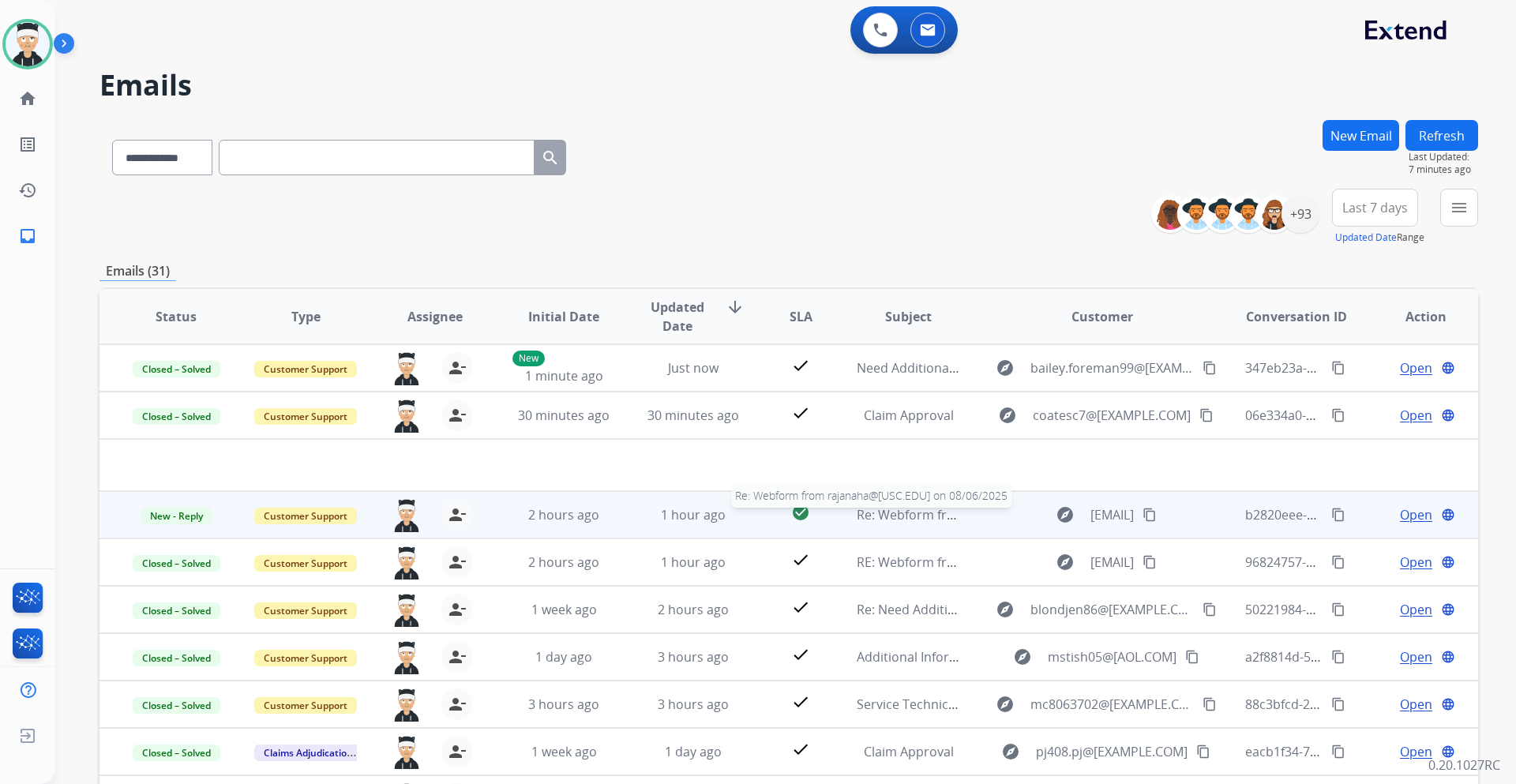 click on "Re: Webform from [EMAIL] on 08/06/2025  Re: Webform from [EMAIL] on 08/06/2025" at bounding box center [896, 515] 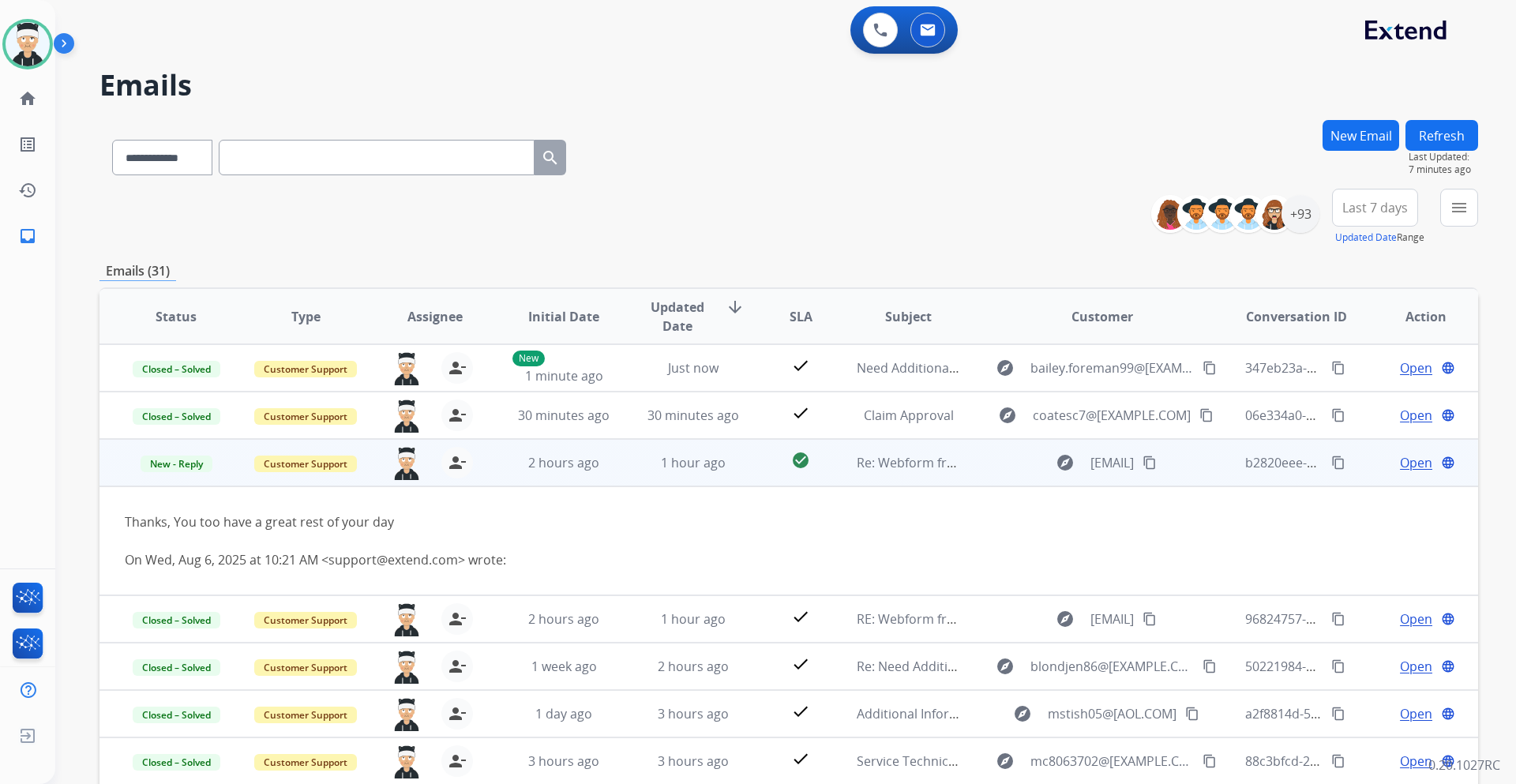 scroll, scrollTop: 95, scrollLeft: 0, axis: vertical 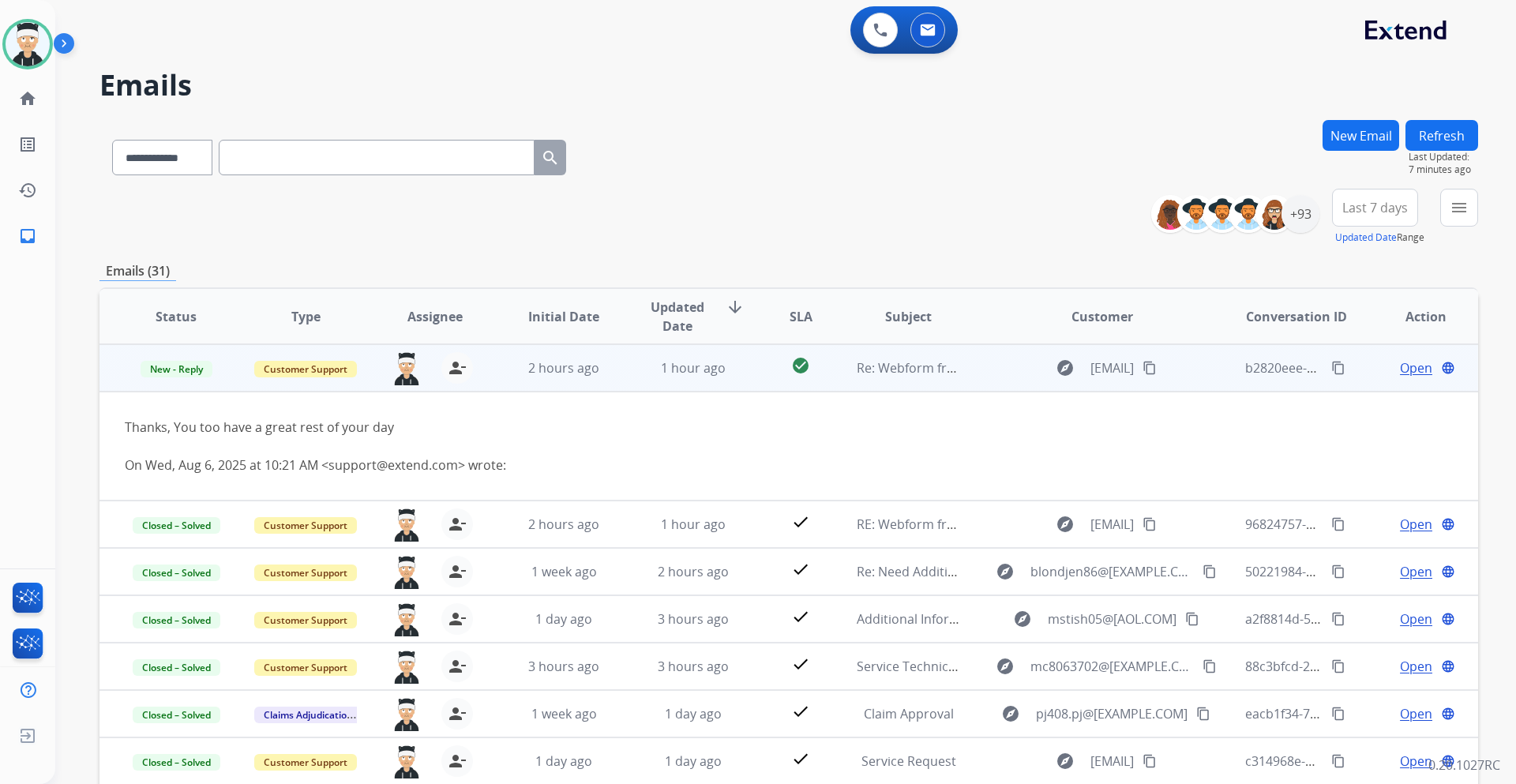 click on "Open" at bounding box center (1416, 368) 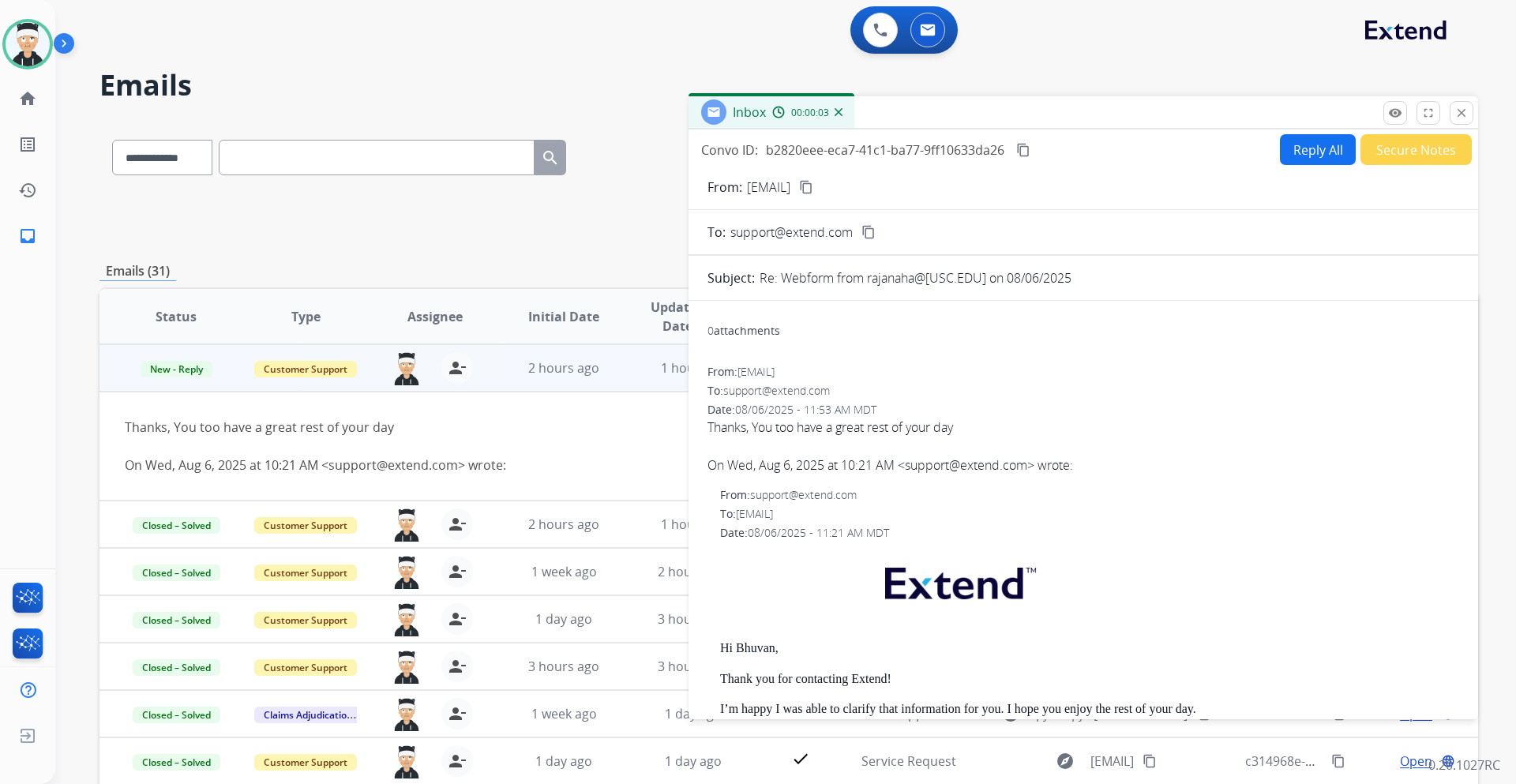 click on "Reply All" at bounding box center (1318, 149) 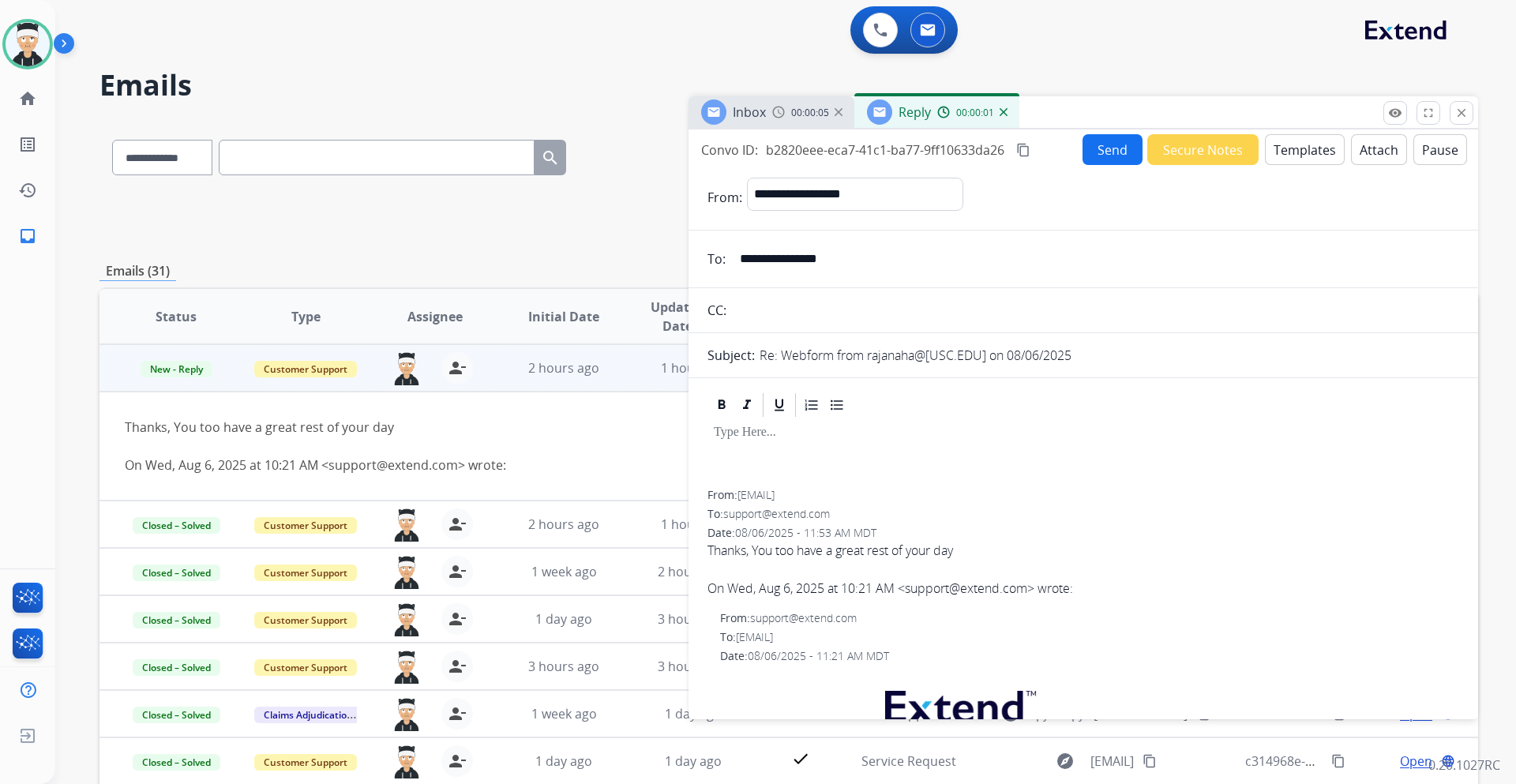 click on "Templates" at bounding box center [1304, 149] 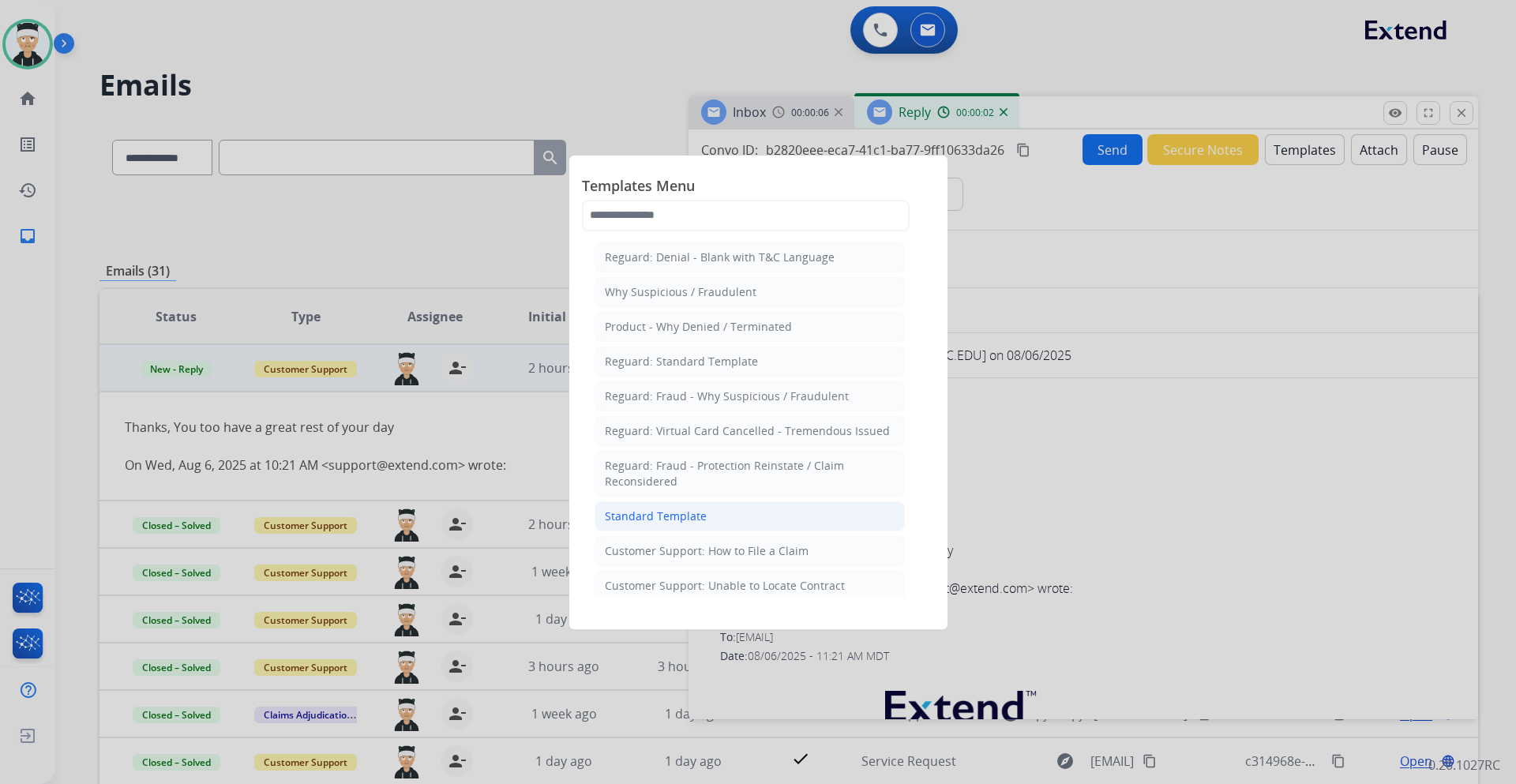 click on "Standard Template" 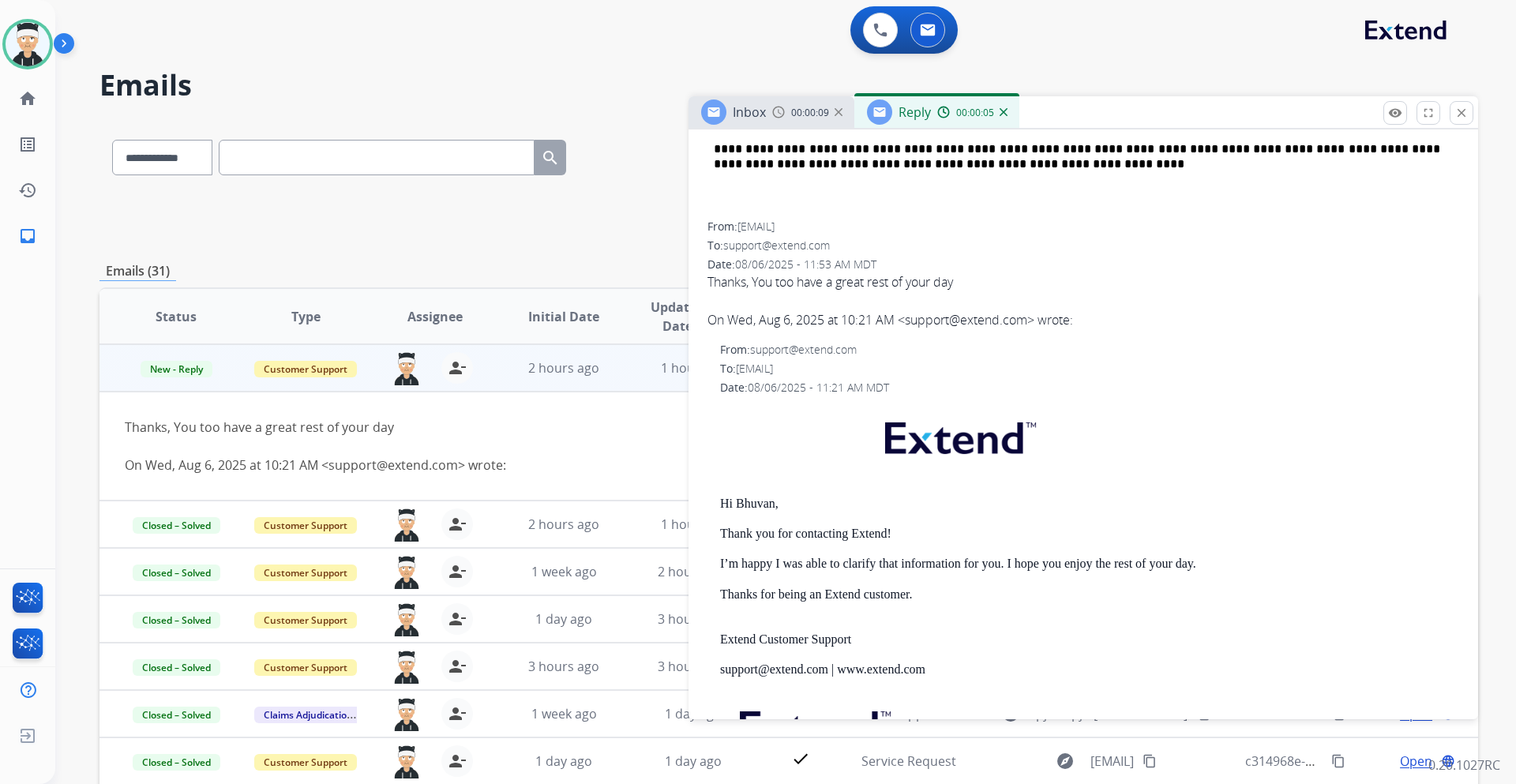 scroll, scrollTop: 868, scrollLeft: 0, axis: vertical 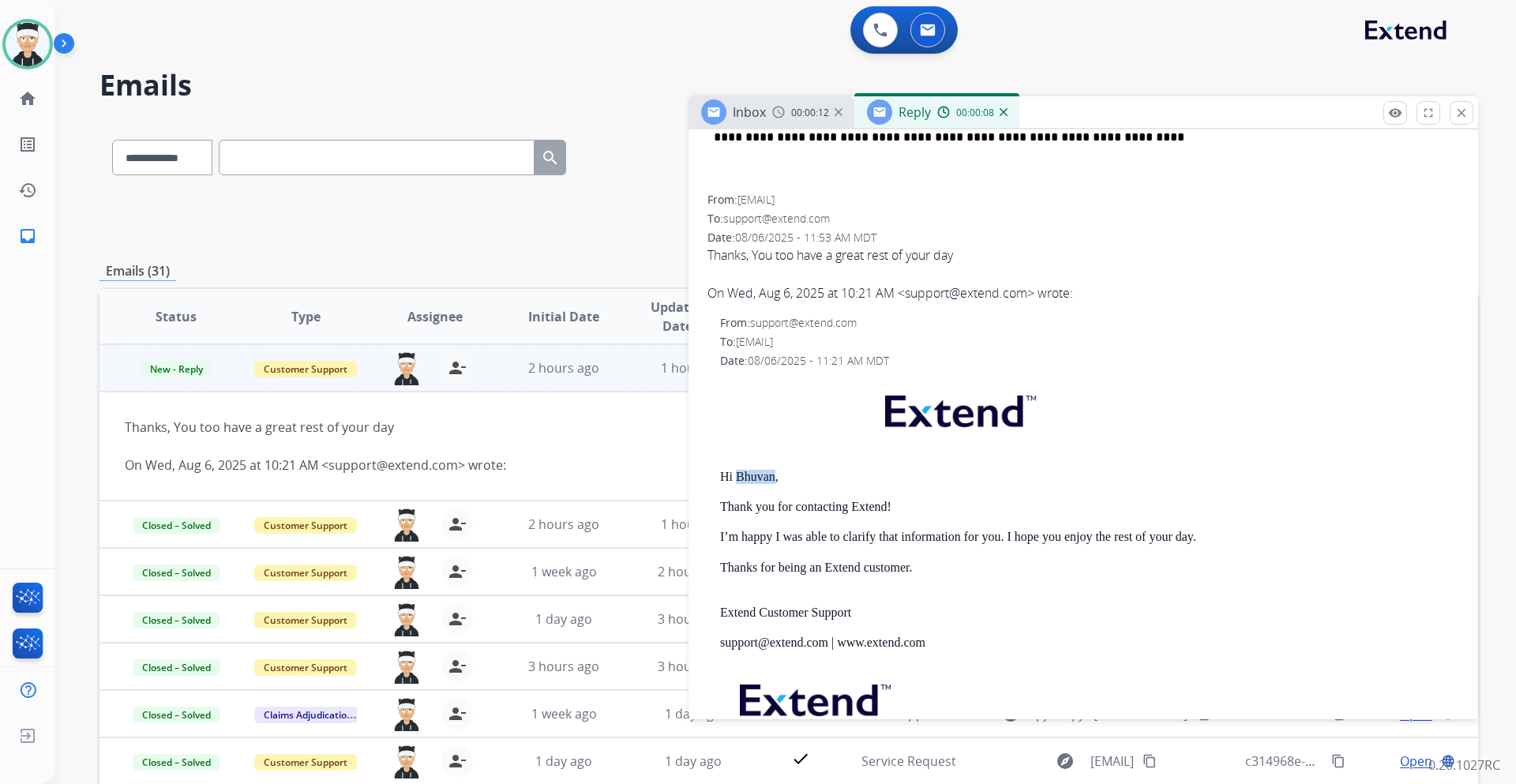 drag, startPoint x: 735, startPoint y: 479, endPoint x: 773, endPoint y: 478, distance: 38.013156 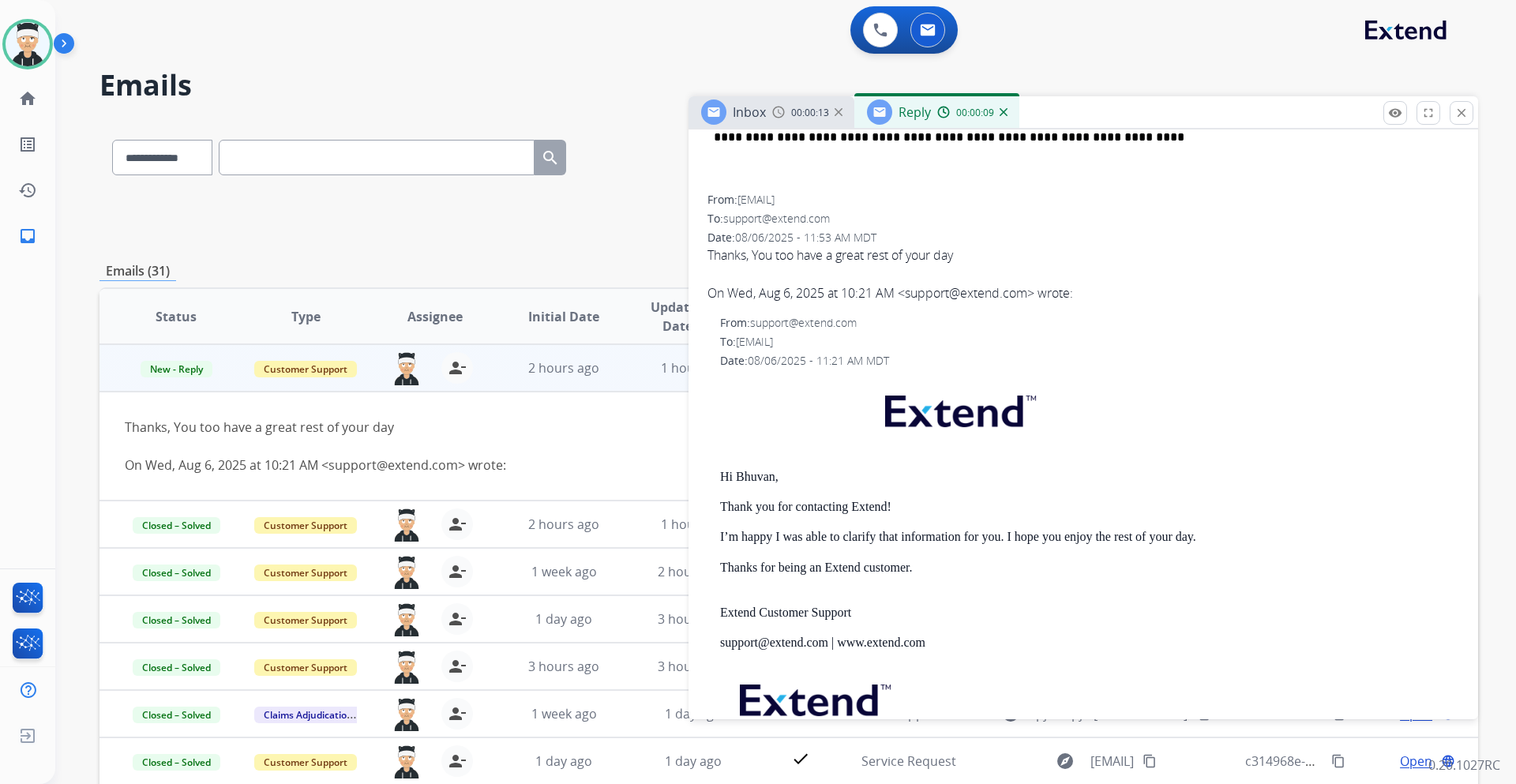 click on "Hi Bhuvan, Thank you for contacting Extend! I’m happy I was able to clarify that information for you. I hope you enjoy the rest of your day. Thanks for being an Extend customer. Extend Customer Support support@[EXTEND.COM] | www.extend.com If you have any questions or need further assistance, reply to this email or give us a call at [PHONE] Monday-Friday 9:00AM - 8:00PM EST or Saturdays and Sundays 9:00AM - 2:00PM EST." at bounding box center [1090, 595] 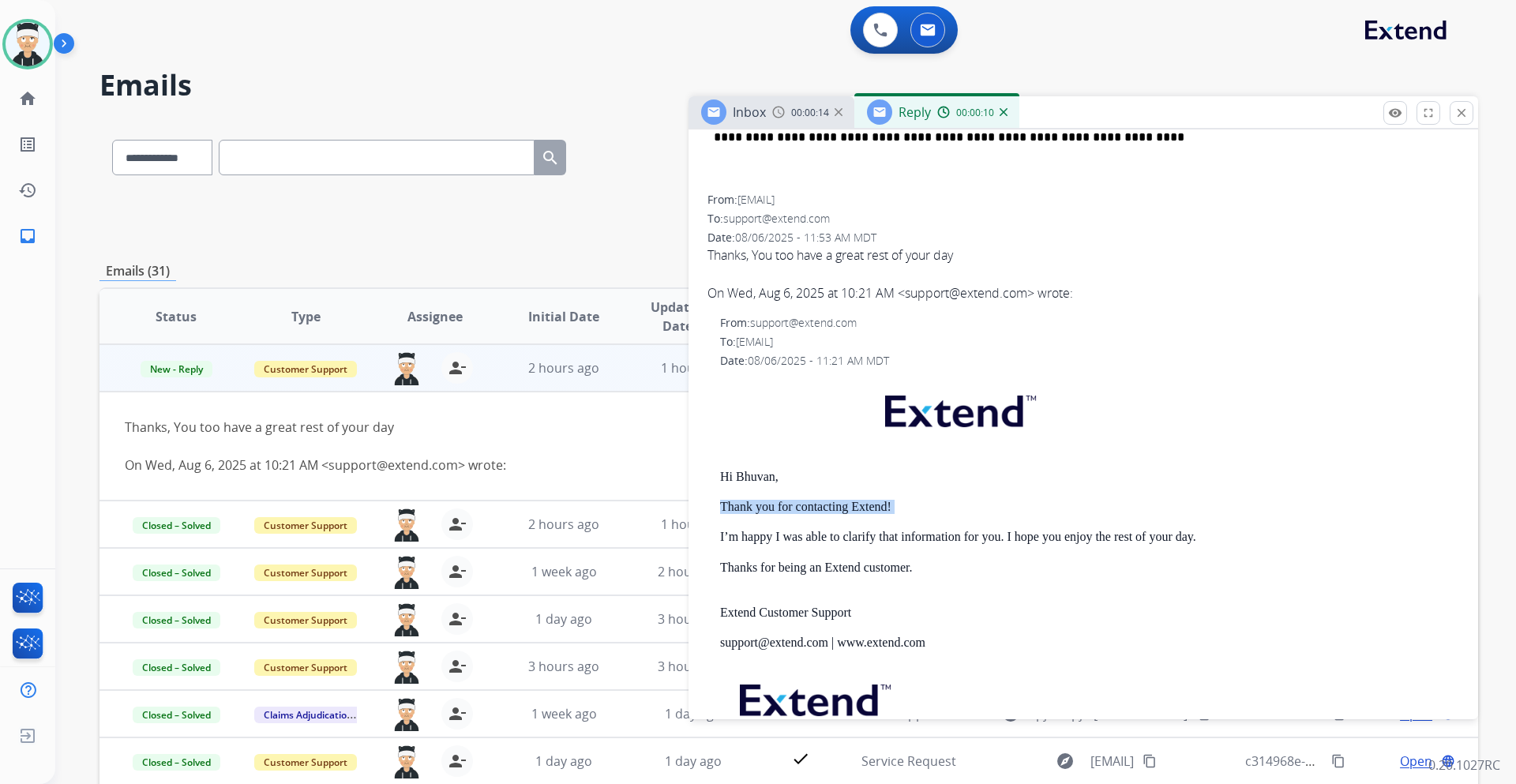 drag, startPoint x: 775, startPoint y: 486, endPoint x: 754, endPoint y: 487, distance: 21.023796 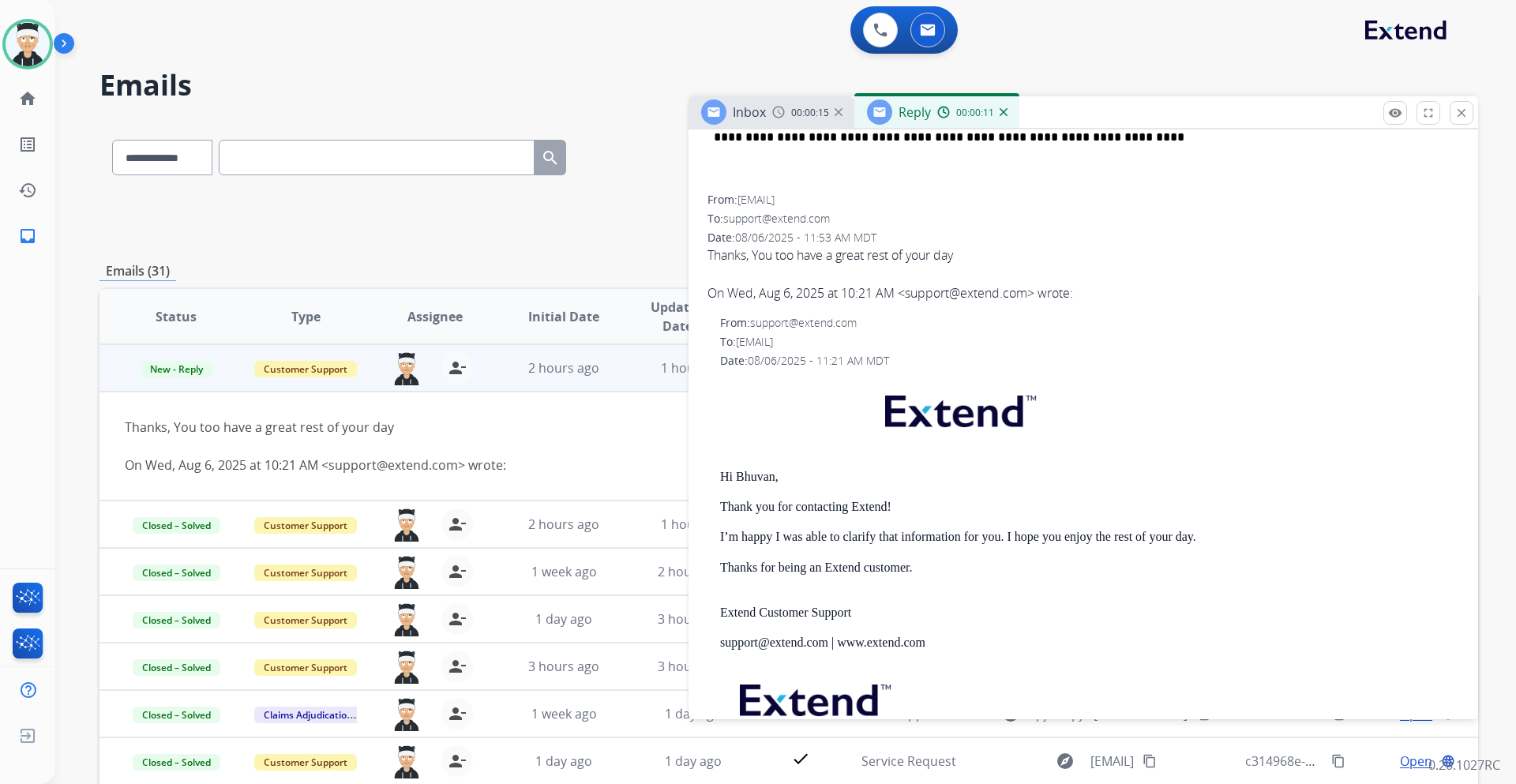 click on "Hi Bhuvan, Thank you for contacting Extend! I’m happy I was able to clarify that information for you. I hope you enjoy the rest of your day. Thanks for being an Extend customer. Extend Customer Support support@[EXTEND.COM] | www.extend.com If you have any questions or need further assistance, reply to this email or give us a call at [PHONE] Monday-Friday 9:00AM - 8:00PM EST or Saturdays and Sundays 9:00AM - 2:00PM EST." at bounding box center [1090, 595] 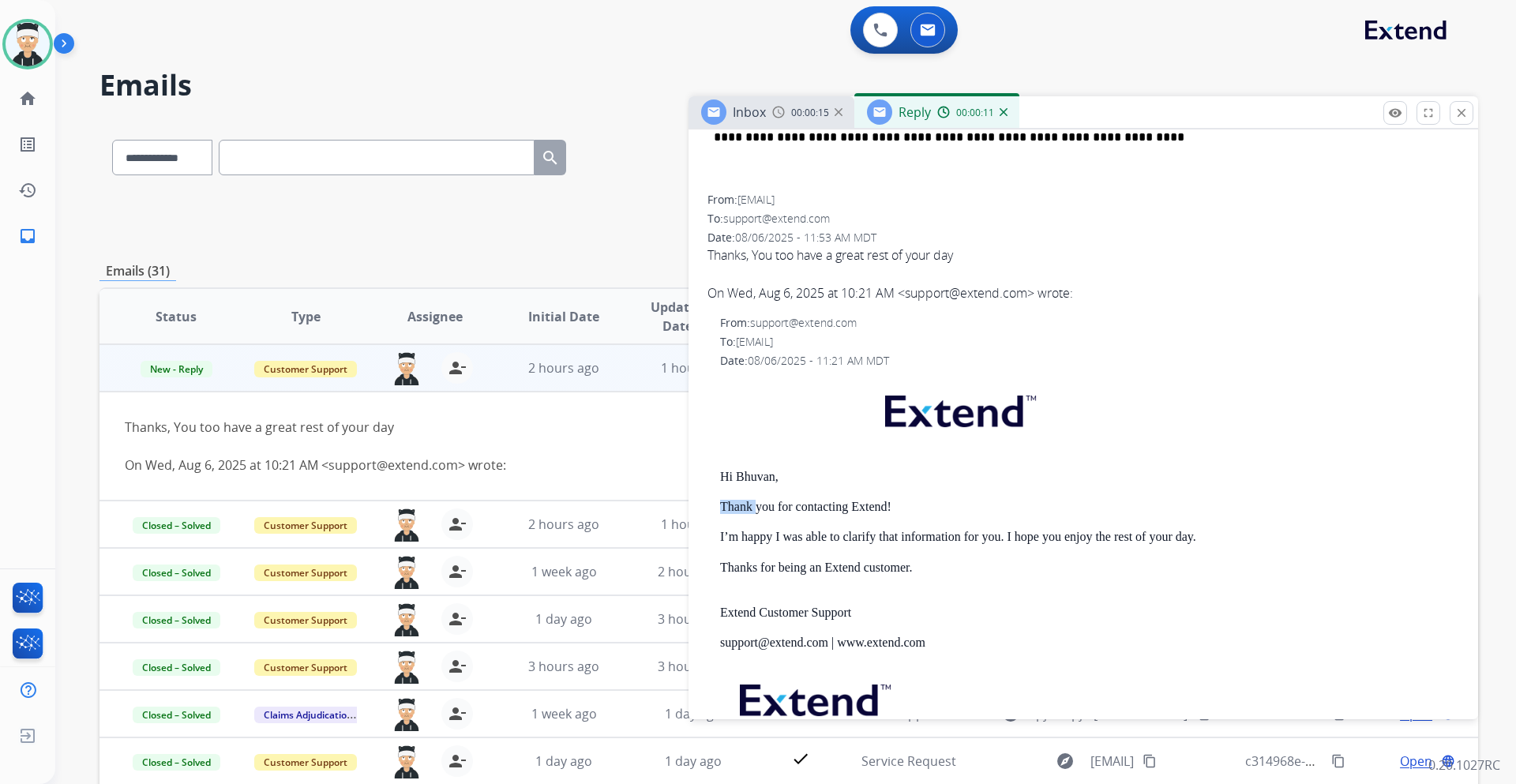 drag, startPoint x: 744, startPoint y: 484, endPoint x: 753, endPoint y: 484, distance: 9 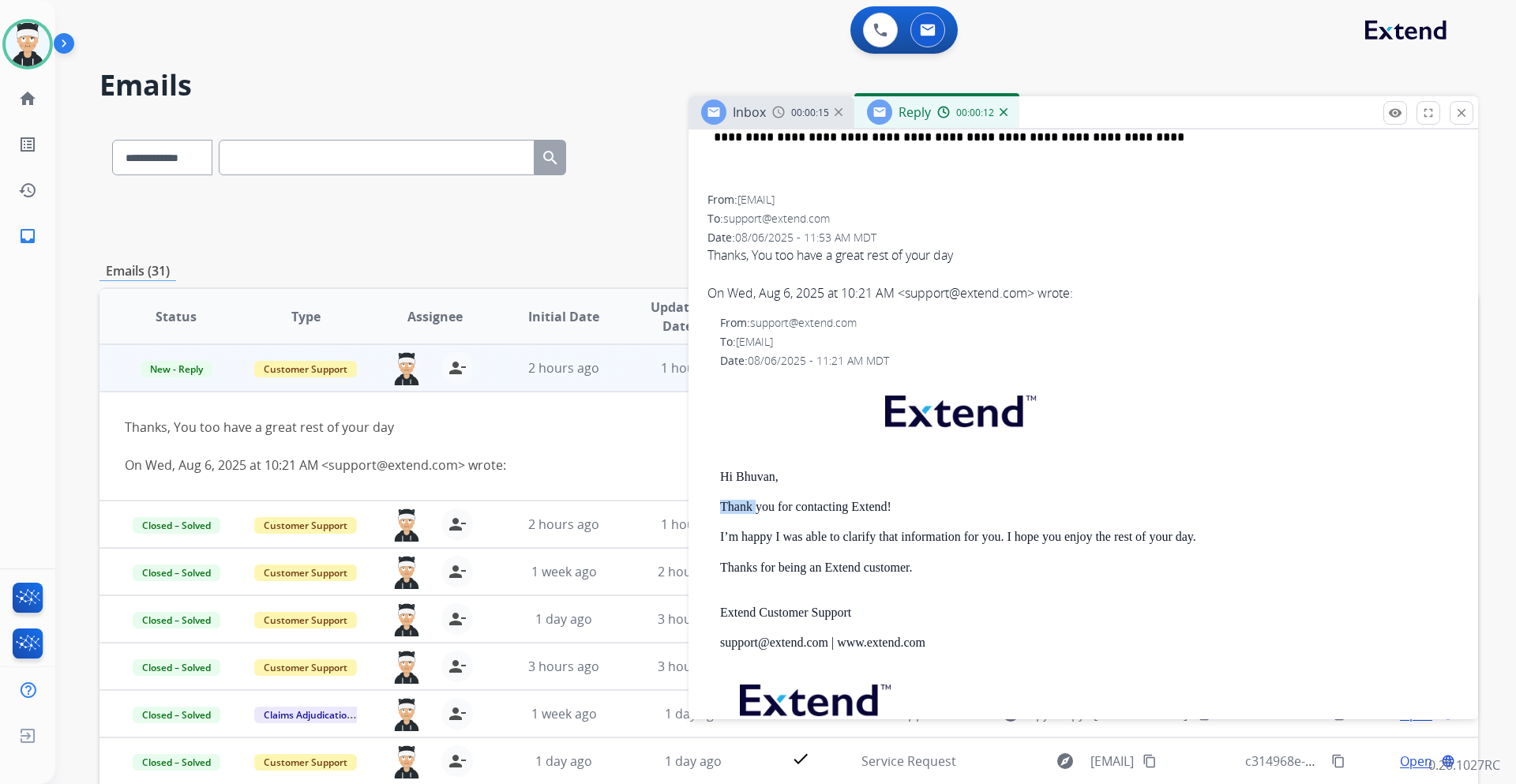 click on "Hi Bhuvan, Thank you for contacting Extend! I’m happy I was able to clarify that information for you. I hope you enjoy the rest of your day. Thanks for being an Extend customer. Extend Customer Support support@[EXTEND.COM] | www.extend.com If you have any questions or need further assistance, reply to this email or give us a call at [PHONE] Monday-Friday 9:00AM - 8:00PM EST or Saturdays and Sundays 9:00AM - 2:00PM EST." at bounding box center [1090, 595] 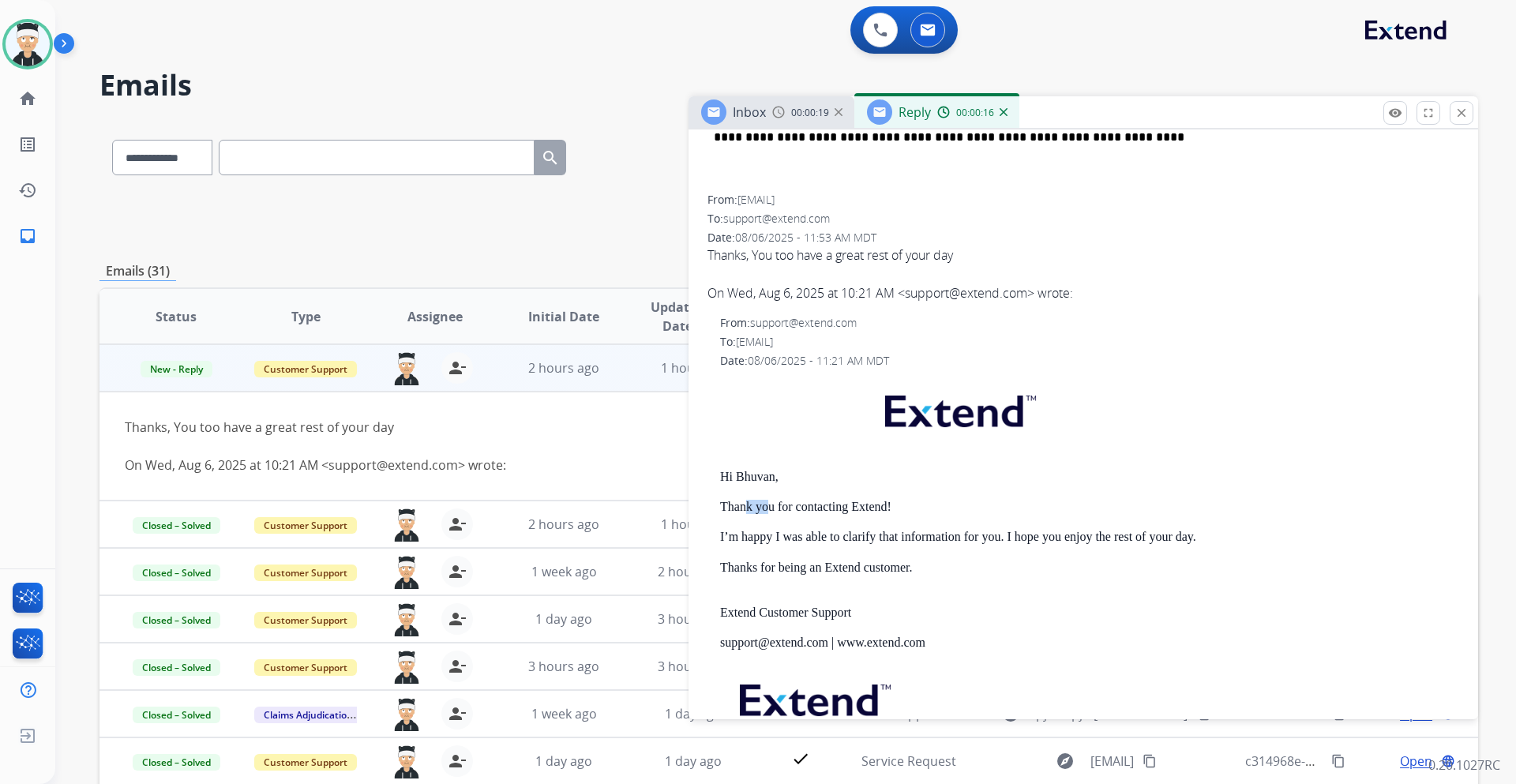 drag, startPoint x: 771, startPoint y: 486, endPoint x: 748, endPoint y: 484, distance: 23.086793 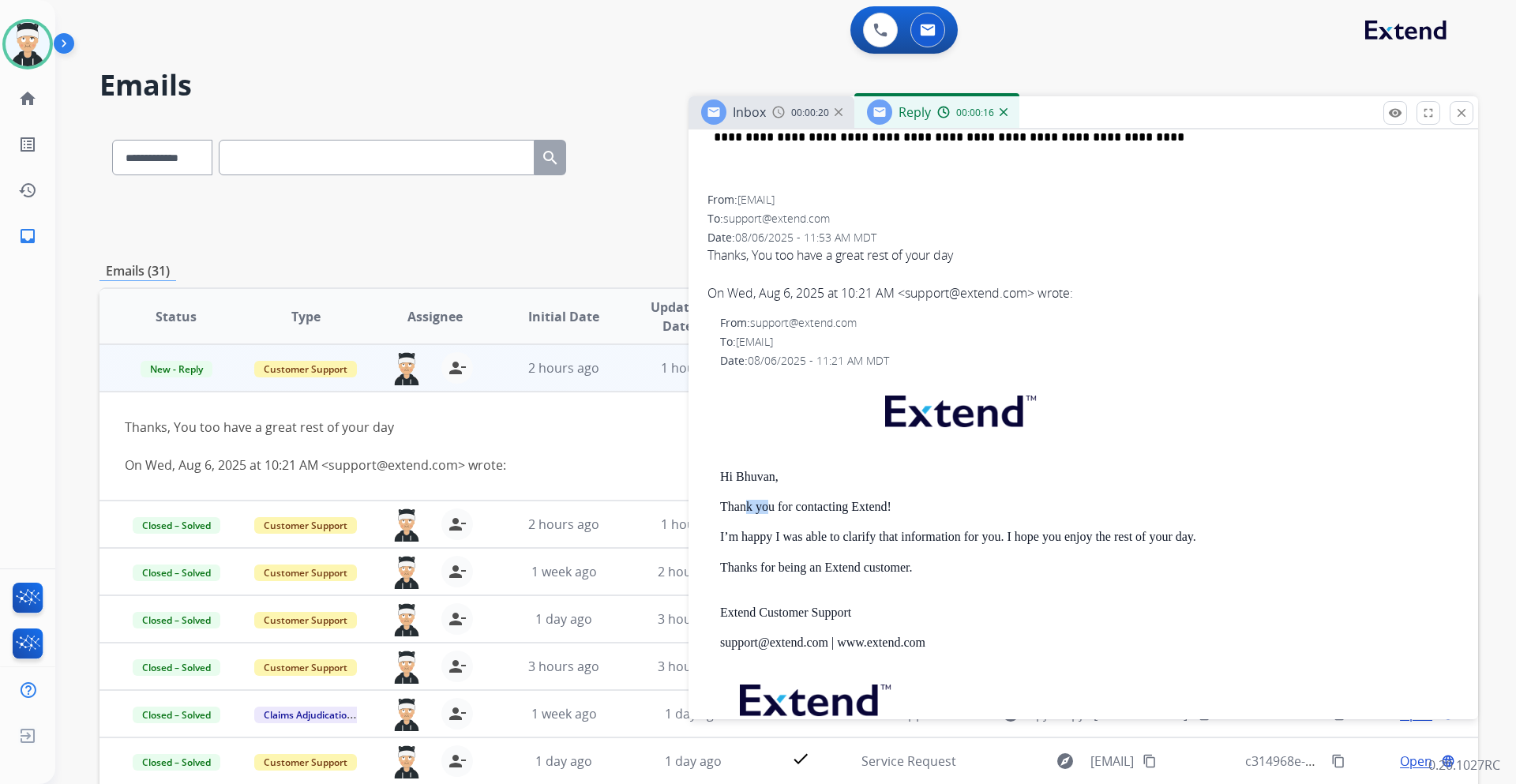 click on "Hi Bhuvan, Thank you for contacting Extend! I’m happy I was able to clarify that information for you. I hope you enjoy the rest of your day. Thanks for being an Extend customer. Extend Customer Support support@[EXTEND.COM] | www.extend.com If you have any questions or need further assistance, reply to this email or give us a call at [PHONE] Monday-Friday 9:00AM - 8:00PM EST or Saturdays and Sundays 9:00AM - 2:00PM EST." at bounding box center (1090, 595) 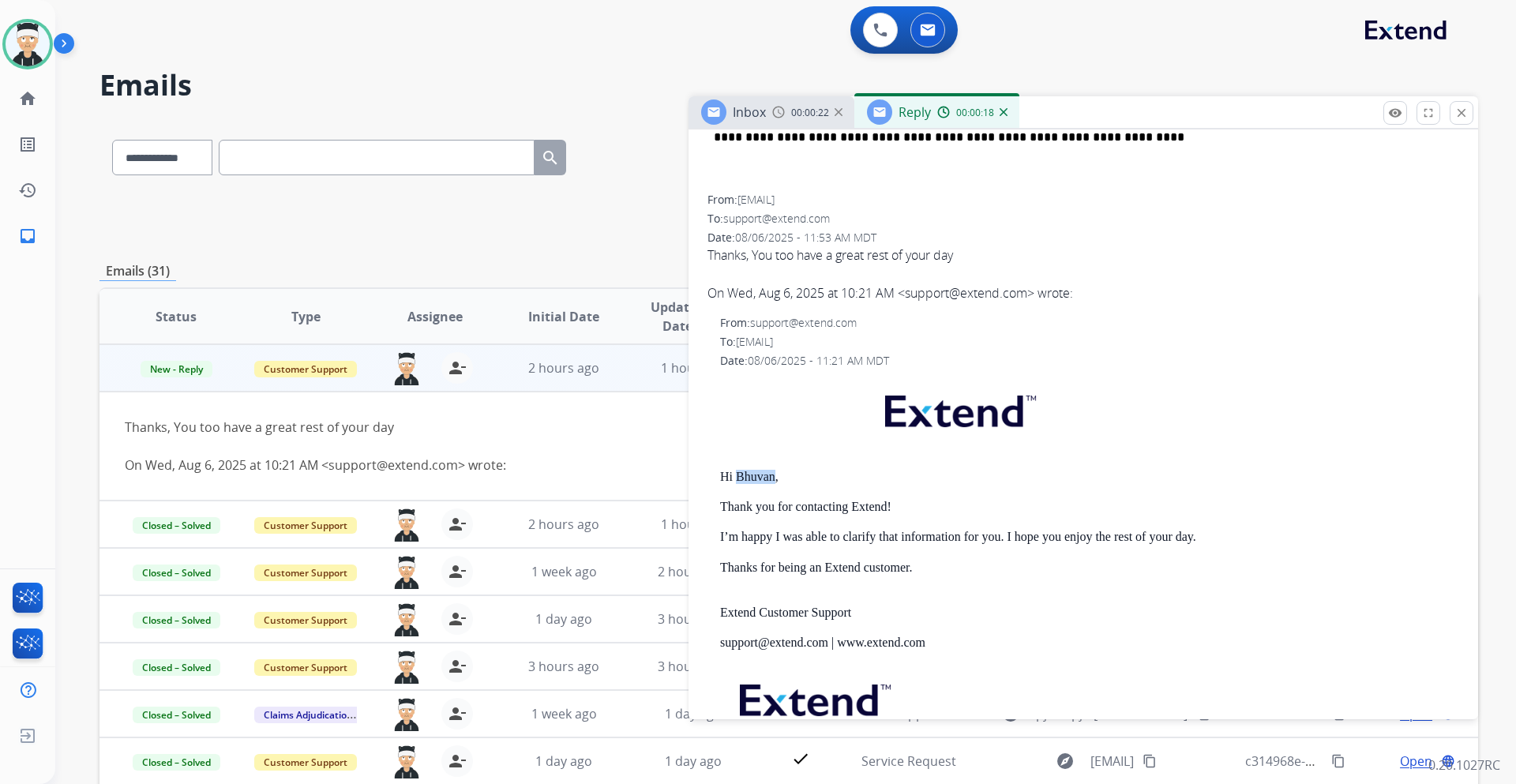 drag, startPoint x: 737, startPoint y: 453, endPoint x: 774, endPoint y: 461, distance: 37.854986 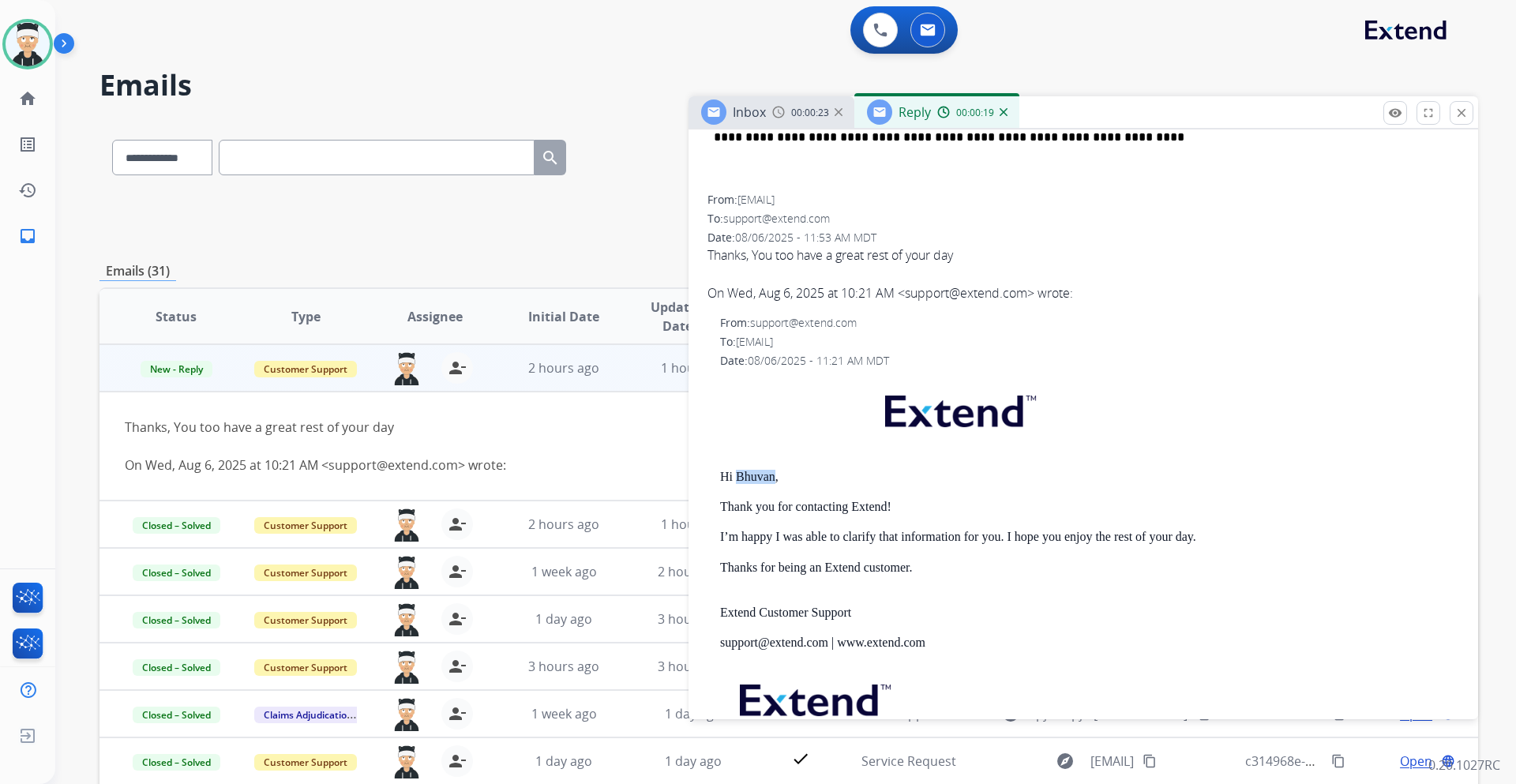 copy on "Bhuvan" 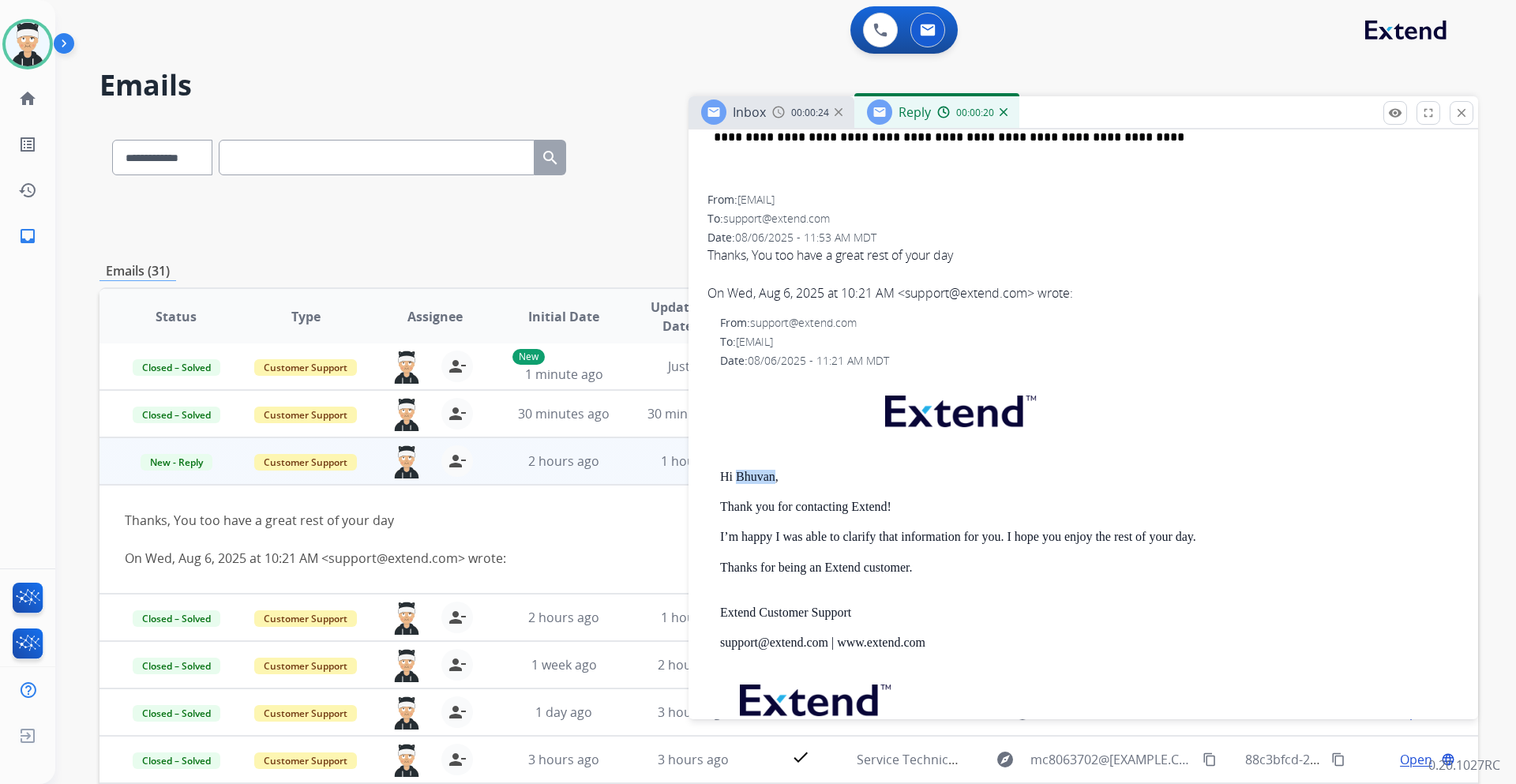 scroll, scrollTop: 0, scrollLeft: 0, axis: both 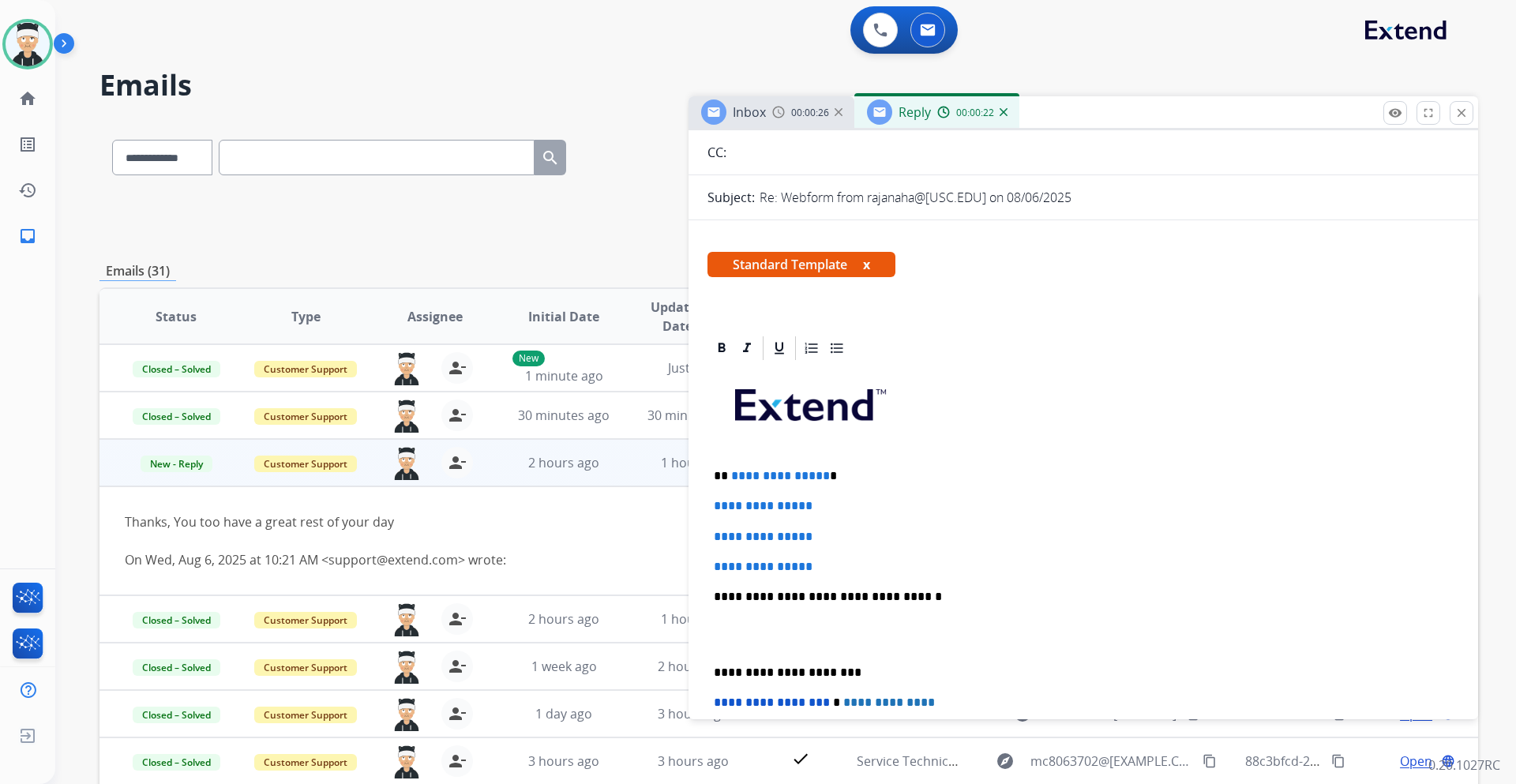 click on "**********" at bounding box center (780, 475) 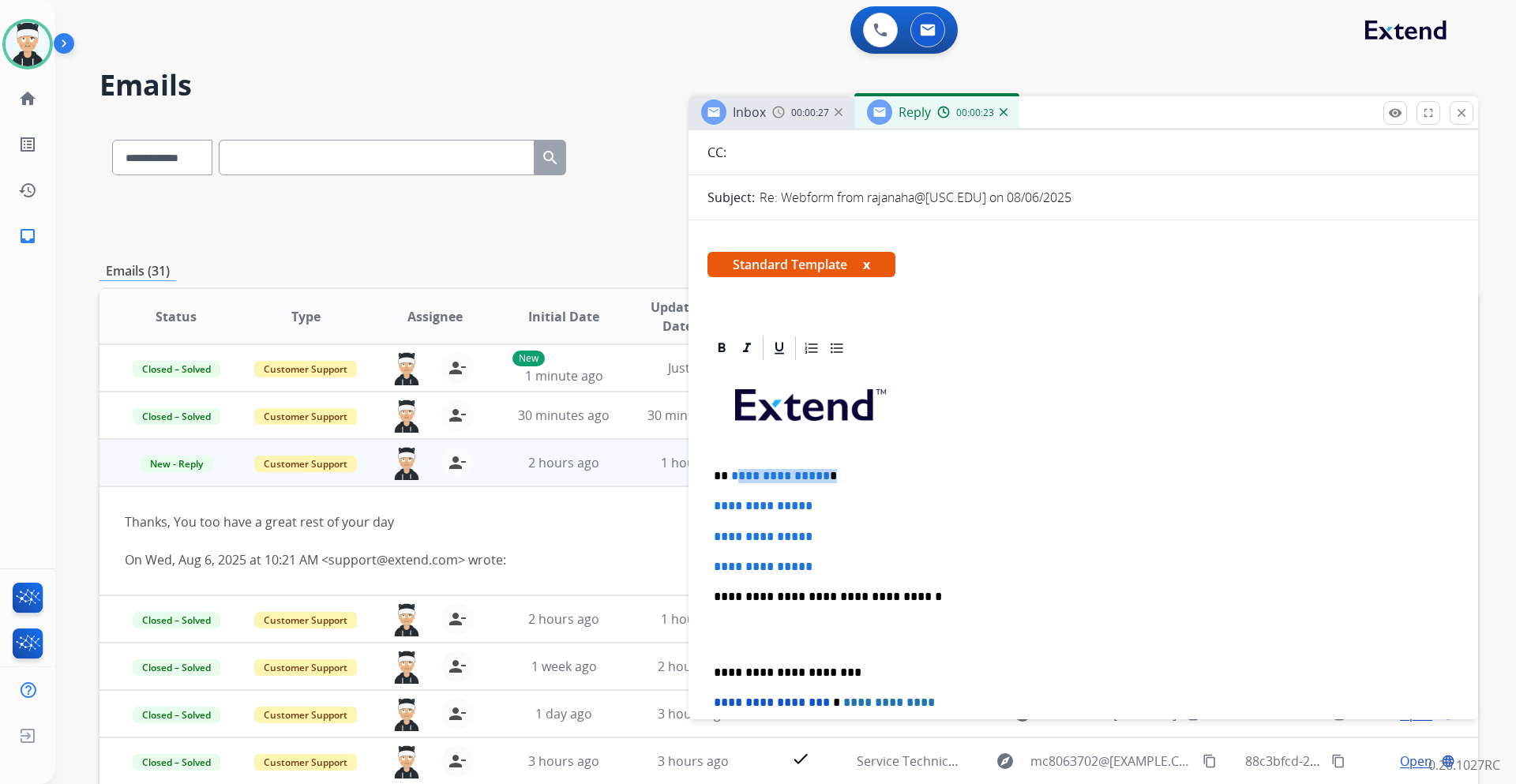 drag, startPoint x: 818, startPoint y: 472, endPoint x: 767, endPoint y: 463, distance: 51.78803 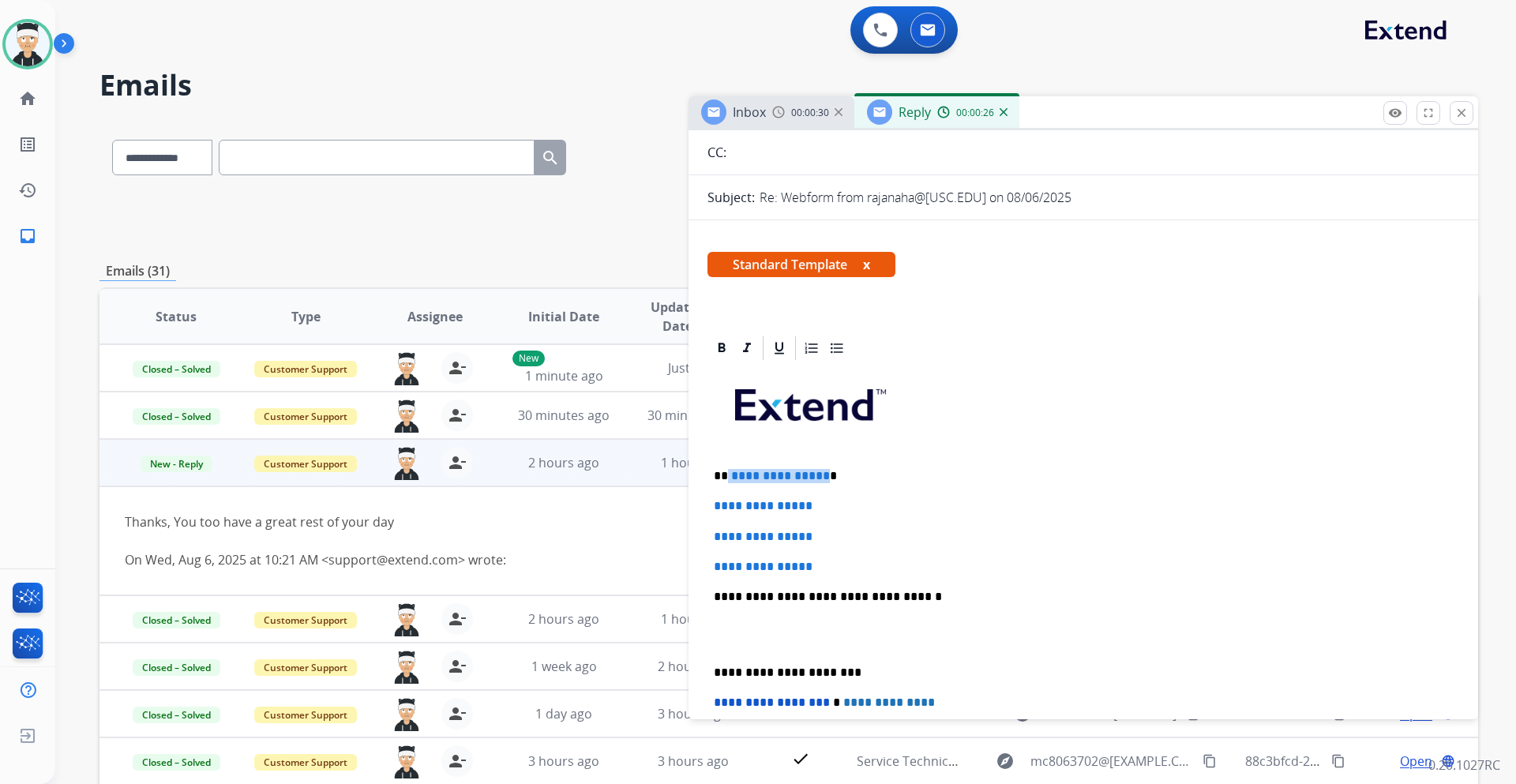 drag, startPoint x: 728, startPoint y: 460, endPoint x: 821, endPoint y: 458, distance: 93.0215 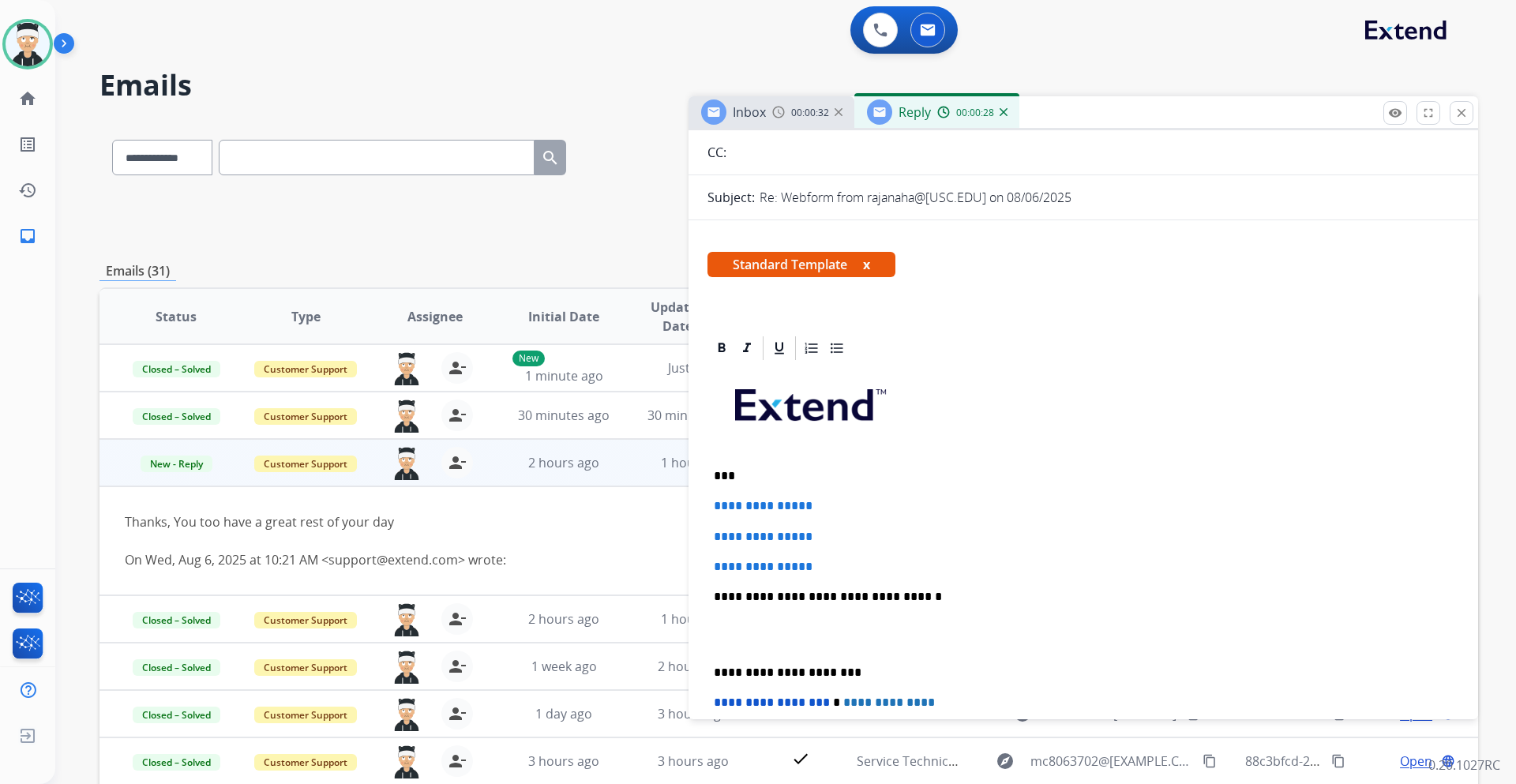 type 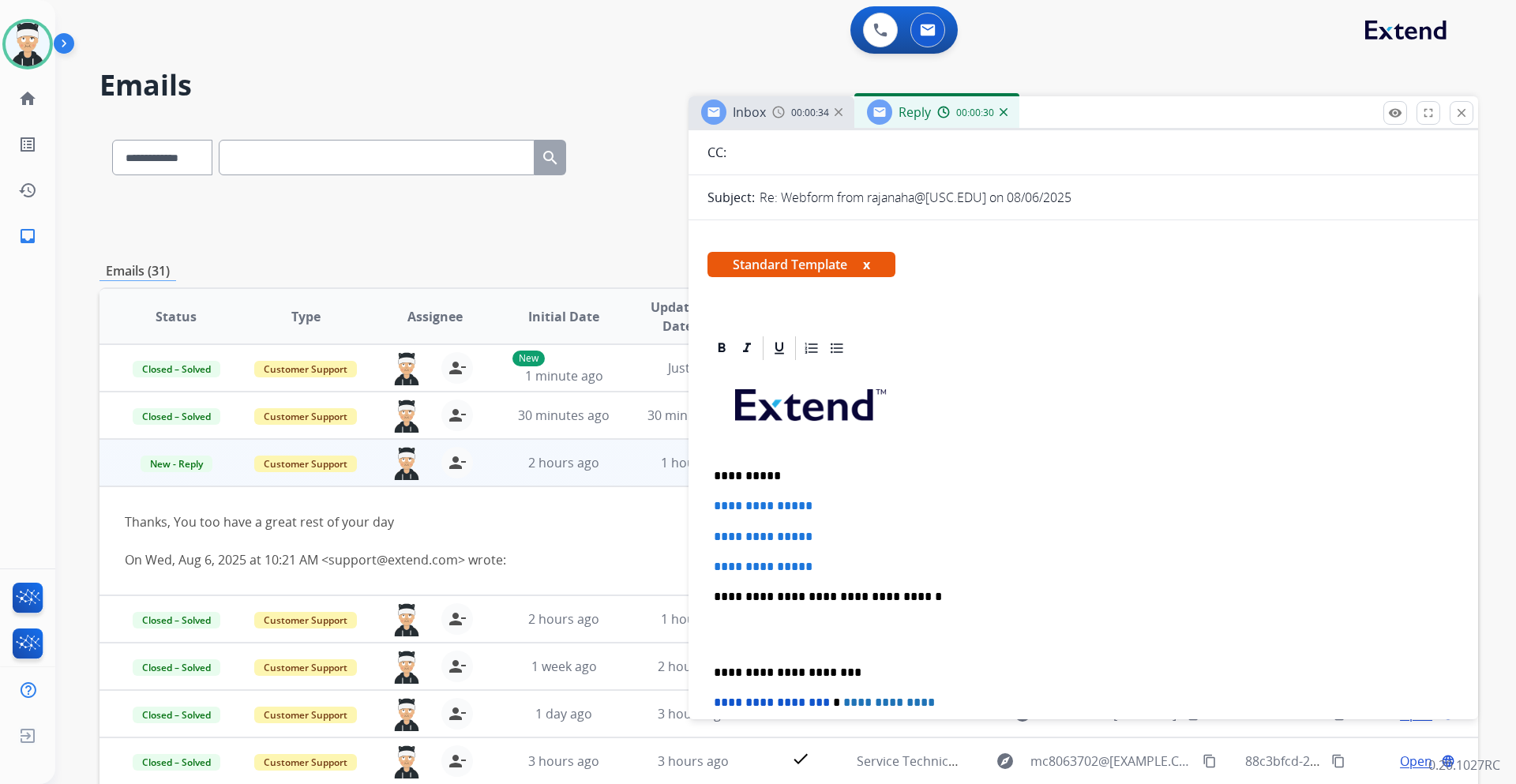 click on "**********" at bounding box center [1083, 567] 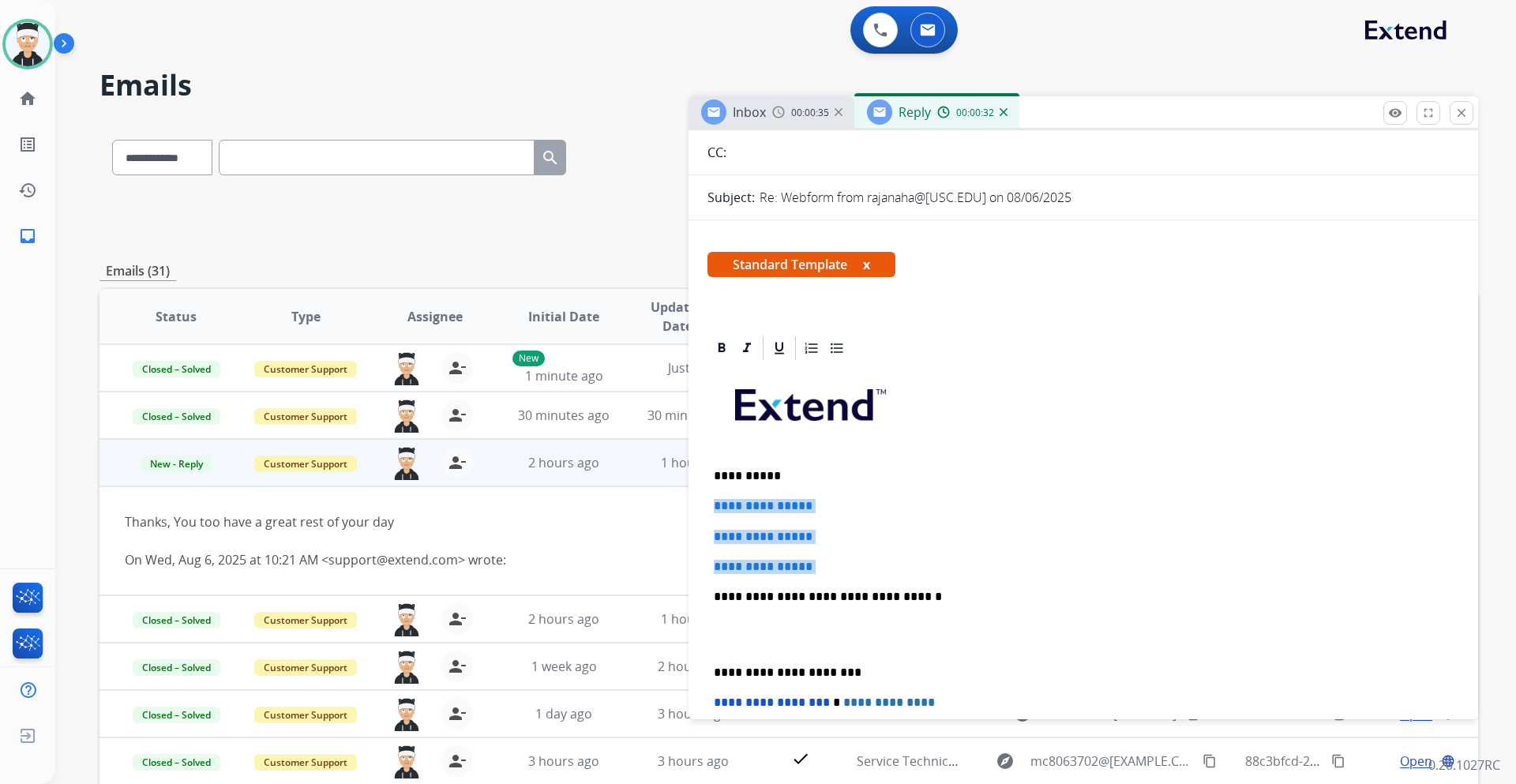 drag, startPoint x: 837, startPoint y: 563, endPoint x: 710, endPoint y: 503, distance: 140.45996 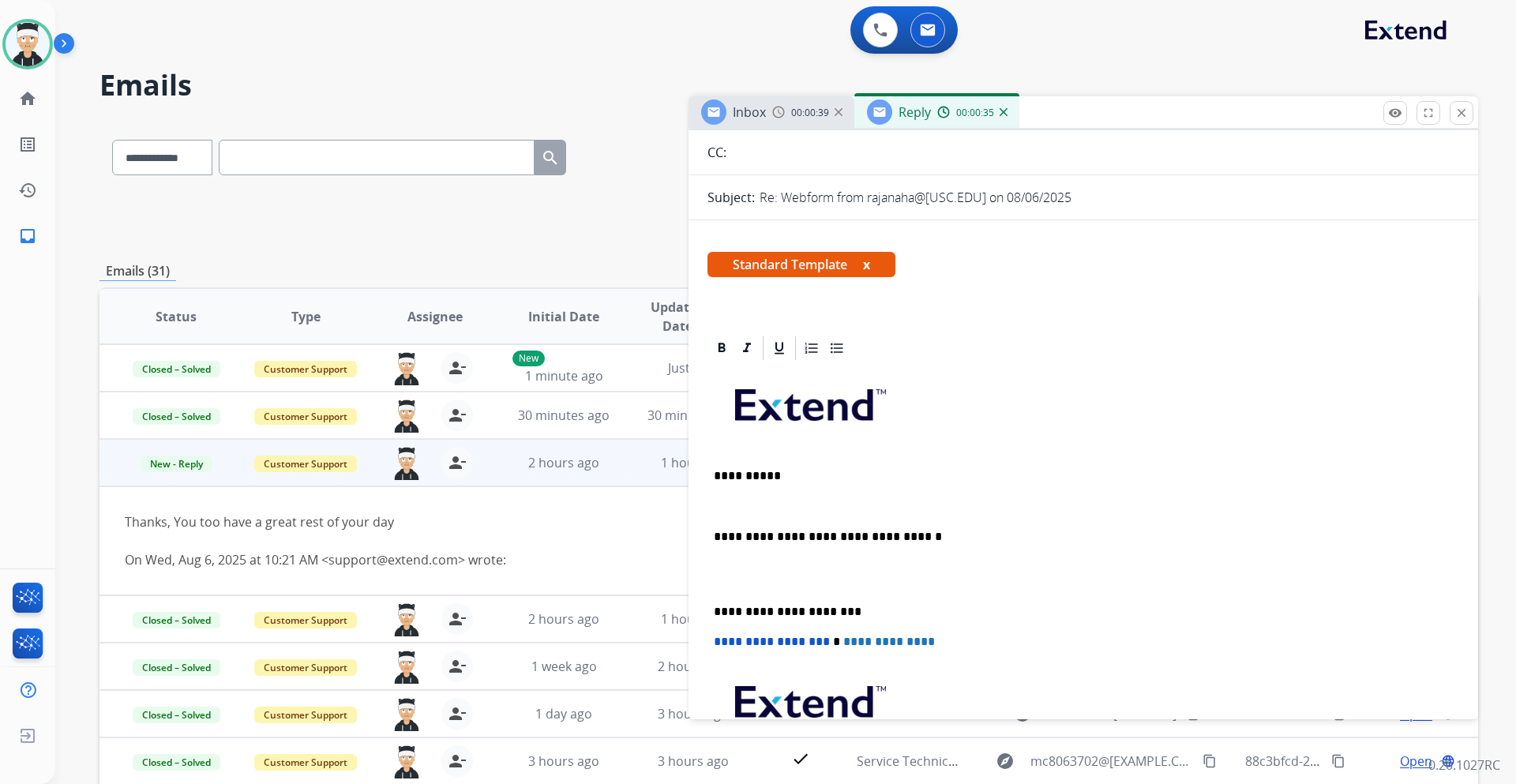 click at bounding box center (1077, 506) 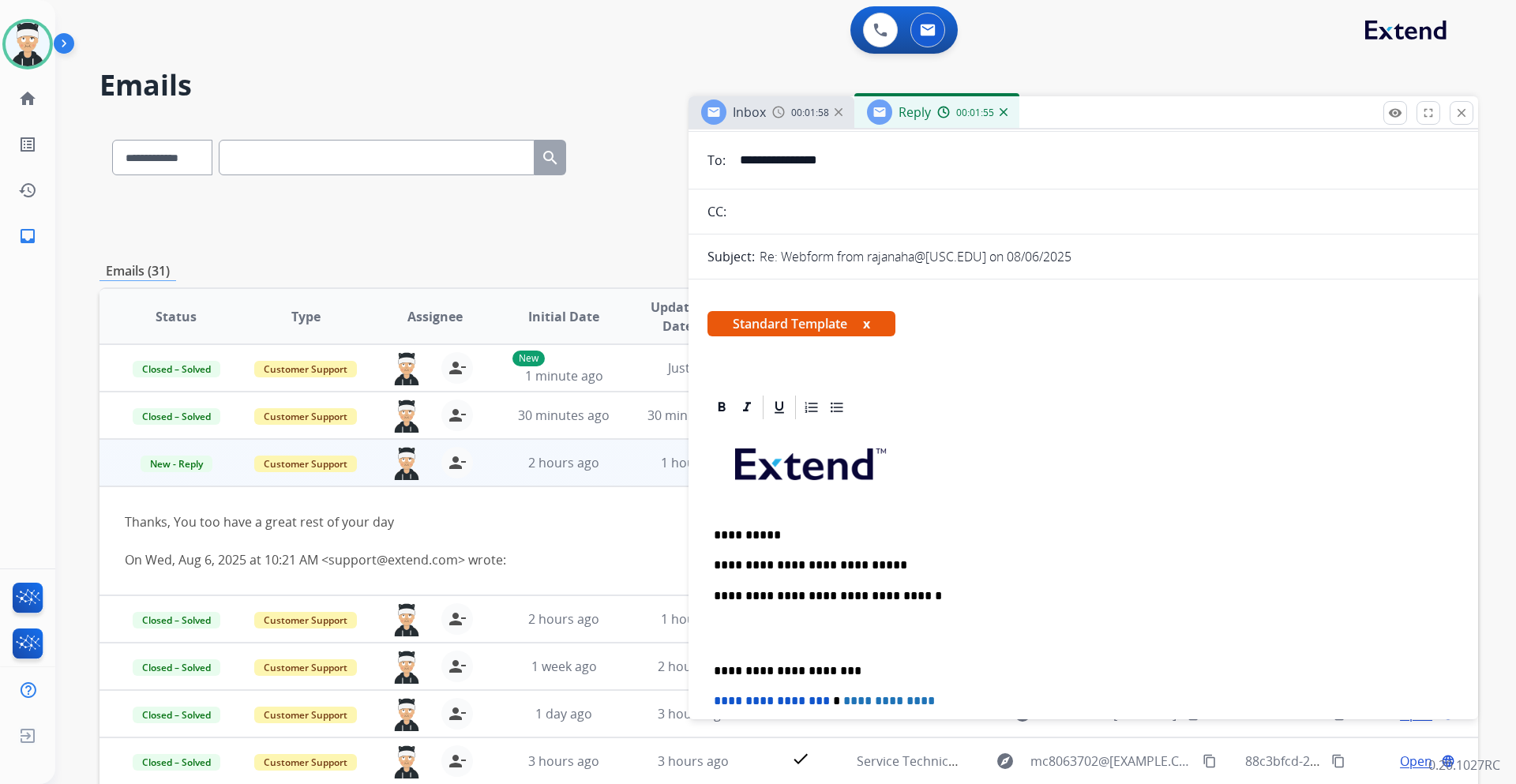 scroll, scrollTop: 0, scrollLeft: 0, axis: both 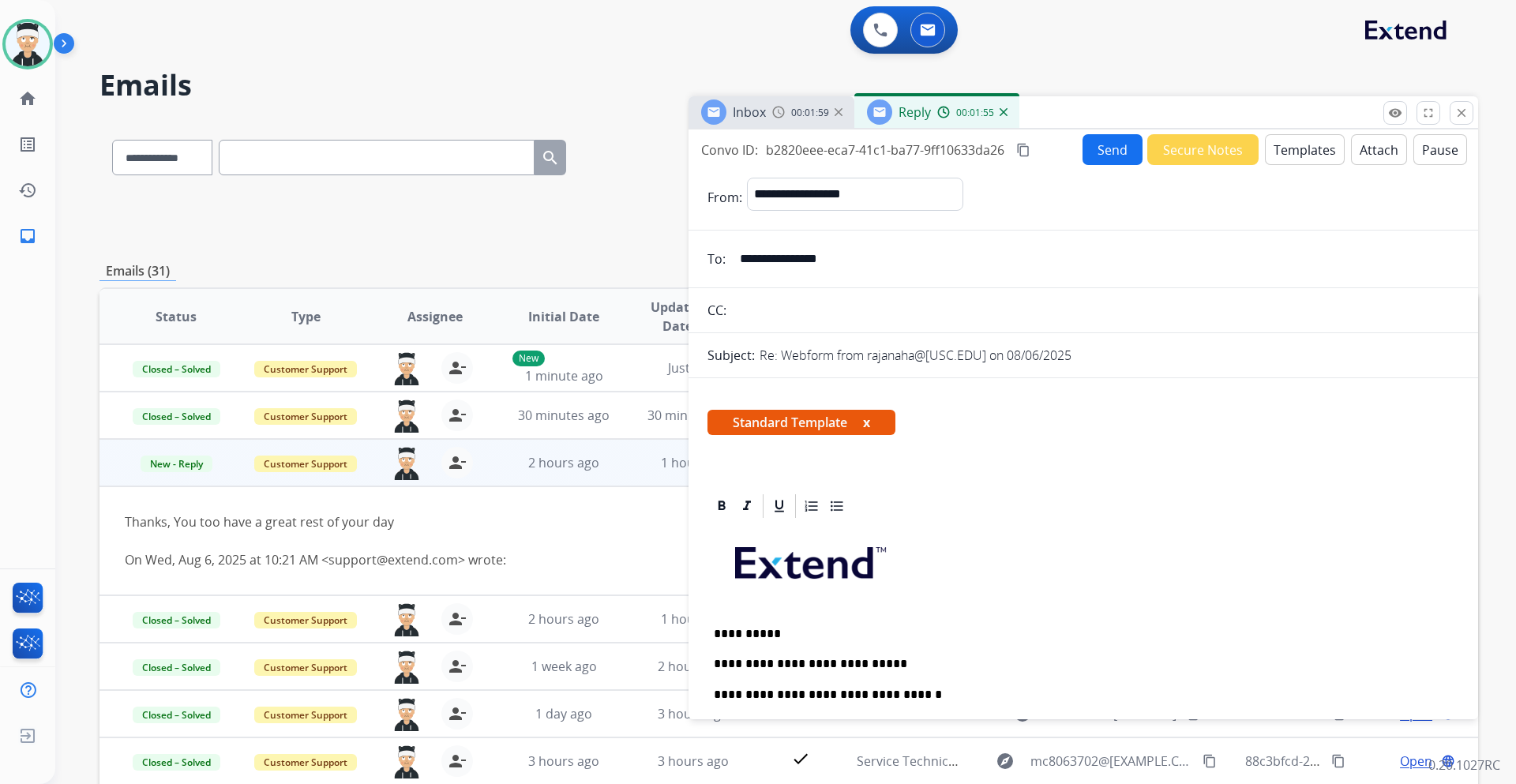 click on "Send" at bounding box center [1113, 149] 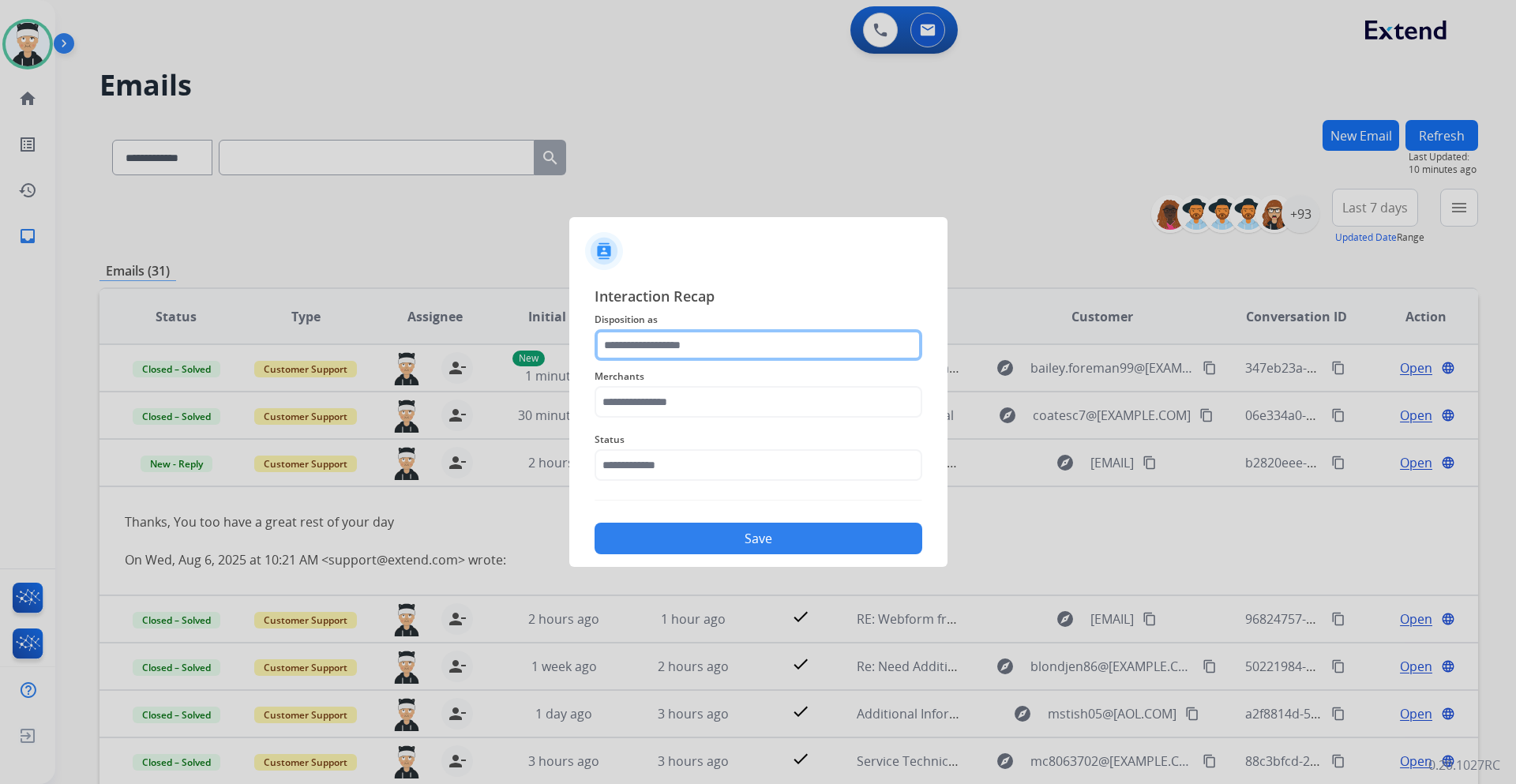 click 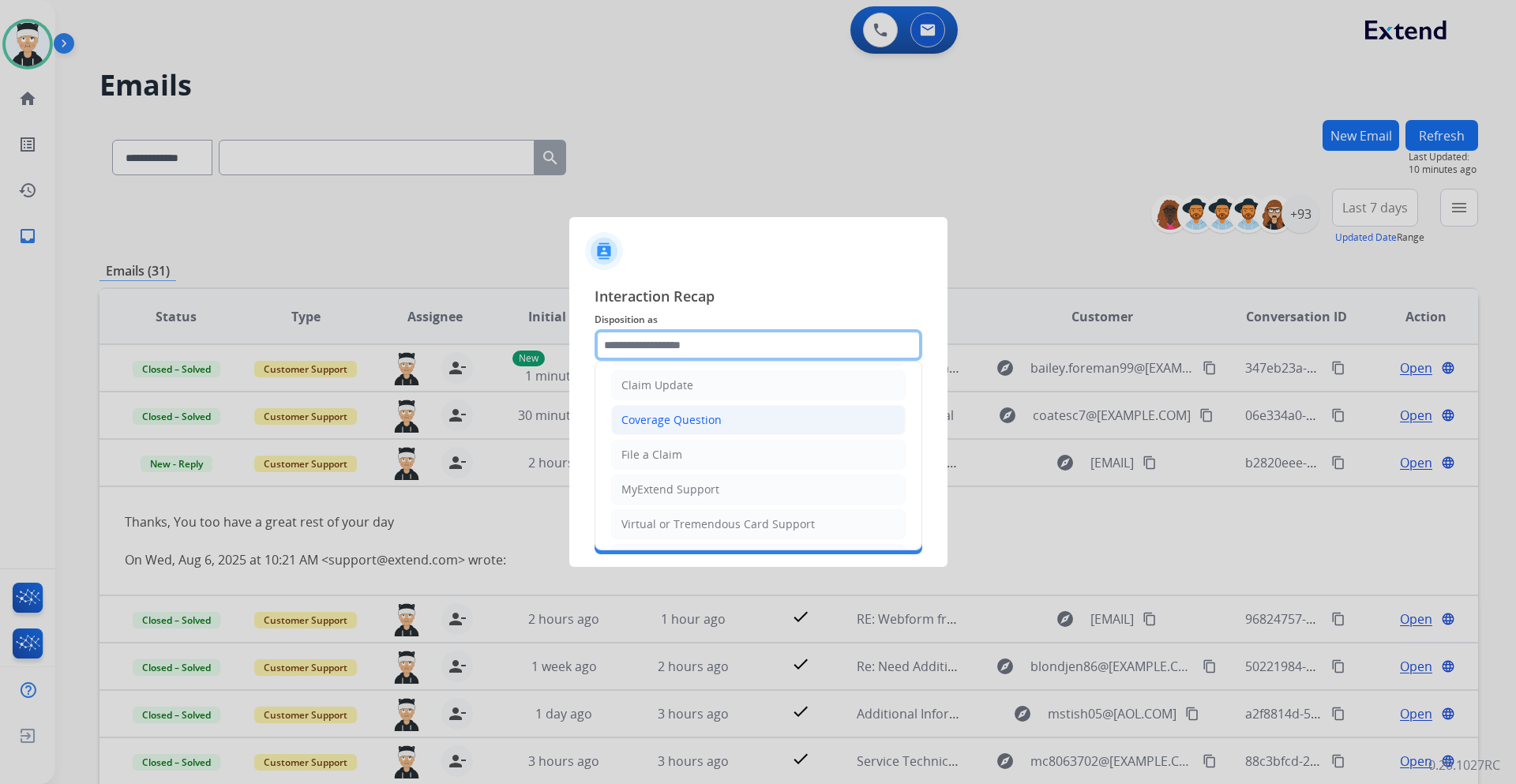 scroll, scrollTop: 246, scrollLeft: 0, axis: vertical 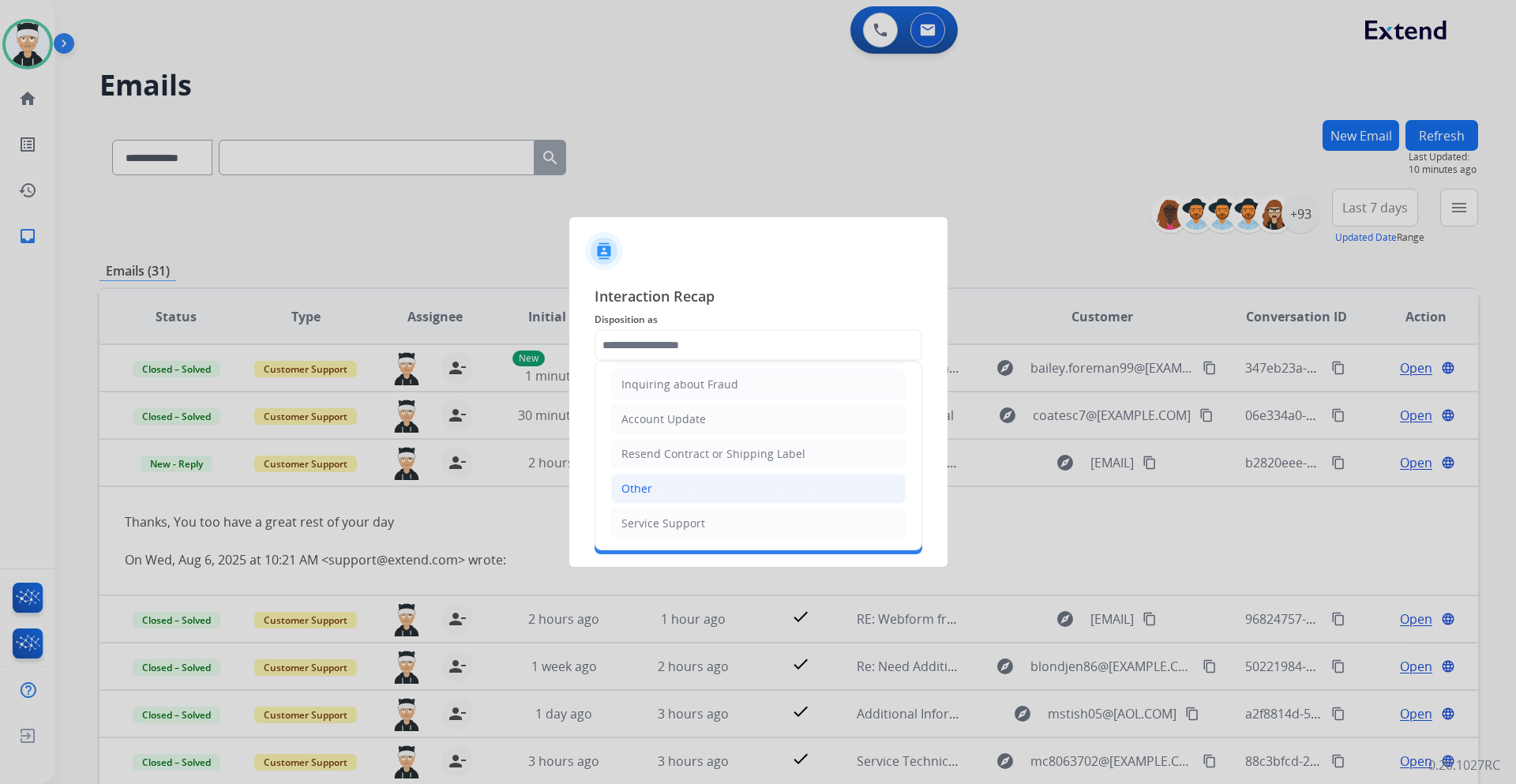 click on "Other" 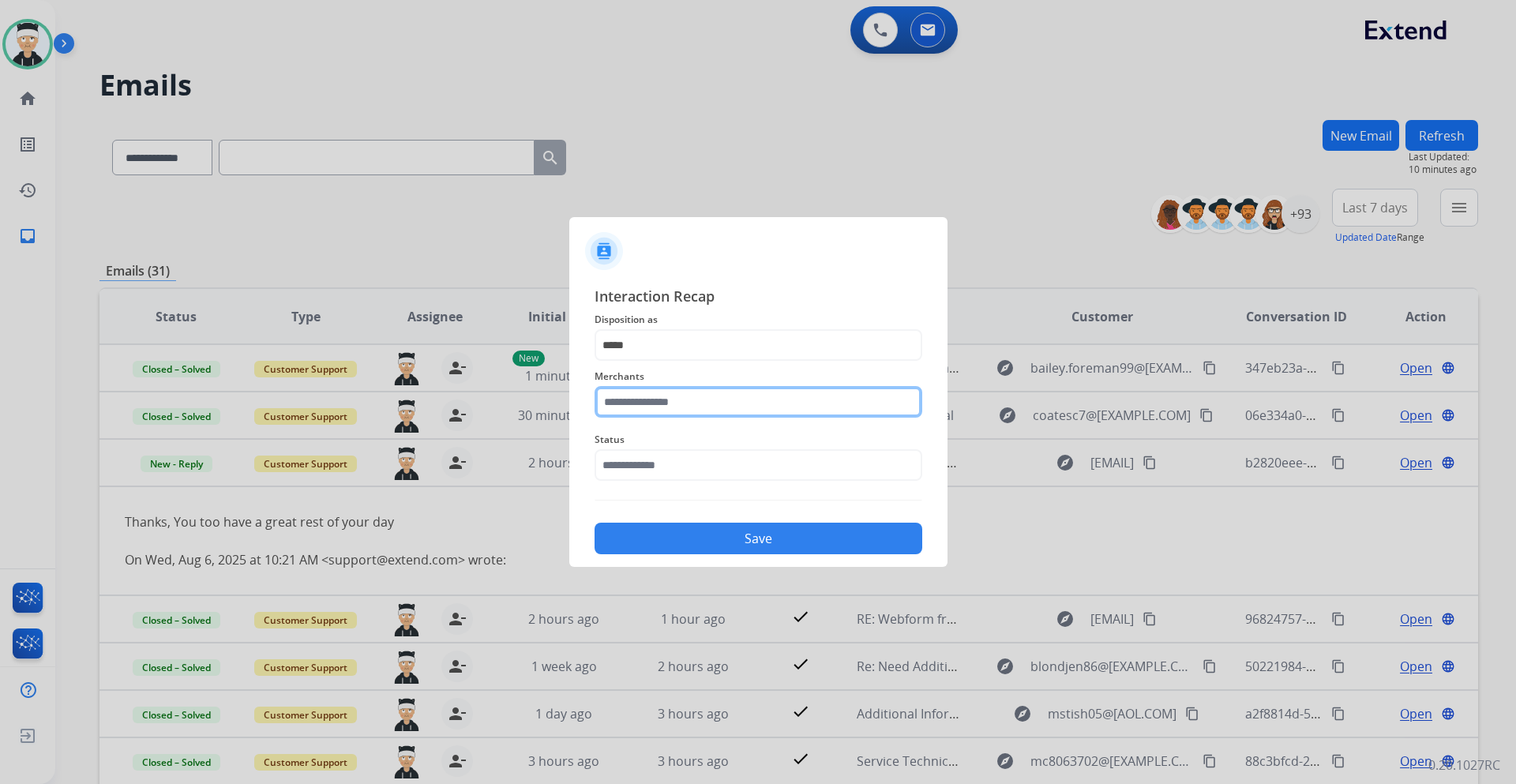 click 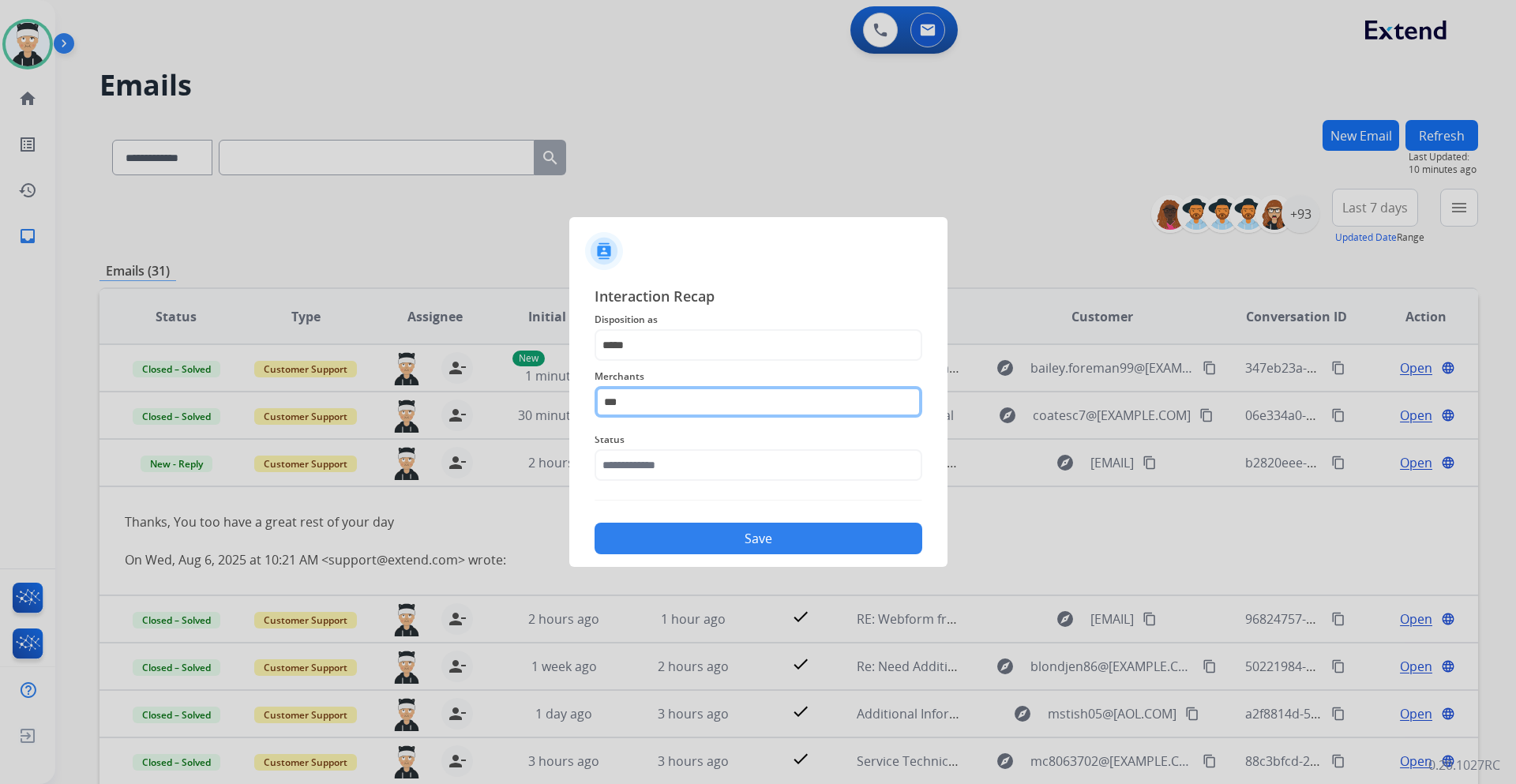 scroll, scrollTop: 0, scrollLeft: 0, axis: both 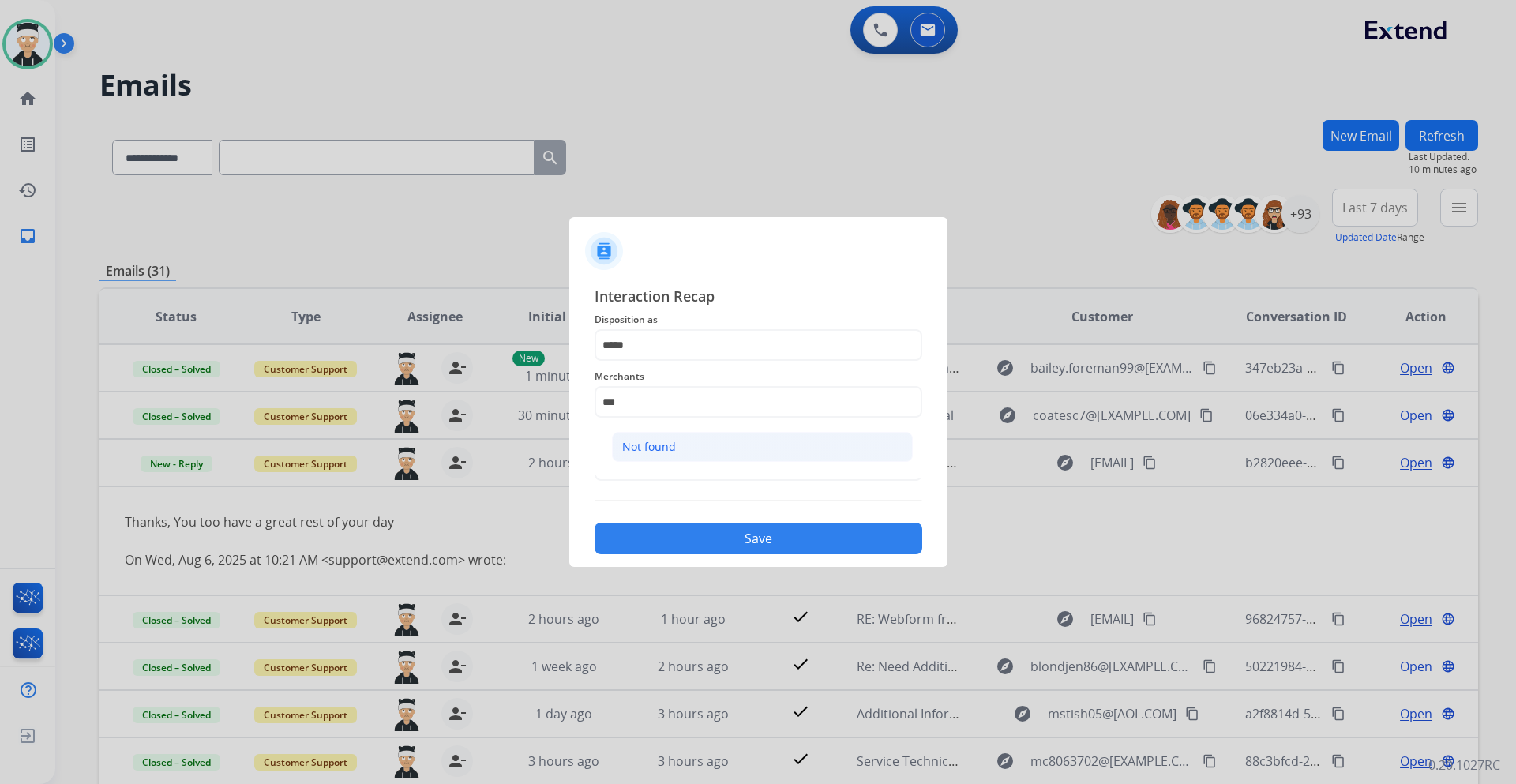 click on "Not found" 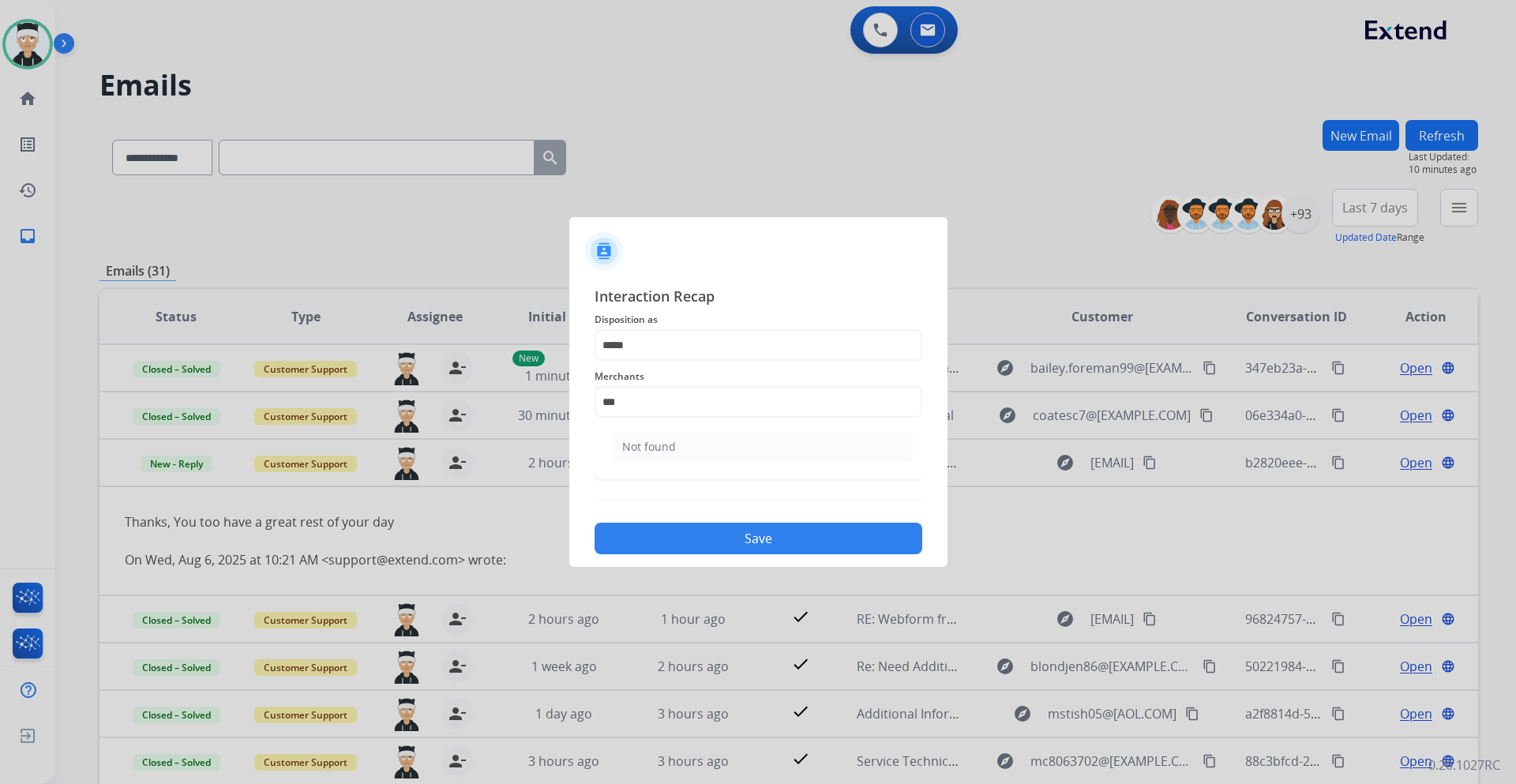 type on "*********" 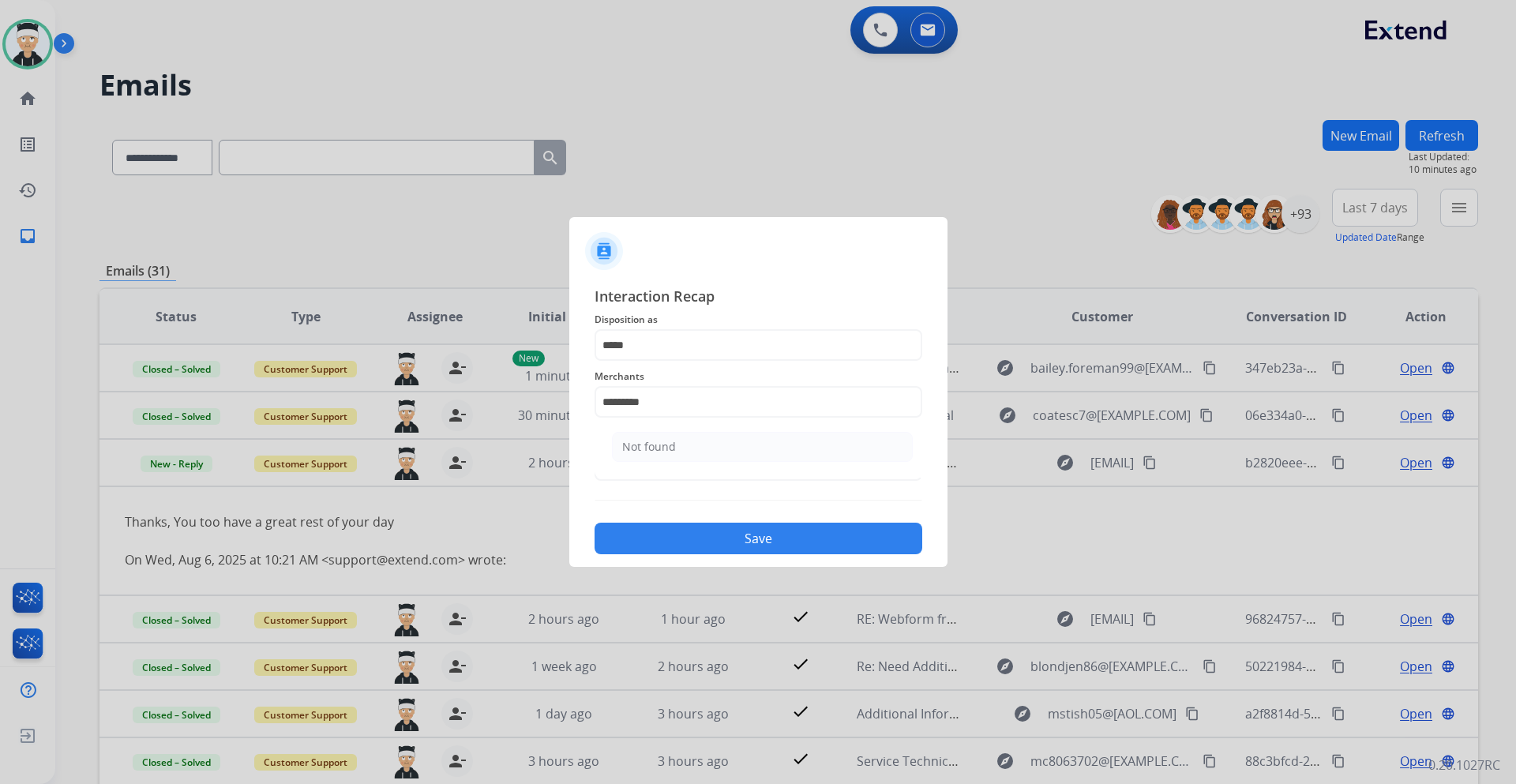 click on "Status" 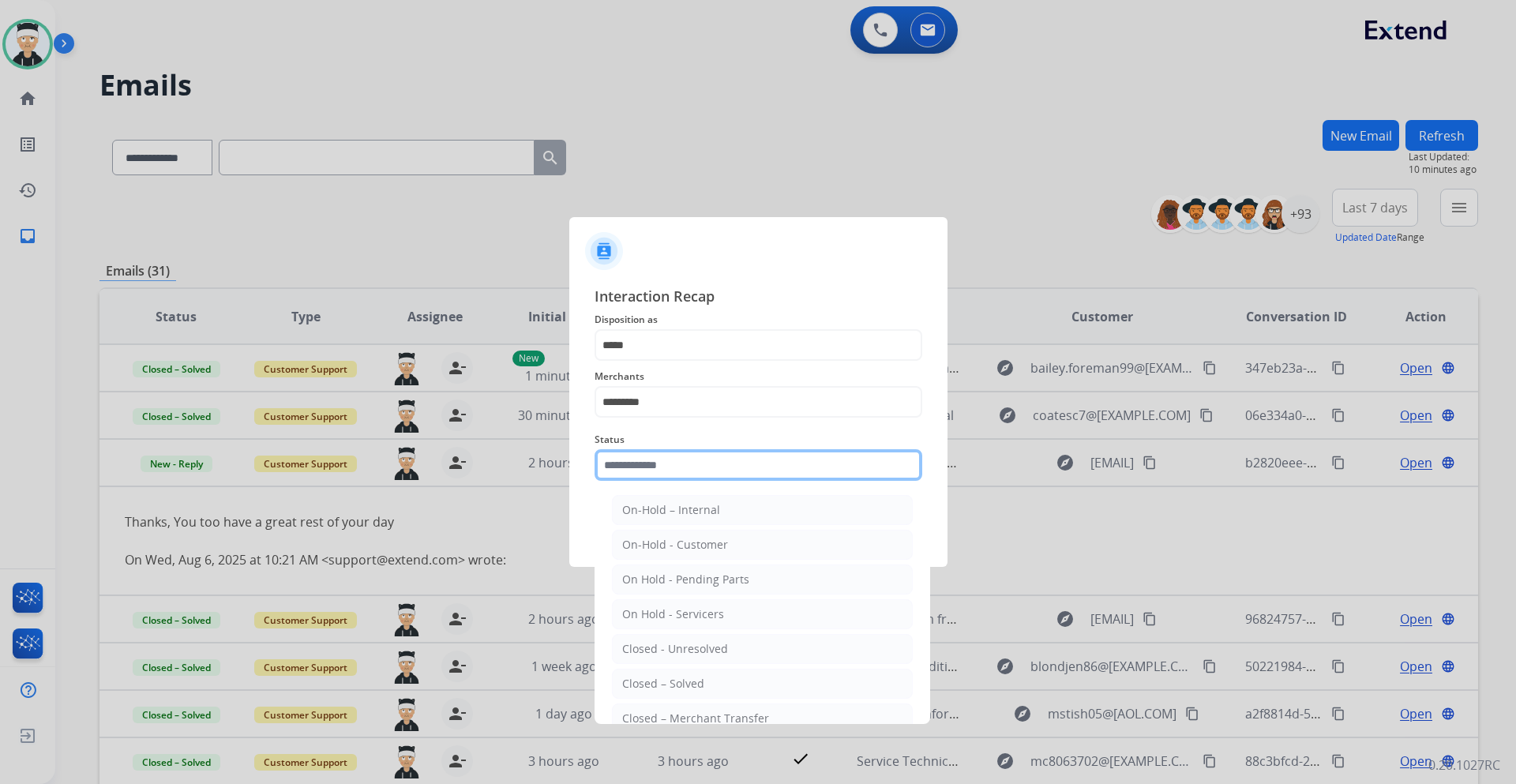 click 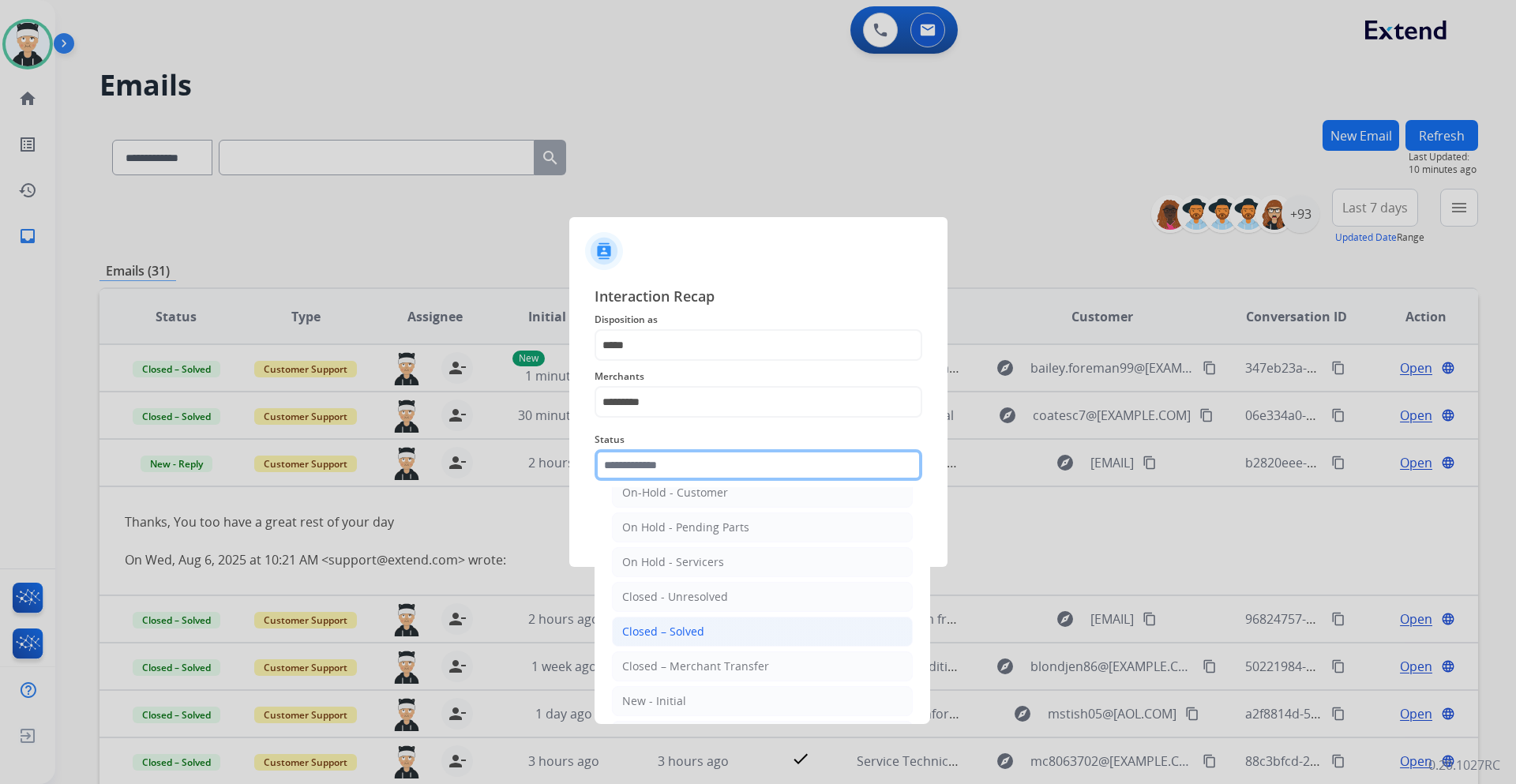 scroll, scrollTop: 95, scrollLeft: 0, axis: vertical 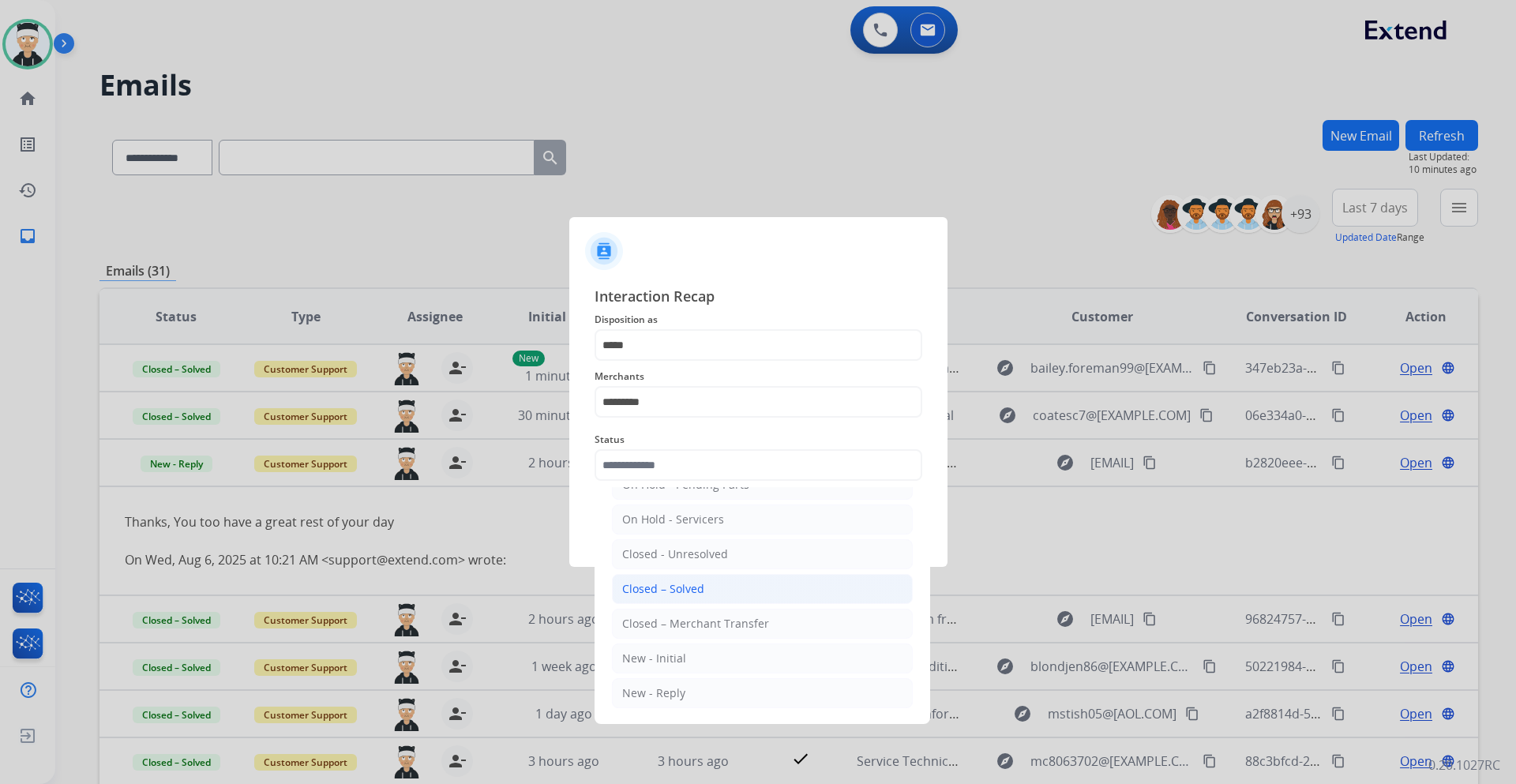 click on "Closed – Solved" 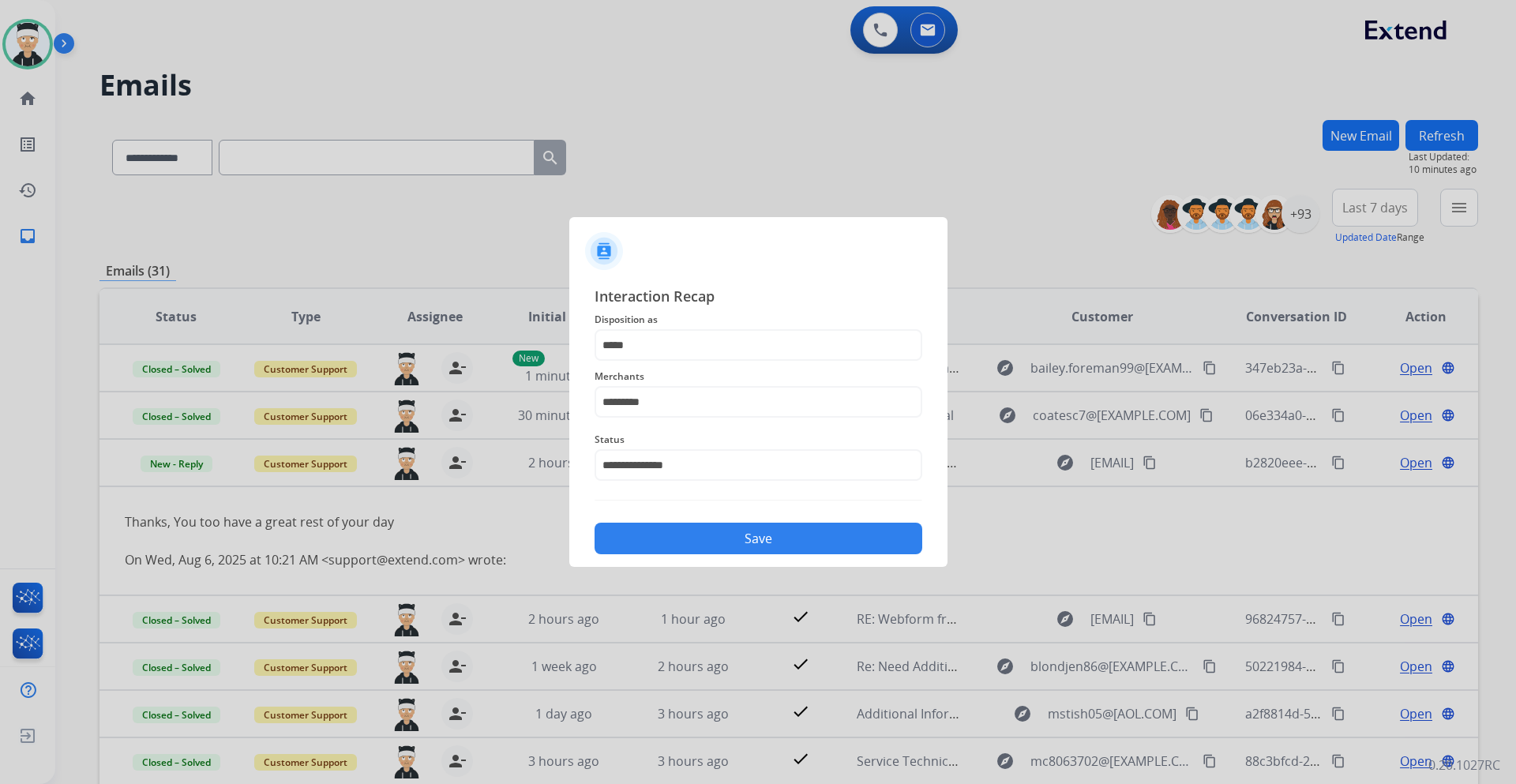click on "Save" 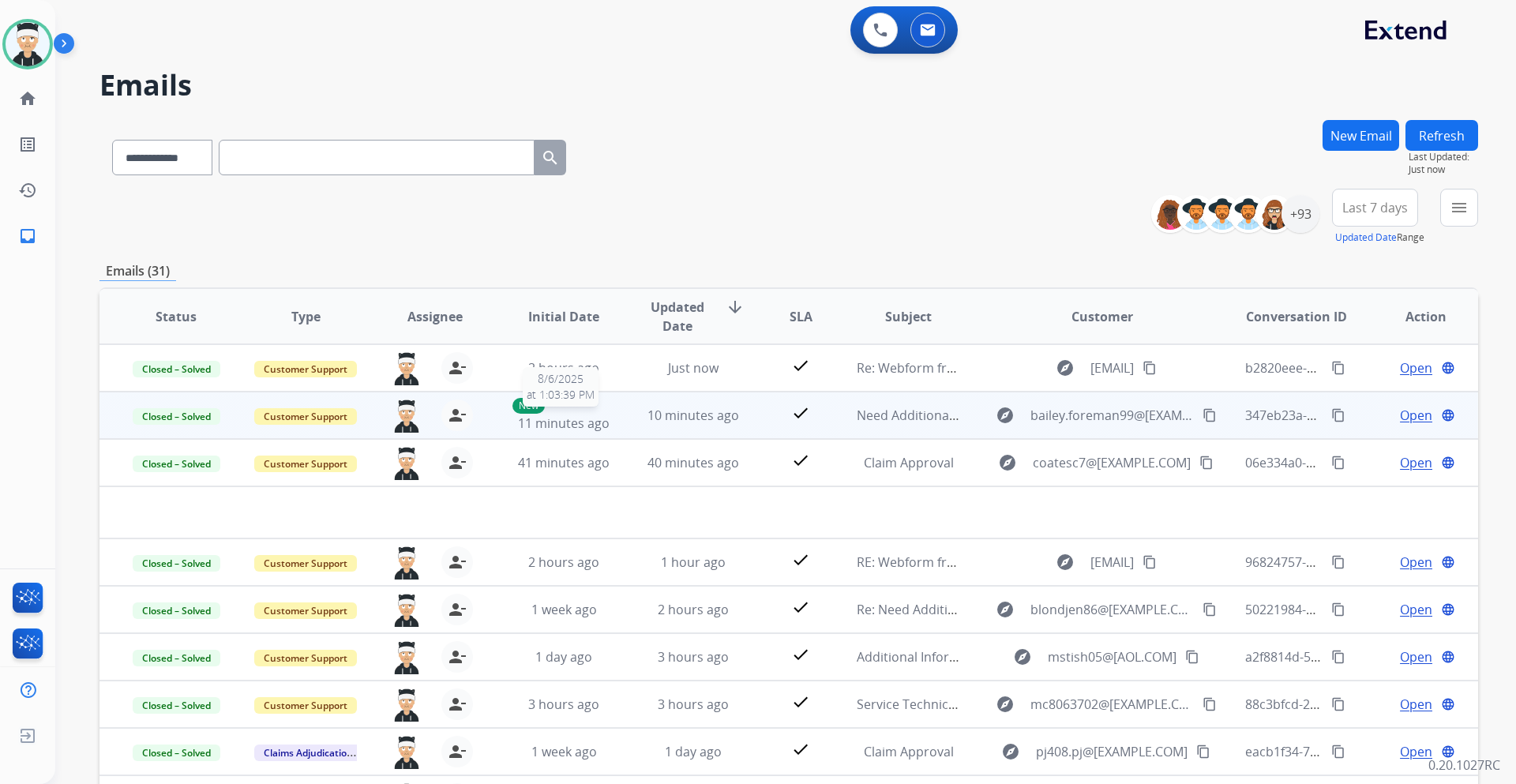 click on "New 11 minutes ago" at bounding box center (564, 415) 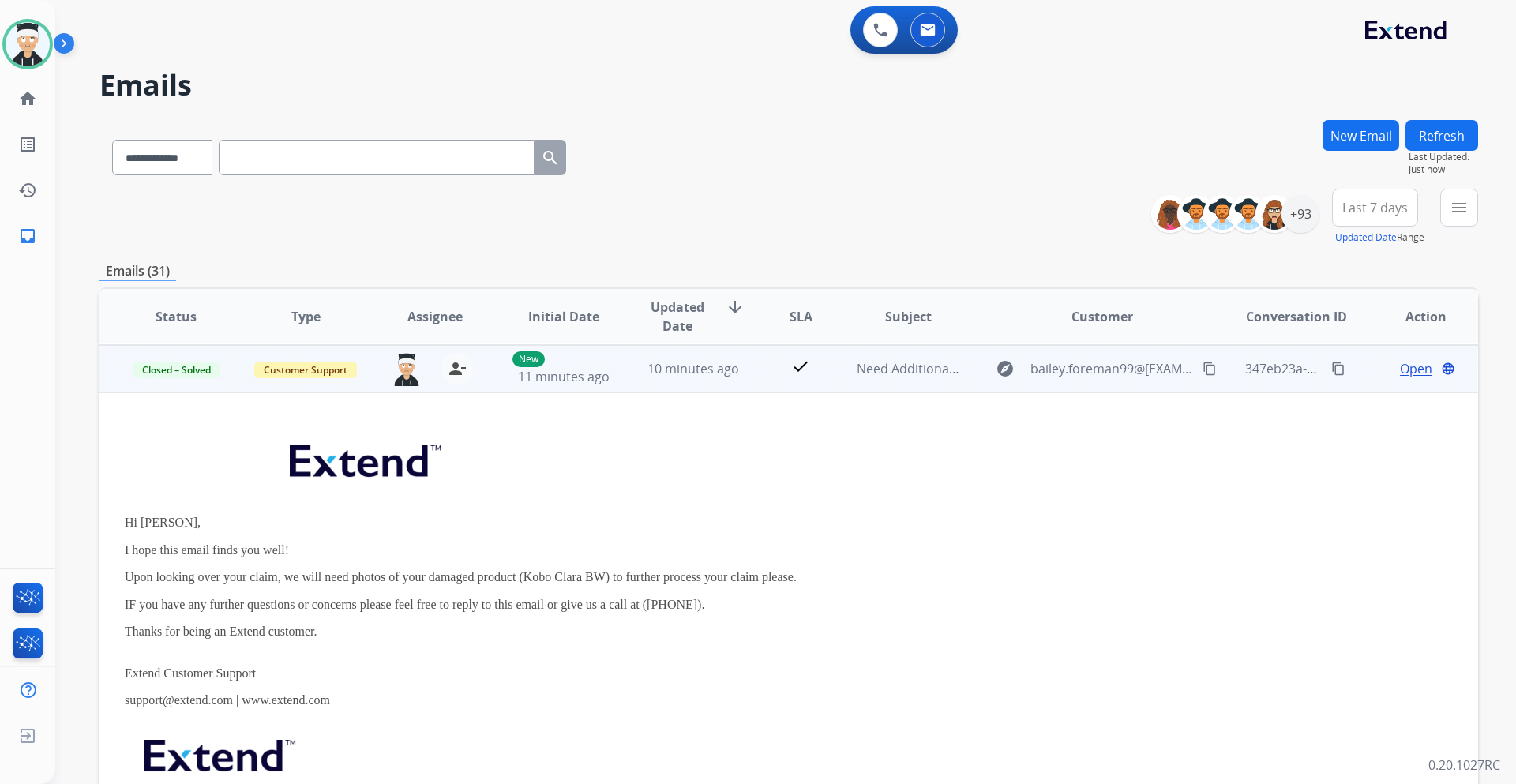 scroll, scrollTop: 47, scrollLeft: 0, axis: vertical 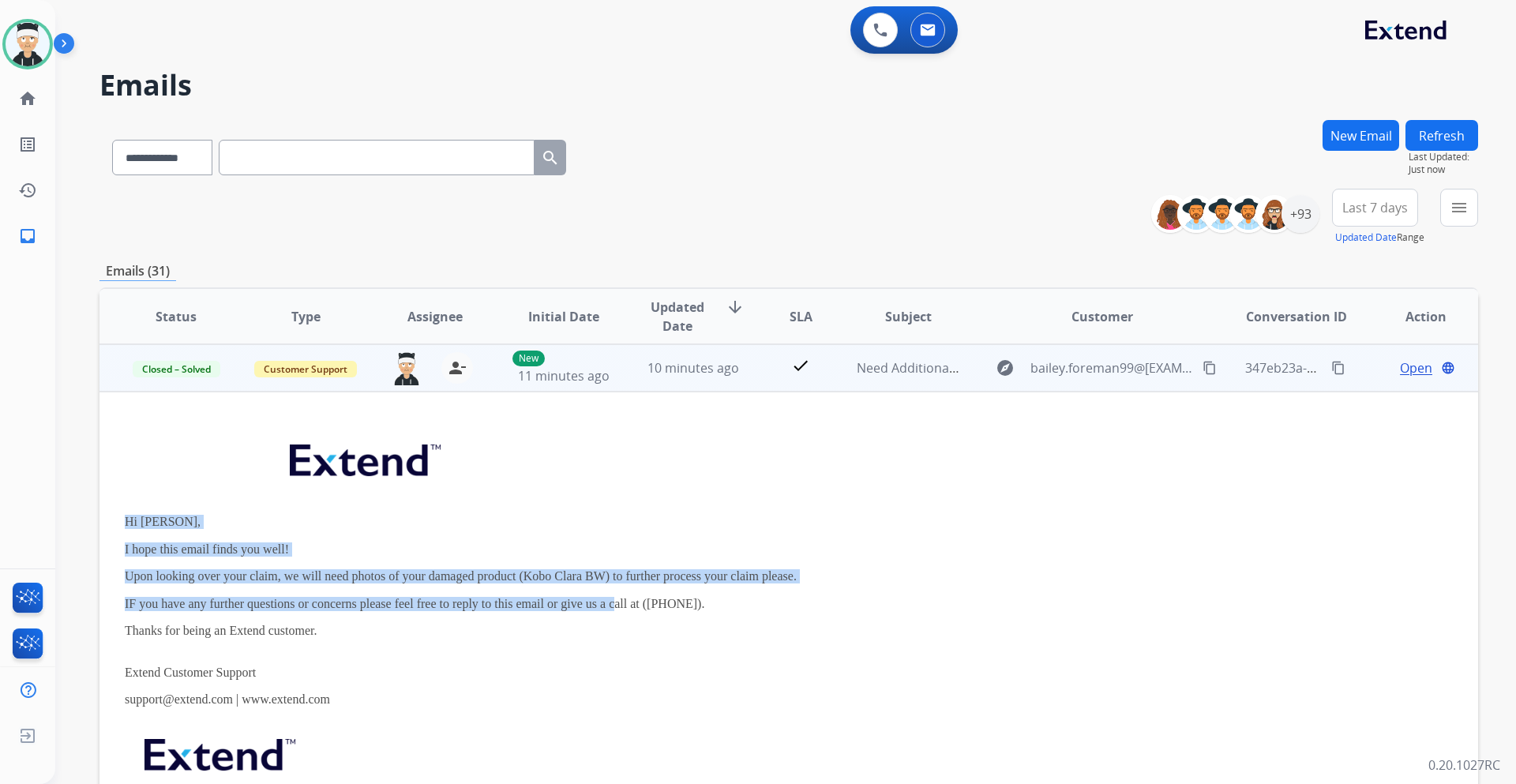 drag, startPoint x: 134, startPoint y: 513, endPoint x: 651, endPoint y: 614, distance: 526.7732 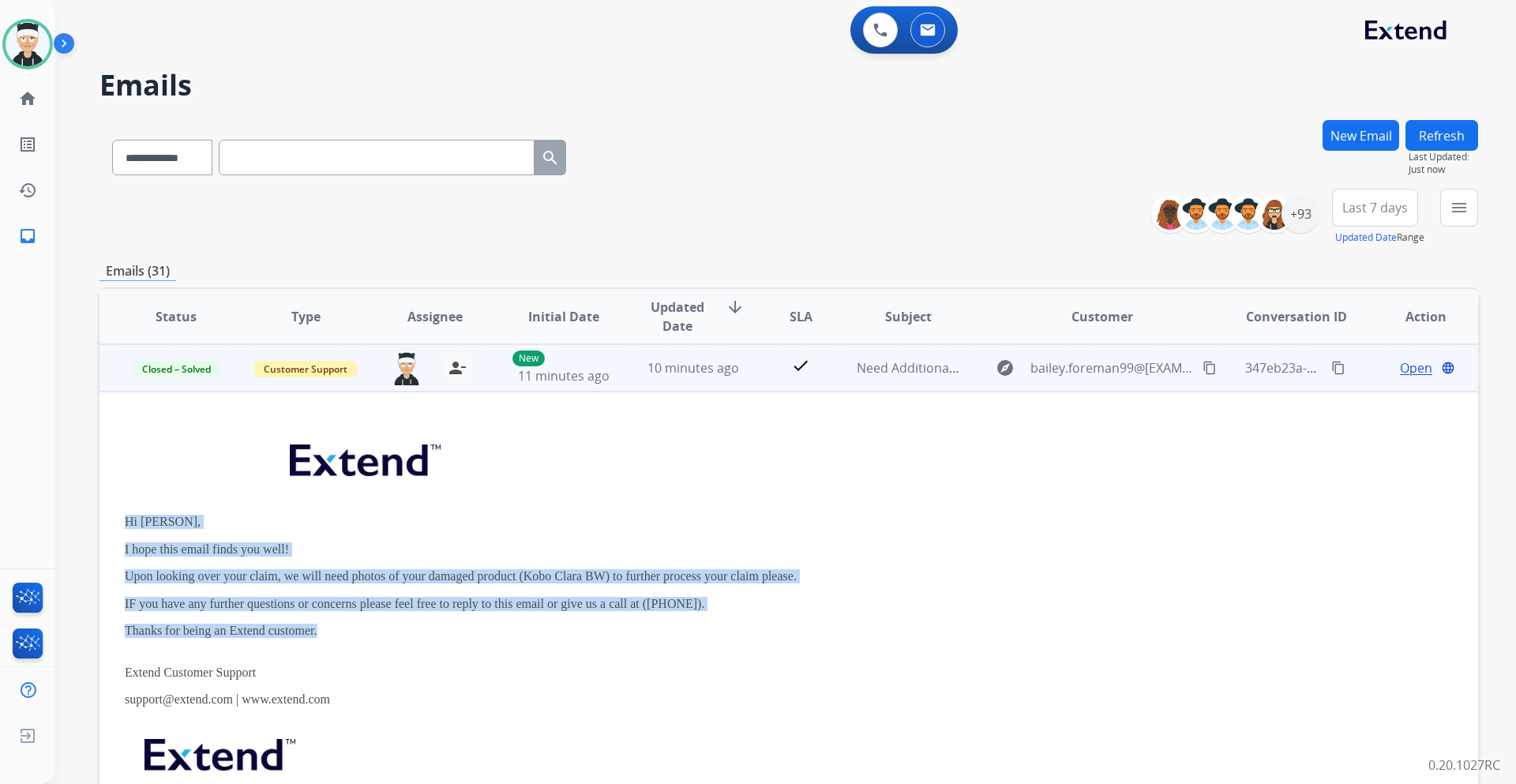 click on "Hi Bailey, I hope this email finds you well! Upon looking over your claim, we will need photos of your damaged product (Kobo Clara BW) to further process your claim please. IF you have any further questions or concerns please feel free to reply to this email or give us a call at [PHONE]. Thanks for being an Extend customer. Extend Customer Support support@[EXTEND.COM] | www.extend.com If you have any questions or need further assistance, reply to this email or give us a call at [PHONE] Monday-Friday 9:00AM - 8:00PM EST or Saturdays and Sundays 9:00AM - 2:00PM EST." at bounding box center [659, 636] 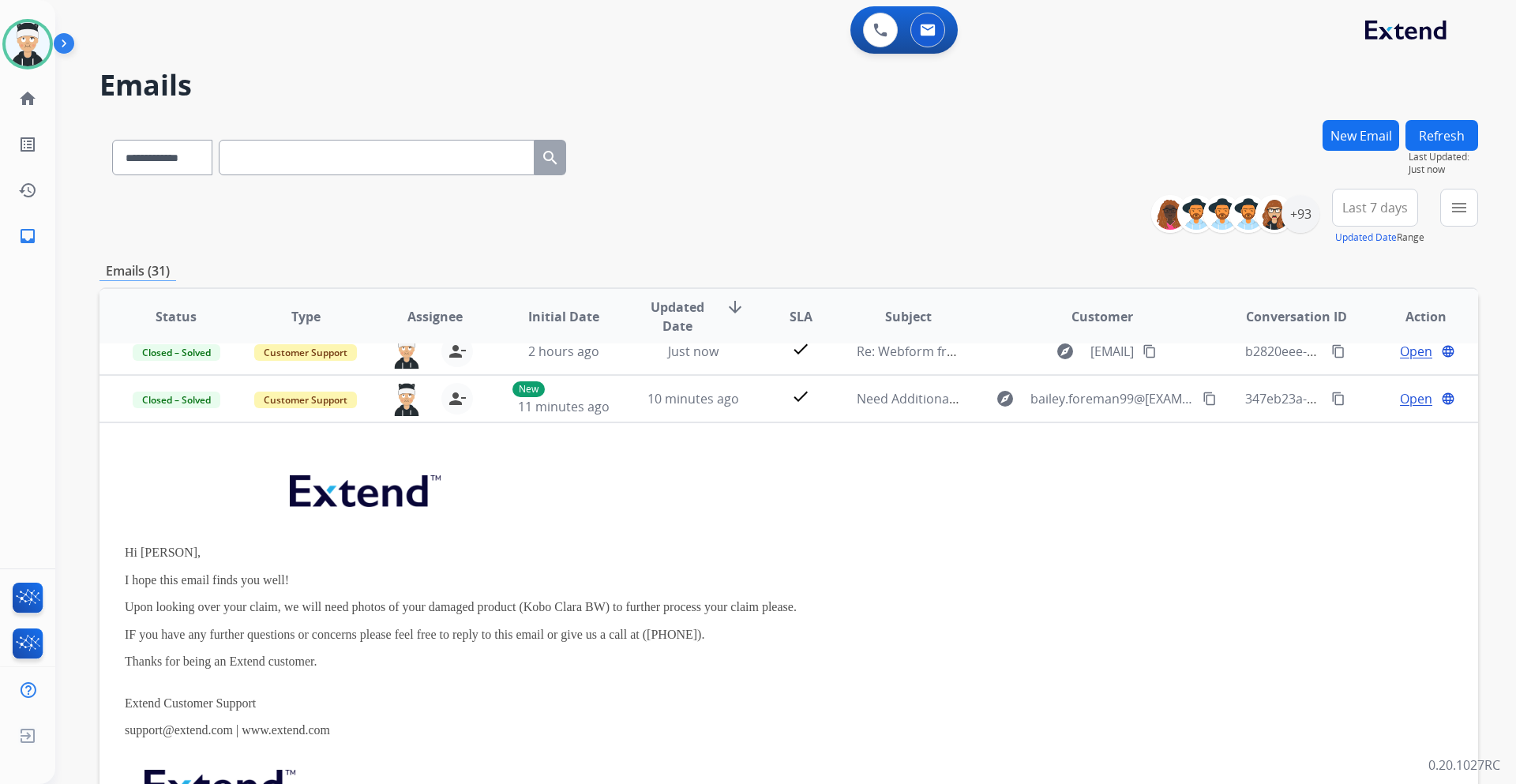 scroll, scrollTop: 0, scrollLeft: 0, axis: both 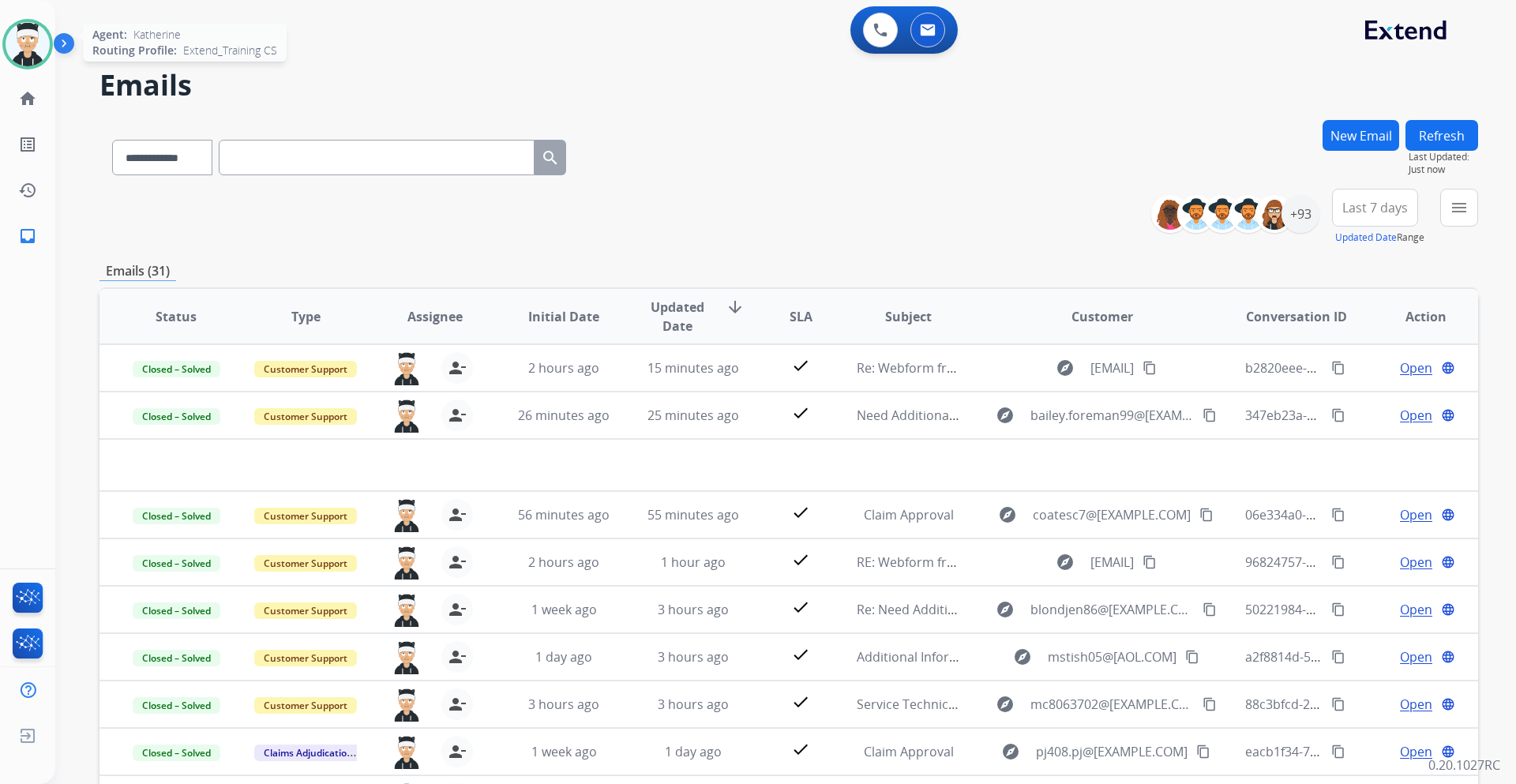click at bounding box center (28, 44) 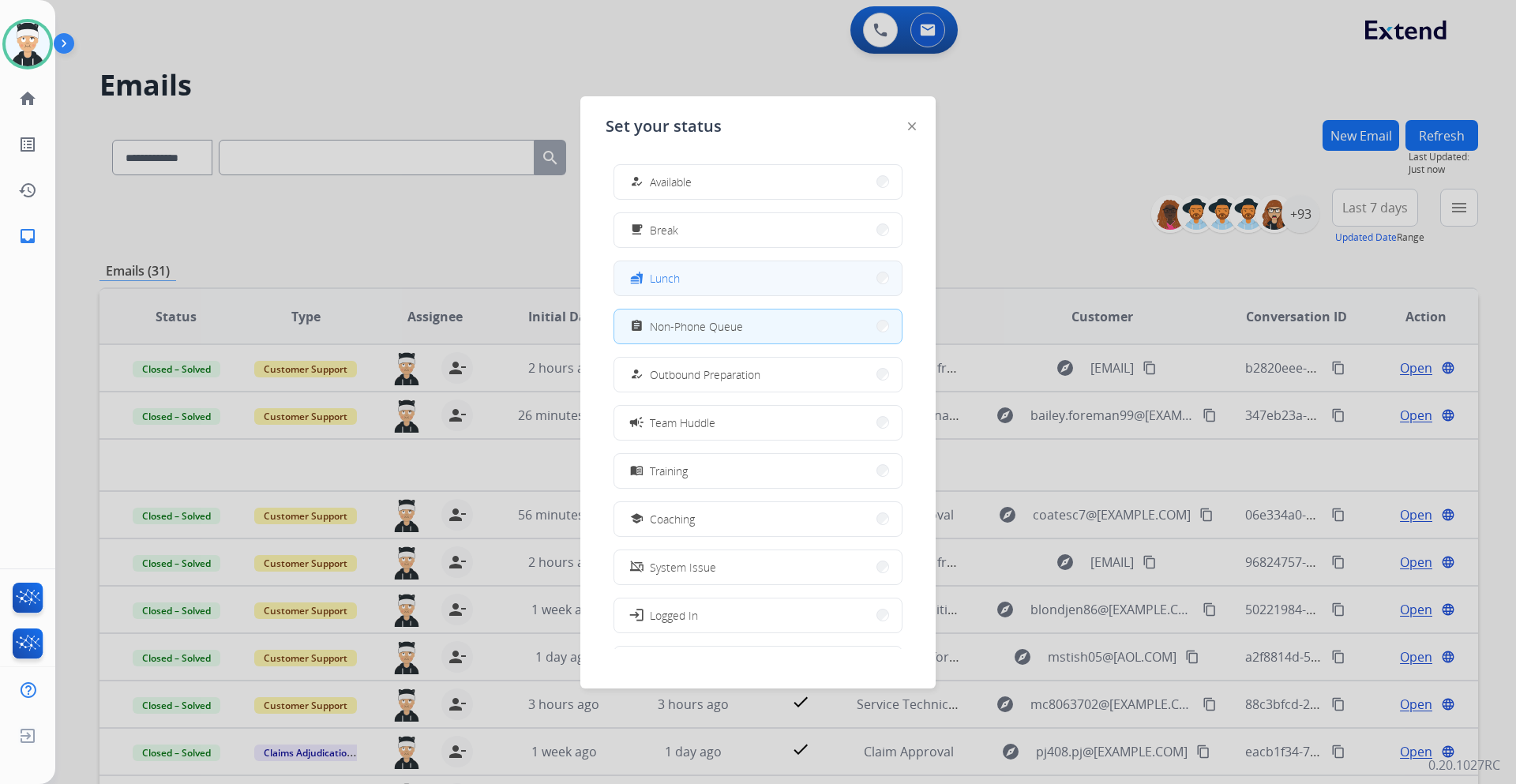 click on "fastfood Lunch" at bounding box center [758, 278] 